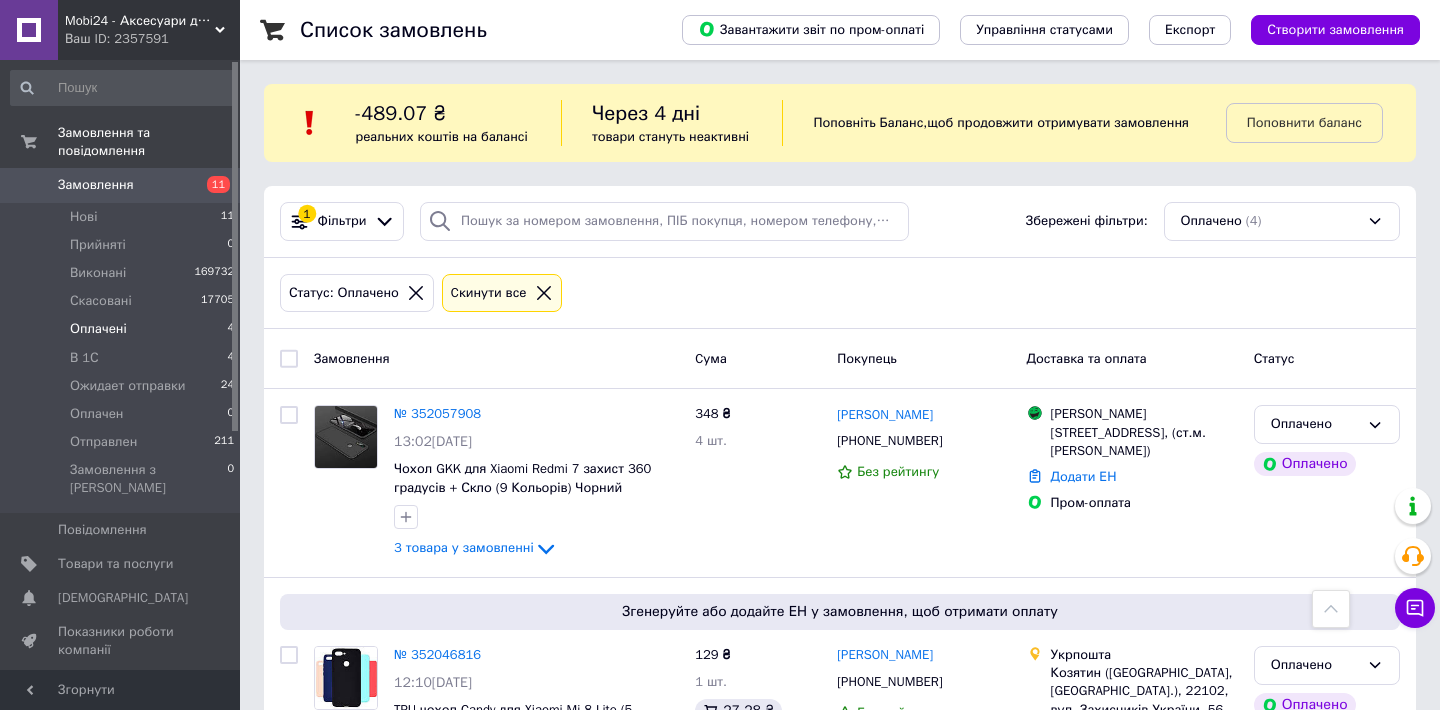 scroll, scrollTop: 559, scrollLeft: 0, axis: vertical 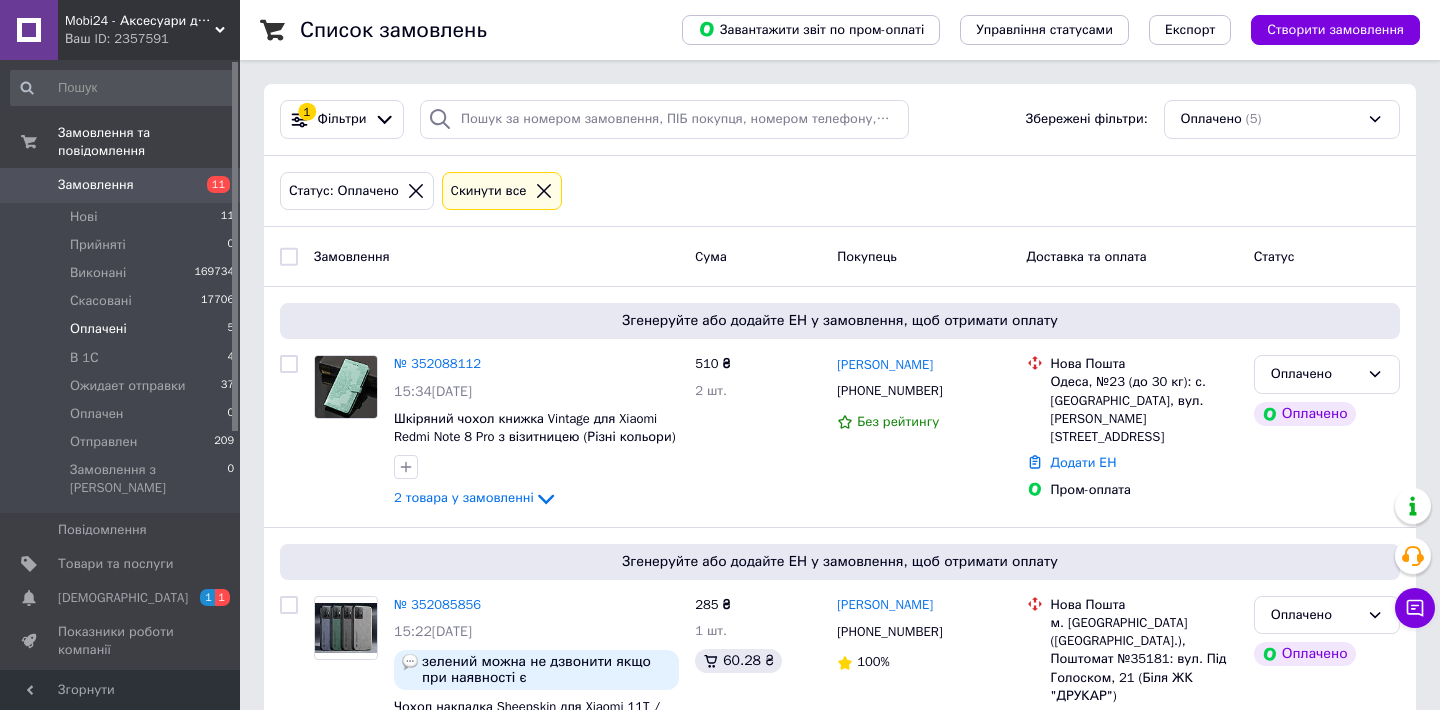 click on "Оплачені 5" at bounding box center [123, 329] 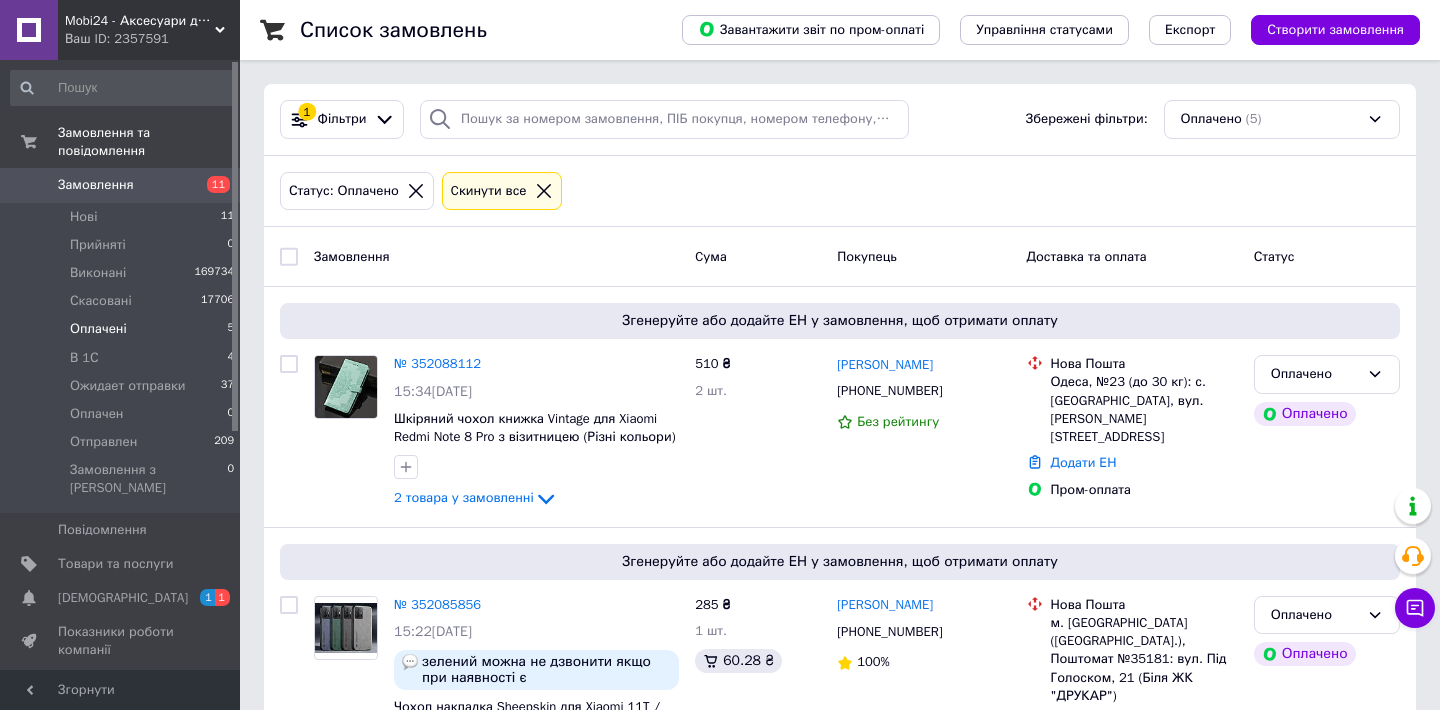 click on "Оплачені" at bounding box center [98, 329] 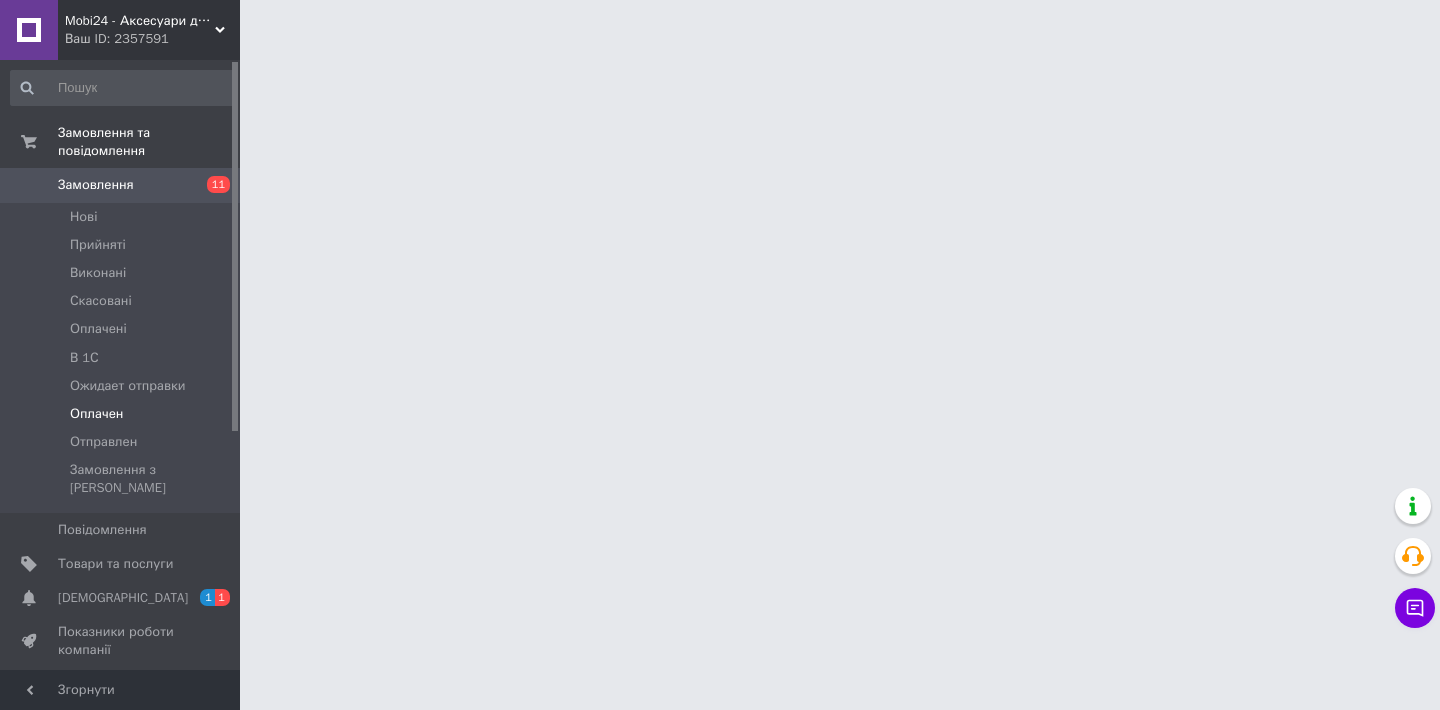scroll, scrollTop: 0, scrollLeft: 0, axis: both 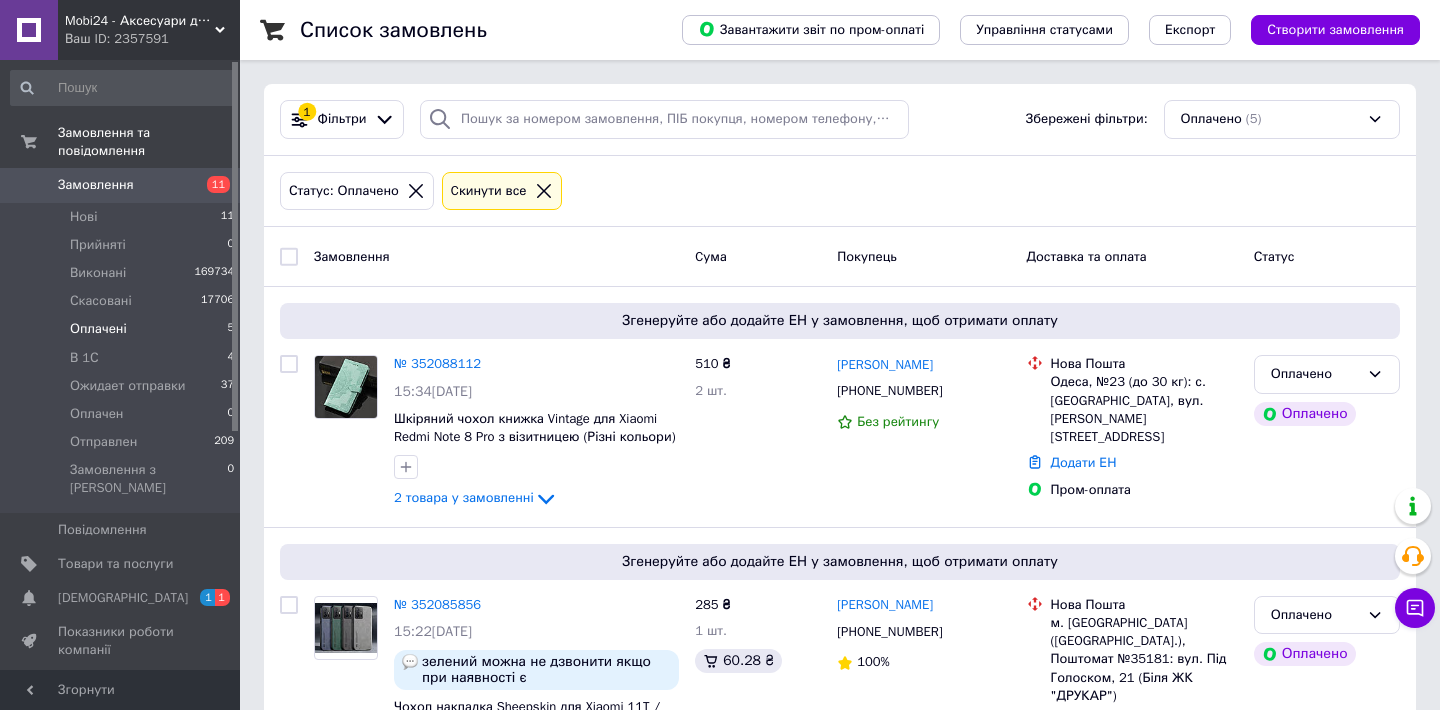 click on "Оплачені 5" at bounding box center (123, 329) 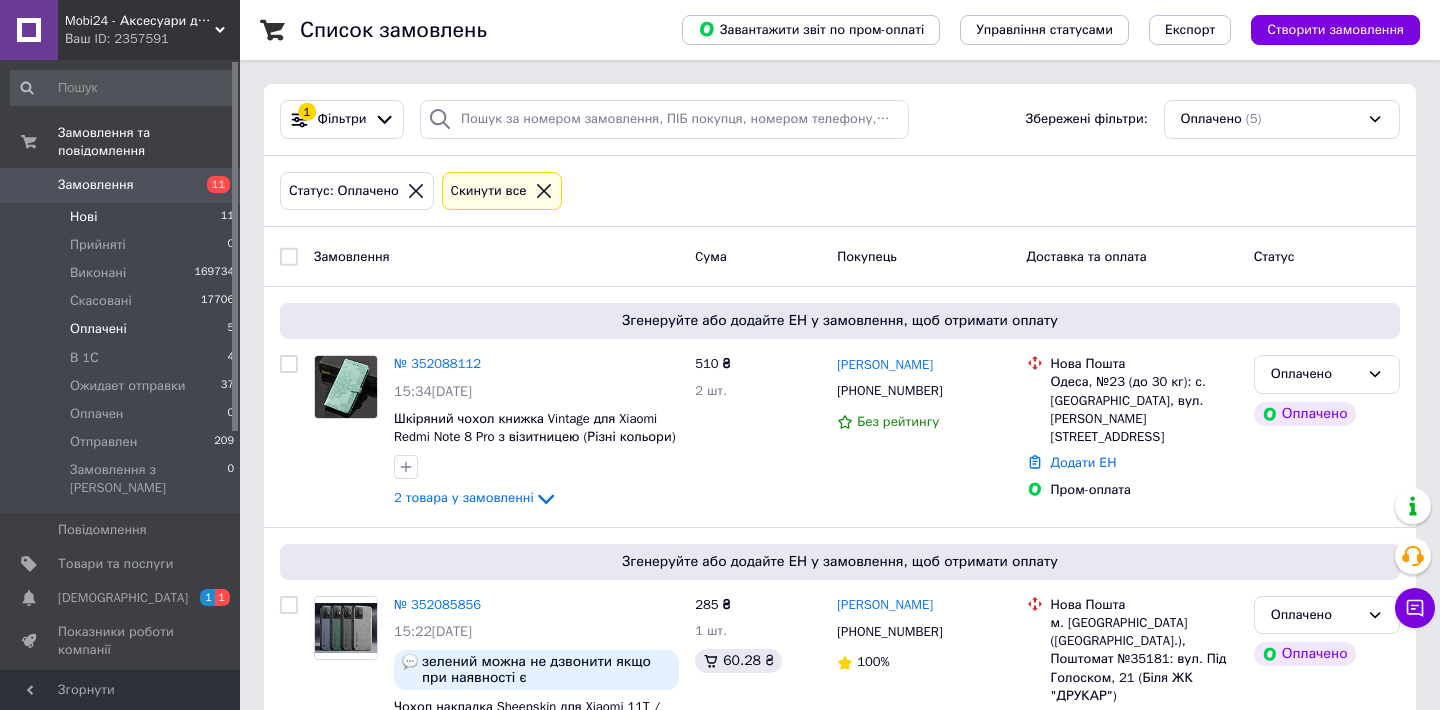 click on "Нові 11" at bounding box center (123, 217) 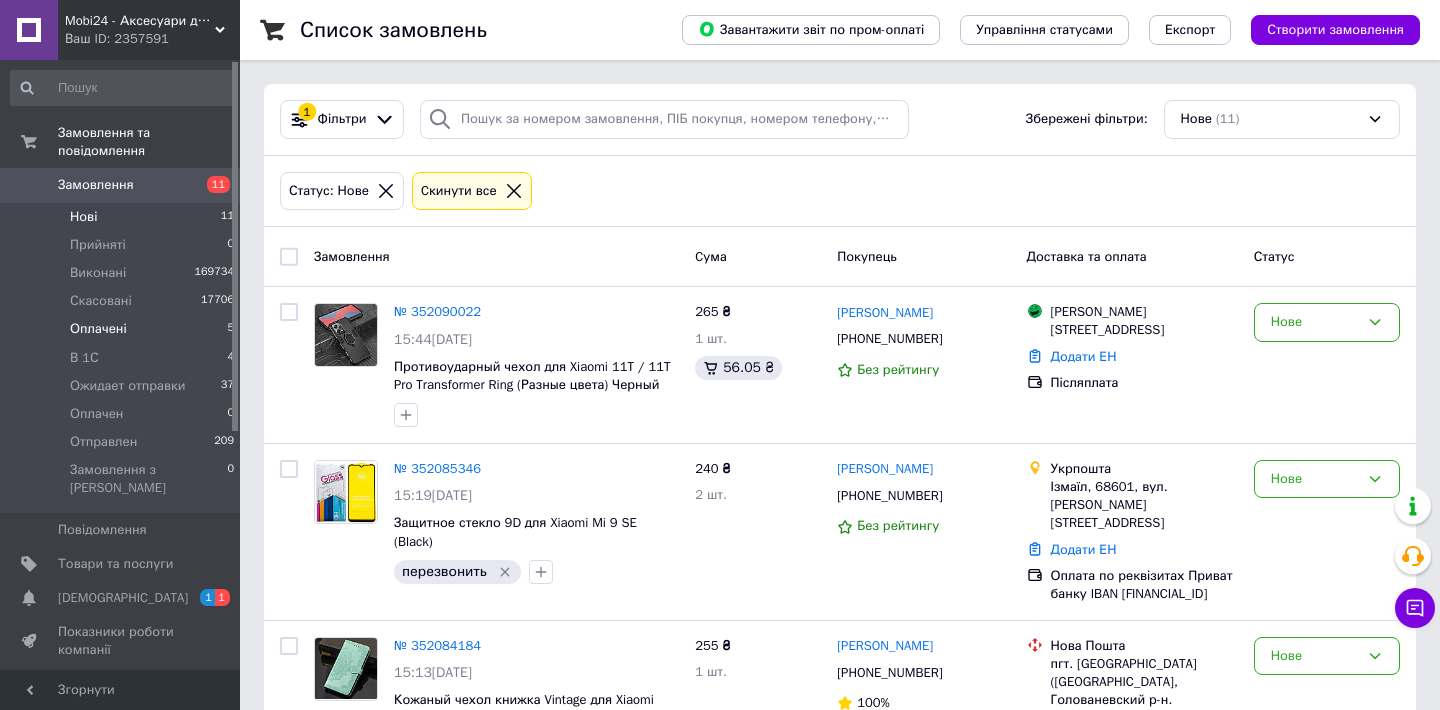 click on "Оплачені 5" at bounding box center (123, 329) 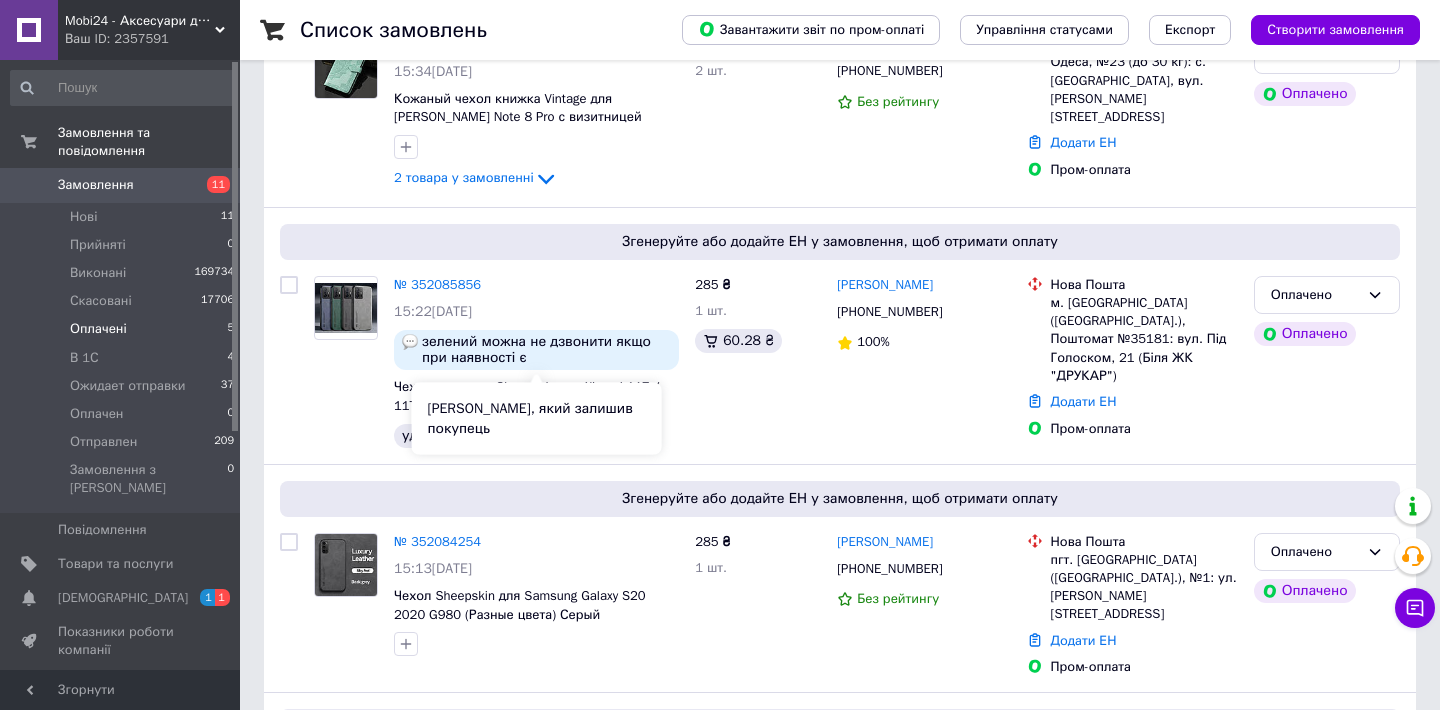 scroll, scrollTop: 314, scrollLeft: 0, axis: vertical 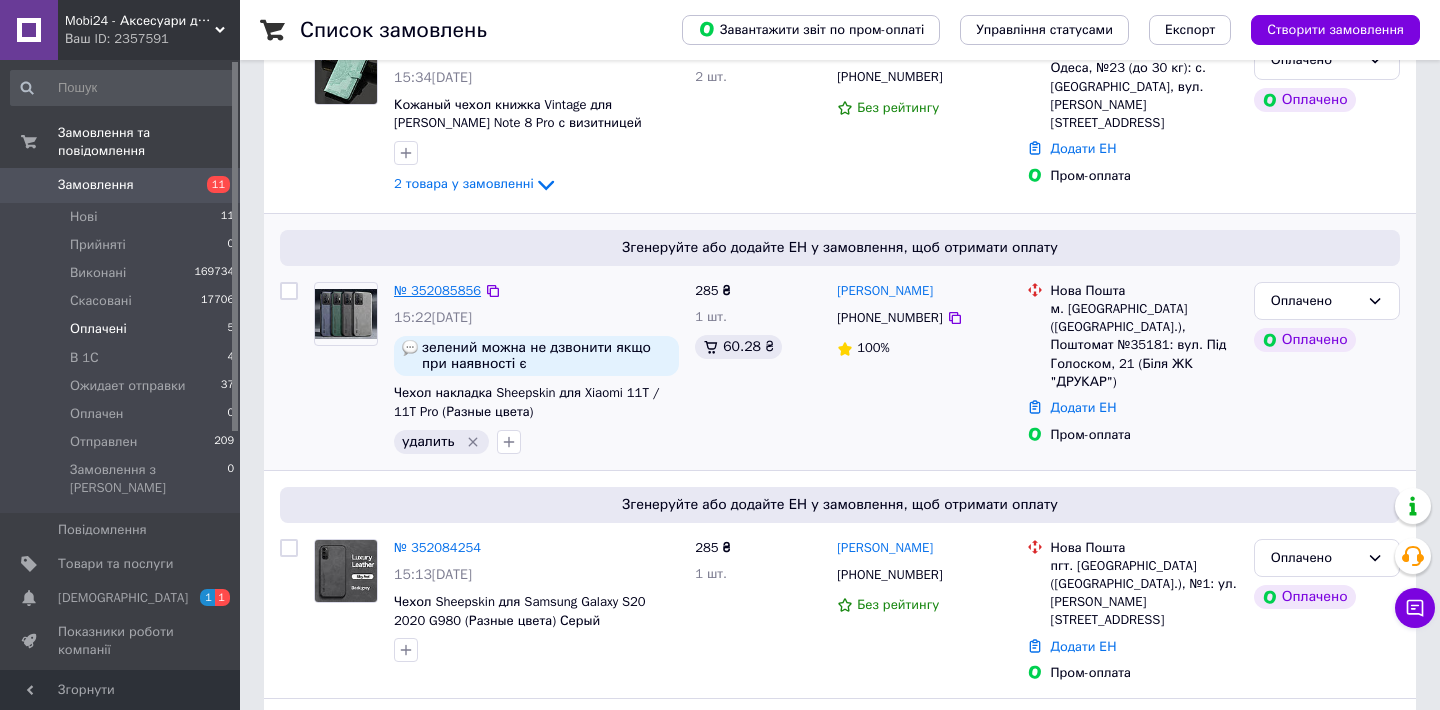 click on "№ 352085856" at bounding box center [437, 290] 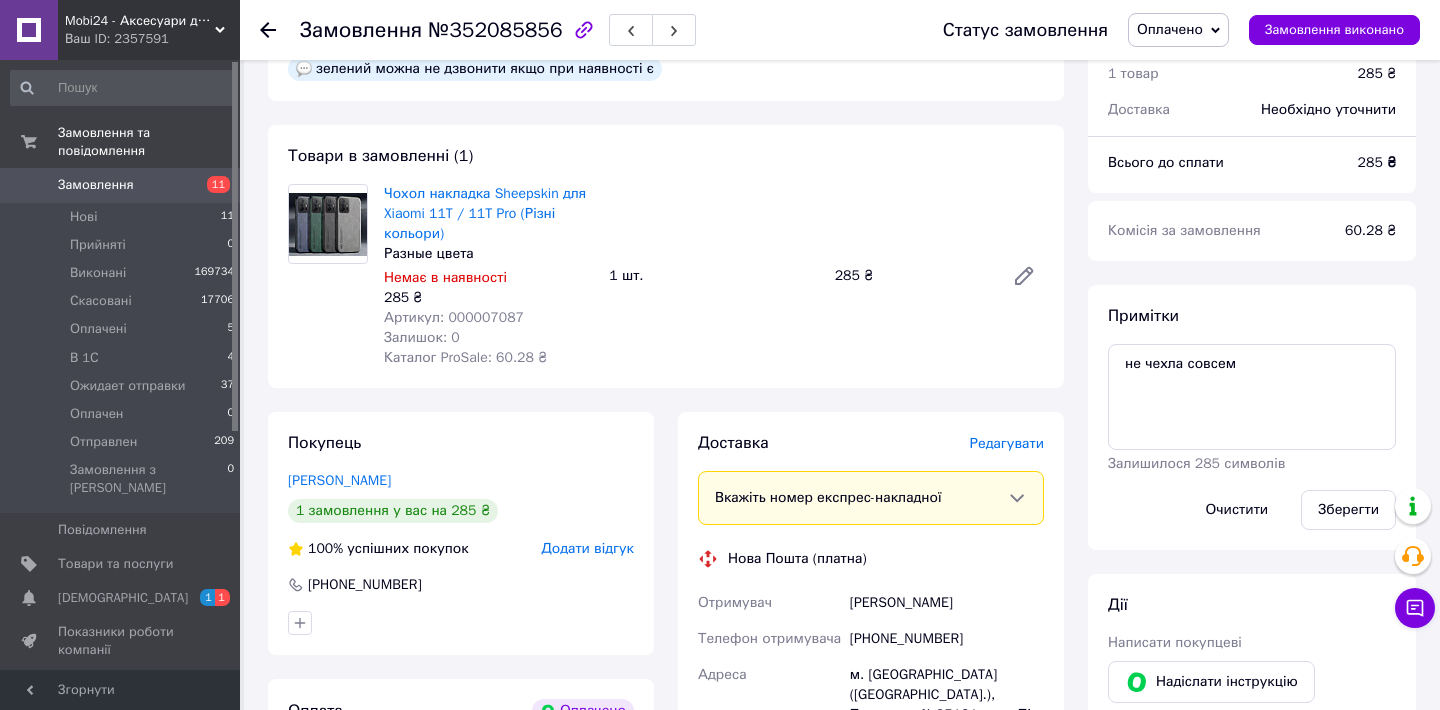 scroll, scrollTop: 637, scrollLeft: 0, axis: vertical 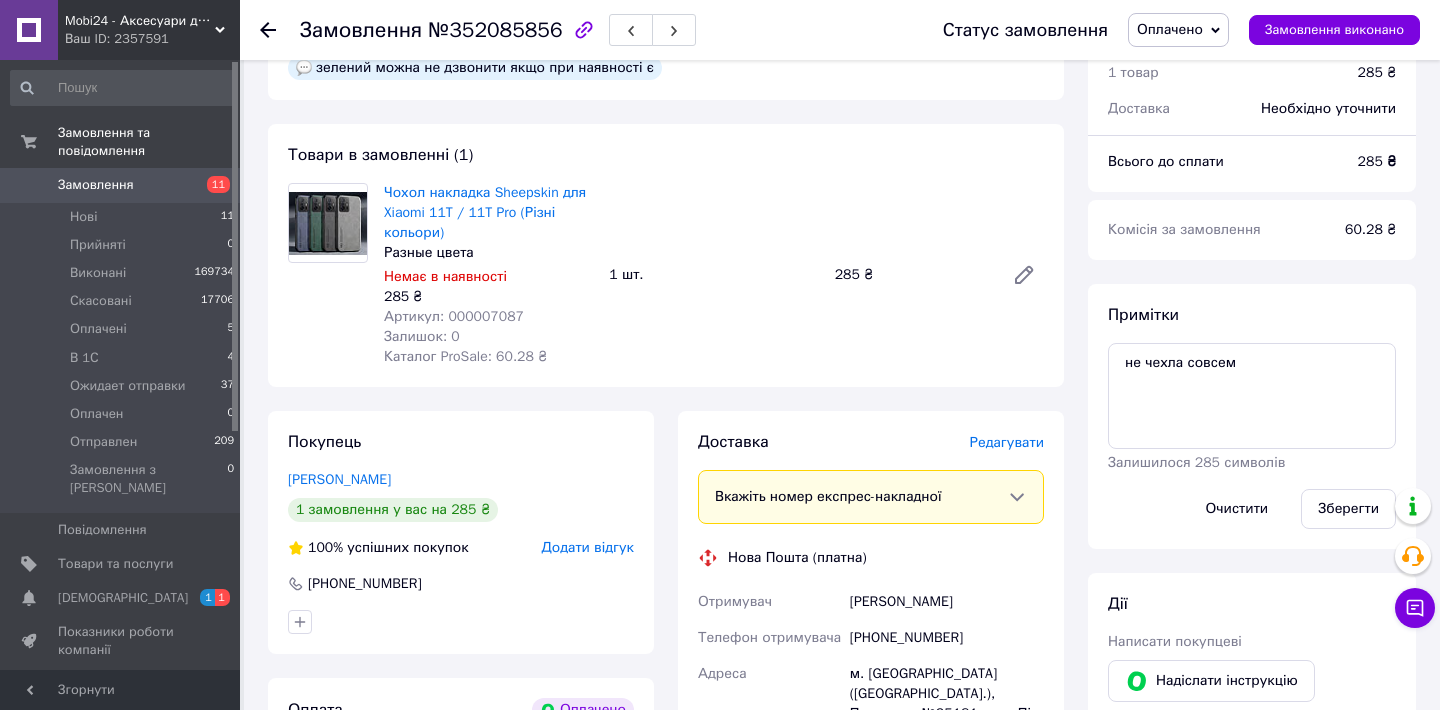 click on "Артикул: 000007087" at bounding box center (454, 316) 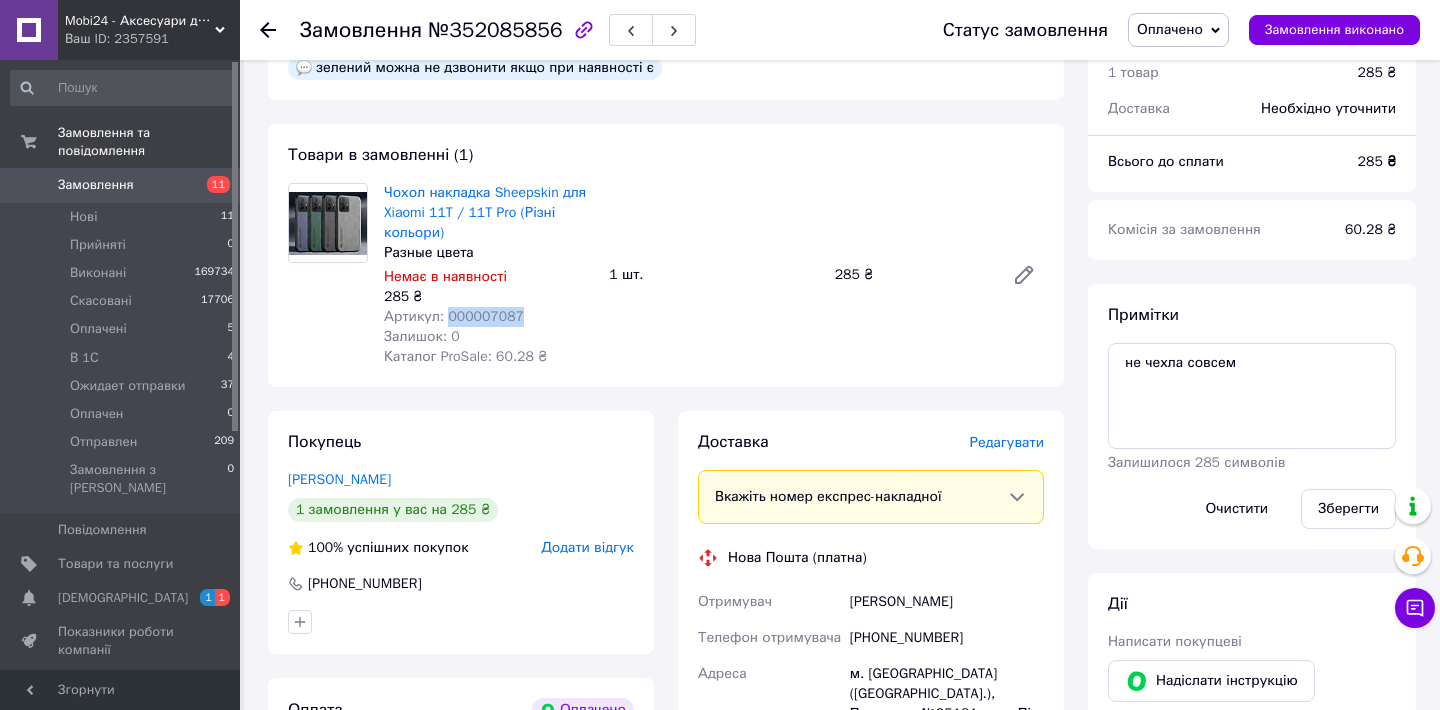 click on "Артикул: 000007087" at bounding box center (454, 316) 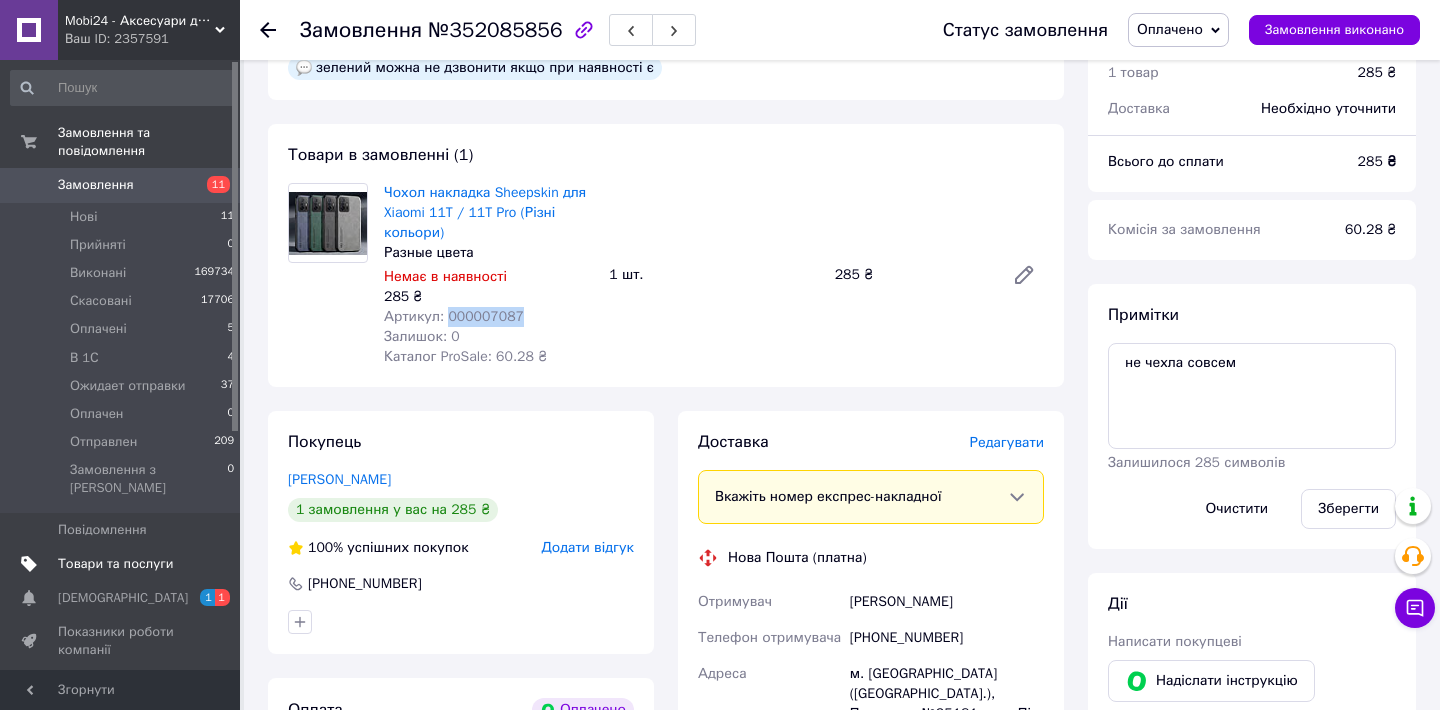 click on "Товари та послуги" at bounding box center [115, 564] 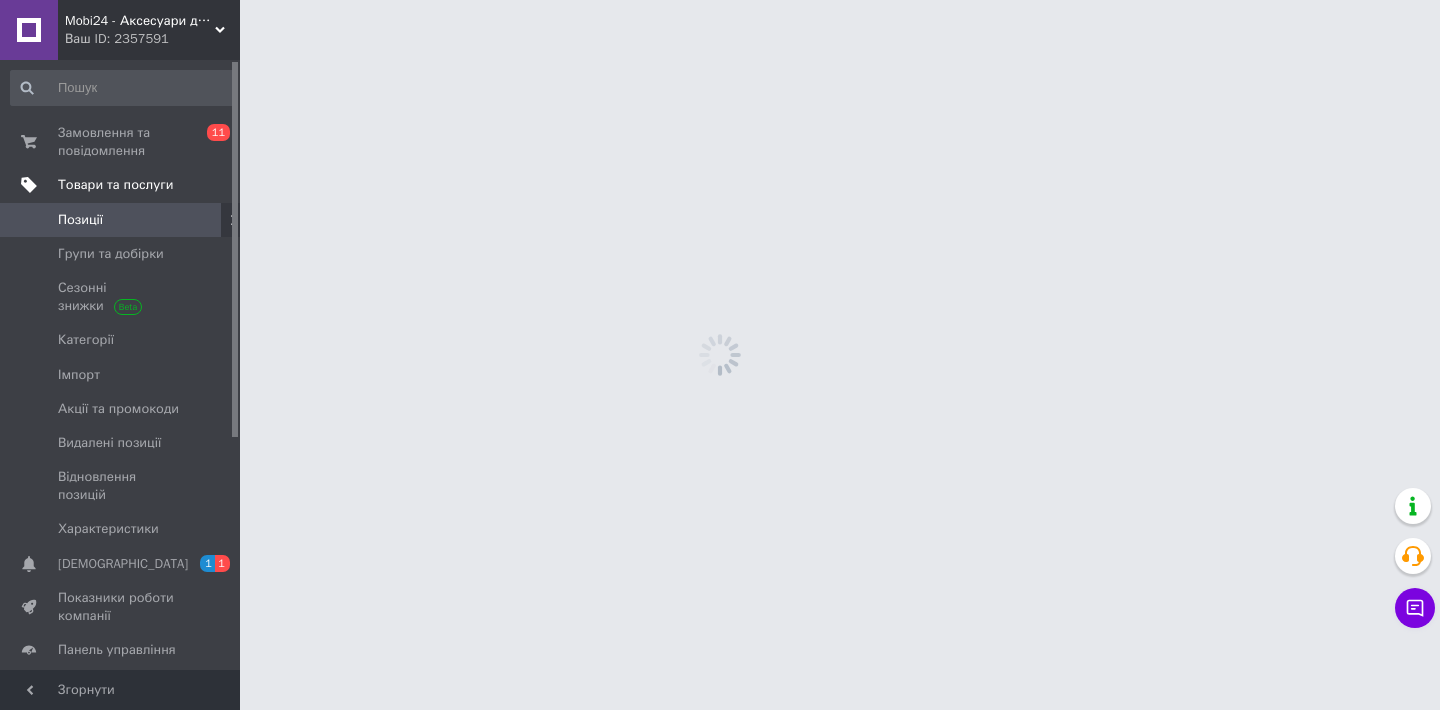 scroll, scrollTop: 0, scrollLeft: 0, axis: both 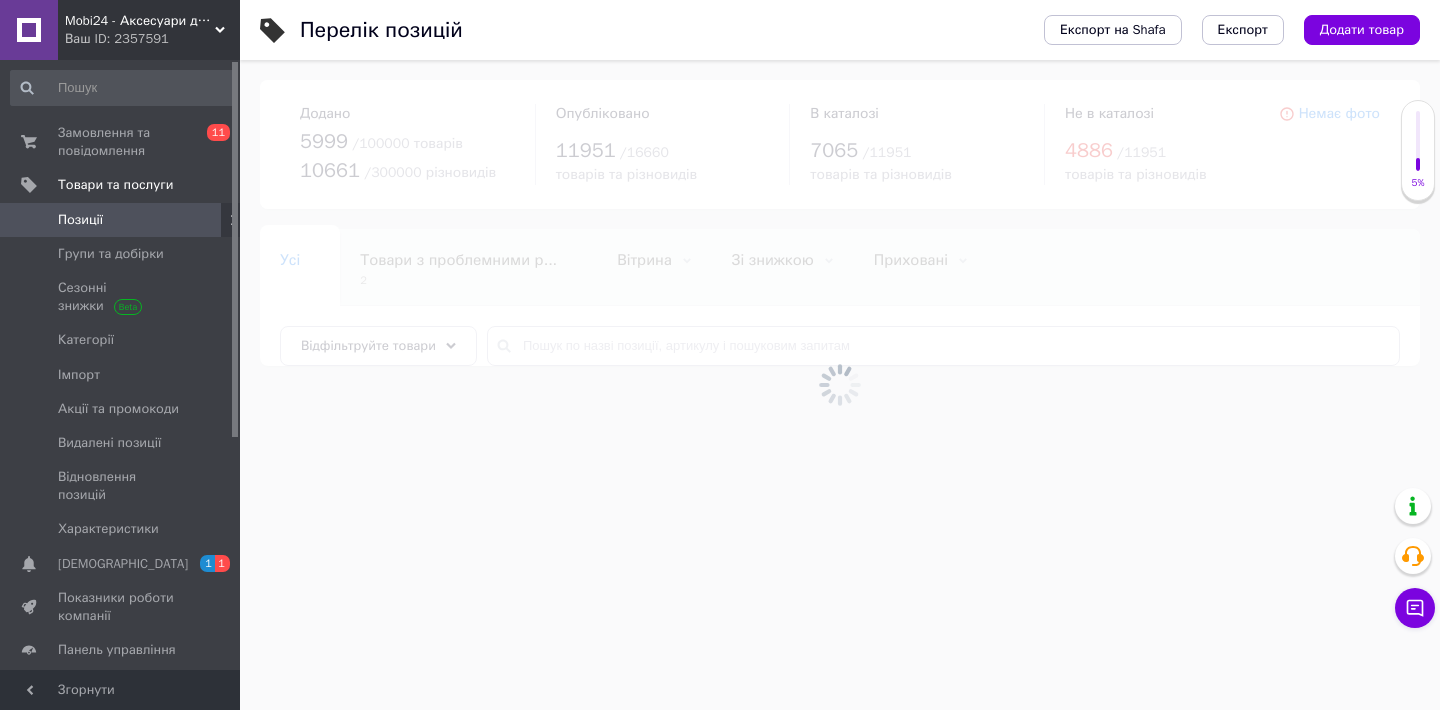 click at bounding box center (840, 385) 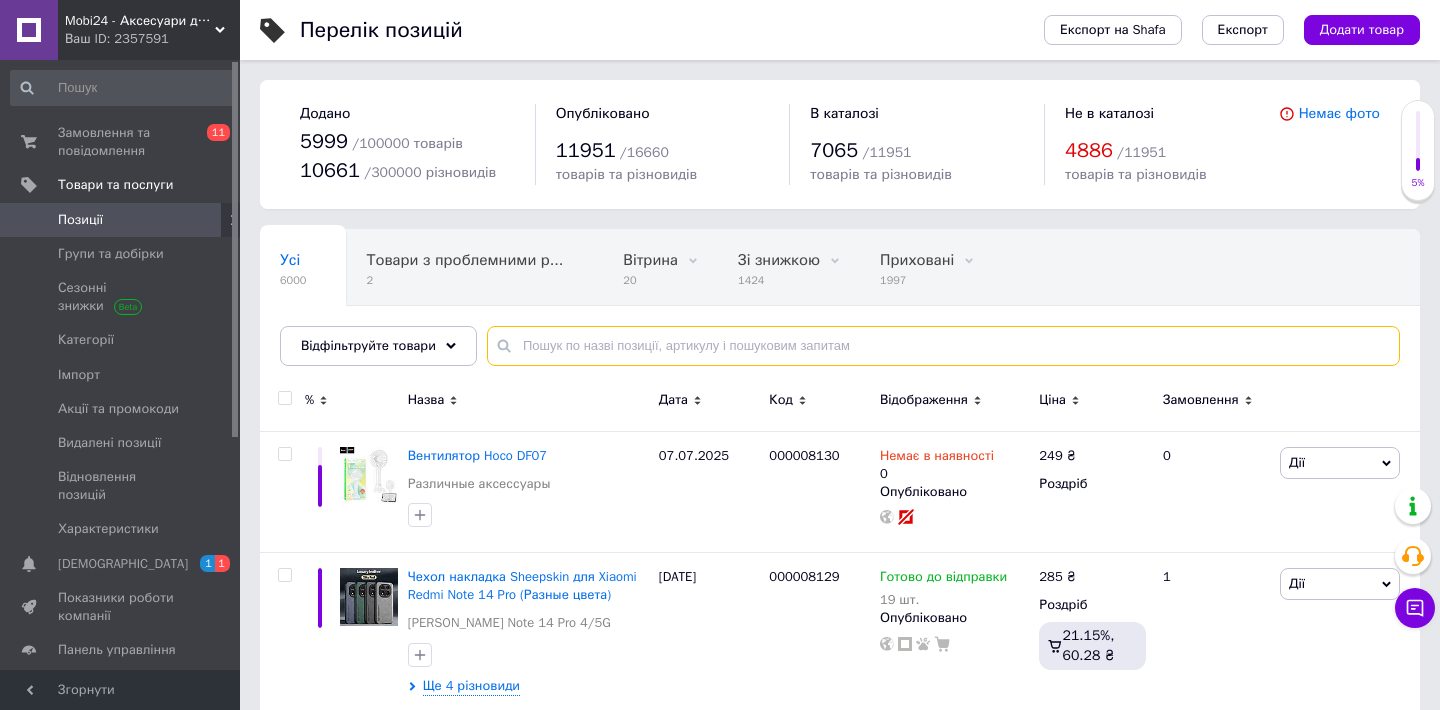 click at bounding box center [943, 346] 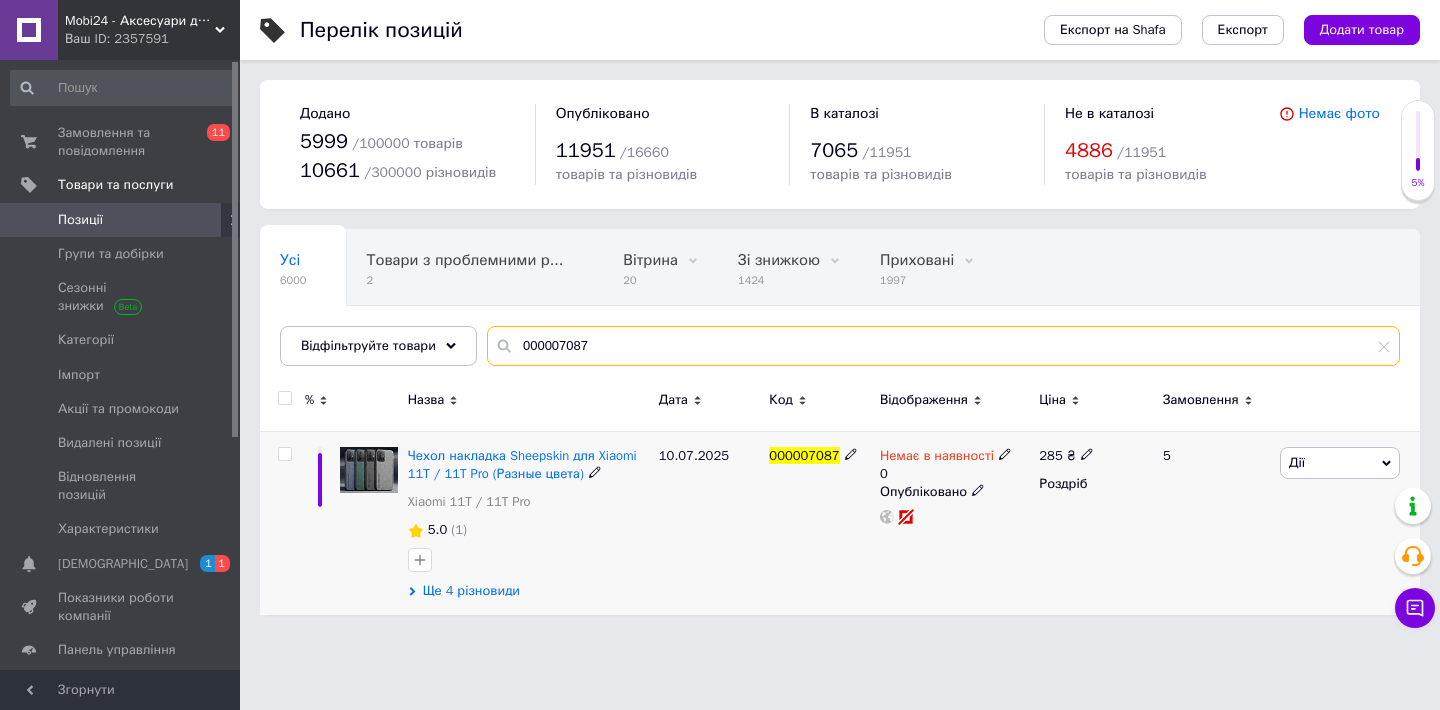 type on "000007087" 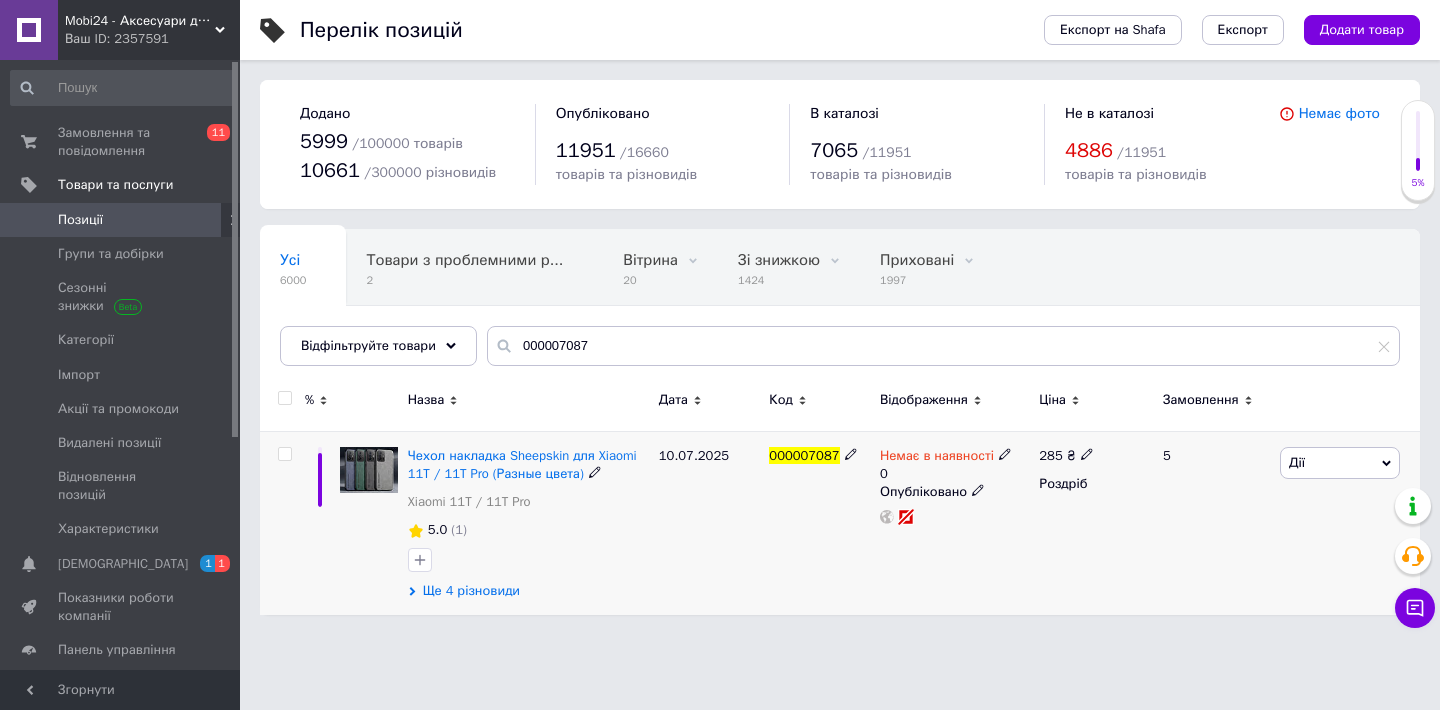click on "Ще 4 різновиди" at bounding box center [471, 591] 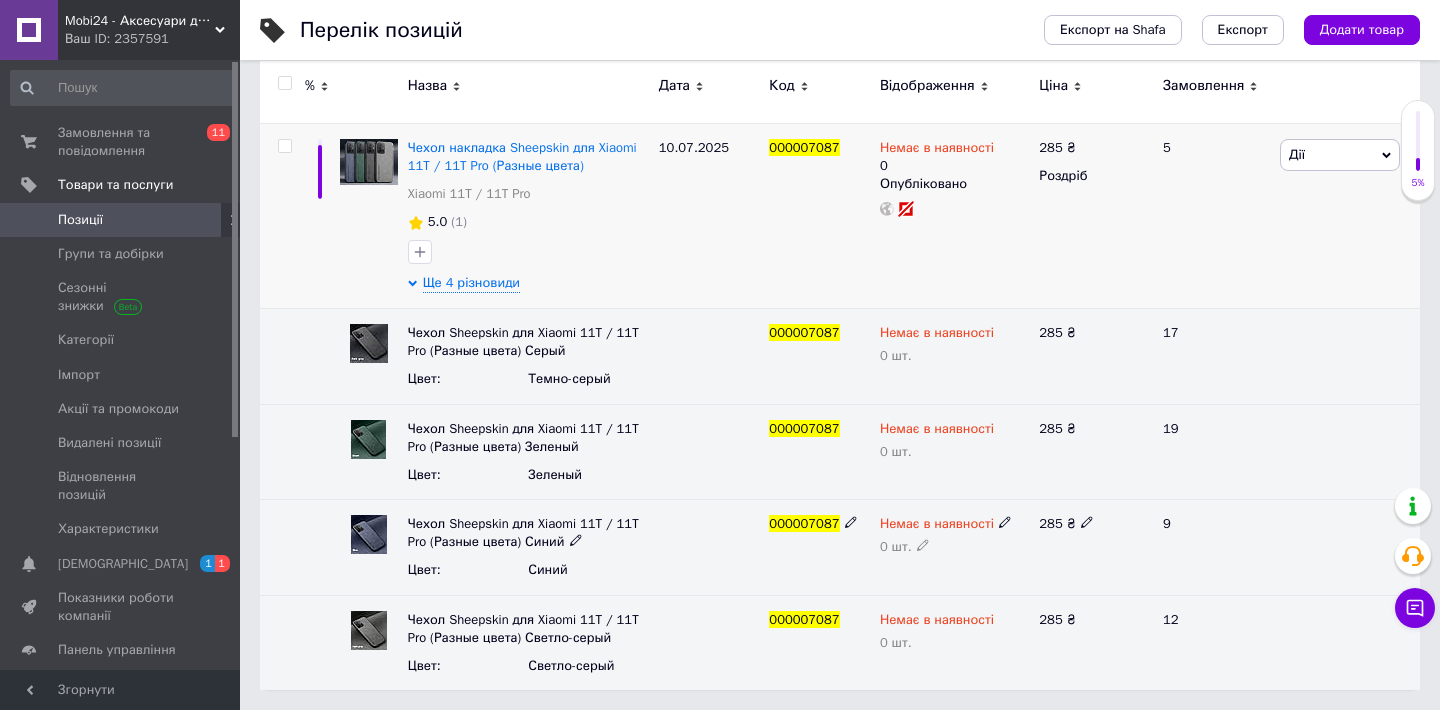 scroll, scrollTop: 297, scrollLeft: 0, axis: vertical 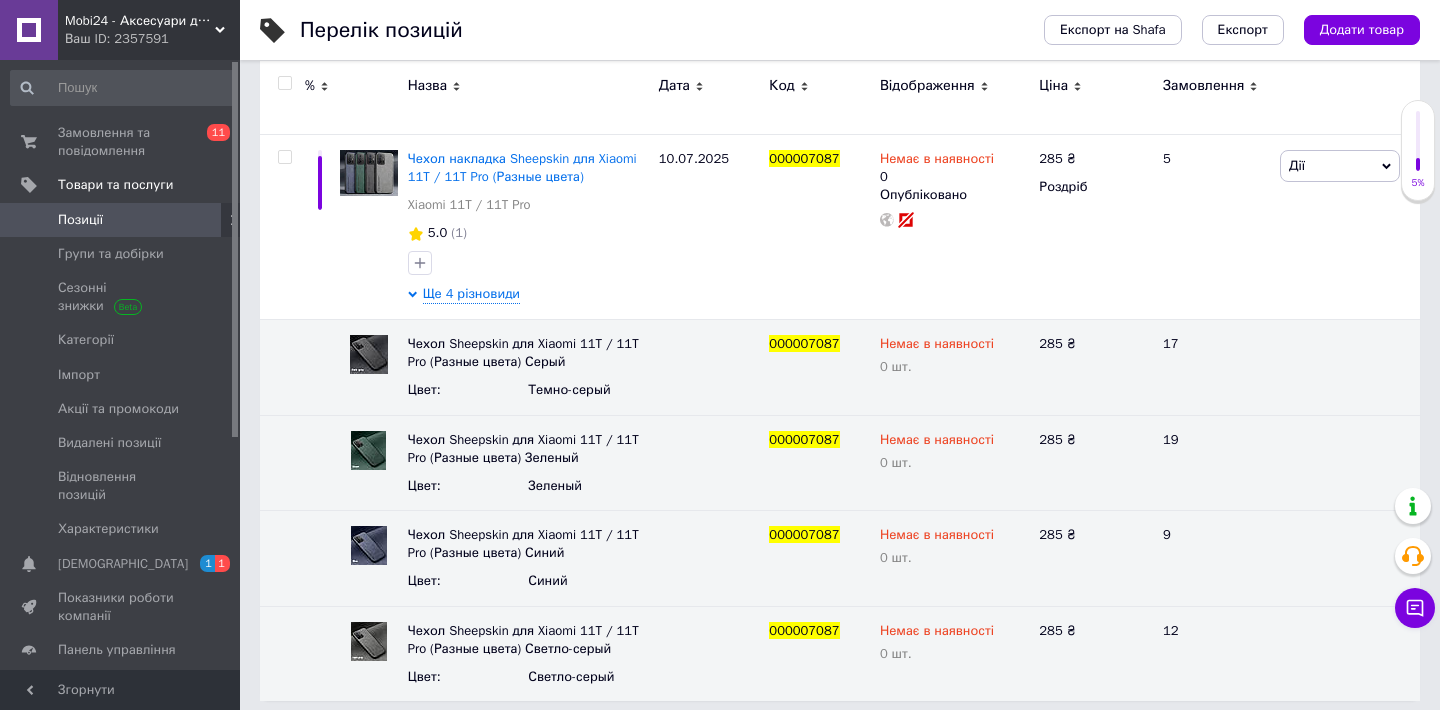 type 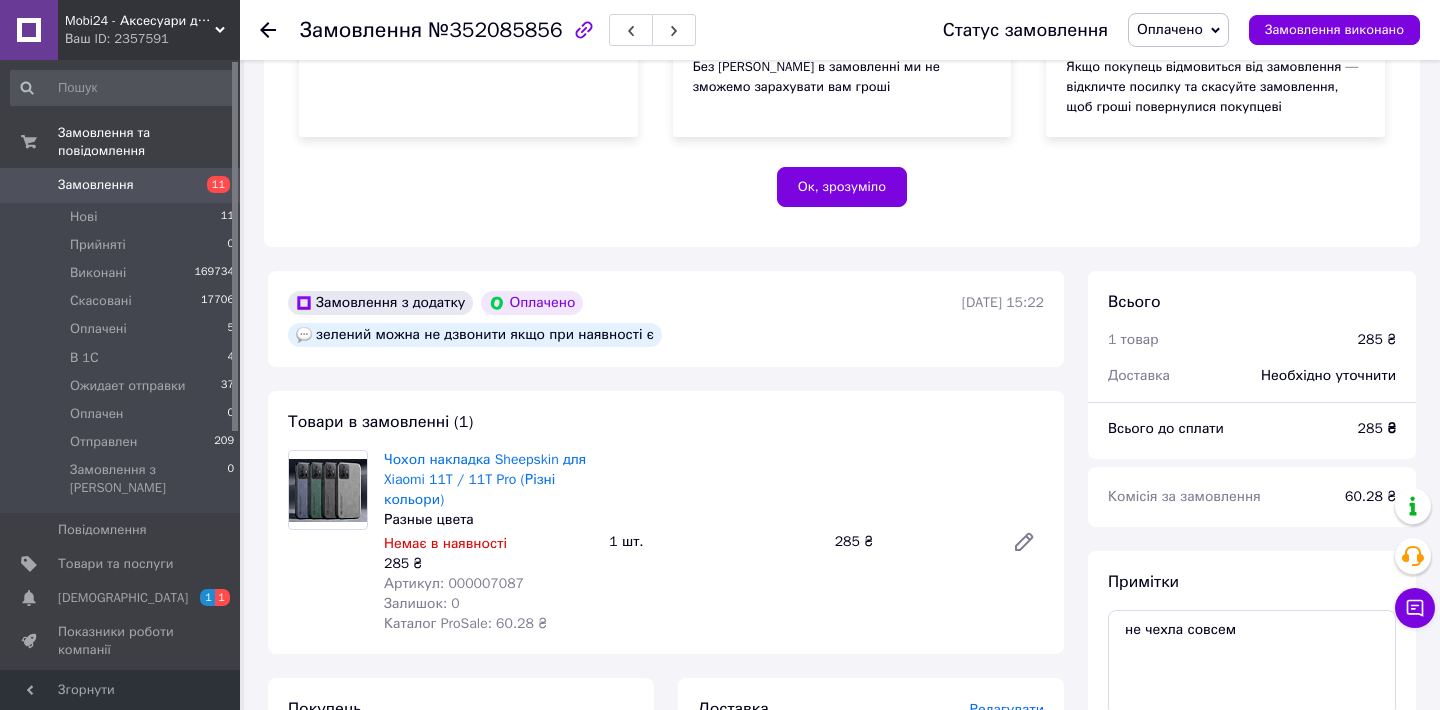 scroll, scrollTop: 383, scrollLeft: 0, axis: vertical 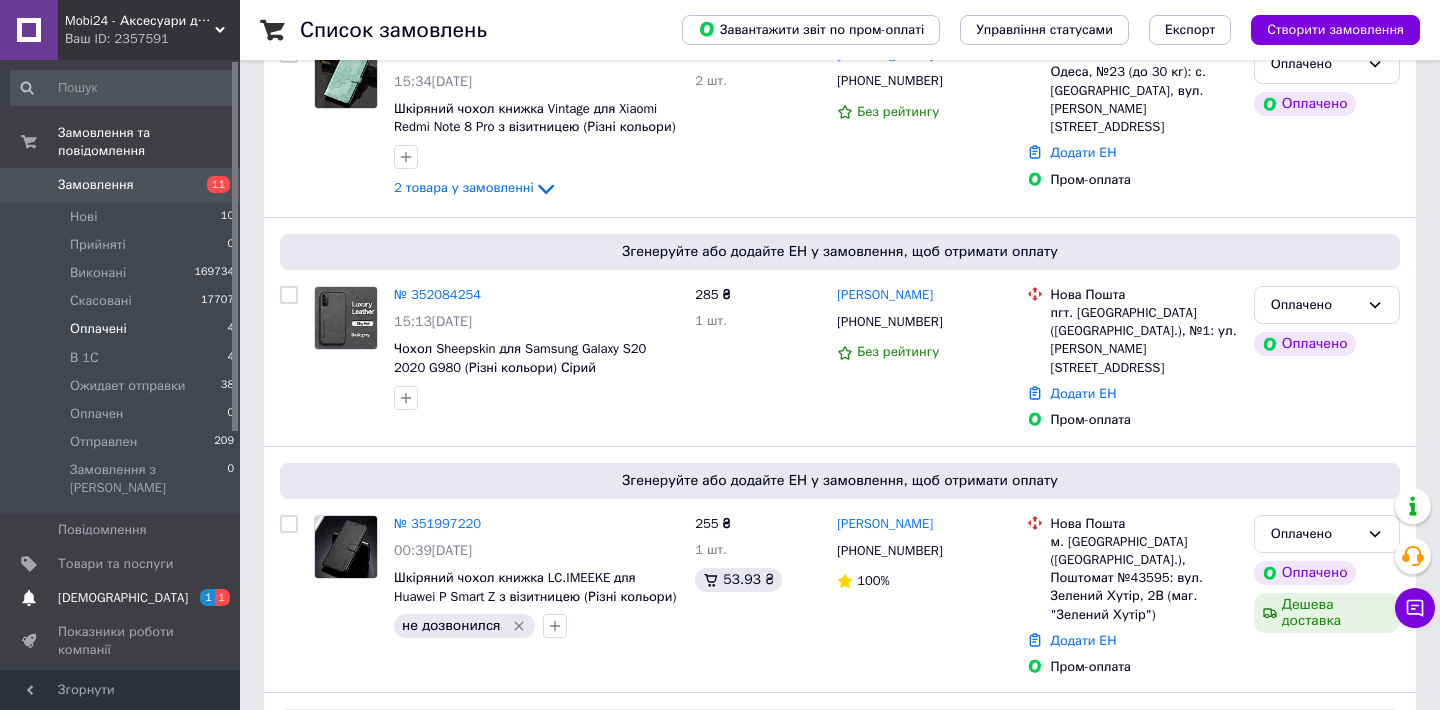 click on "[DEMOGRAPHIC_DATA]" at bounding box center [123, 598] 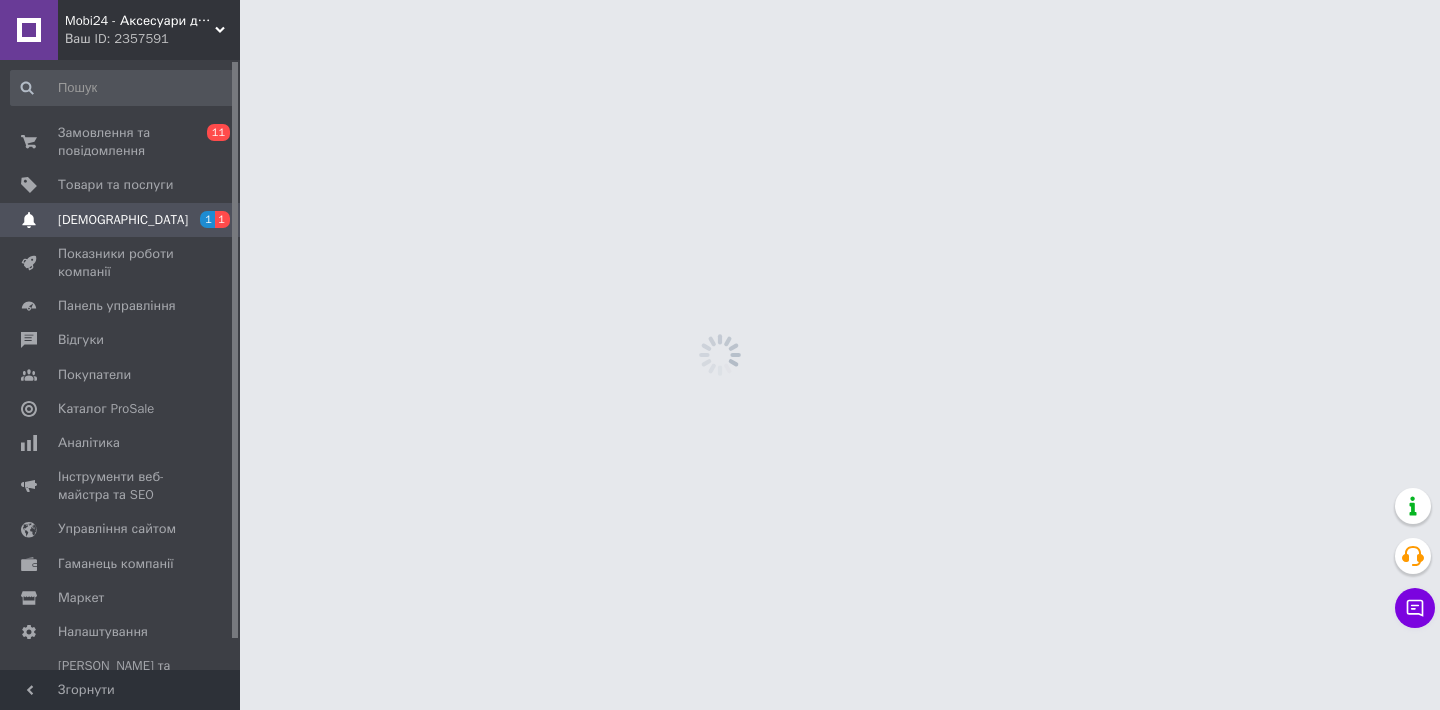 scroll, scrollTop: 0, scrollLeft: 0, axis: both 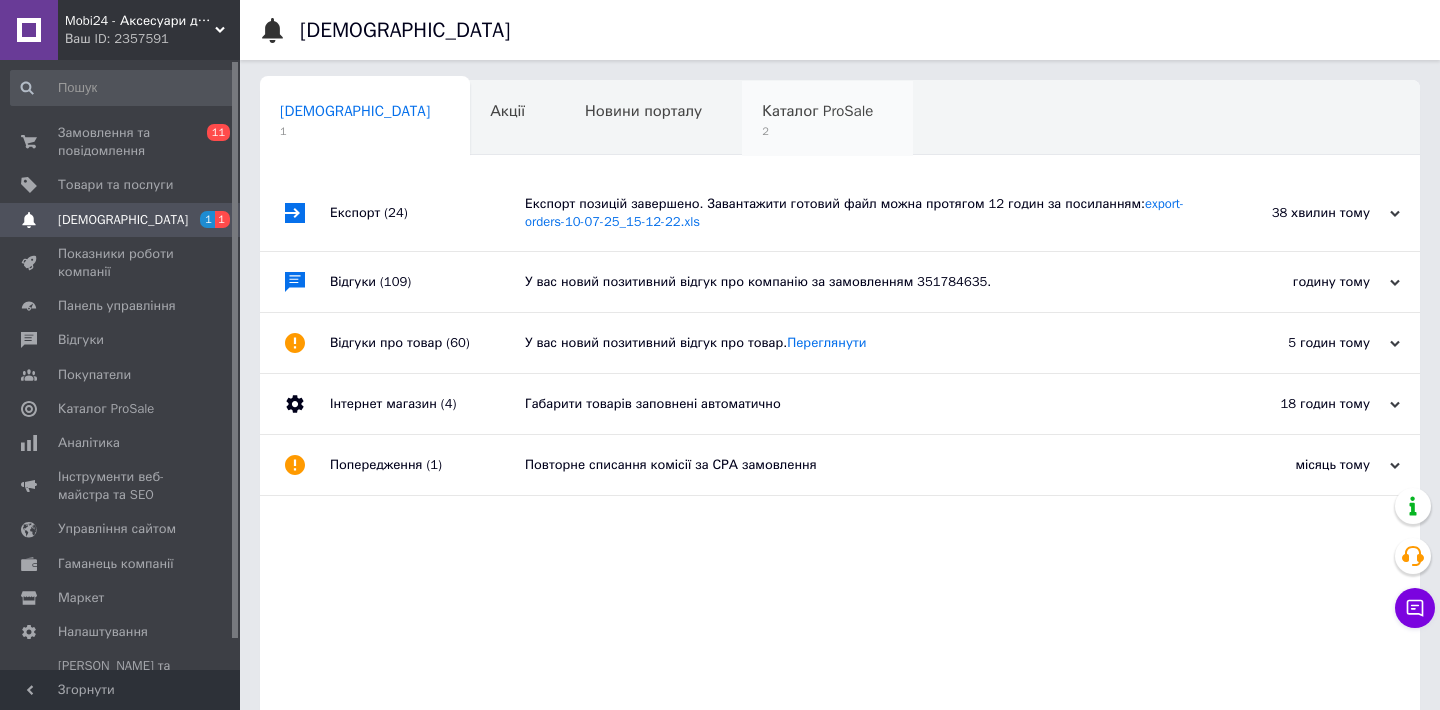 click on "Каталог ProSale 2" at bounding box center (827, 119) 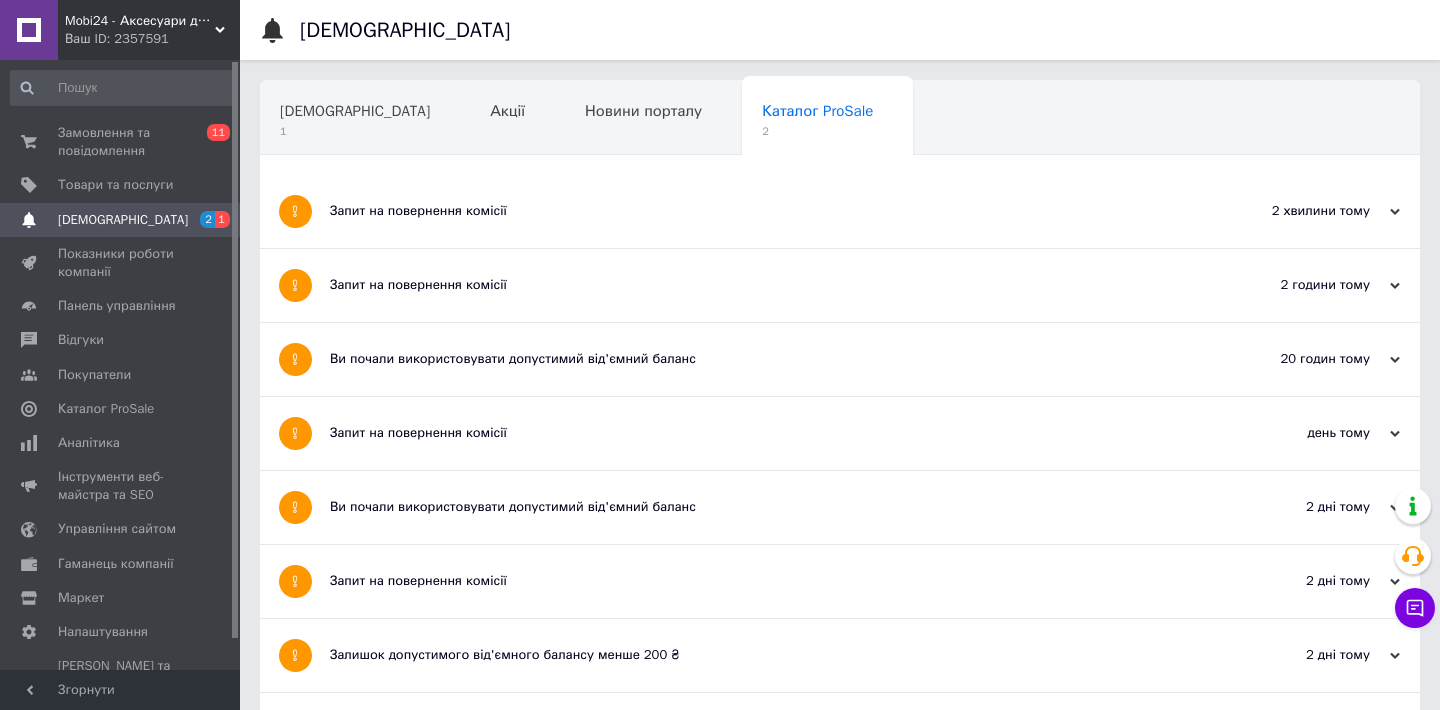 click on "Запит на повернення комісії" at bounding box center [765, 285] 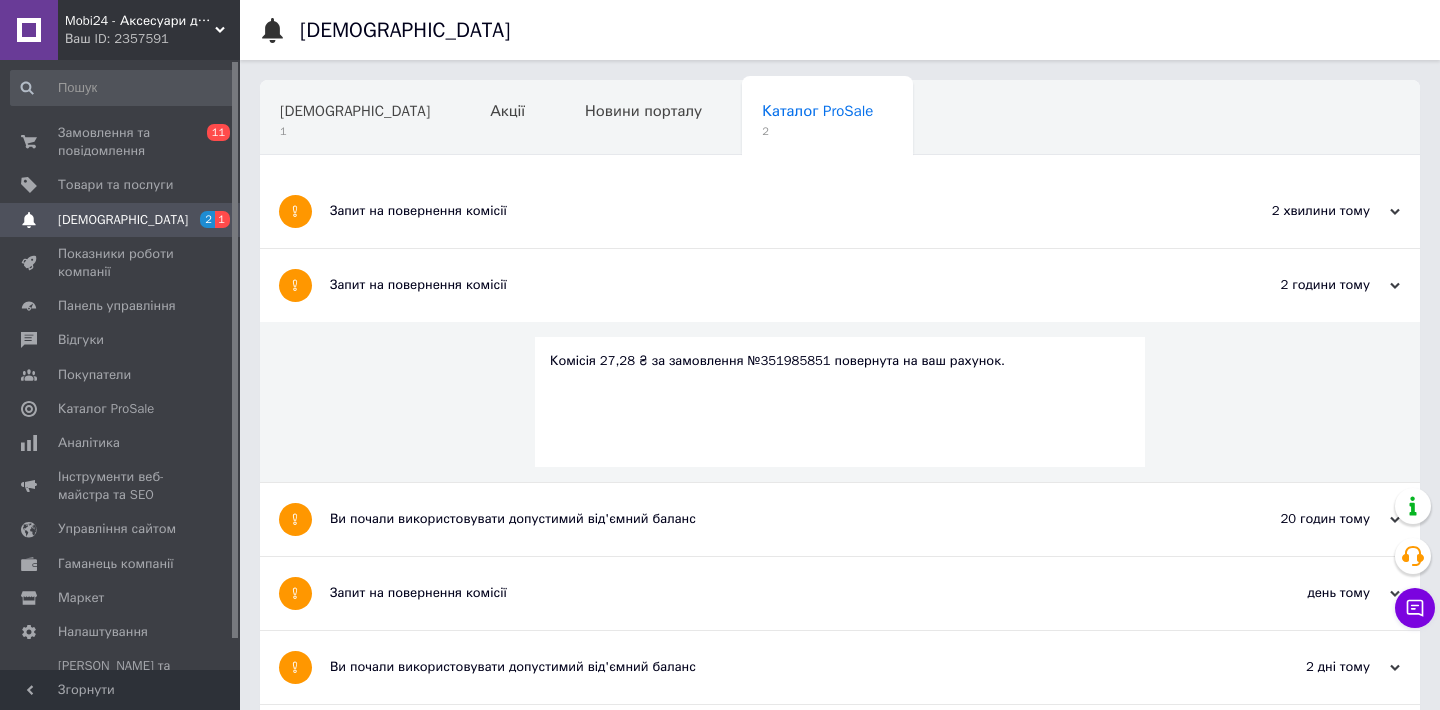 click on "Запит на повернення комісії" at bounding box center (765, 211) 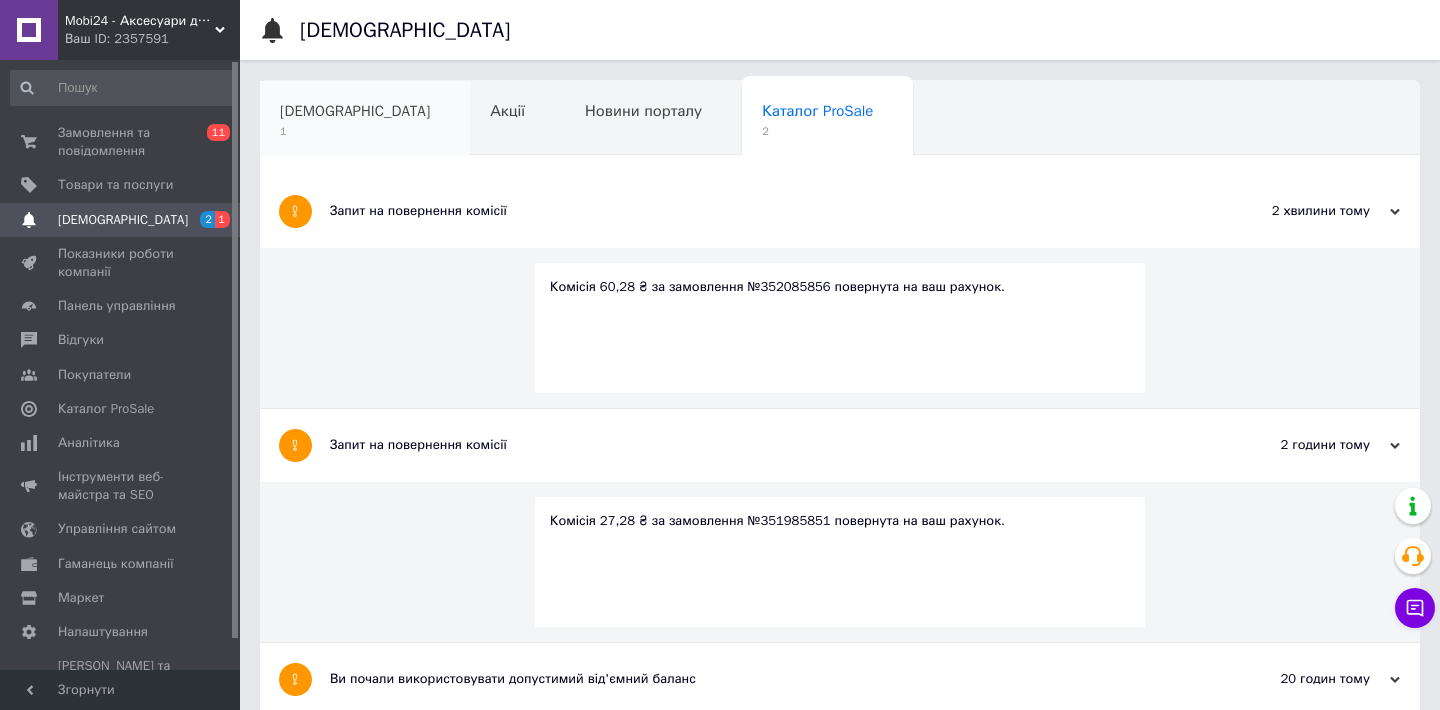 click on "Сповіщення 1" at bounding box center (365, 119) 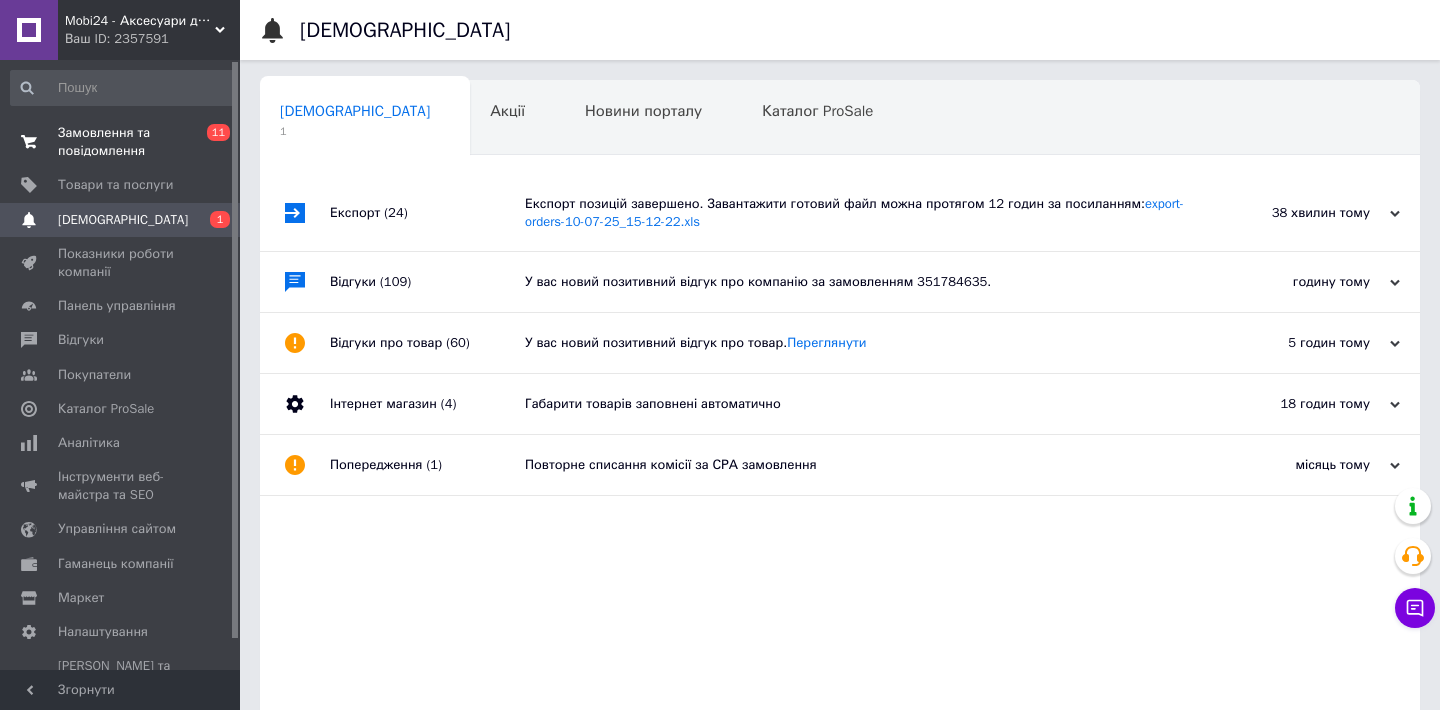 click on "Замовлення та повідомлення" at bounding box center (121, 142) 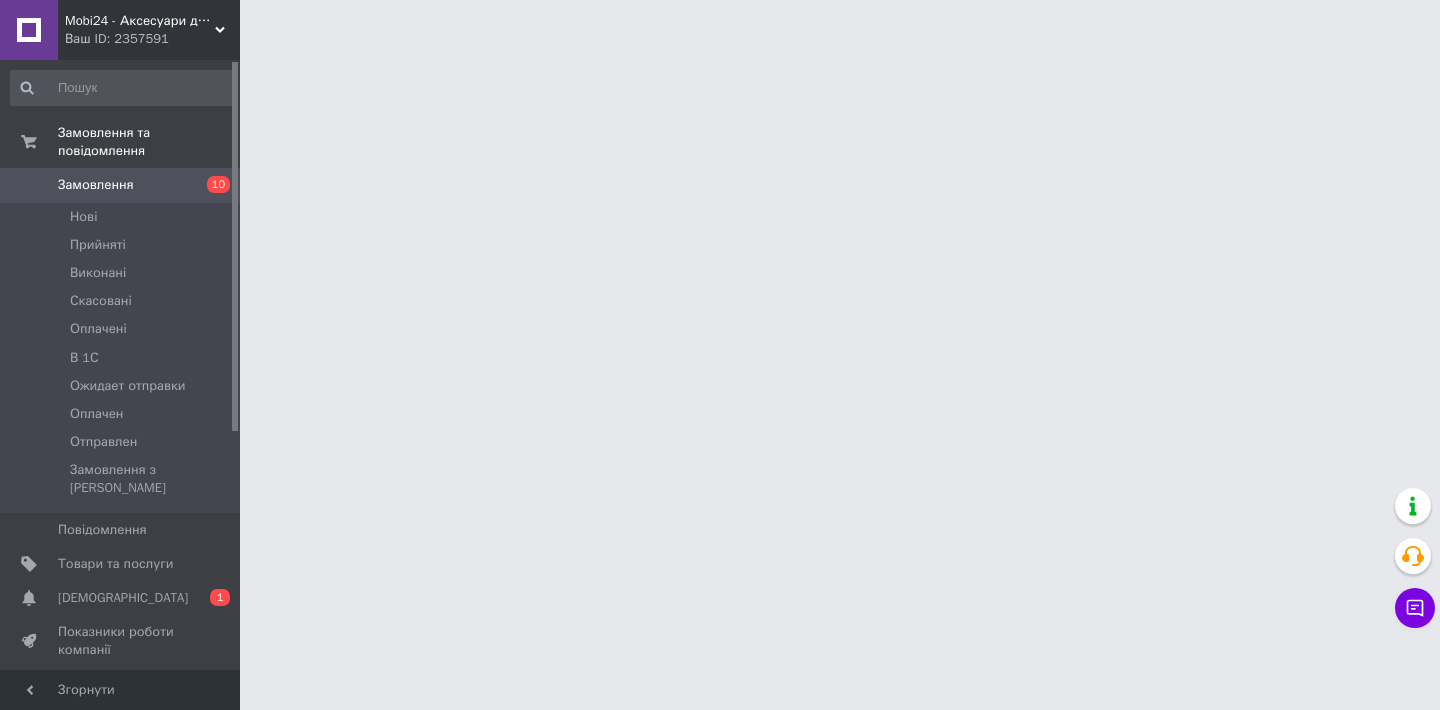 scroll, scrollTop: 0, scrollLeft: 0, axis: both 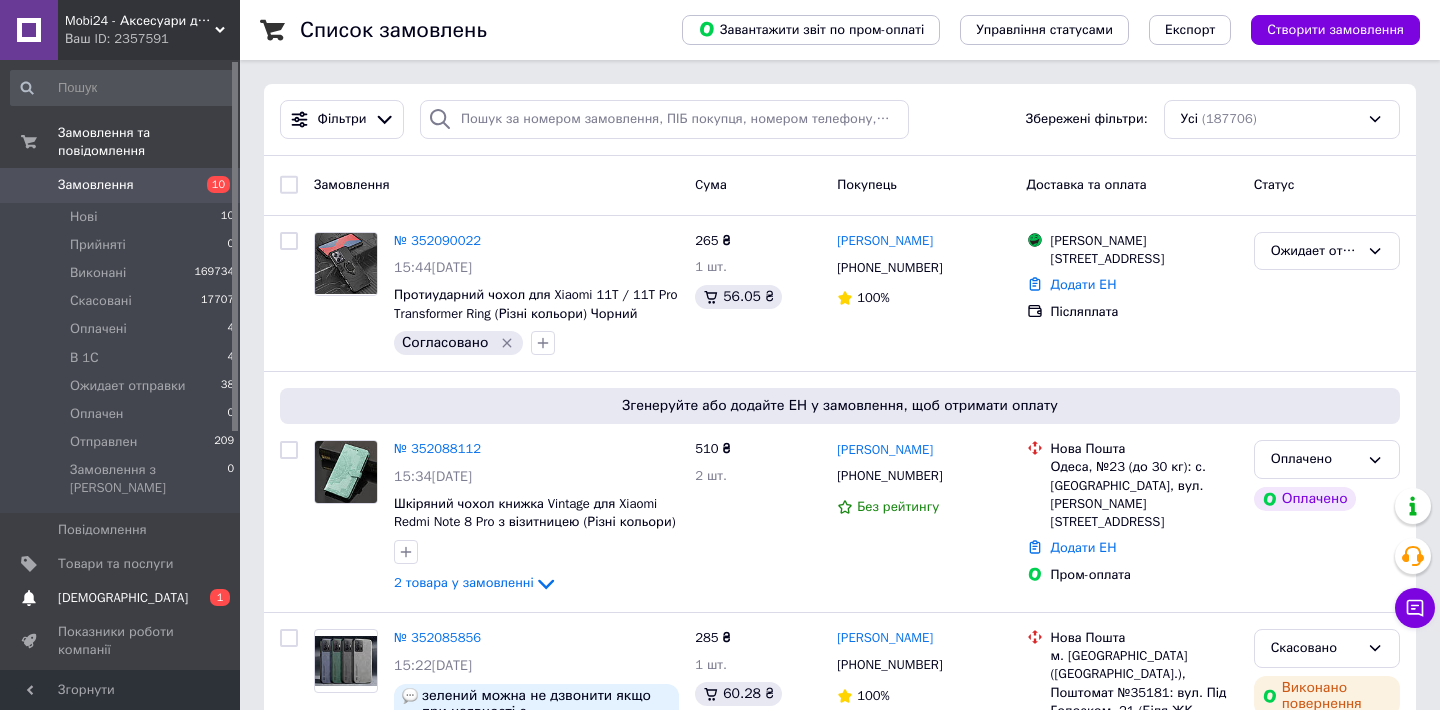 click on "[DEMOGRAPHIC_DATA]" at bounding box center [121, 598] 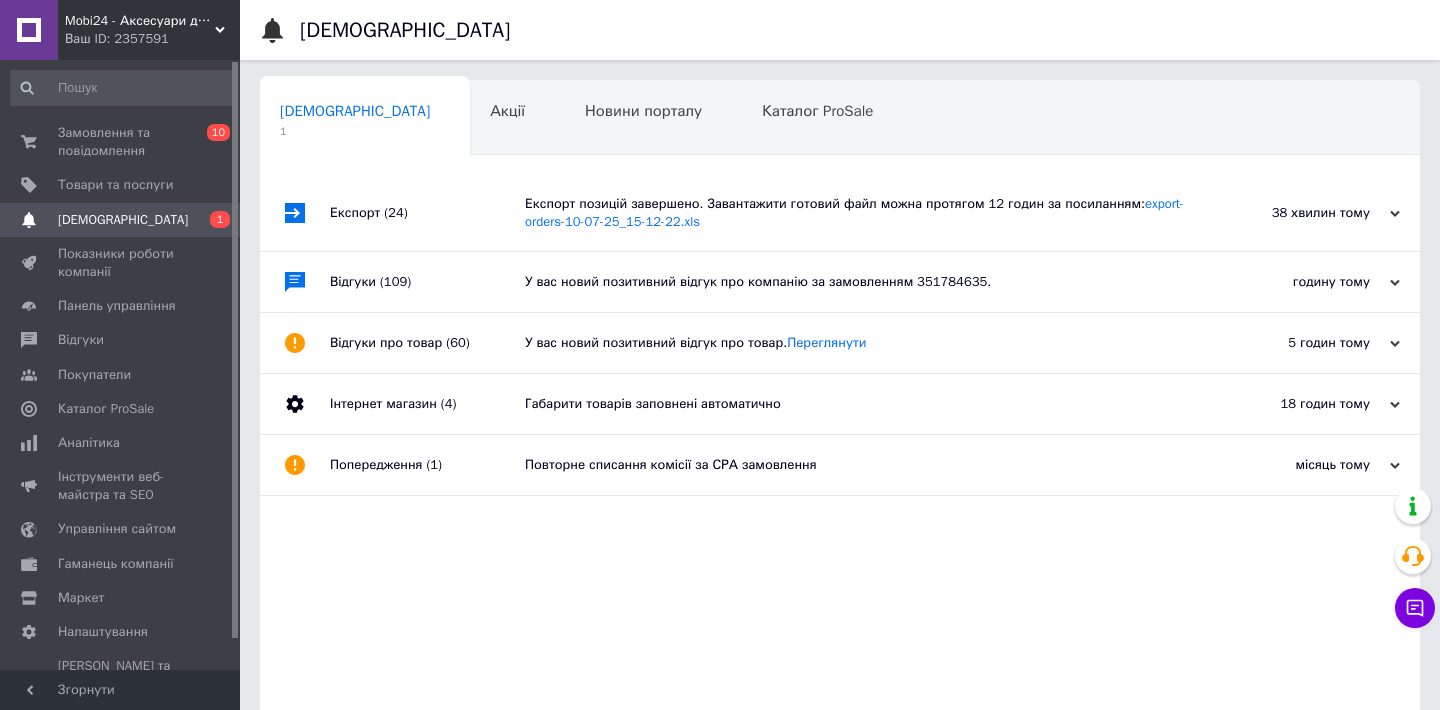 click on "годину тому" at bounding box center [1300, 282] 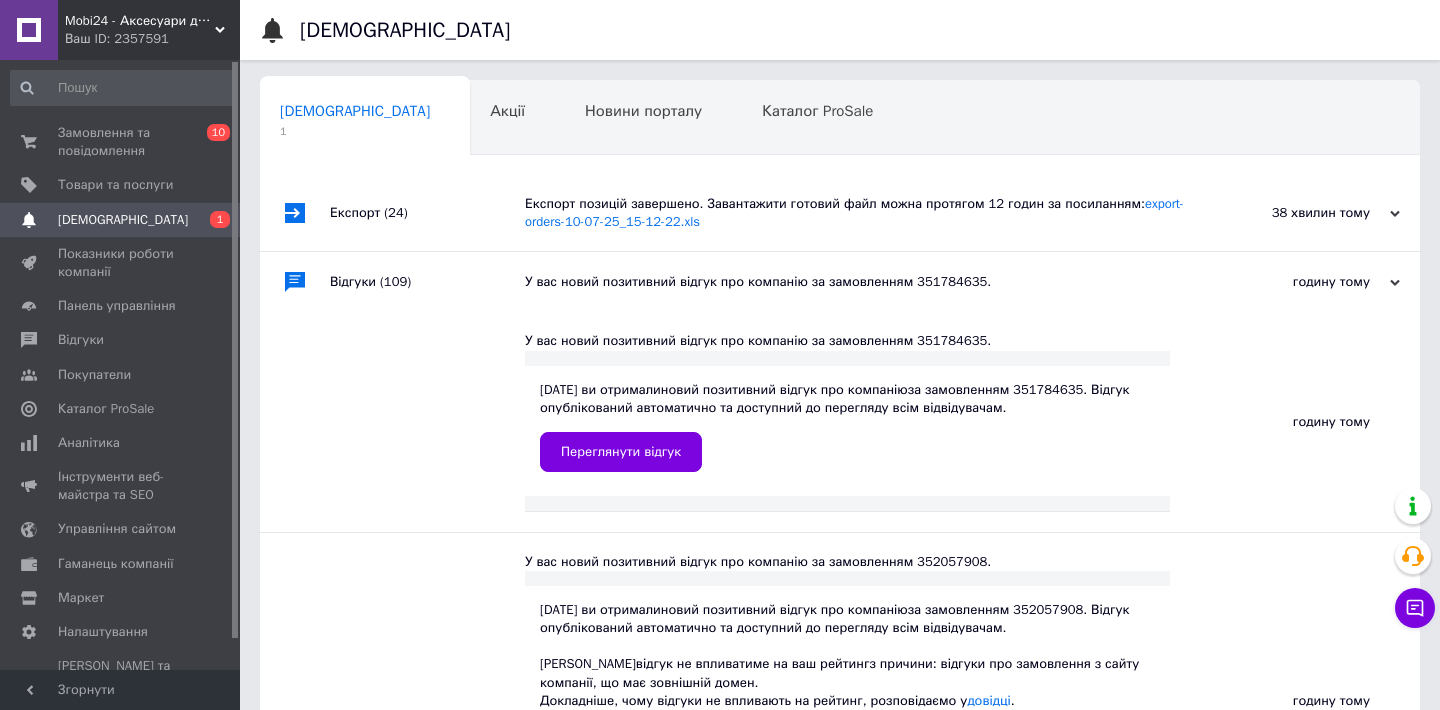 click on "38 хвилин тому 10.07.2025" at bounding box center (1310, 213) 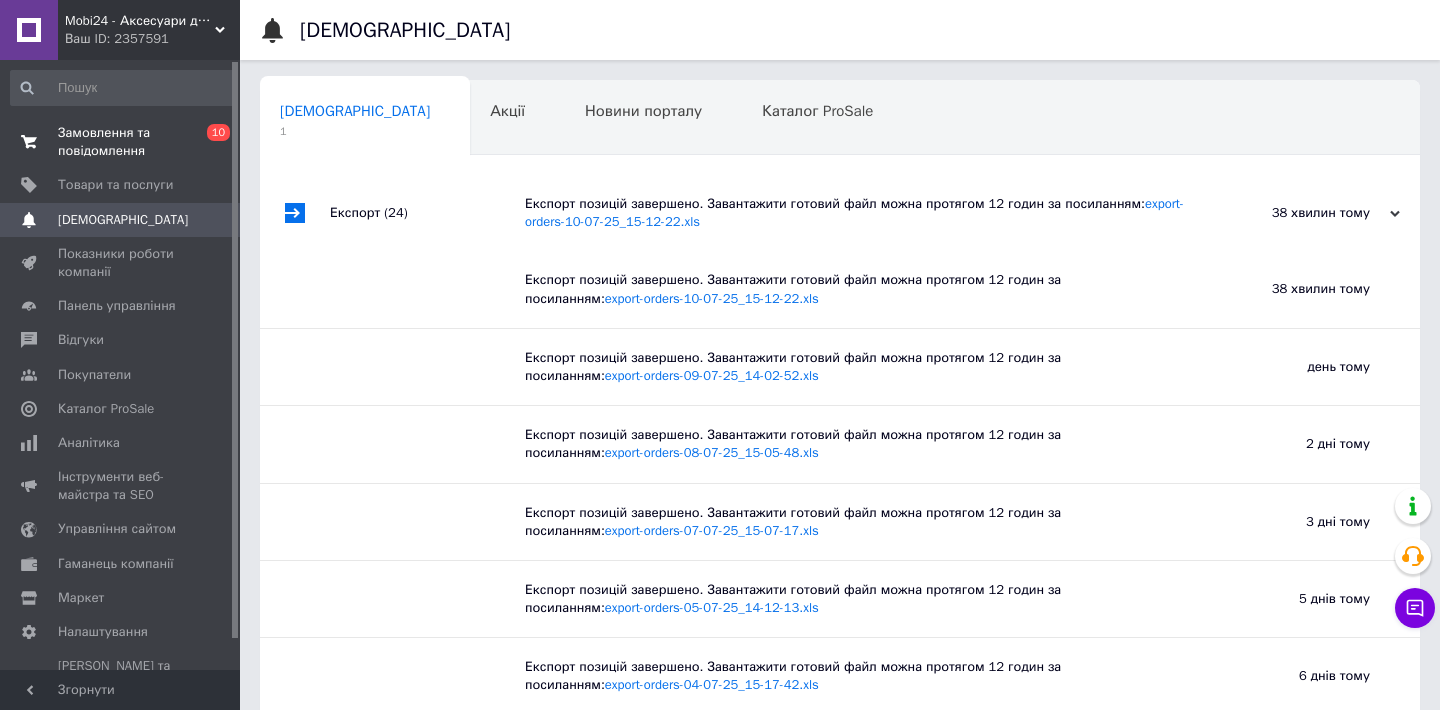 click on "Замовлення та повідомлення" at bounding box center [121, 142] 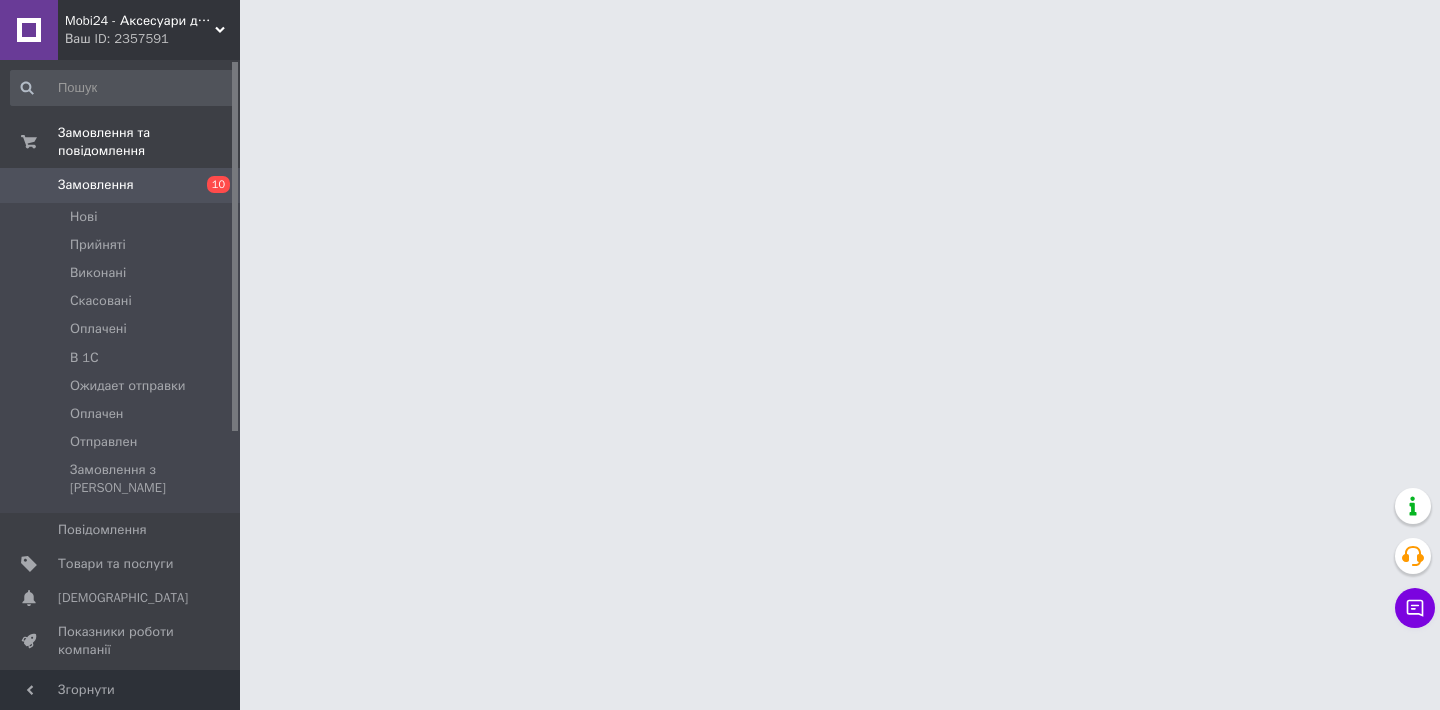 scroll, scrollTop: 0, scrollLeft: 0, axis: both 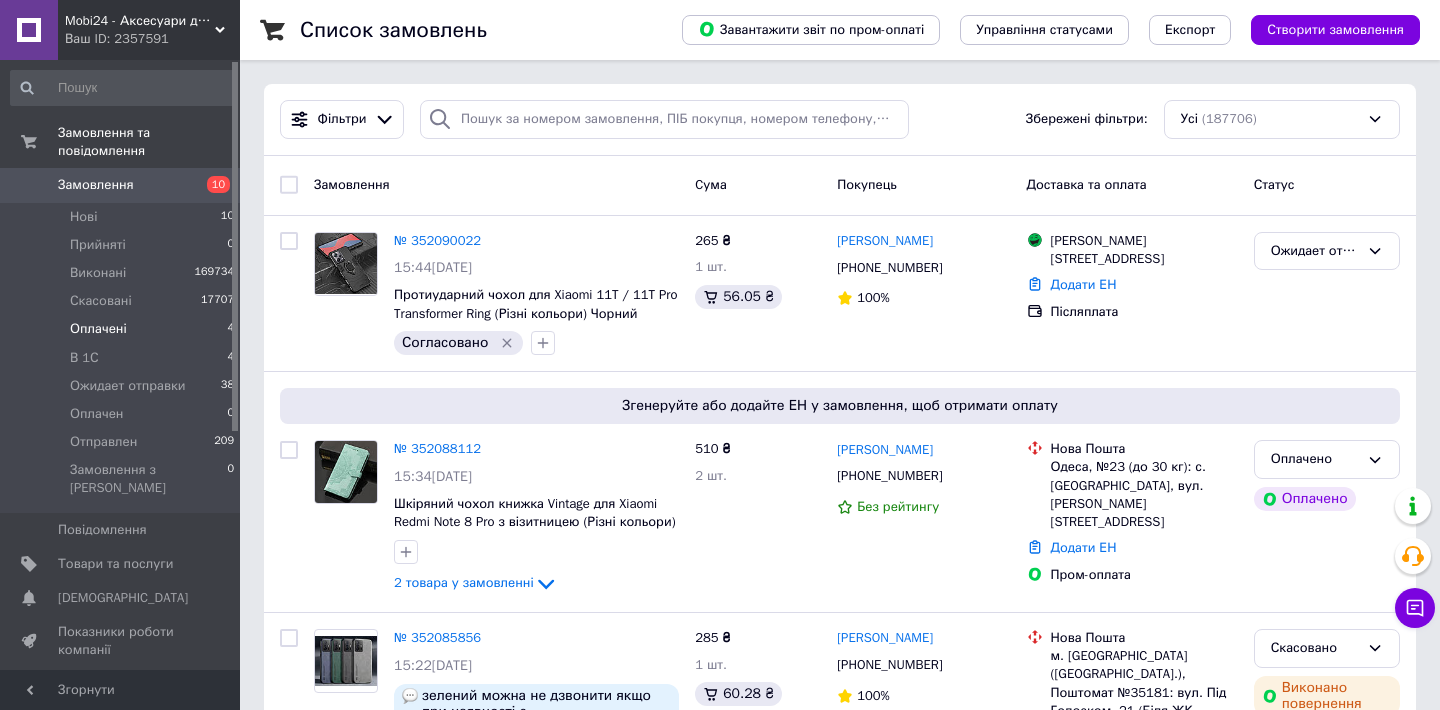 click on "Оплачені 4" at bounding box center (123, 329) 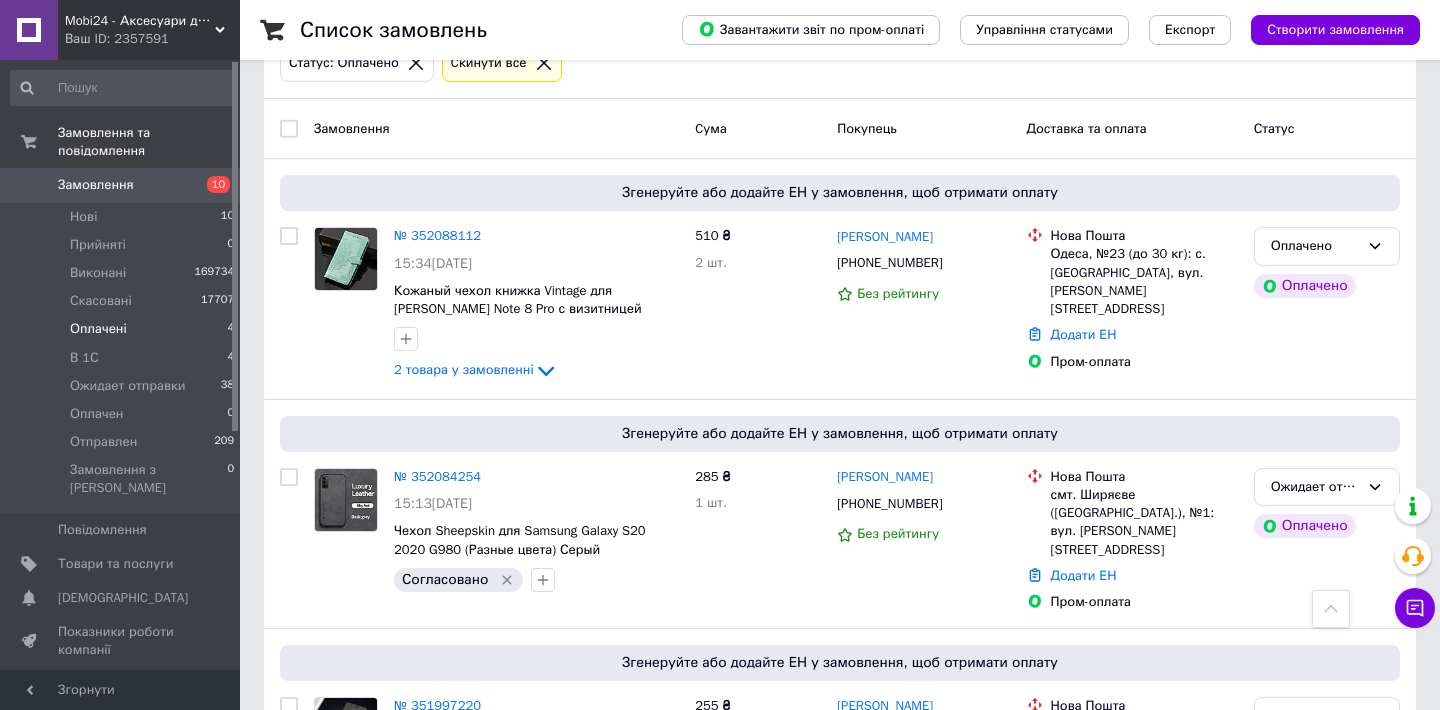 scroll, scrollTop: 0, scrollLeft: 0, axis: both 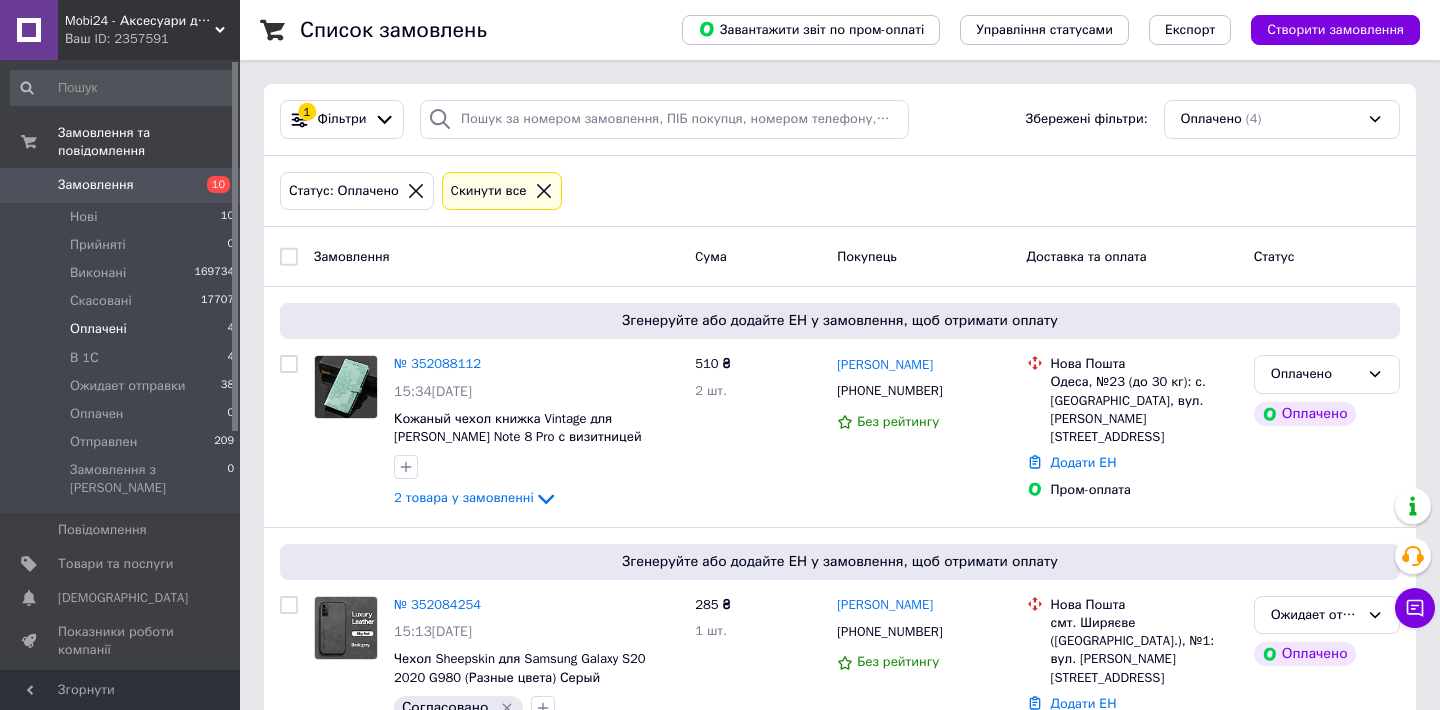 click on "Оплачені 4" at bounding box center (123, 329) 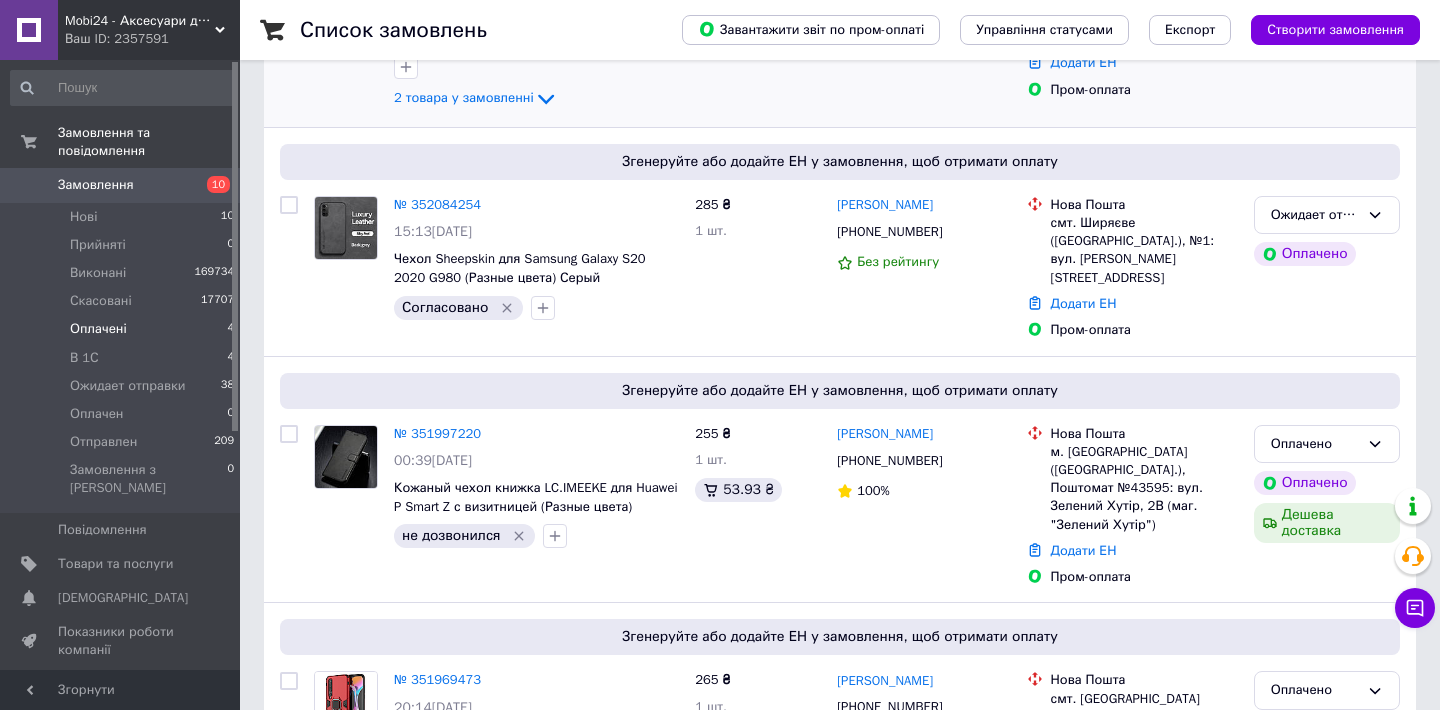 scroll, scrollTop: 491, scrollLeft: 0, axis: vertical 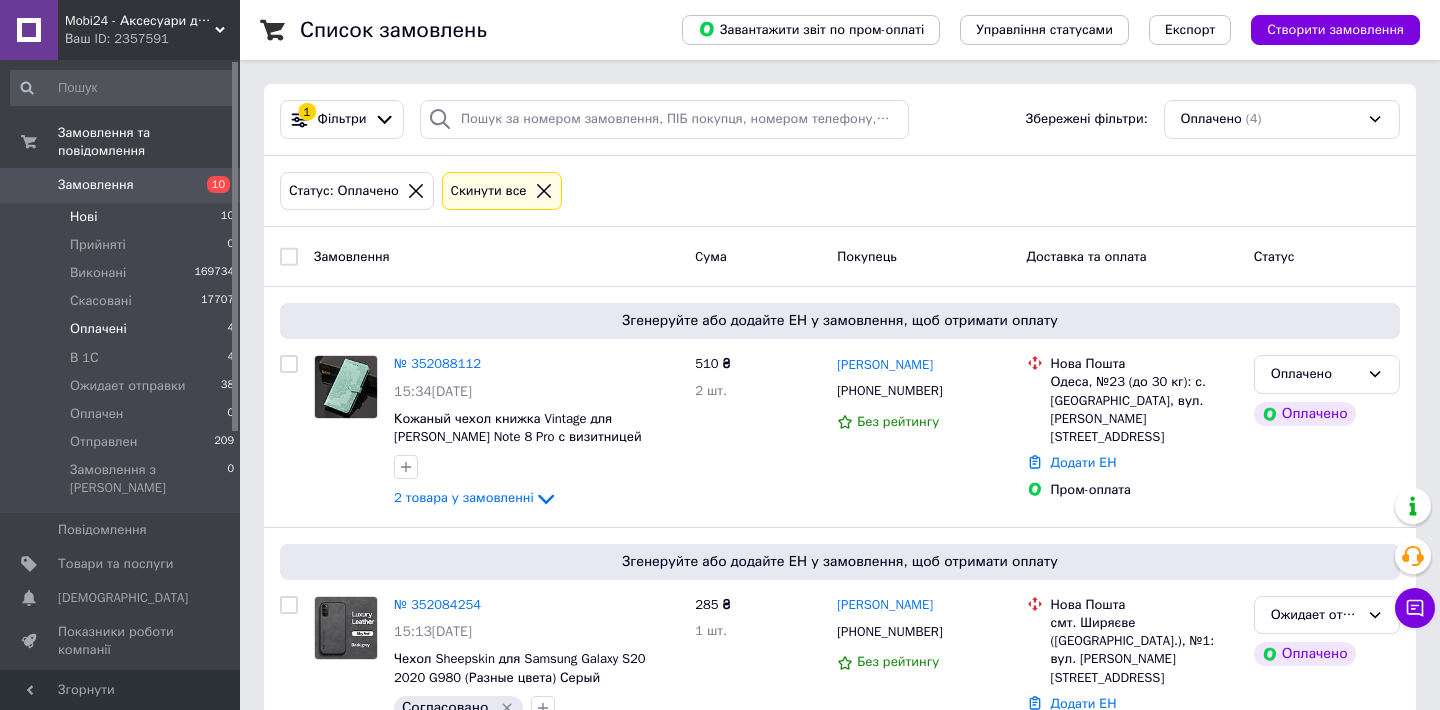 click on "Нові 10" at bounding box center (123, 217) 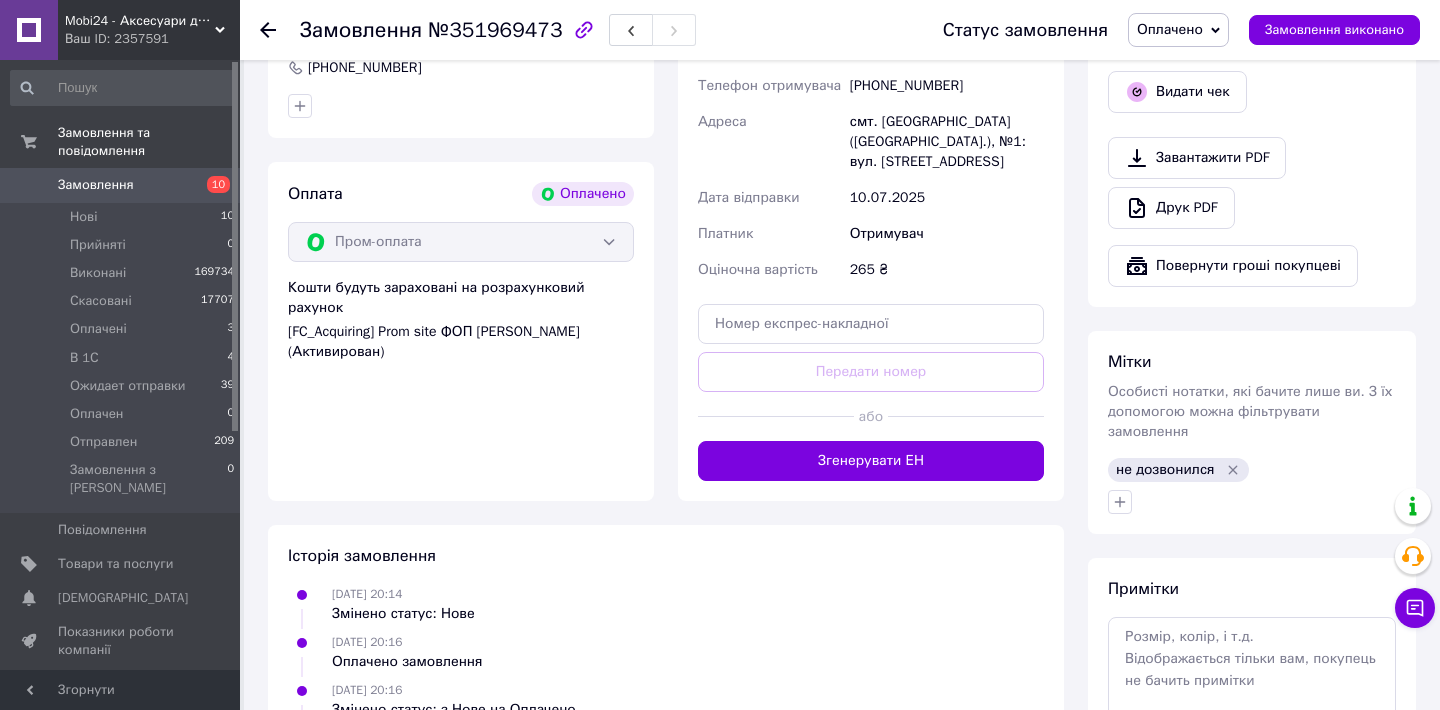 scroll, scrollTop: 1294, scrollLeft: 0, axis: vertical 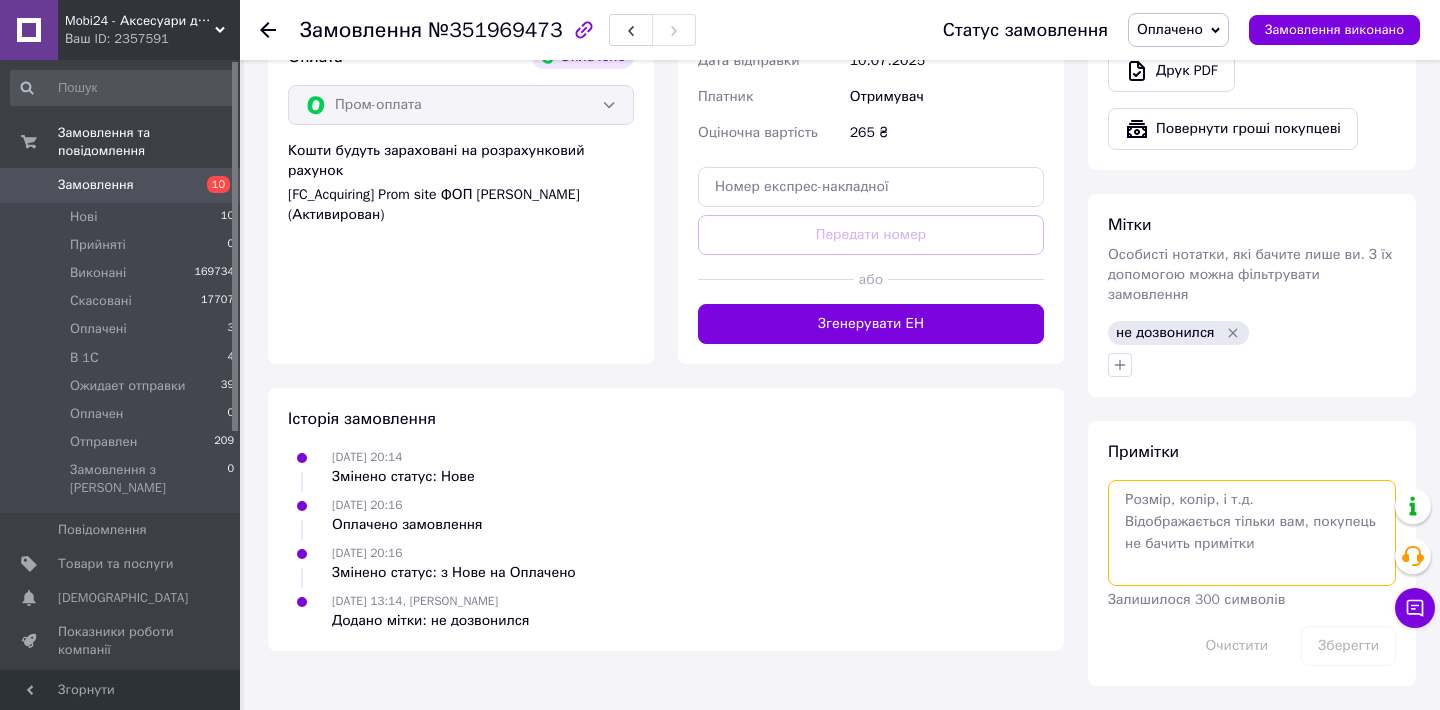 click at bounding box center (1252, 533) 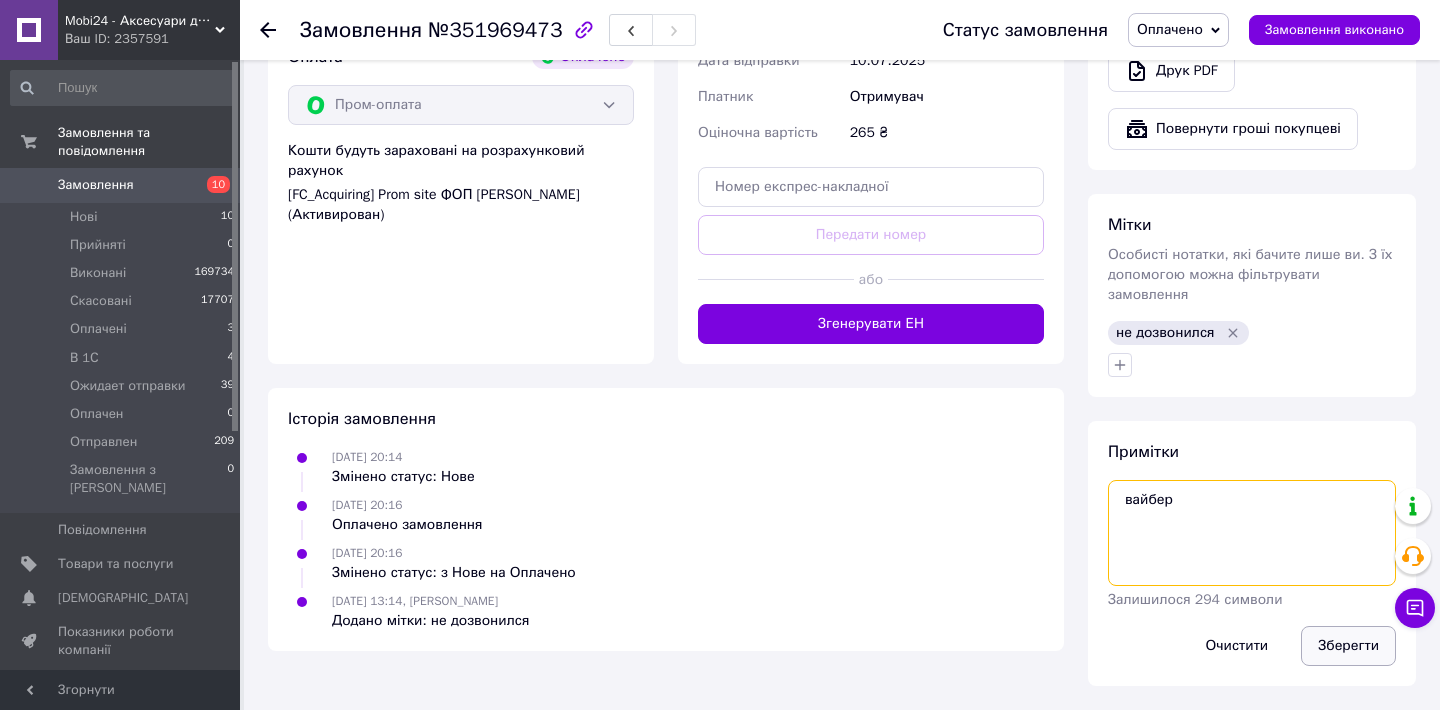 type on "вайбер" 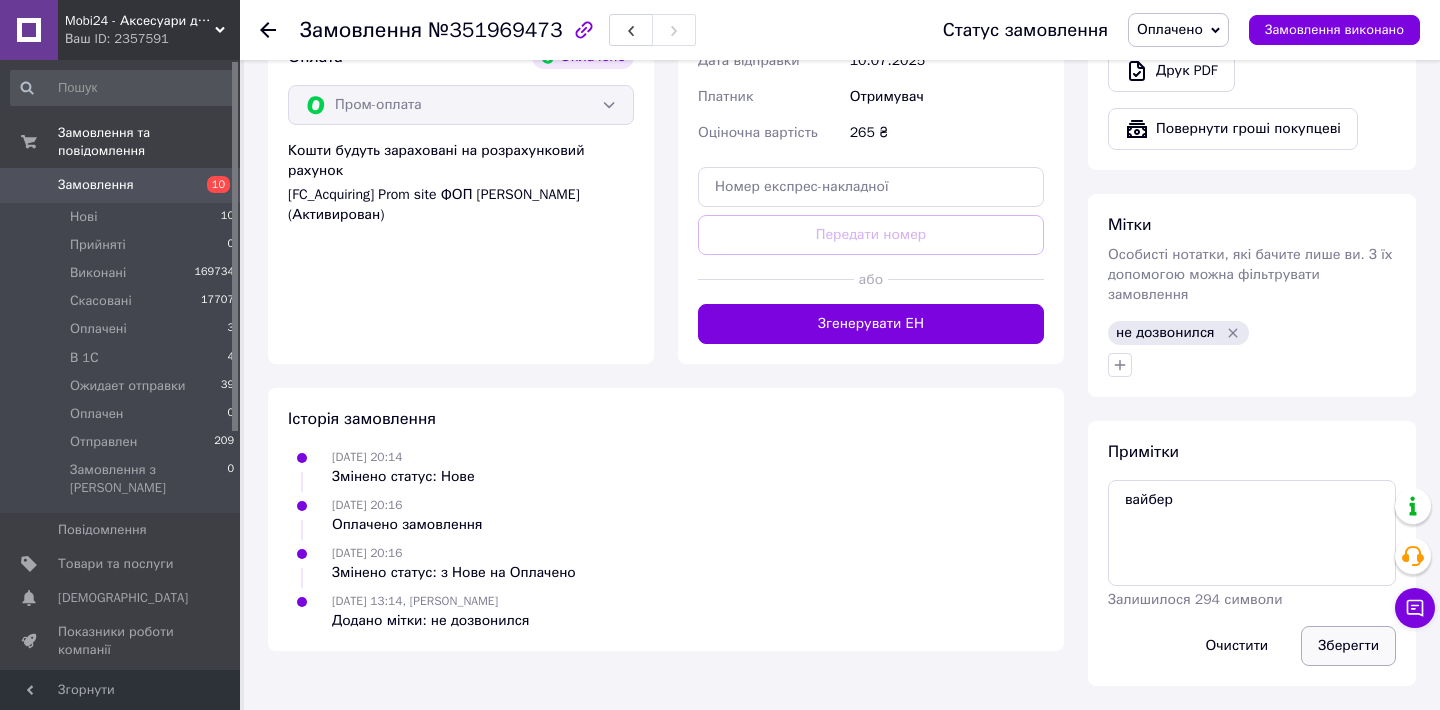 click on "Зберегти" at bounding box center [1348, 646] 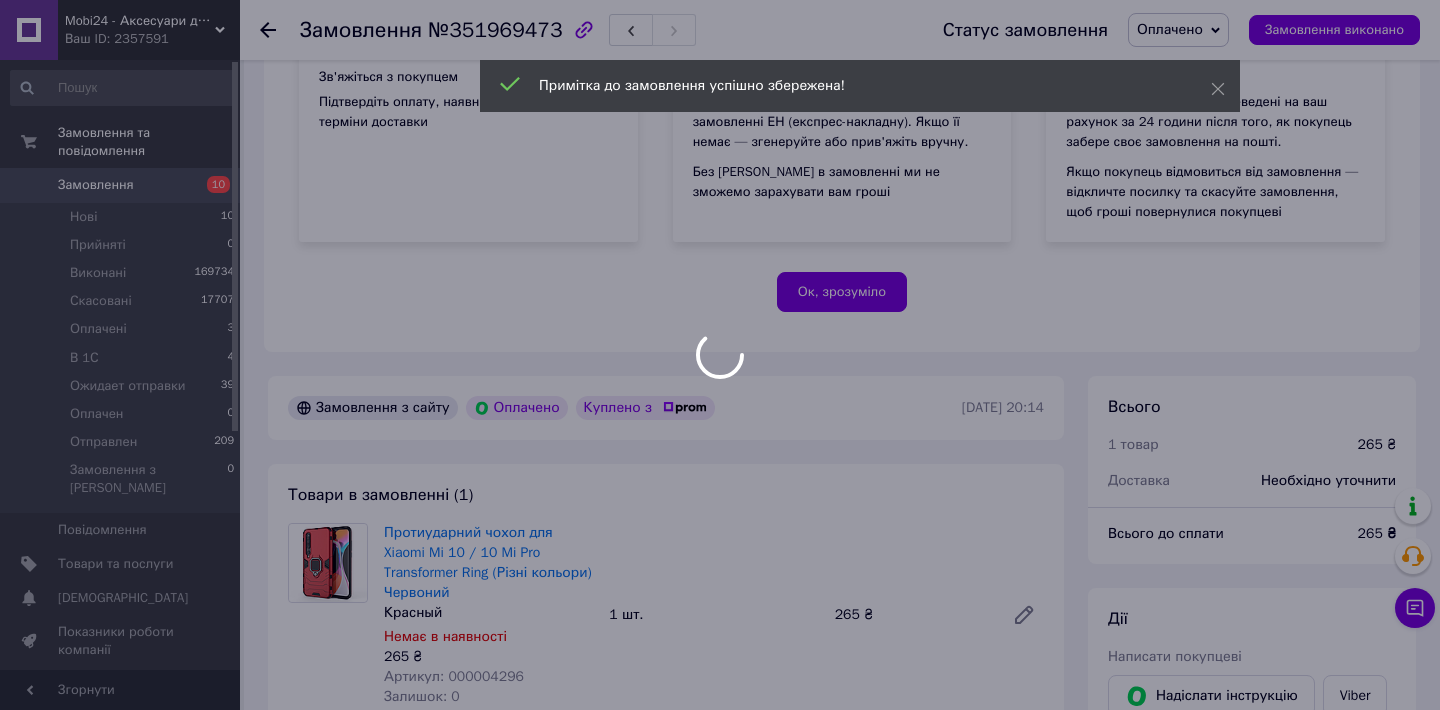 scroll, scrollTop: 199, scrollLeft: 0, axis: vertical 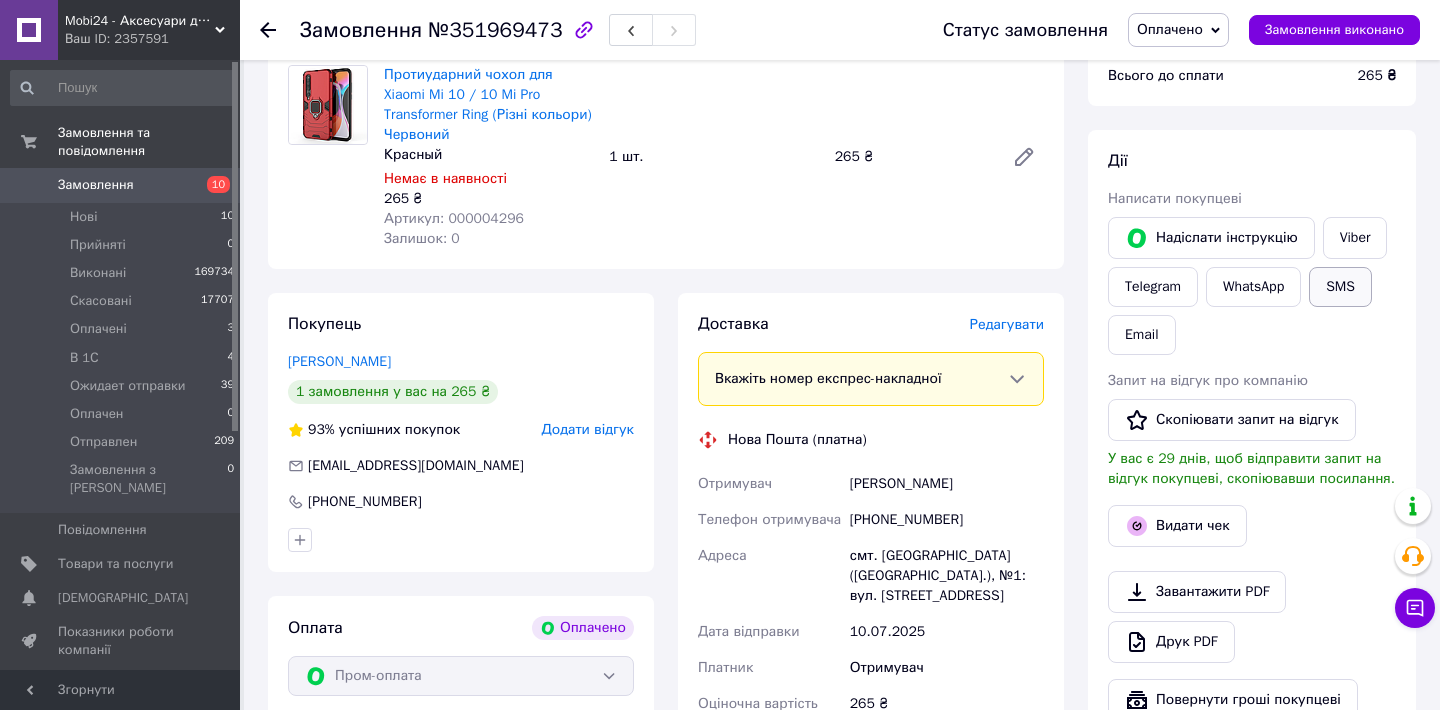 click on "SMS" at bounding box center (1340, 287) 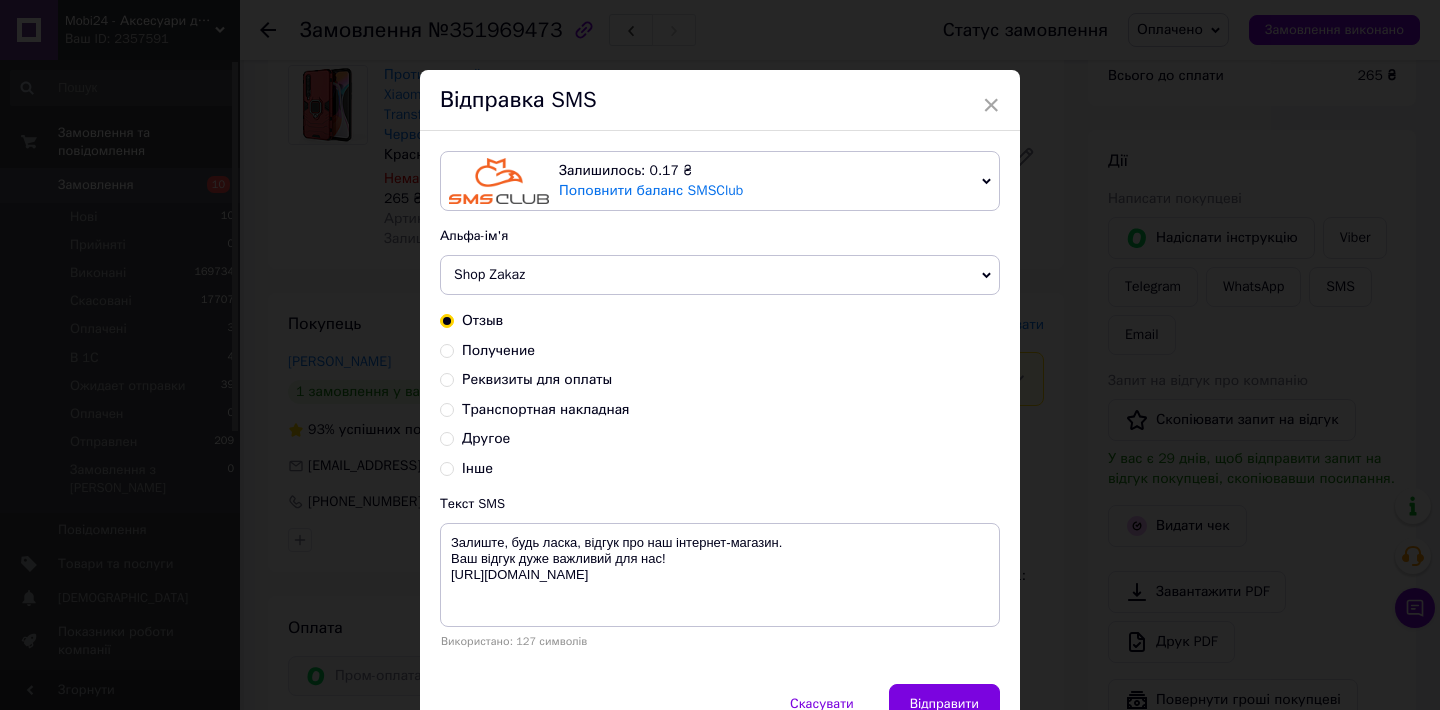 click on "Інше" at bounding box center [447, 467] 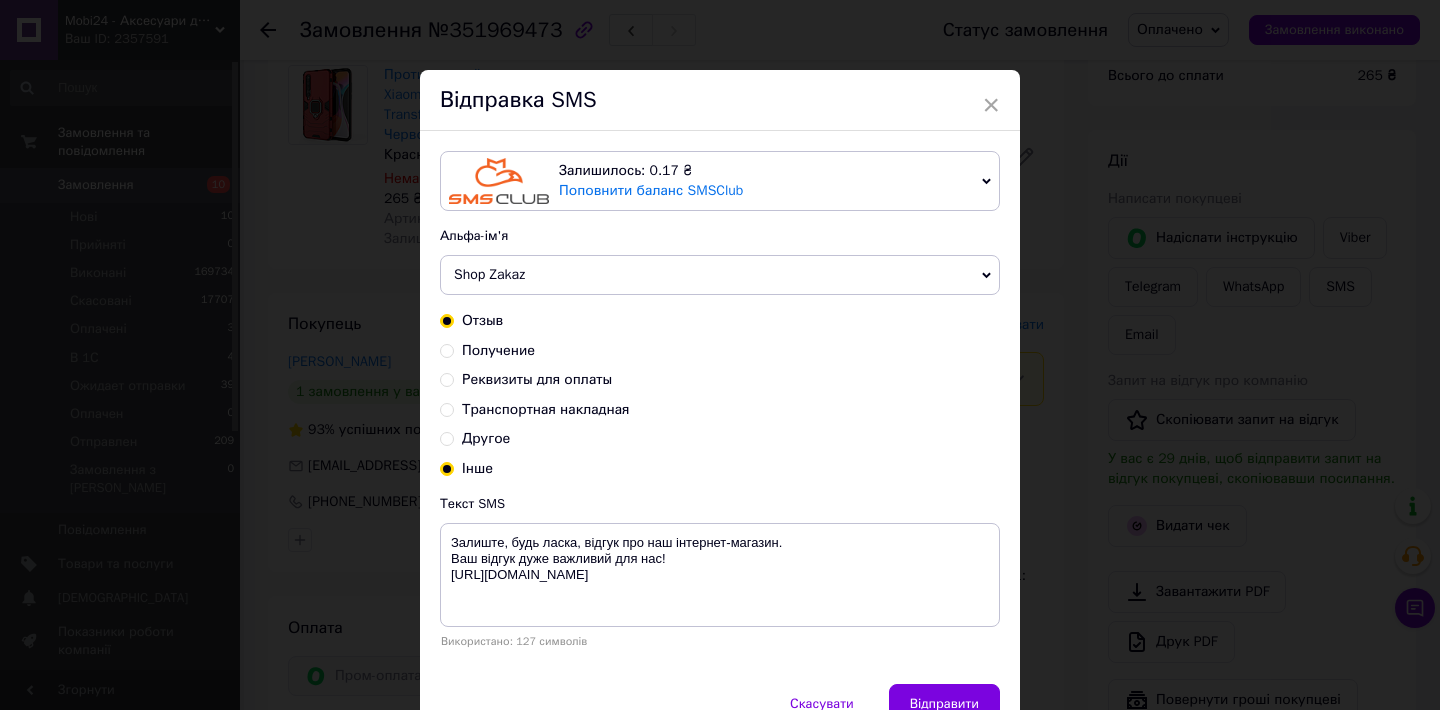 radio on "true" 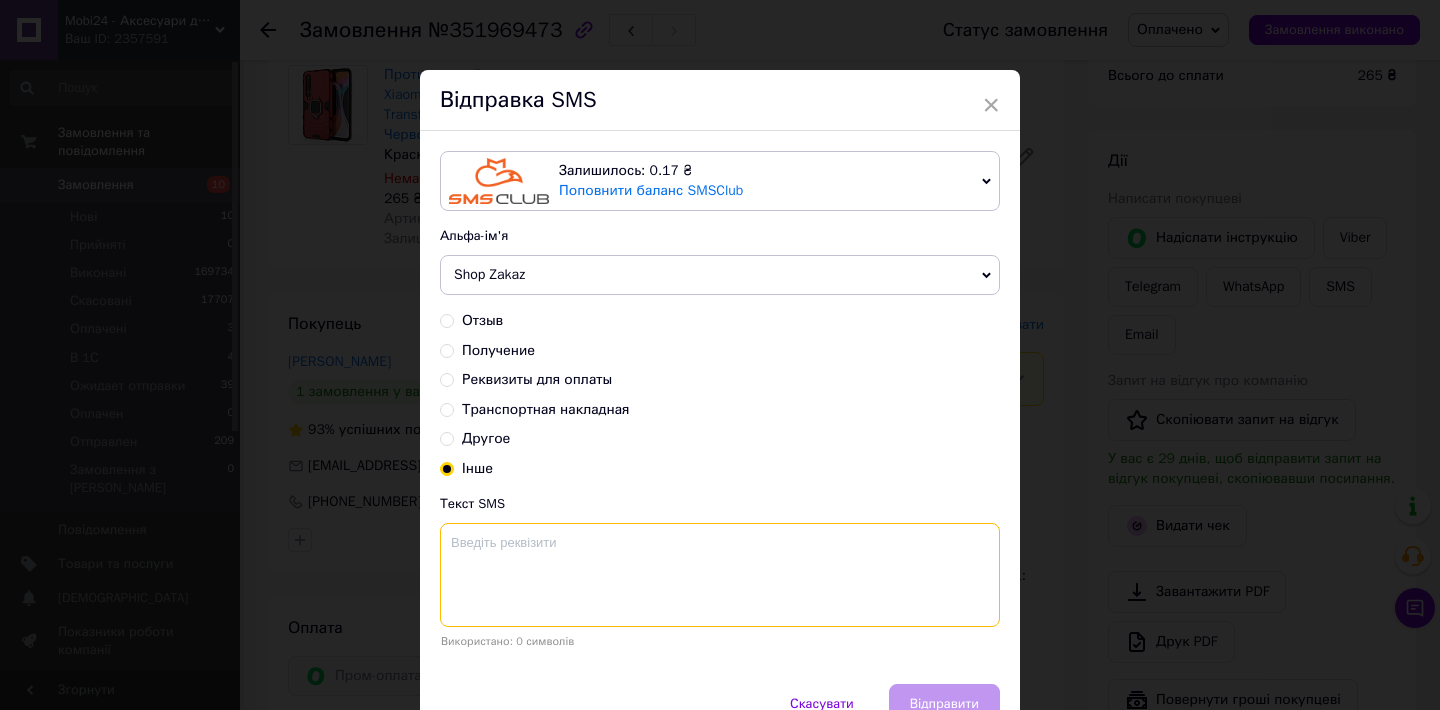 click at bounding box center [720, 575] 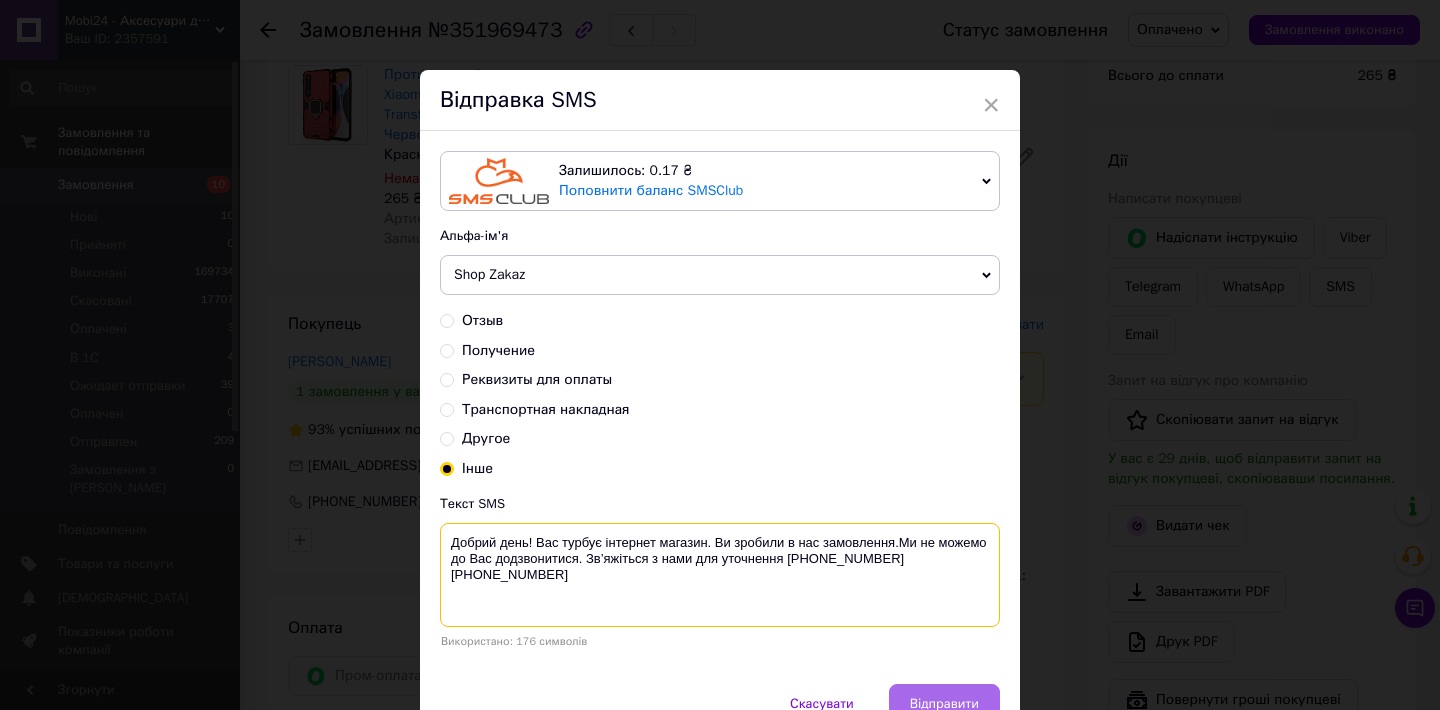 type on "Добрий день! Вас турбує інтернет магазин. Ви зробили в нас замовлення.Ми не можемо до Вас додзвонитися. Зв’яжіться з нами для уточнення +380 (98) 317-20-04 +380 (99) 789-38-34" 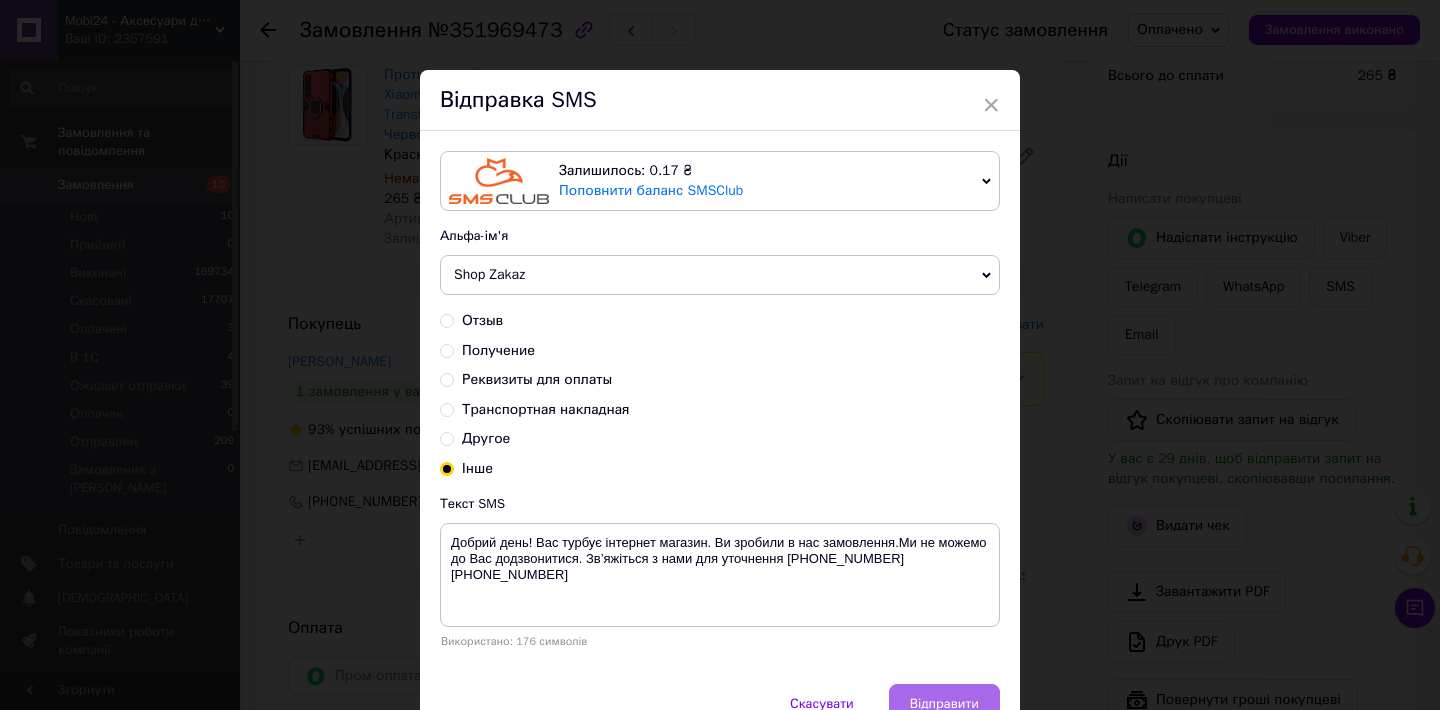 click on "Відправити" at bounding box center (944, 704) 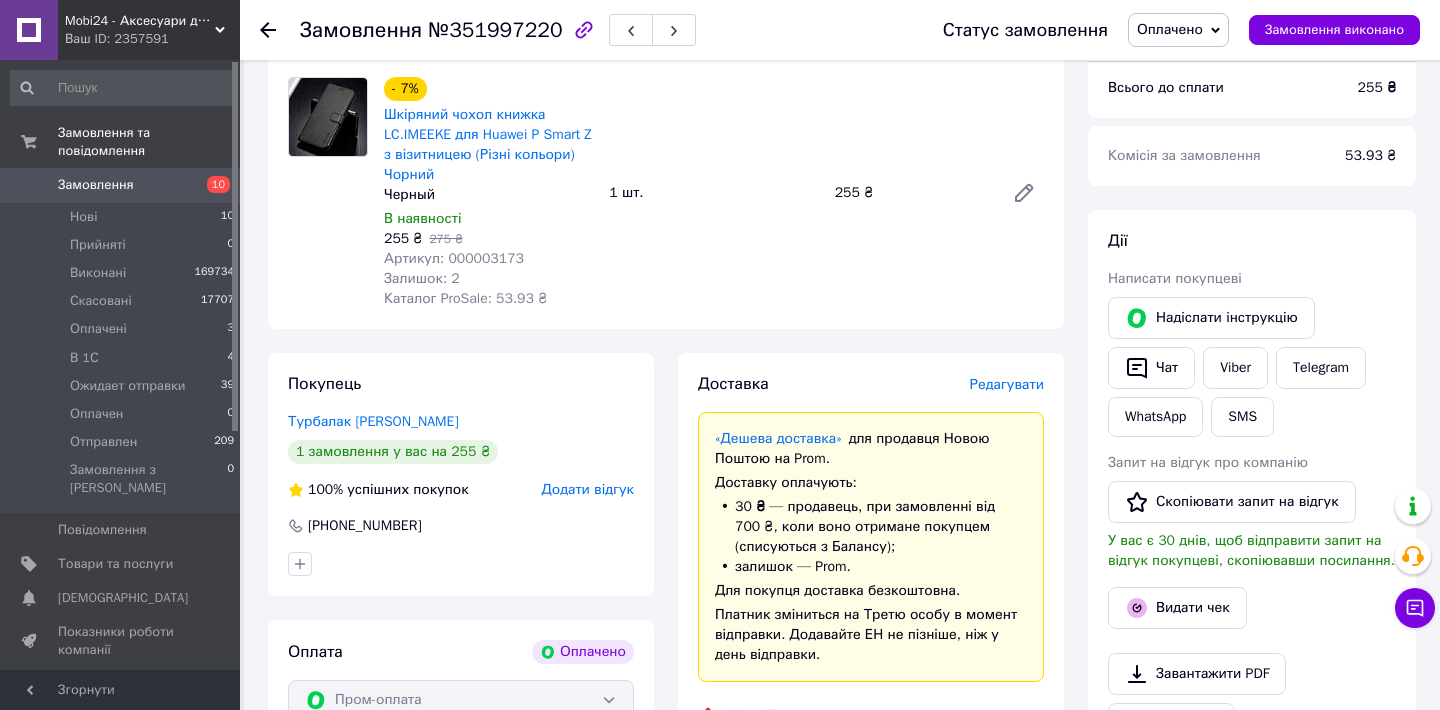 scroll, scrollTop: 871, scrollLeft: 0, axis: vertical 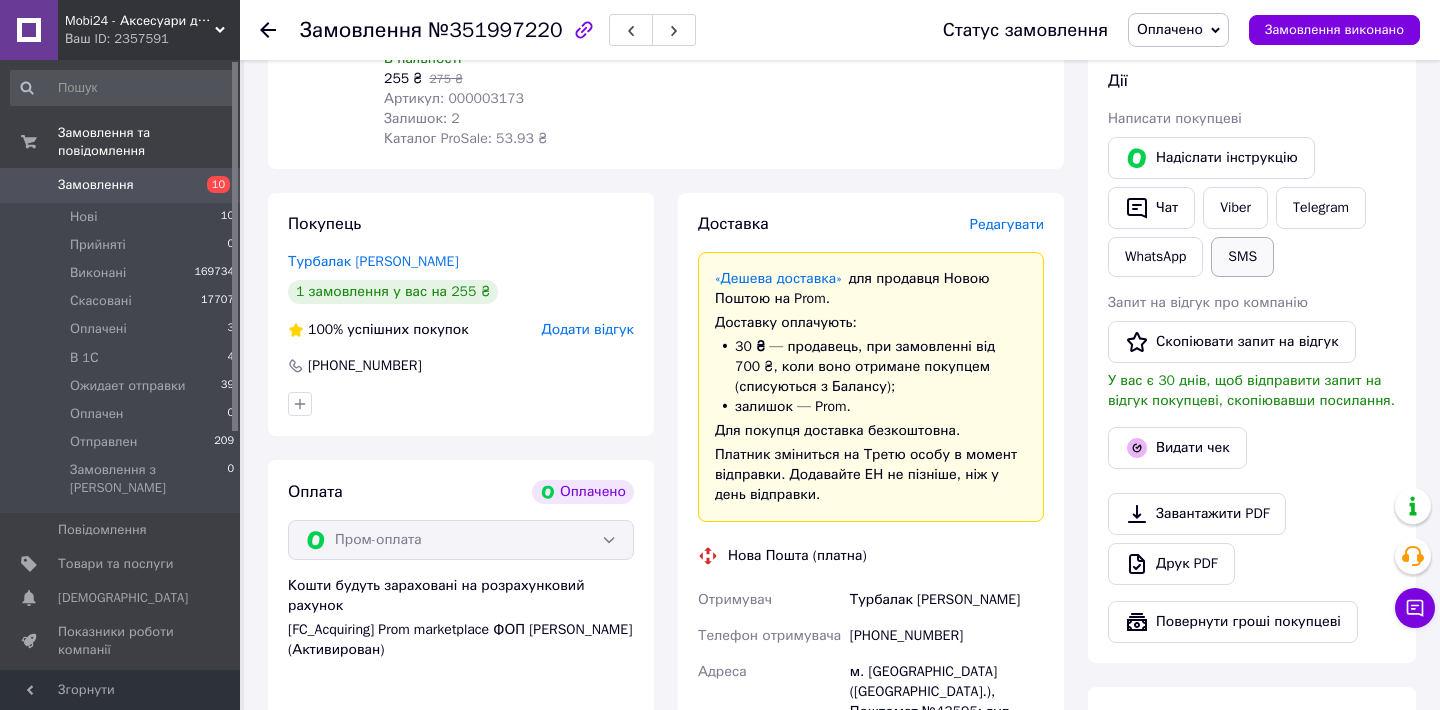 click on "SMS" at bounding box center [1242, 257] 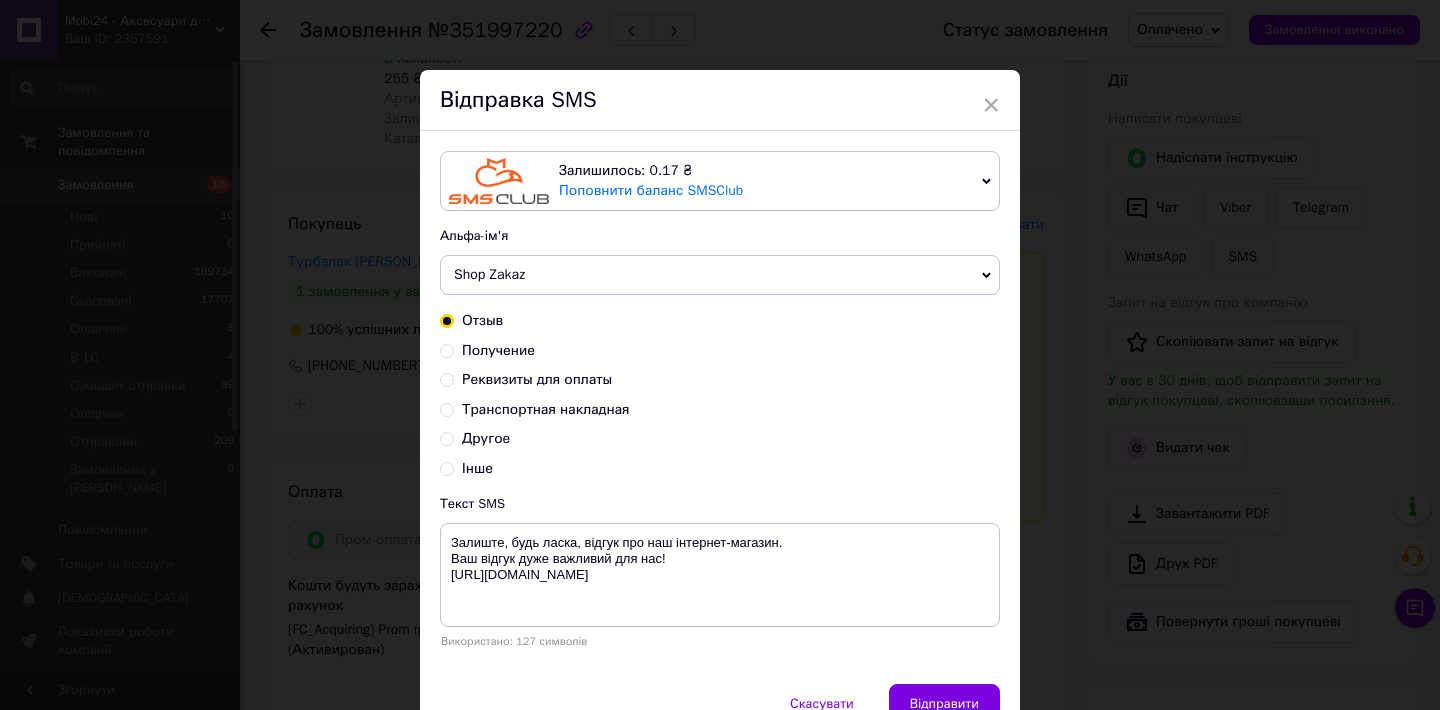 click on "Інше" at bounding box center (447, 467) 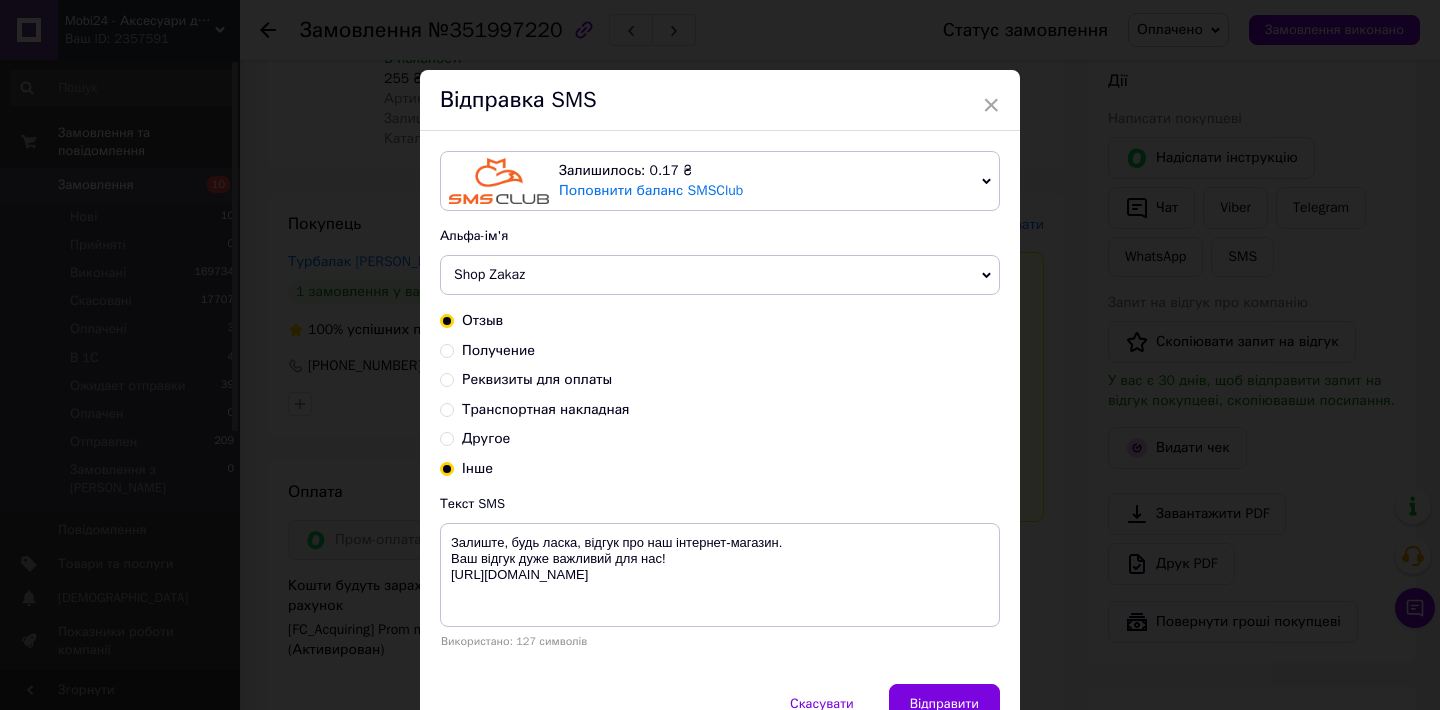 radio on "true" 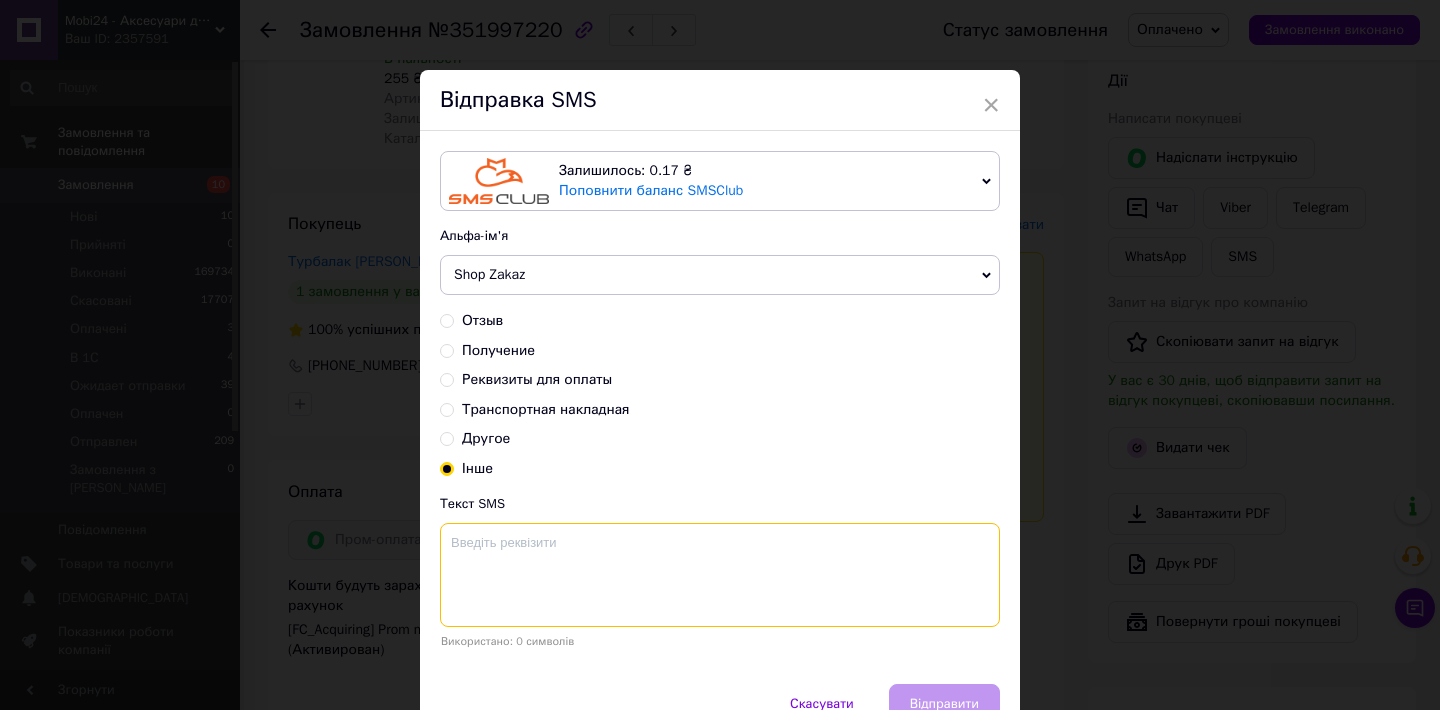 click at bounding box center [720, 575] 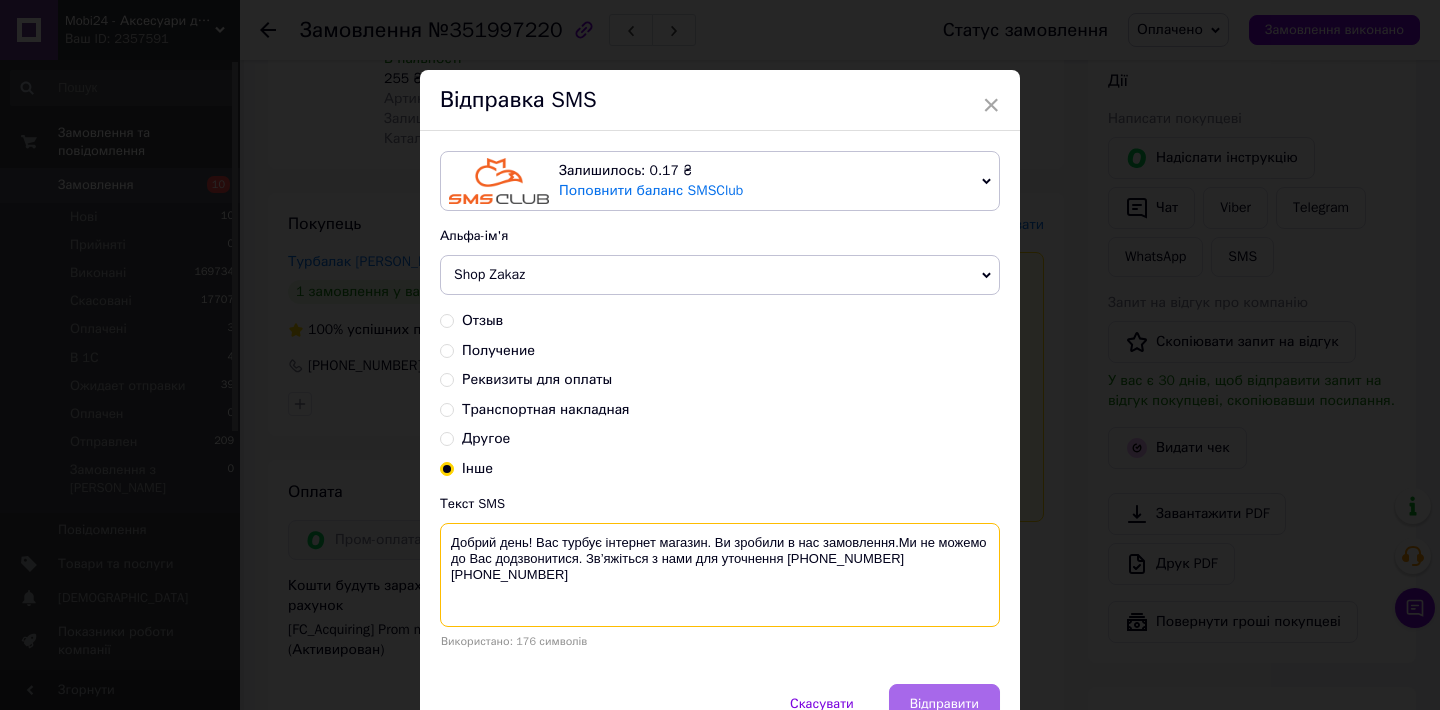 type on "Добрий день! Вас турбує інтернет магазин. Ви зробили в нас замовлення.Ми не можемо до Вас додзвонитися. Зв’яжіться з нами для уточнення +380 (98) 317-20-04 +380 (99) 789-38-34" 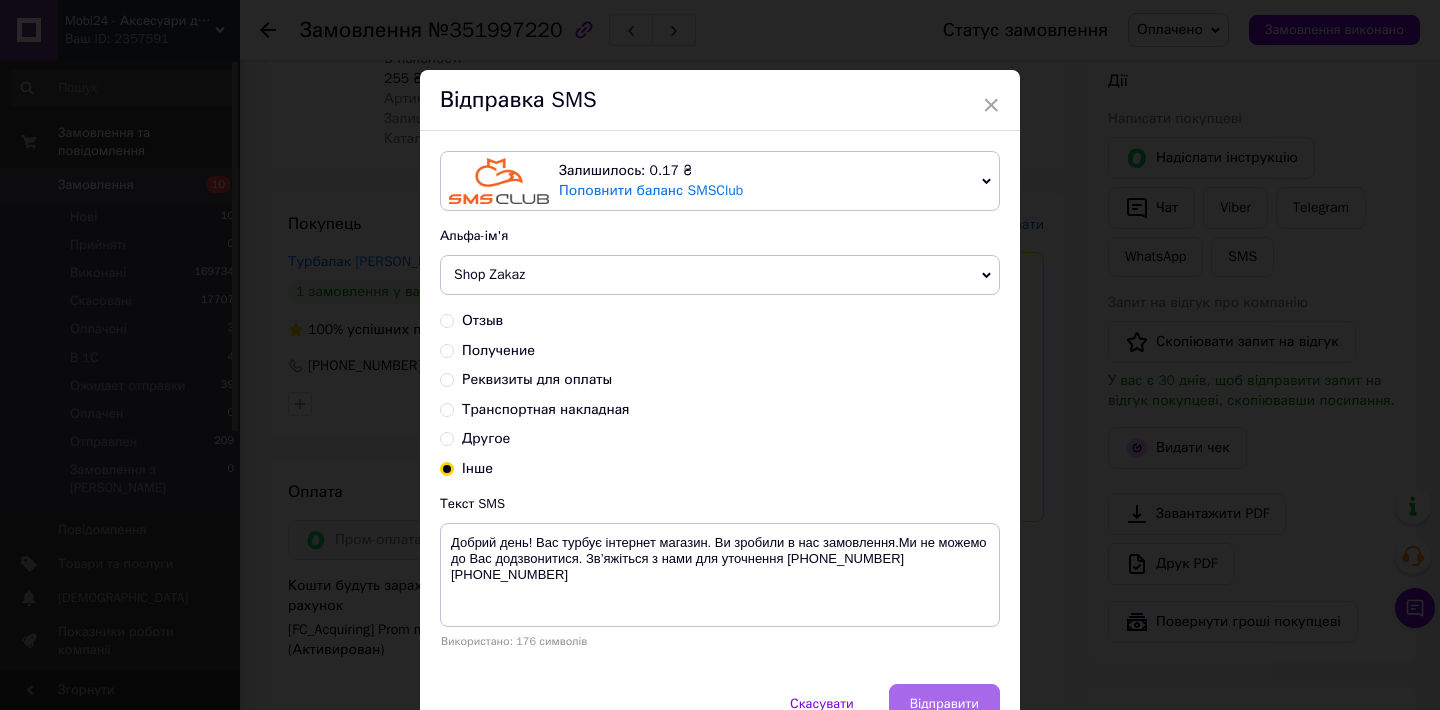 click on "Відправити" at bounding box center [944, 704] 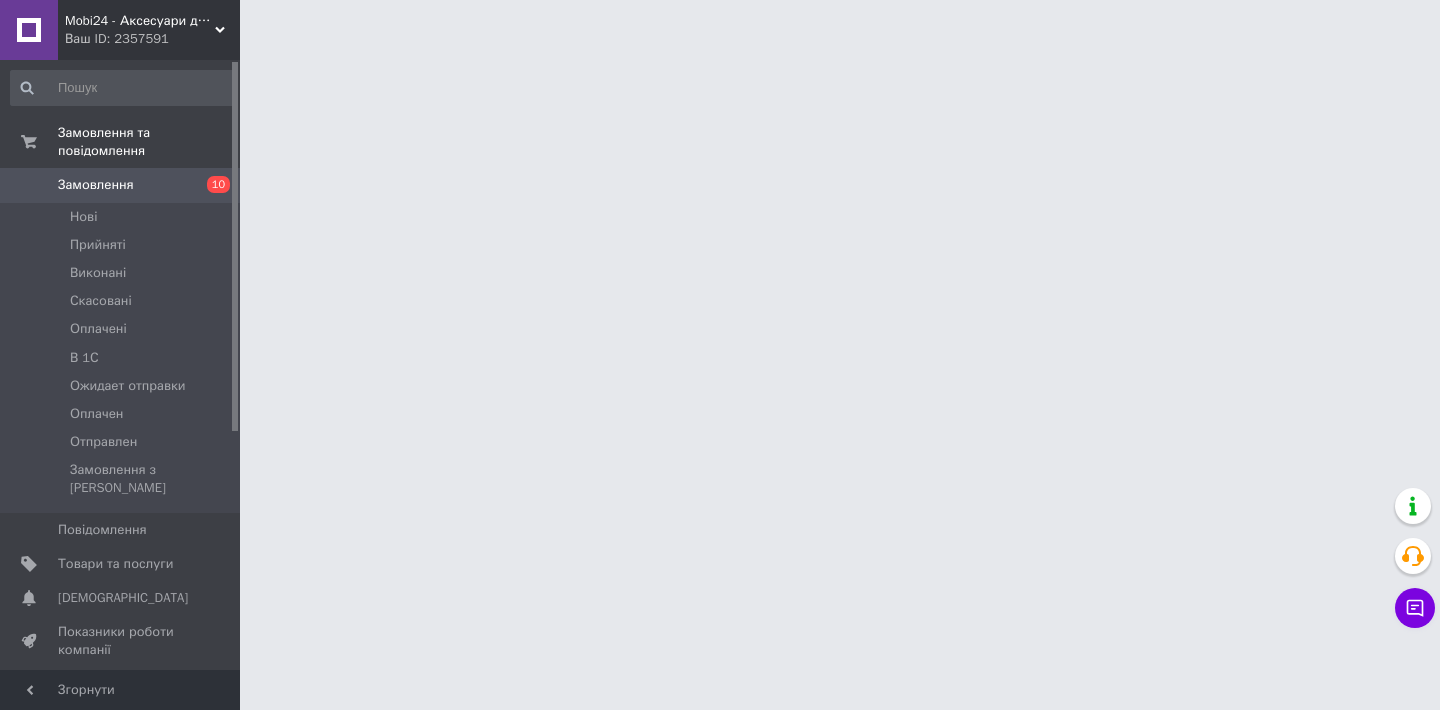 scroll, scrollTop: 0, scrollLeft: 0, axis: both 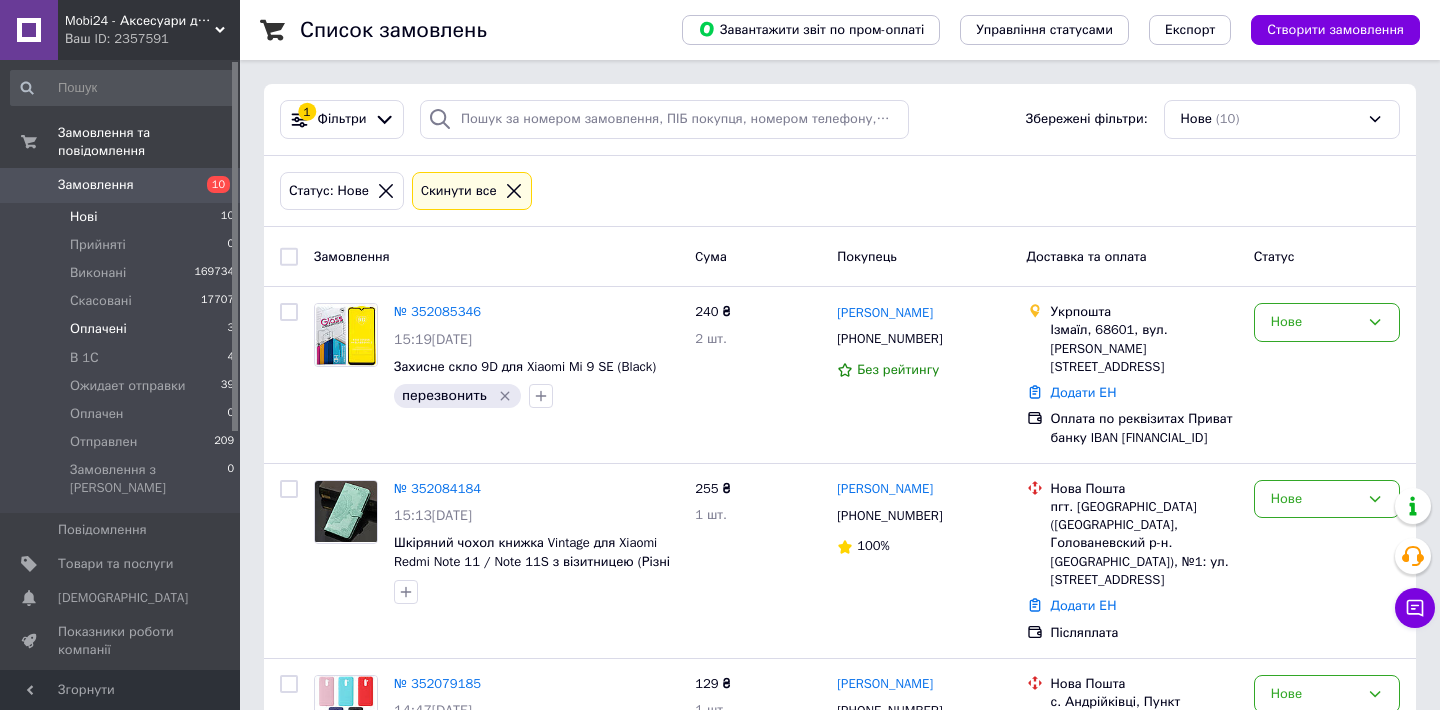 click on "Оплачені" at bounding box center [98, 329] 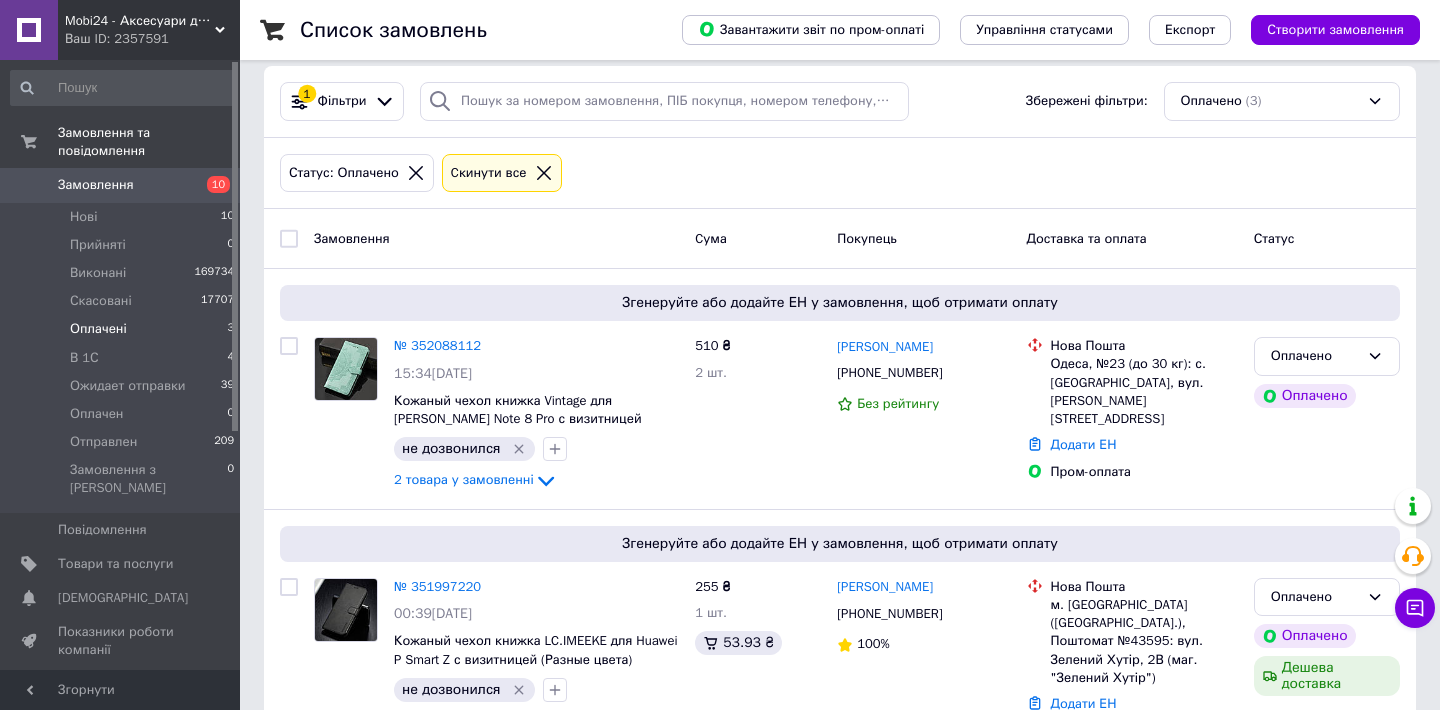 scroll, scrollTop: 22, scrollLeft: 0, axis: vertical 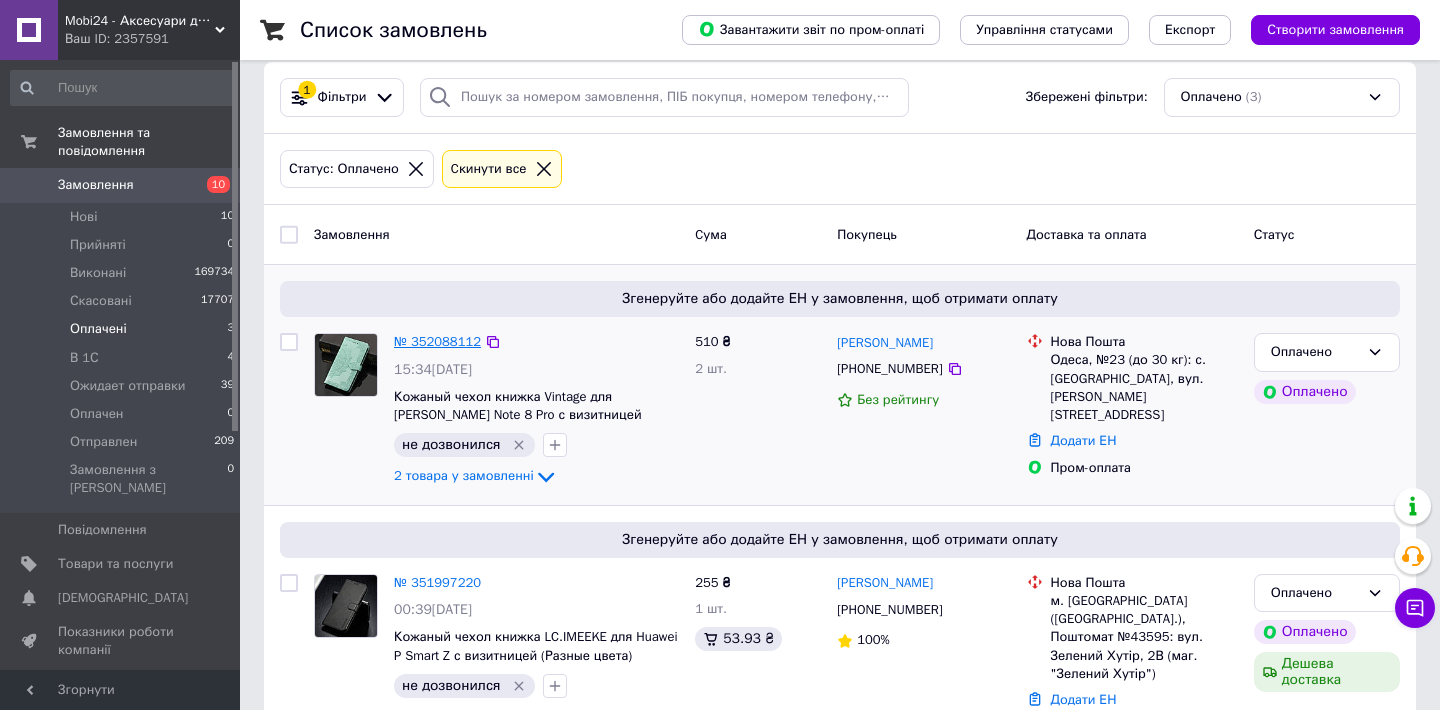 click on "№ 352088112" at bounding box center (437, 341) 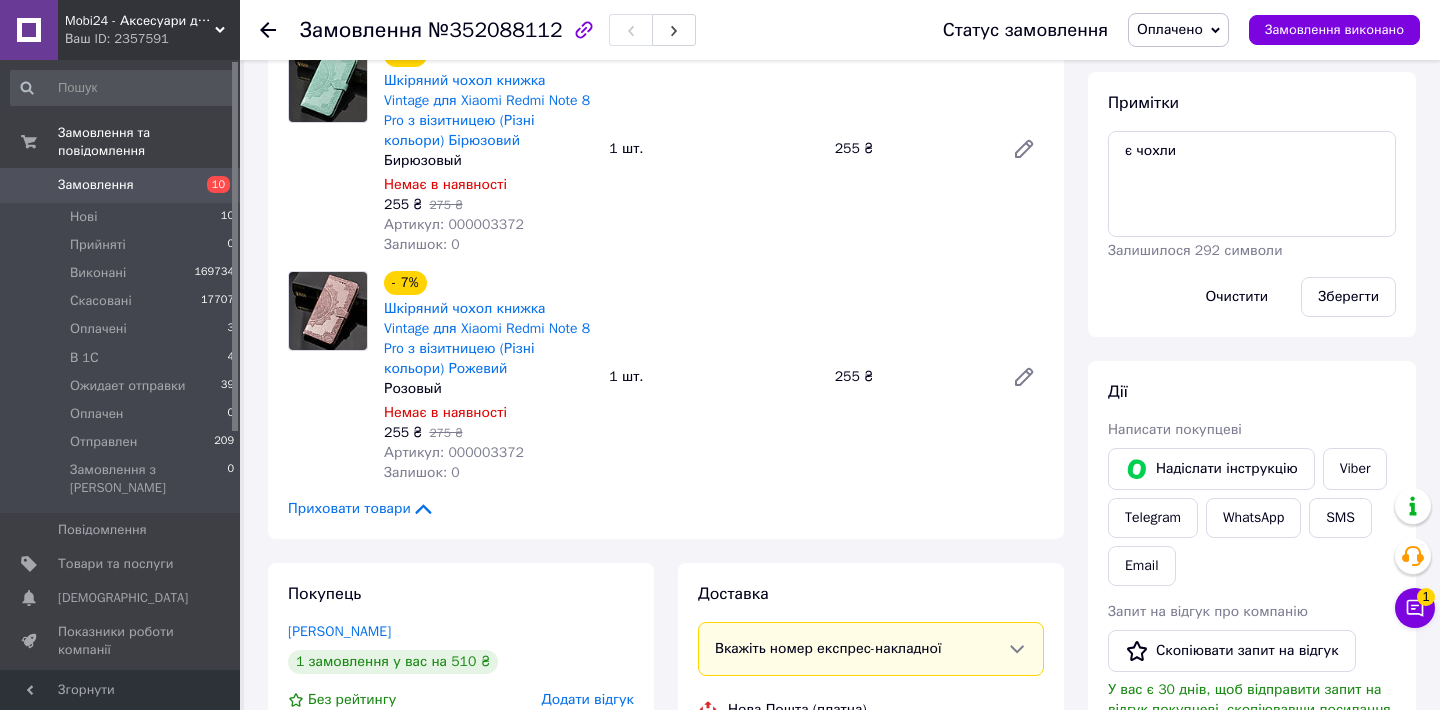 scroll, scrollTop: 751, scrollLeft: 0, axis: vertical 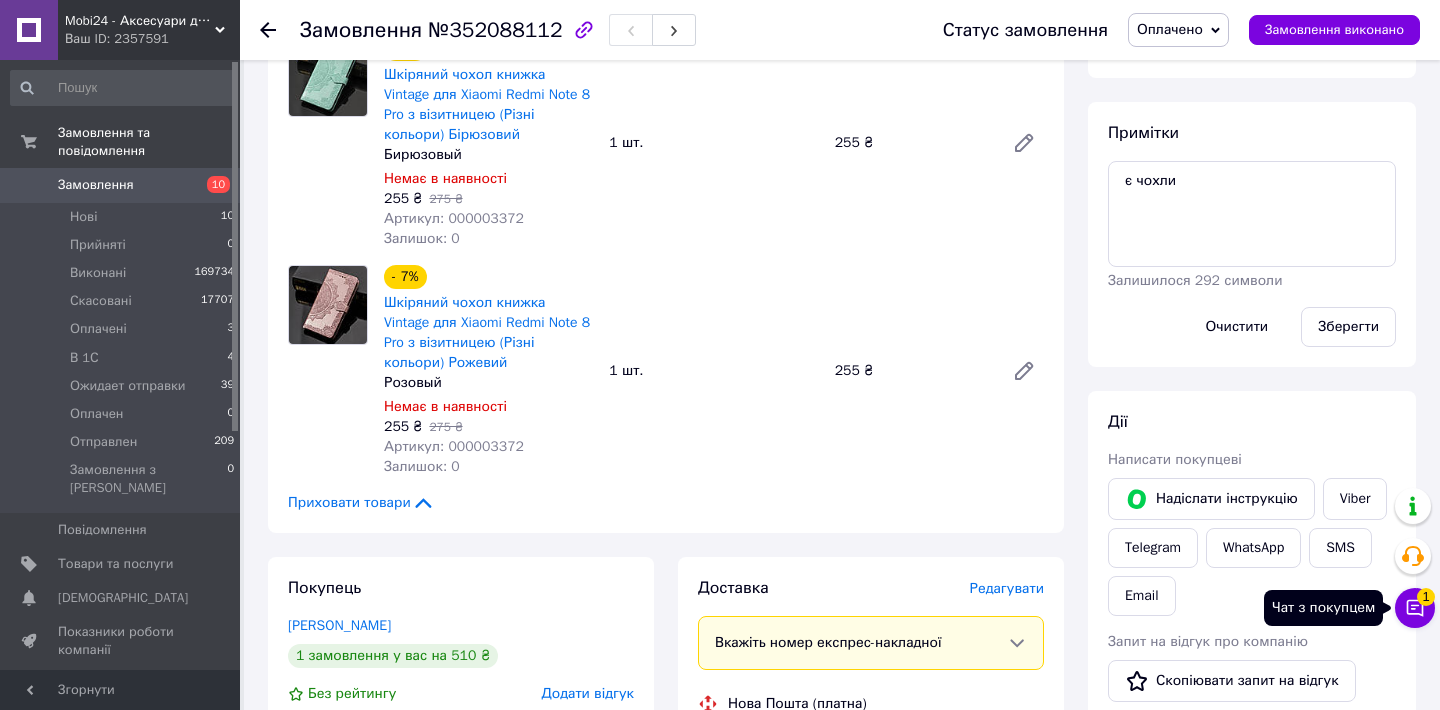 click on "1" at bounding box center [1426, 597] 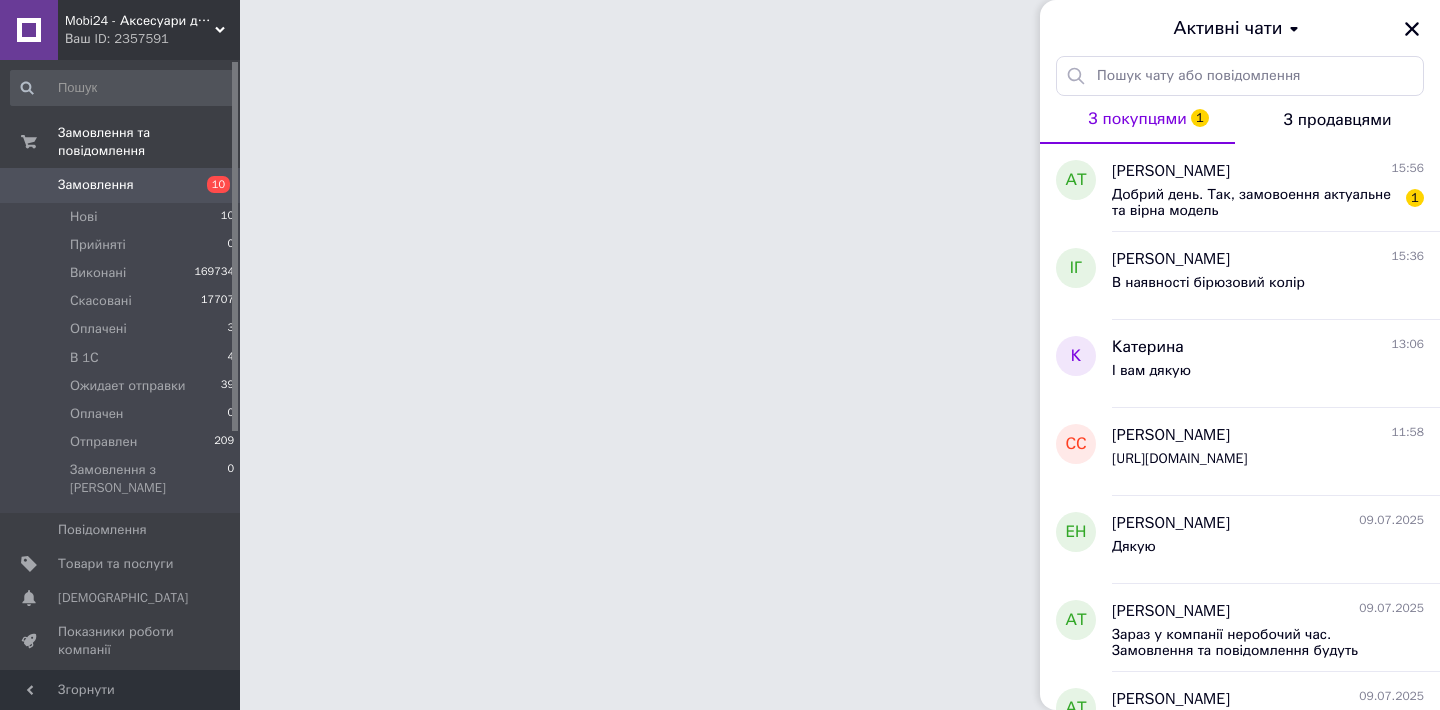 scroll, scrollTop: 0, scrollLeft: 0, axis: both 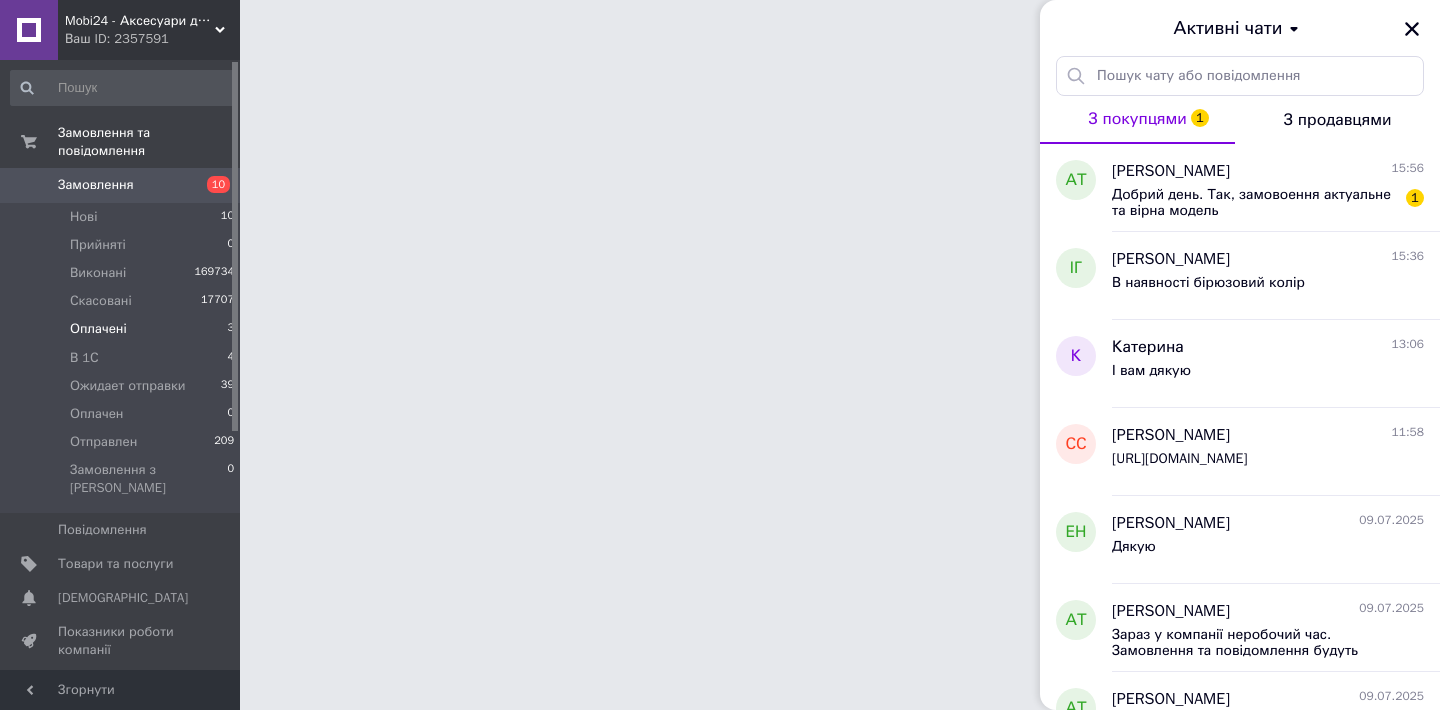 click on "Оплачені" at bounding box center (98, 329) 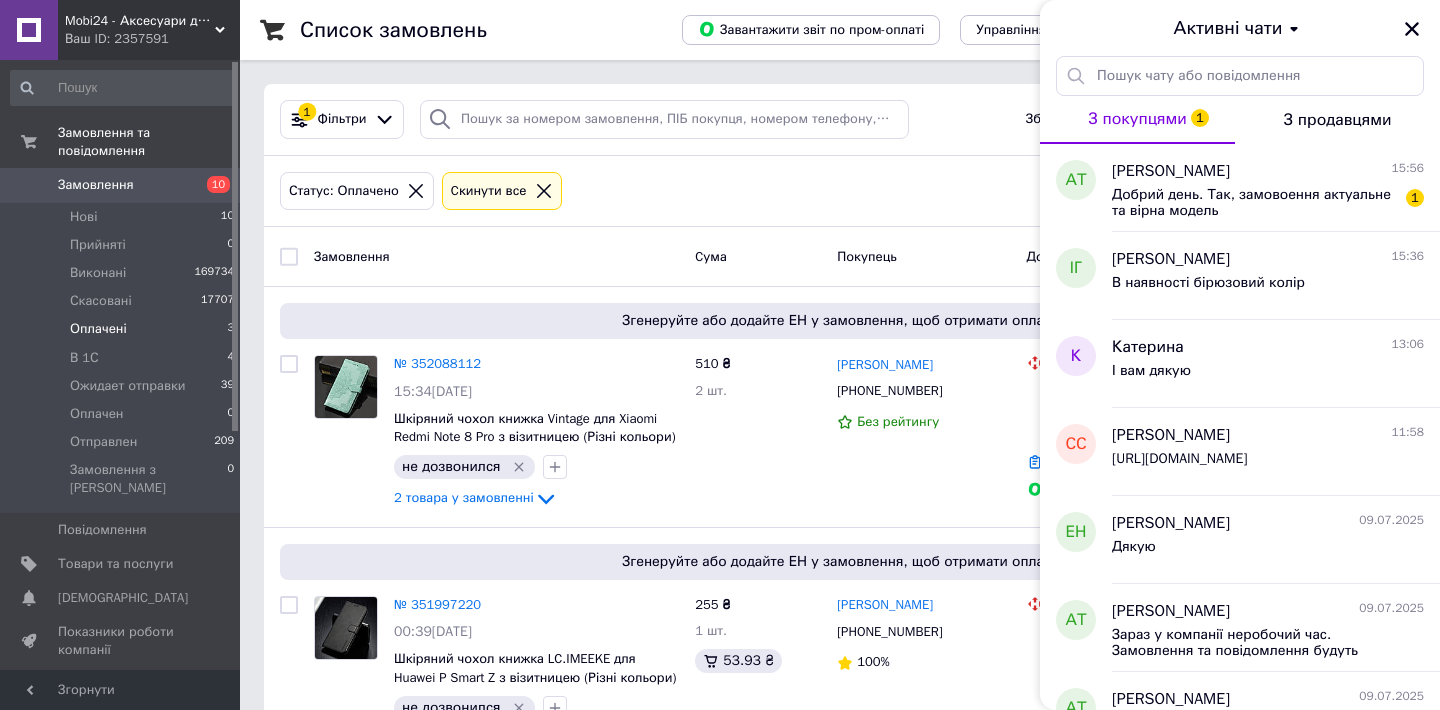 click on "Оплачені" at bounding box center [98, 329] 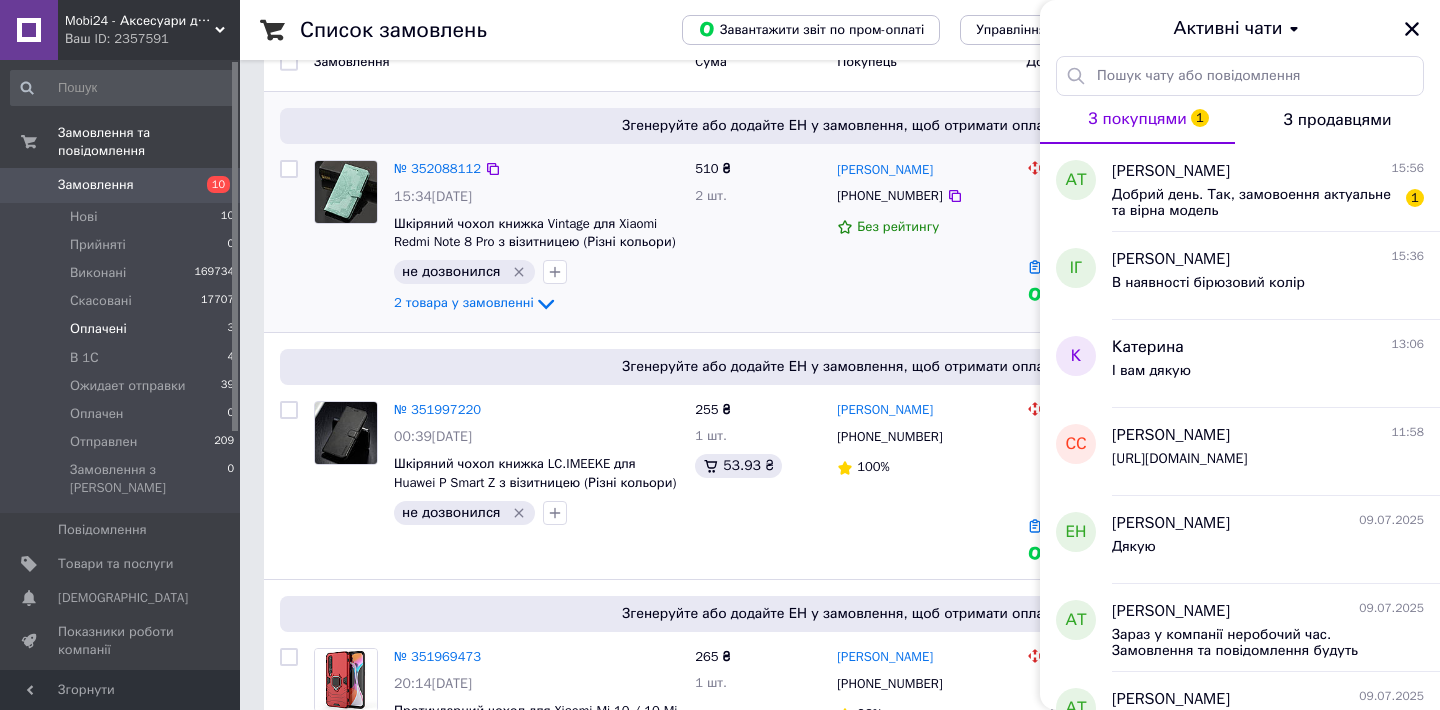 scroll, scrollTop: 280, scrollLeft: 0, axis: vertical 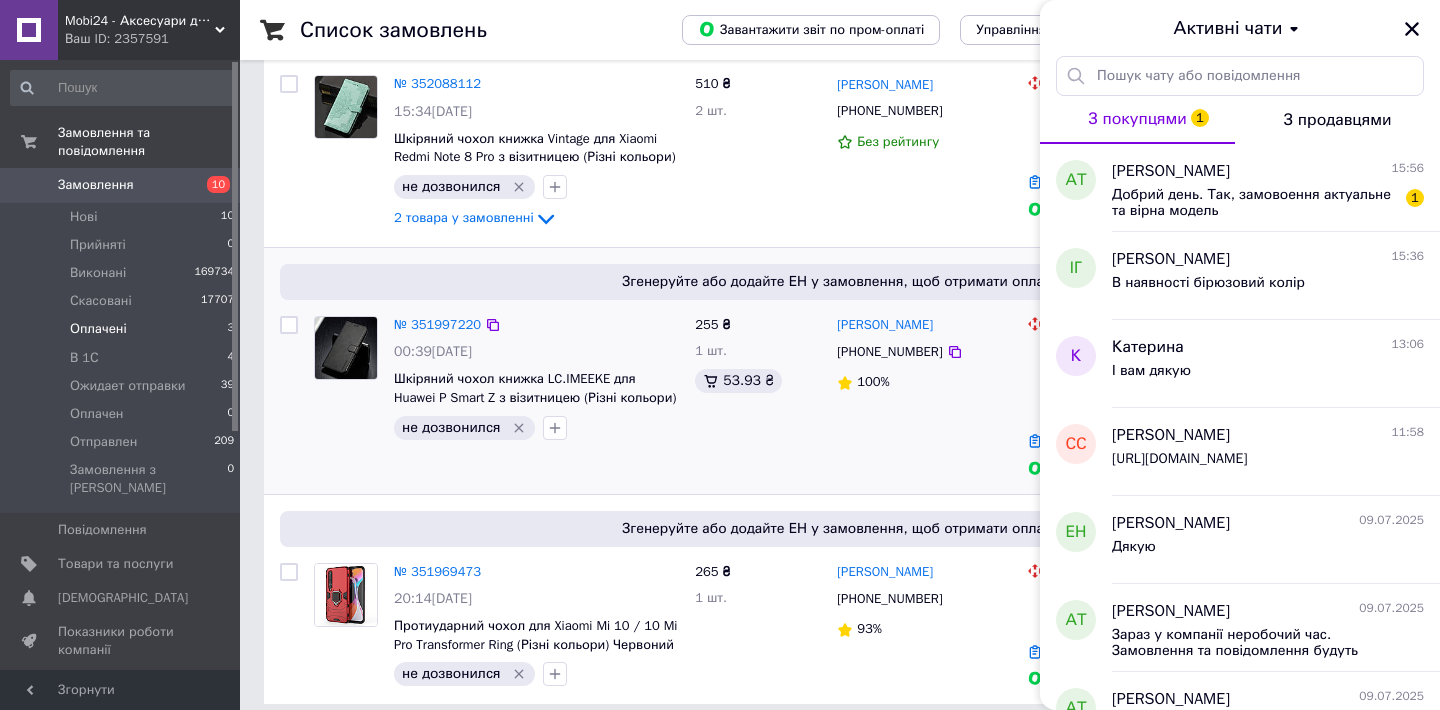 click 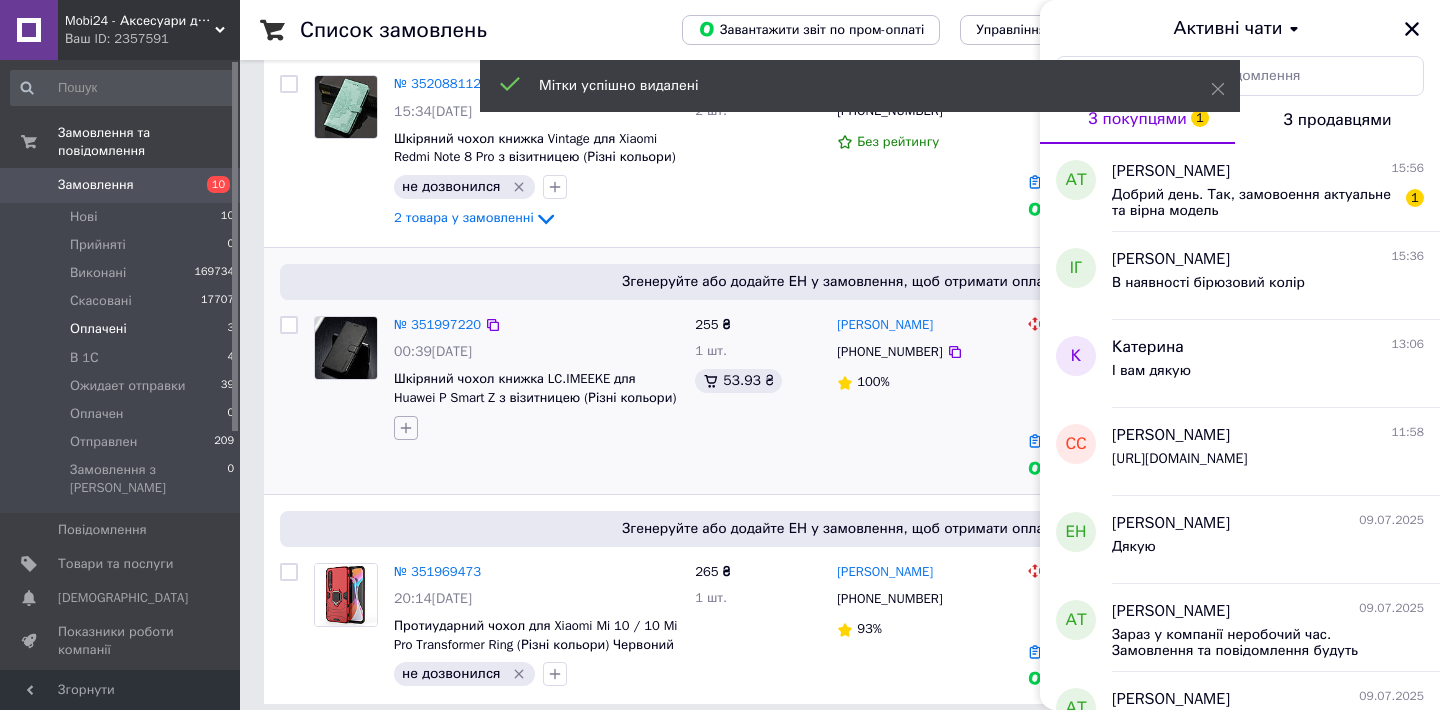 click 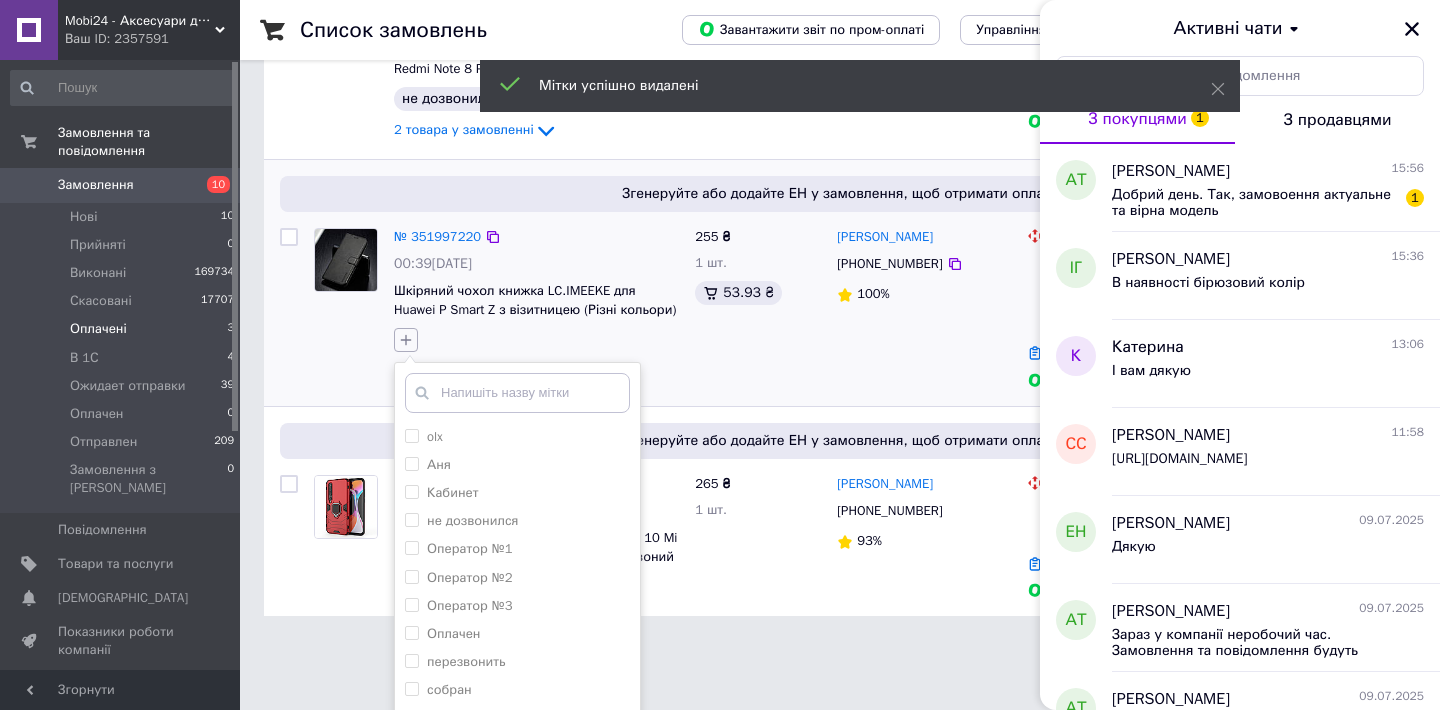 scroll, scrollTop: 375, scrollLeft: 0, axis: vertical 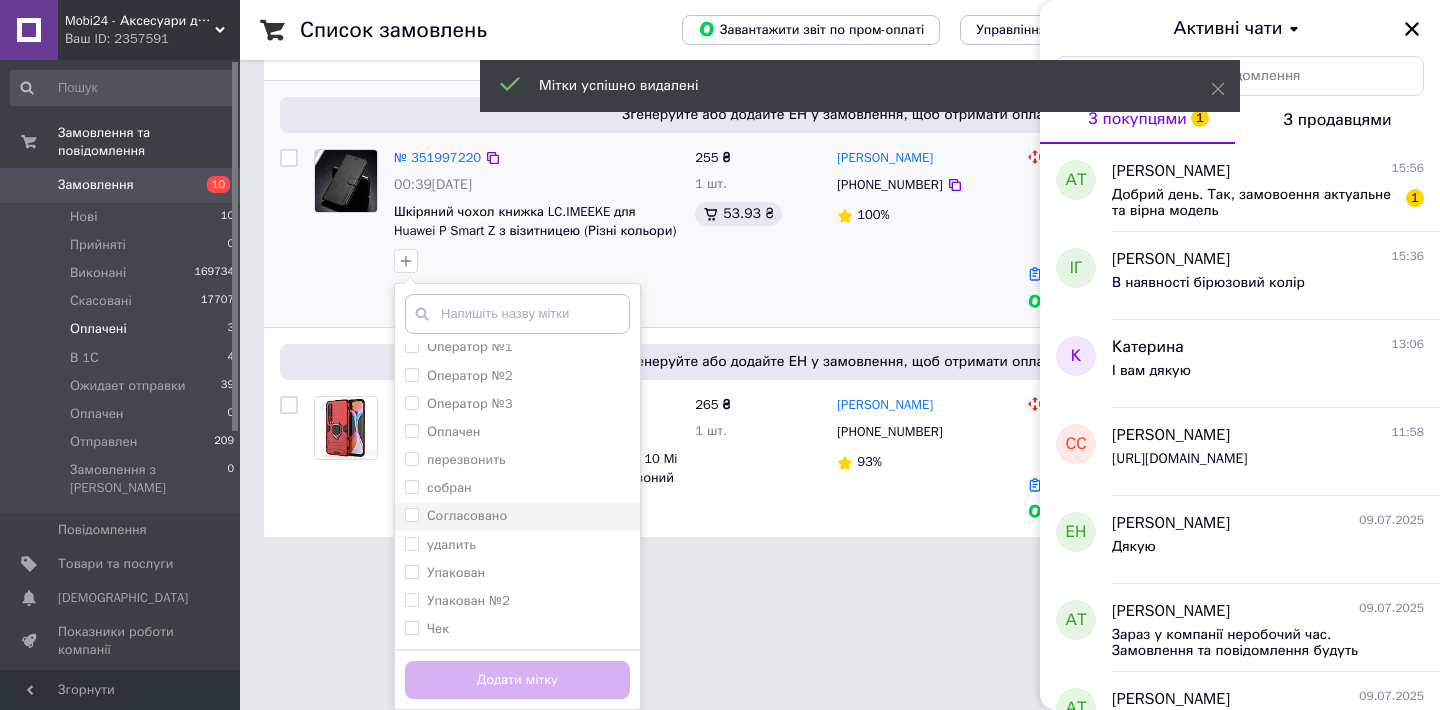 click on "Согласовано" at bounding box center [411, 514] 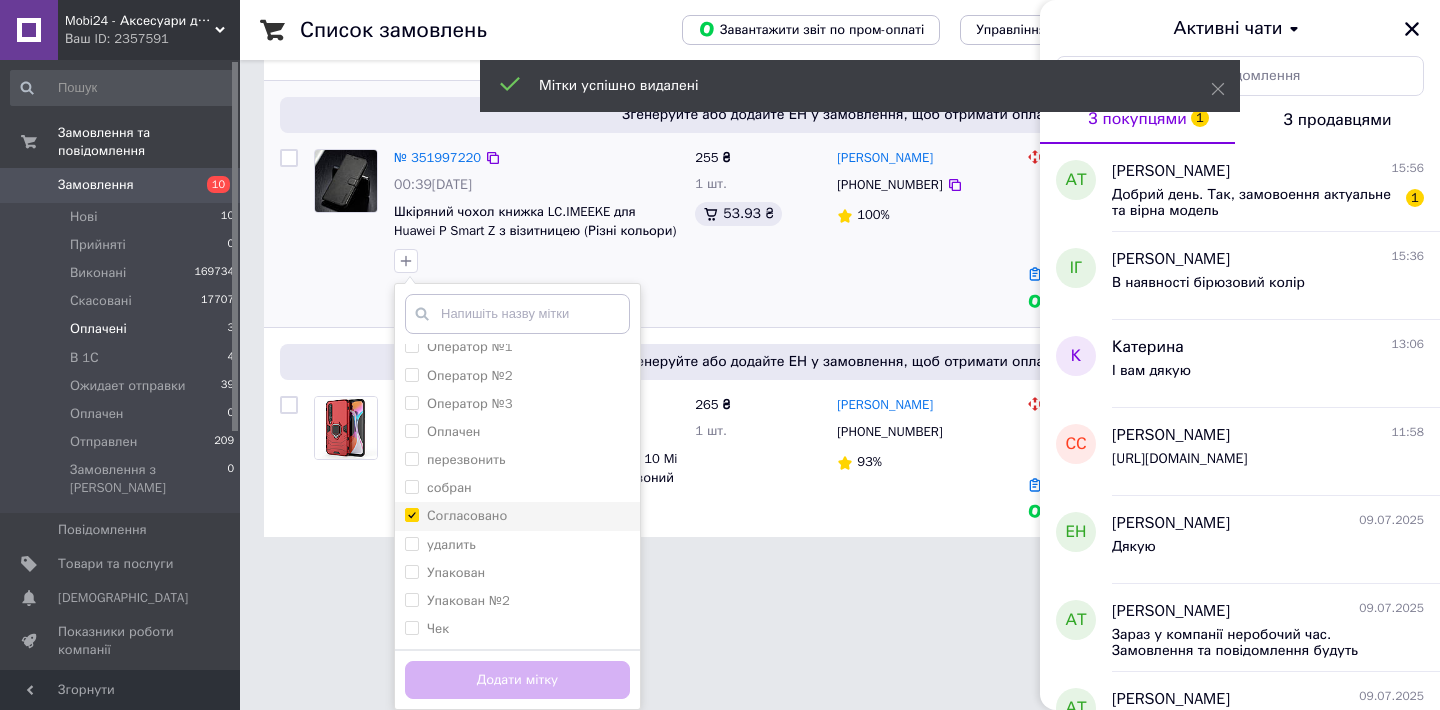 checkbox on "true" 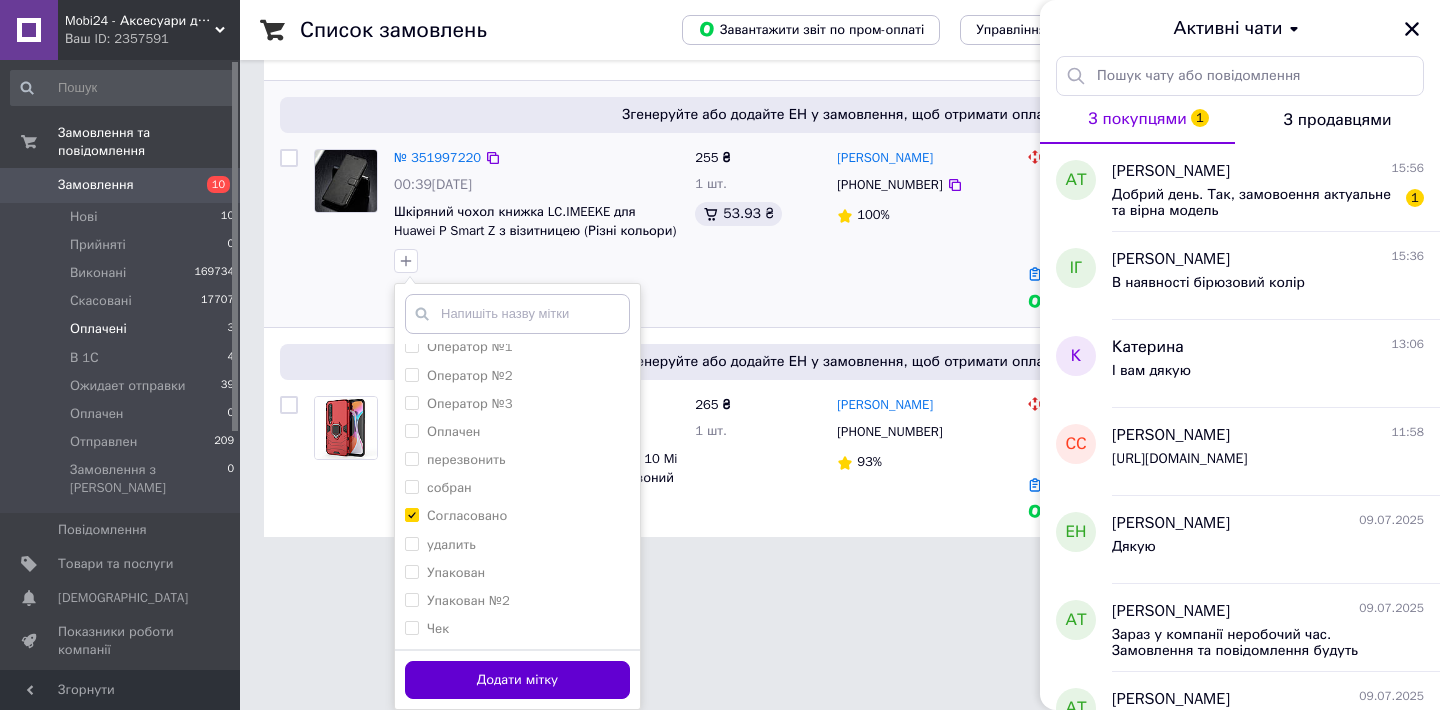 click on "Додати мітку" at bounding box center [517, 680] 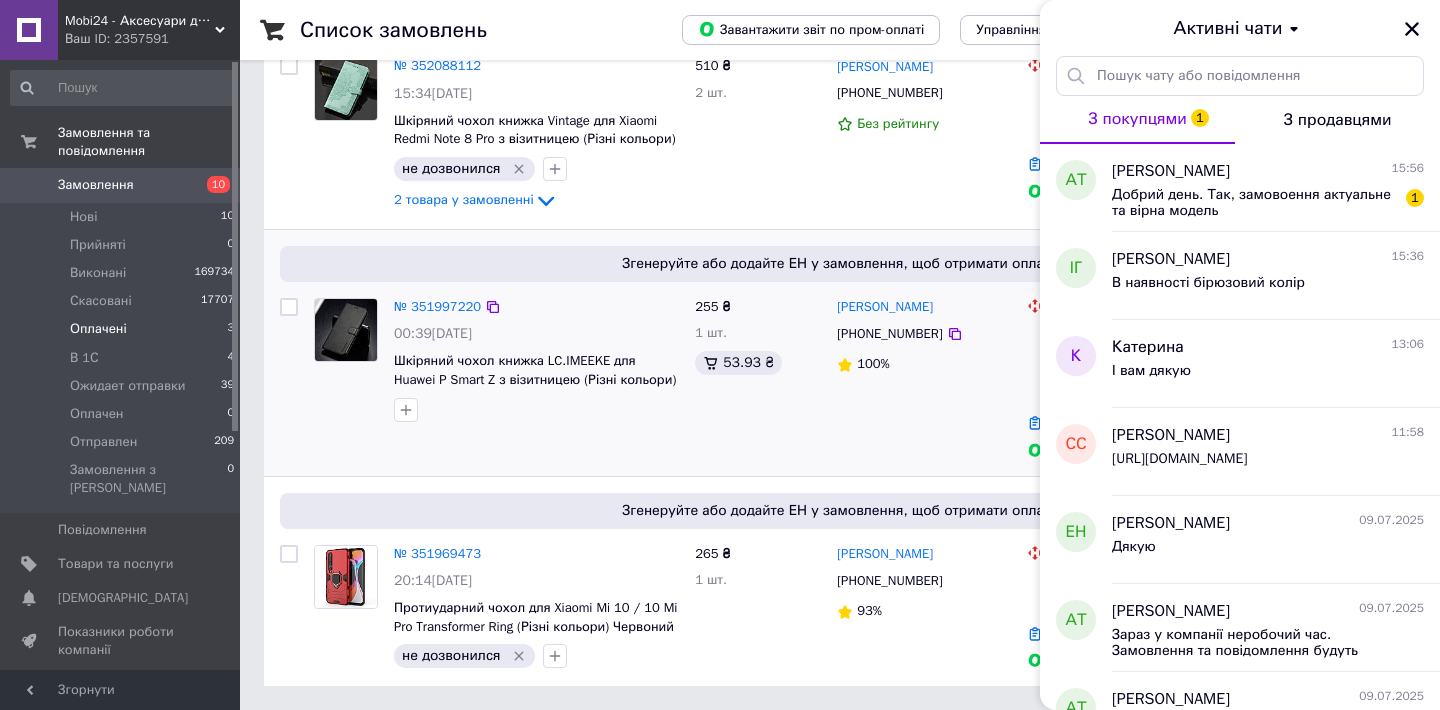scroll, scrollTop: 280, scrollLeft: 0, axis: vertical 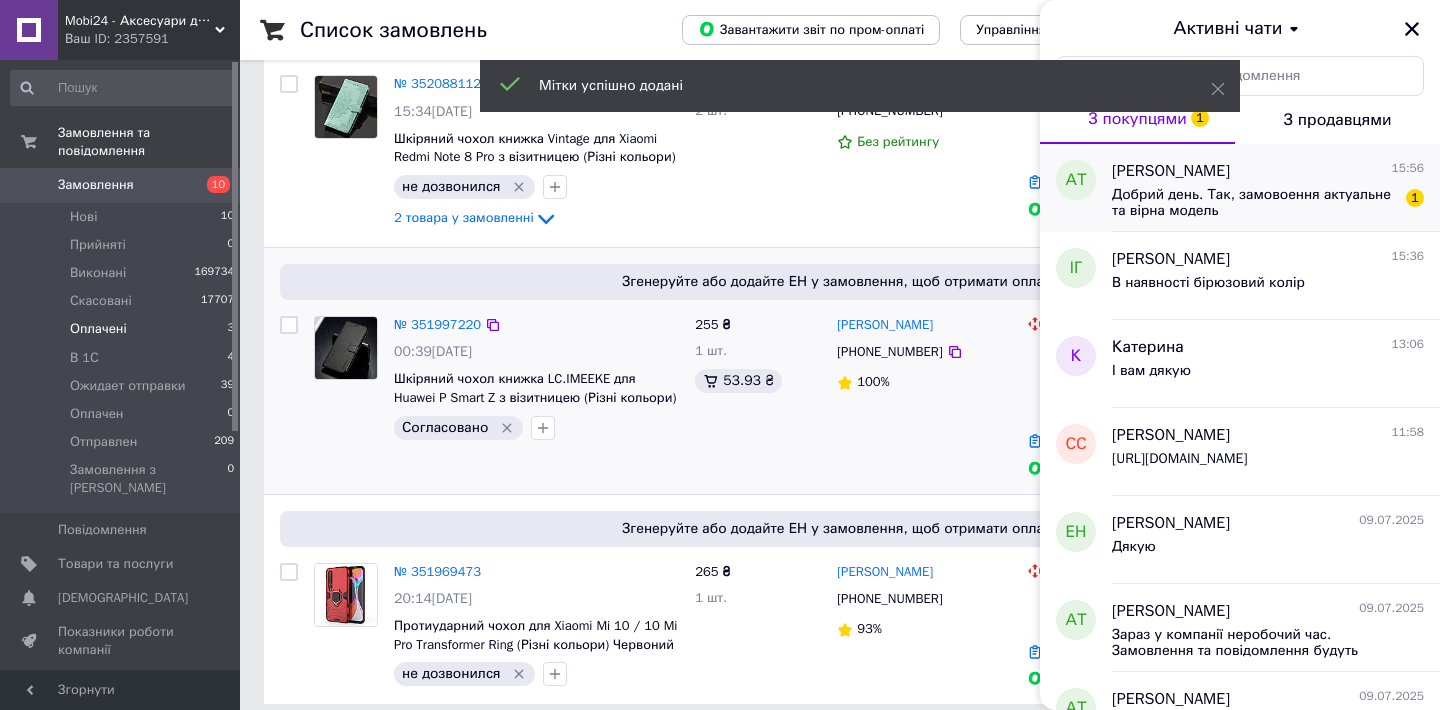 click on "Добрий день. Так, замовоення актуальне та вірна модель" at bounding box center (1254, 203) 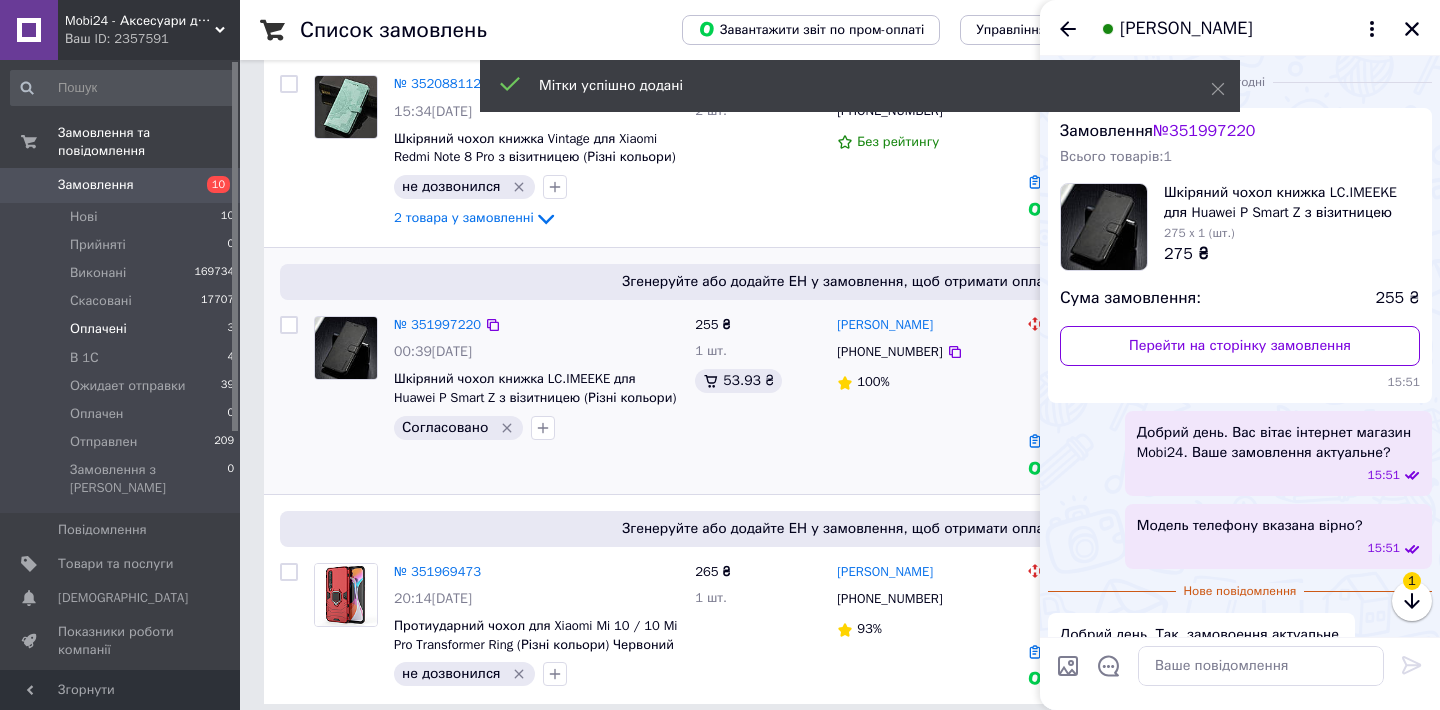 scroll, scrollTop: 49, scrollLeft: 0, axis: vertical 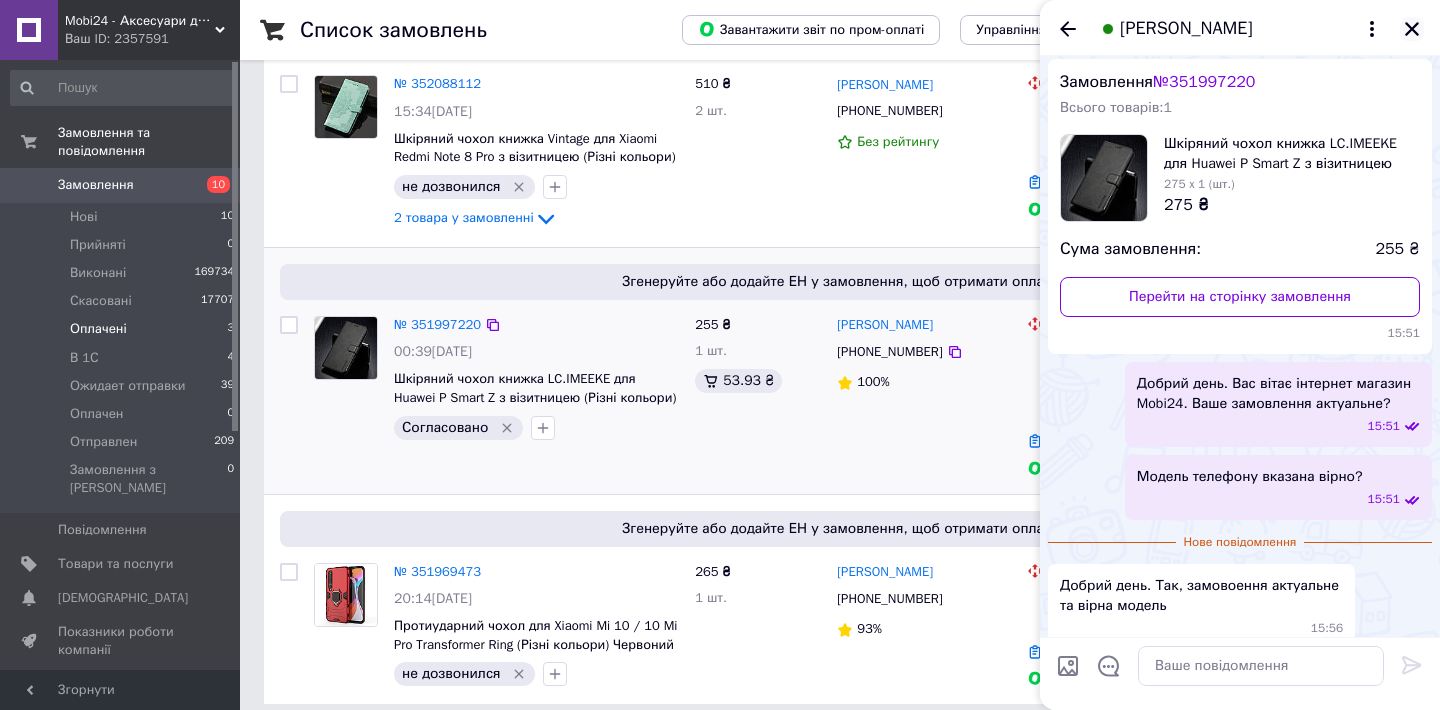 click 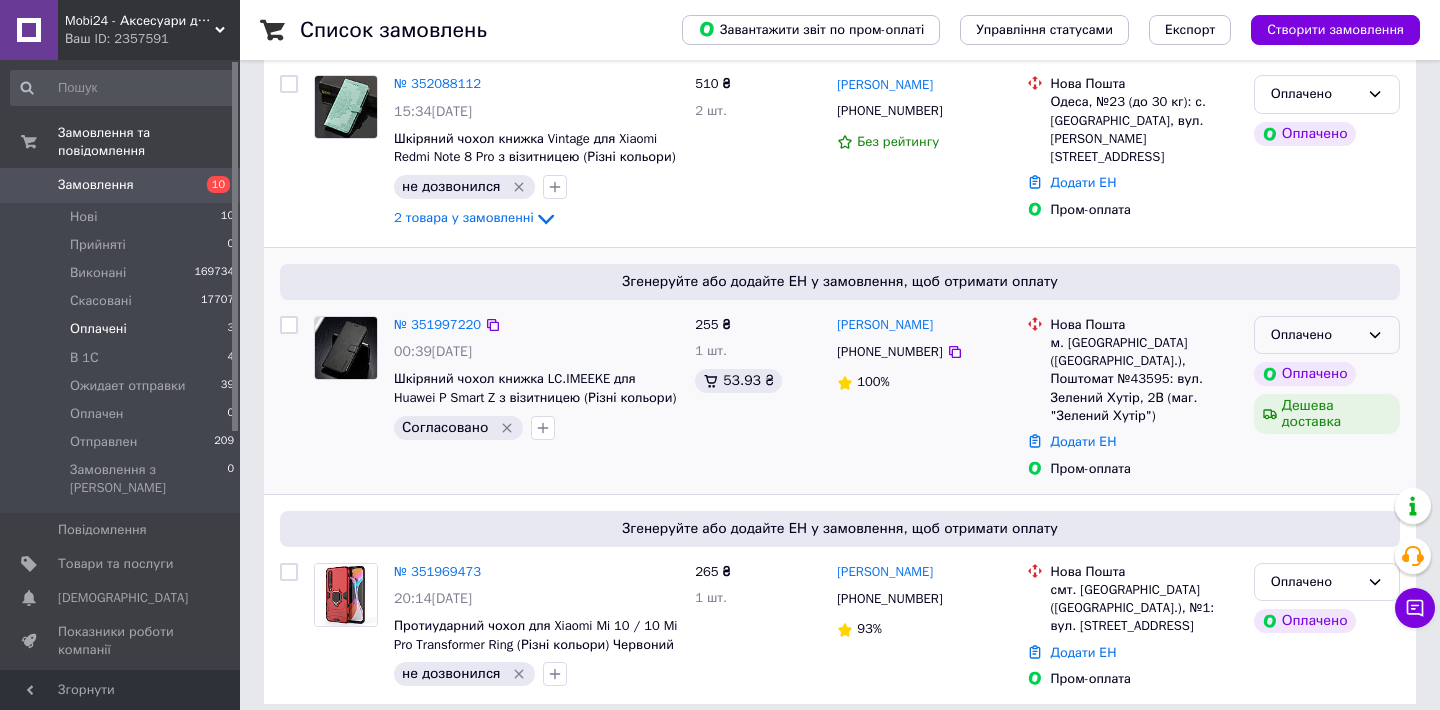 click on "Оплачено" at bounding box center (1315, 335) 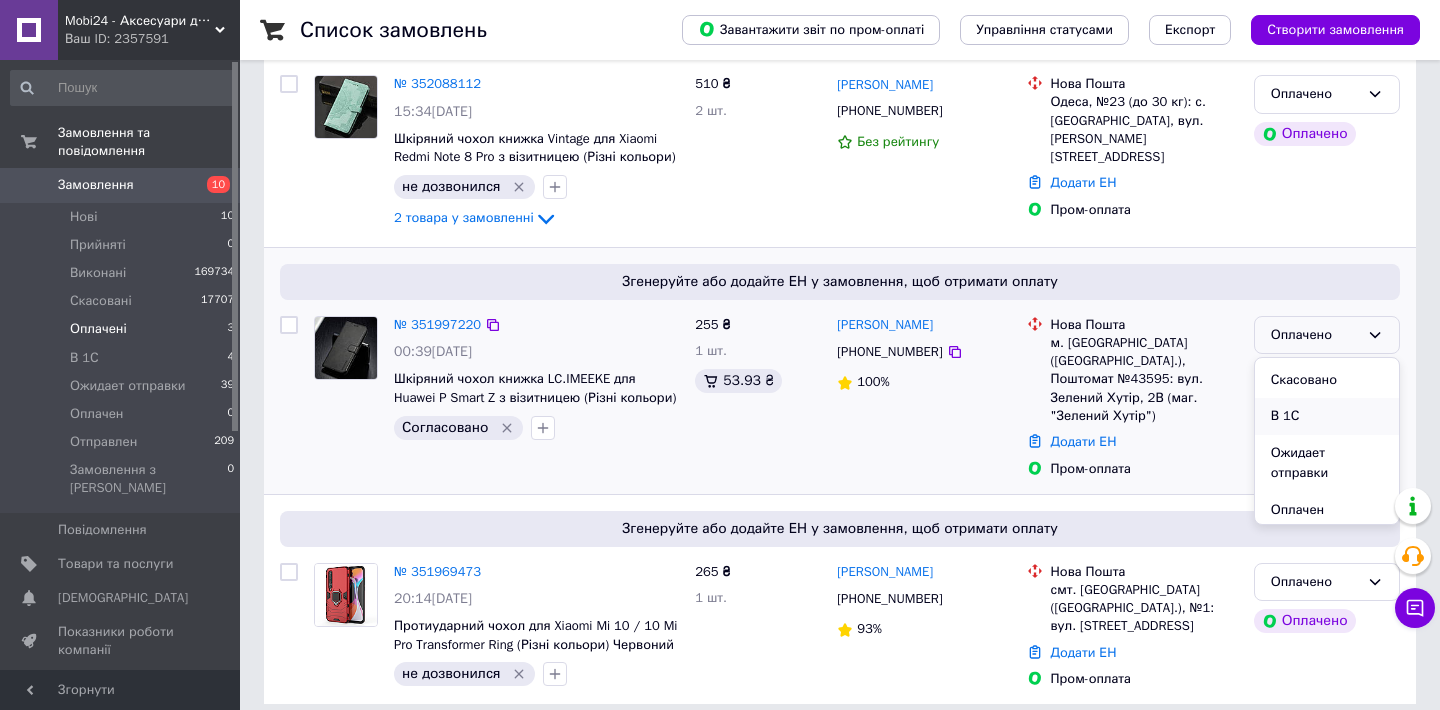 scroll, scrollTop: 73, scrollLeft: 0, axis: vertical 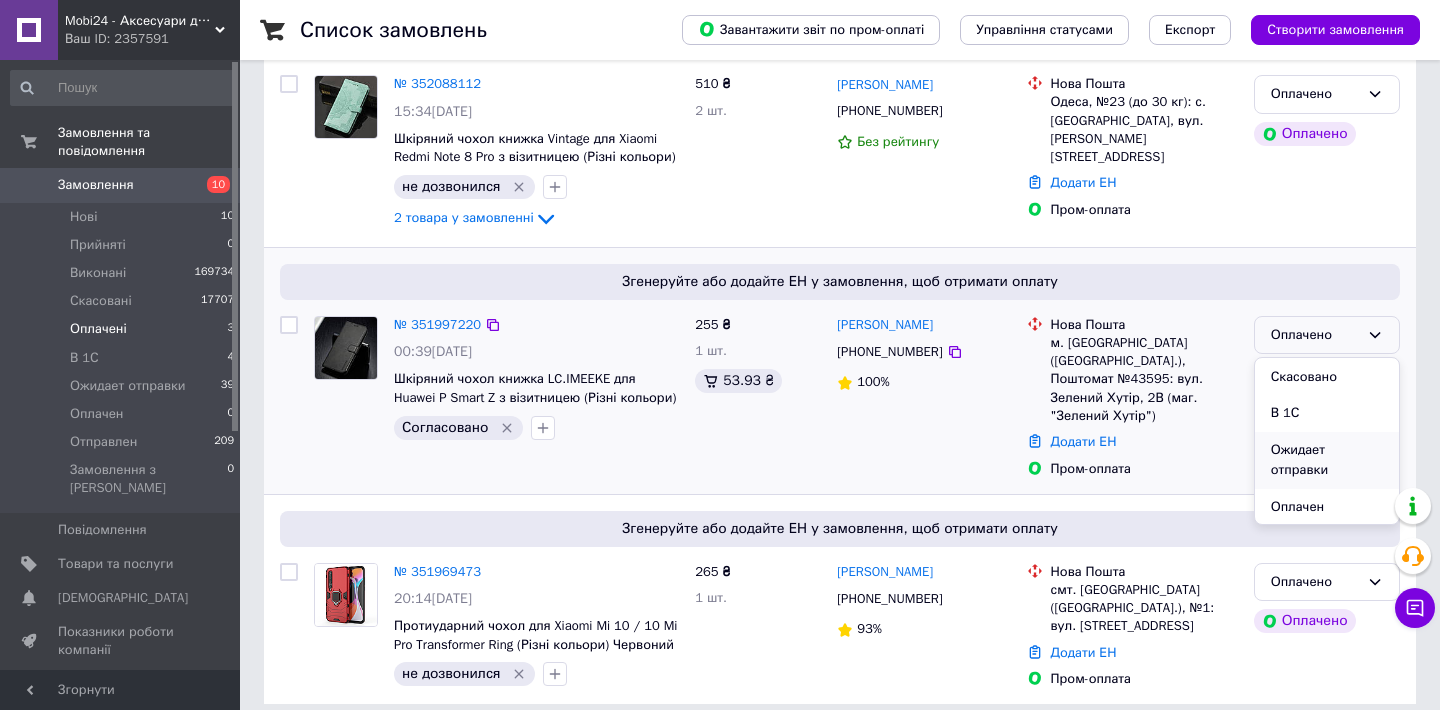 click on "Ожидает отправки" at bounding box center (1327, 460) 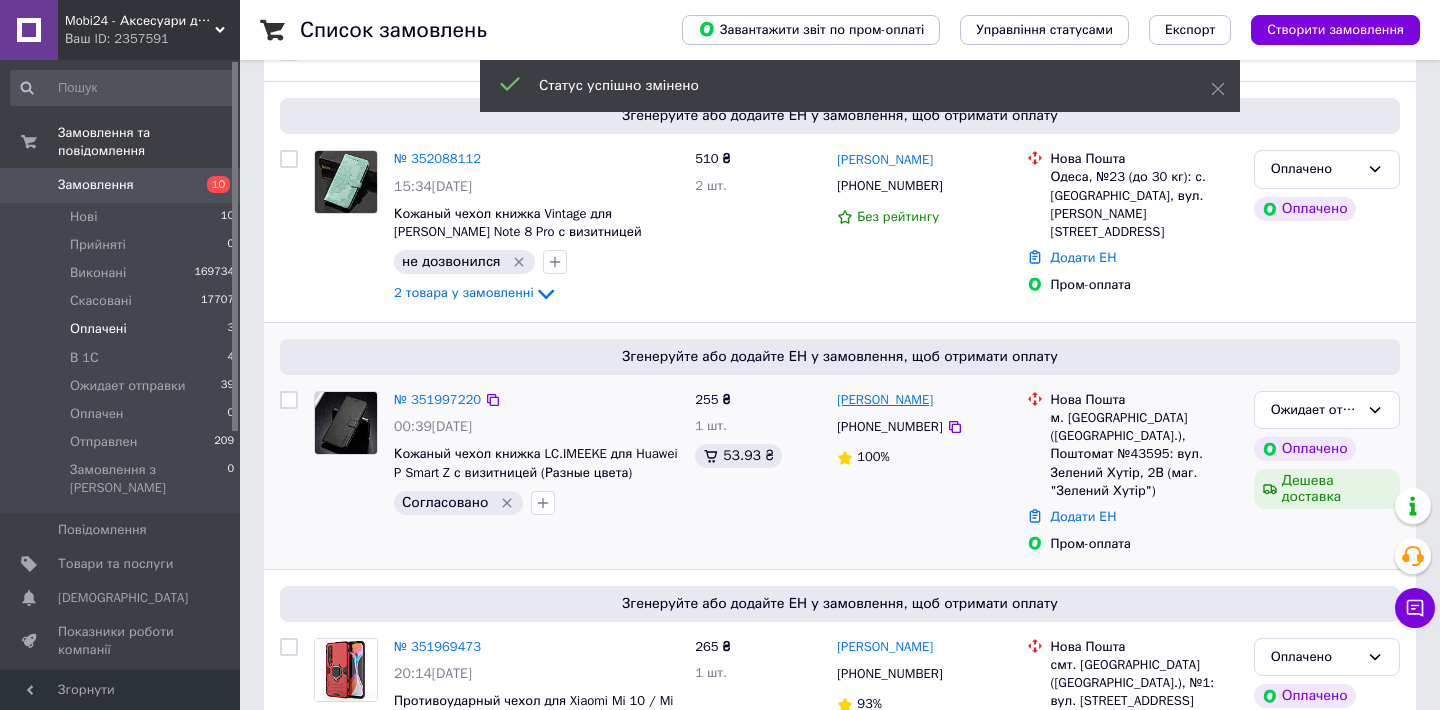 scroll, scrollTop: 133, scrollLeft: 0, axis: vertical 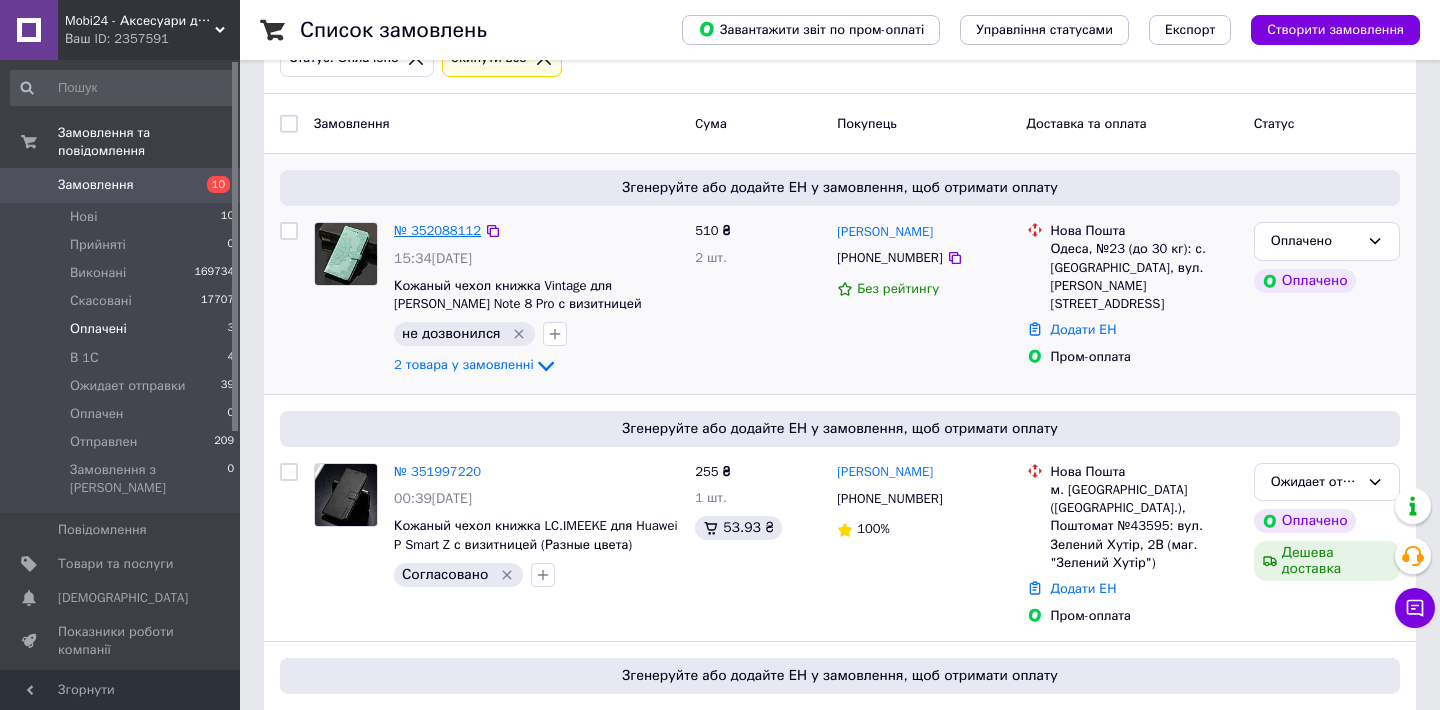 click on "№ 352088112" at bounding box center (437, 230) 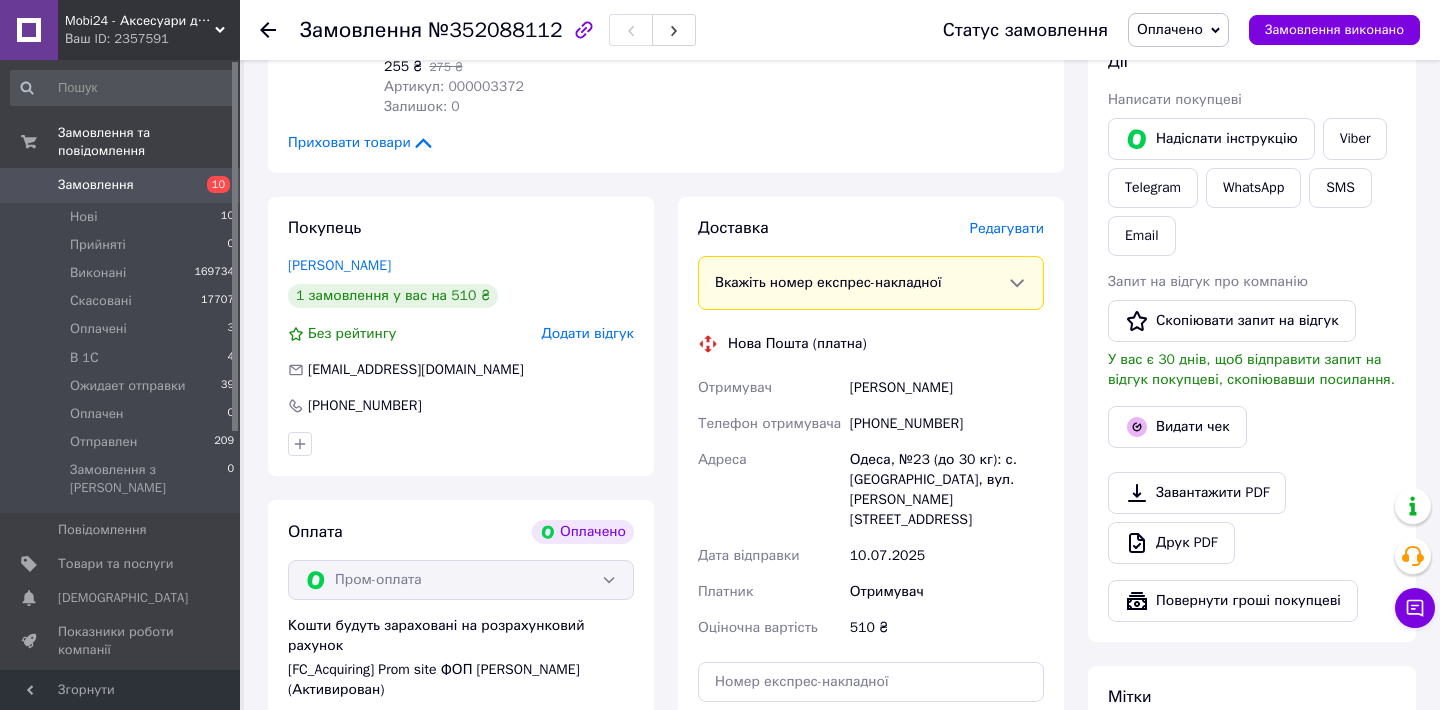 scroll, scrollTop: 1138, scrollLeft: 0, axis: vertical 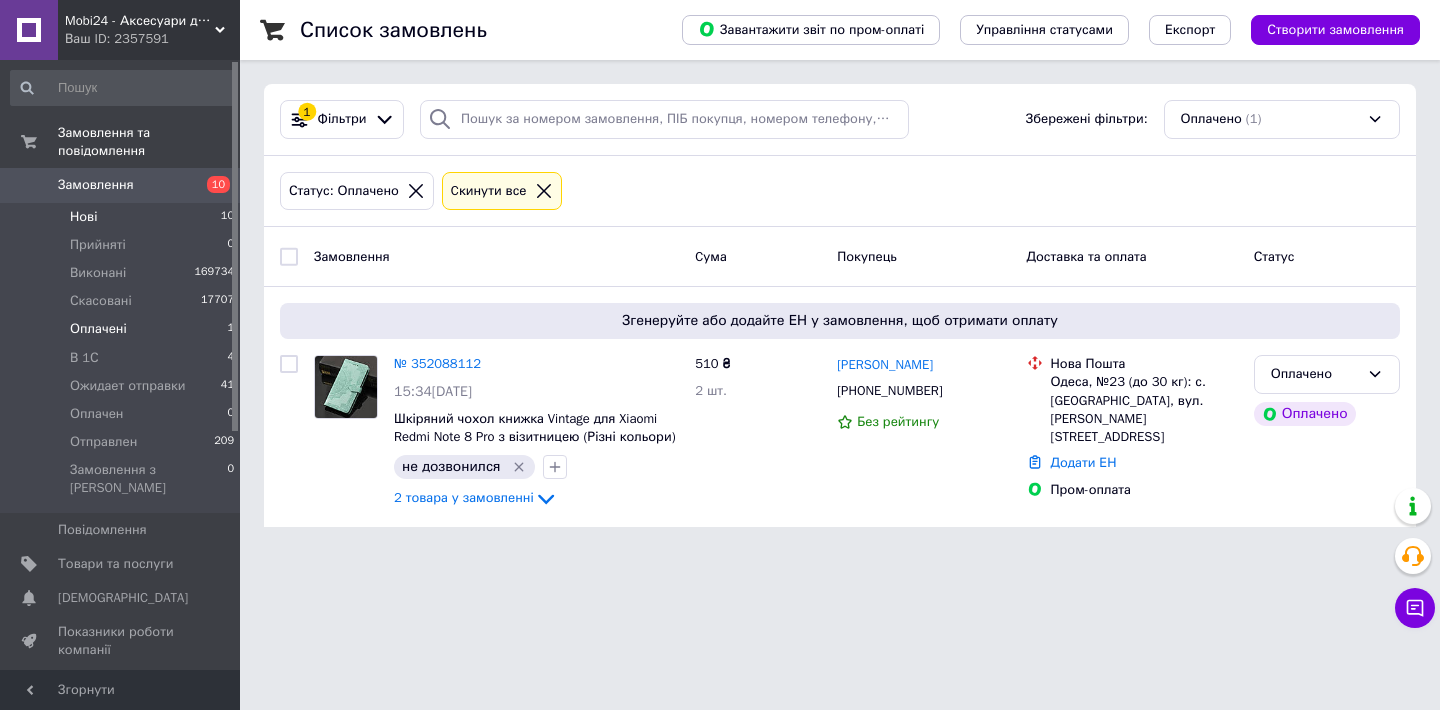 click on "Нові 10" at bounding box center [123, 217] 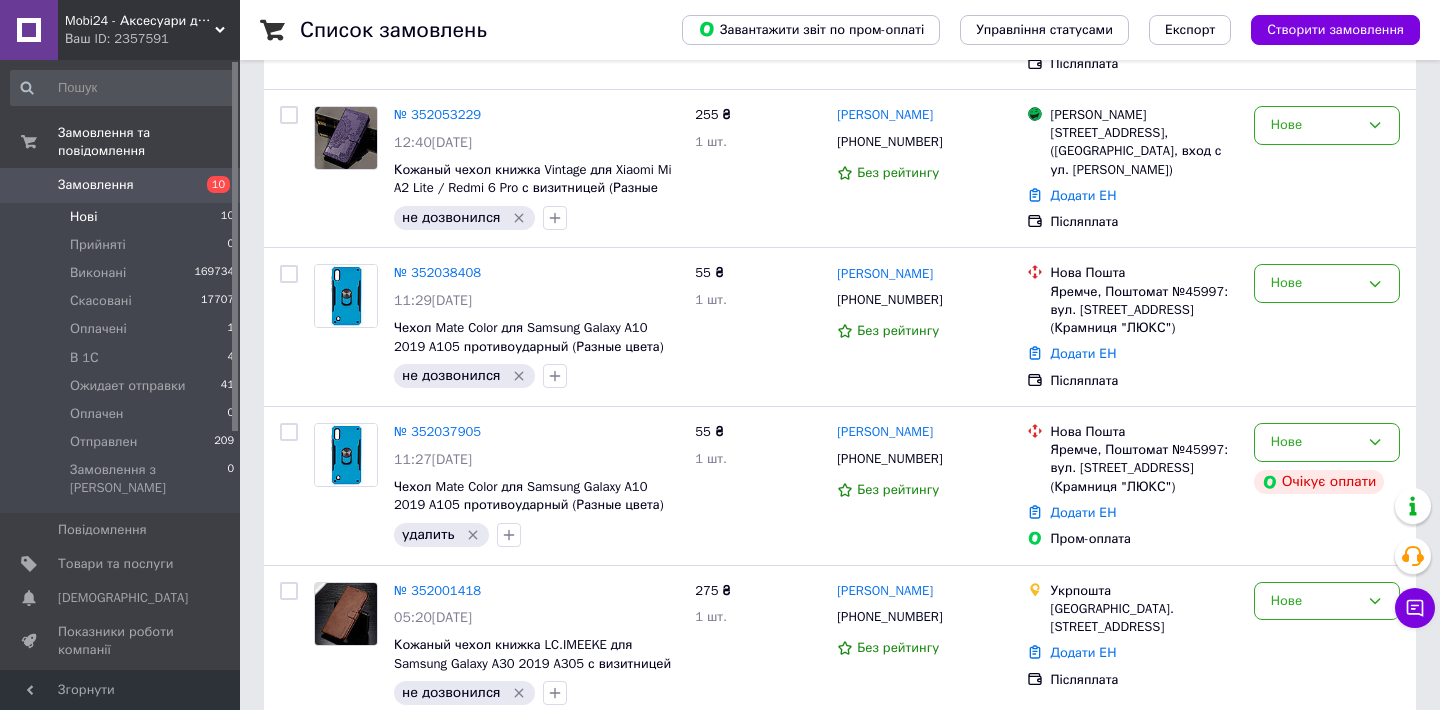 scroll, scrollTop: 1255, scrollLeft: 0, axis: vertical 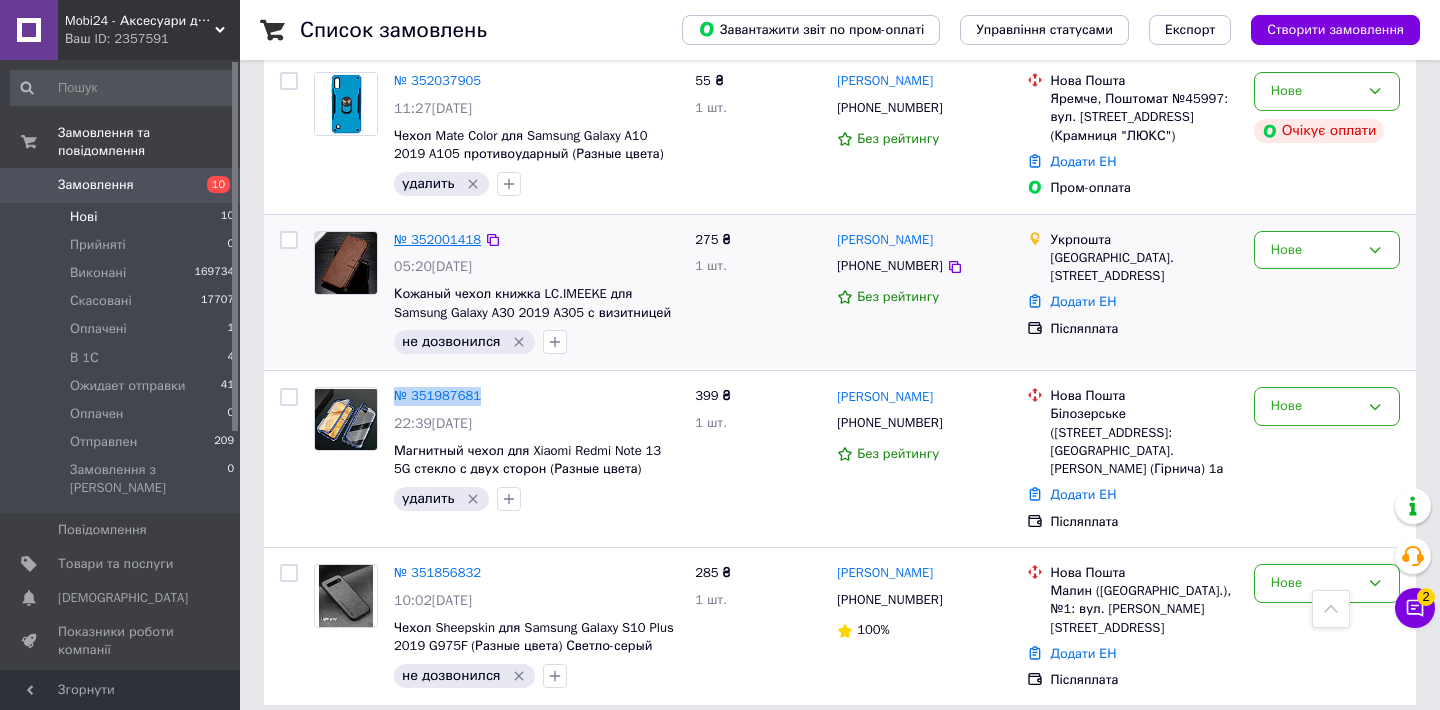 click on "№ 352001418" at bounding box center (437, 239) 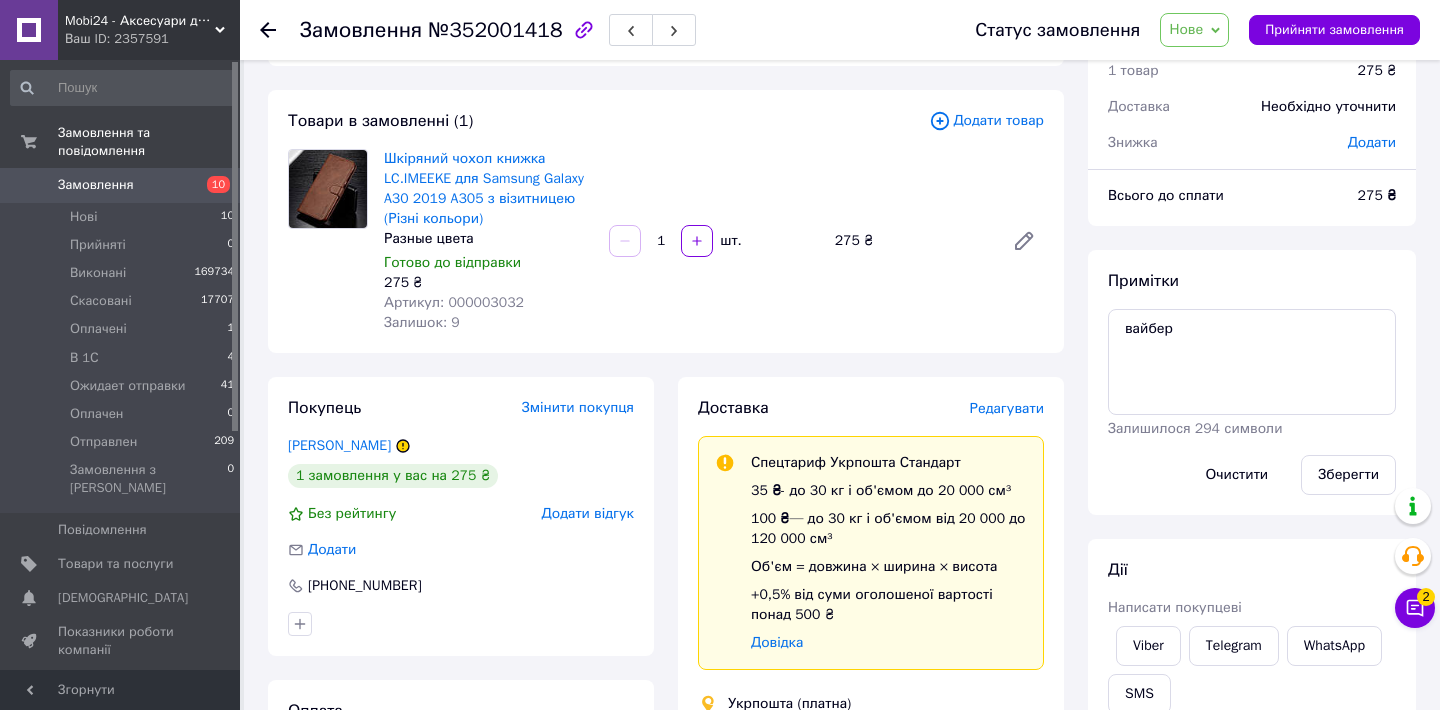 scroll, scrollTop: 0, scrollLeft: 0, axis: both 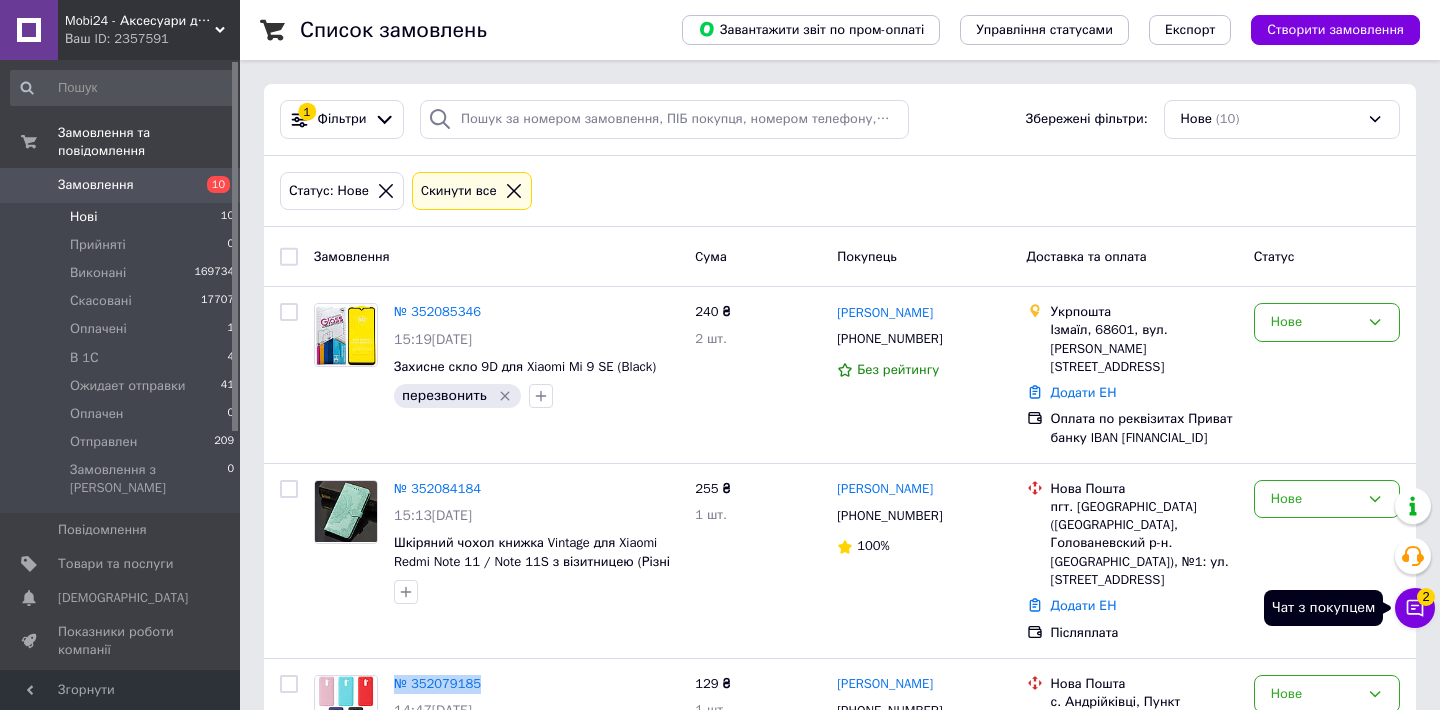 click on "Чат з покупцем 2" at bounding box center [1415, 608] 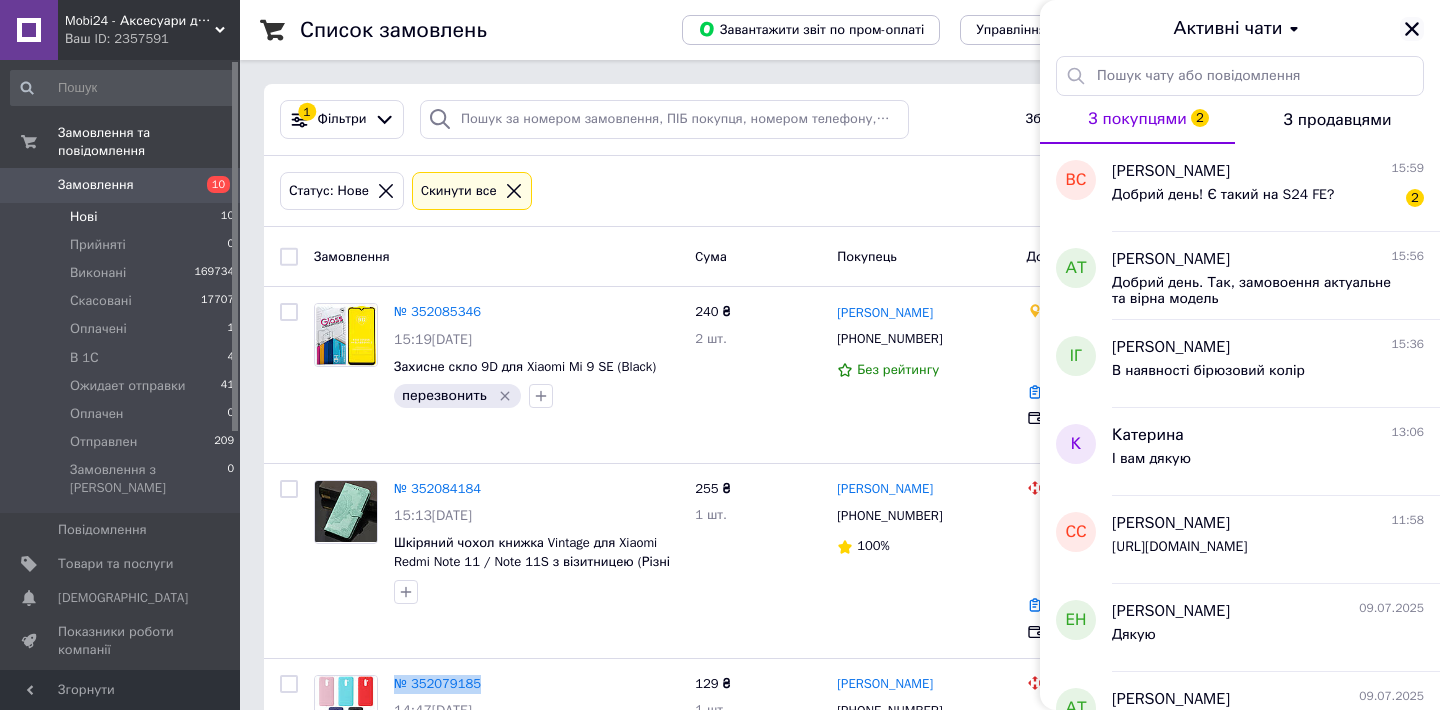 click 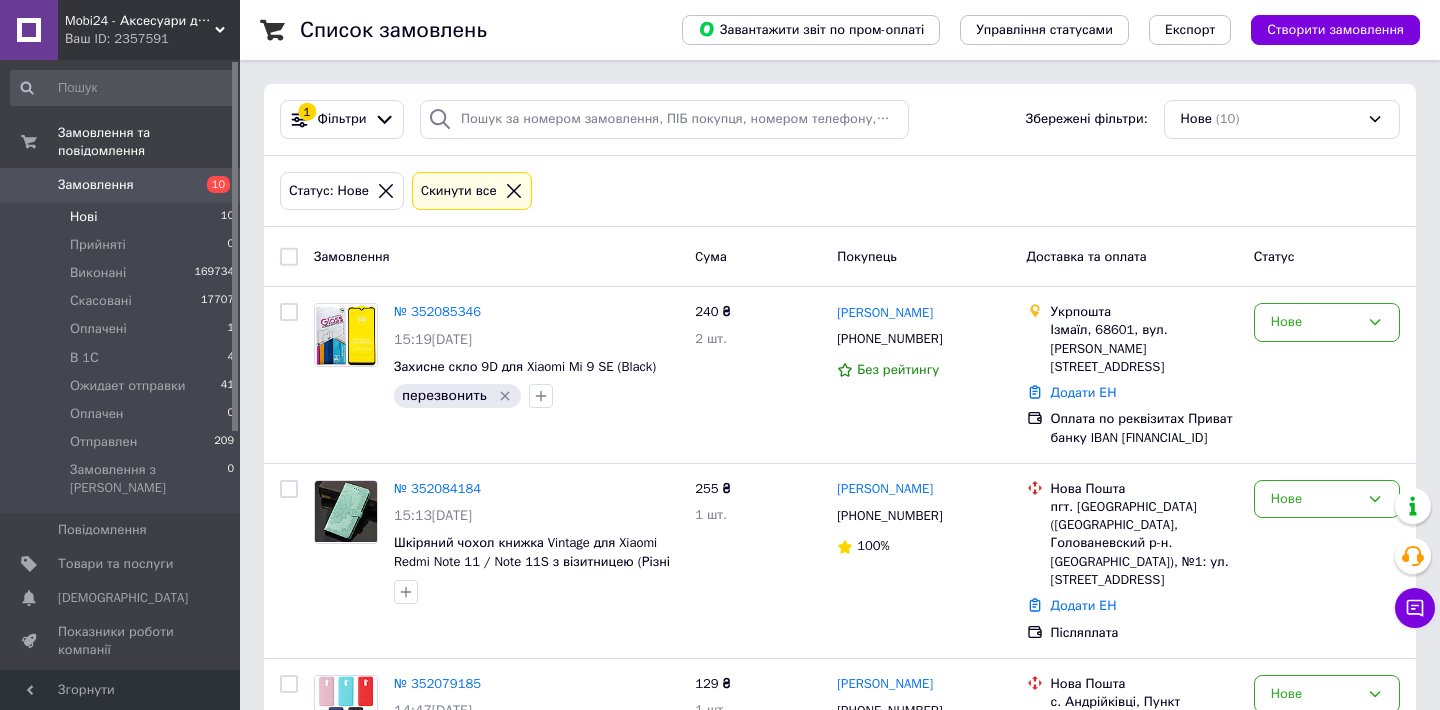 click 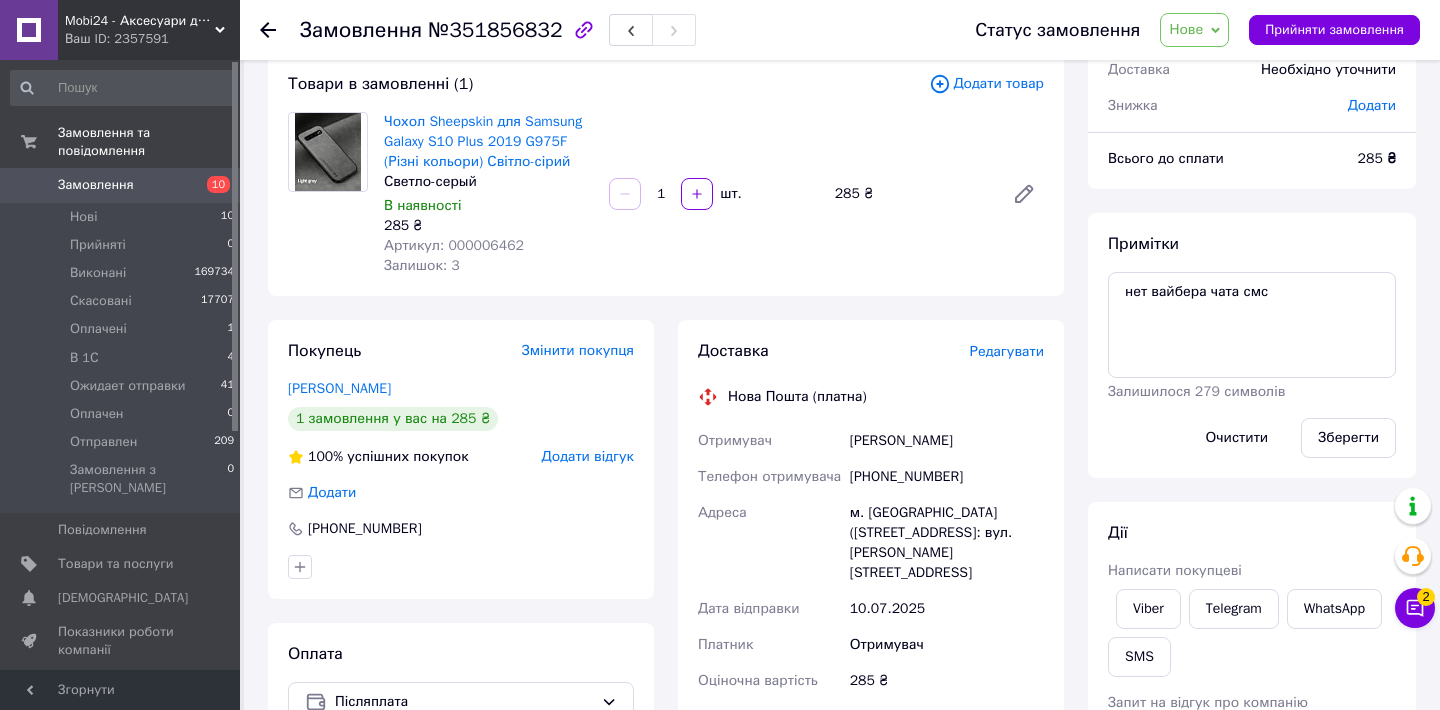 scroll, scrollTop: 0, scrollLeft: 0, axis: both 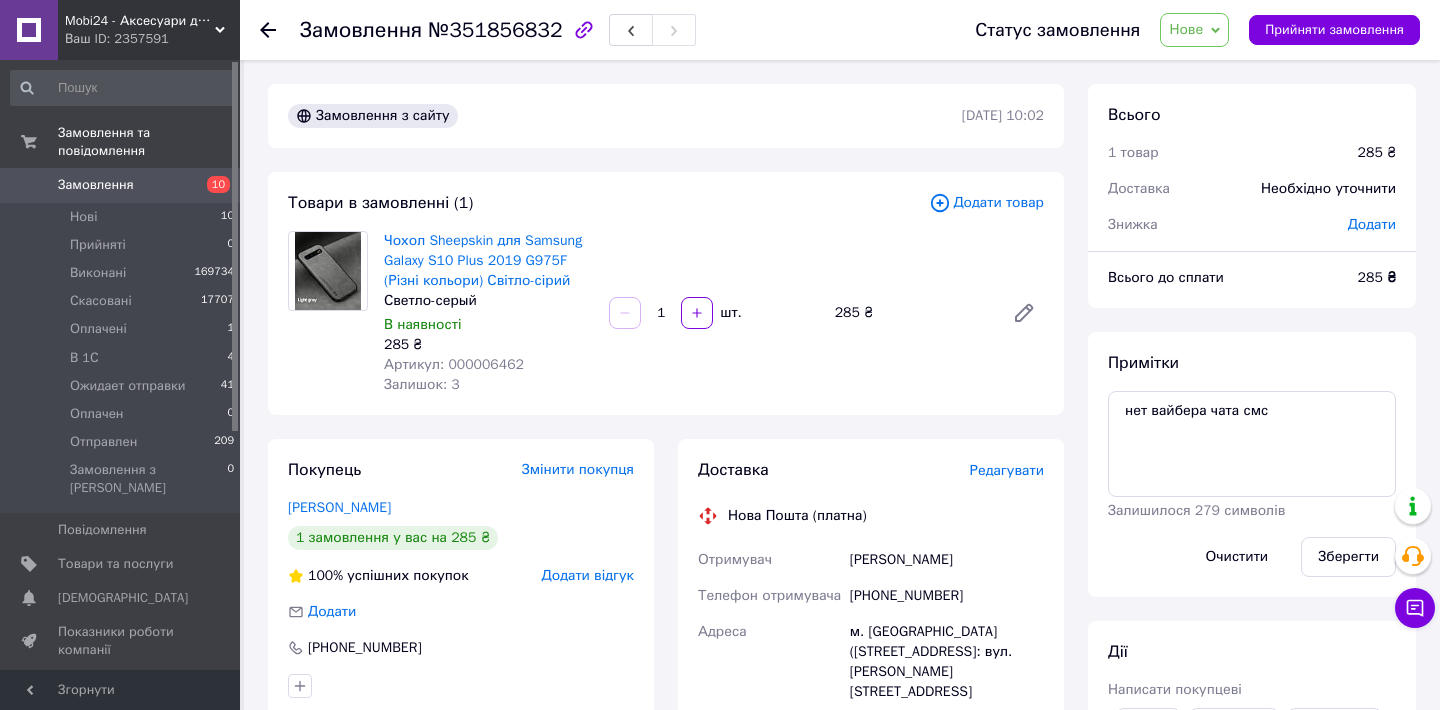 click on "Додати відгук" at bounding box center [588, 575] 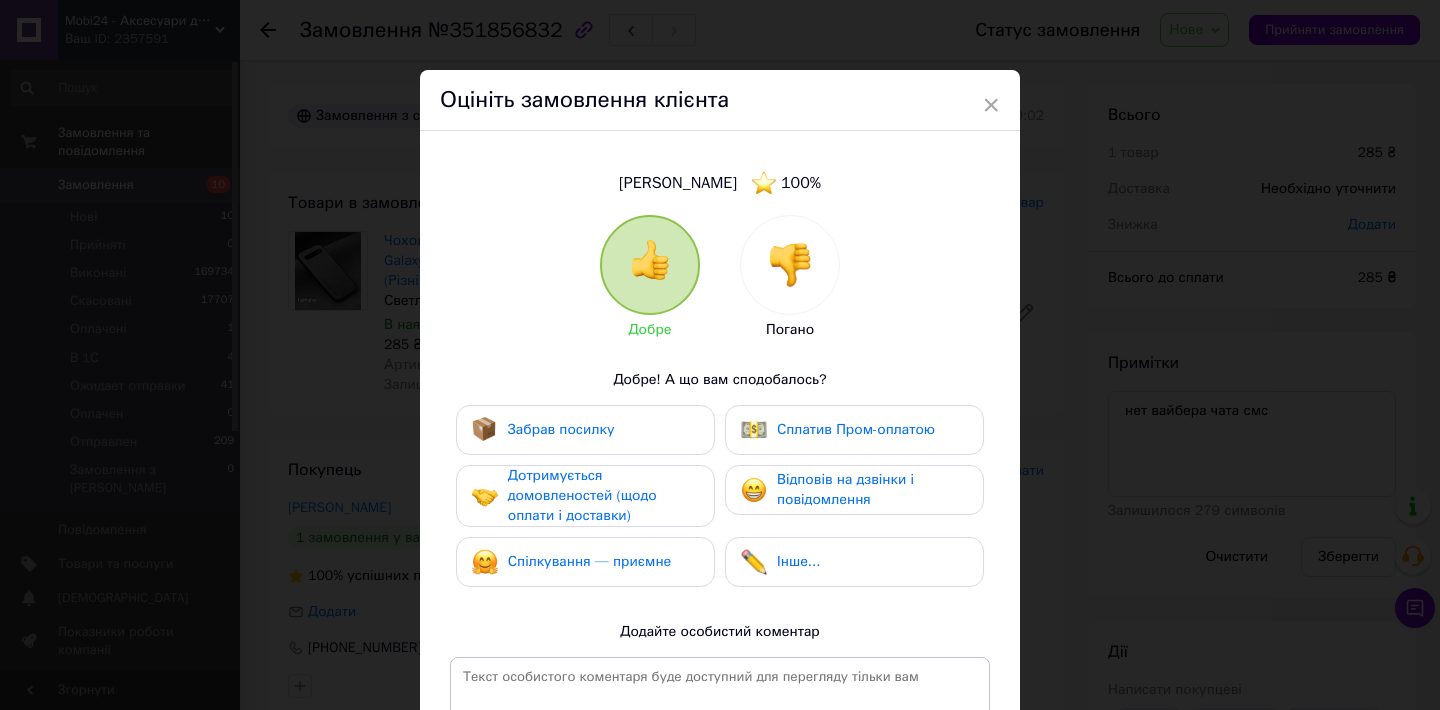 click at bounding box center [790, 265] 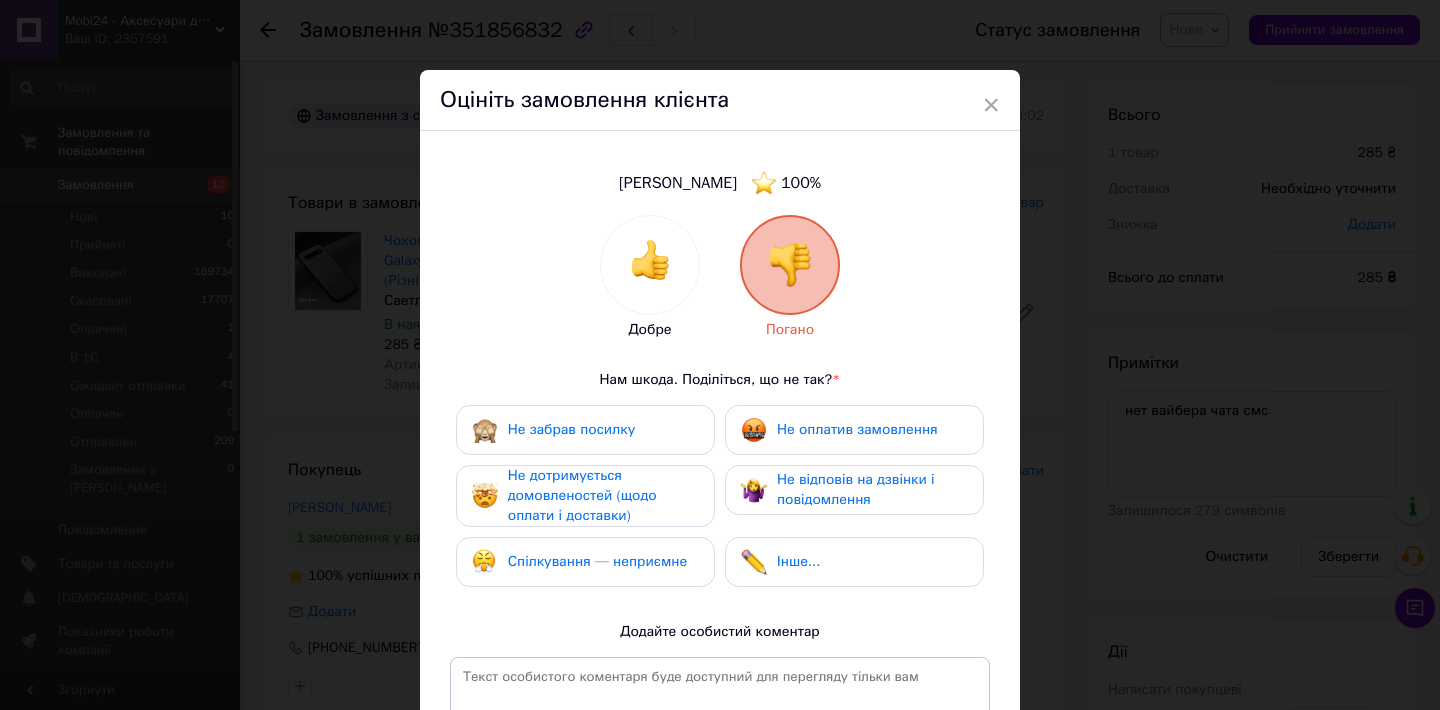 click on "Не оплатив замовлення" at bounding box center [857, 429] 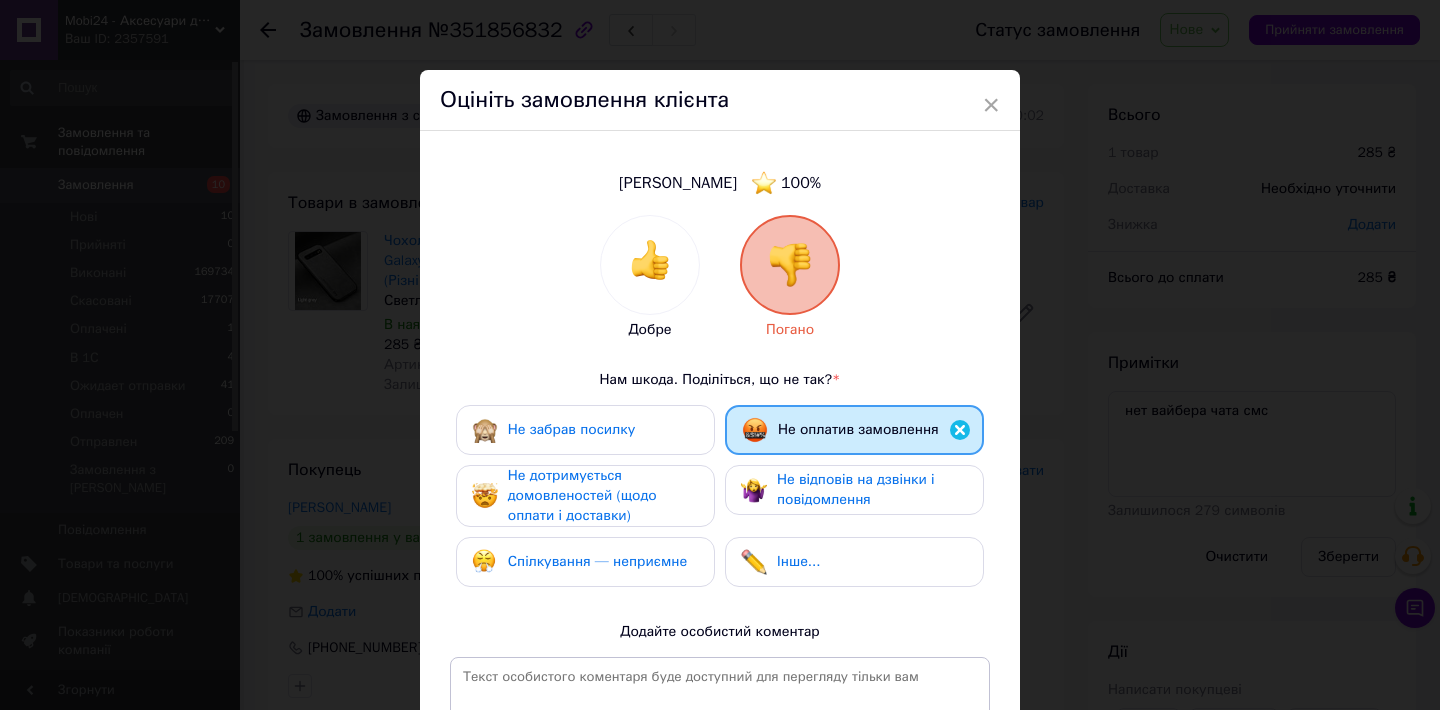 click on "Не відповів на дзвінки і повідомлення" at bounding box center (856, 489) 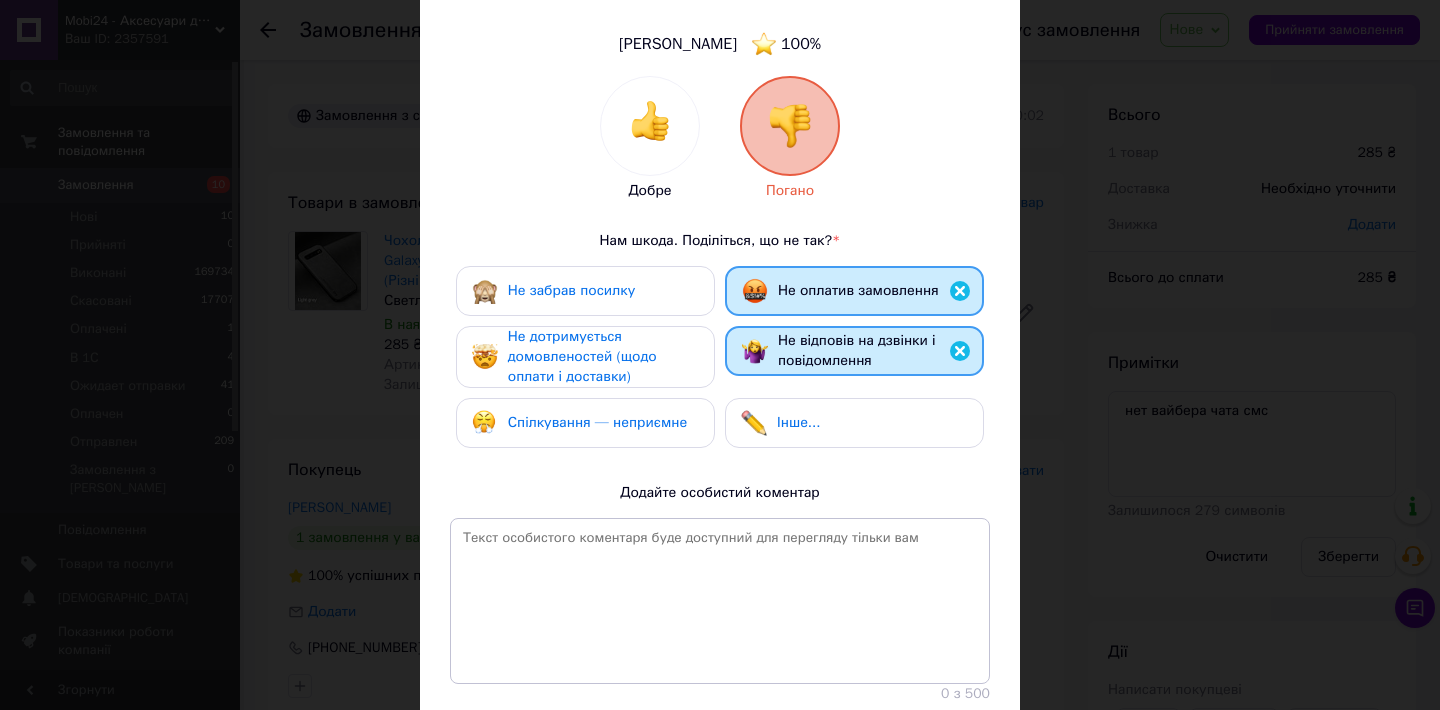 scroll, scrollTop: 266, scrollLeft: 0, axis: vertical 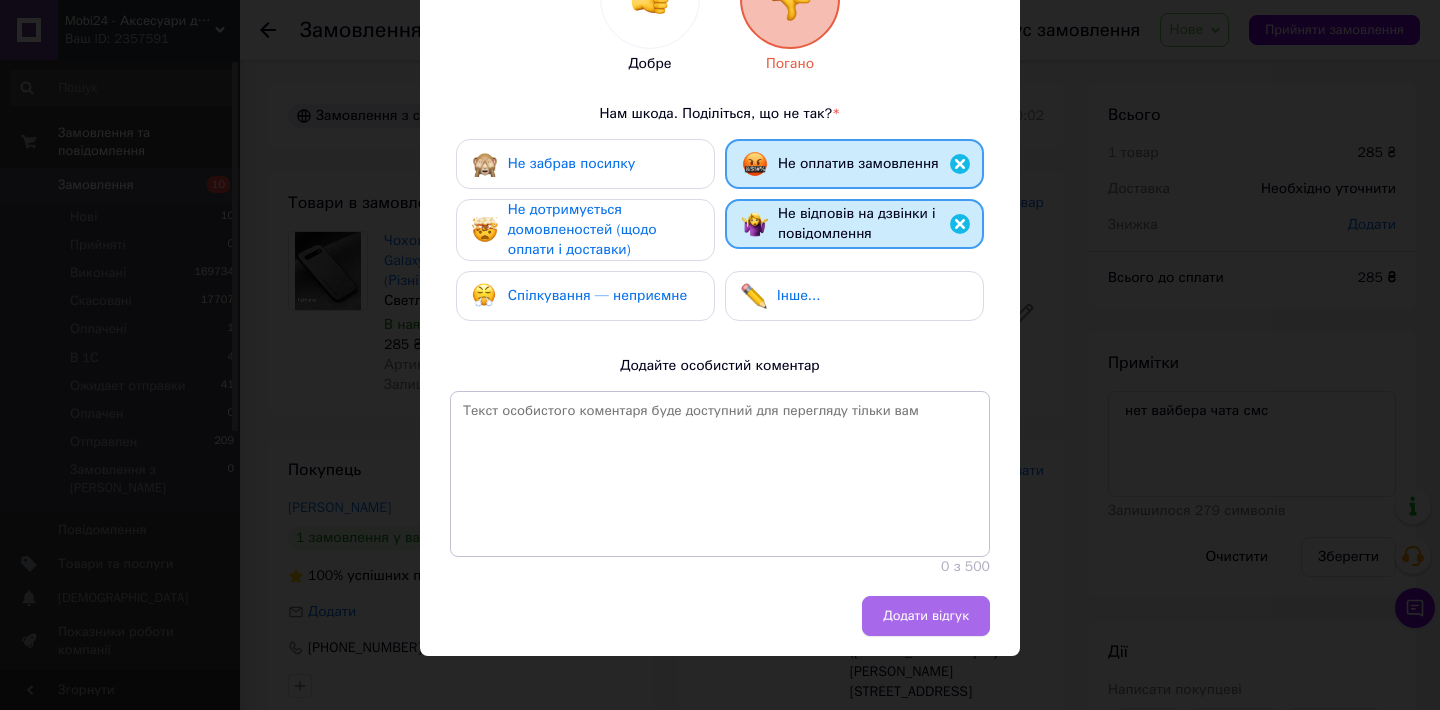 click on "Додати відгук" at bounding box center (926, 616) 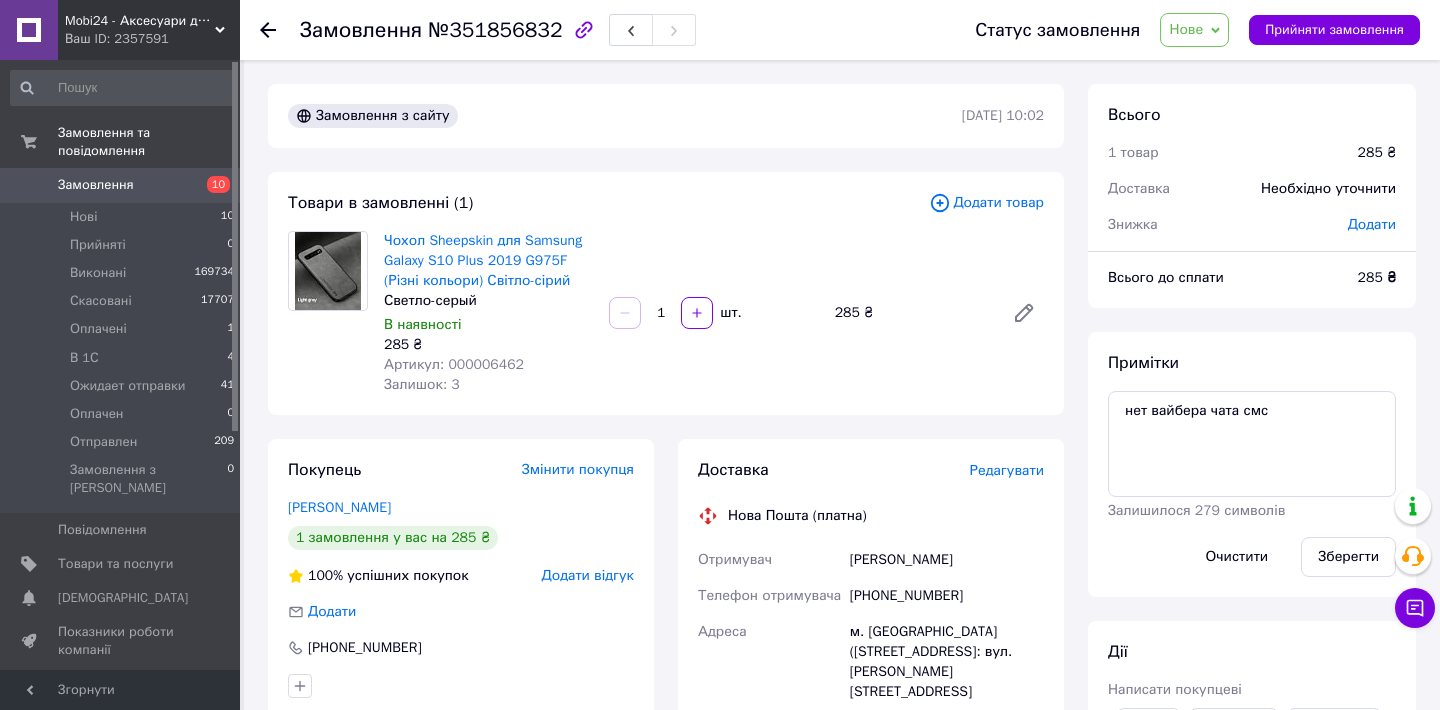 click on "Артикул: 000006462" at bounding box center (454, 364) 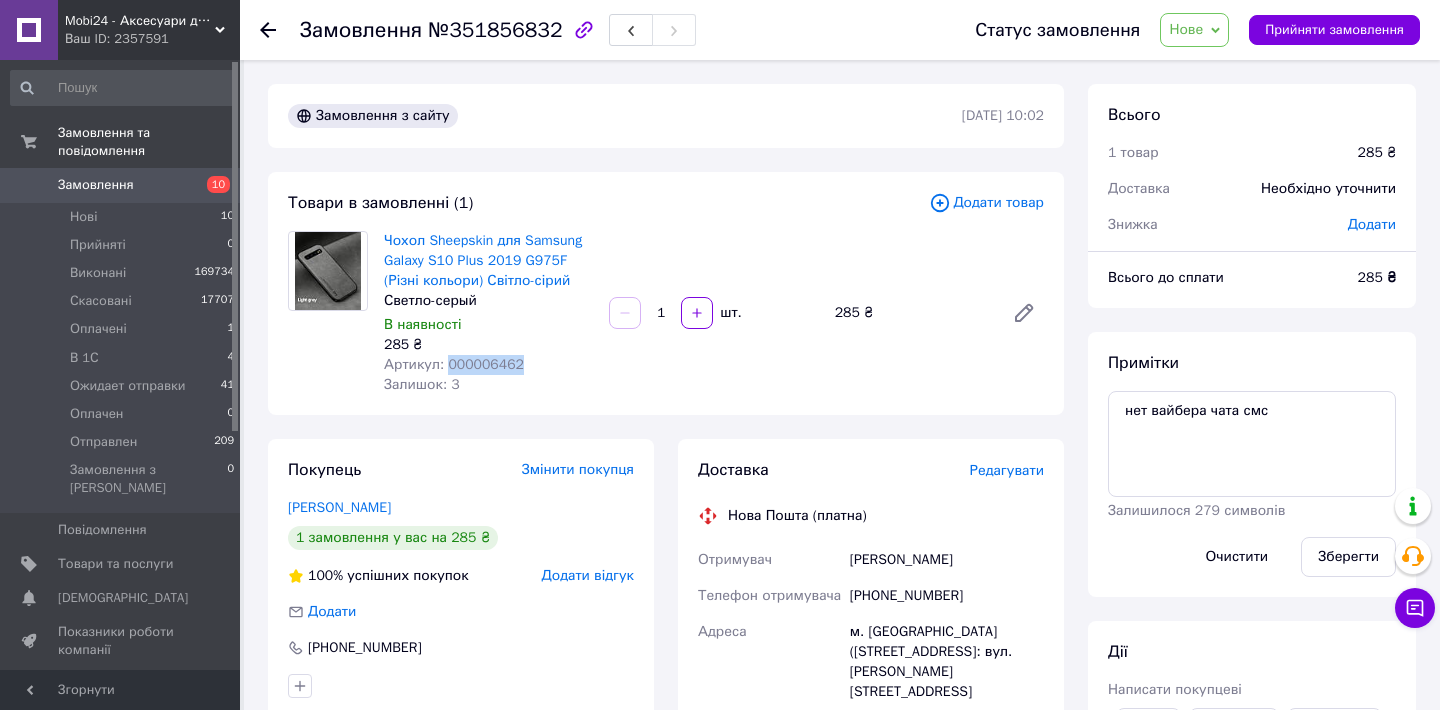 click on "Артикул: 000006462" at bounding box center [454, 364] 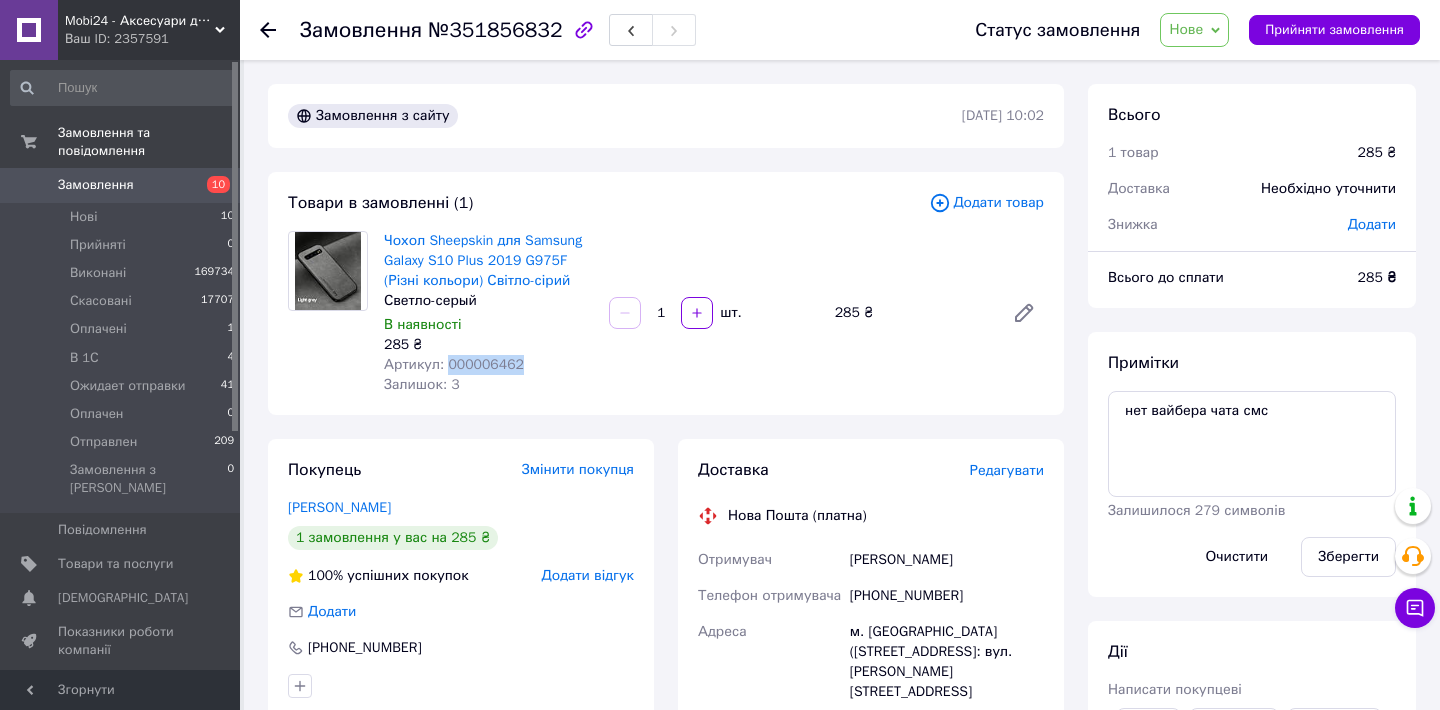 click on "Нове" at bounding box center (1194, 30) 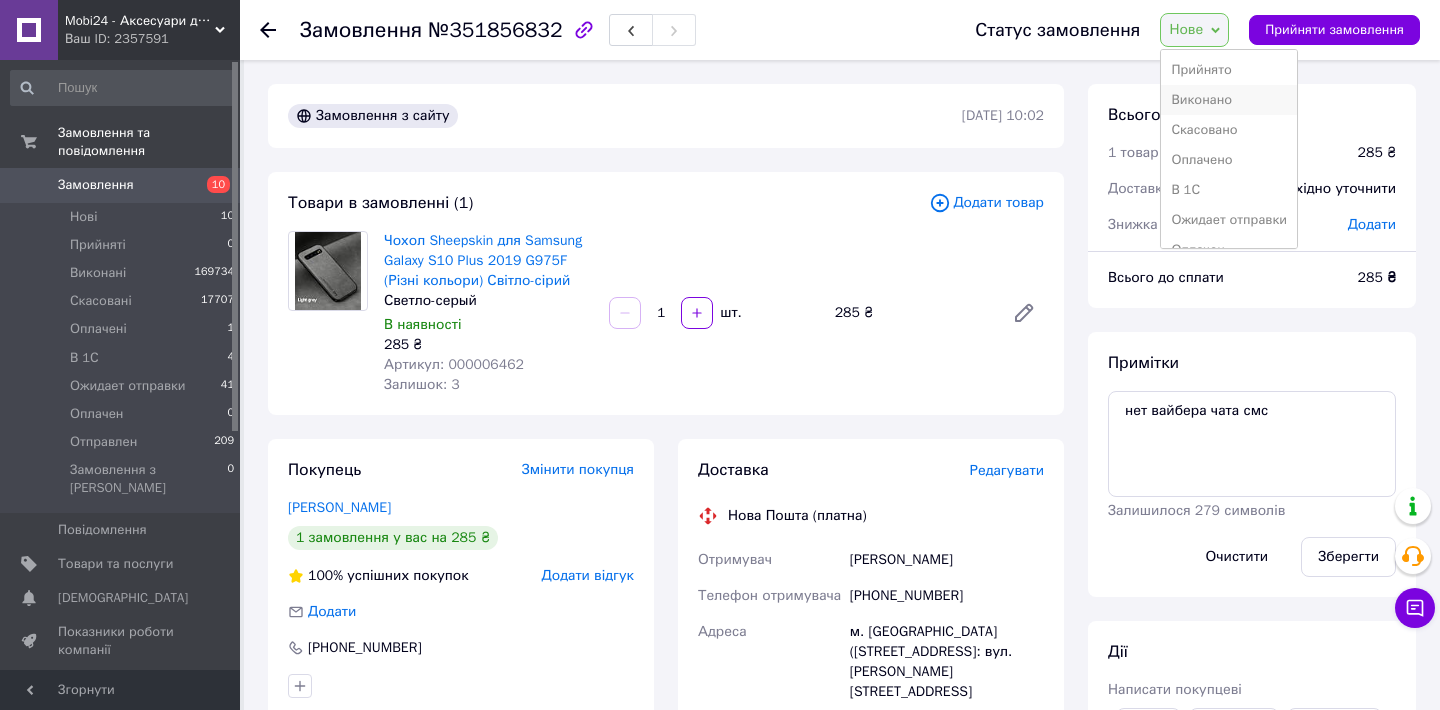 click on "Виконано" at bounding box center [1229, 100] 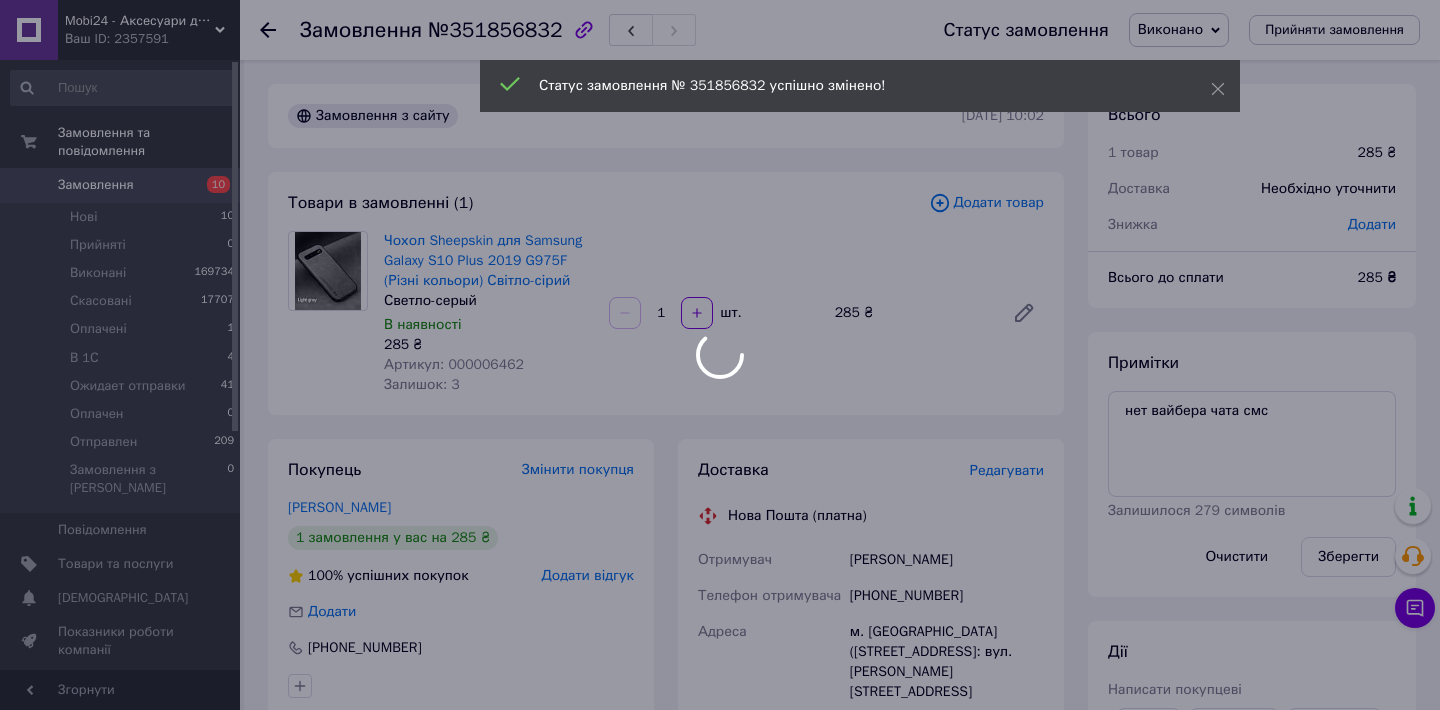 click at bounding box center (720, 355) 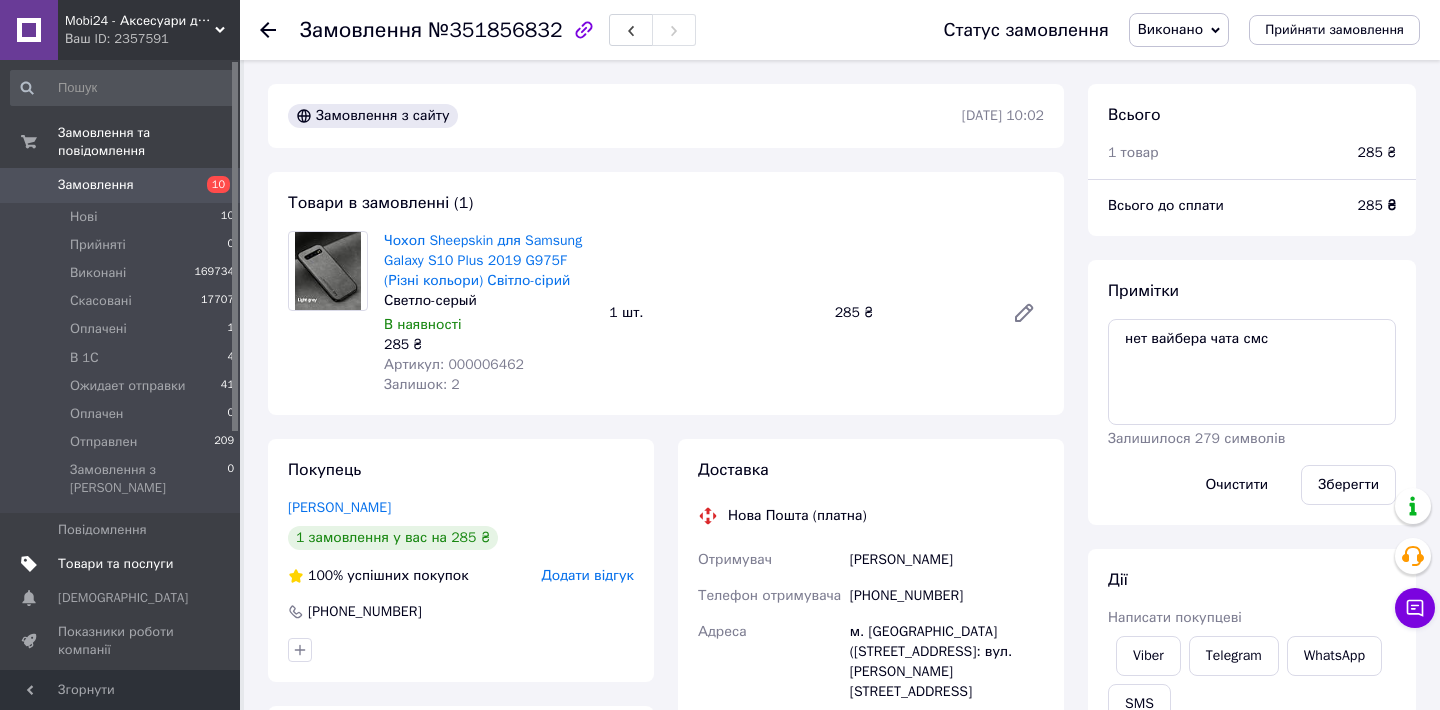 click on "Товари та послуги" at bounding box center [115, 564] 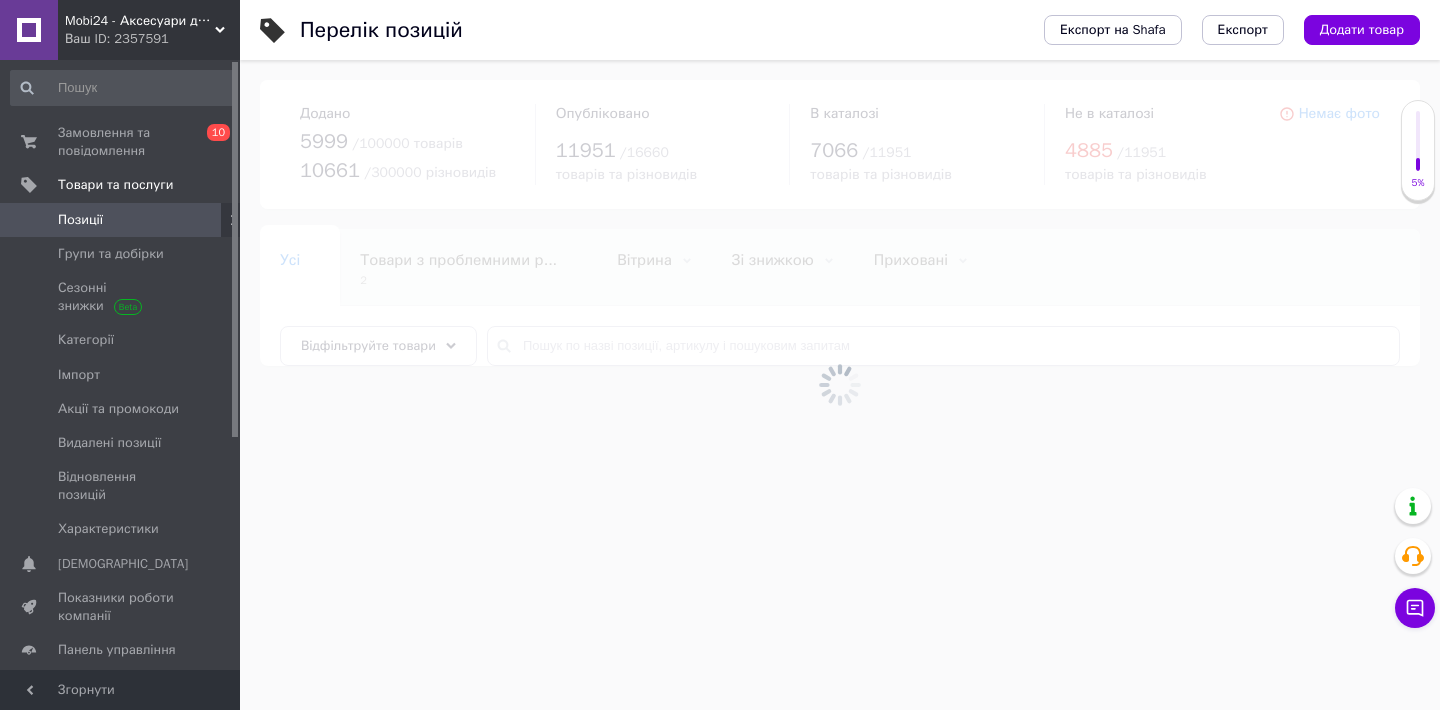click at bounding box center (840, 385) 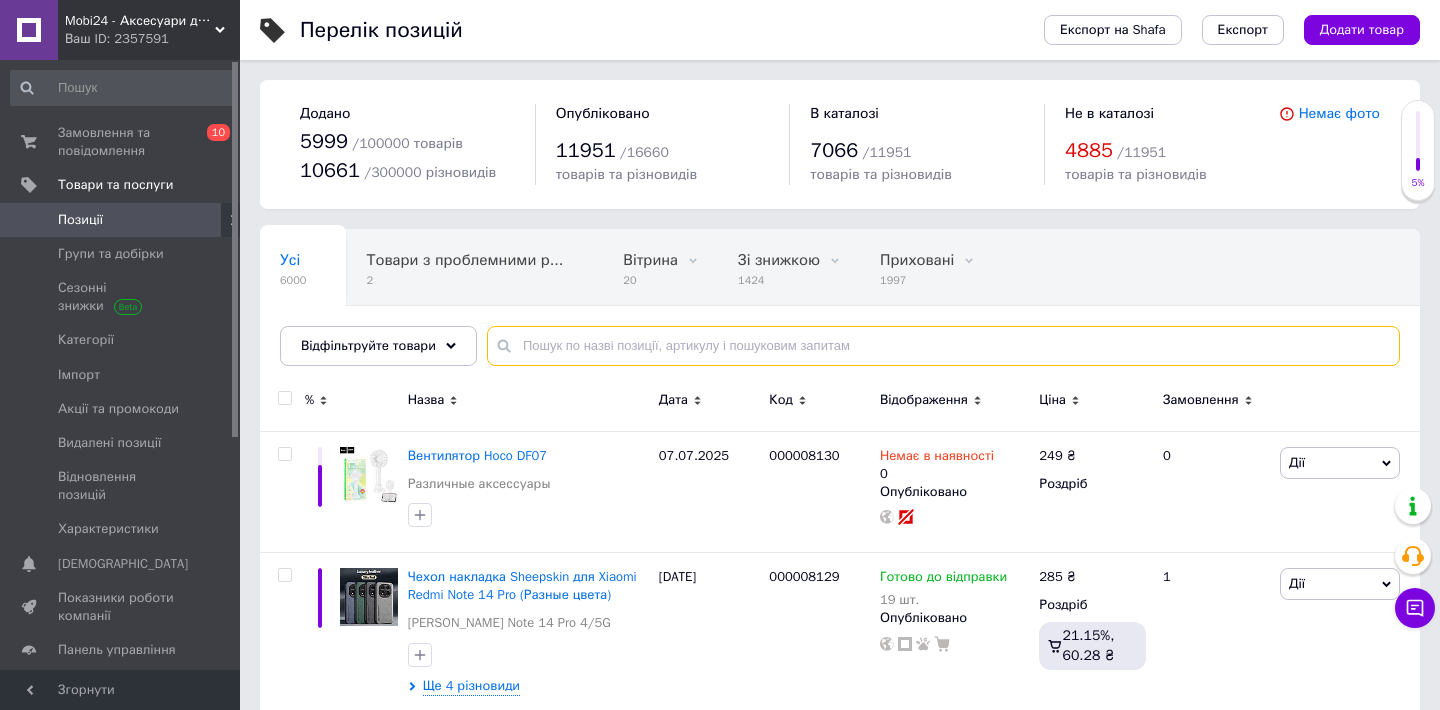 click at bounding box center (943, 346) 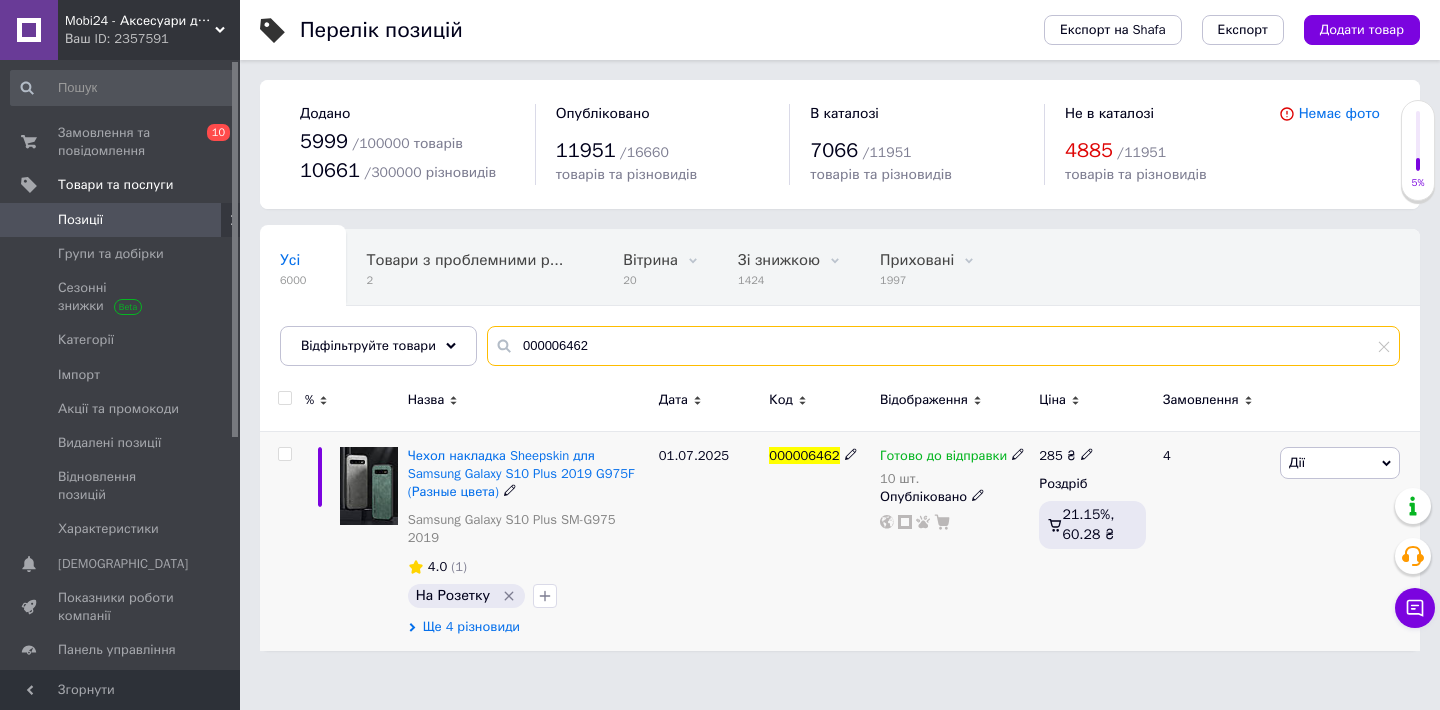 type on "000006462" 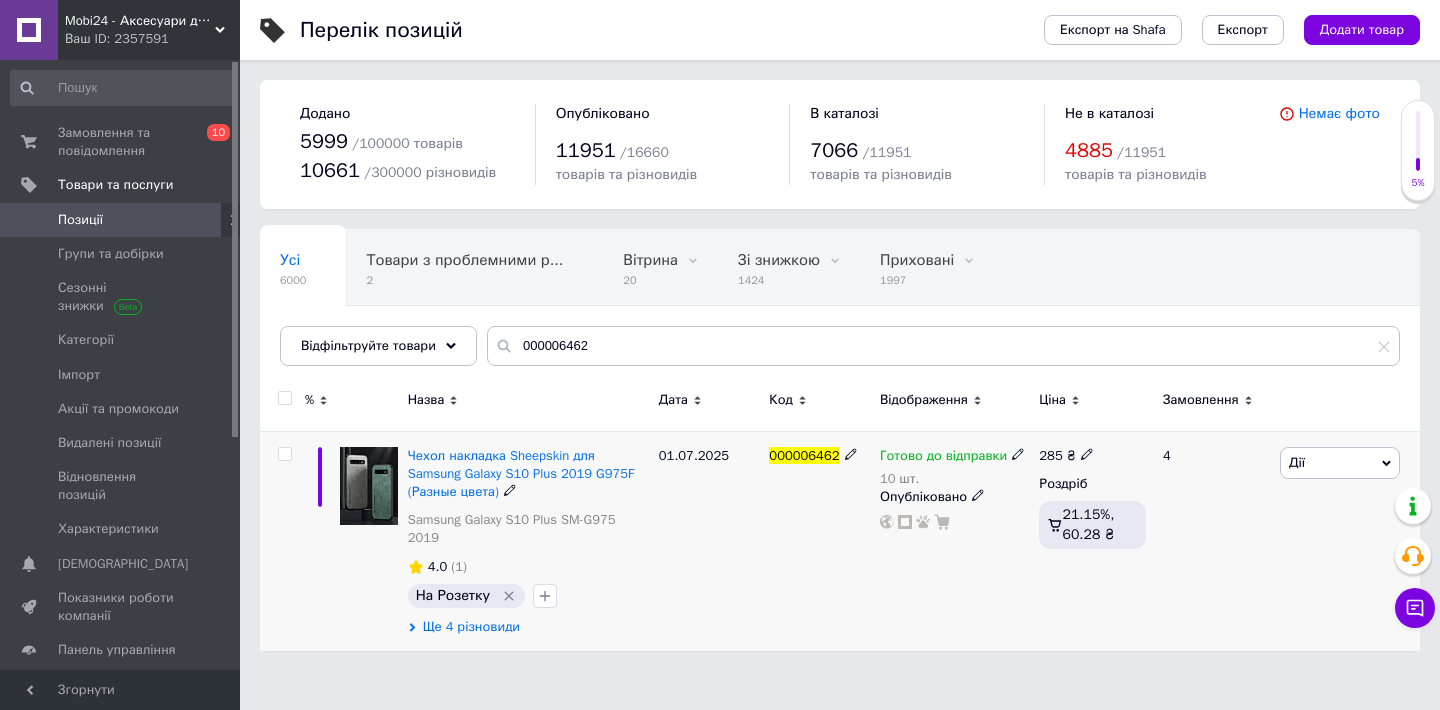 click on "Ще 4 різновиди" at bounding box center (471, 627) 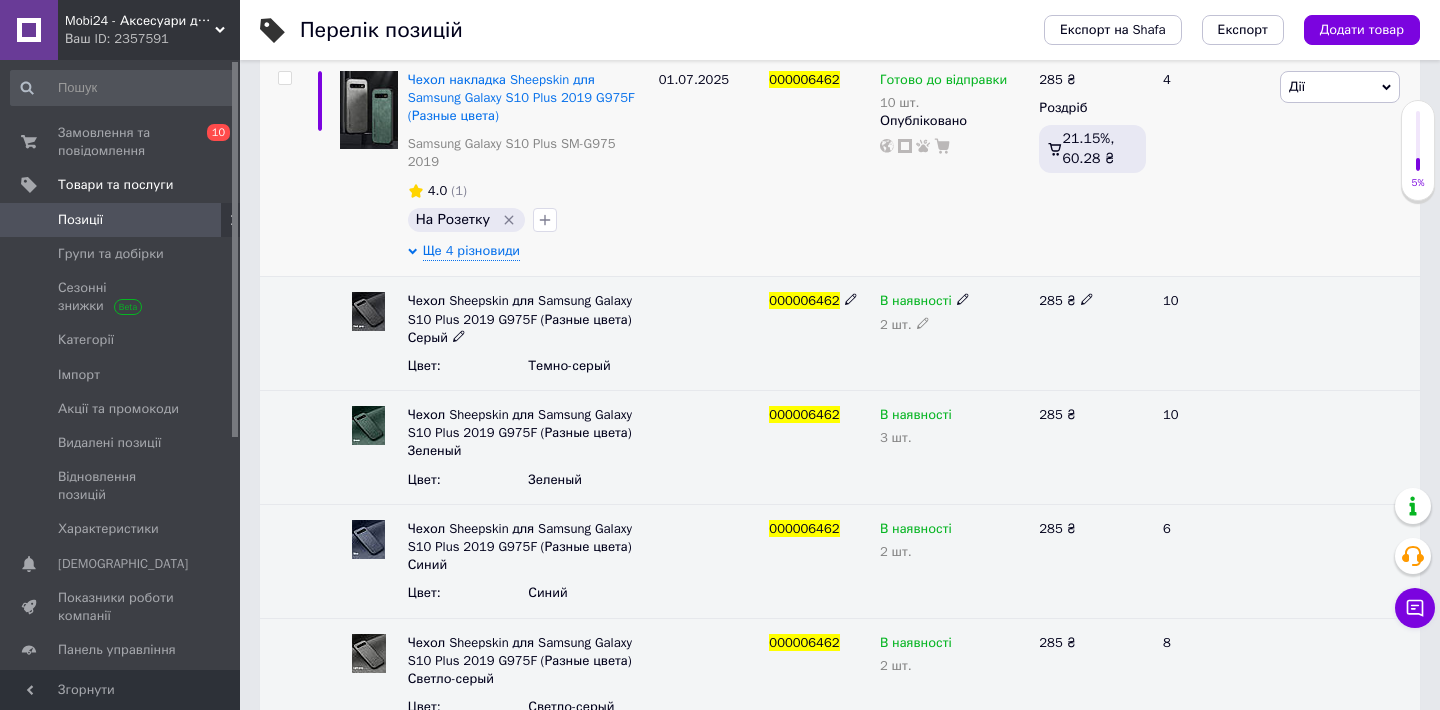 scroll, scrollTop: 417, scrollLeft: 0, axis: vertical 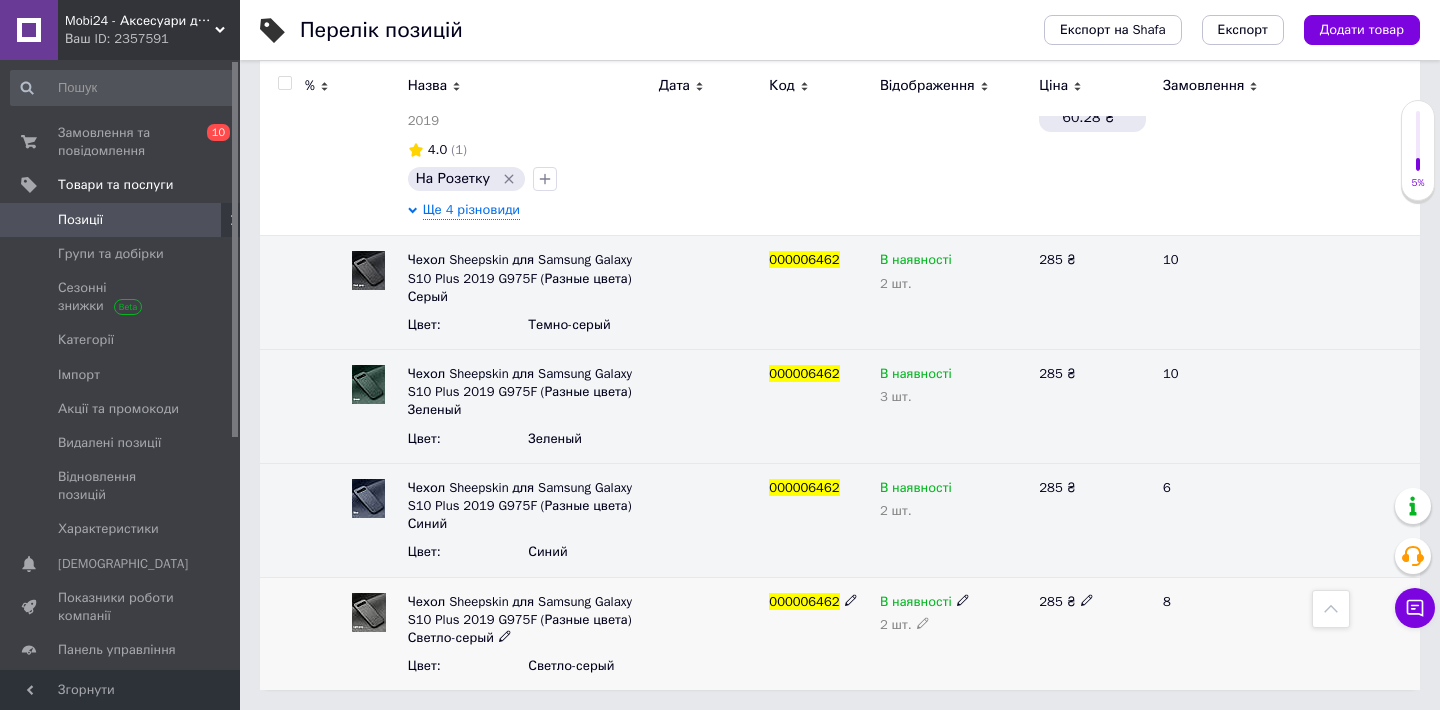 click 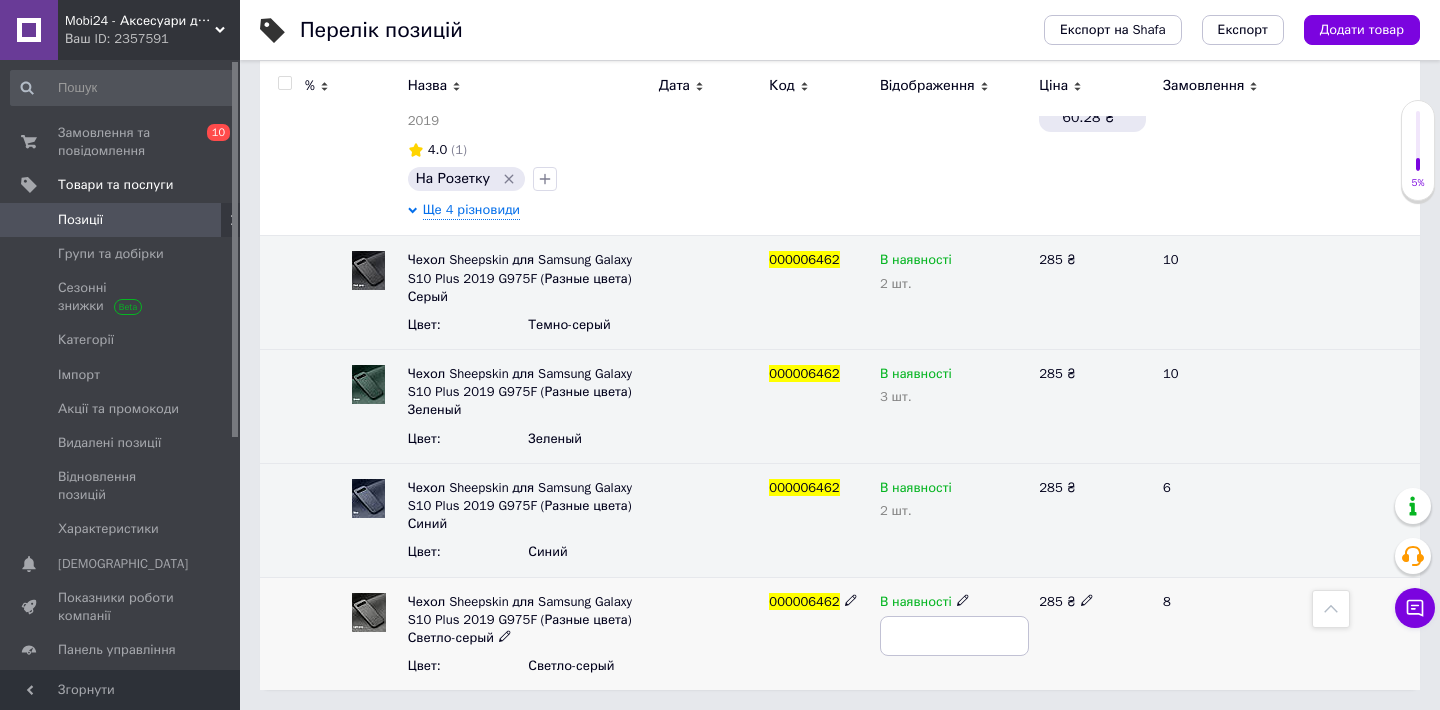 type on "3" 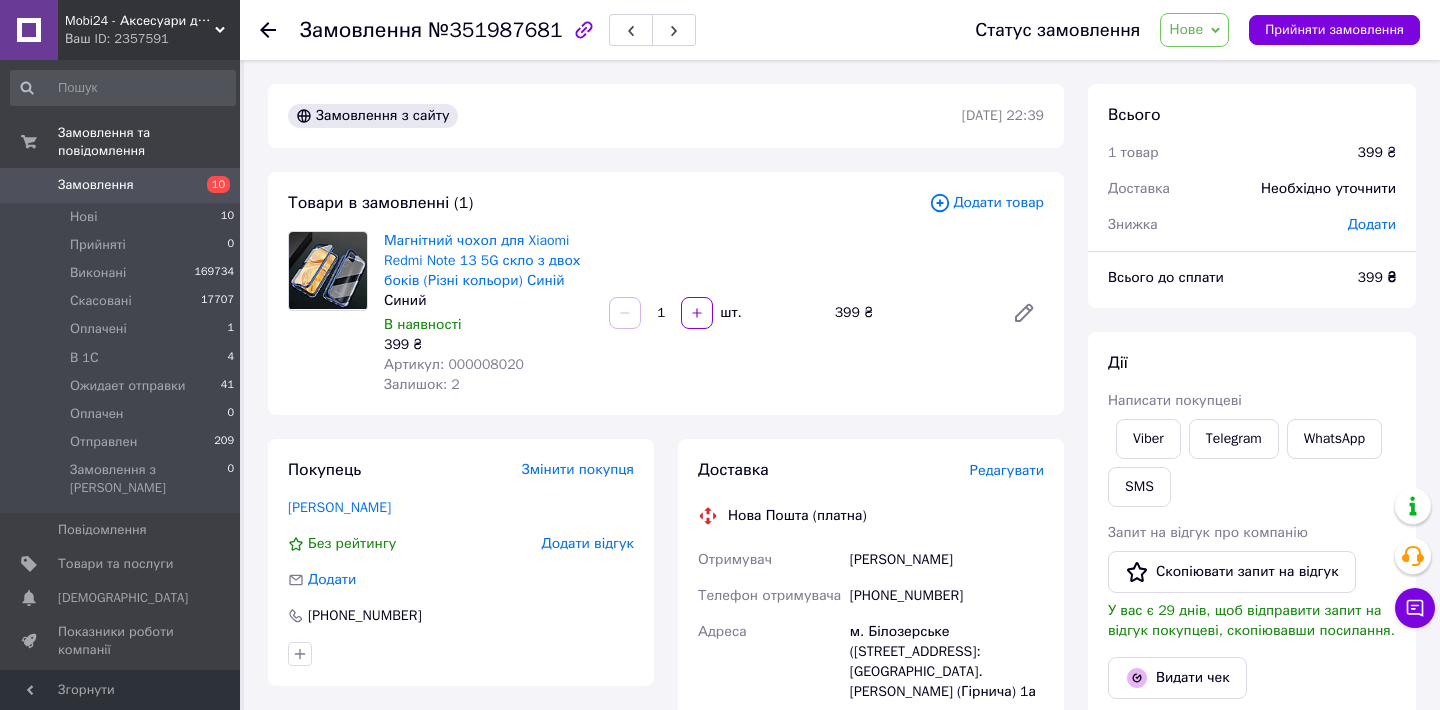 scroll, scrollTop: 0, scrollLeft: 0, axis: both 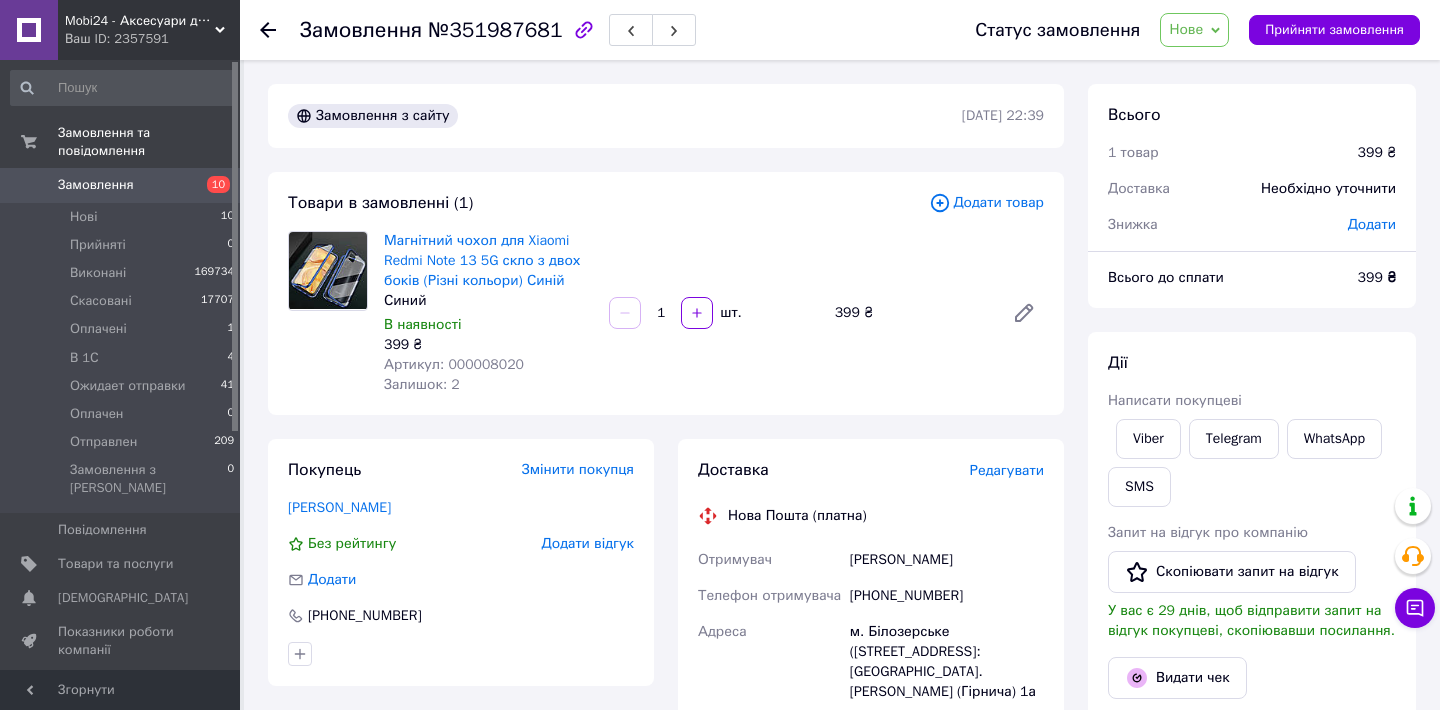 click on "Артикул: 000008020" at bounding box center (454, 364) 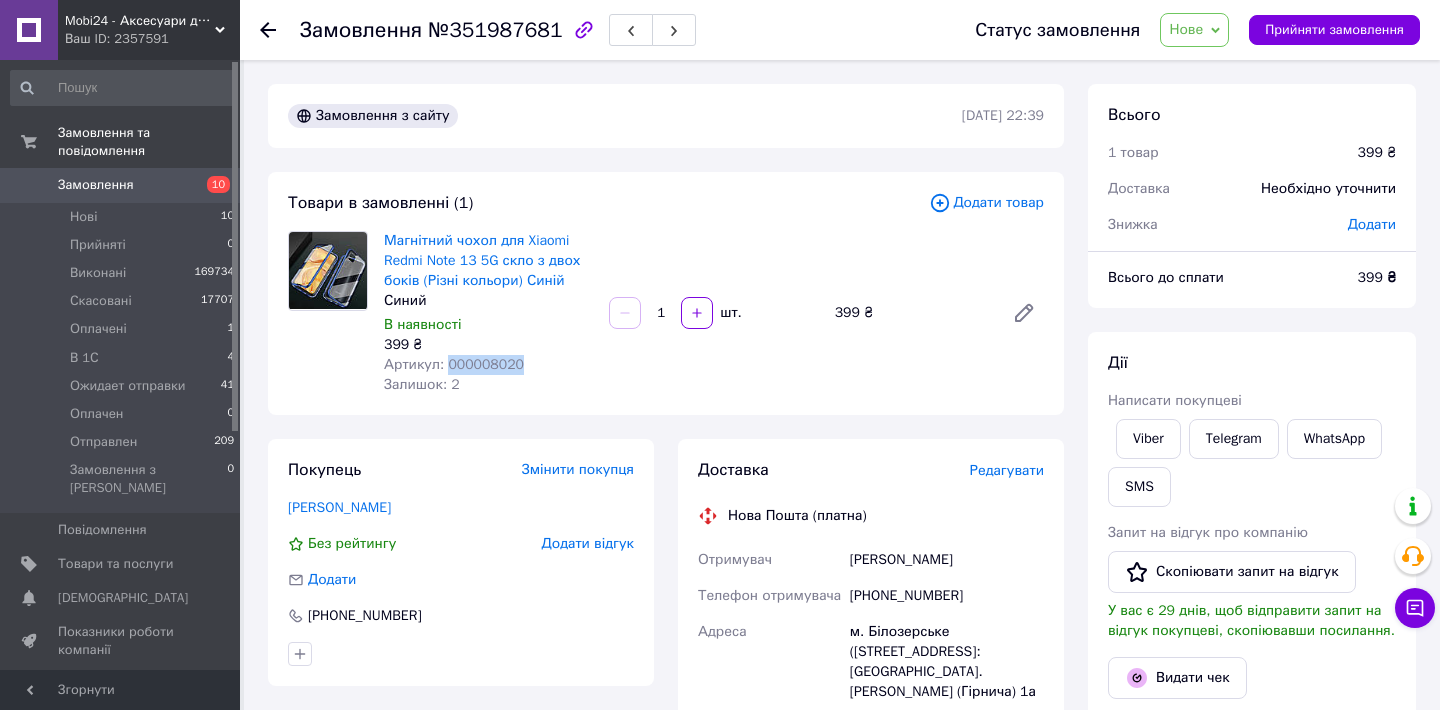 click on "Артикул: 000008020" at bounding box center (454, 364) 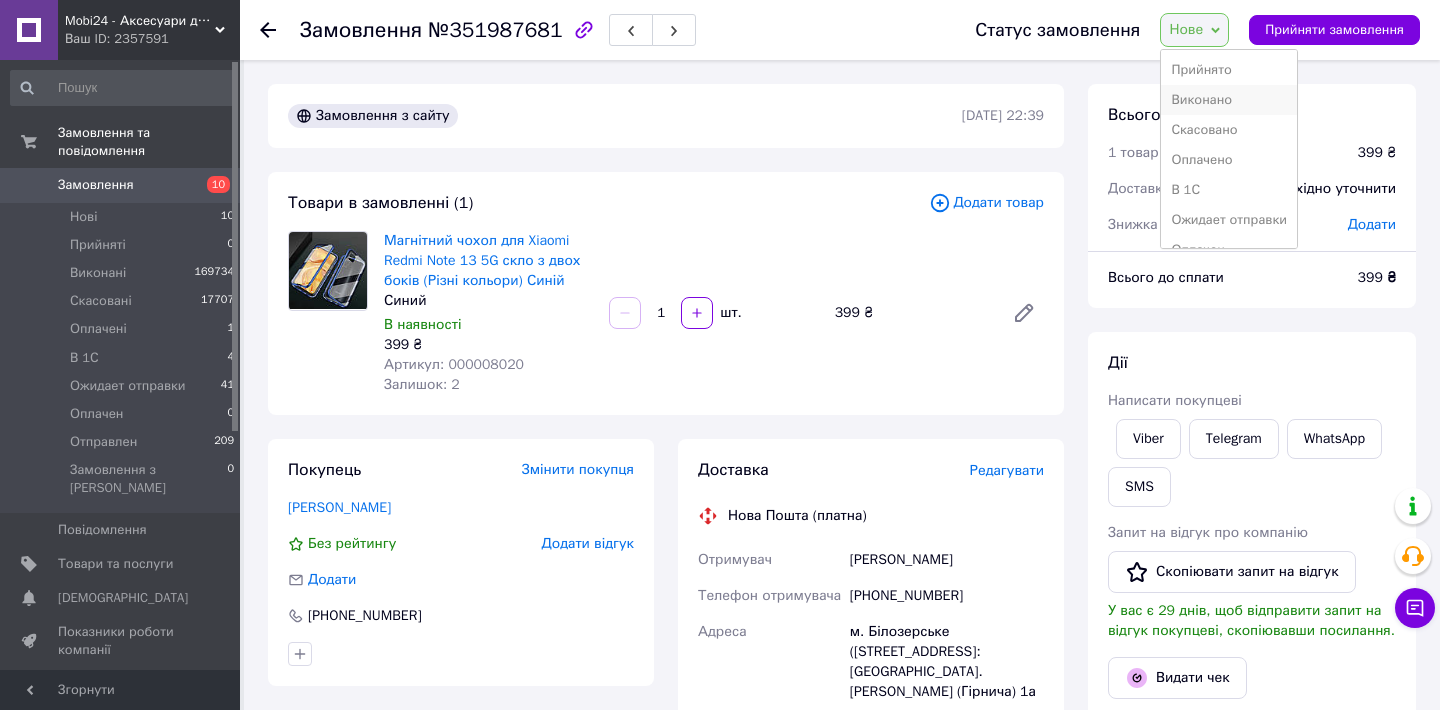 click on "Виконано" at bounding box center [1229, 100] 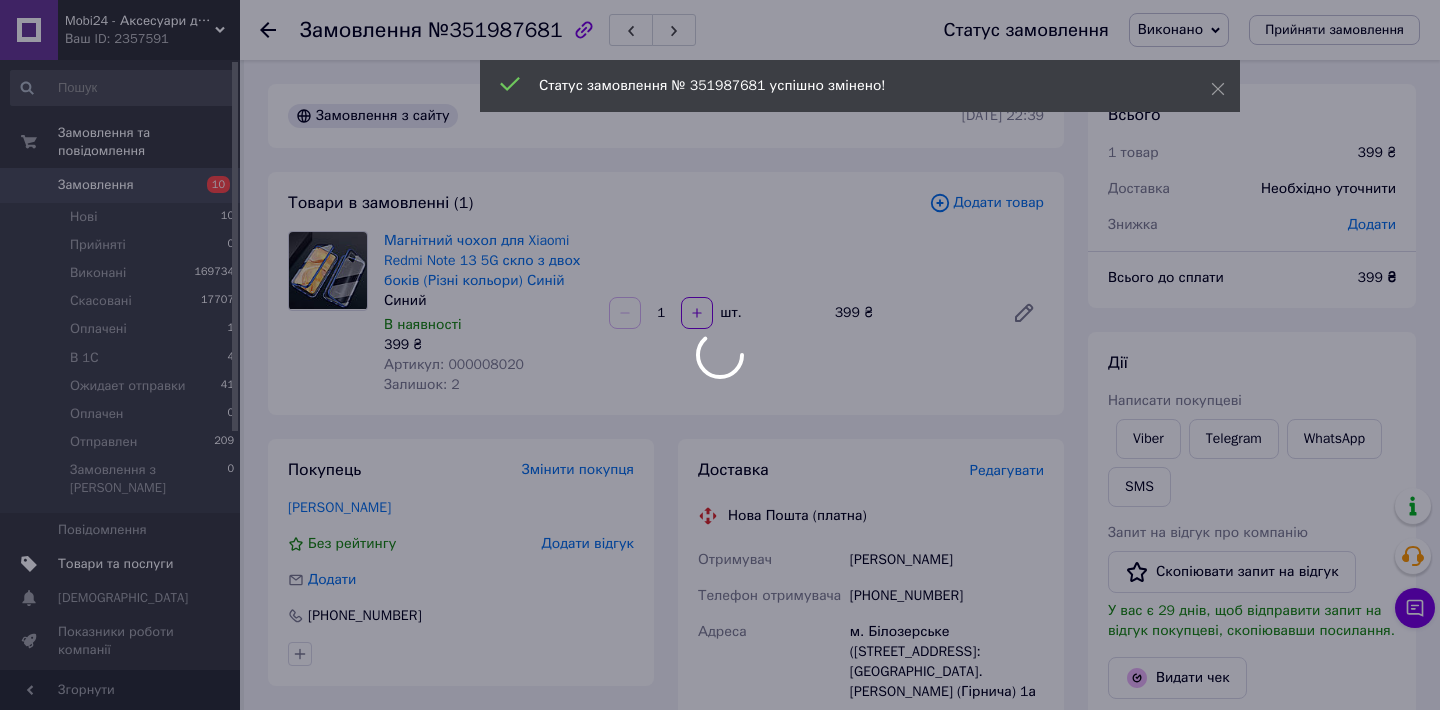 click on "Mobi24 - Аксесуари для смартфонів Ваш ID: 2357591 Сайт Mobi24 - Аксесуари для смартфонів Кабінет покупця Перевірити стан системи Сторінка на порталі Довідка Вийти Замовлення та повідомлення Замовлення 10 Нові 10 Прийняті 0 Виконані 169734 Скасовані 17707 Оплачені 1 В 1С 4 Ожидает отправки 41 Оплачен 0 Отправлен 209 Замовлення з Розетки 0 Повідомлення 0 Товари та послуги Сповіщення 0 0 Показники роботи компанії Панель управління Відгуки Покупатели Каталог ProSale Аналітика Інструменти веб-майстра та SEO Управління сайтом Маркет Prom топ" at bounding box center (720, 712) 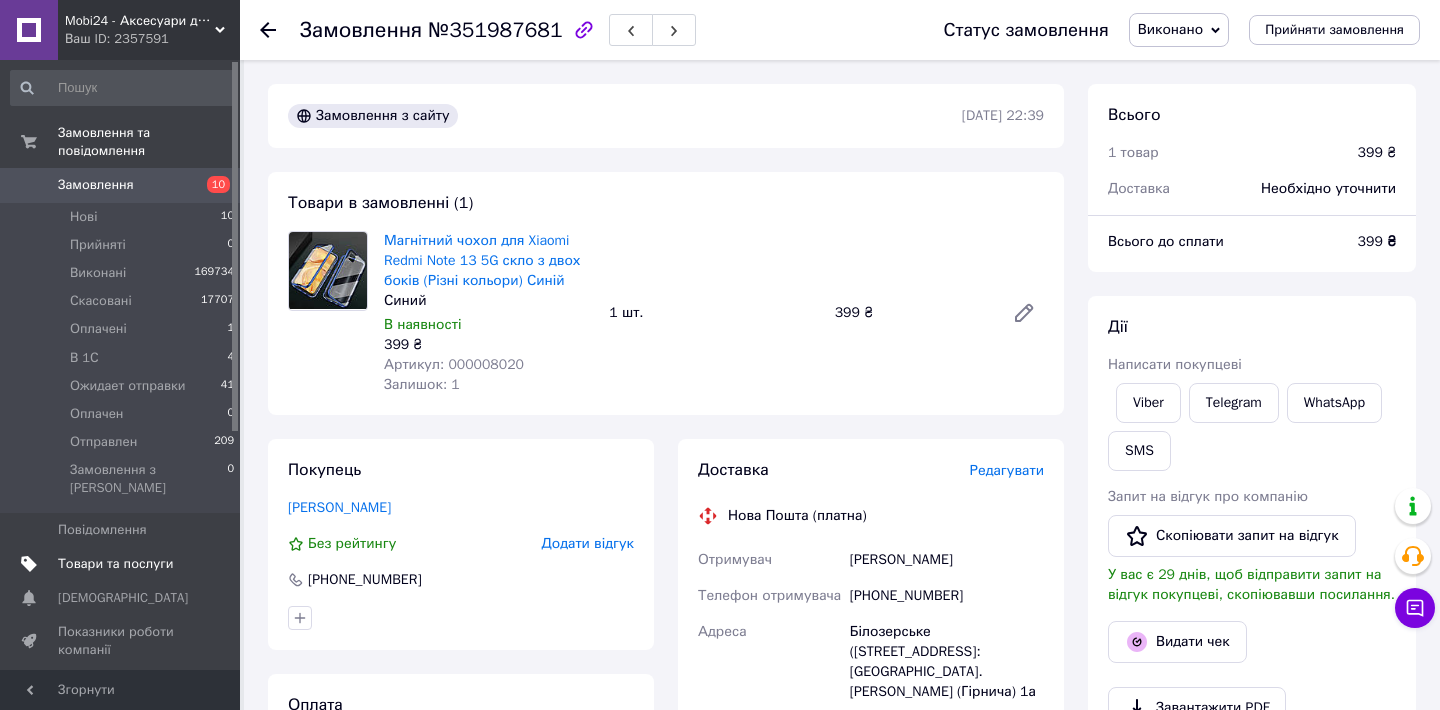 click on "Товари та послуги" at bounding box center [115, 564] 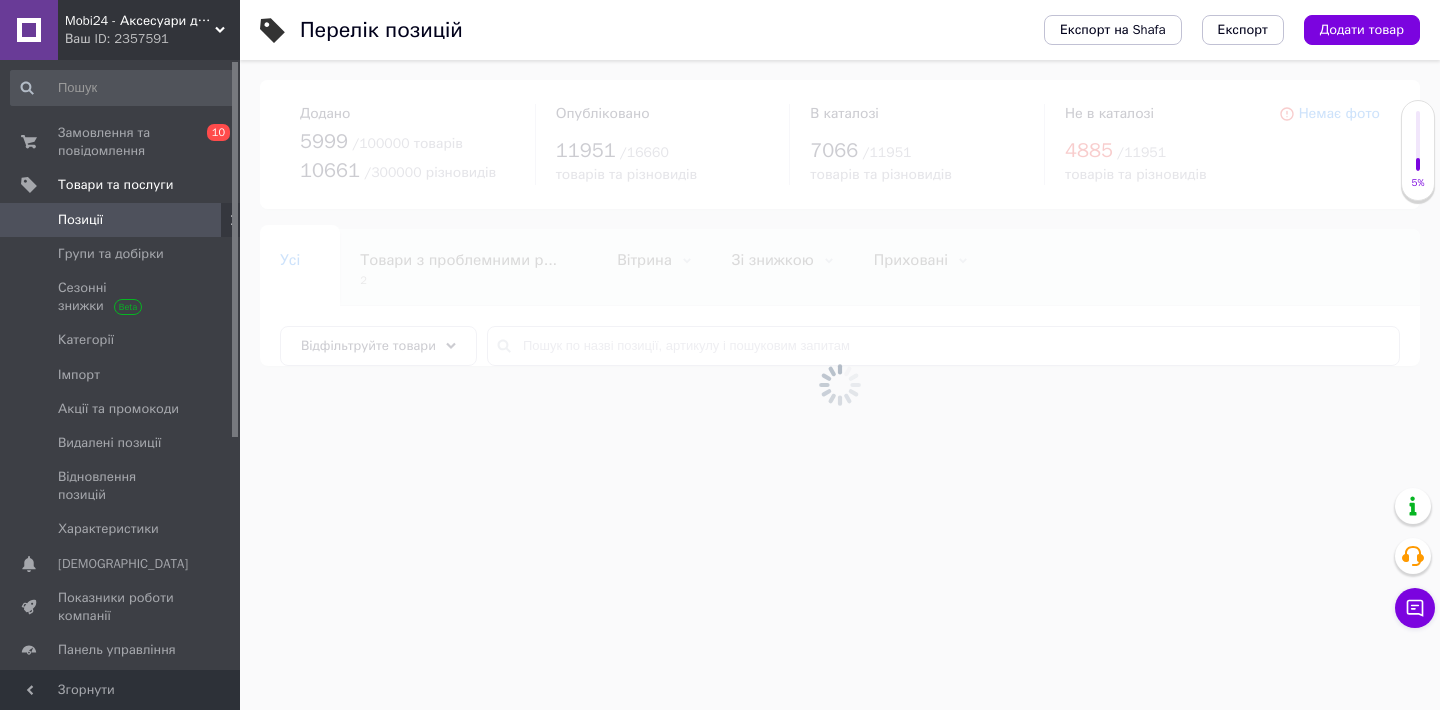 click at bounding box center (840, 385) 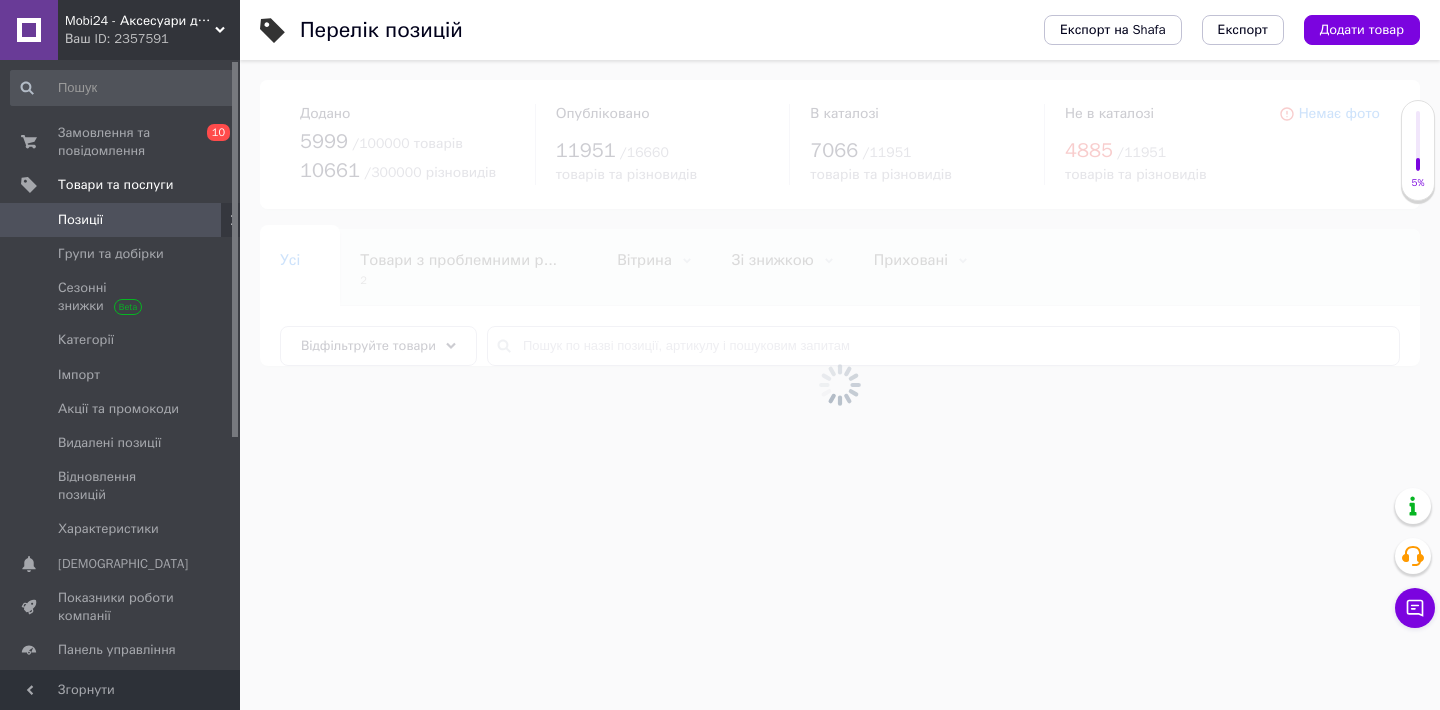 click at bounding box center (840, 385) 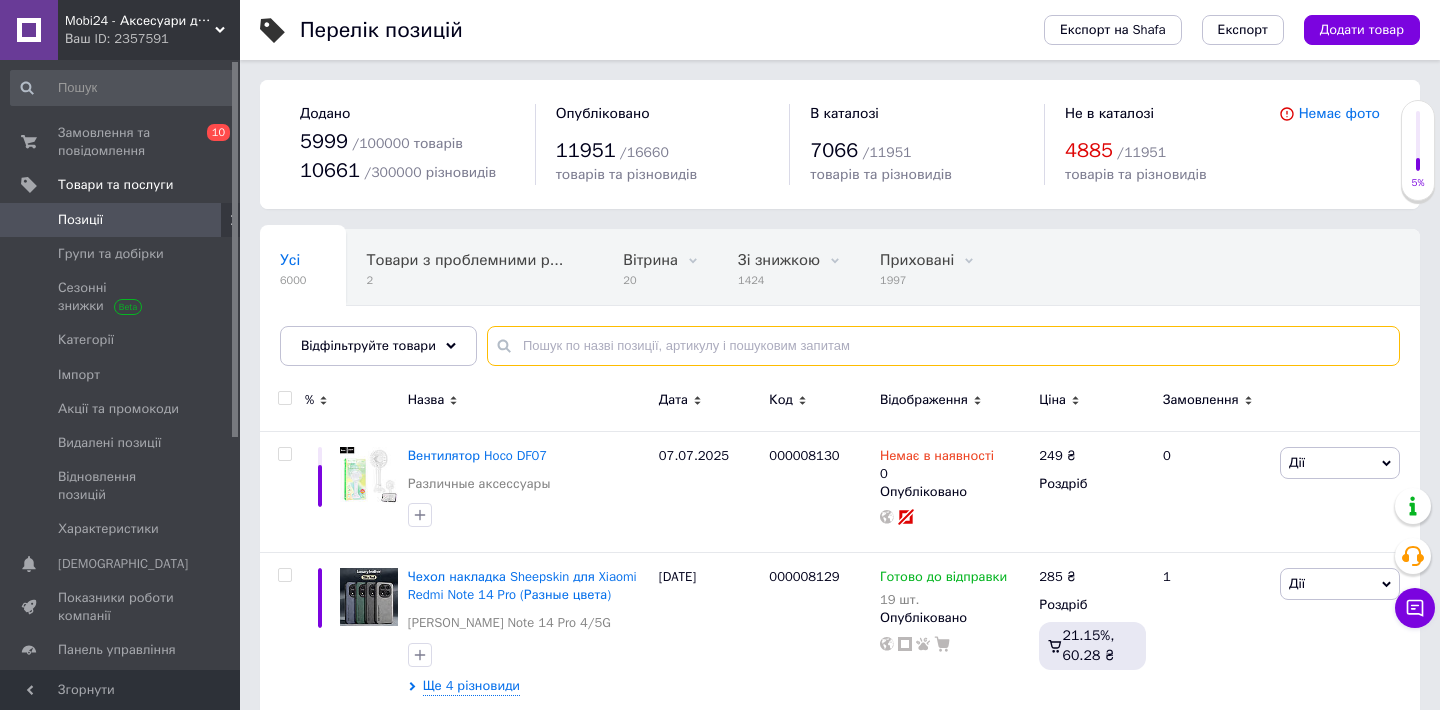 click at bounding box center [943, 346] 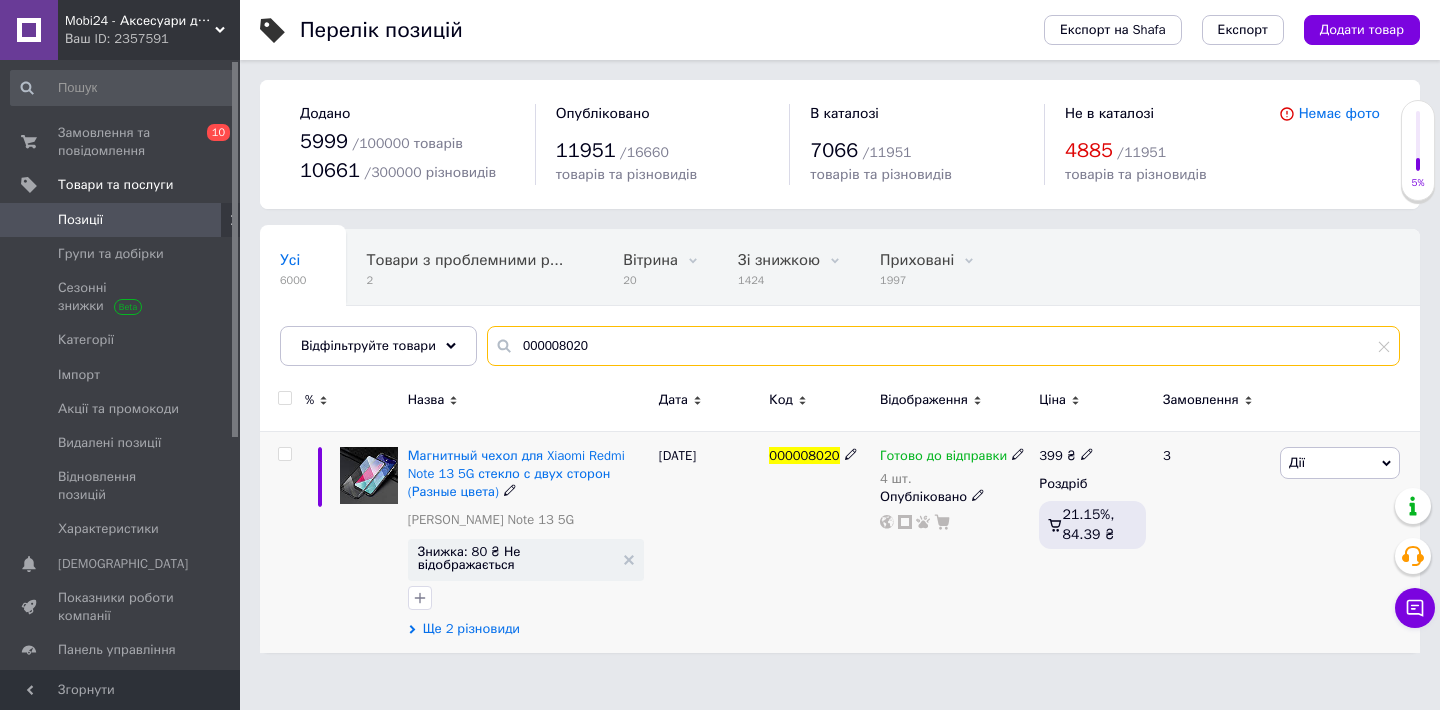 type on "000008020" 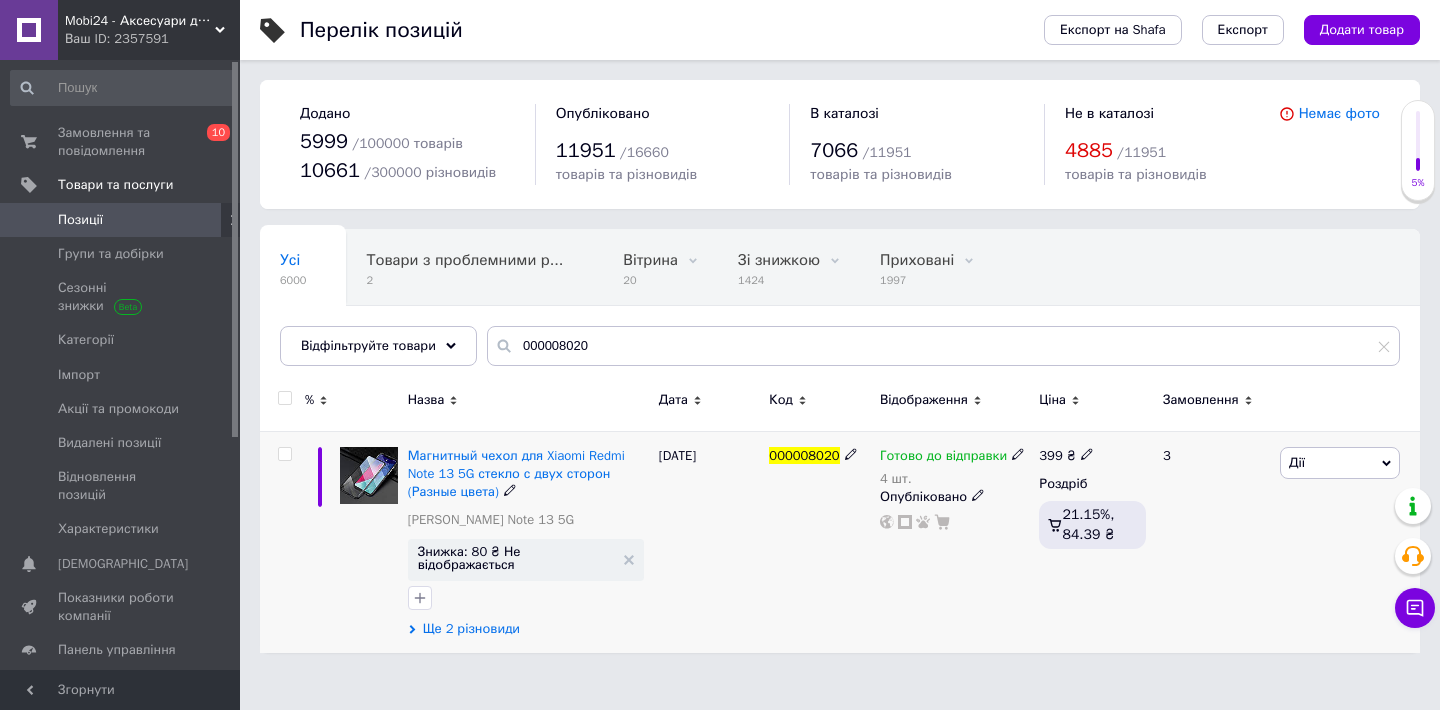 click on "Ще 2 різновиди" at bounding box center (471, 629) 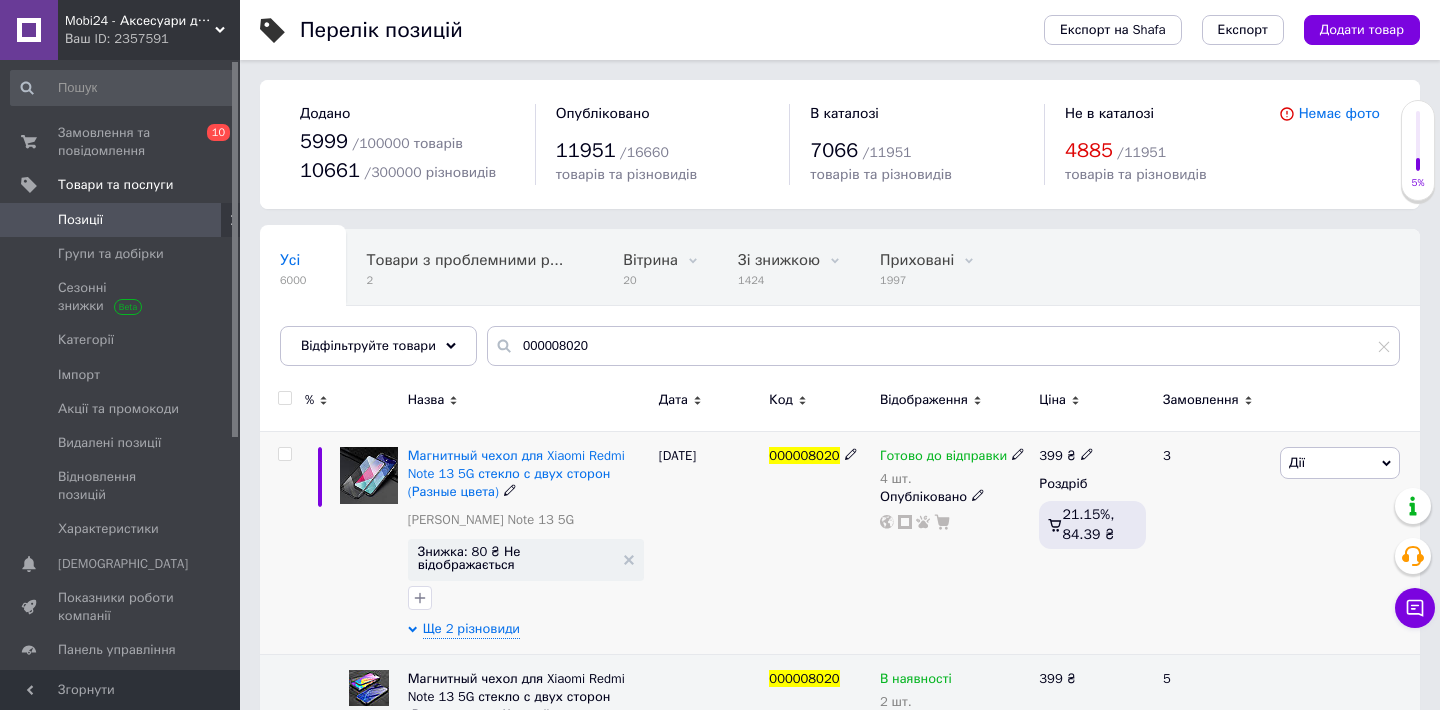 scroll, scrollTop: 191, scrollLeft: 0, axis: vertical 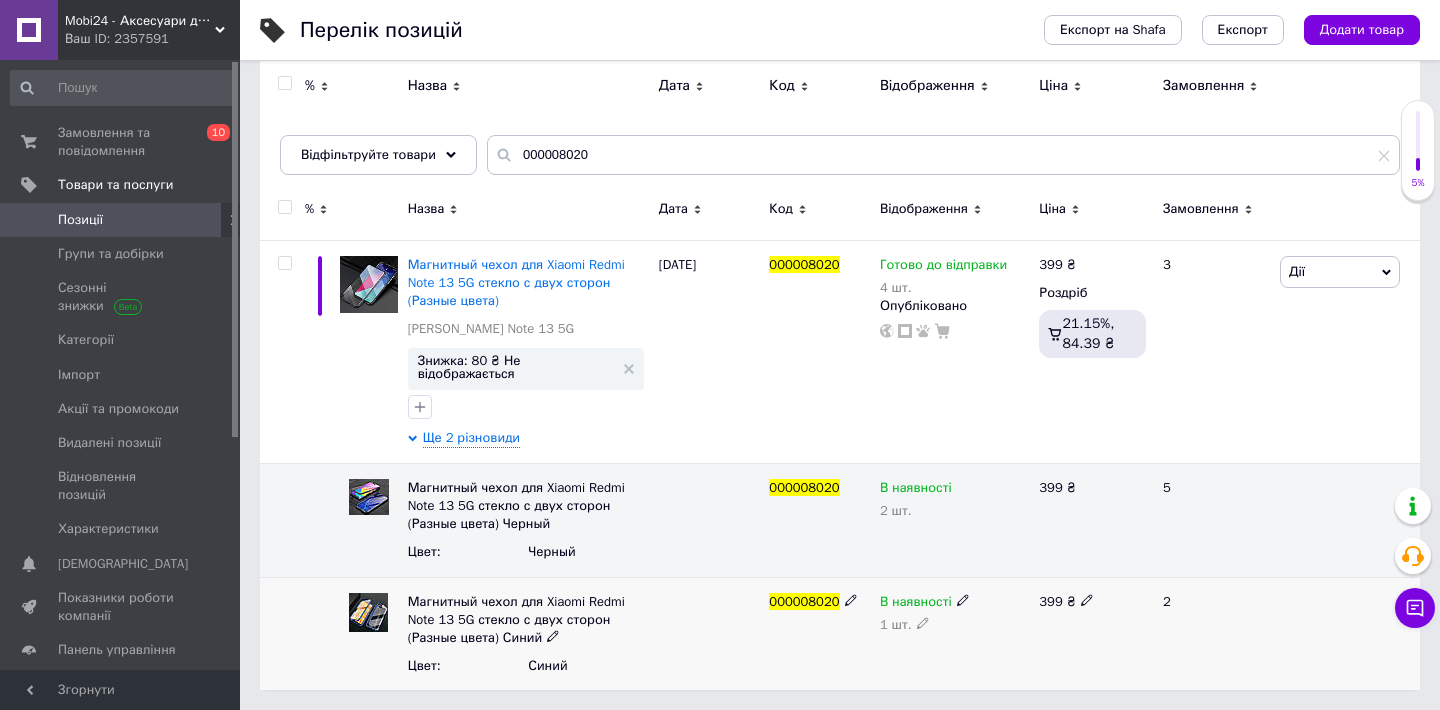 click 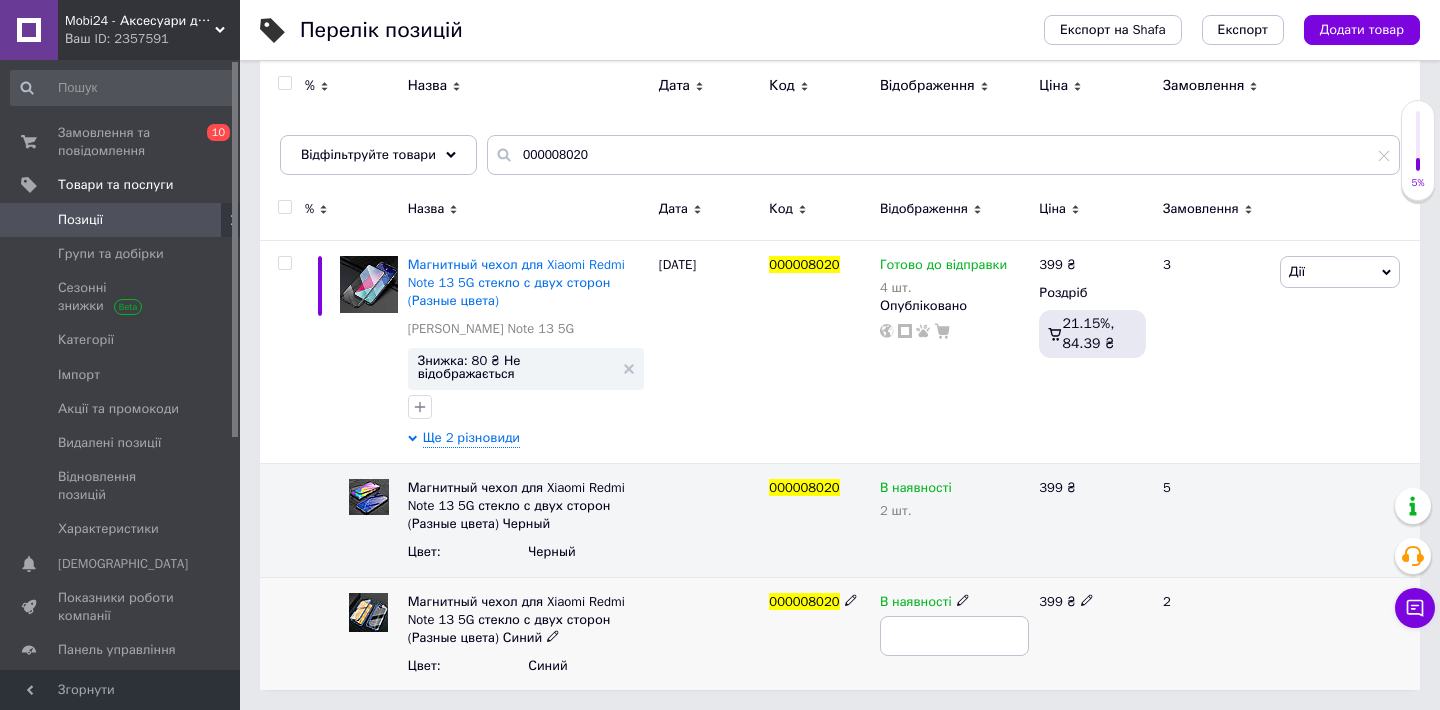 type on "2" 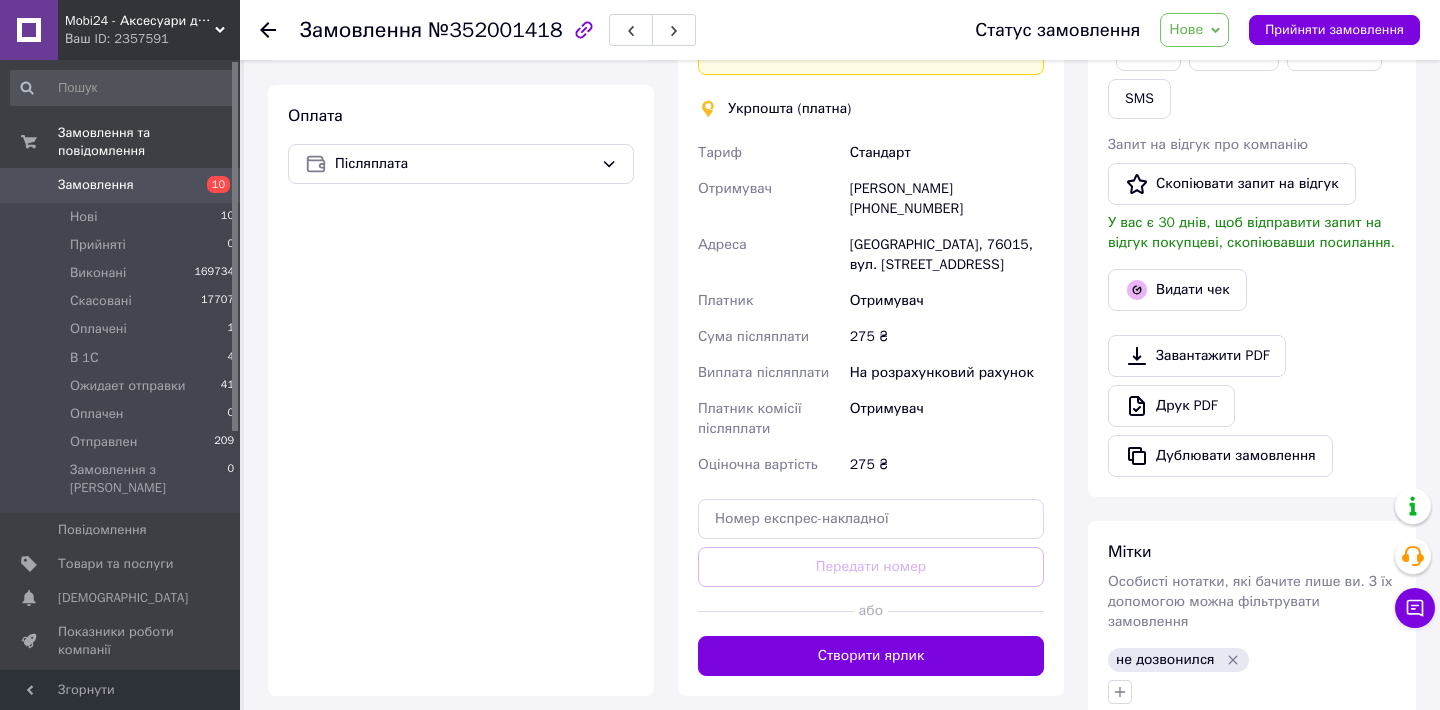 scroll, scrollTop: 669, scrollLeft: 0, axis: vertical 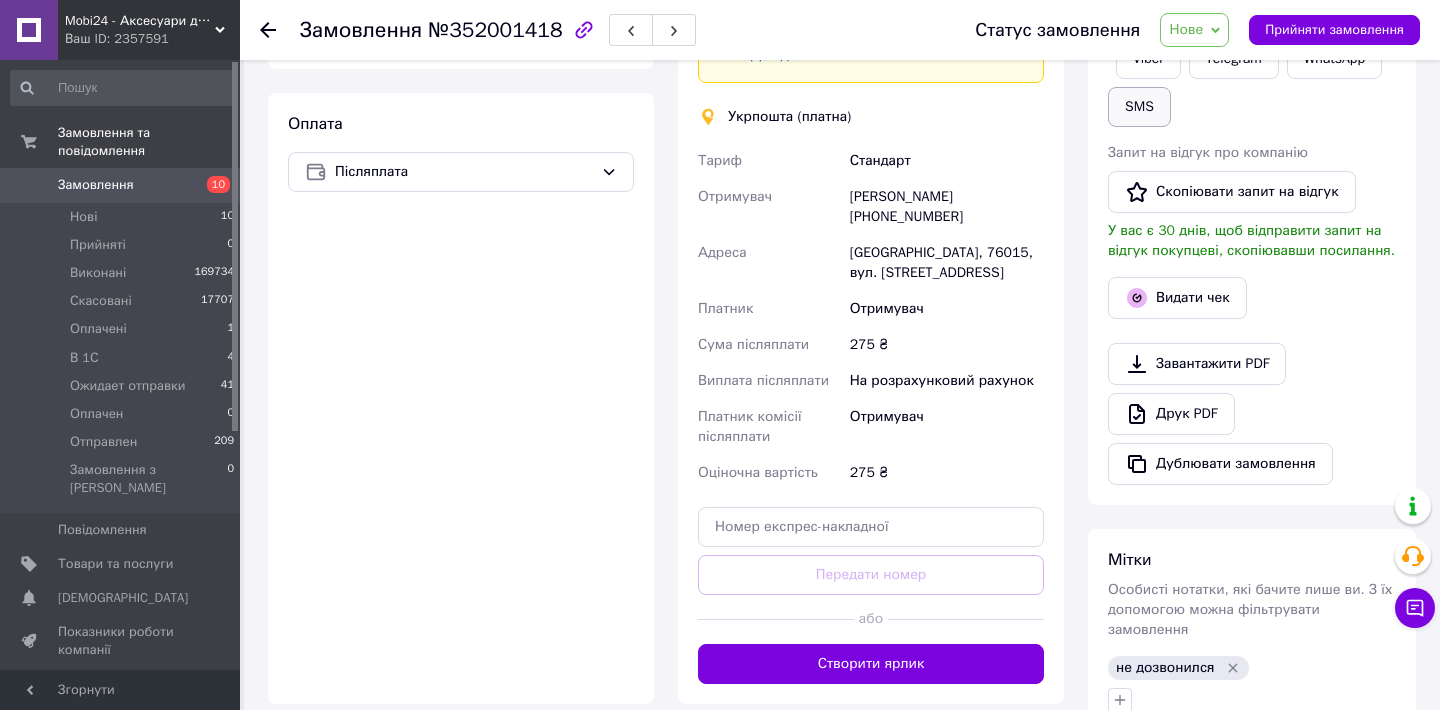 click on "SMS" at bounding box center [1139, 107] 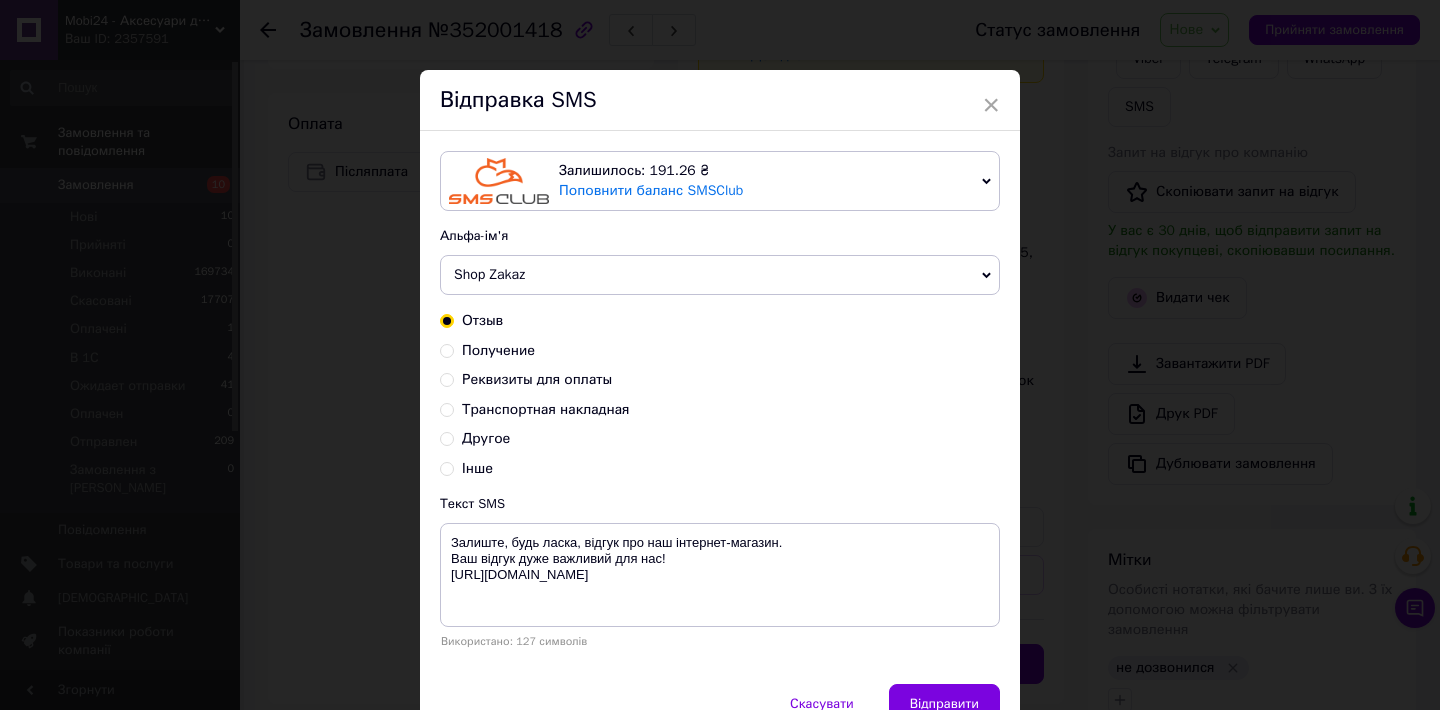 click on "Інше" at bounding box center [447, 467] 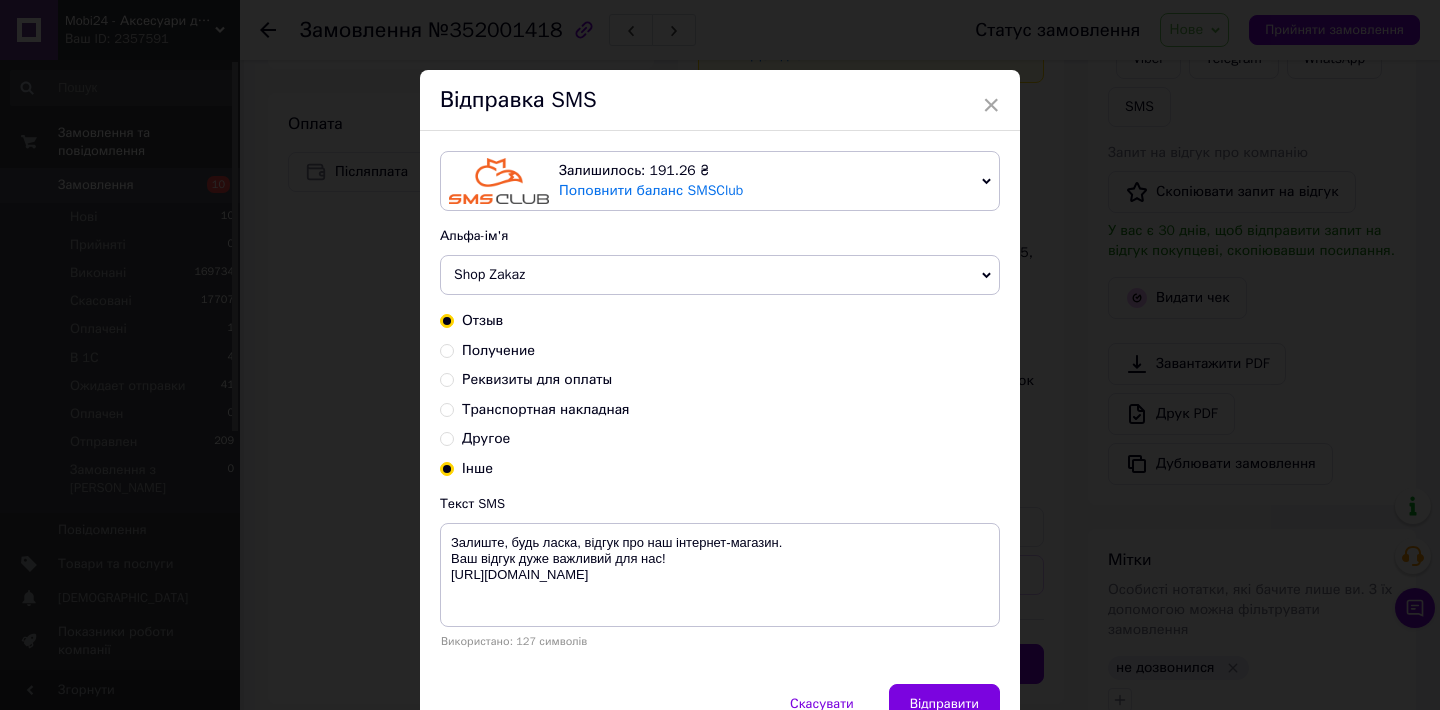 radio on "true" 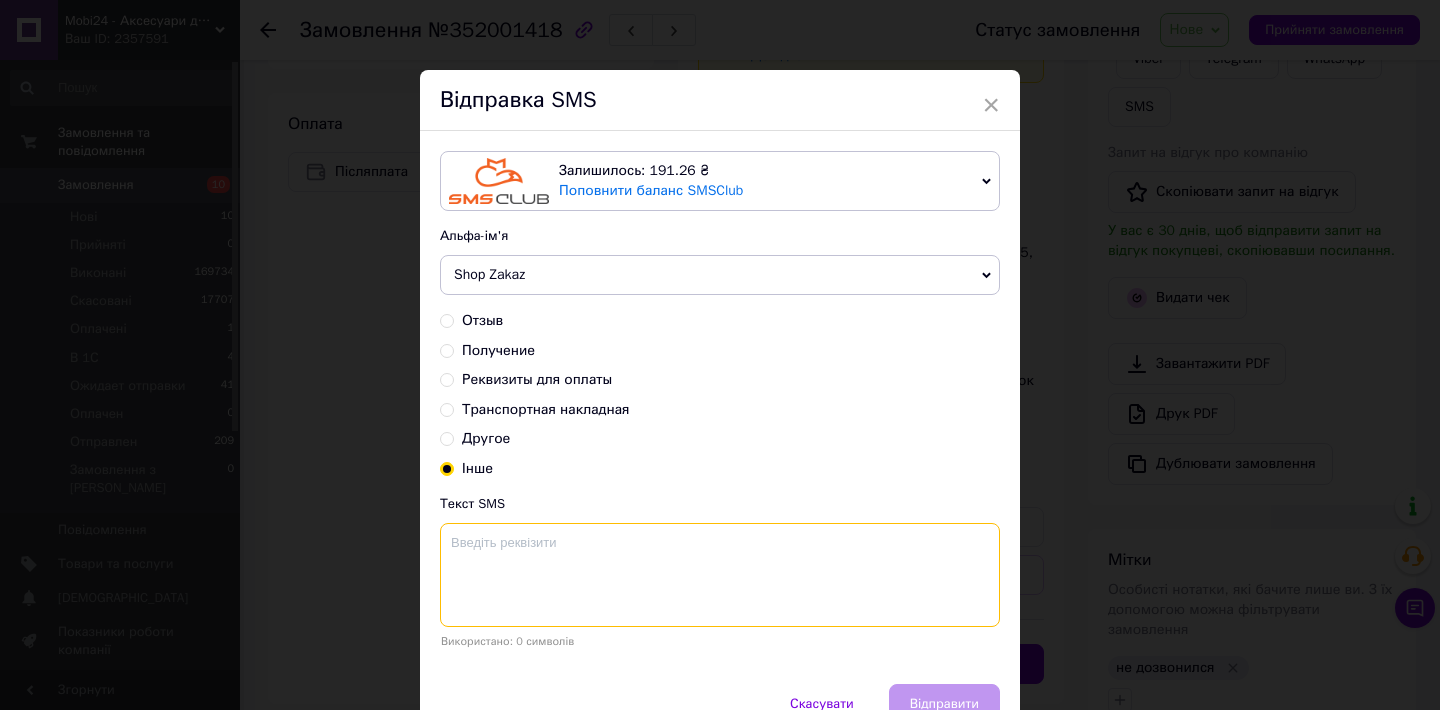 click at bounding box center (720, 575) 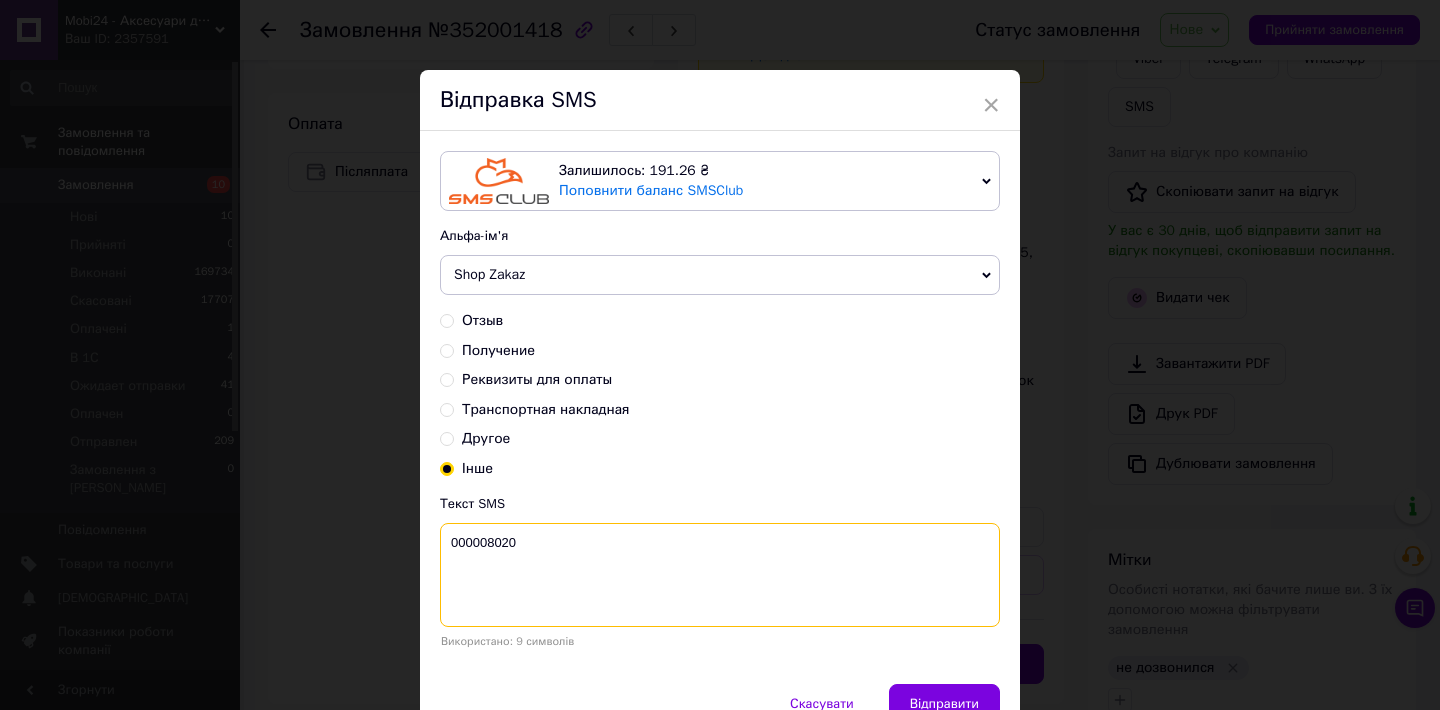 drag, startPoint x: 528, startPoint y: 537, endPoint x: 420, endPoint y: 531, distance: 108.16654 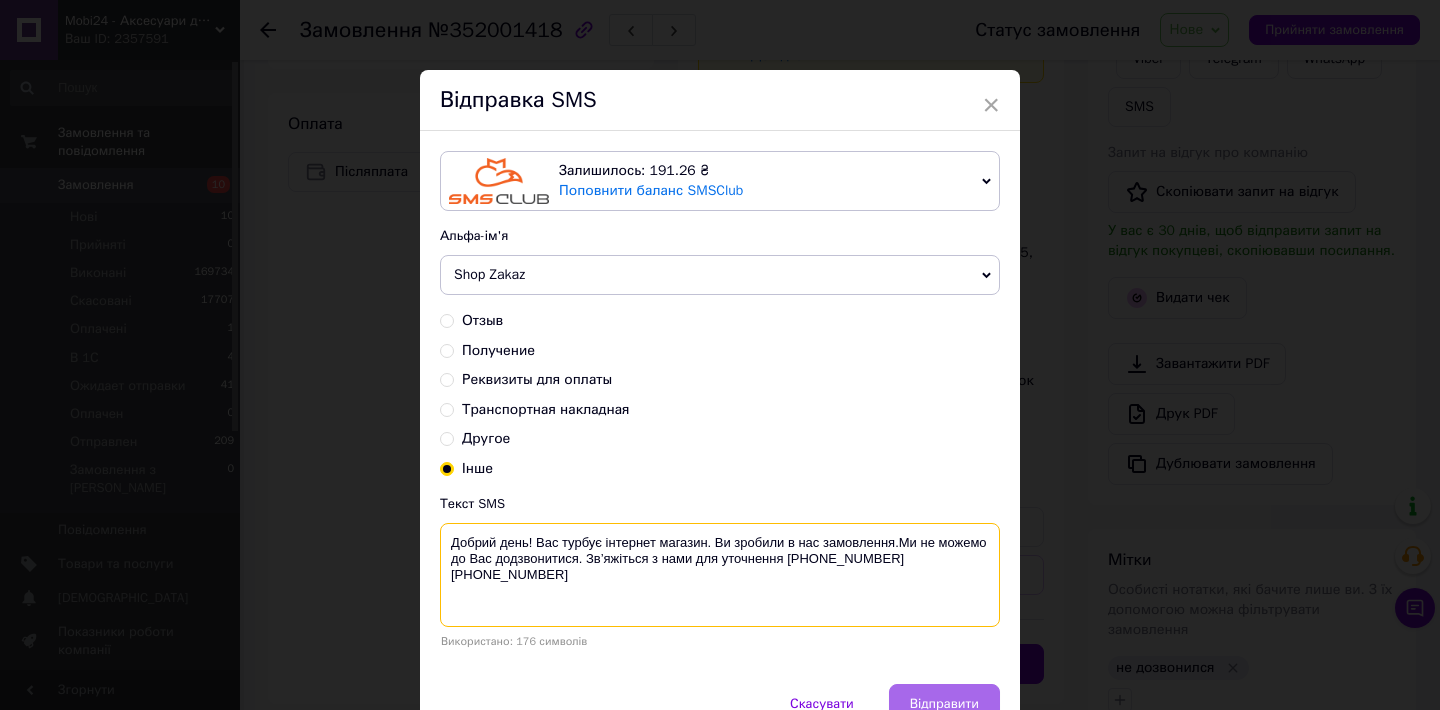type on "Добрий день! Вас турбує інтернет магазин. Ви зробили в нас замовлення.Ми не можемо до Вас додзвонитися. Зв’яжіться з нами для уточнення +380 (98) 317-20-04 +380 (99) 789-38-34" 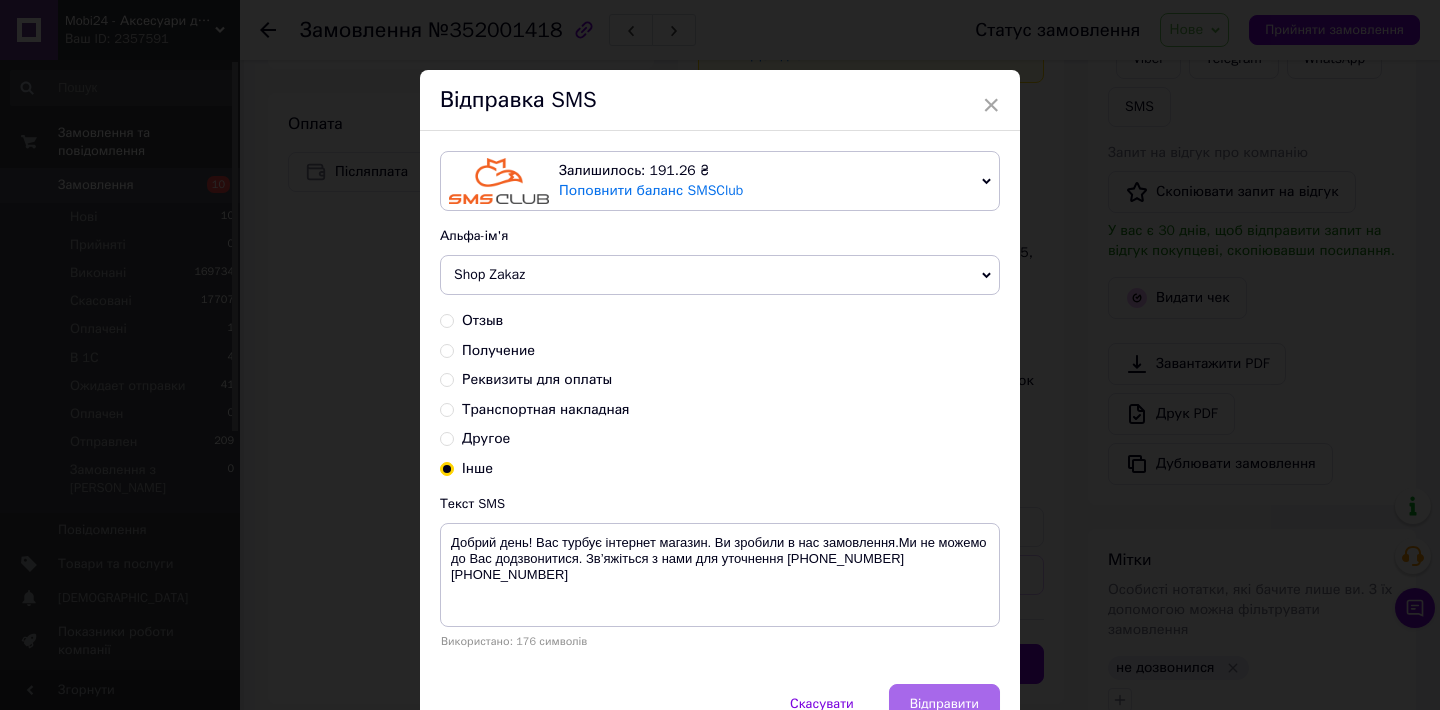 click on "Відправити" at bounding box center [944, 704] 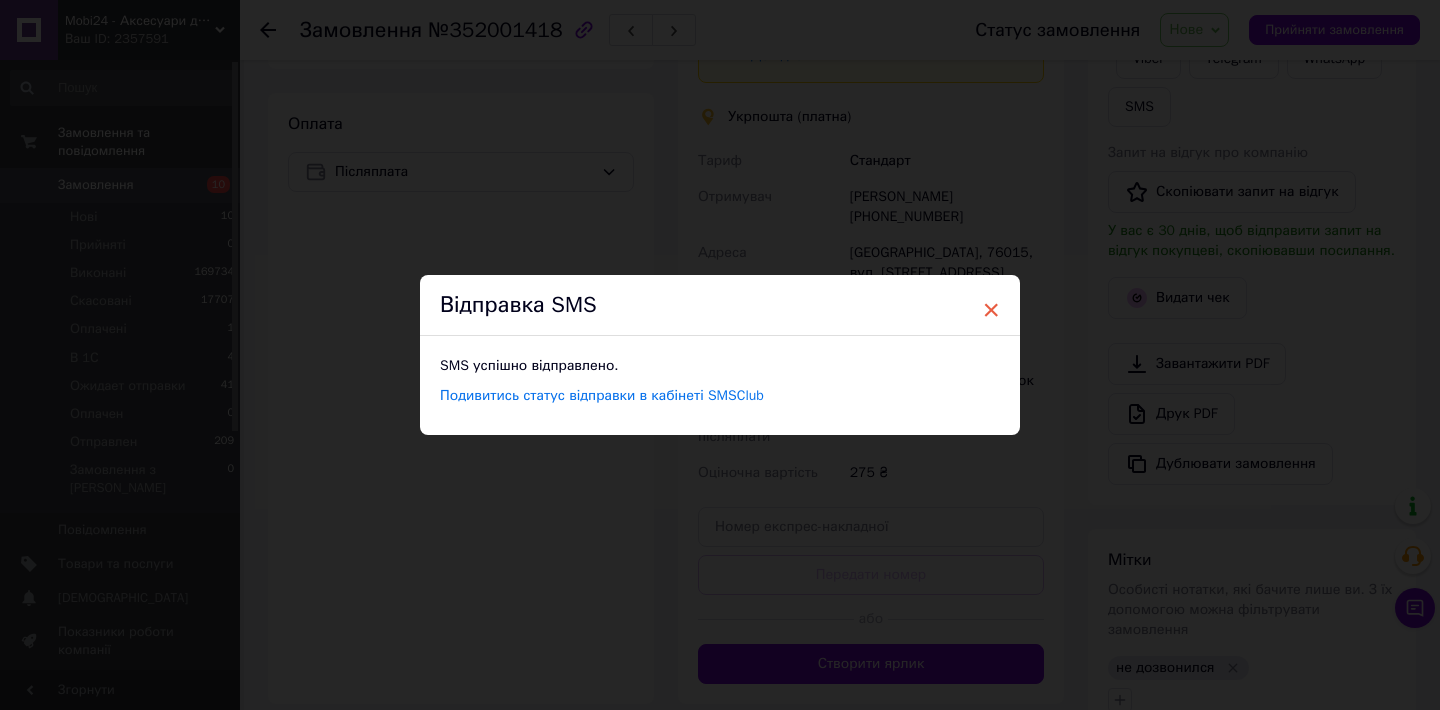 click on "×" at bounding box center [991, 310] 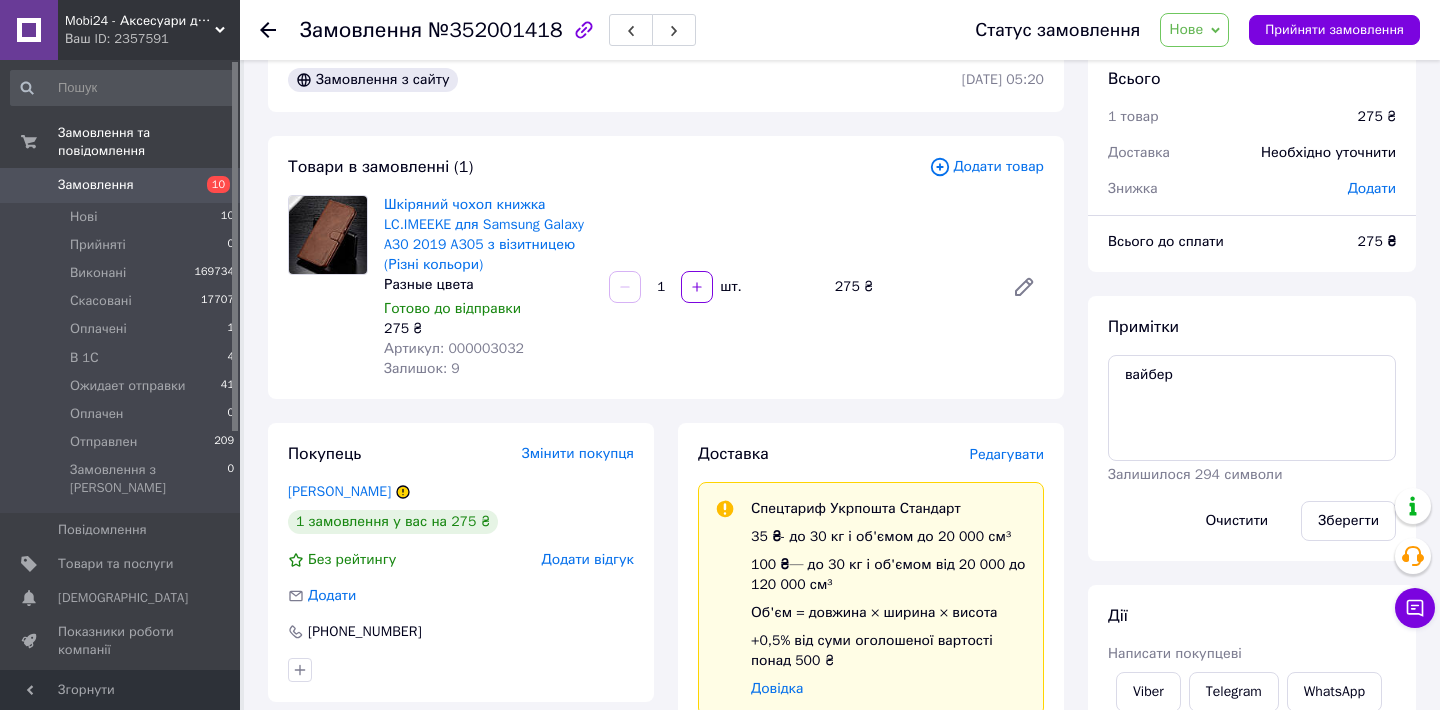 scroll, scrollTop: 0, scrollLeft: 0, axis: both 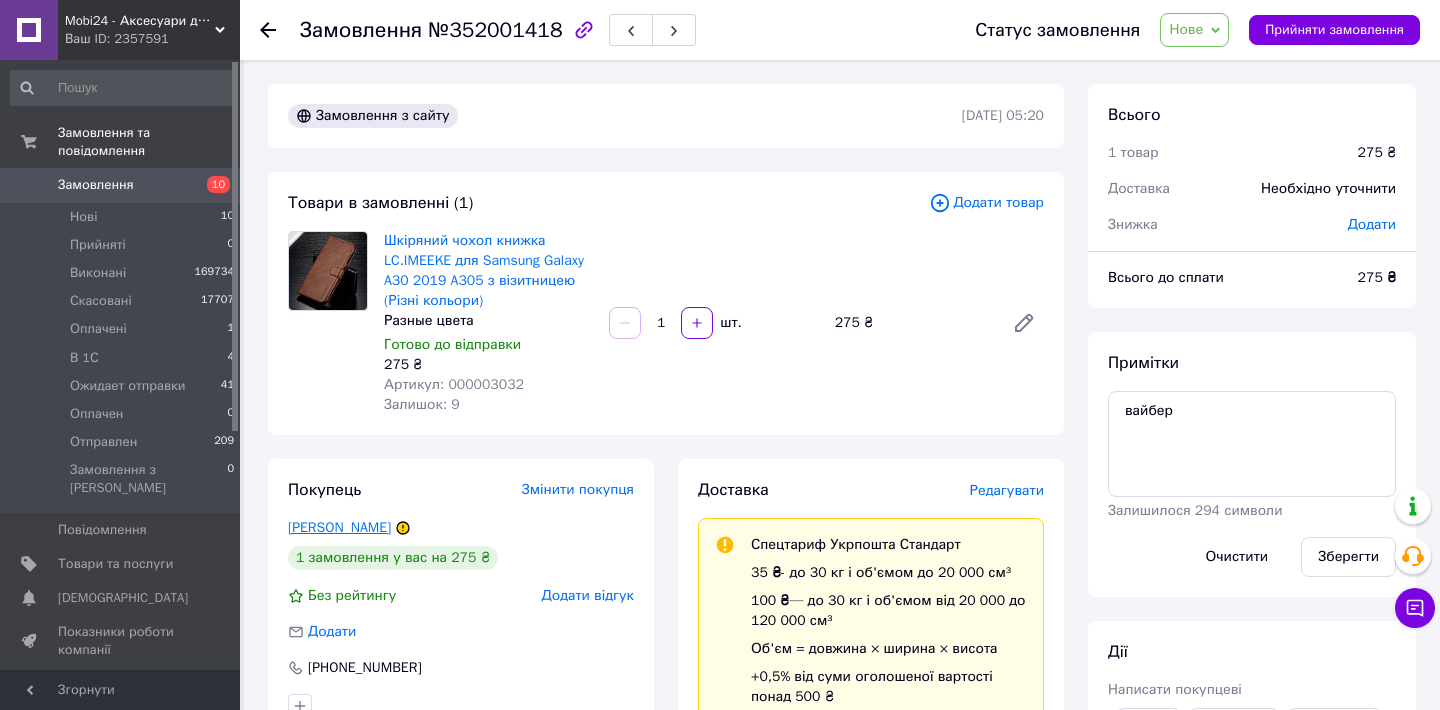 click on "Гнатенко Светлана" at bounding box center [339, 527] 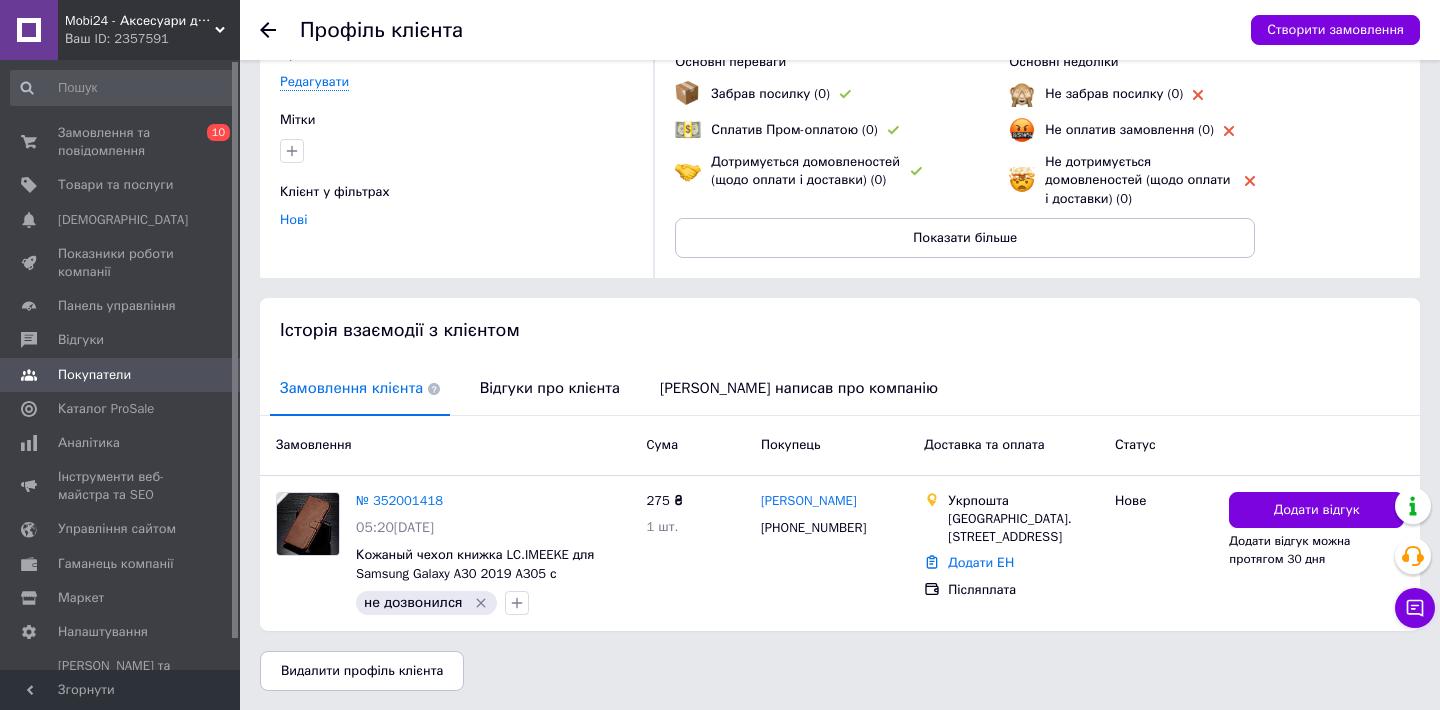 scroll, scrollTop: 160, scrollLeft: 0, axis: vertical 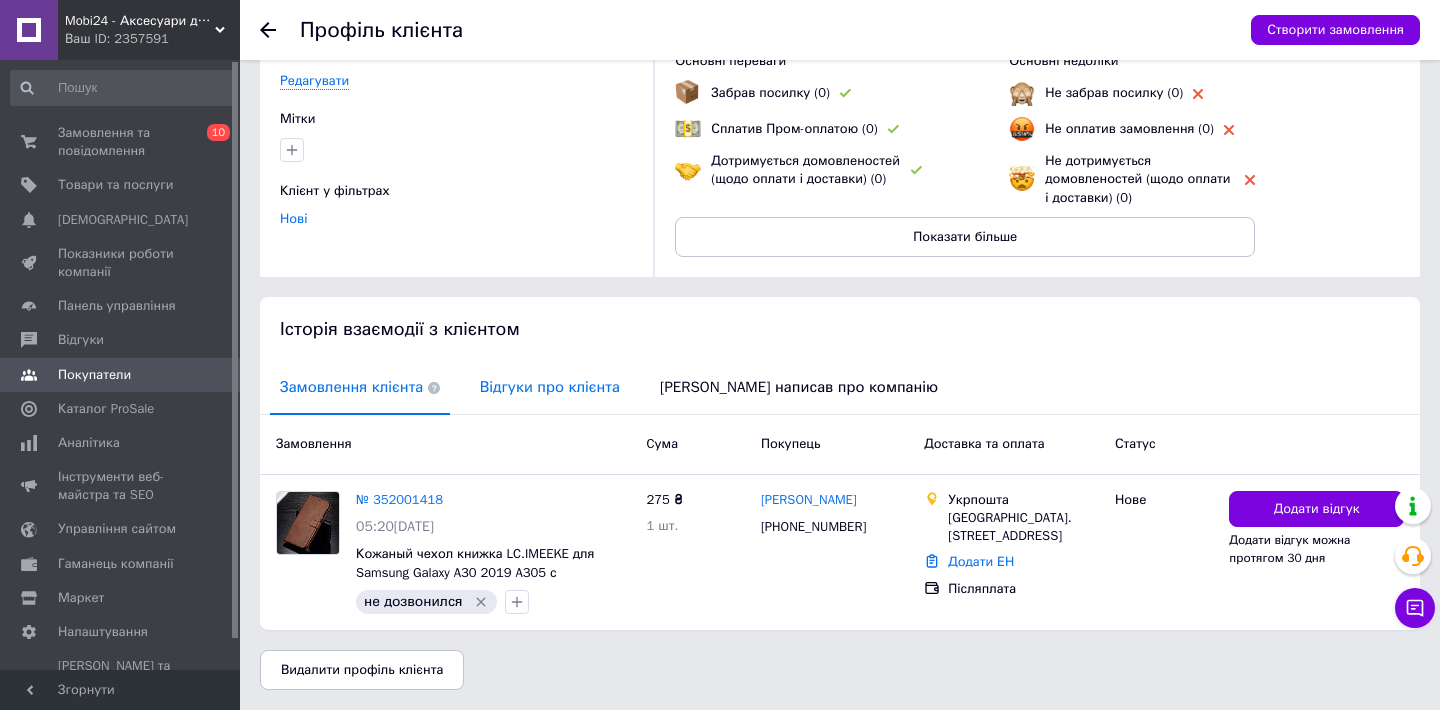 click on "Відгуки про клієнта" at bounding box center [550, 387] 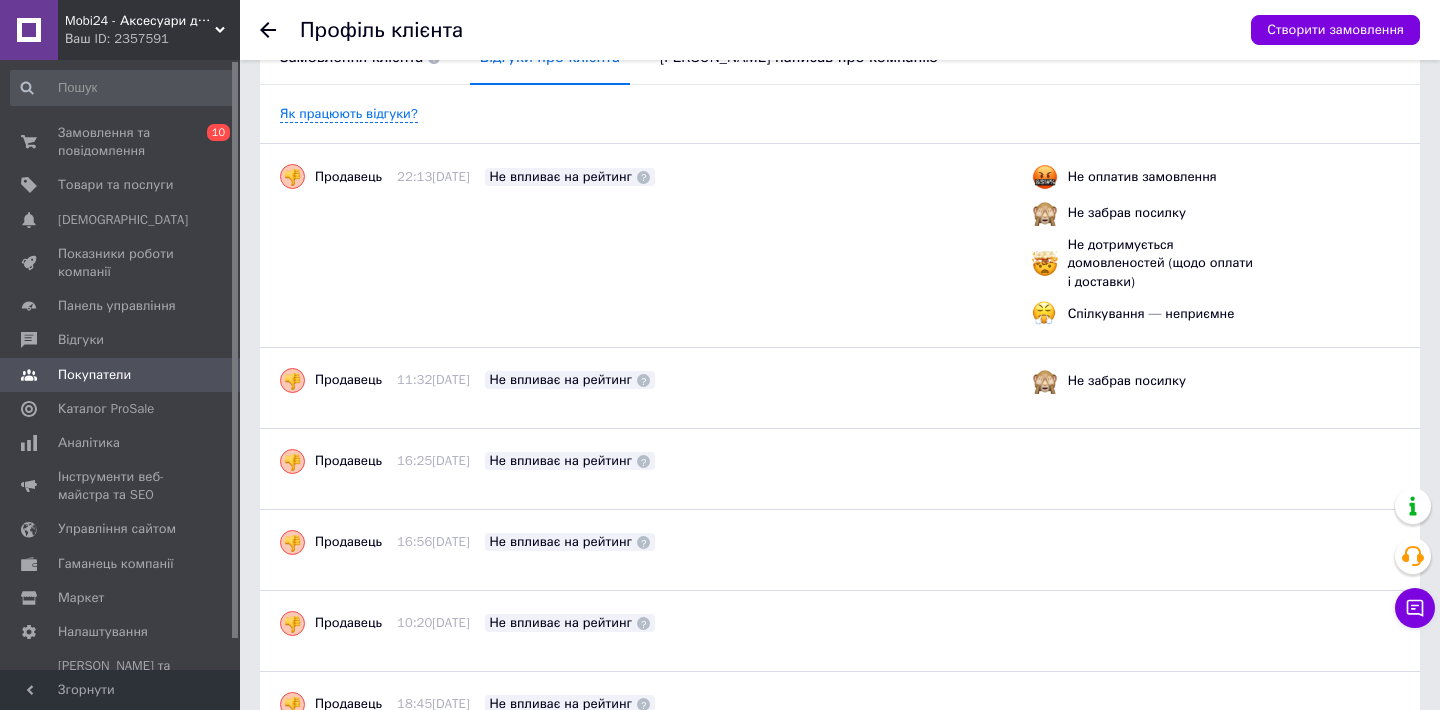 scroll, scrollTop: 0, scrollLeft: 0, axis: both 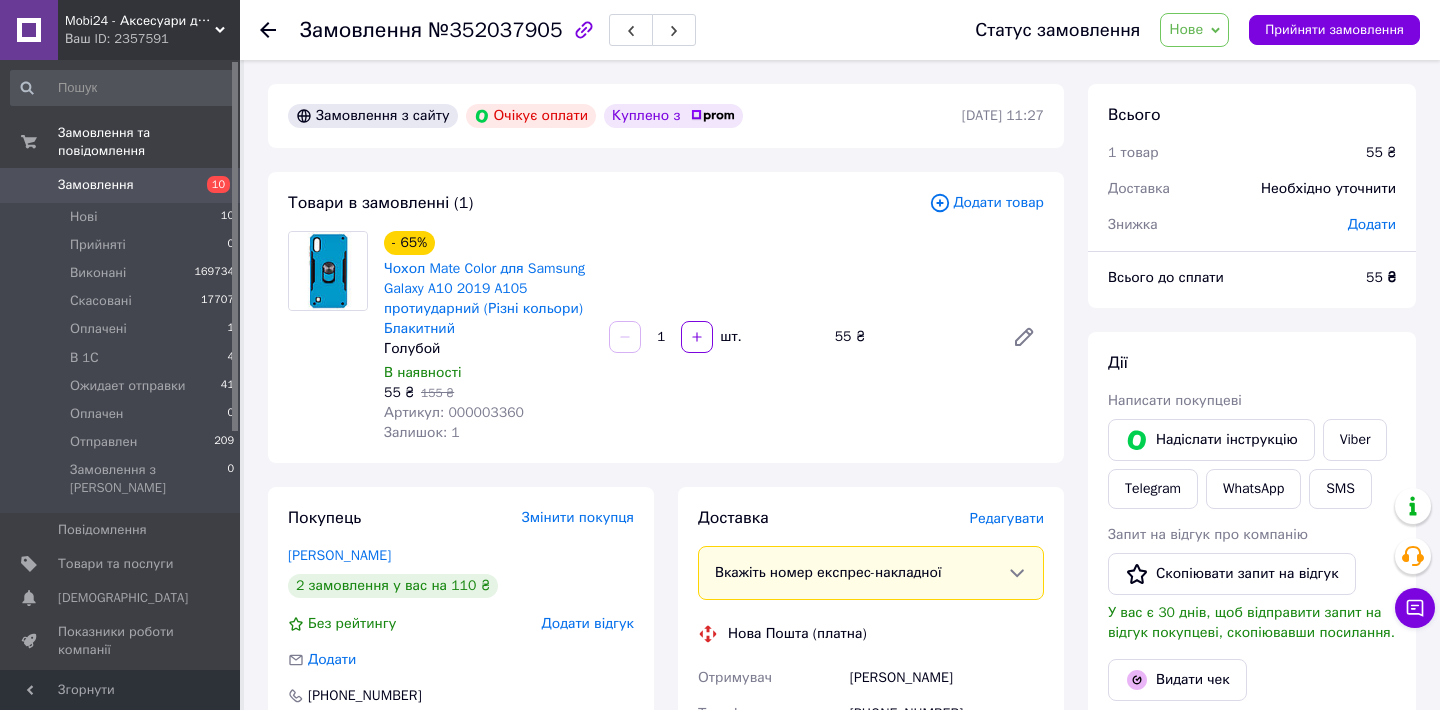 click on "Нове" at bounding box center (1194, 30) 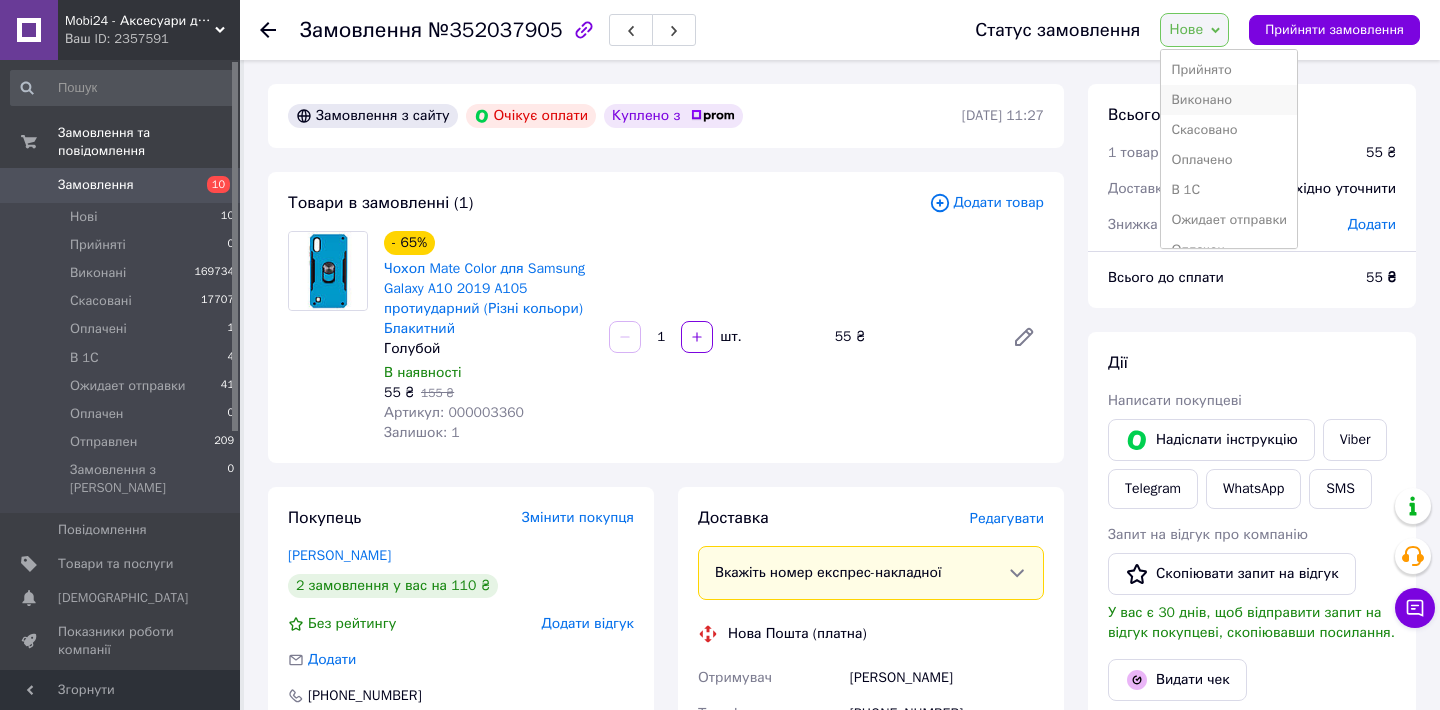 click on "Виконано" at bounding box center (1229, 100) 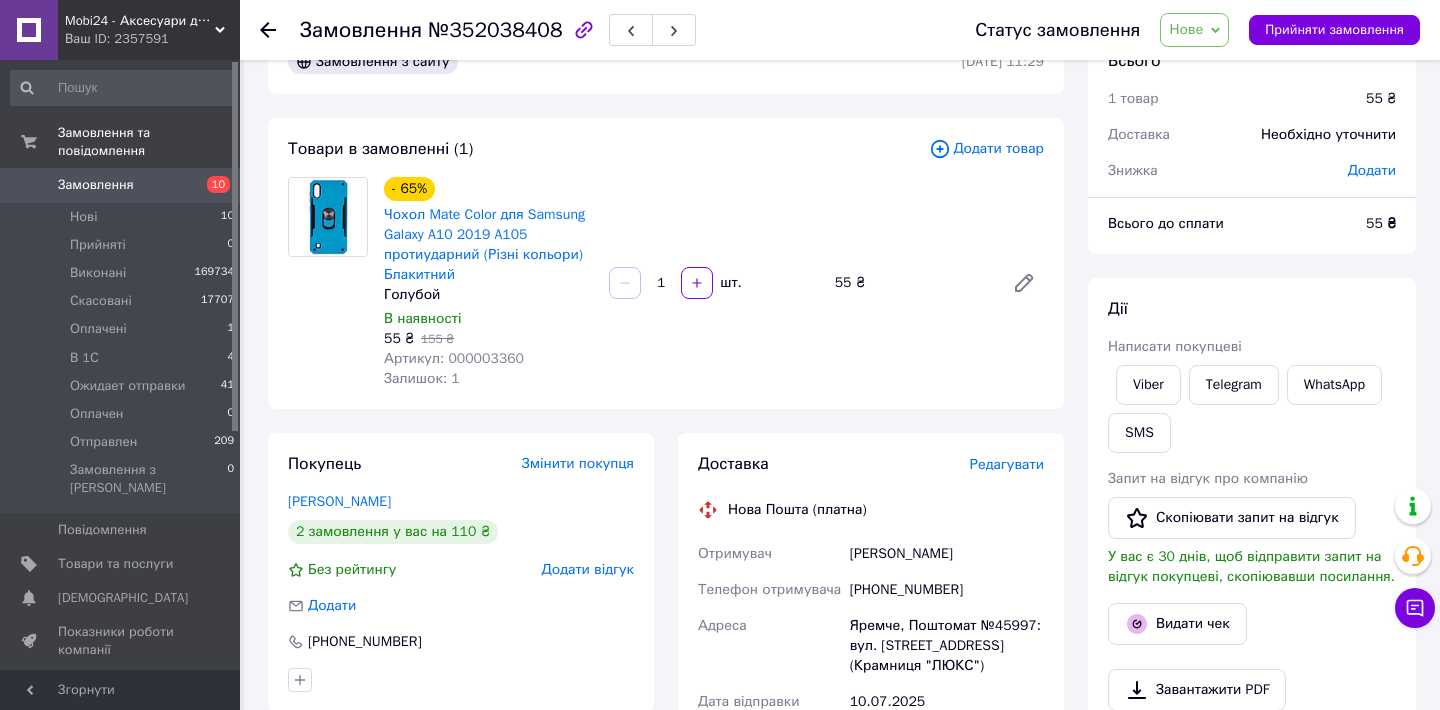 scroll, scrollTop: 128, scrollLeft: 0, axis: vertical 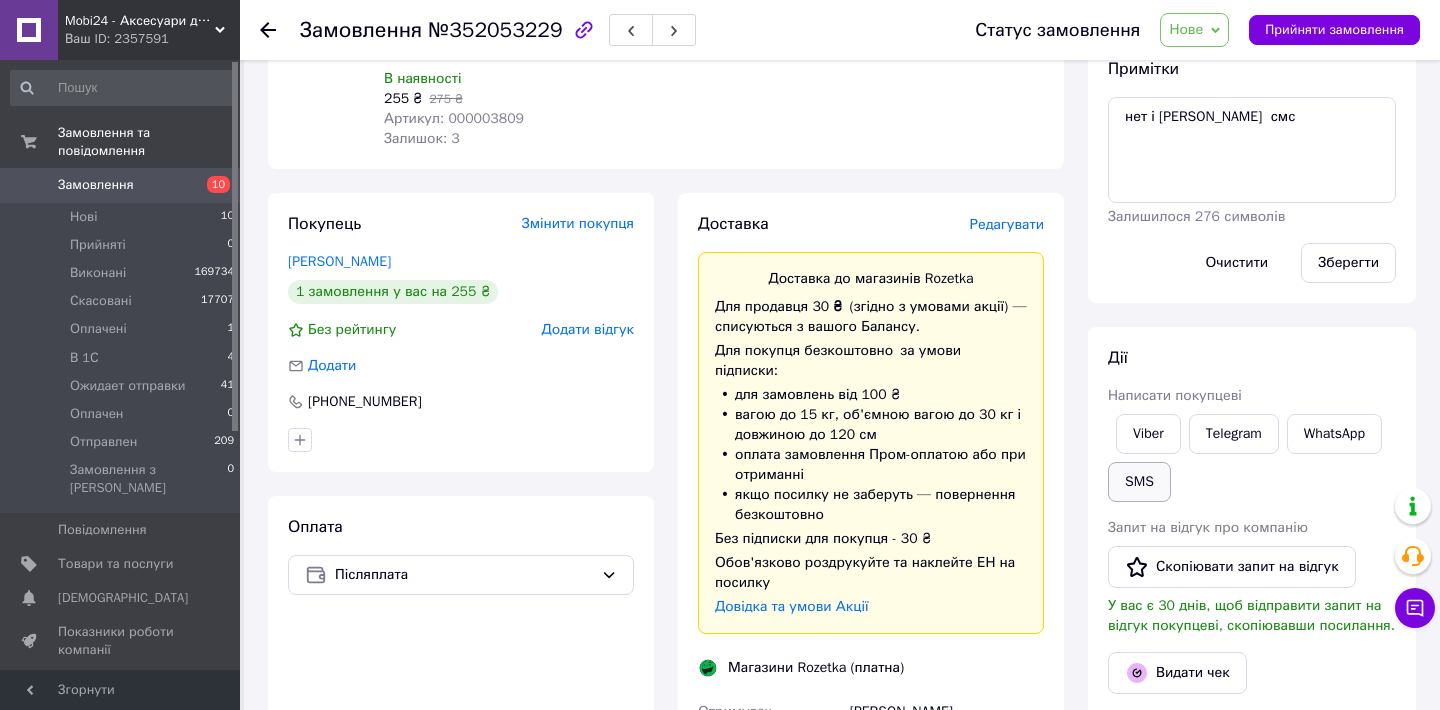 click on "SMS" at bounding box center (1139, 482) 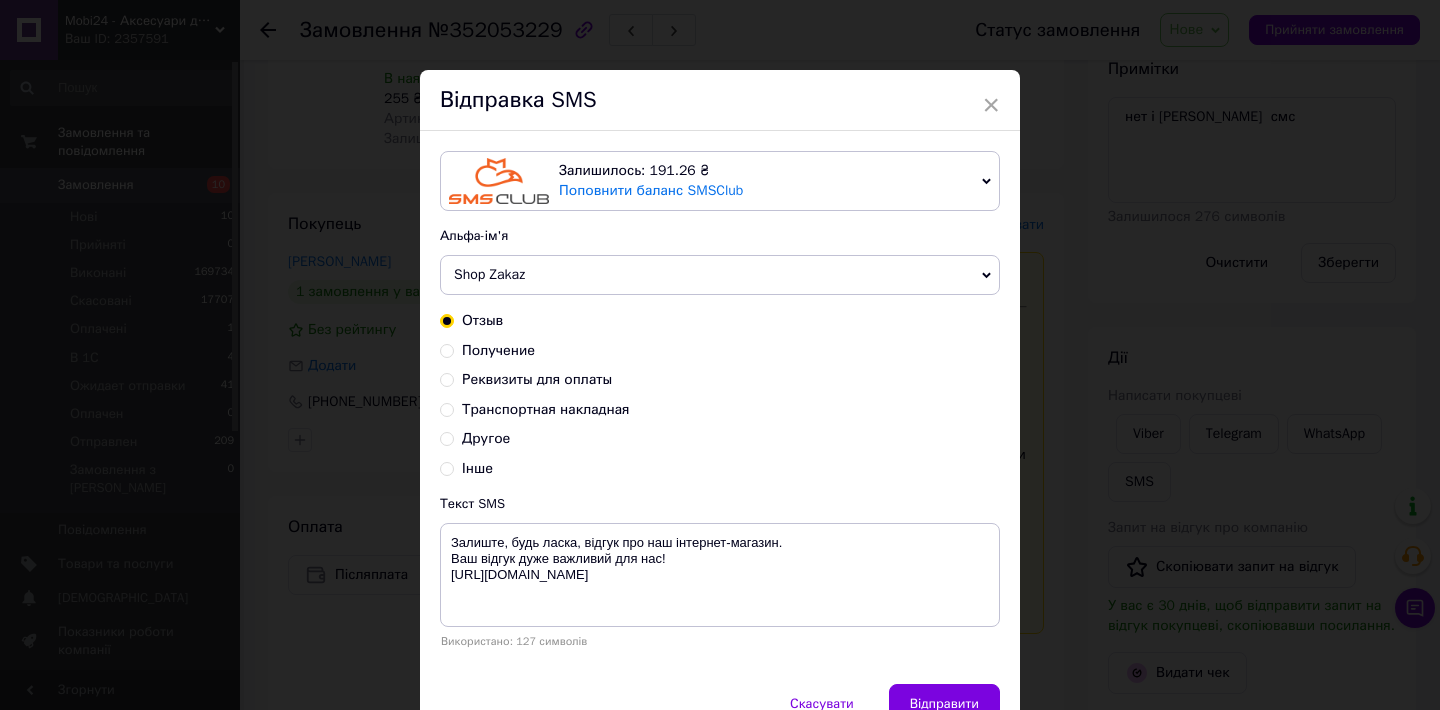 click on "Інше" at bounding box center (447, 467) 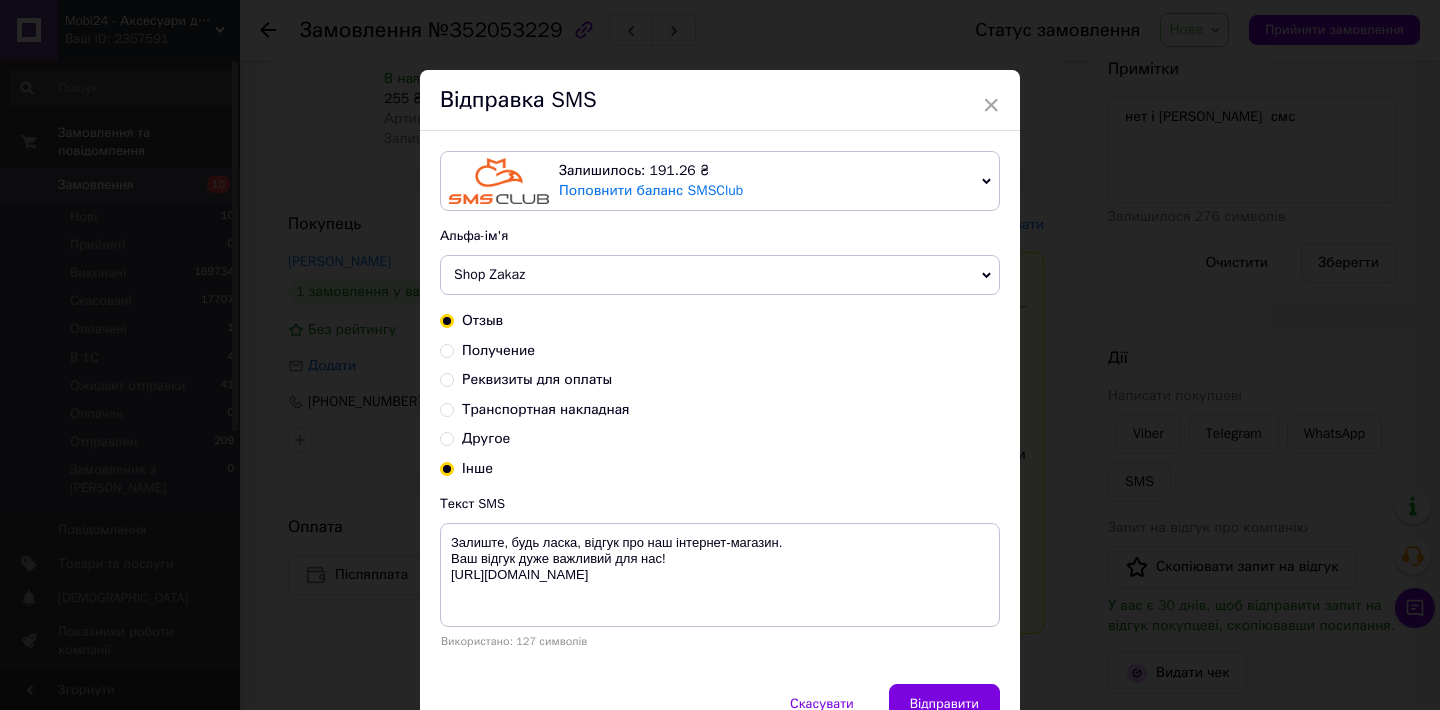 radio on "true" 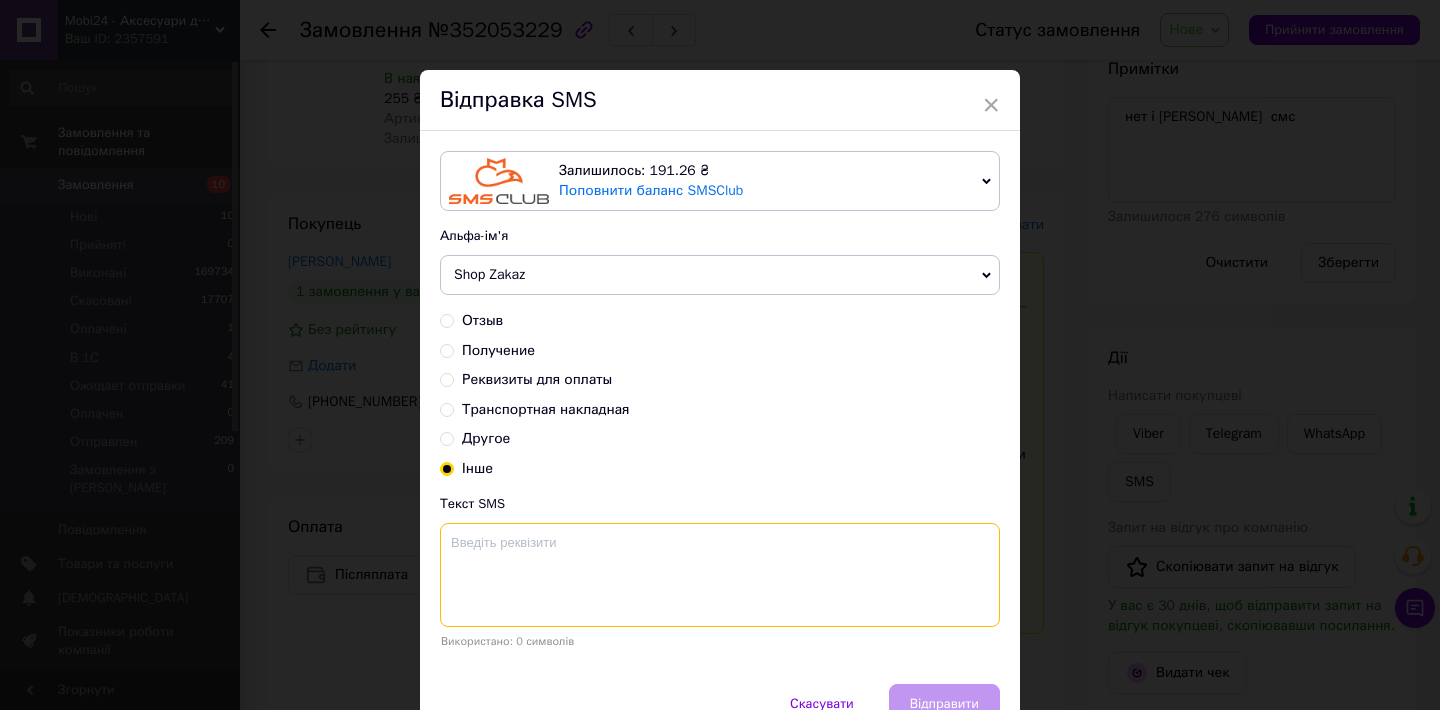 click at bounding box center [720, 575] 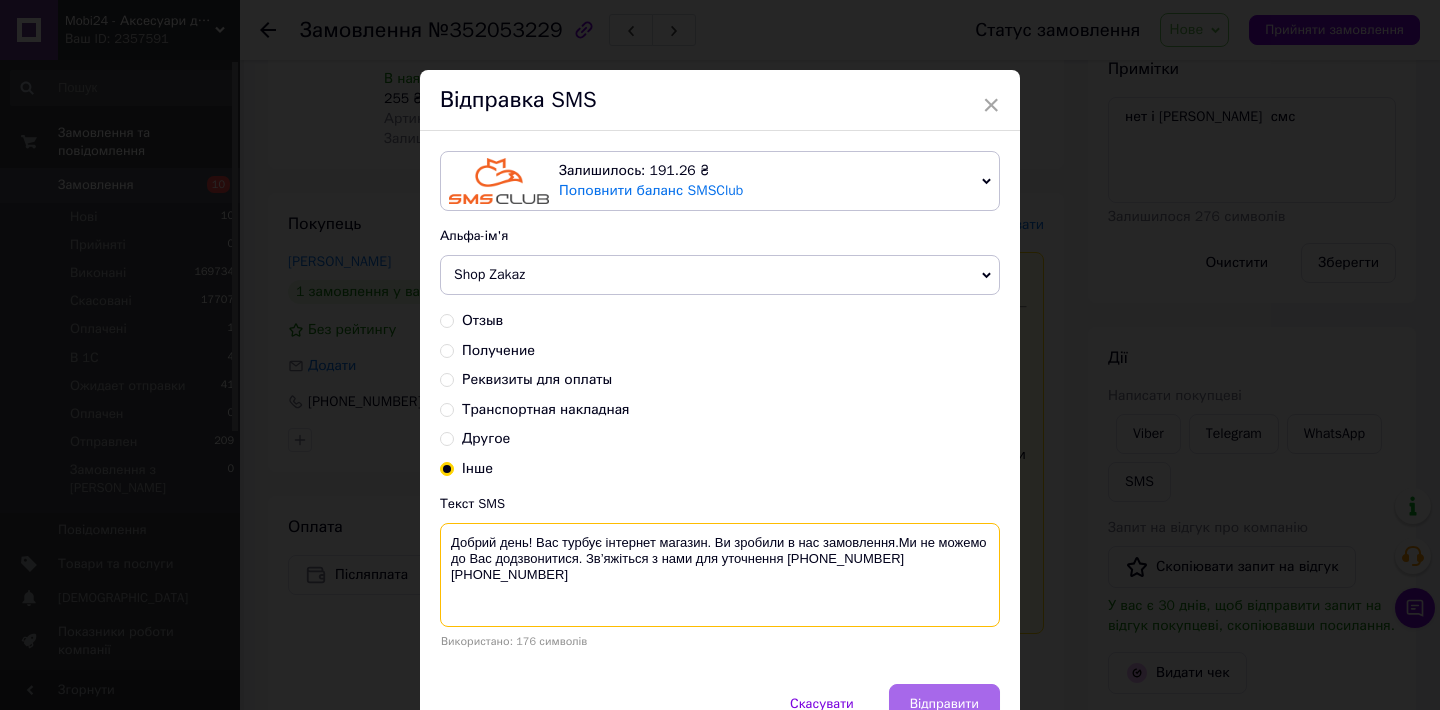 type on "Добрий день! Вас турбує інтернет магазин. Ви зробили в нас замовлення.Ми не можемо до Вас додзвонитися. Зв’яжіться з нами для уточнення +380 (98) 317-20-04 +380 (99) 789-38-34" 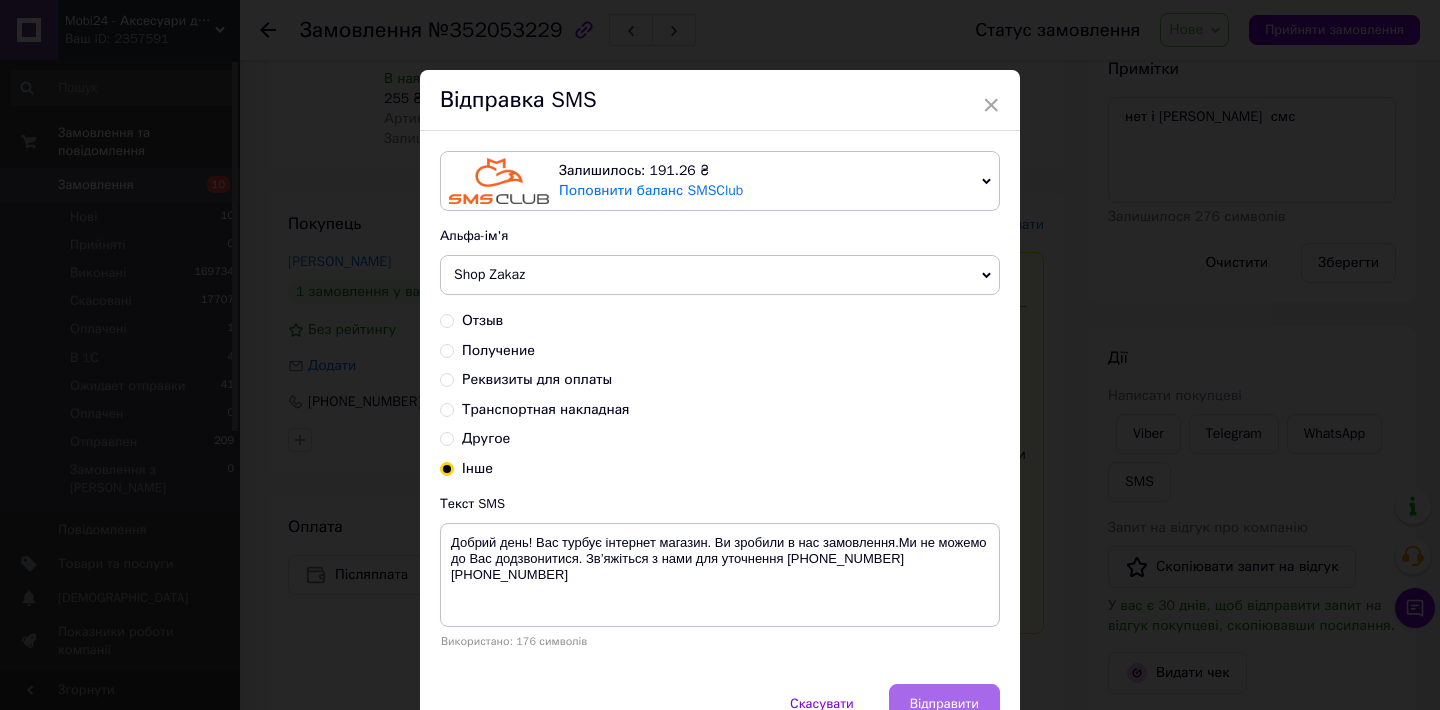 click on "Відправити" at bounding box center (944, 704) 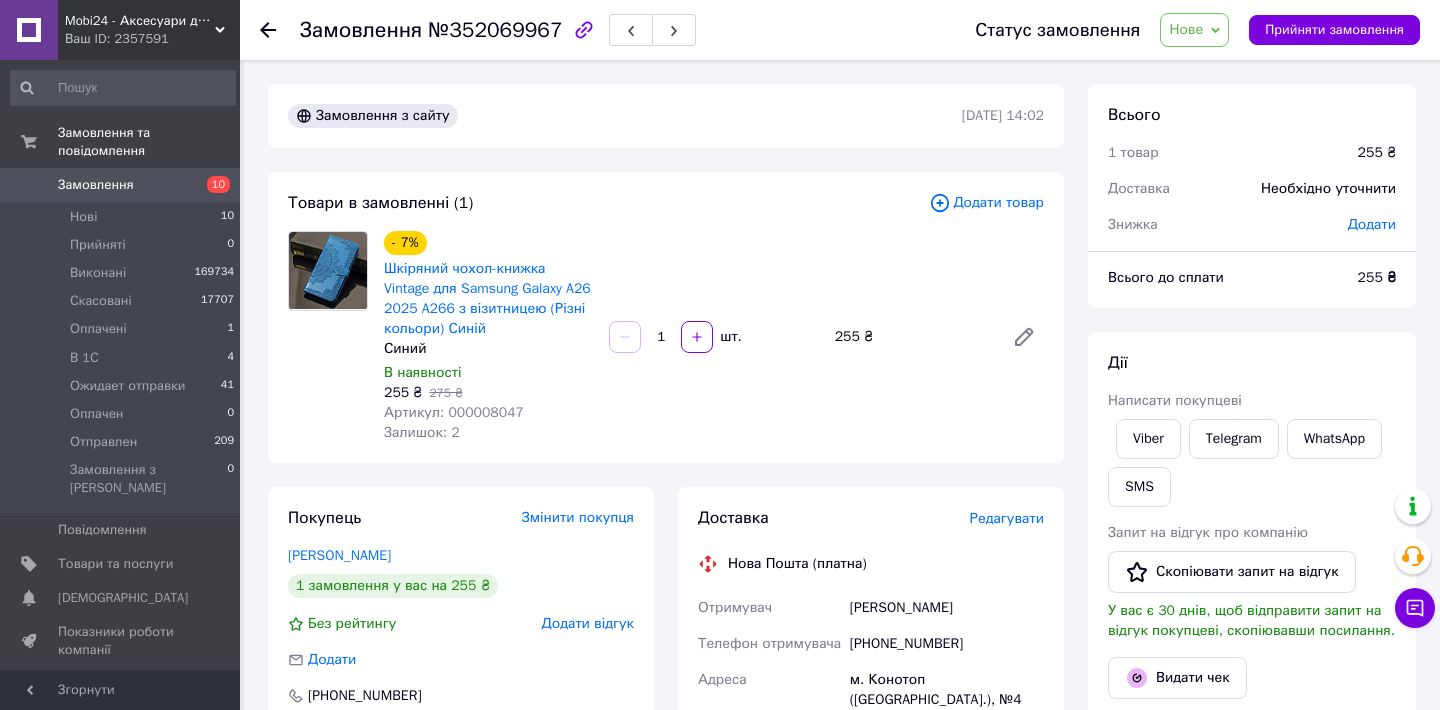 scroll, scrollTop: 0, scrollLeft: 0, axis: both 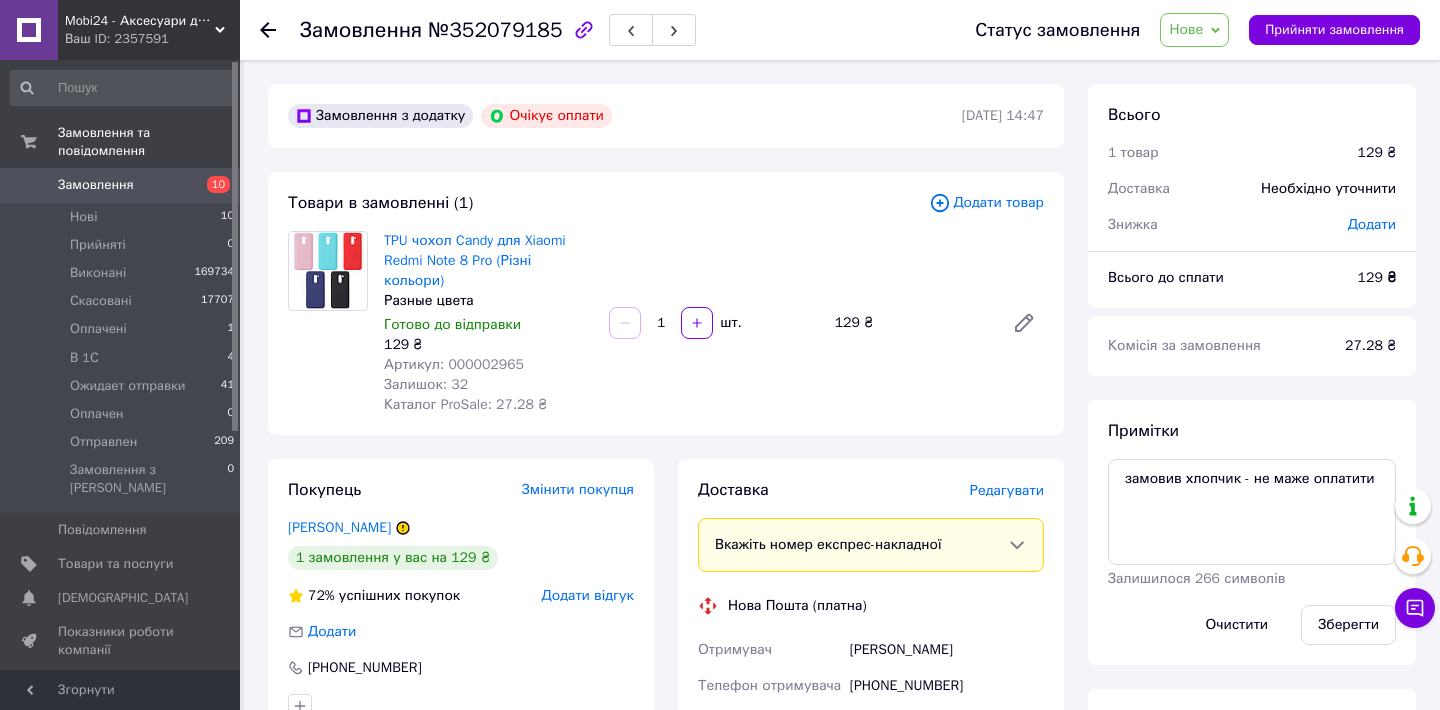 click on "Додати відгук" at bounding box center [588, 595] 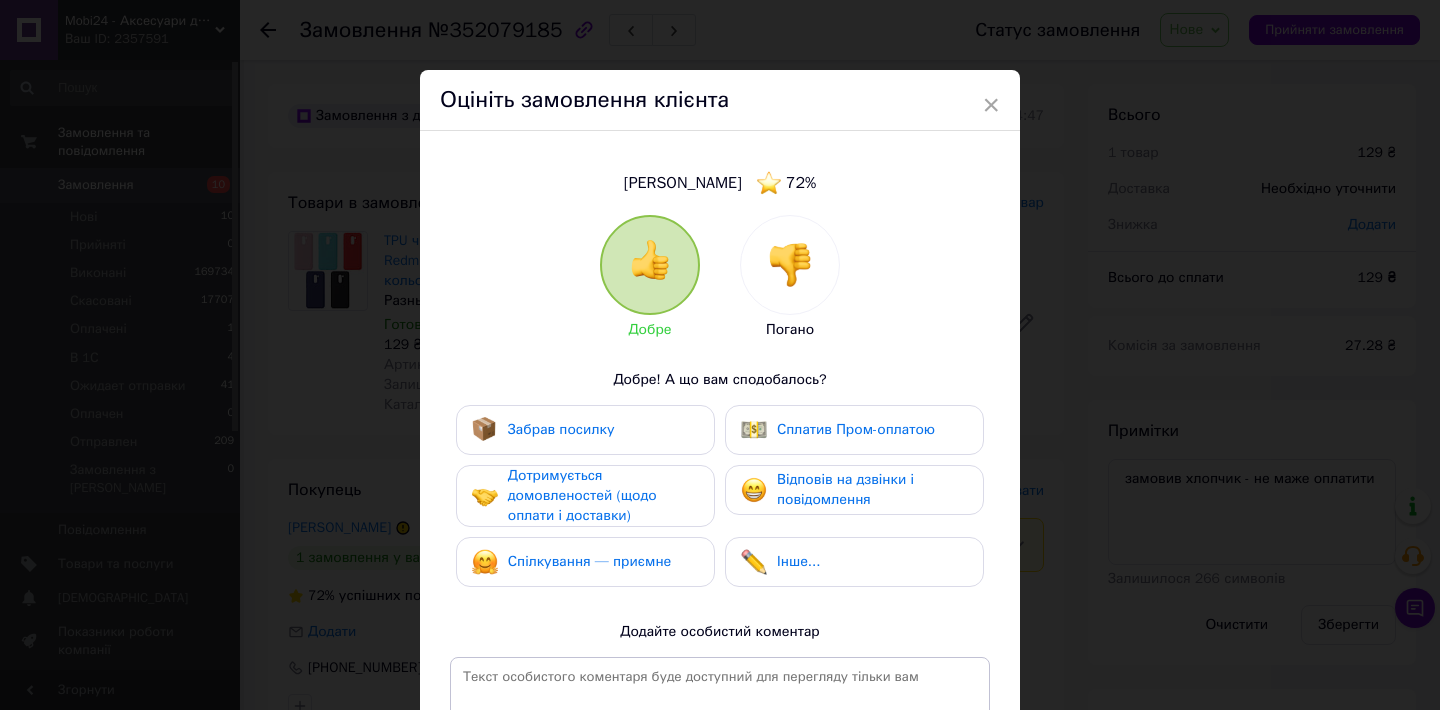 click at bounding box center [790, 265] 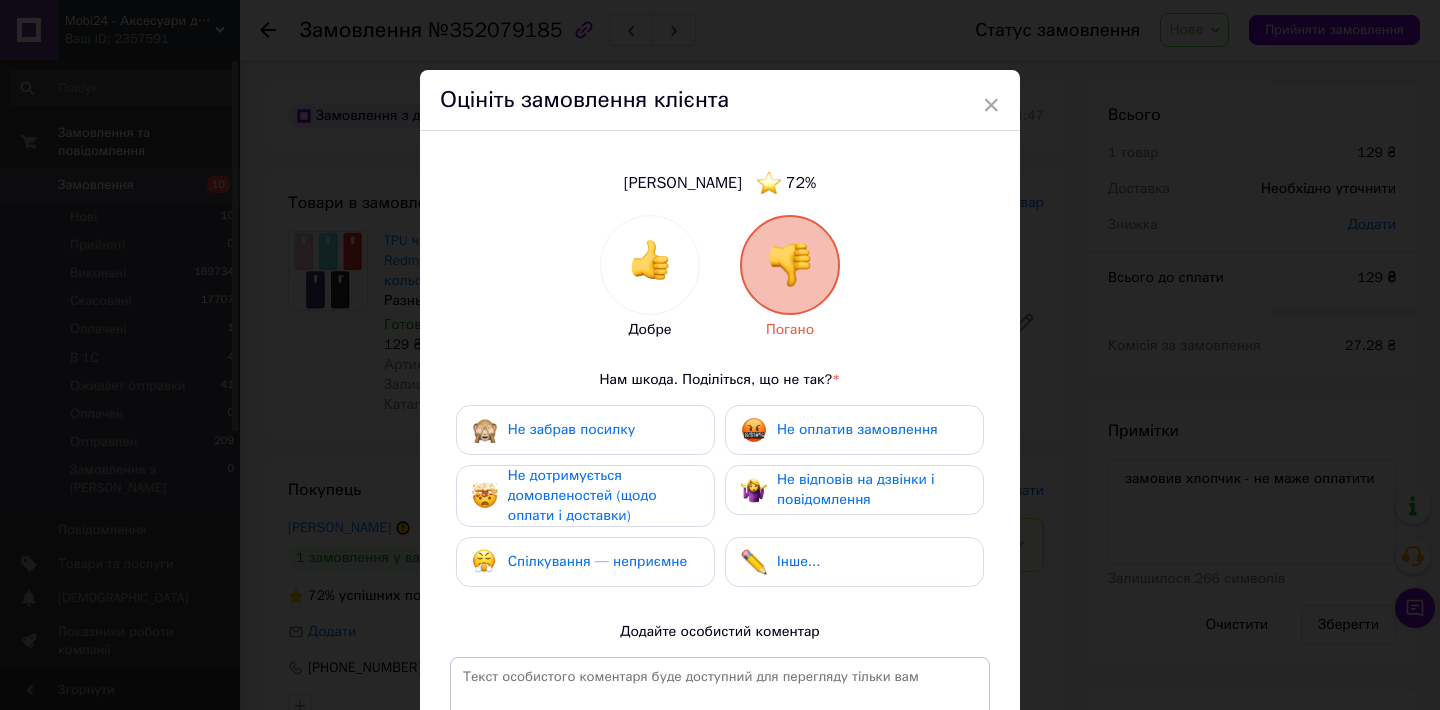 click on "Не оплатив замовлення" at bounding box center [857, 429] 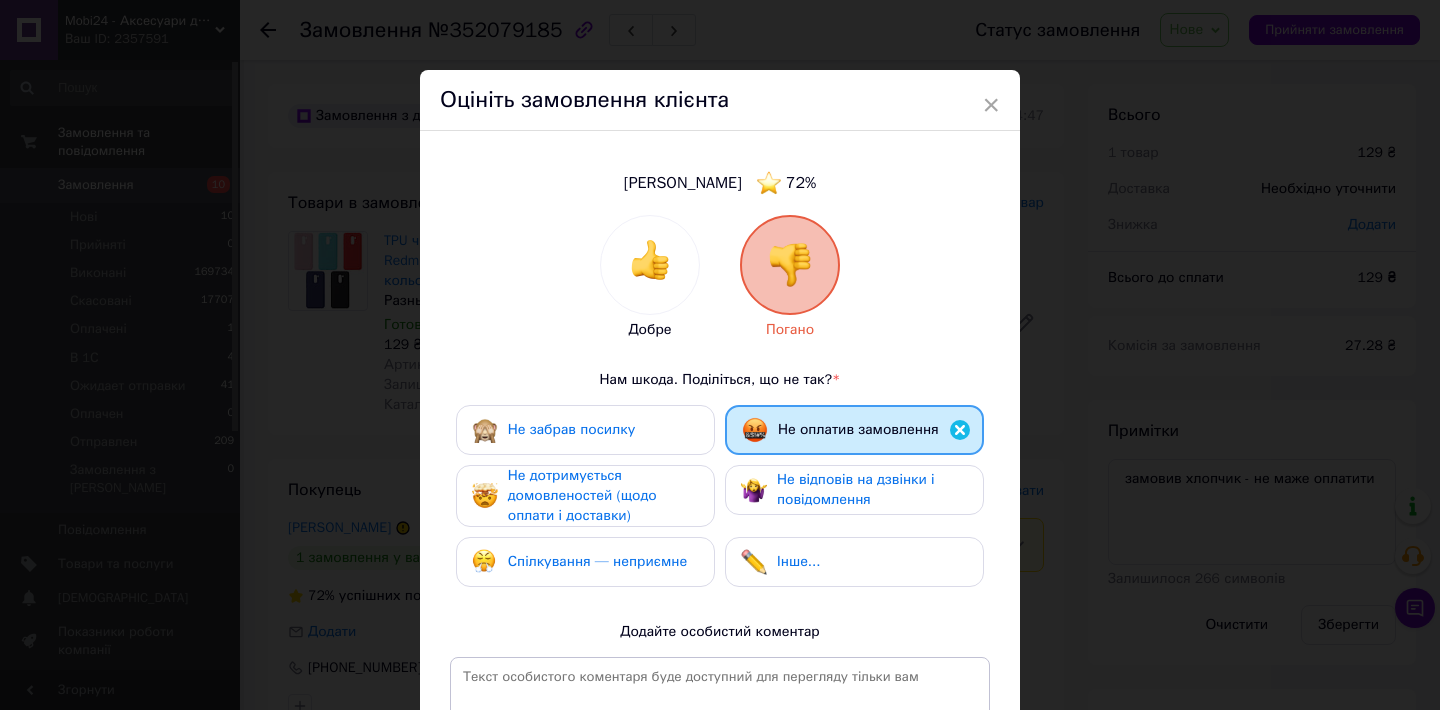 click on "Не дотримується домовленостей (щодо оплати і доставки)" at bounding box center (603, 496) 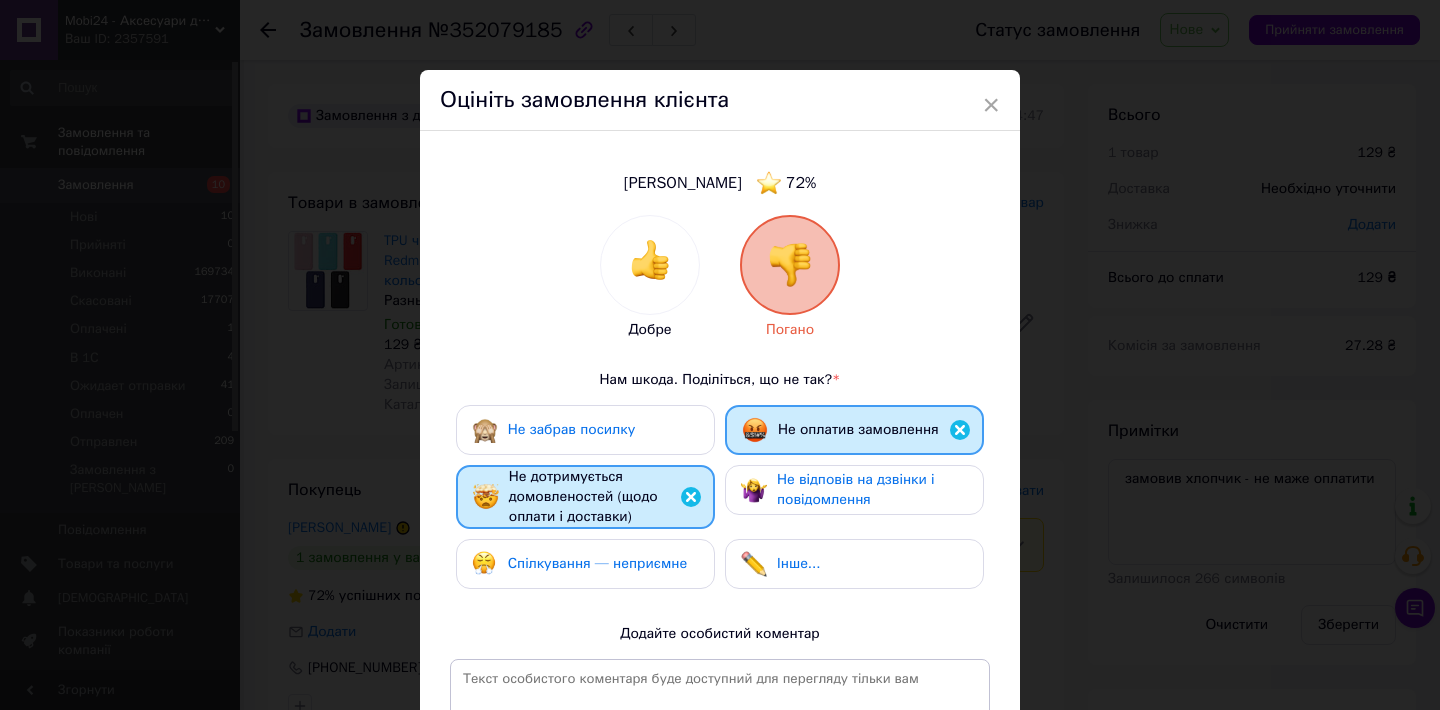scroll, scrollTop: 268, scrollLeft: 0, axis: vertical 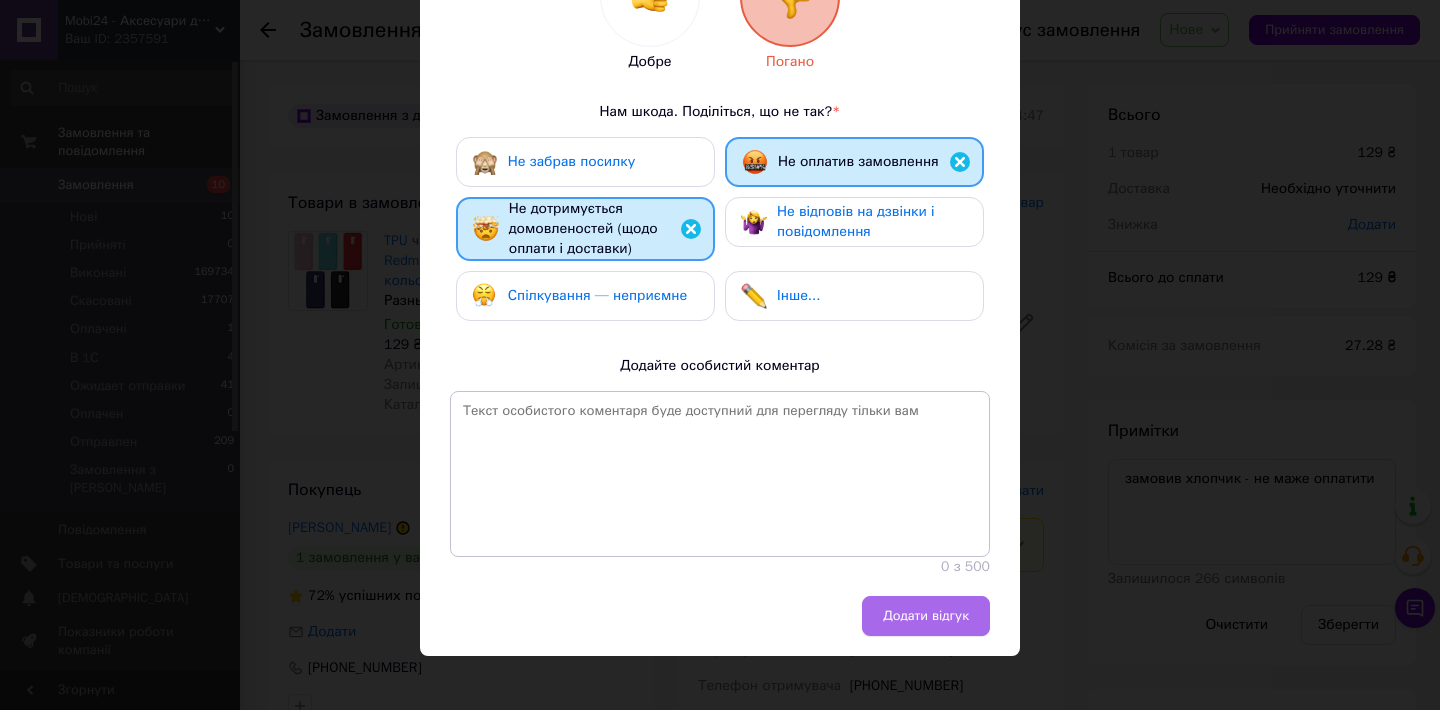 click on "Додати відгук" at bounding box center (926, 616) 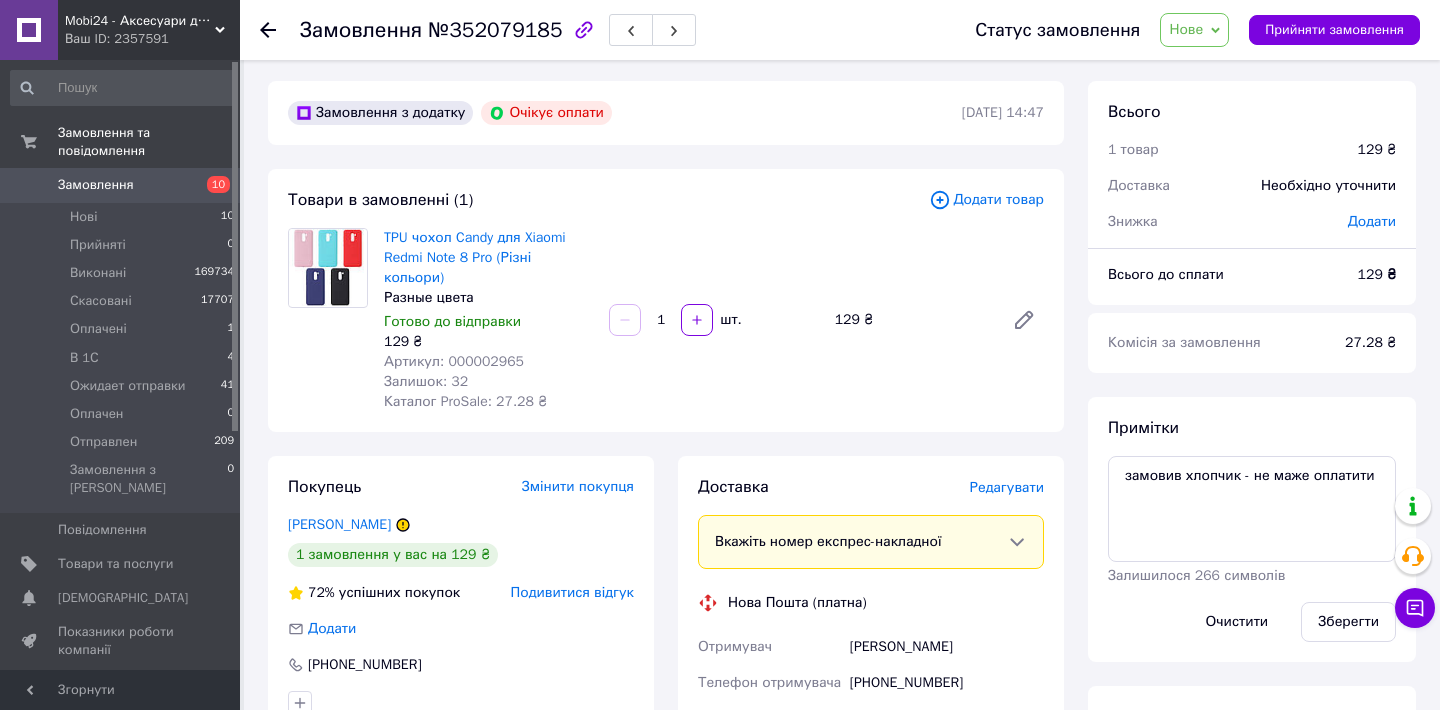 scroll, scrollTop: 0, scrollLeft: 0, axis: both 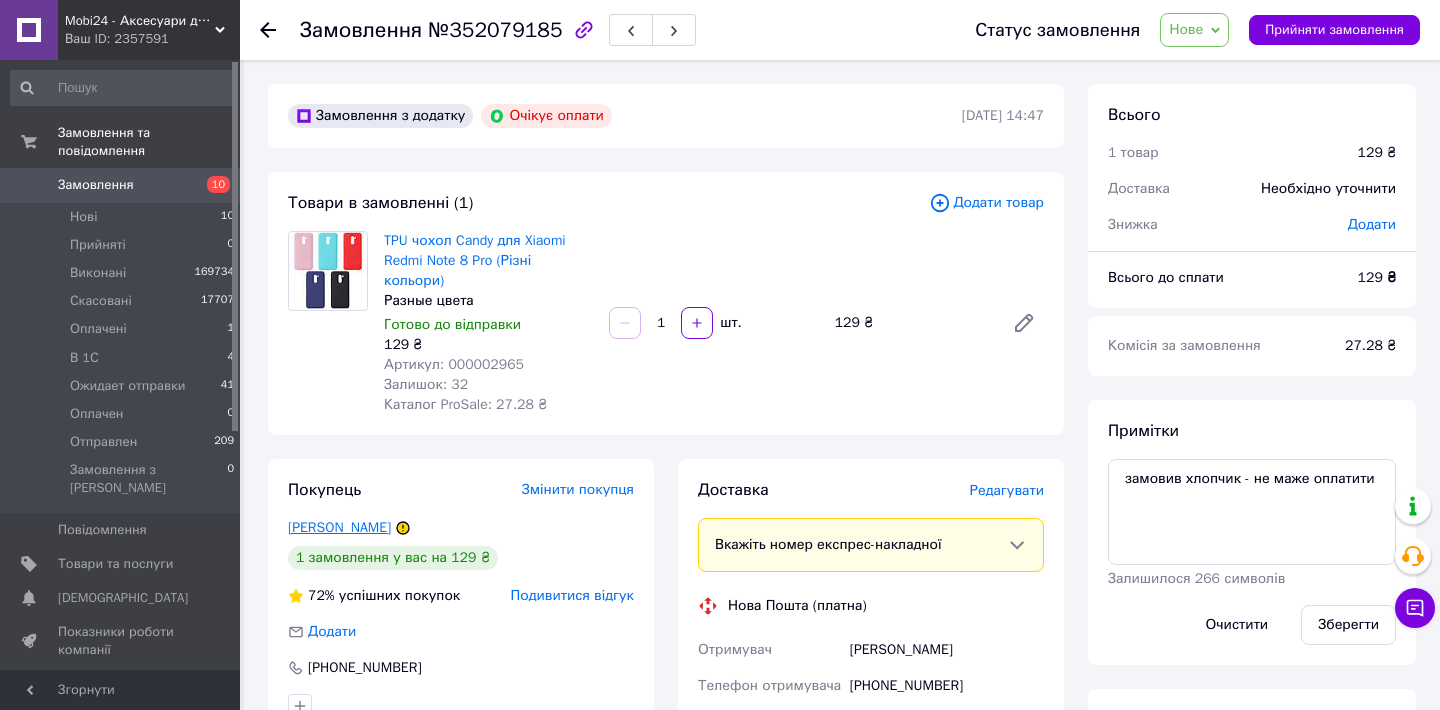 click on "Сокальський Влад" at bounding box center (339, 527) 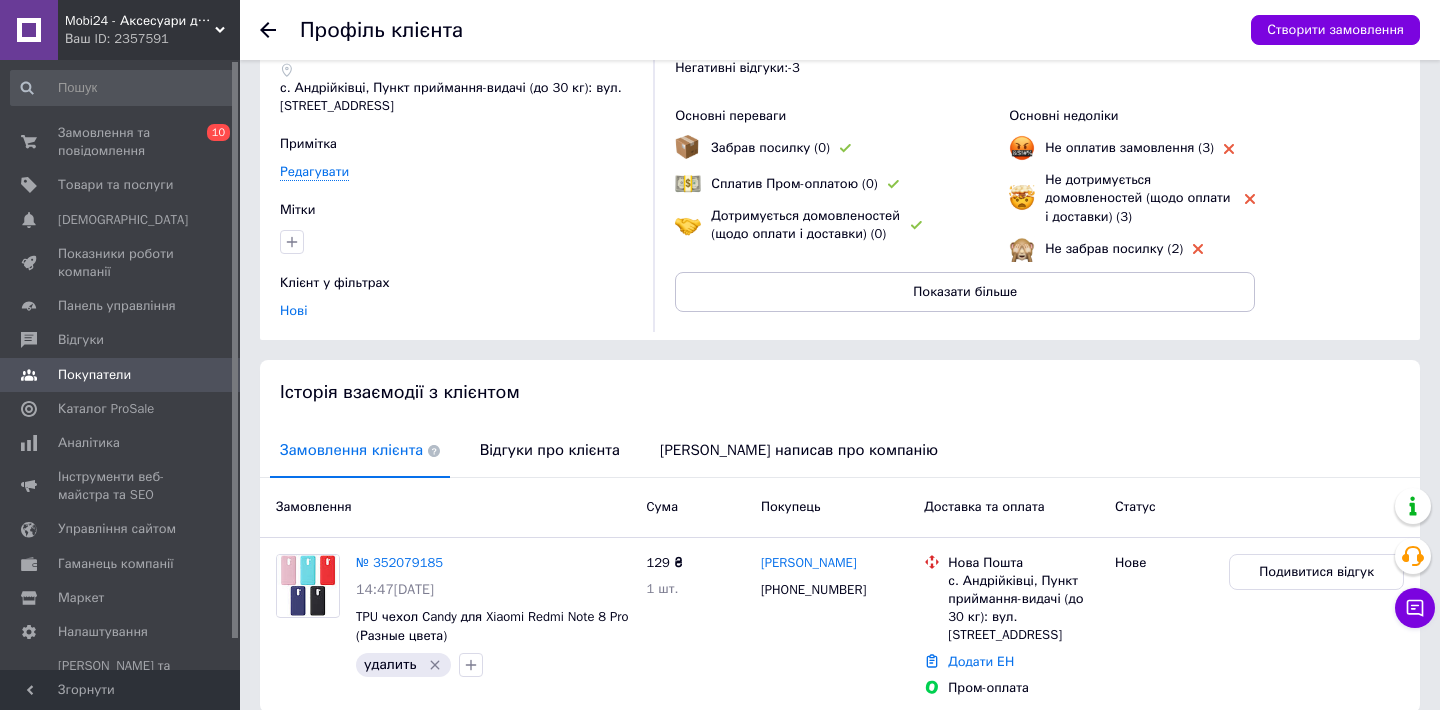 scroll, scrollTop: 186, scrollLeft: 0, axis: vertical 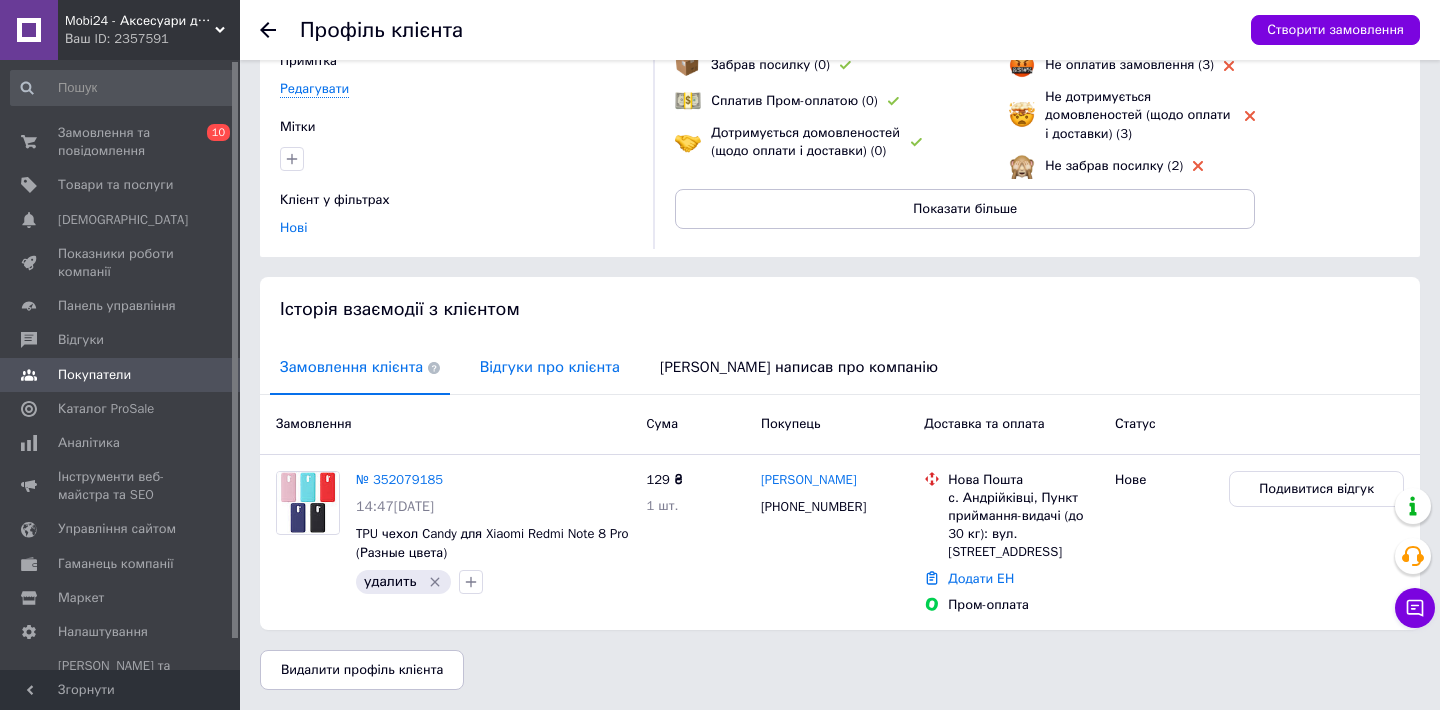 click on "Відгуки про клієнта" at bounding box center [550, 367] 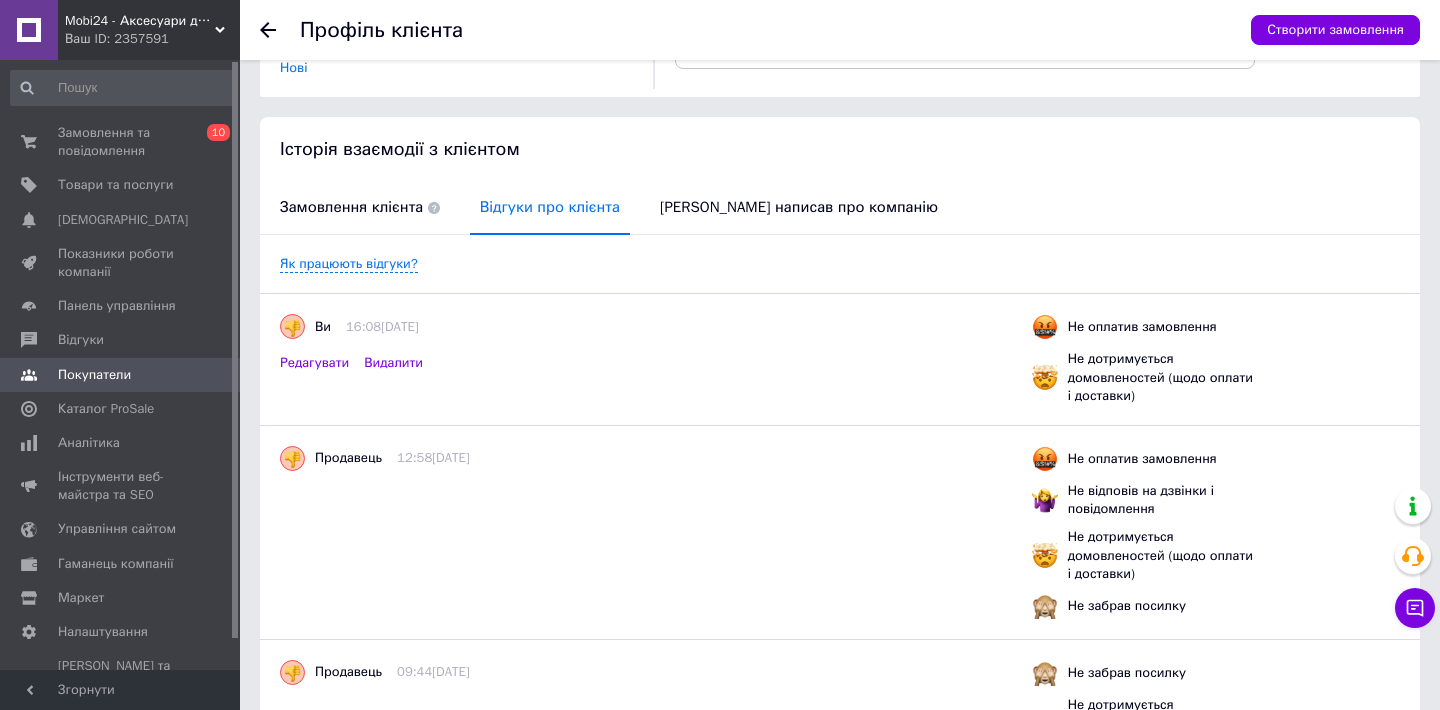 scroll, scrollTop: 228, scrollLeft: 0, axis: vertical 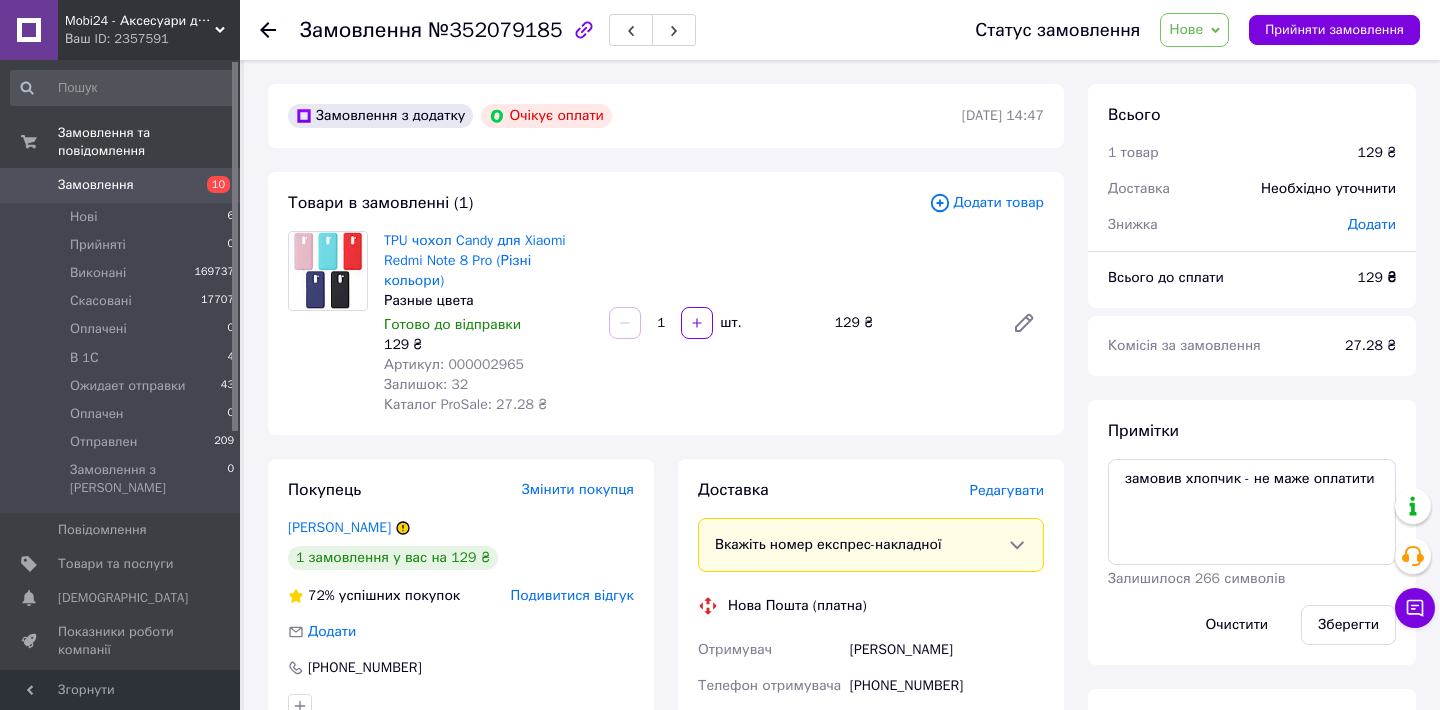 click on "Нове" at bounding box center [1186, 29] 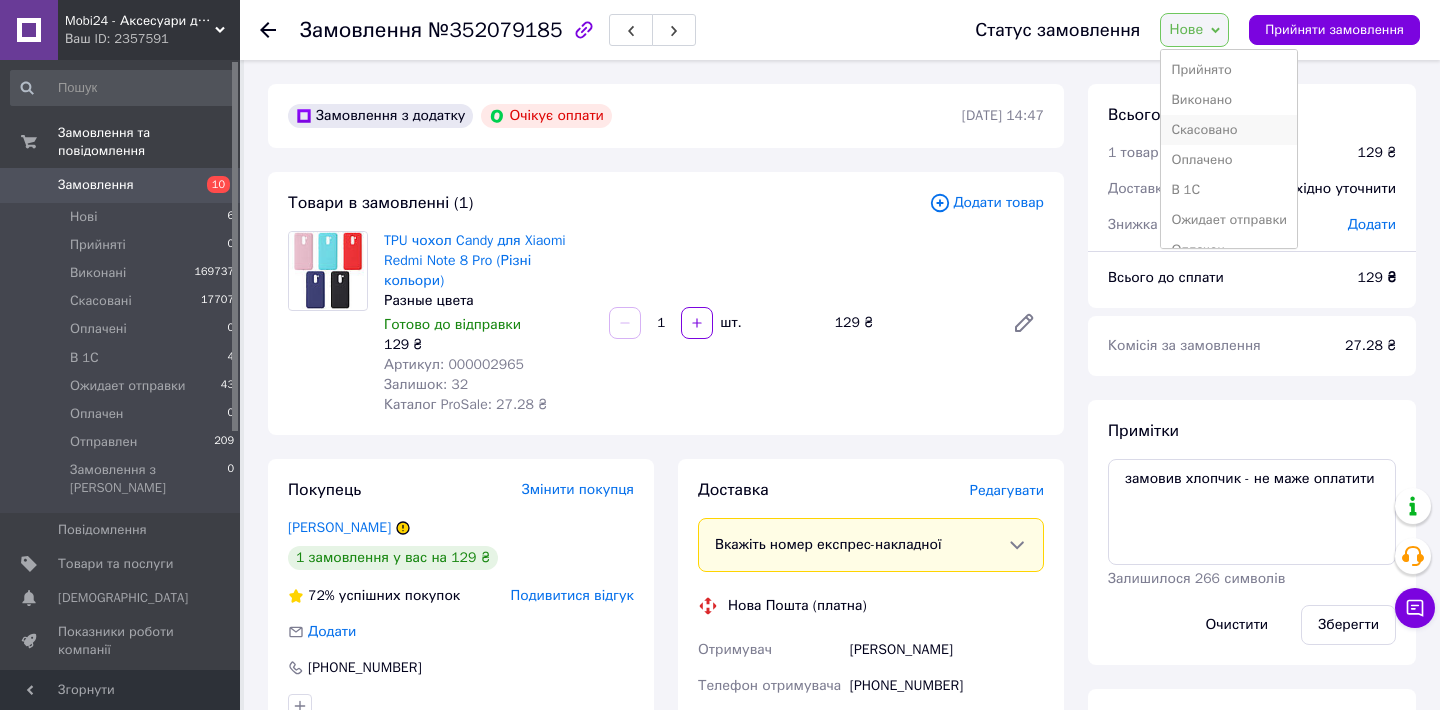 click on "Скасовано" at bounding box center (1229, 130) 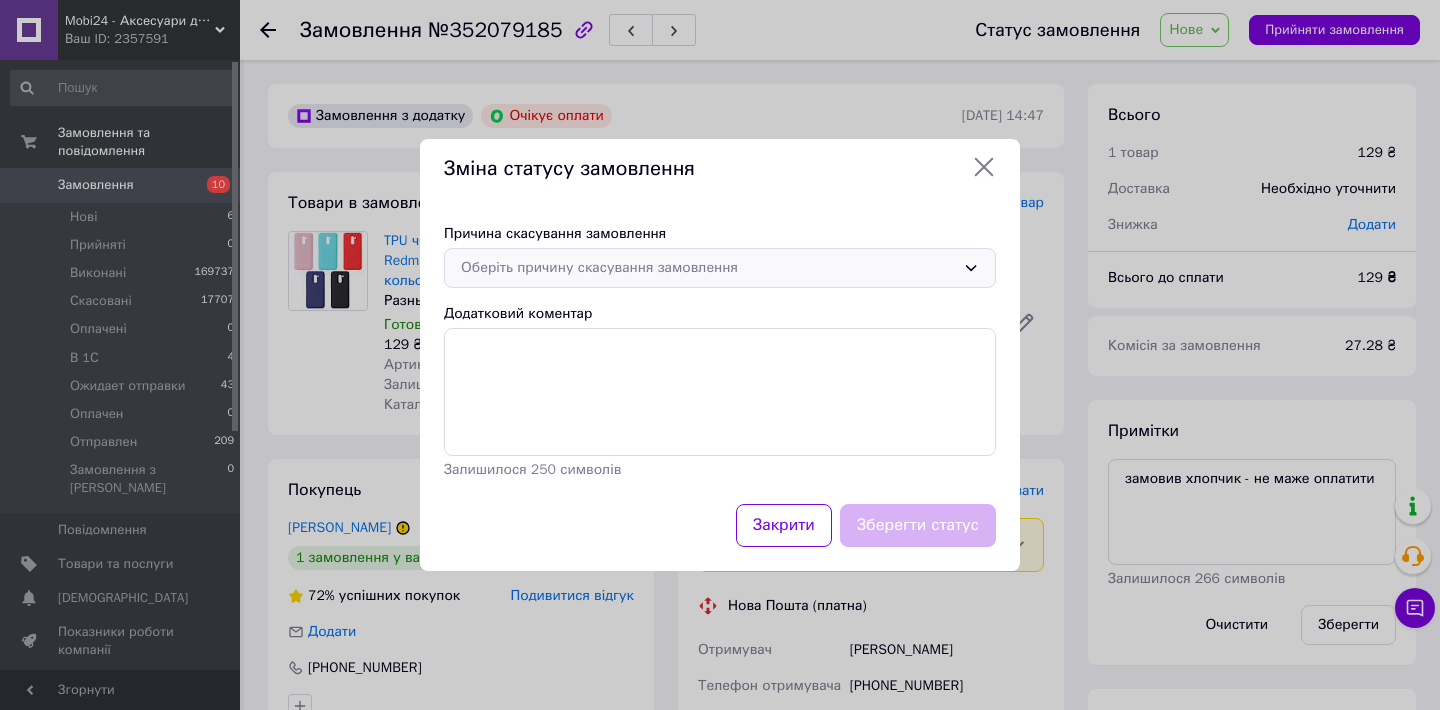 click on "Оберіть причину скасування замовлення" at bounding box center (708, 268) 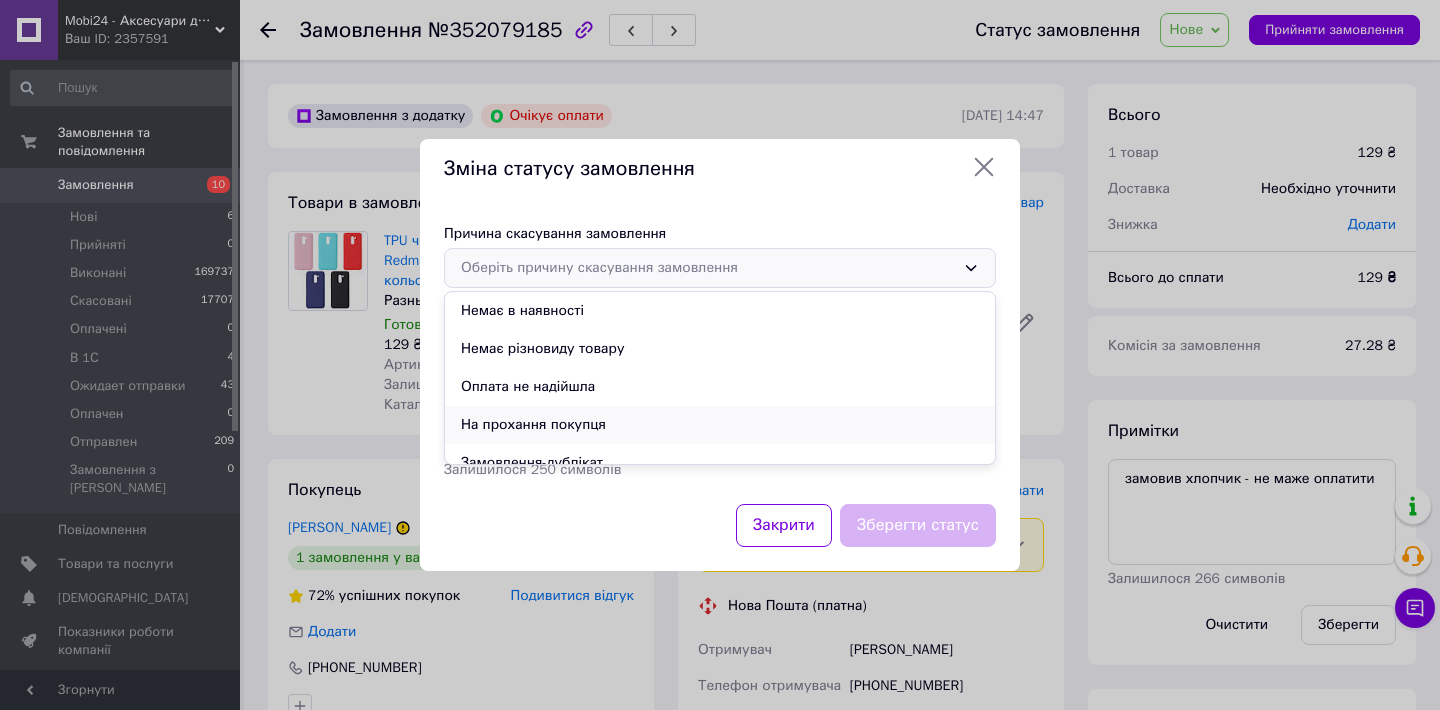 scroll, scrollTop: 94, scrollLeft: 0, axis: vertical 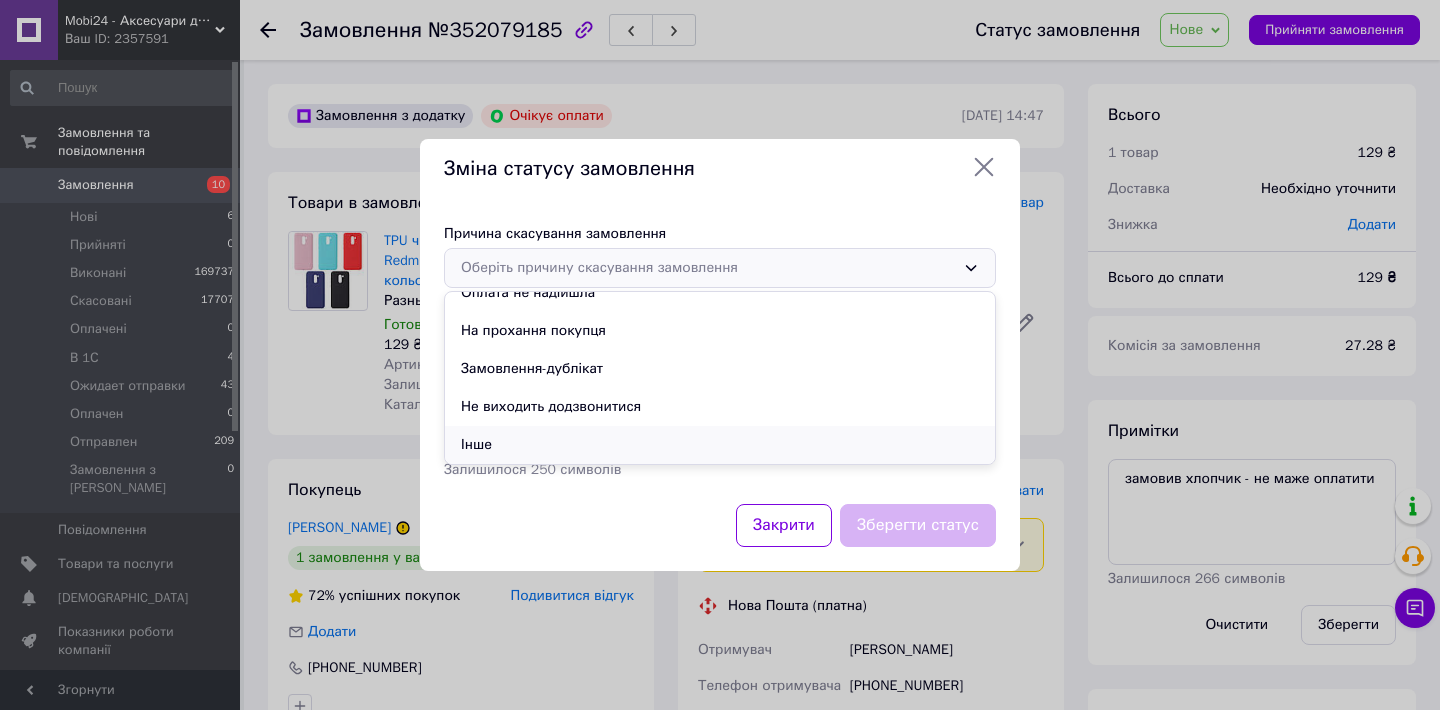 click on "Інше" at bounding box center [720, 445] 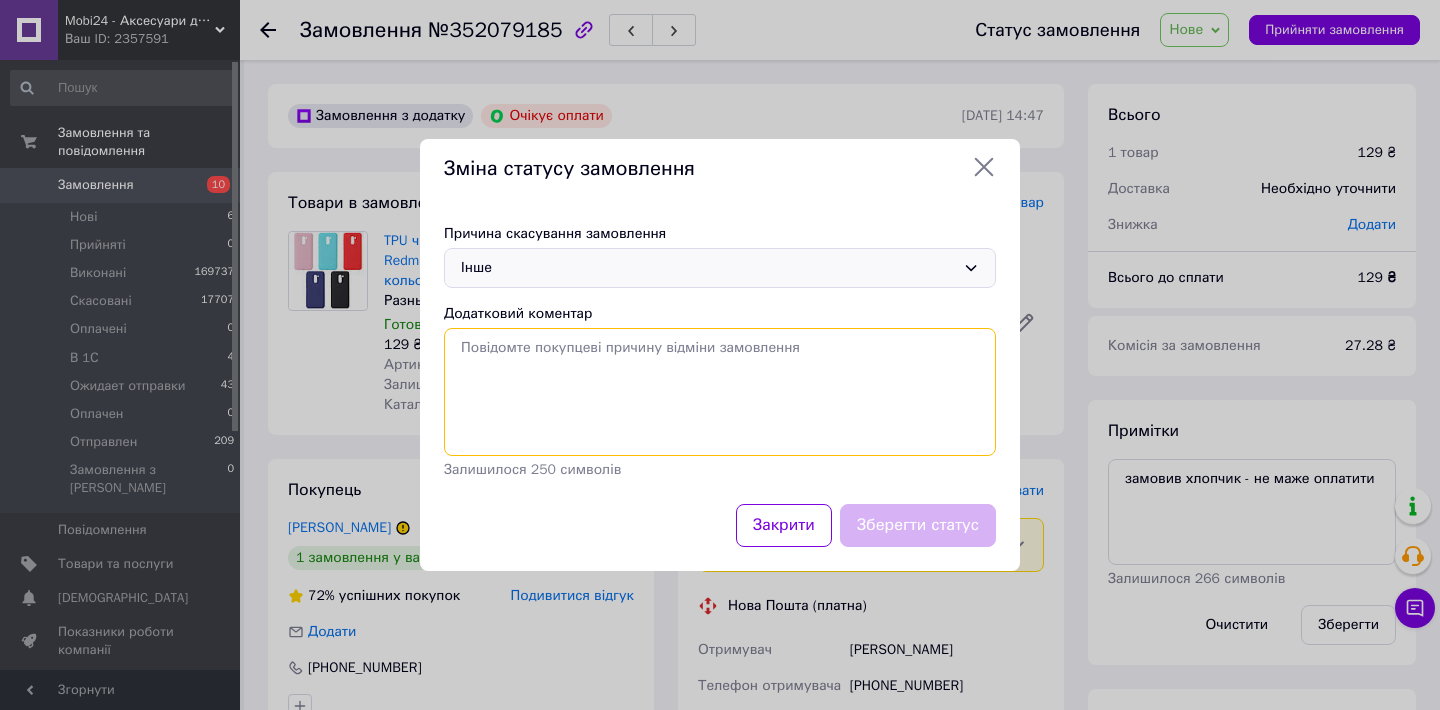 click on "Додатковий коментар" at bounding box center [720, 392] 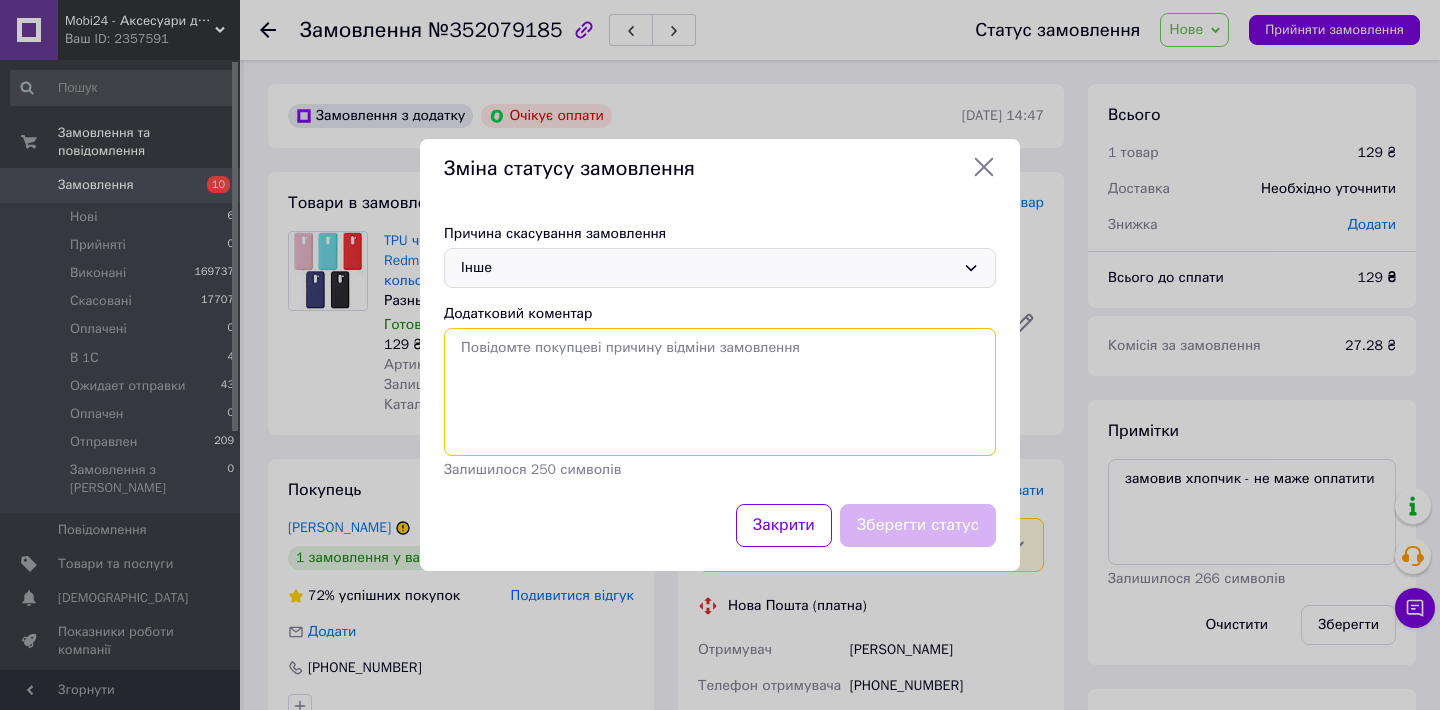 click on "Додатковий коментар" at bounding box center (720, 392) 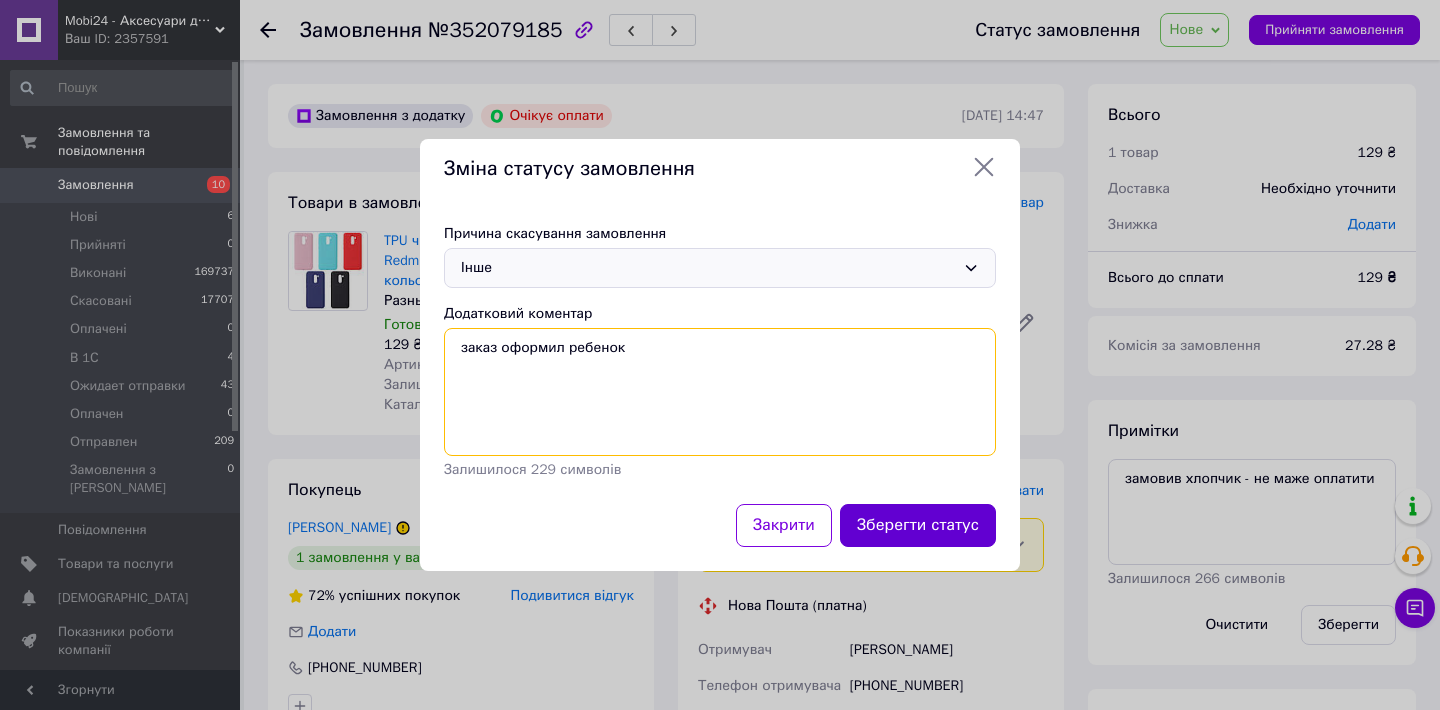 type on "заказ оформил ребенок" 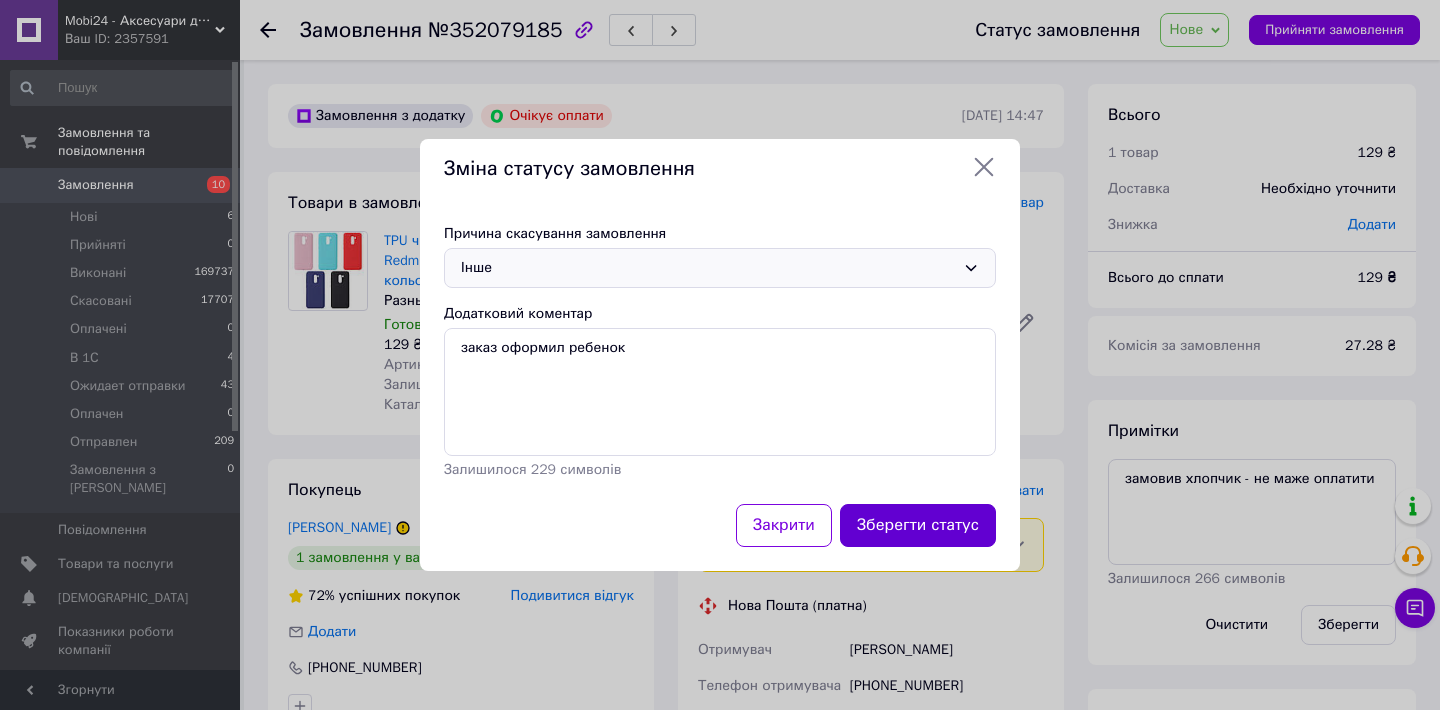click on "Зберегти статус" at bounding box center (918, 525) 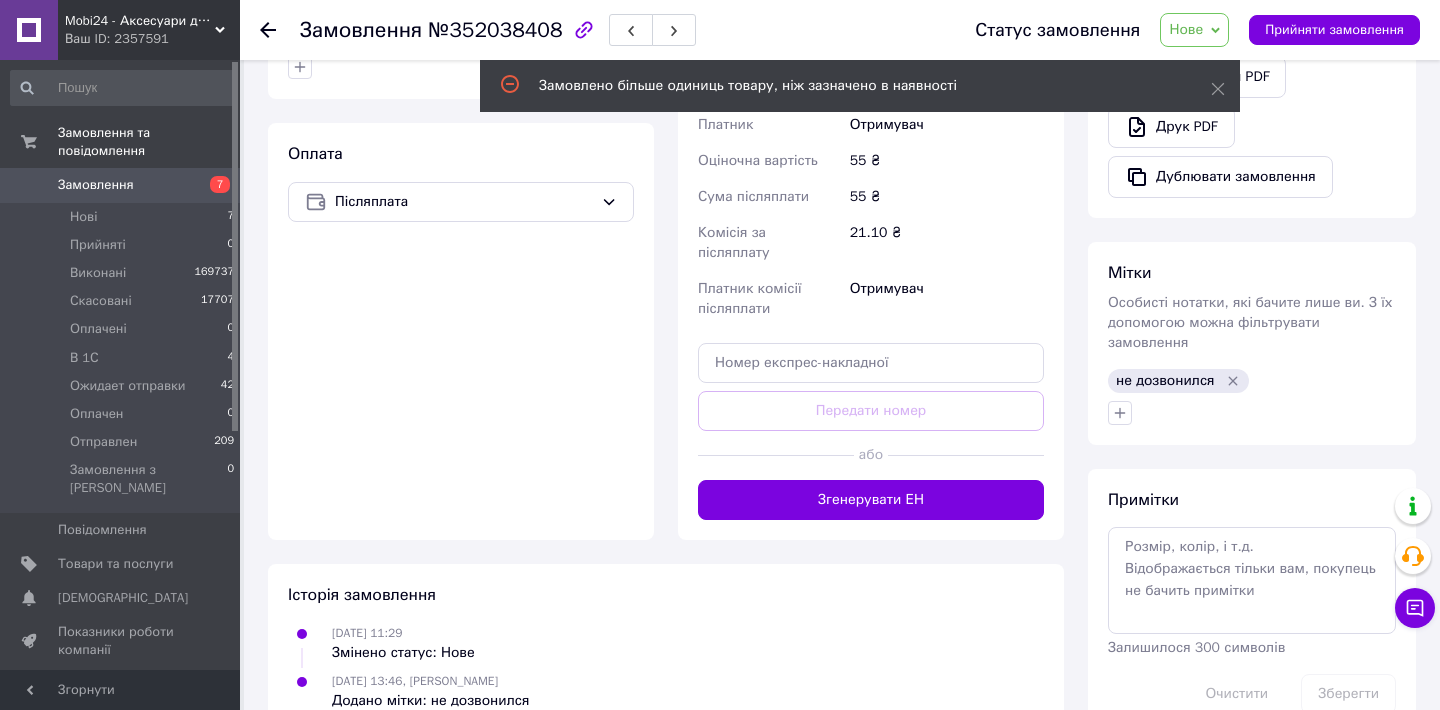 scroll, scrollTop: 675, scrollLeft: 0, axis: vertical 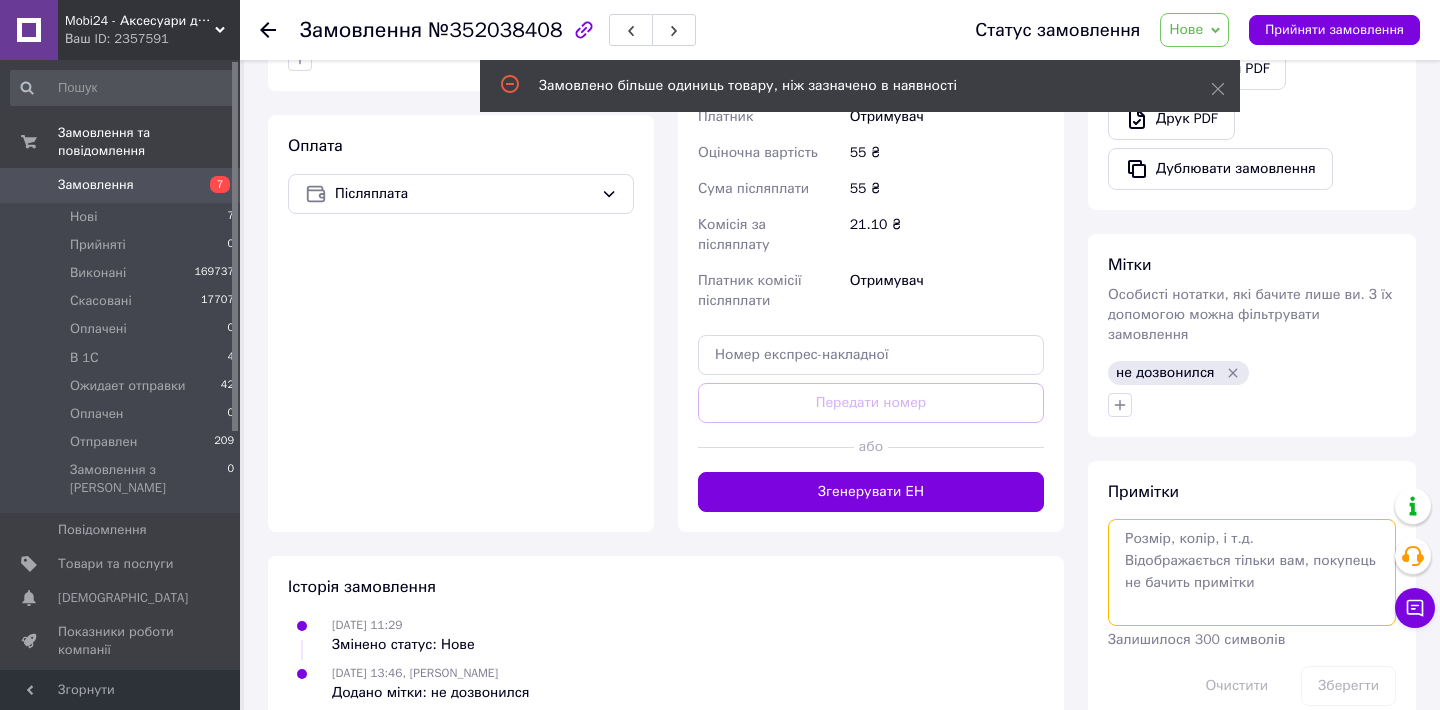 click at bounding box center [1252, 572] 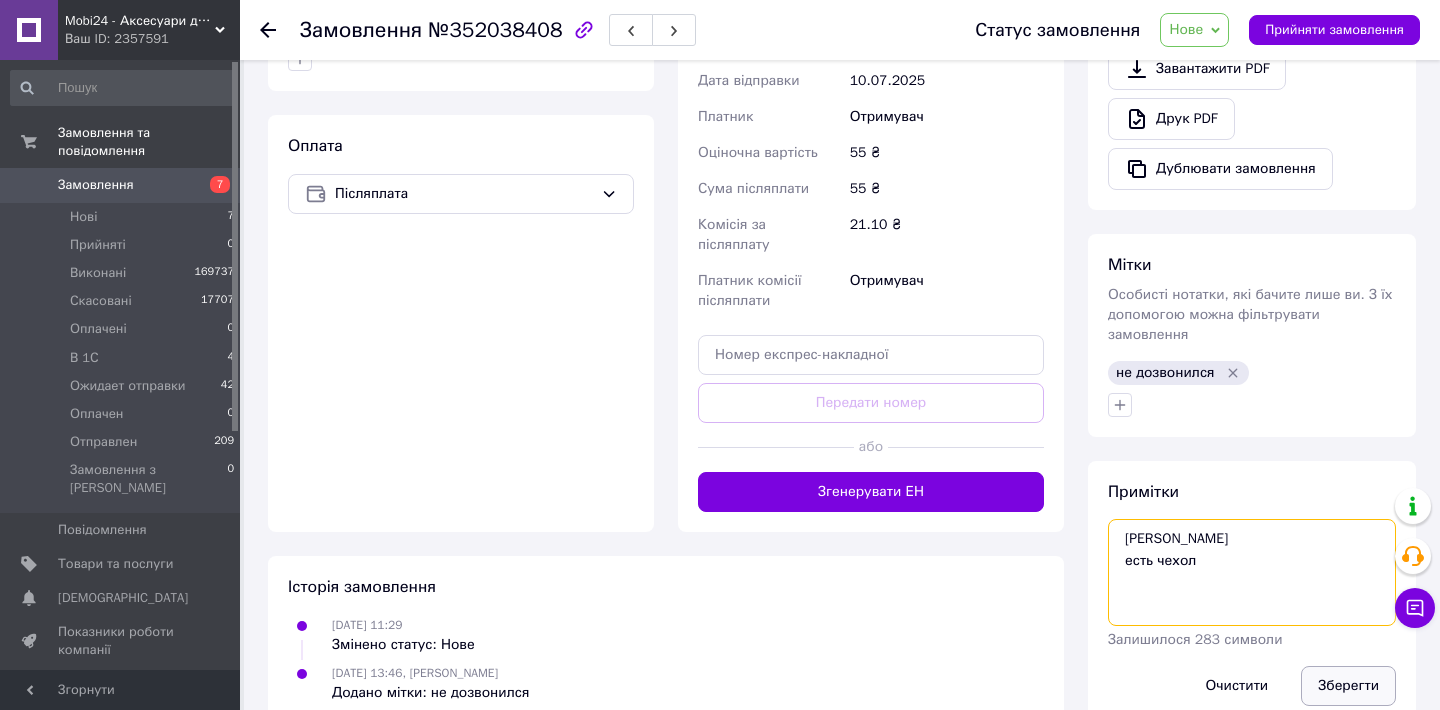 type on "вайбер
есть чехол" 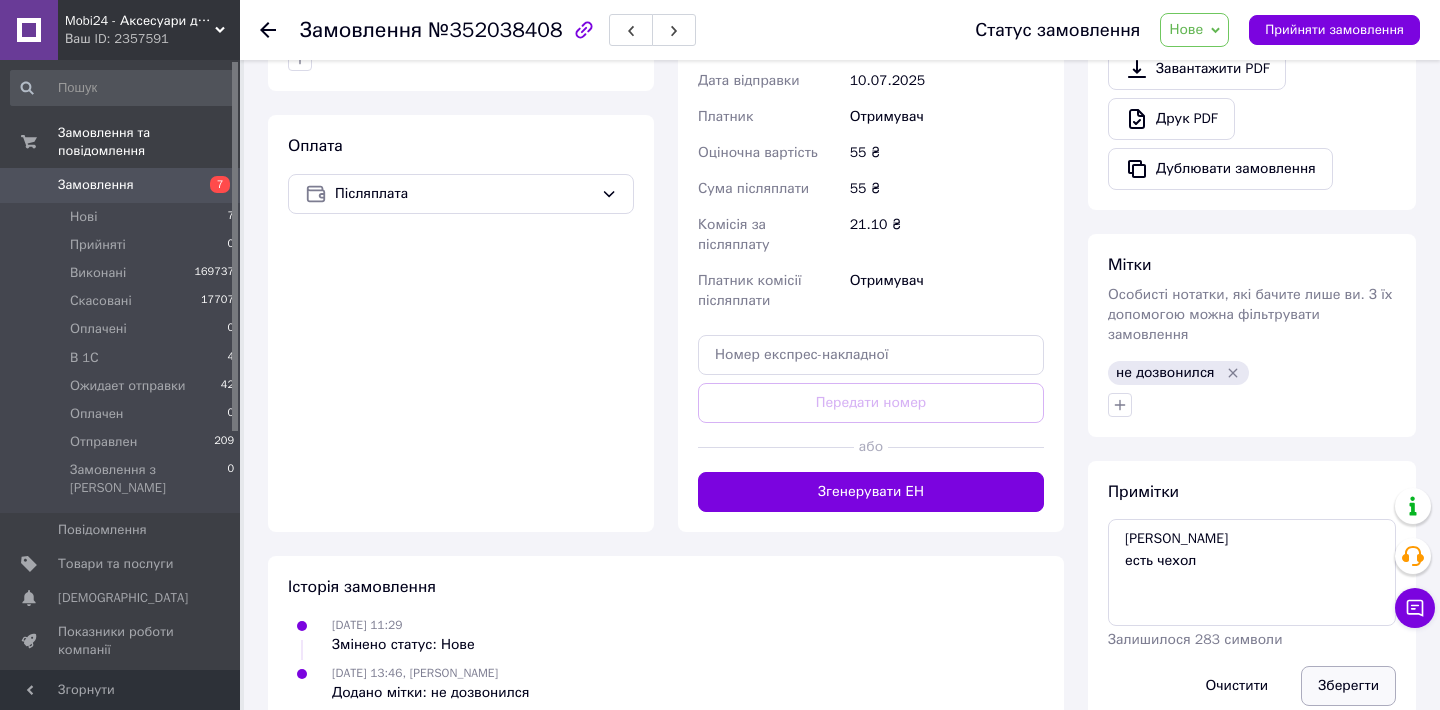 click on "Зберегти" at bounding box center [1348, 686] 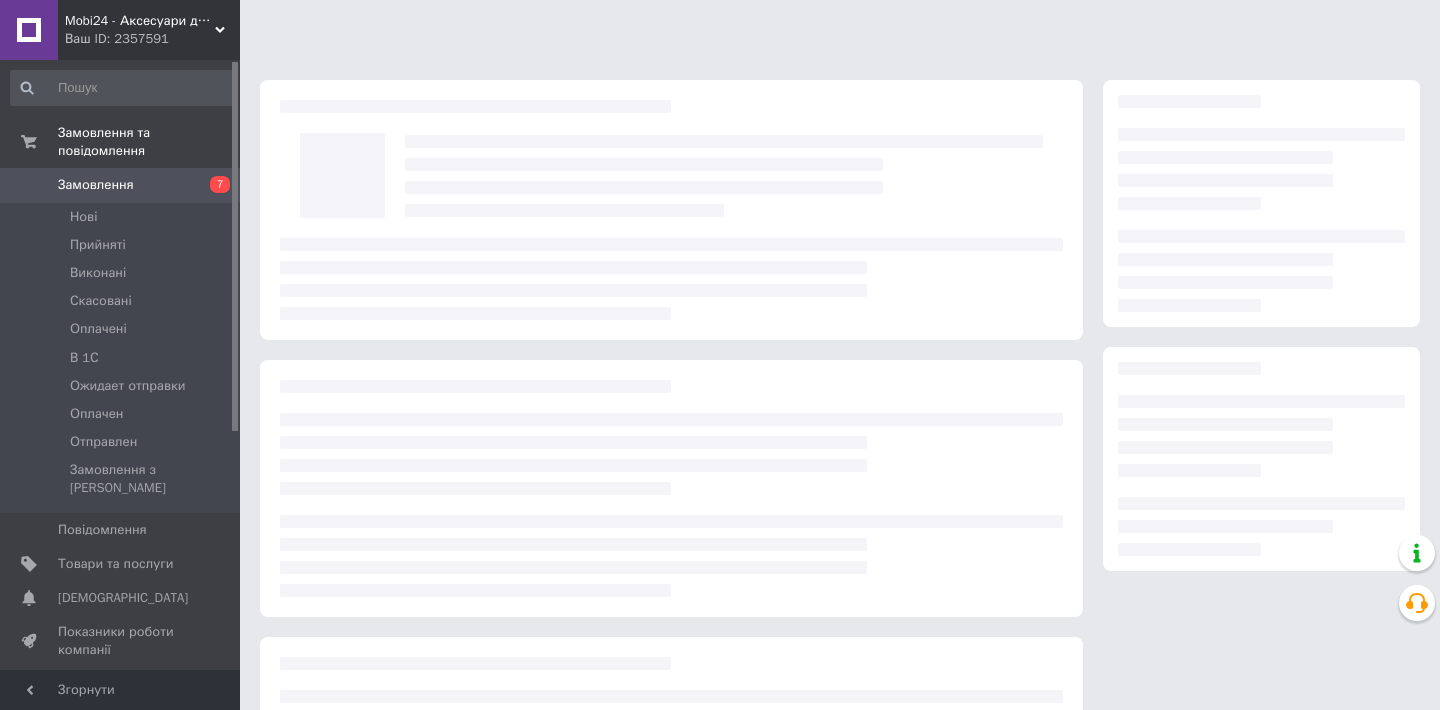 scroll, scrollTop: 0, scrollLeft: 0, axis: both 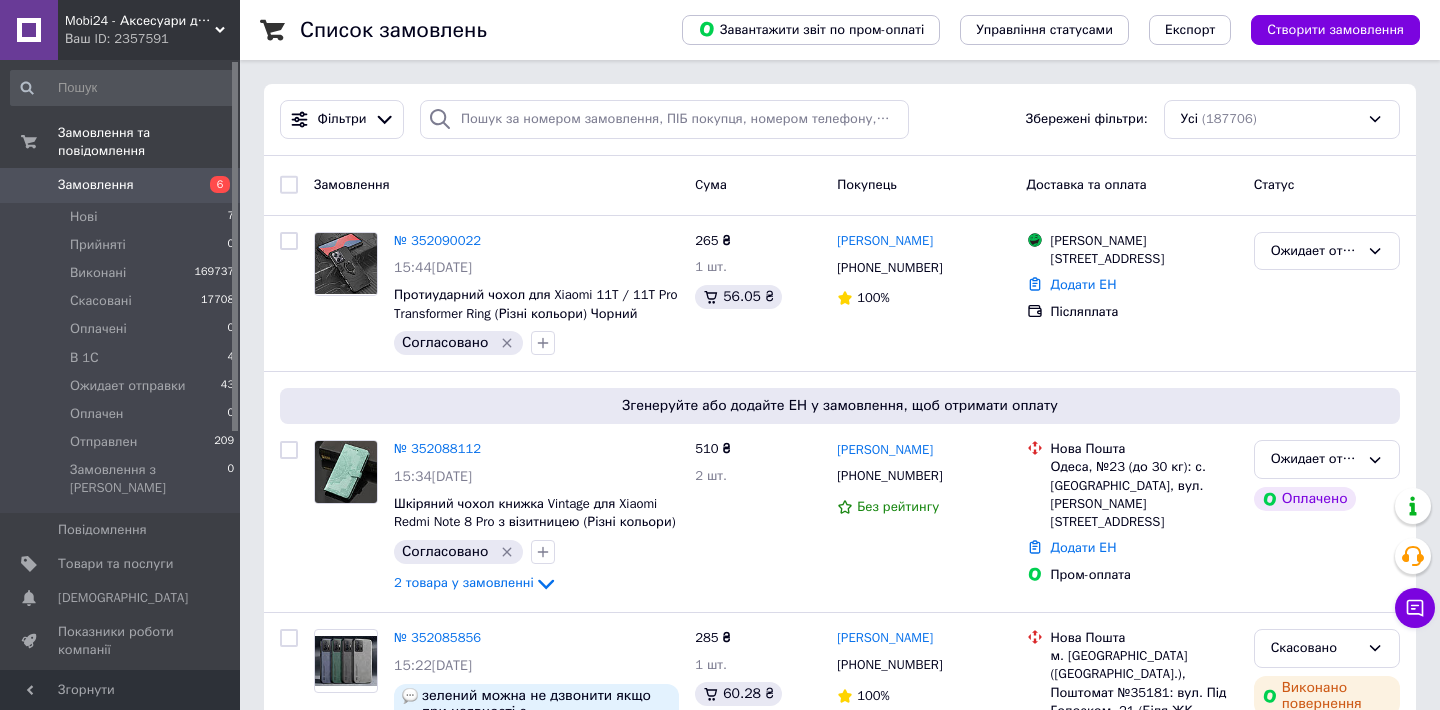 click on "Mobi24 - Аксесуари для смартфонів" at bounding box center [140, 21] 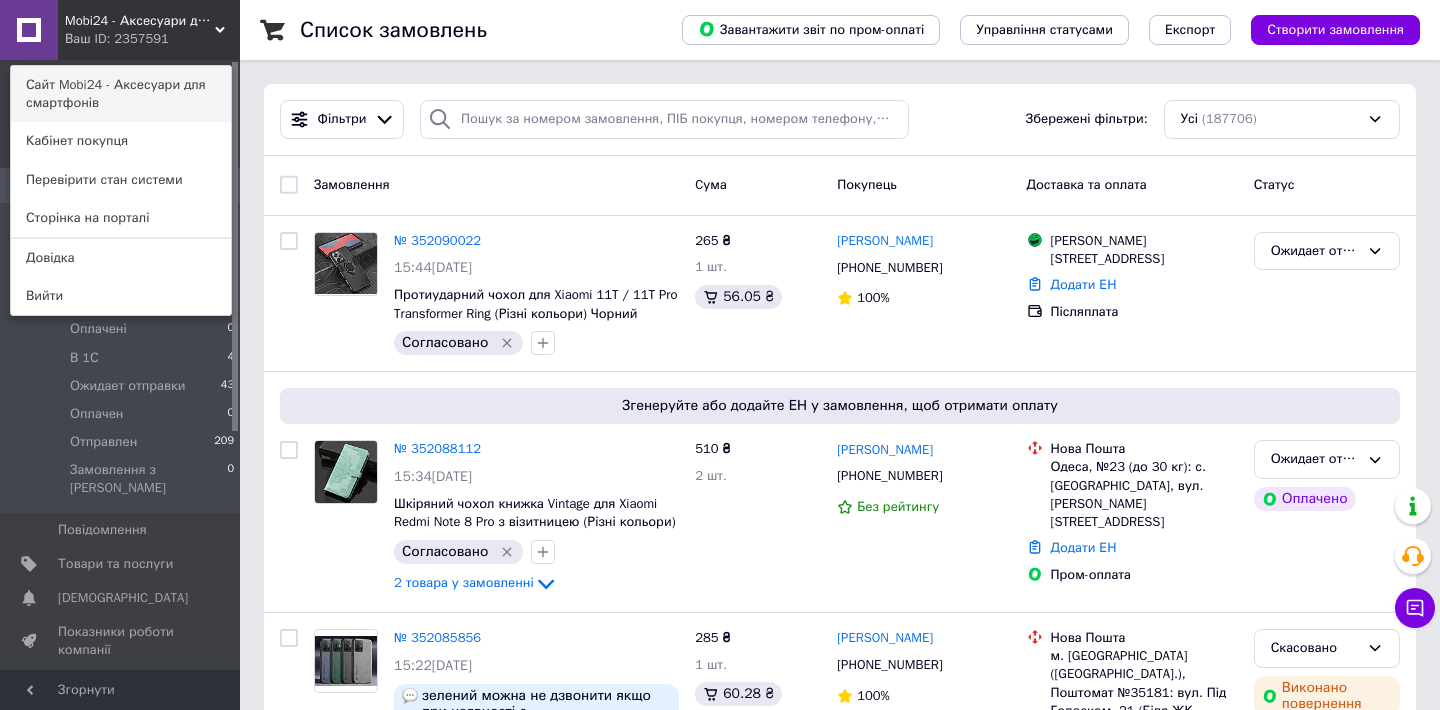 click on "Сайт Mobi24 - Аксесуари для смартфонів" at bounding box center (121, 94) 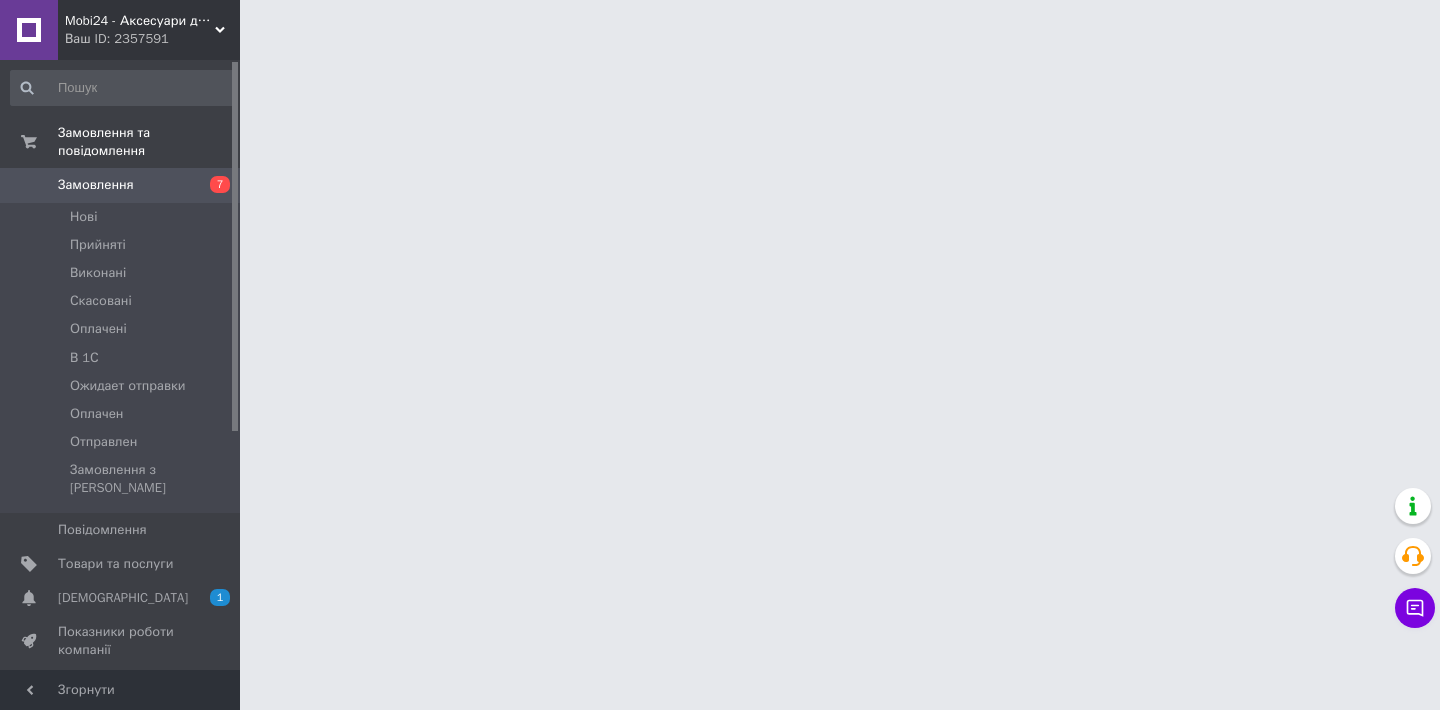 scroll, scrollTop: 0, scrollLeft: 0, axis: both 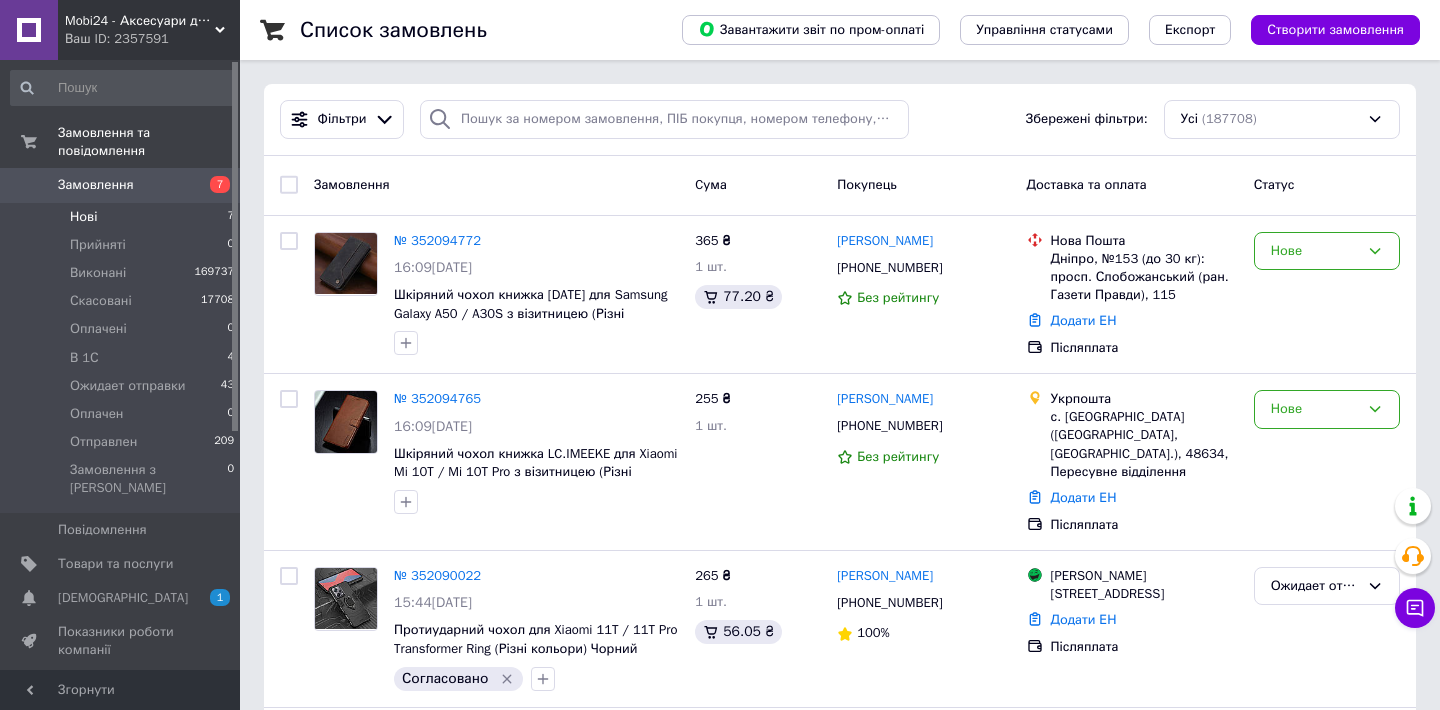 click on "Нові 7" at bounding box center (123, 217) 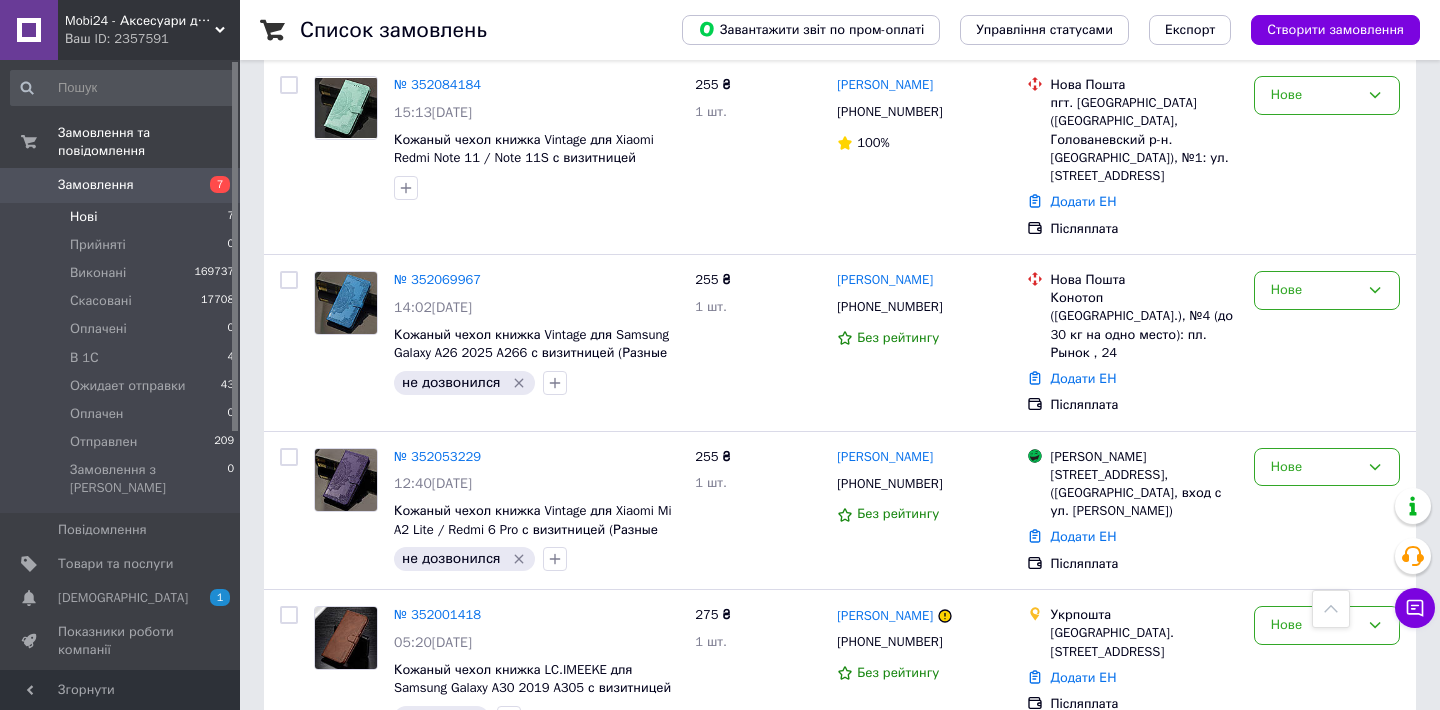 scroll, scrollTop: 781, scrollLeft: 0, axis: vertical 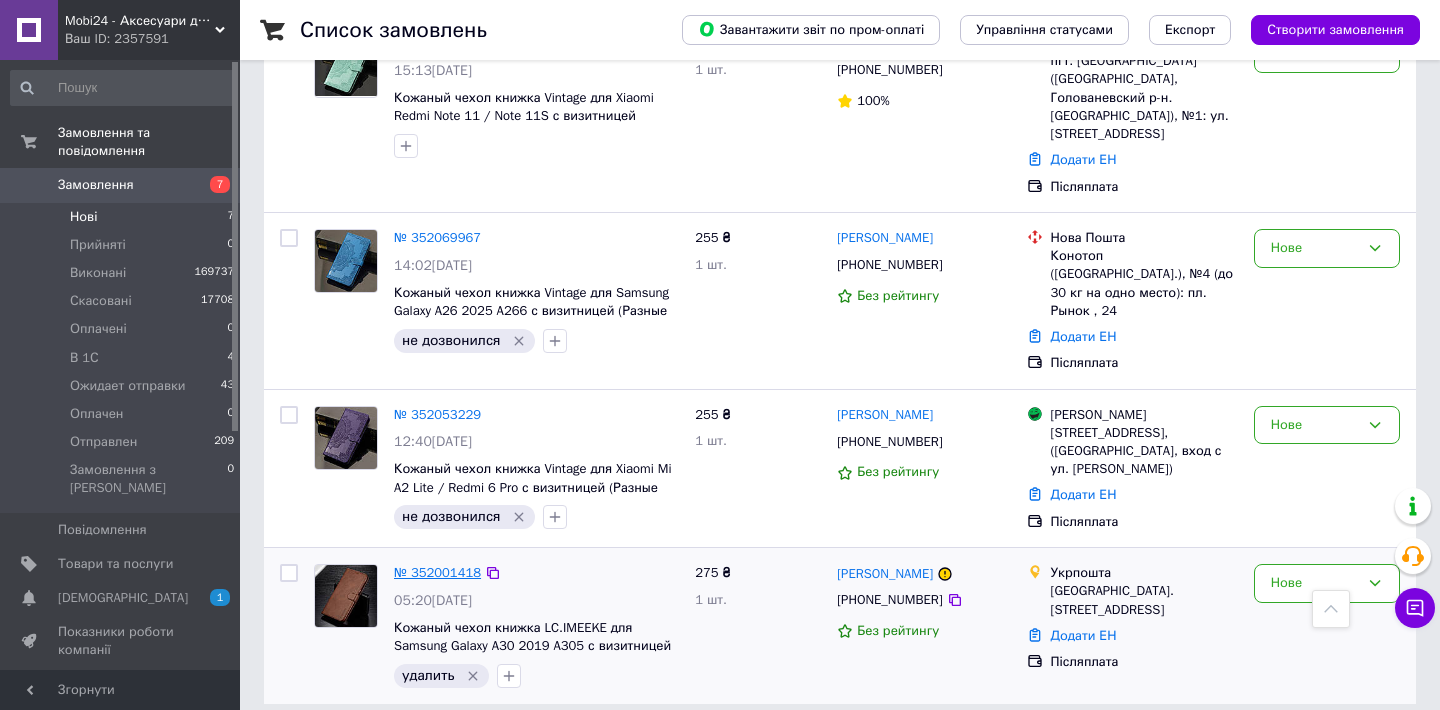 click on "№ 352001418" at bounding box center (437, 572) 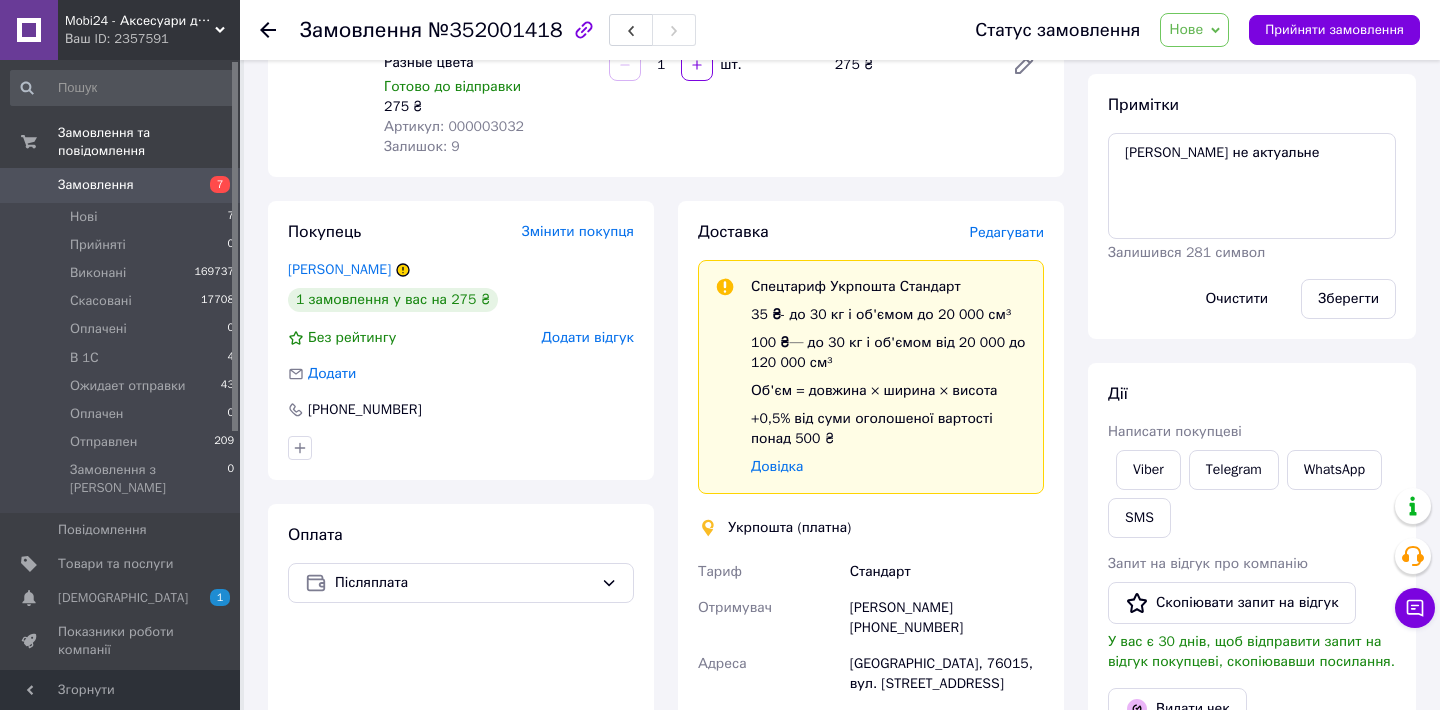 scroll, scrollTop: 257, scrollLeft: 0, axis: vertical 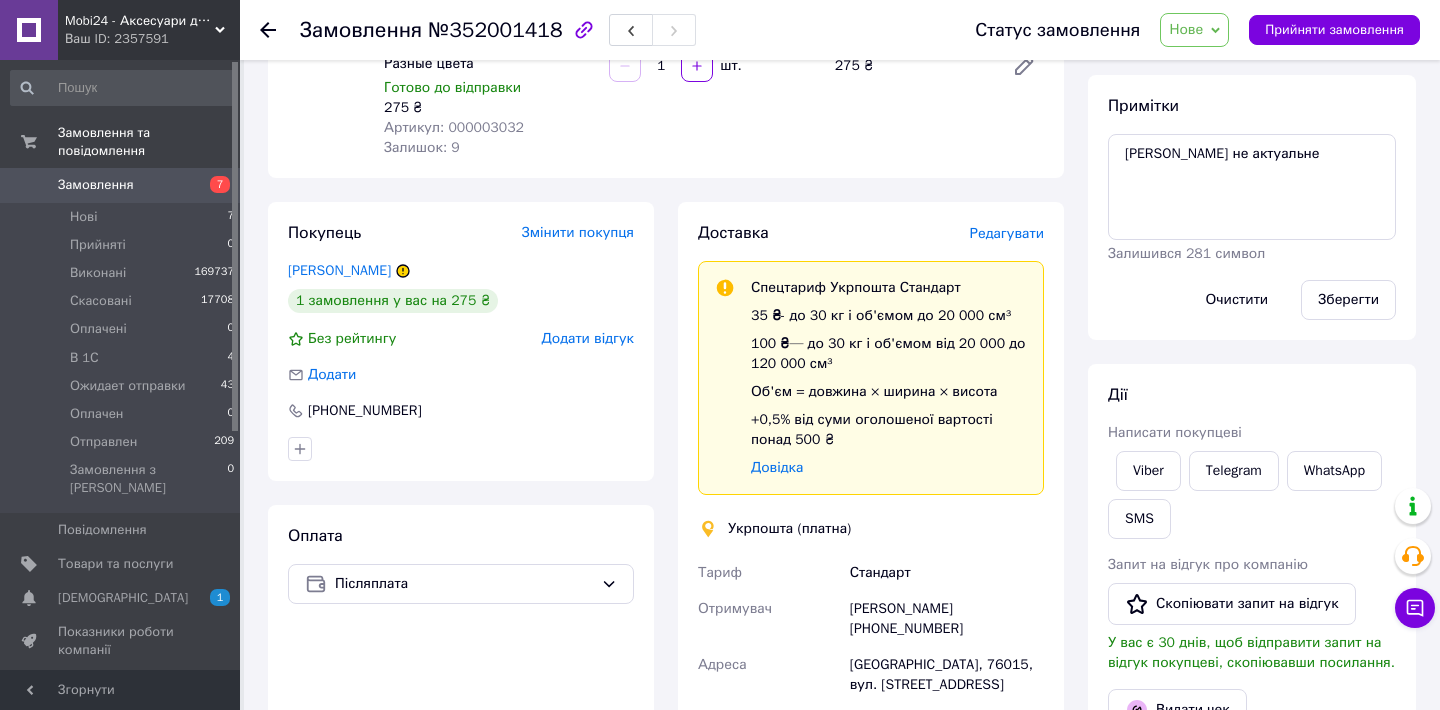 click on "Додати відгук" at bounding box center [588, 338] 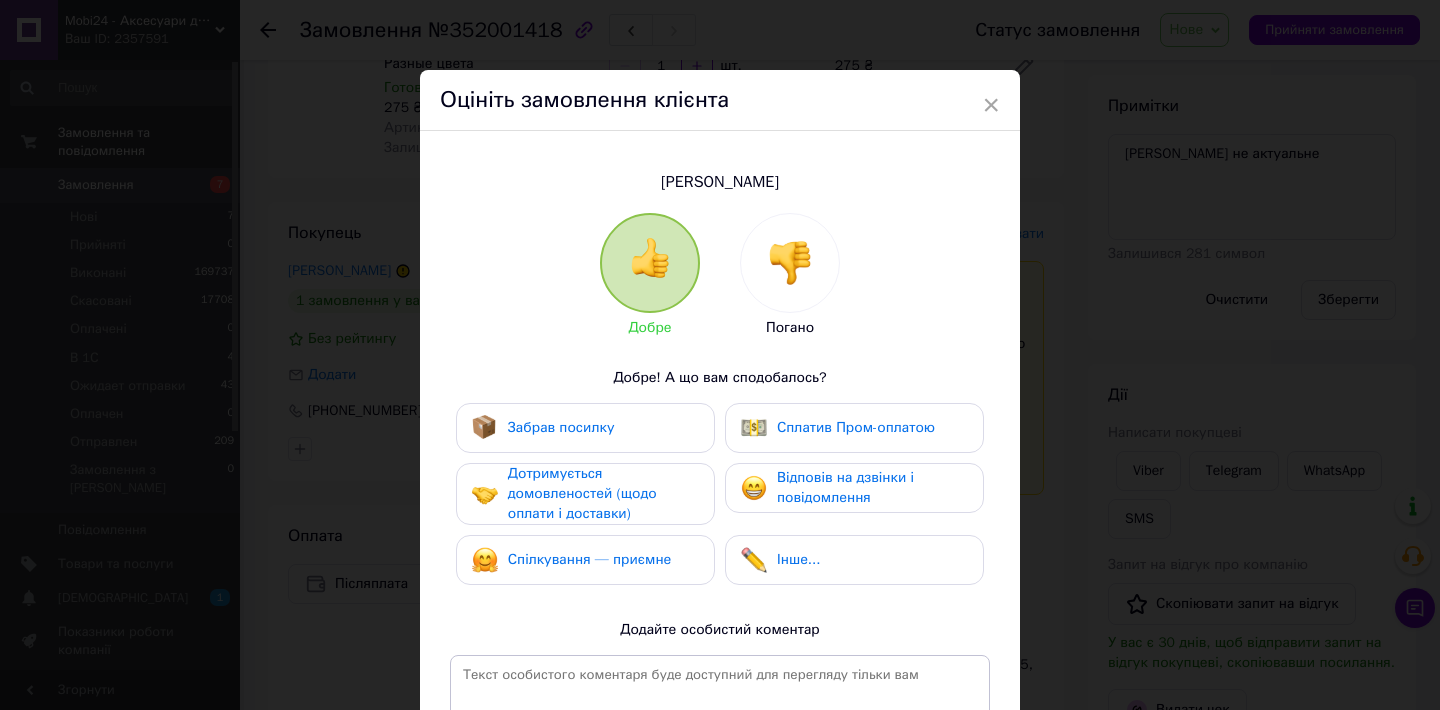 click at bounding box center (790, 263) 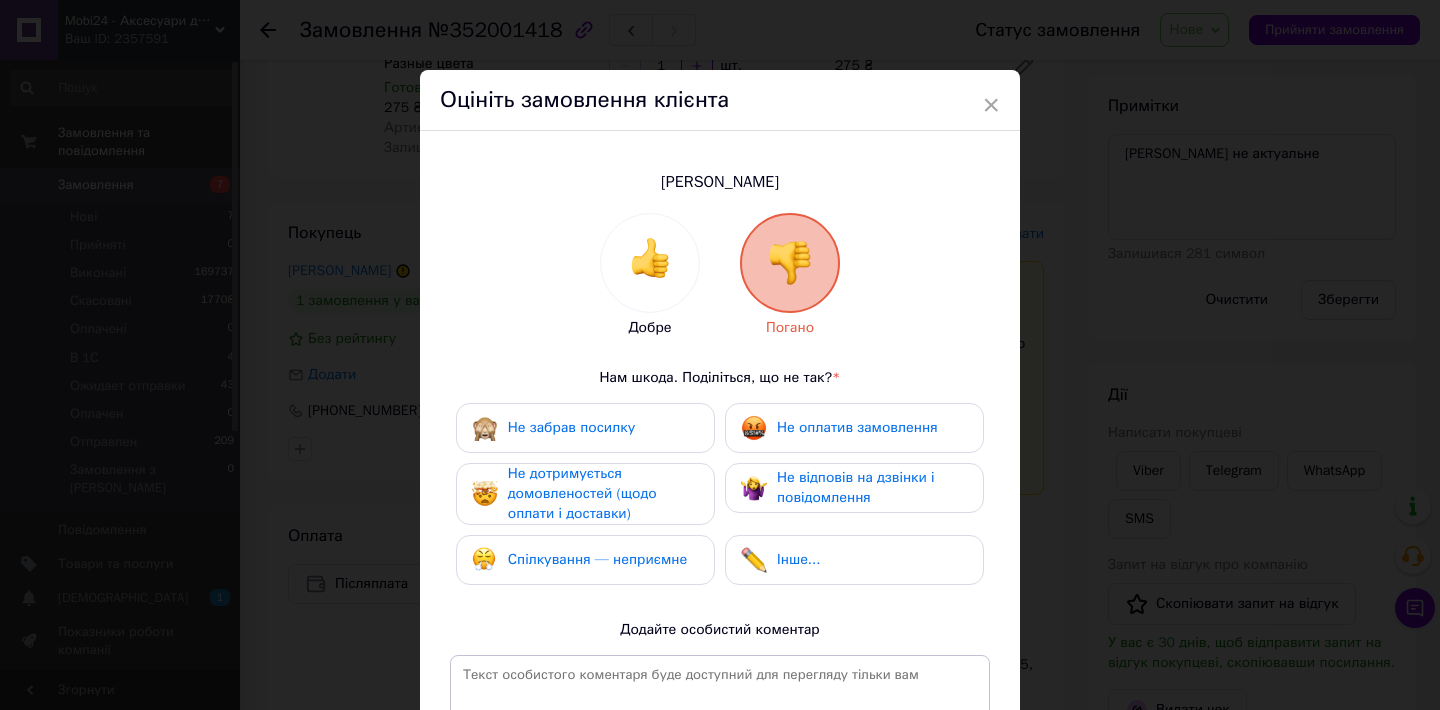 click on "Не оплатив замовлення" at bounding box center (857, 427) 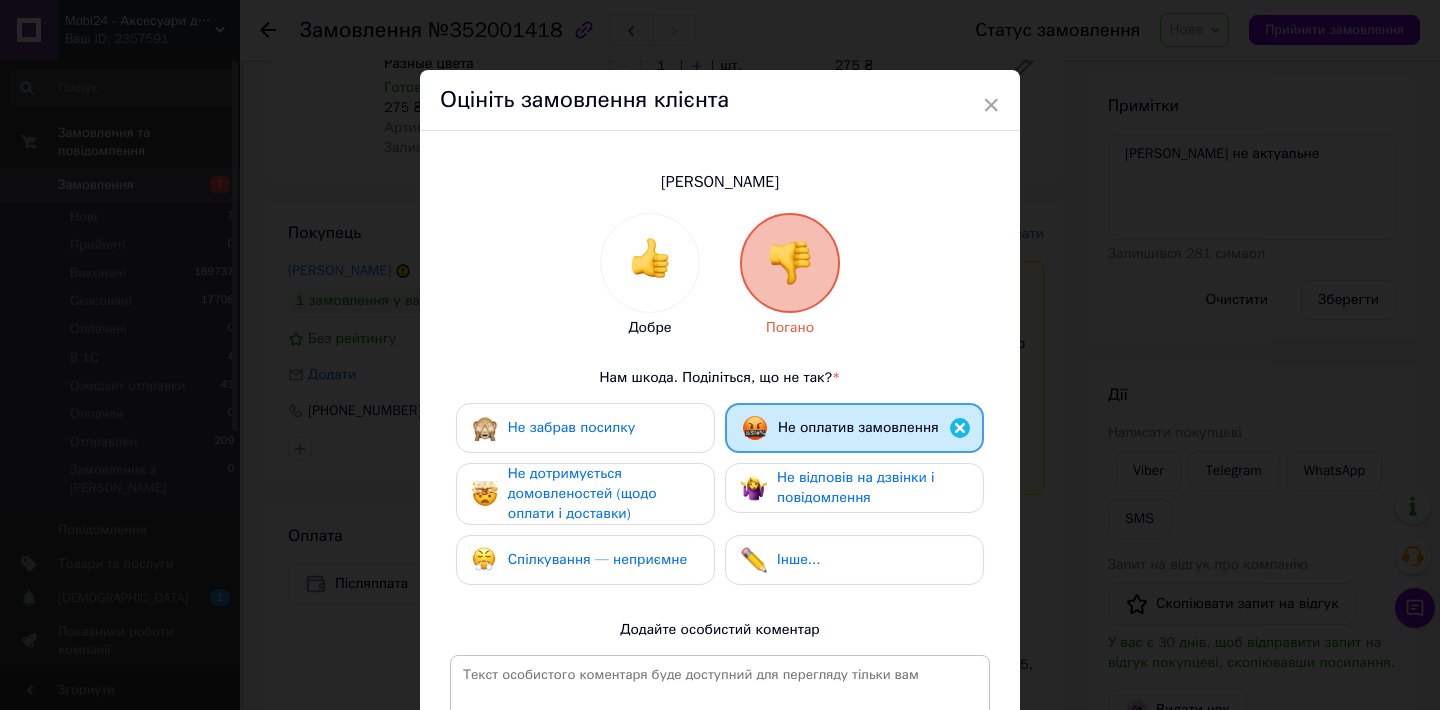 click on "Не відповів на дзвінки і повідомлення" at bounding box center (856, 487) 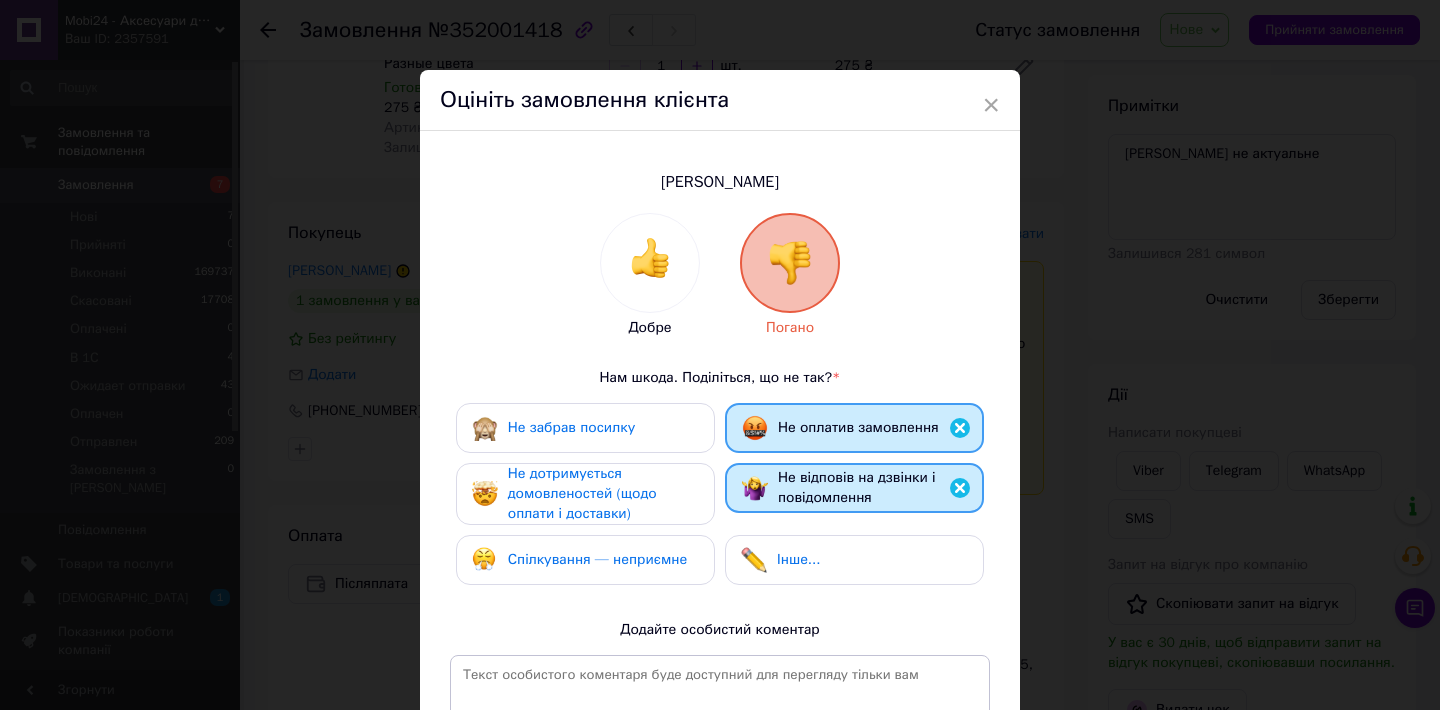 click on "Не дотримується домовленостей (щодо оплати і доставки)" at bounding box center [582, 493] 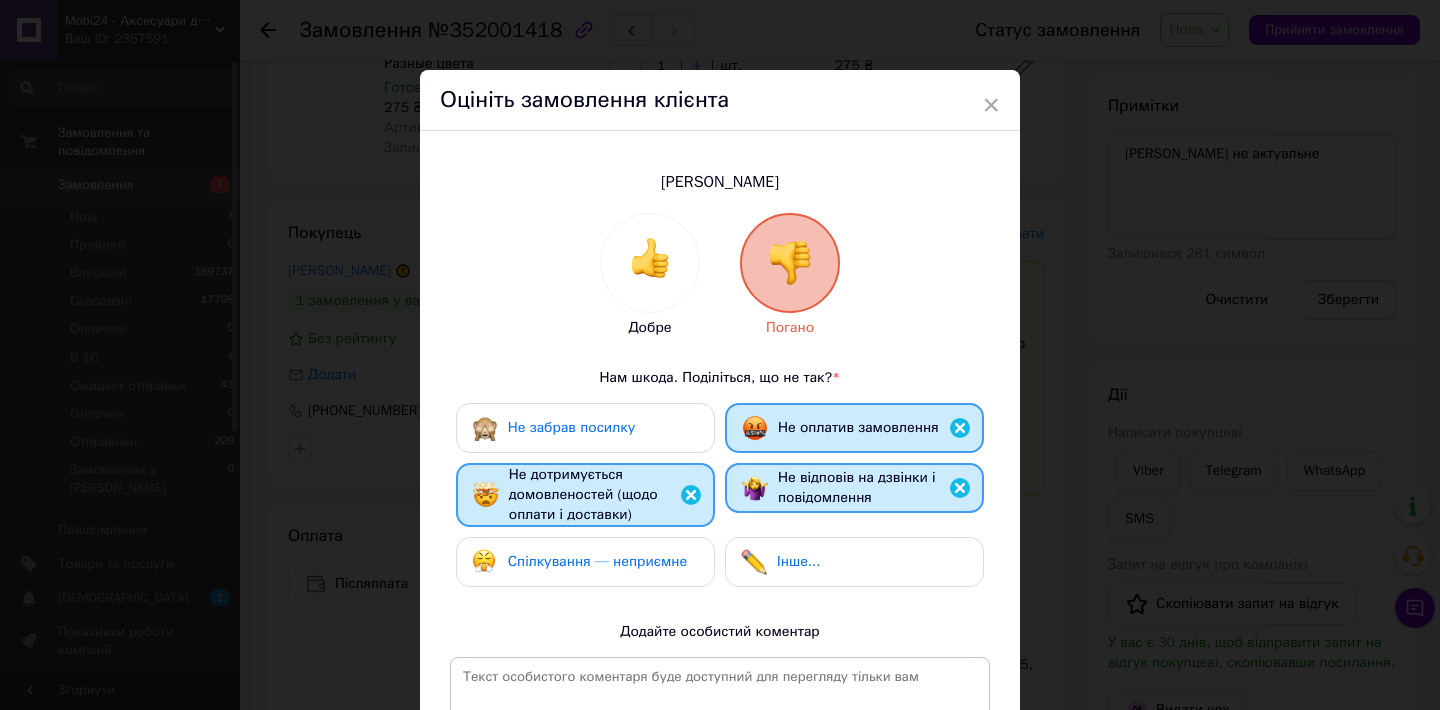 click on "Спілкування — неприємне" at bounding box center [597, 561] 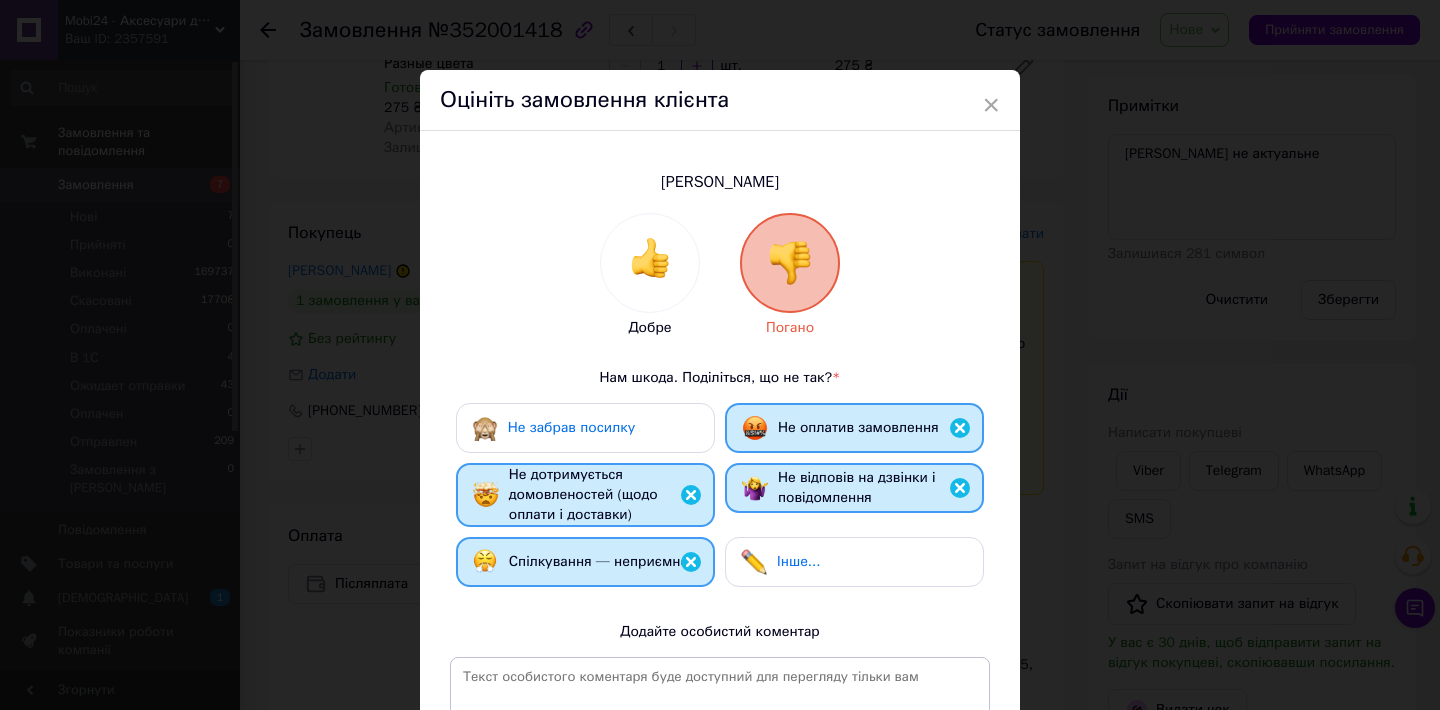 scroll, scrollTop: 266, scrollLeft: 0, axis: vertical 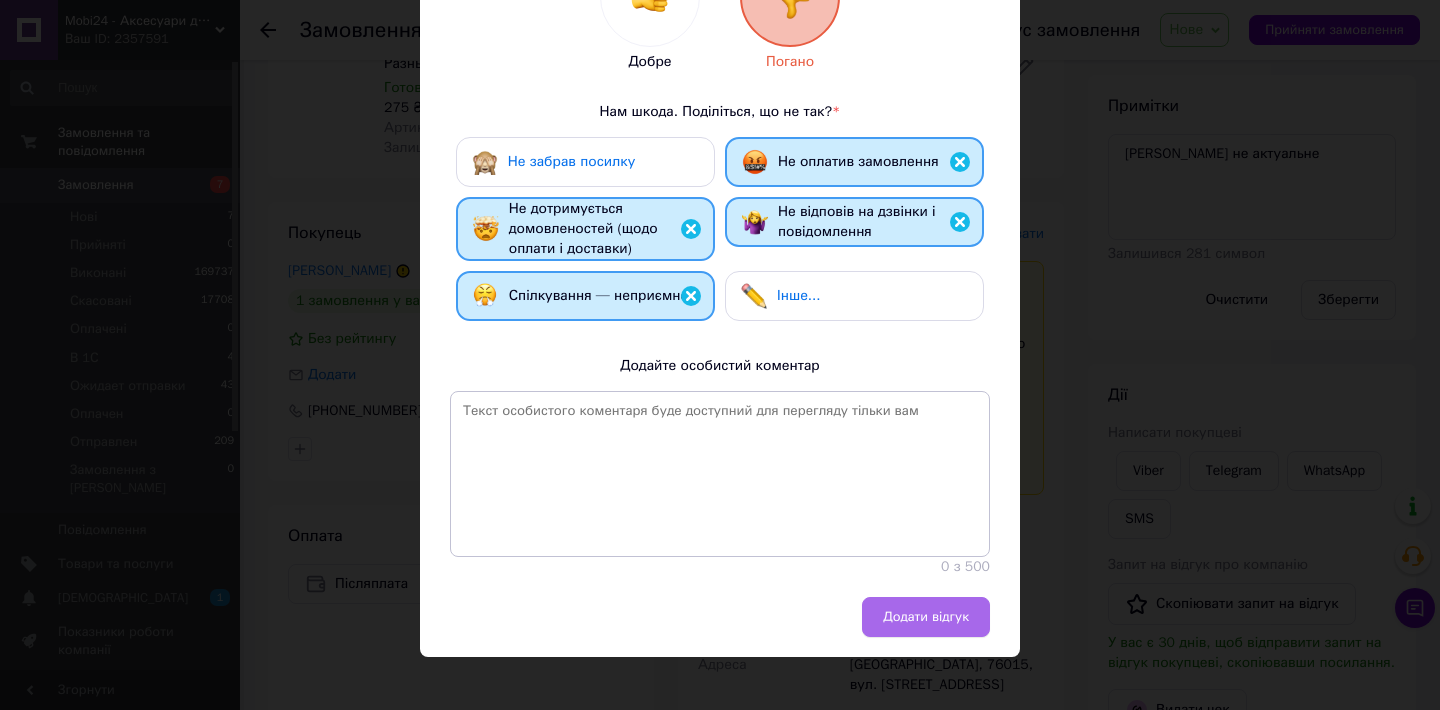 click on "Додати відгук" at bounding box center [926, 617] 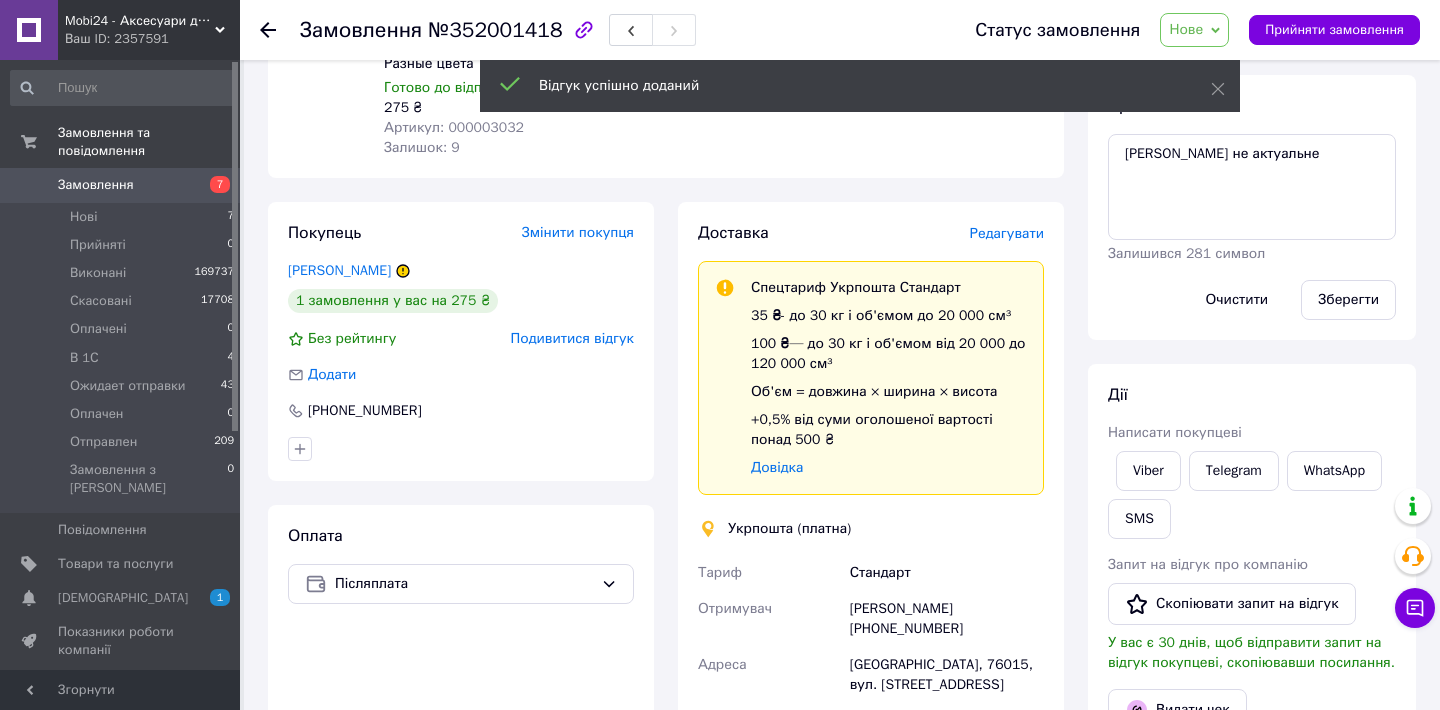 scroll, scrollTop: 0, scrollLeft: 0, axis: both 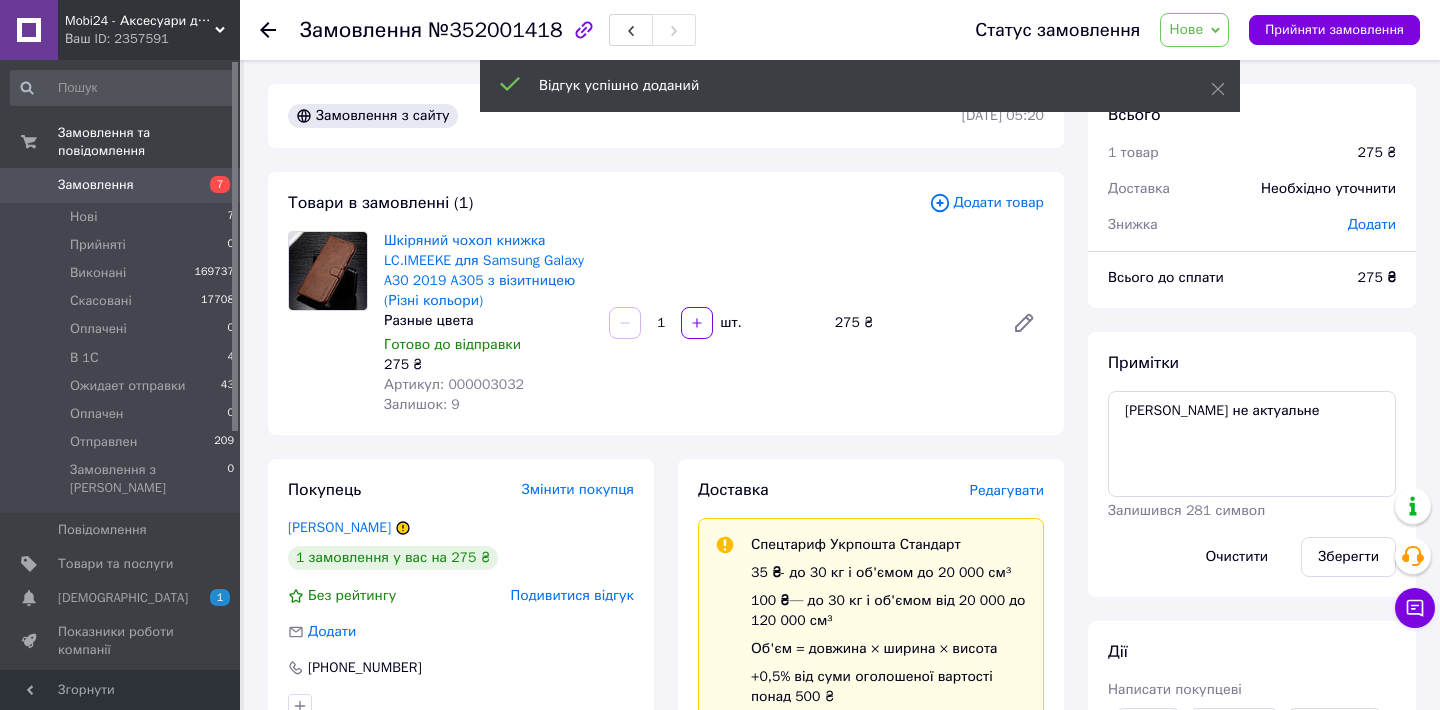 click on "Нове" at bounding box center (1186, 29) 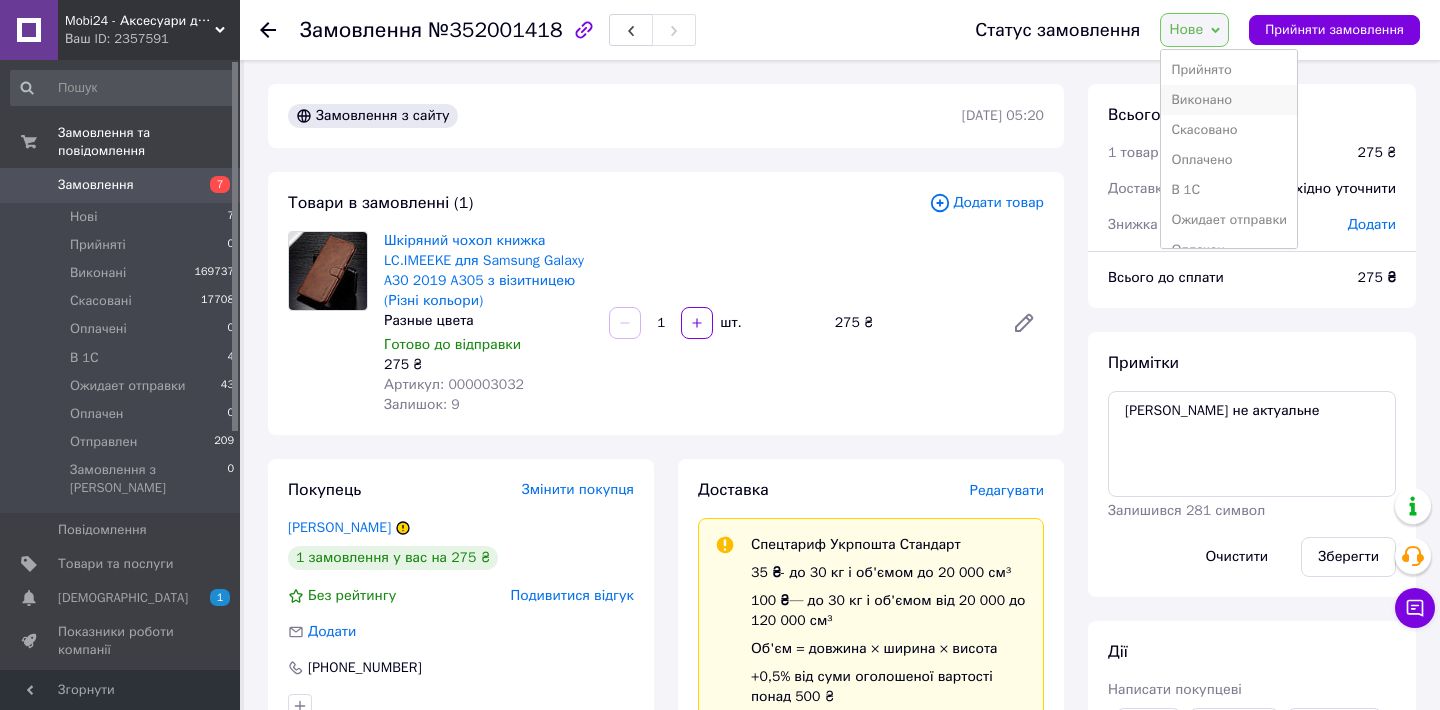click on "Виконано" at bounding box center [1229, 100] 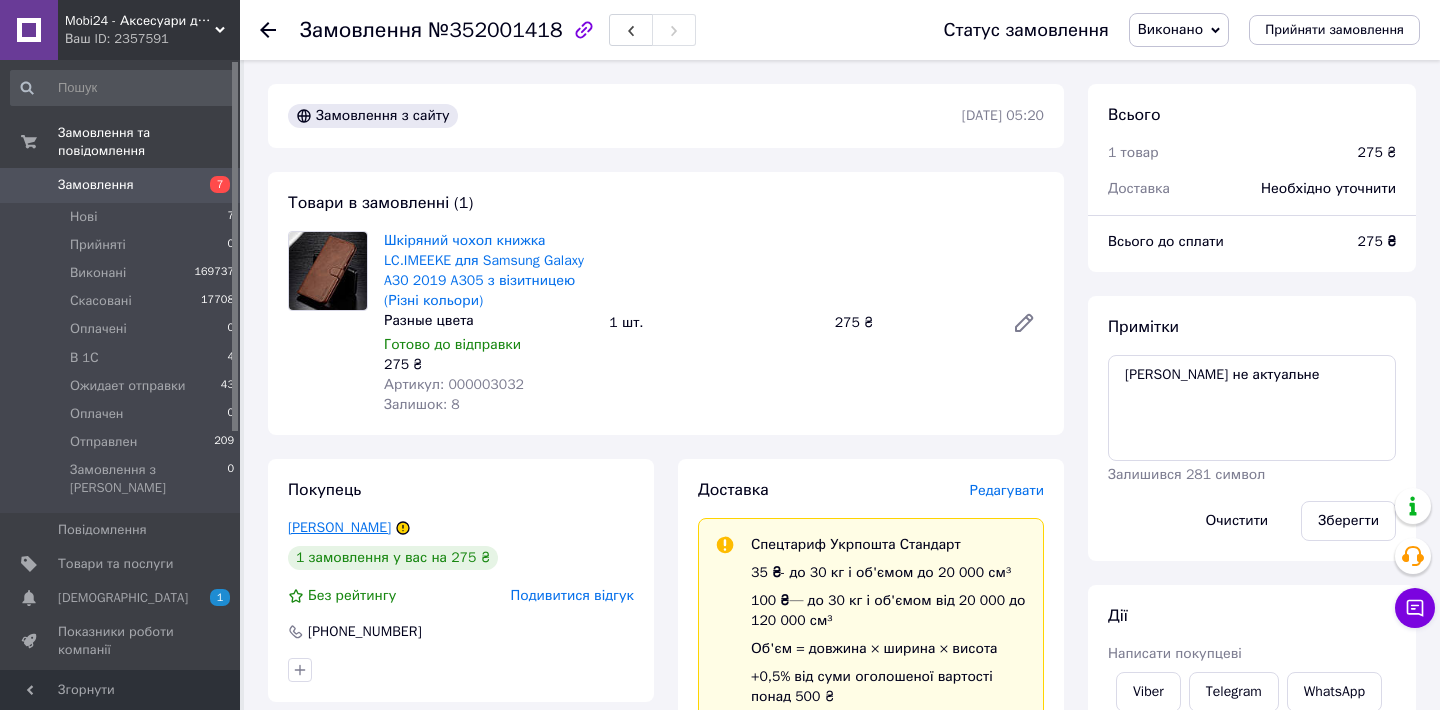 click on "Гнатенко Светлана" at bounding box center (339, 527) 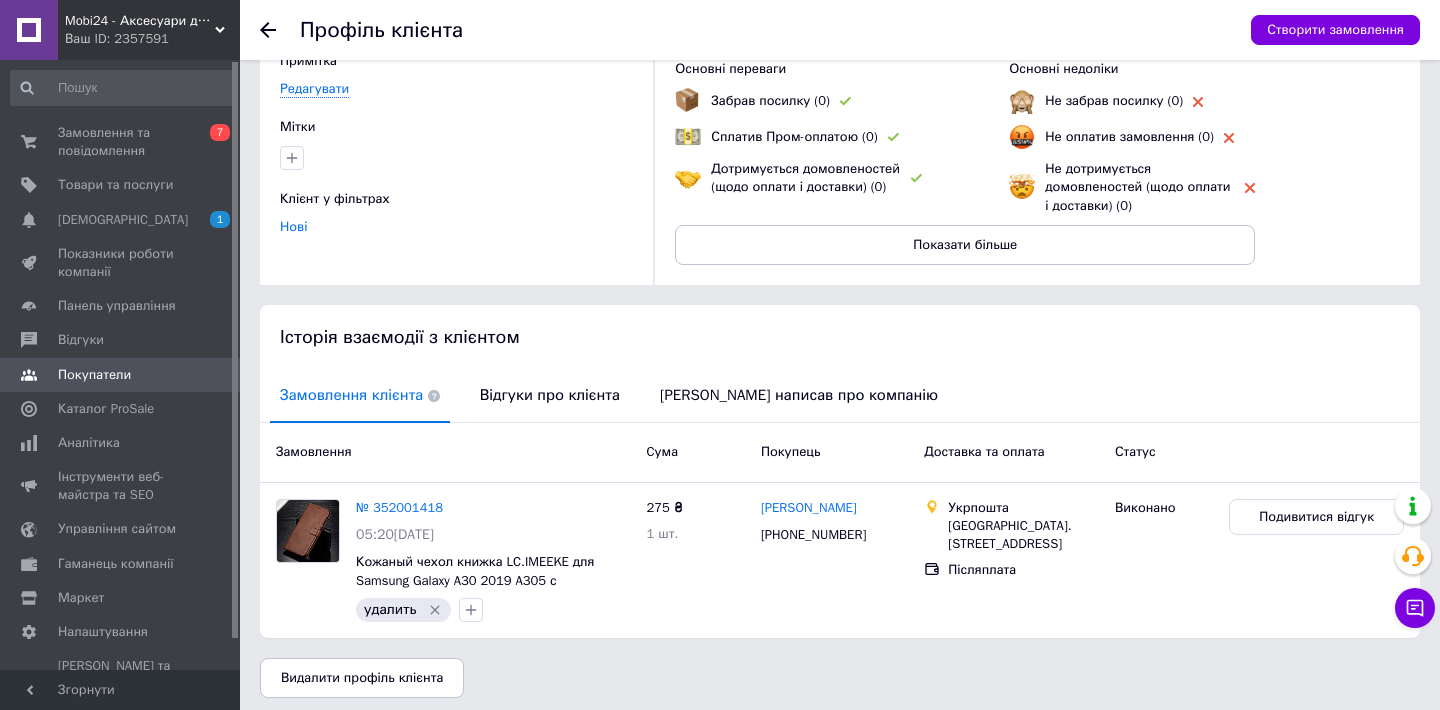scroll, scrollTop: 158, scrollLeft: 0, axis: vertical 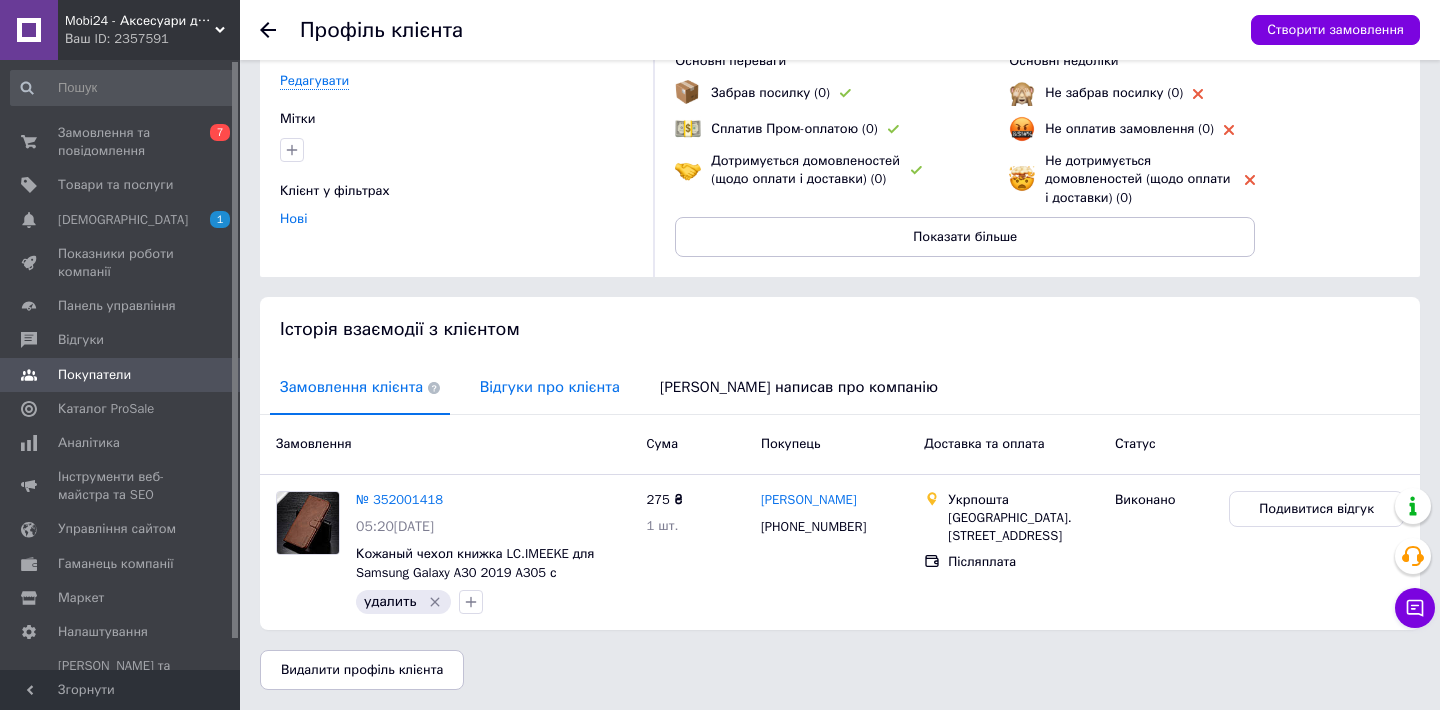 click on "Відгуки про клієнта" at bounding box center (550, 387) 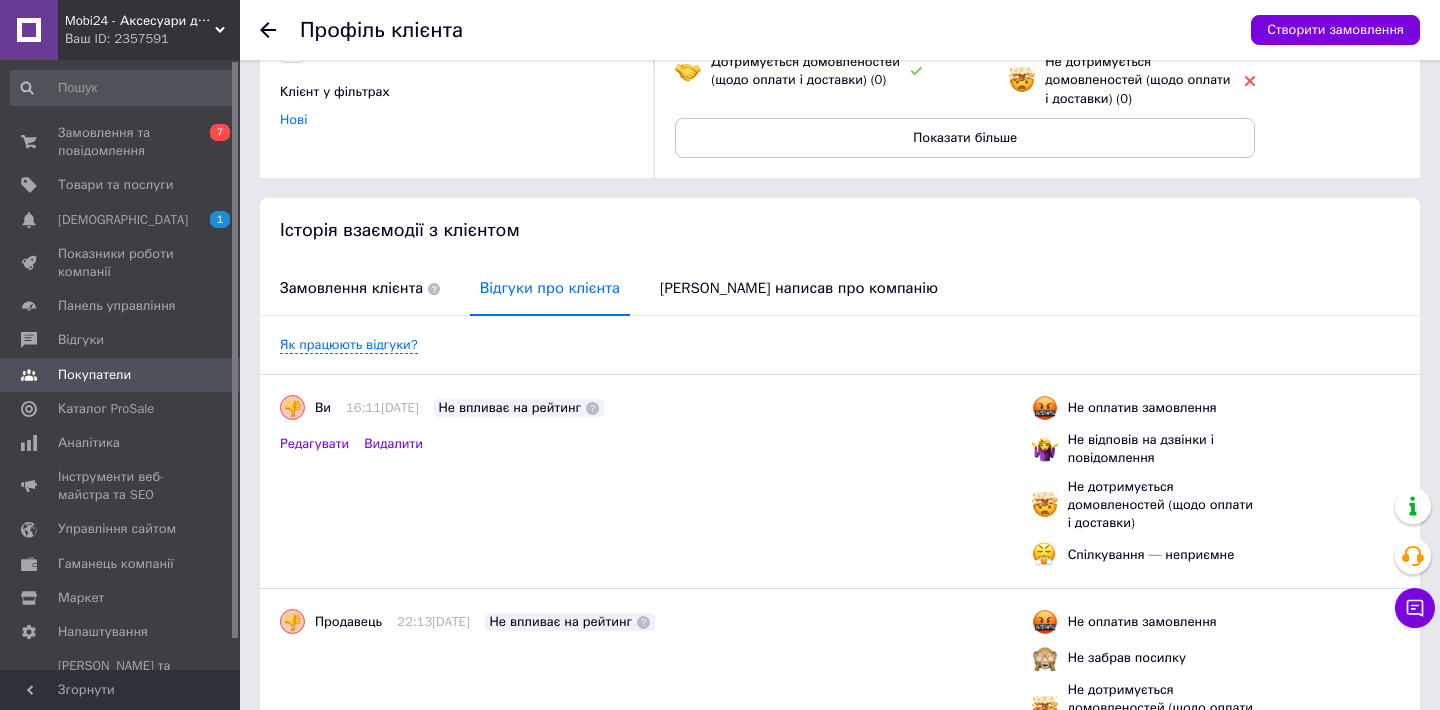 scroll, scrollTop: 0, scrollLeft: 0, axis: both 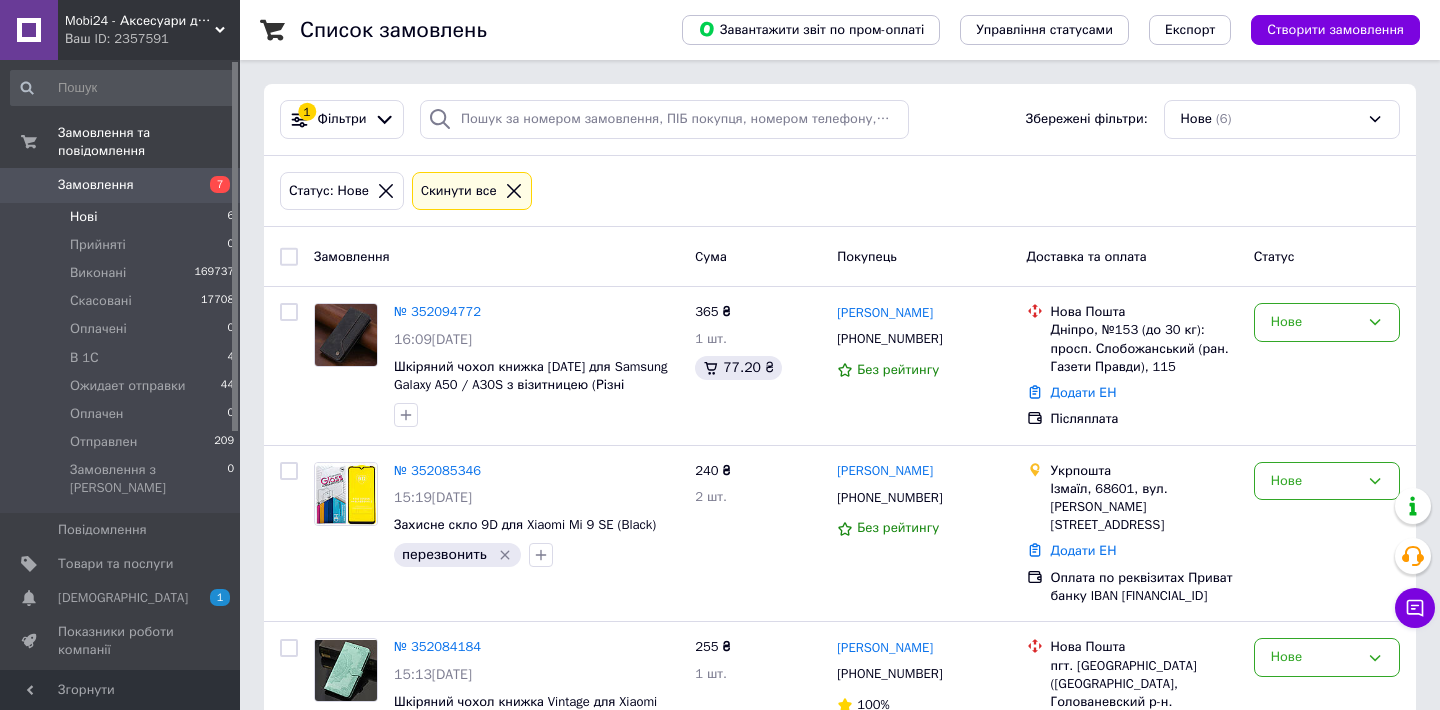 click on "Нові 6" at bounding box center [123, 217] 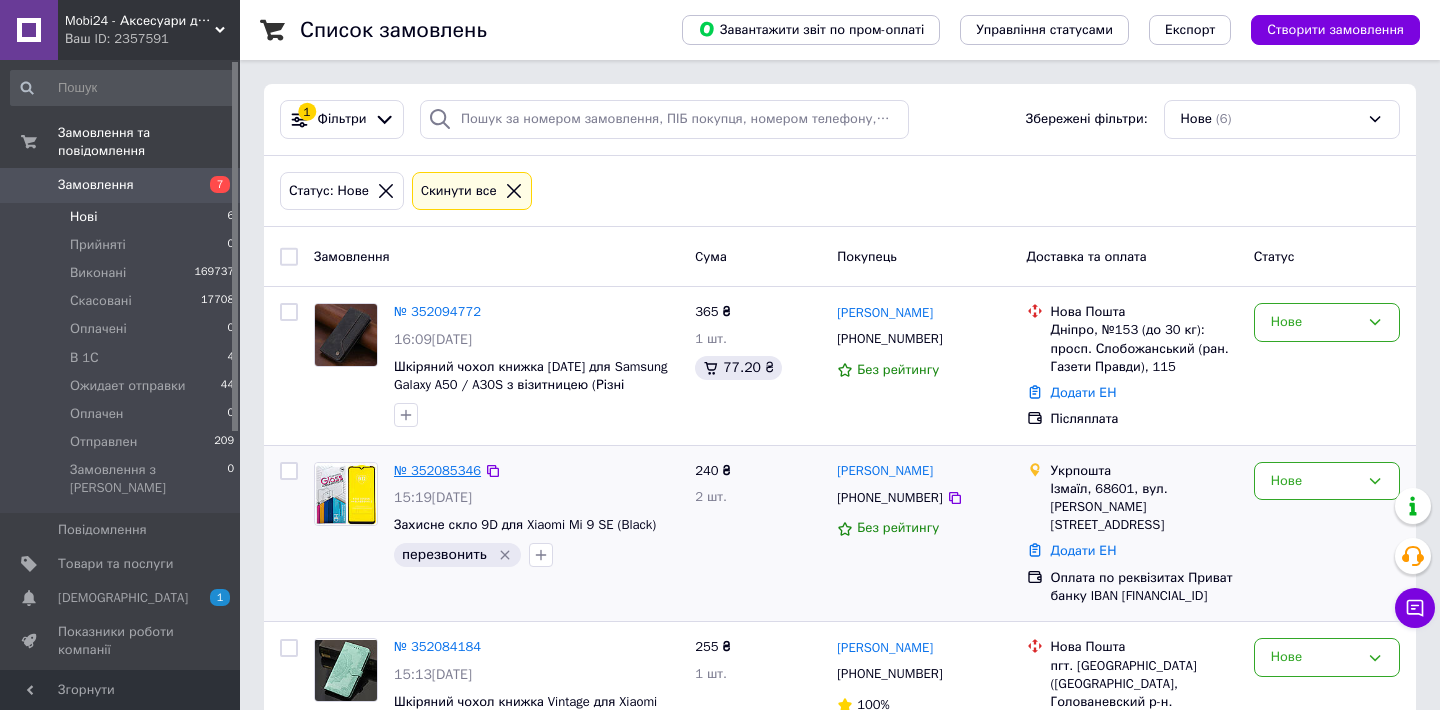 click on "№ 352085346" at bounding box center [437, 470] 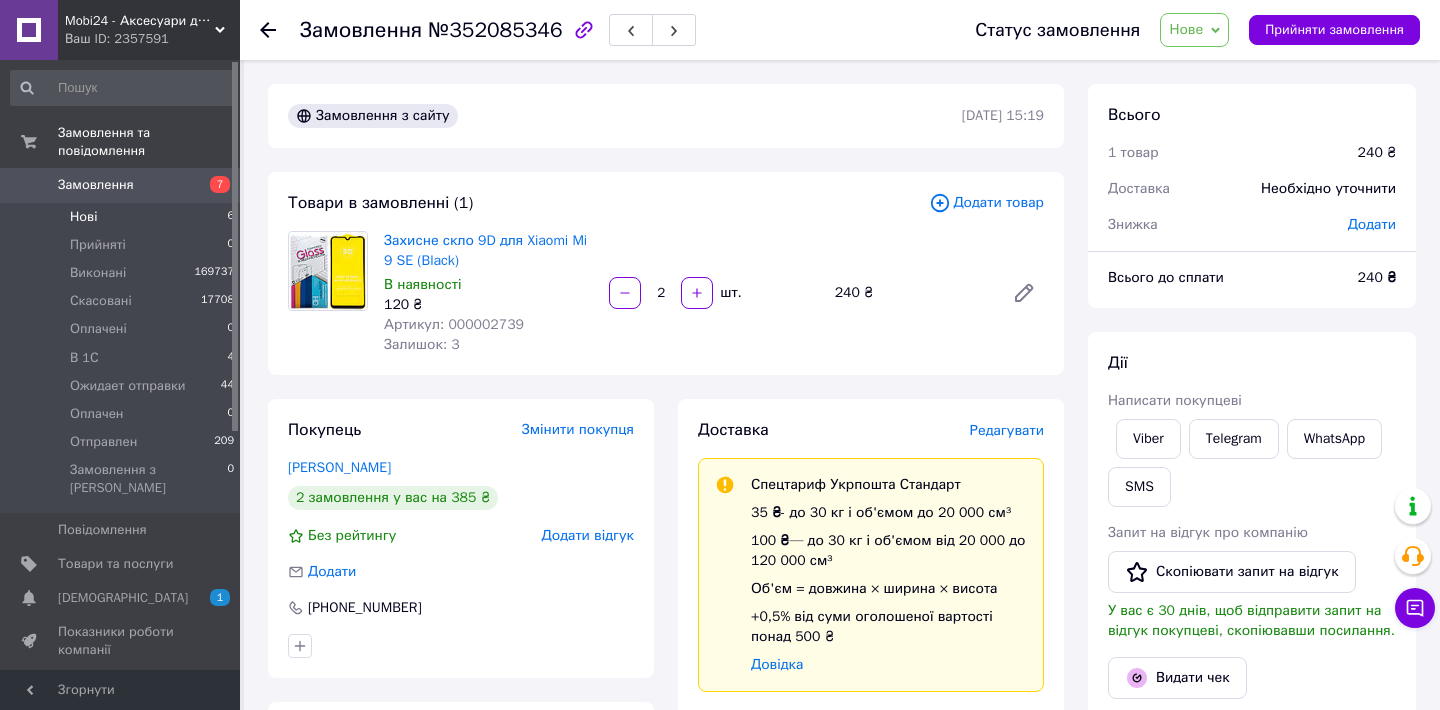 click on "Нові 6" at bounding box center (123, 217) 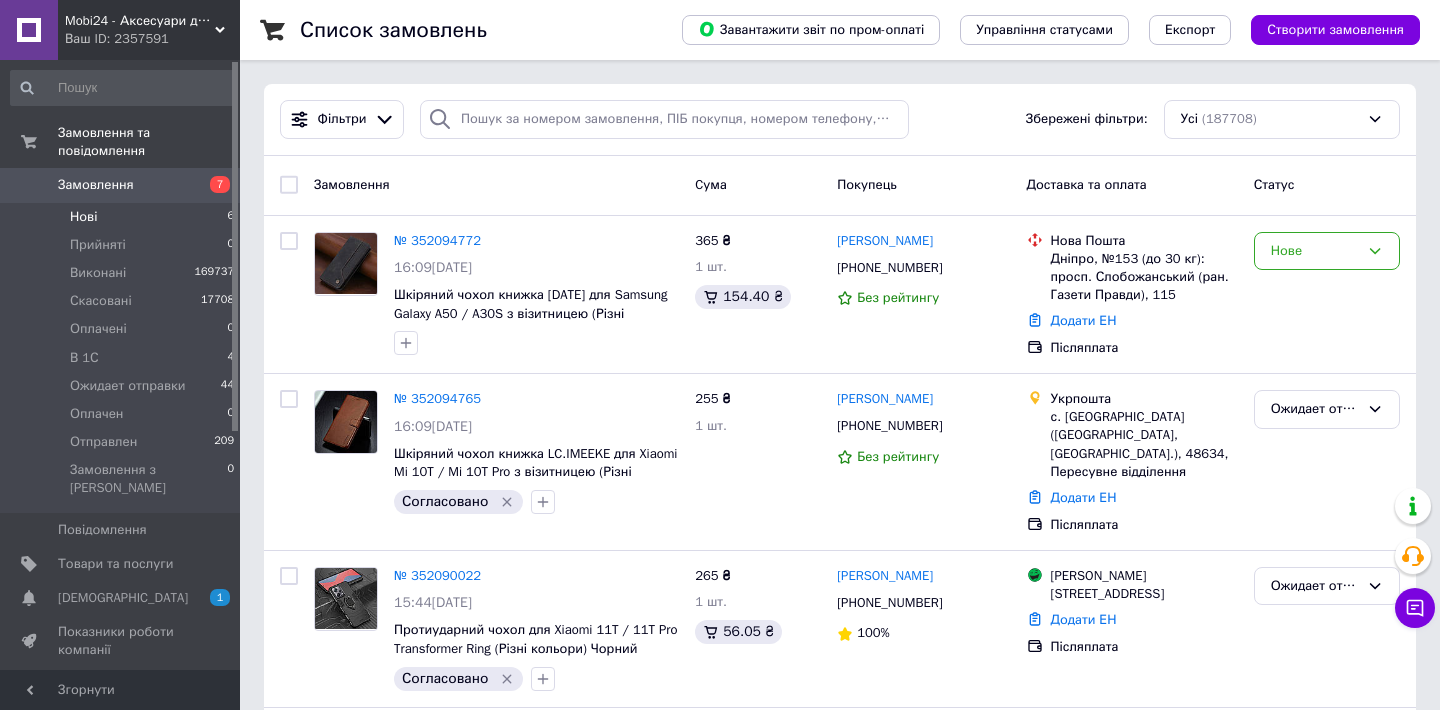 click on "Нові 6" at bounding box center [123, 217] 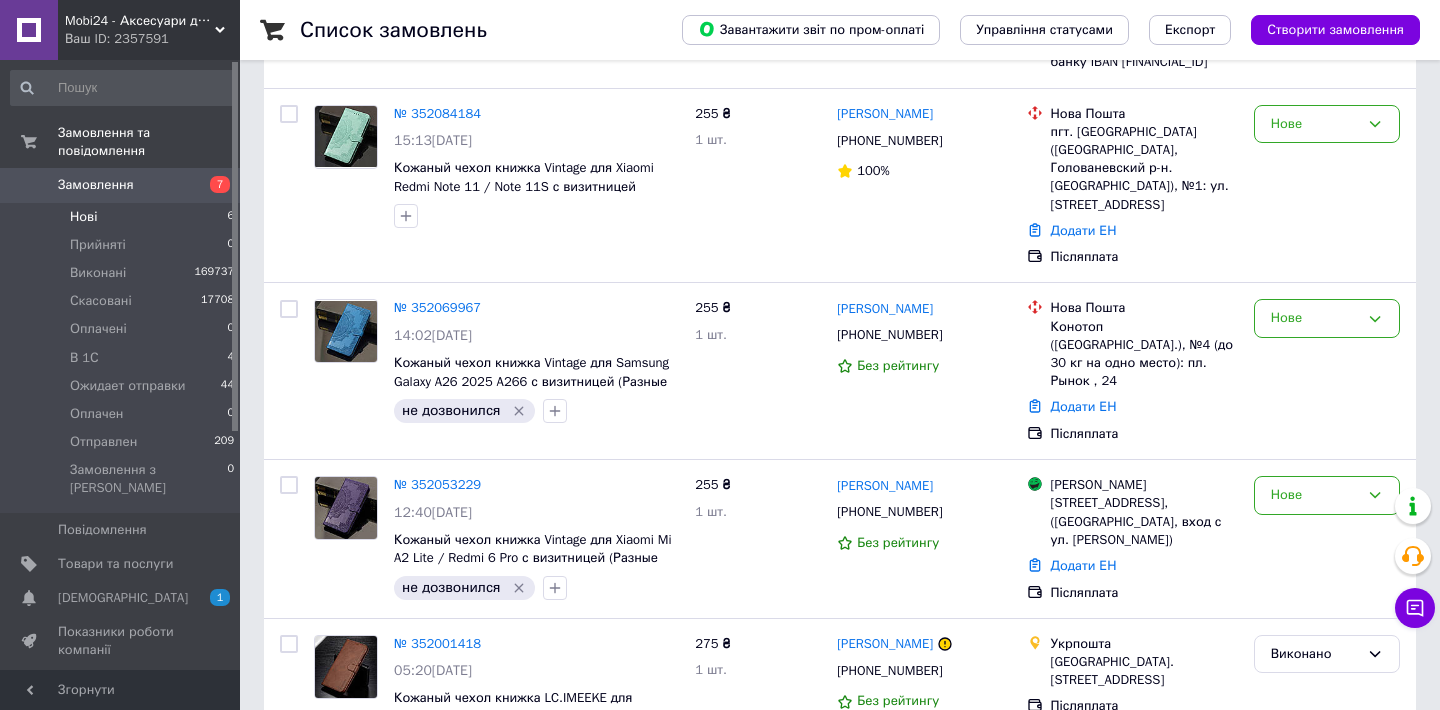 scroll, scrollTop: 634, scrollLeft: 0, axis: vertical 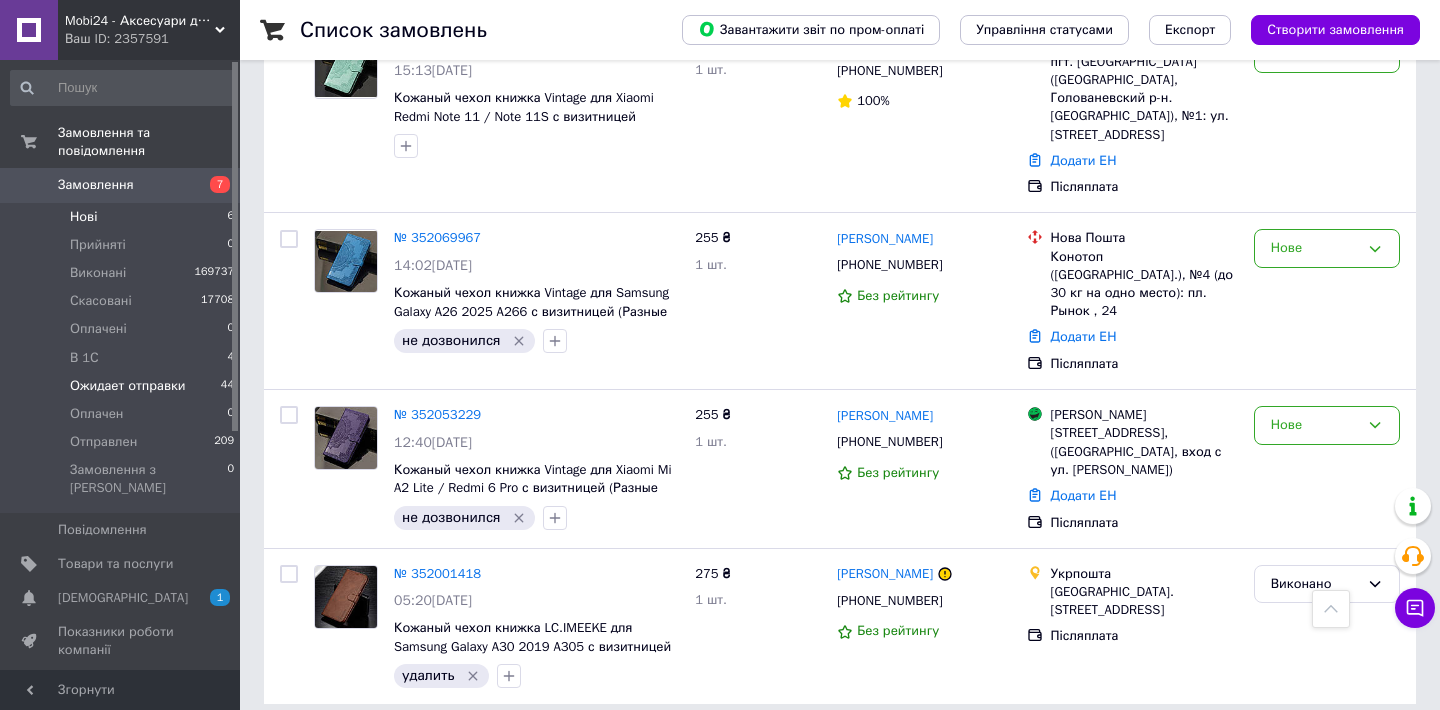 click on "Ожидает отправки" at bounding box center [128, 386] 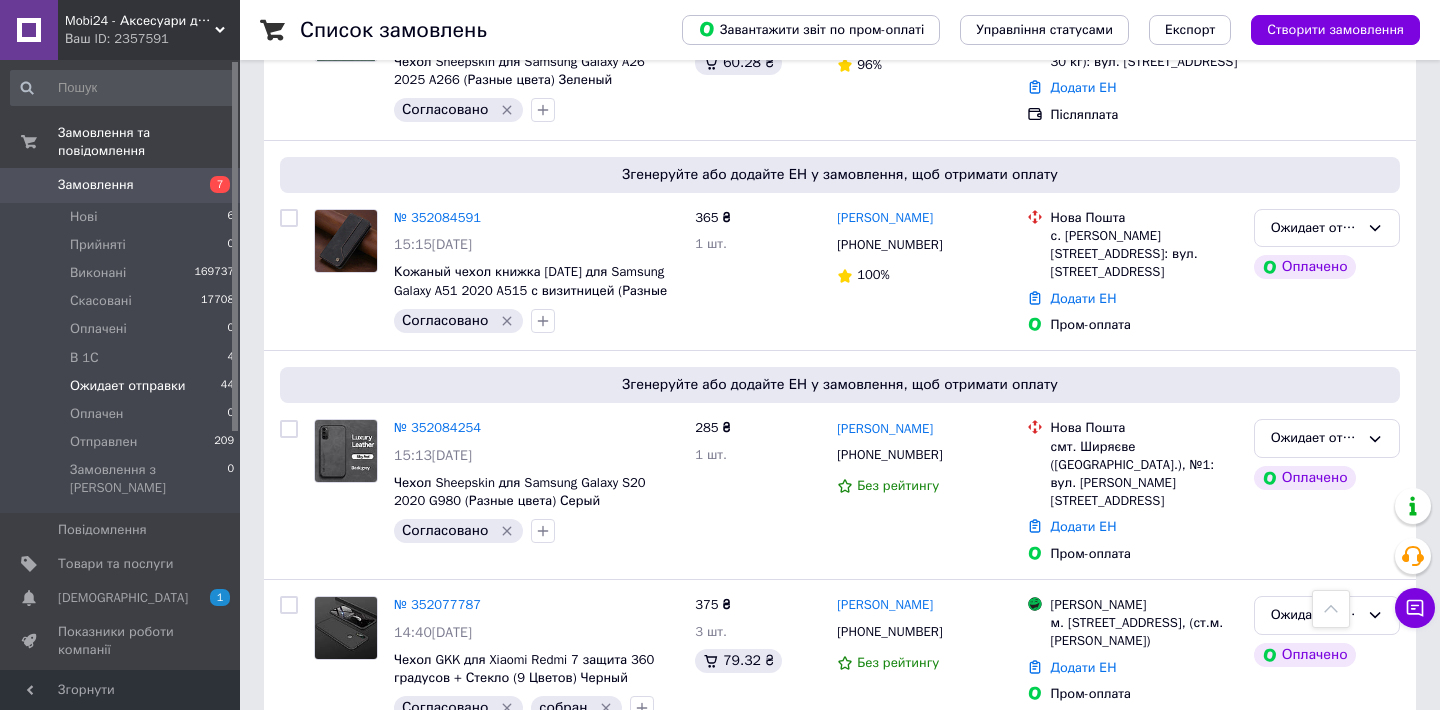 scroll, scrollTop: 884, scrollLeft: 0, axis: vertical 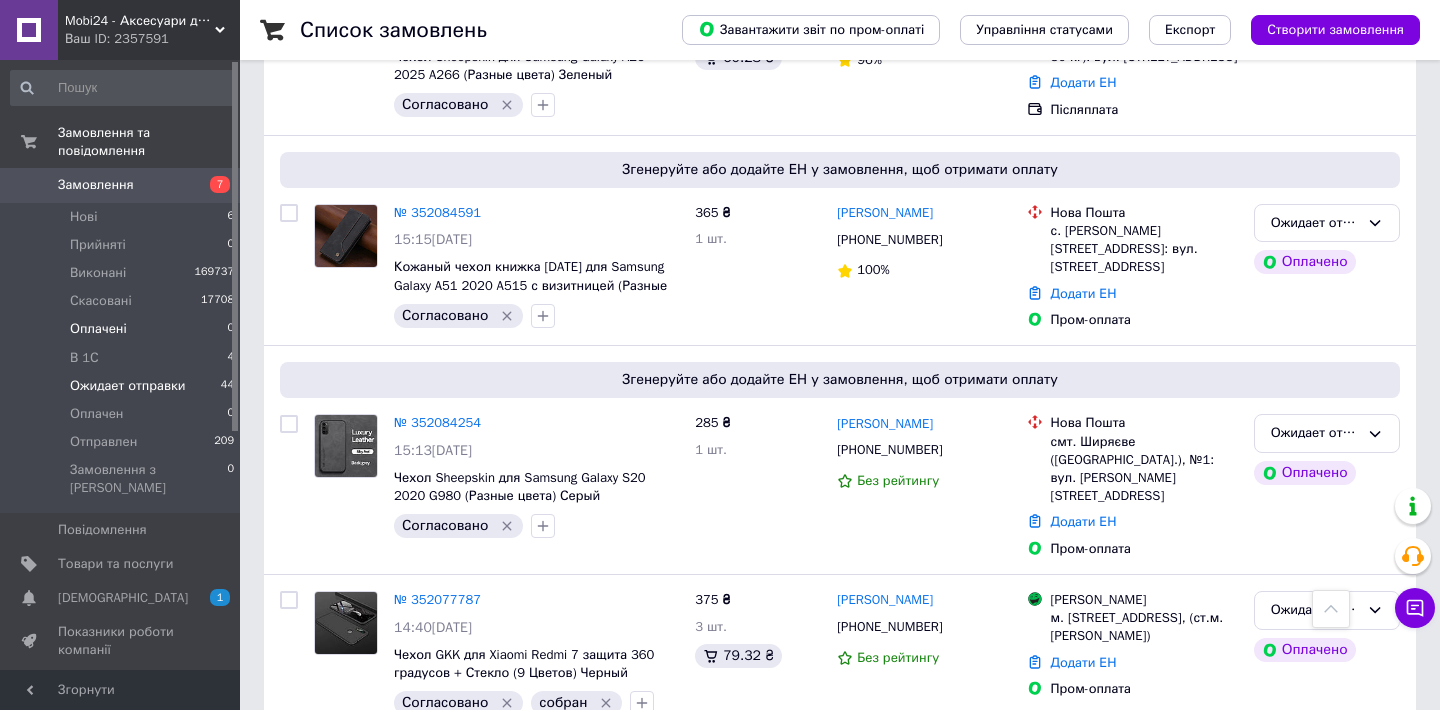 click on "Оплачені 0" at bounding box center [123, 329] 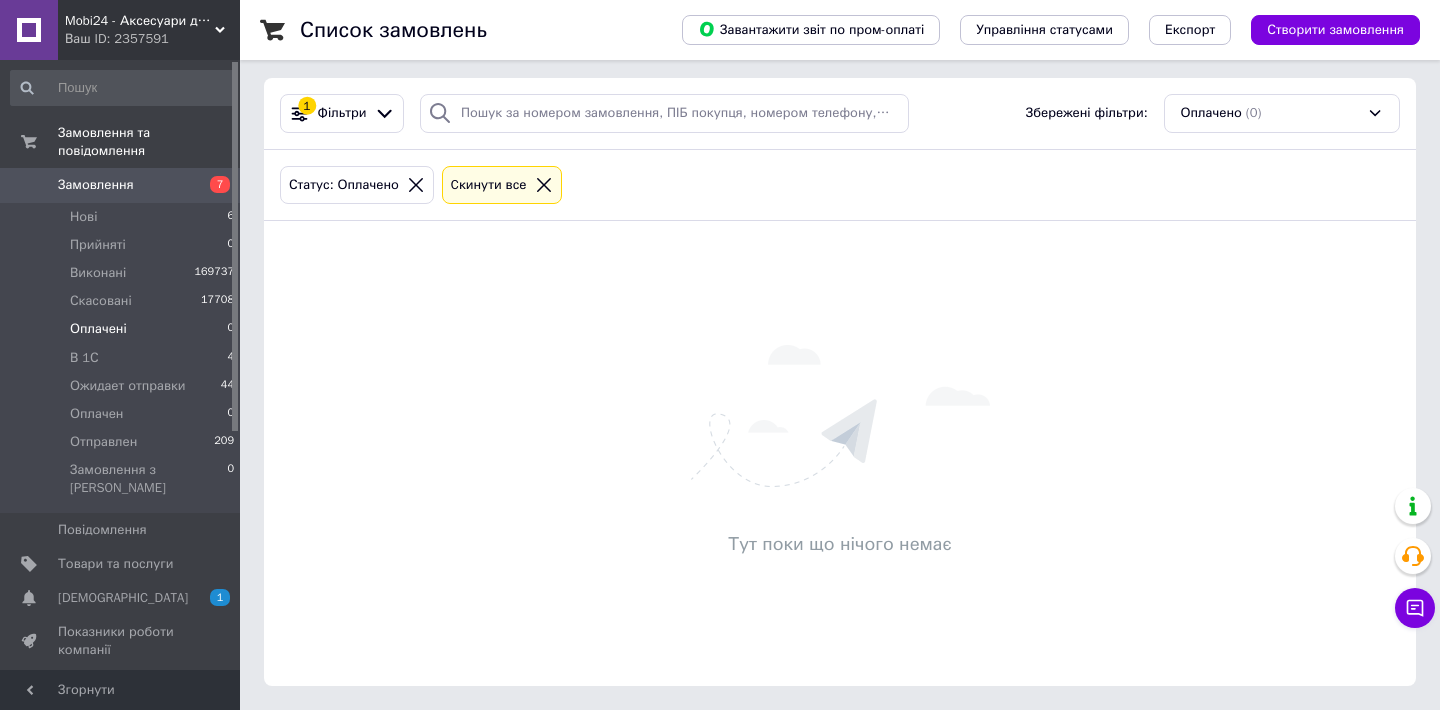 scroll, scrollTop: 0, scrollLeft: 0, axis: both 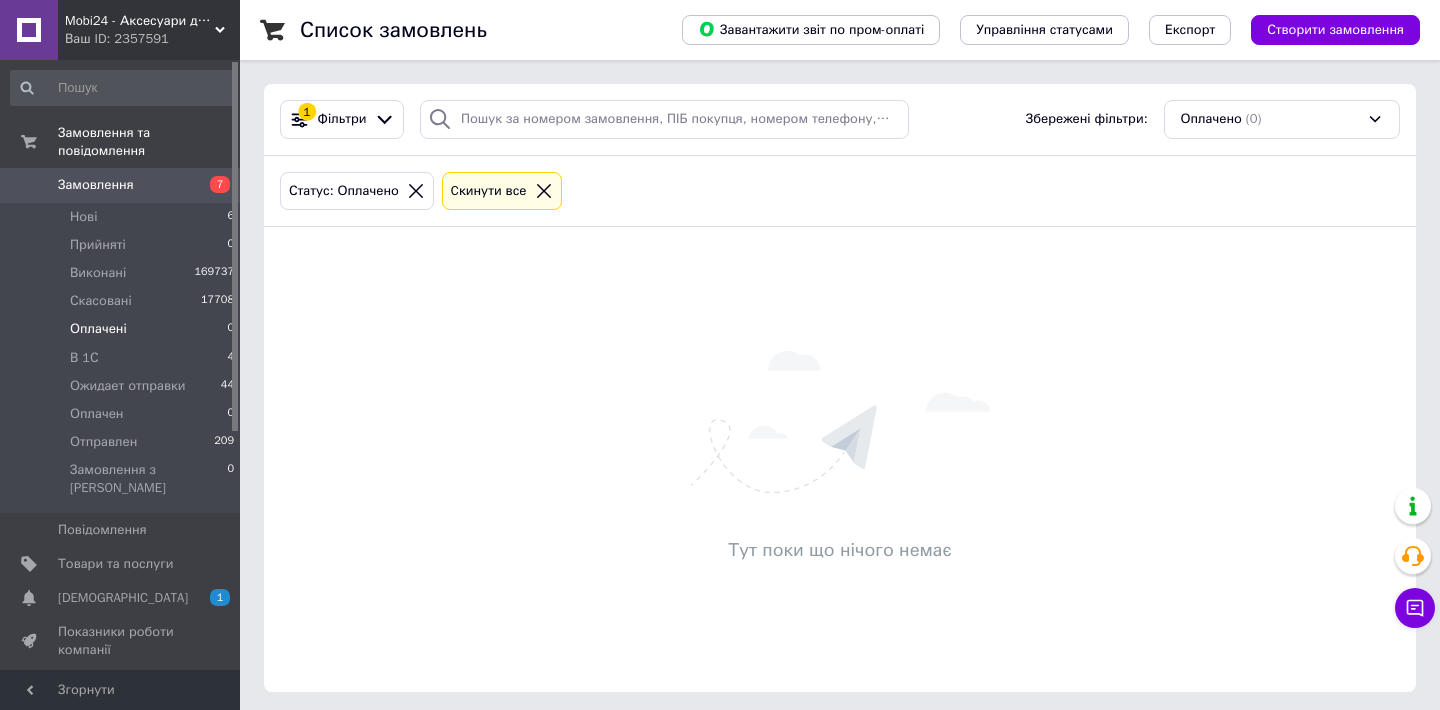 click 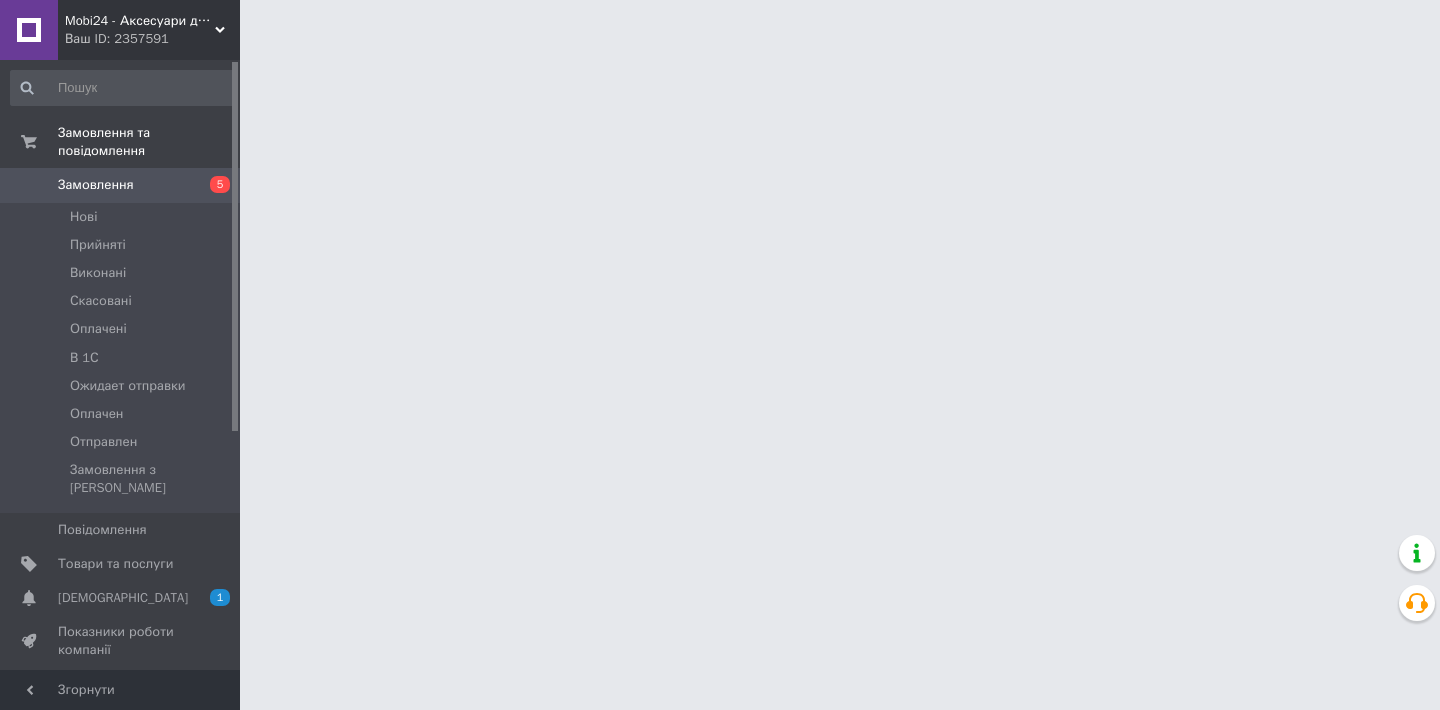scroll, scrollTop: 0, scrollLeft: 0, axis: both 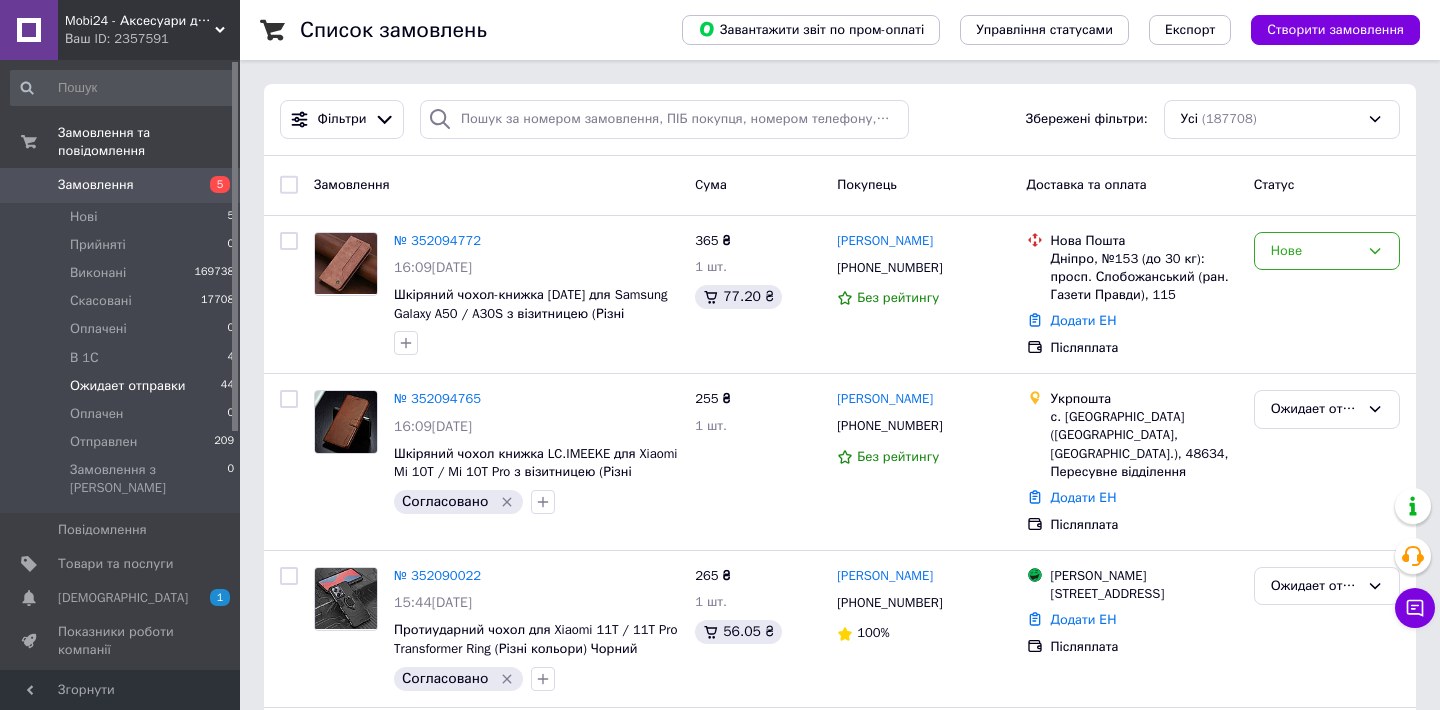 click on "Ожидает отправки" at bounding box center [128, 386] 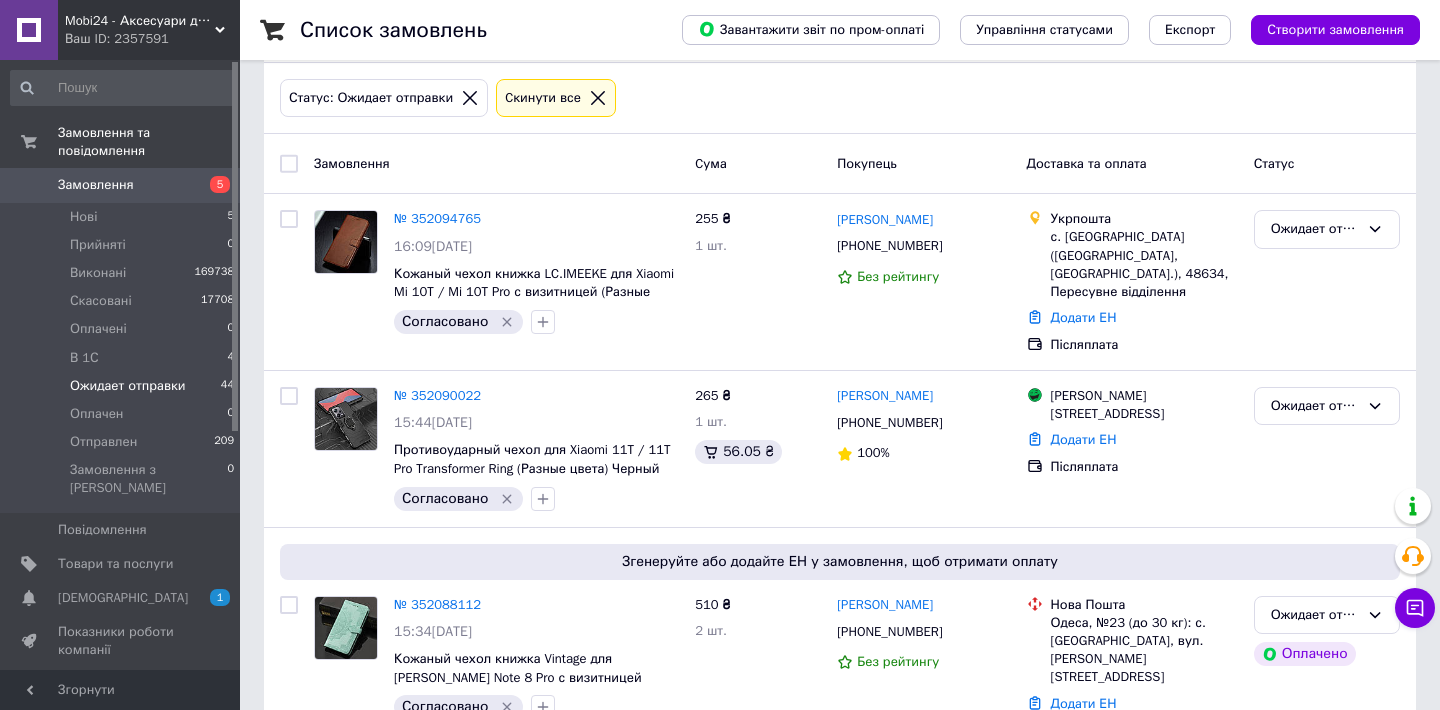 scroll, scrollTop: 0, scrollLeft: 0, axis: both 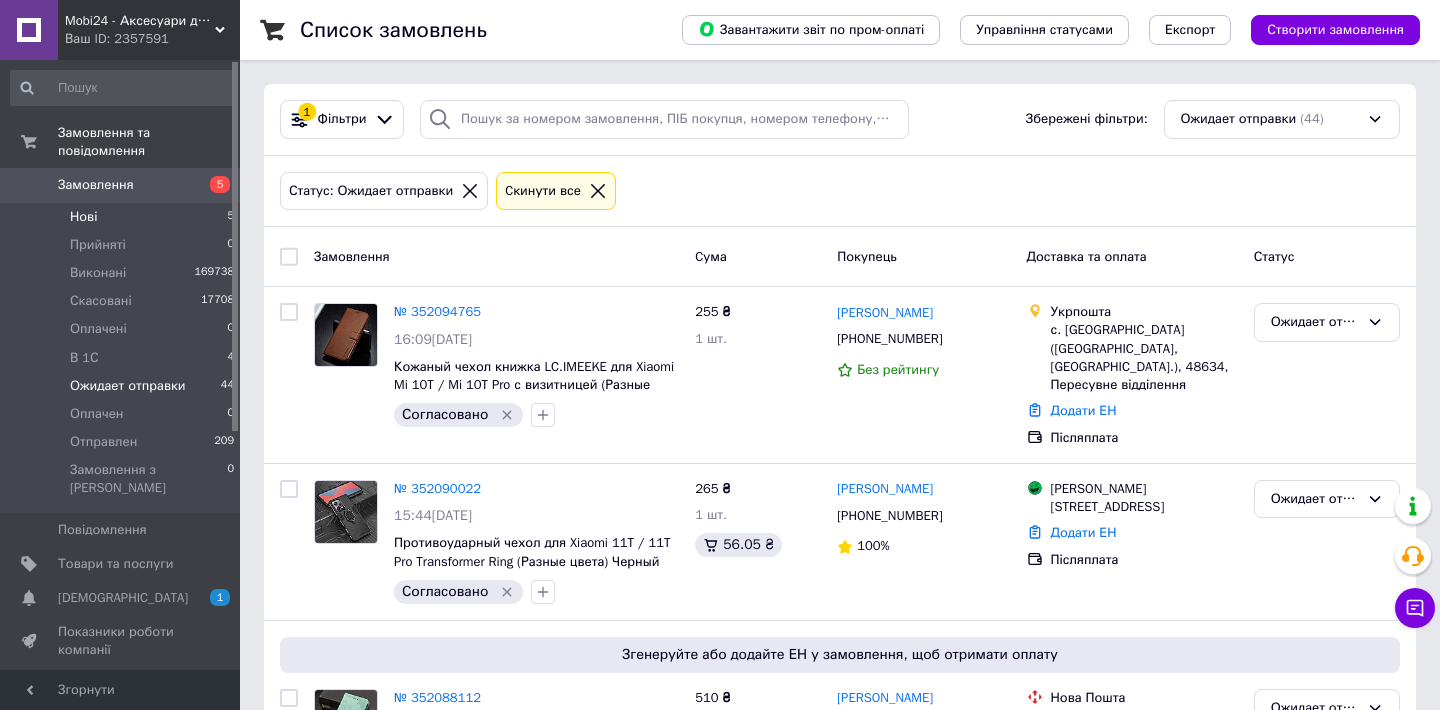click on "Нові 5" at bounding box center [123, 217] 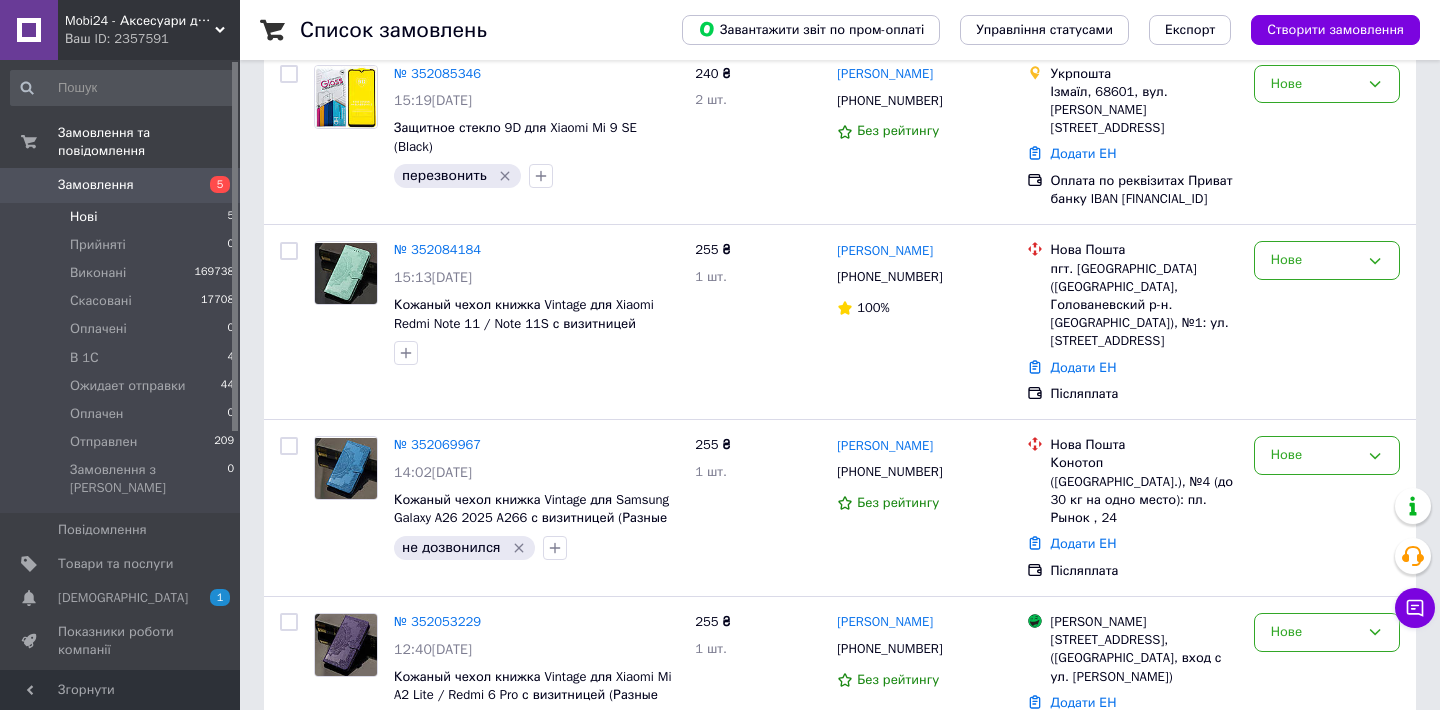 scroll, scrollTop: 447, scrollLeft: 0, axis: vertical 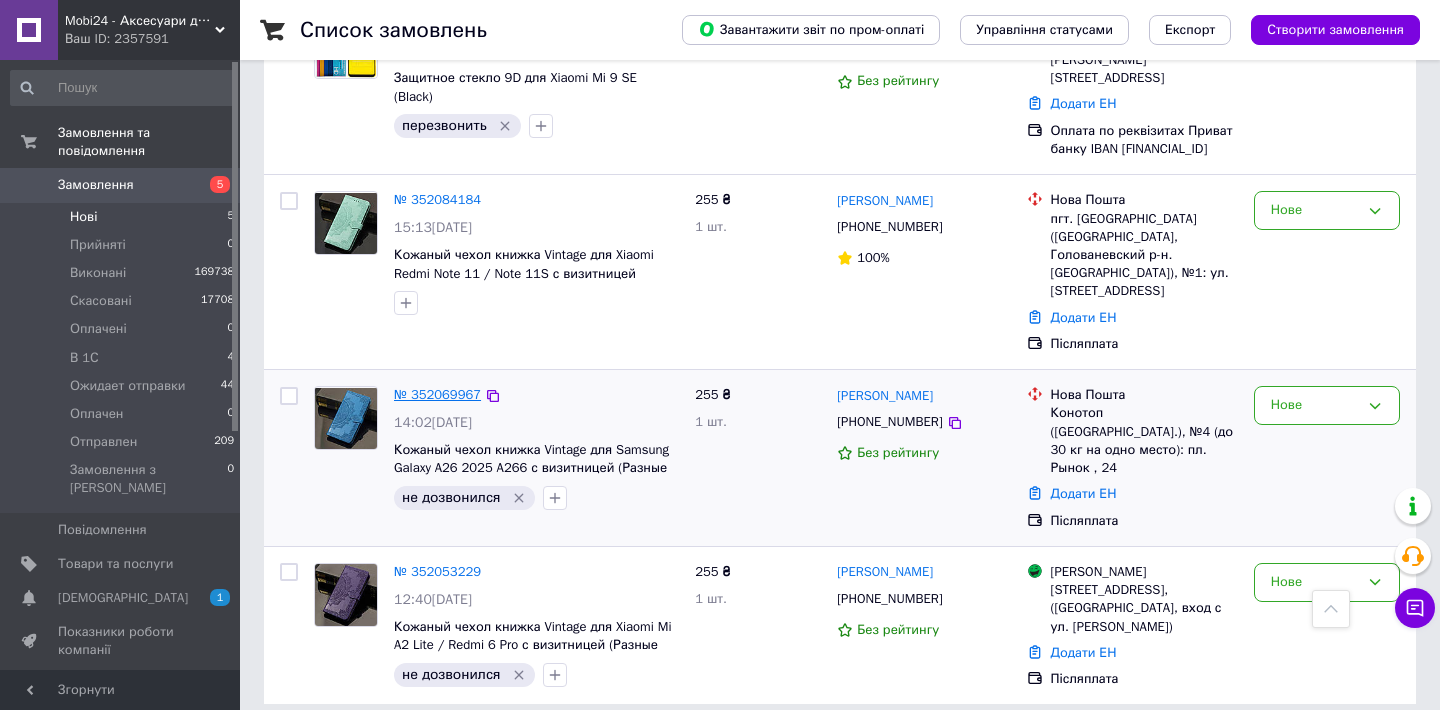 click on "№ 352069967" at bounding box center [437, 394] 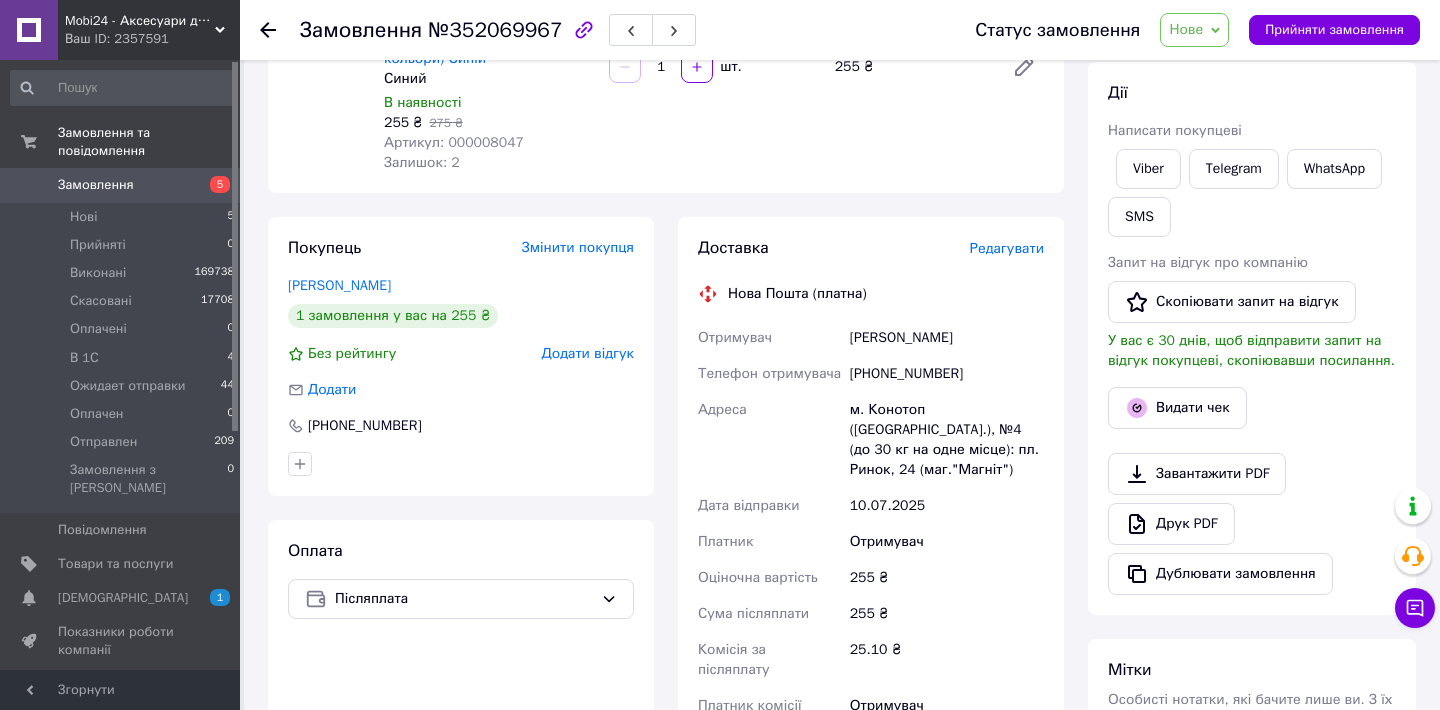 scroll, scrollTop: 259, scrollLeft: 0, axis: vertical 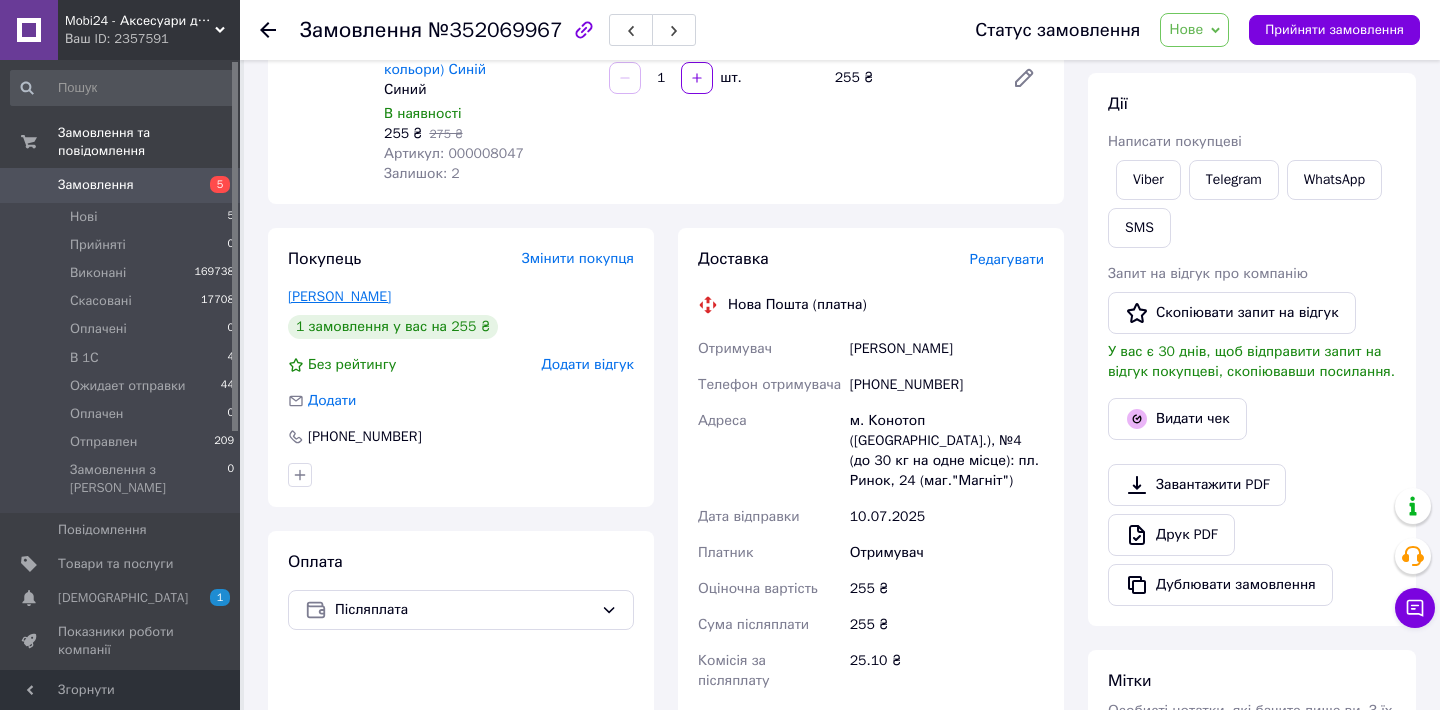 click on "Юрченко Оксана" at bounding box center [339, 296] 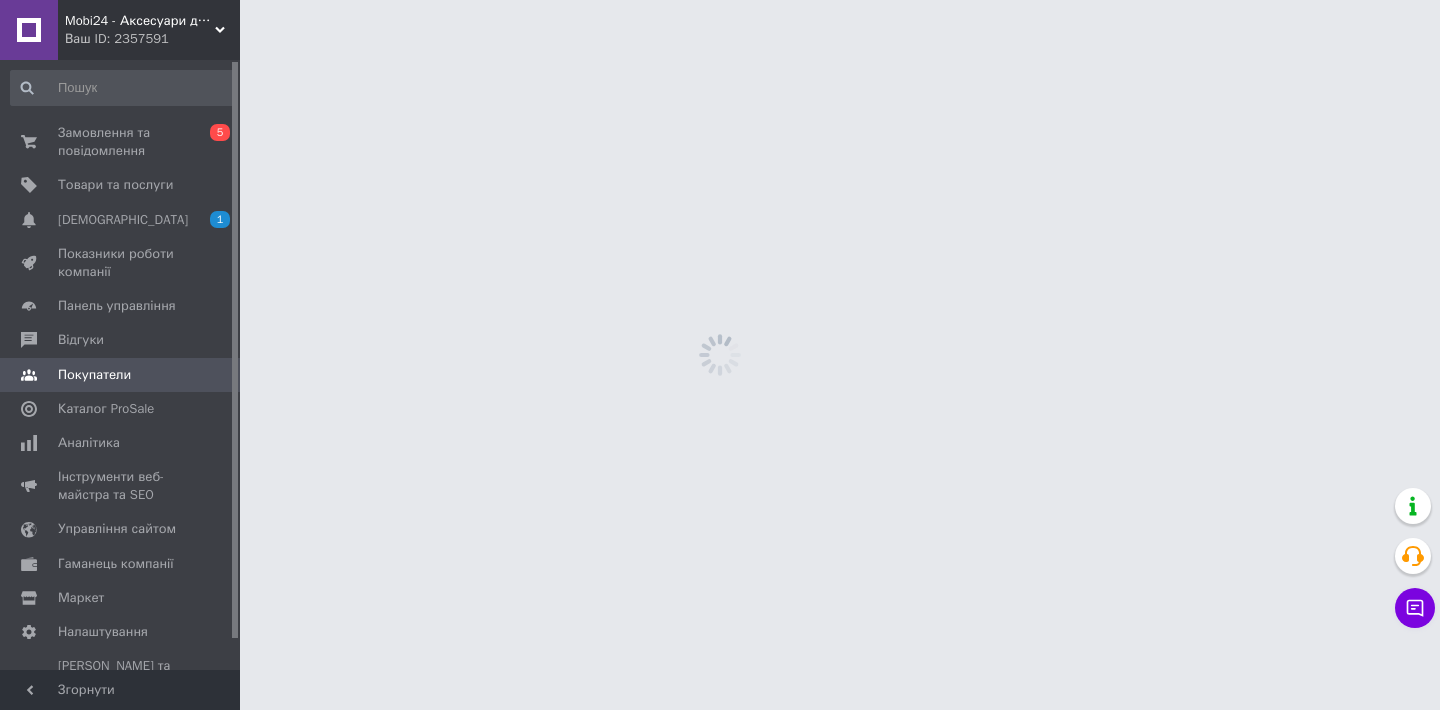 scroll, scrollTop: 0, scrollLeft: 0, axis: both 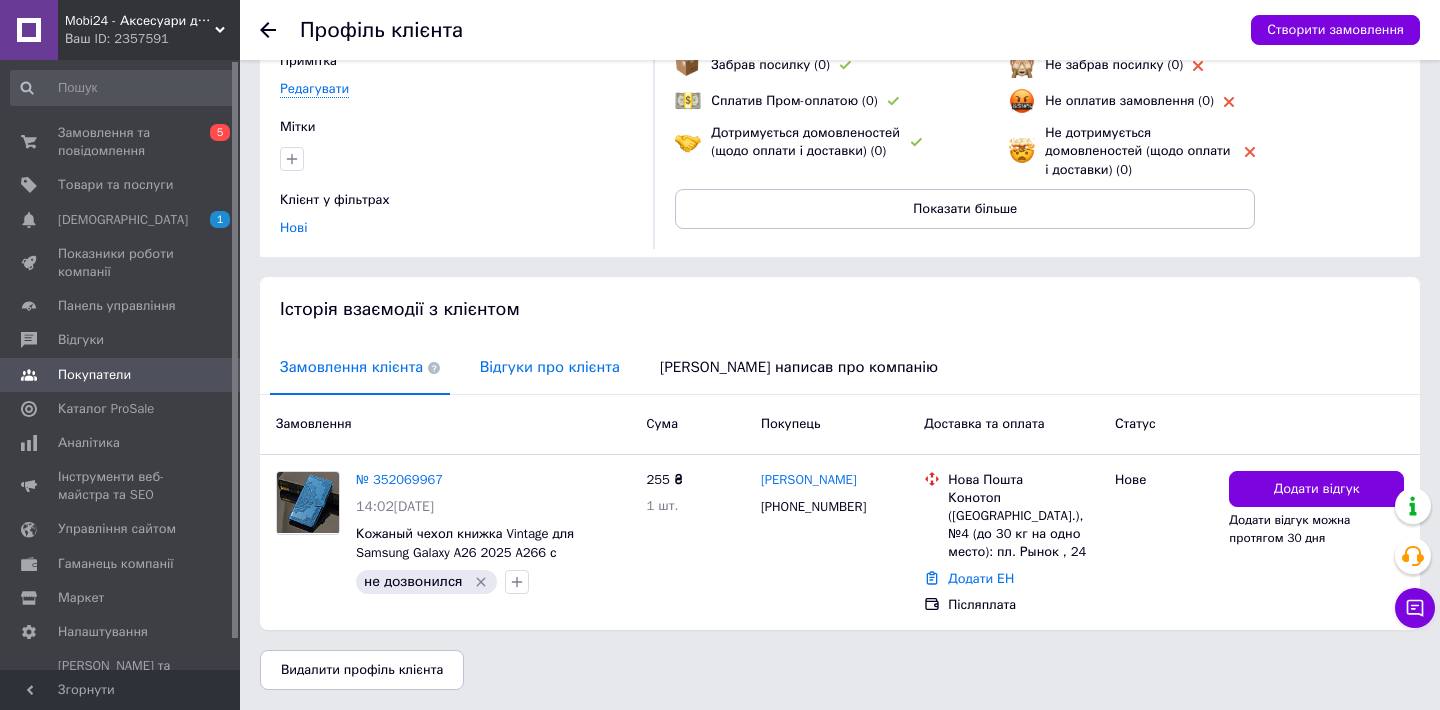 click on "Відгуки про клієнта" at bounding box center (550, 367) 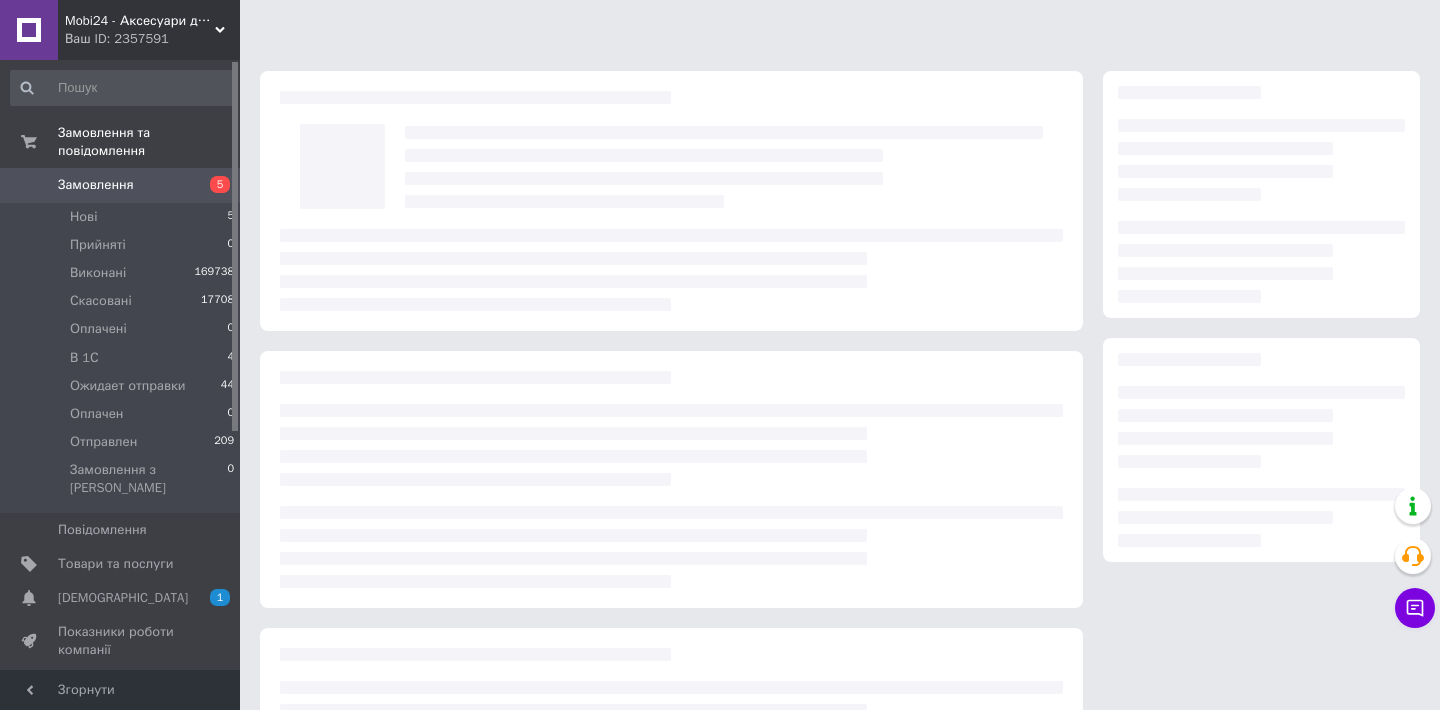 scroll, scrollTop: 204, scrollLeft: 0, axis: vertical 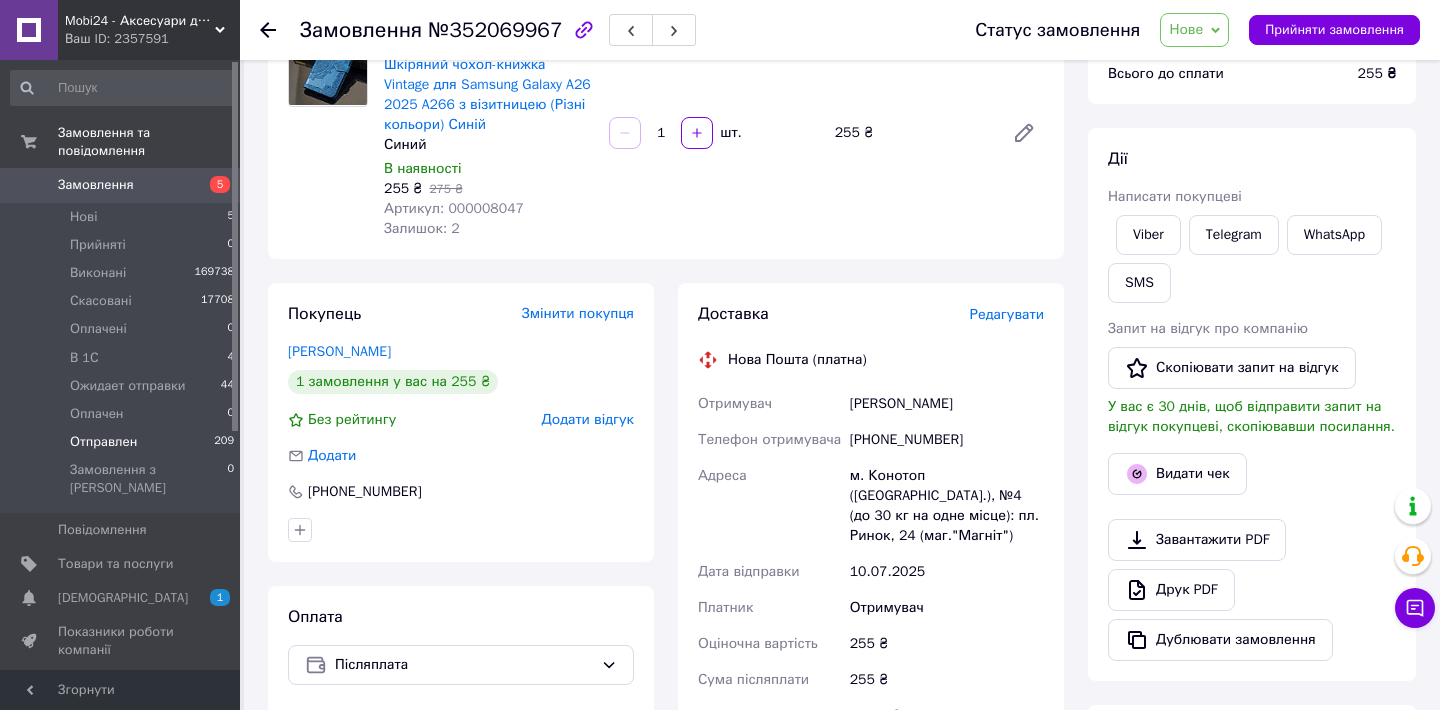 click on "Отправлен 209" at bounding box center [123, 442] 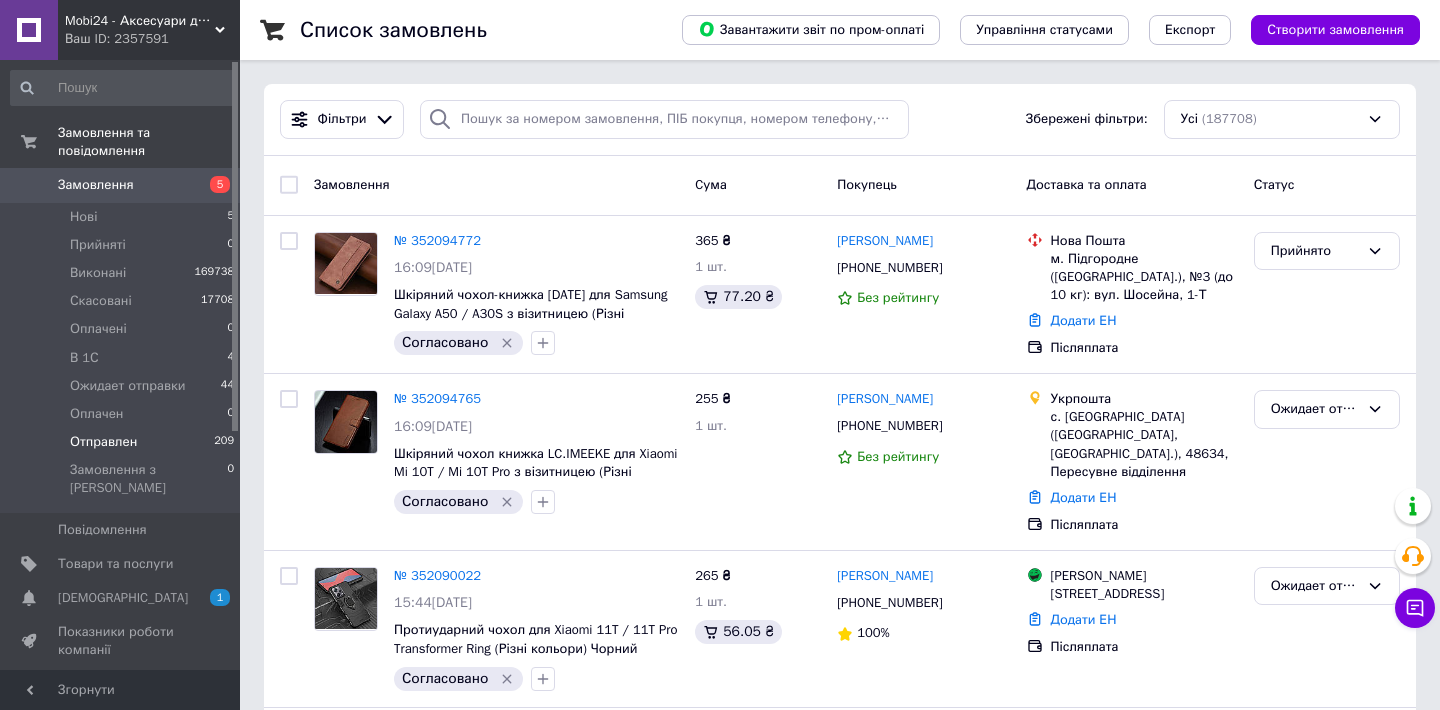 click on "Отправлен" at bounding box center [103, 442] 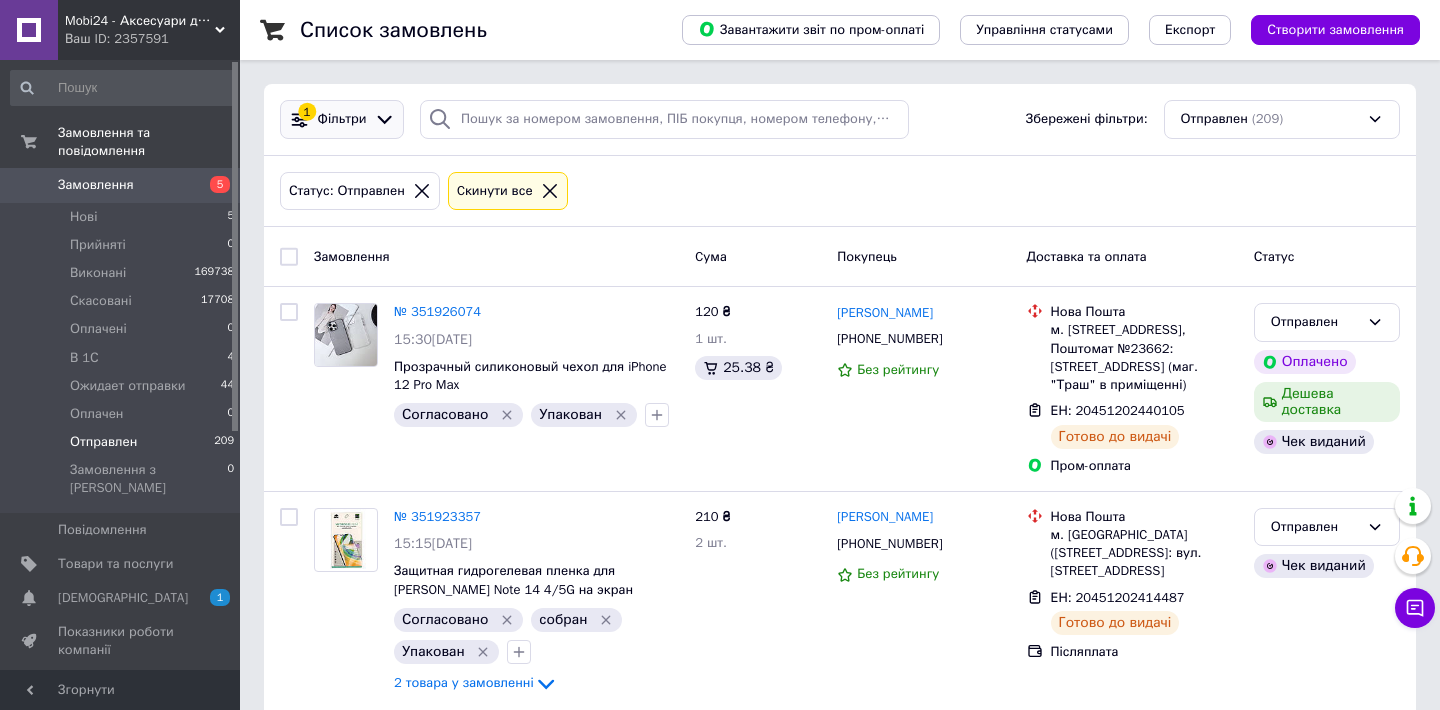 click 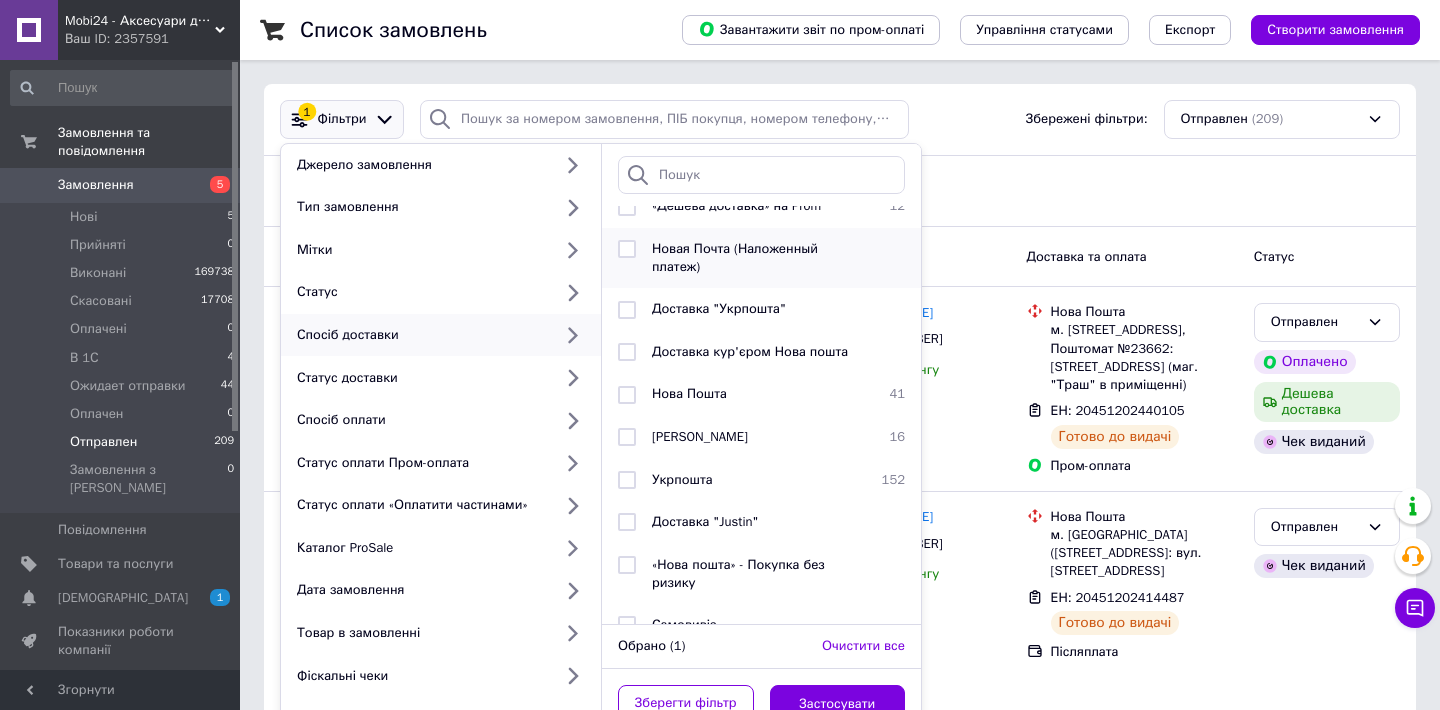 scroll, scrollTop: 128, scrollLeft: 0, axis: vertical 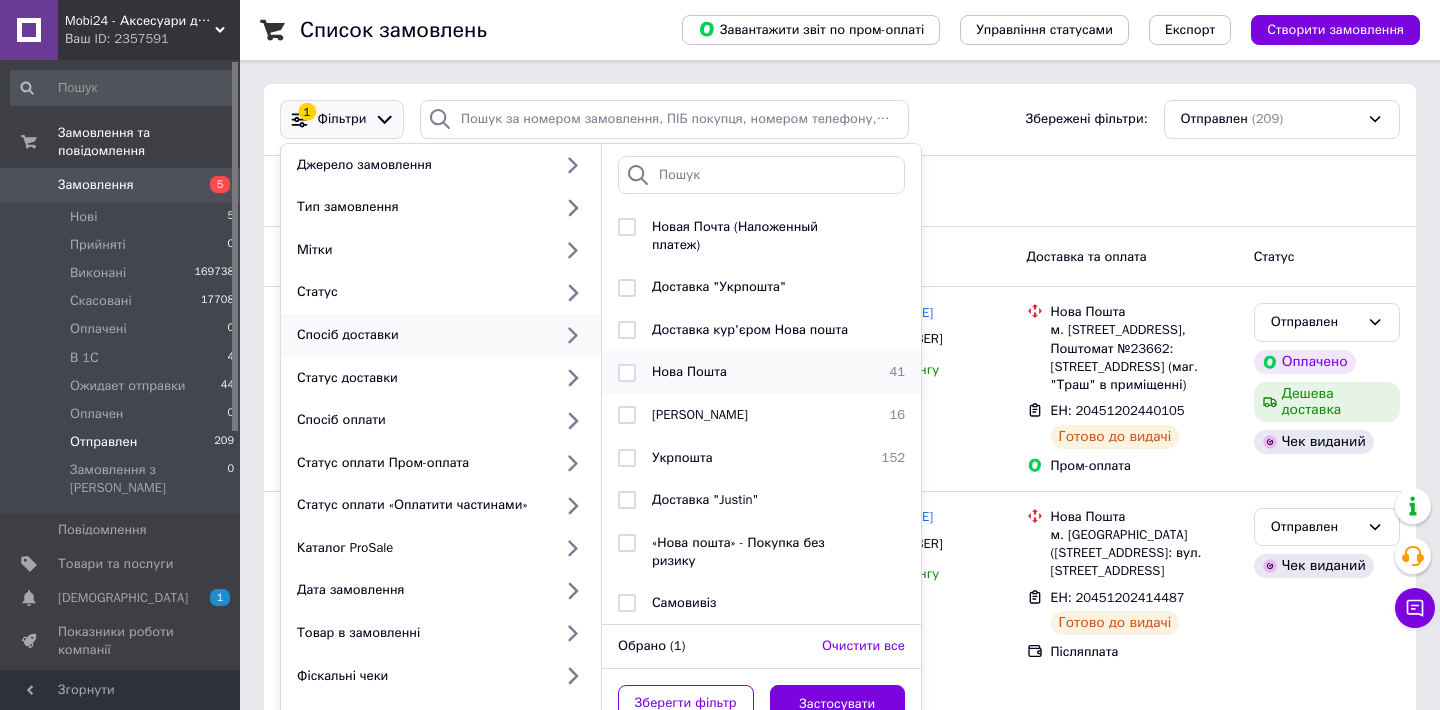 click at bounding box center (627, 373) 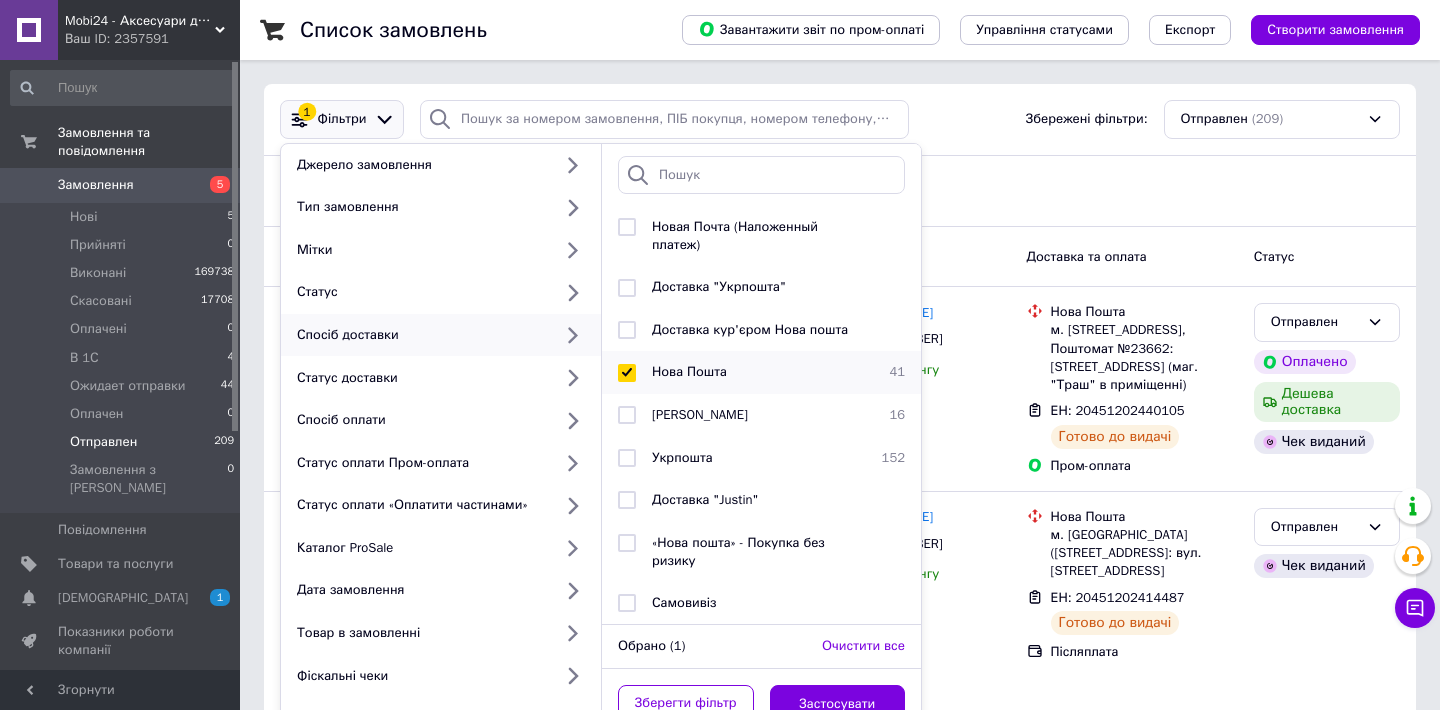 checkbox on "true" 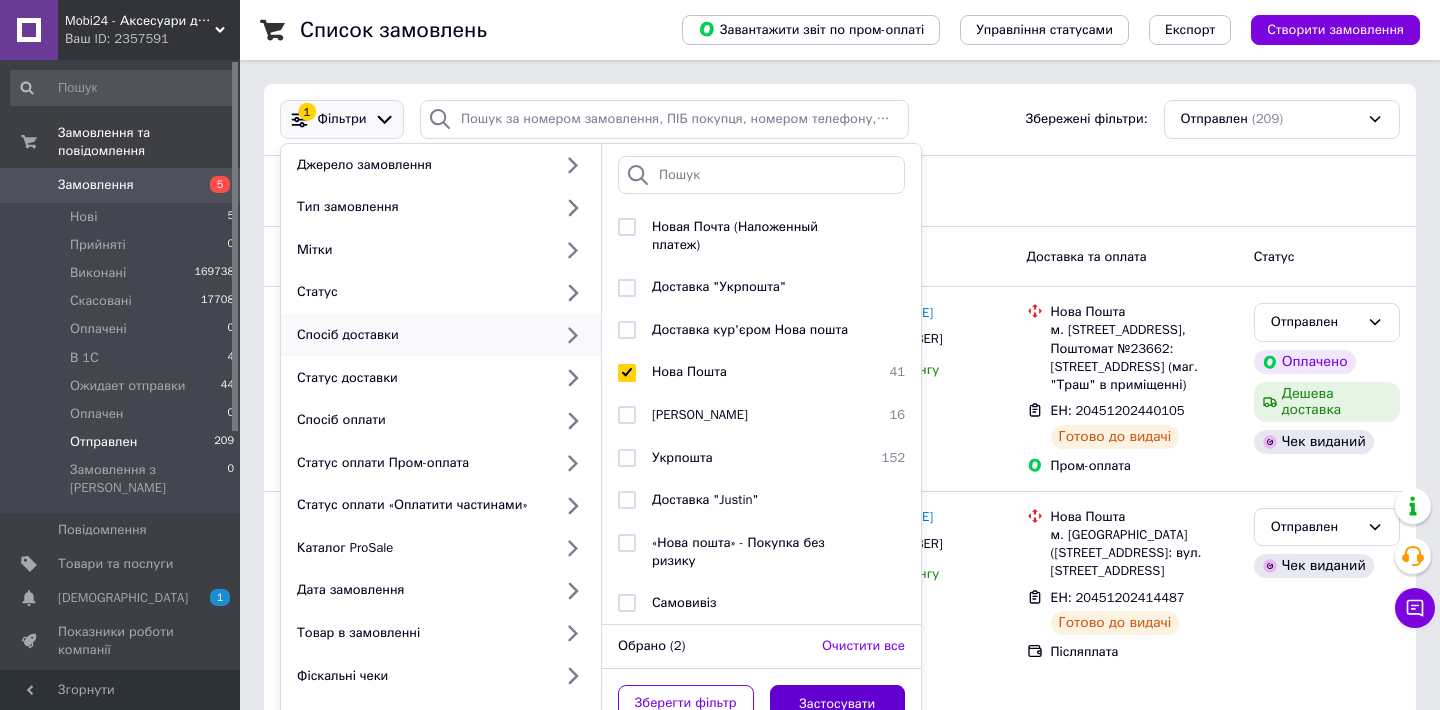 click on "Застосувати" at bounding box center [838, 704] 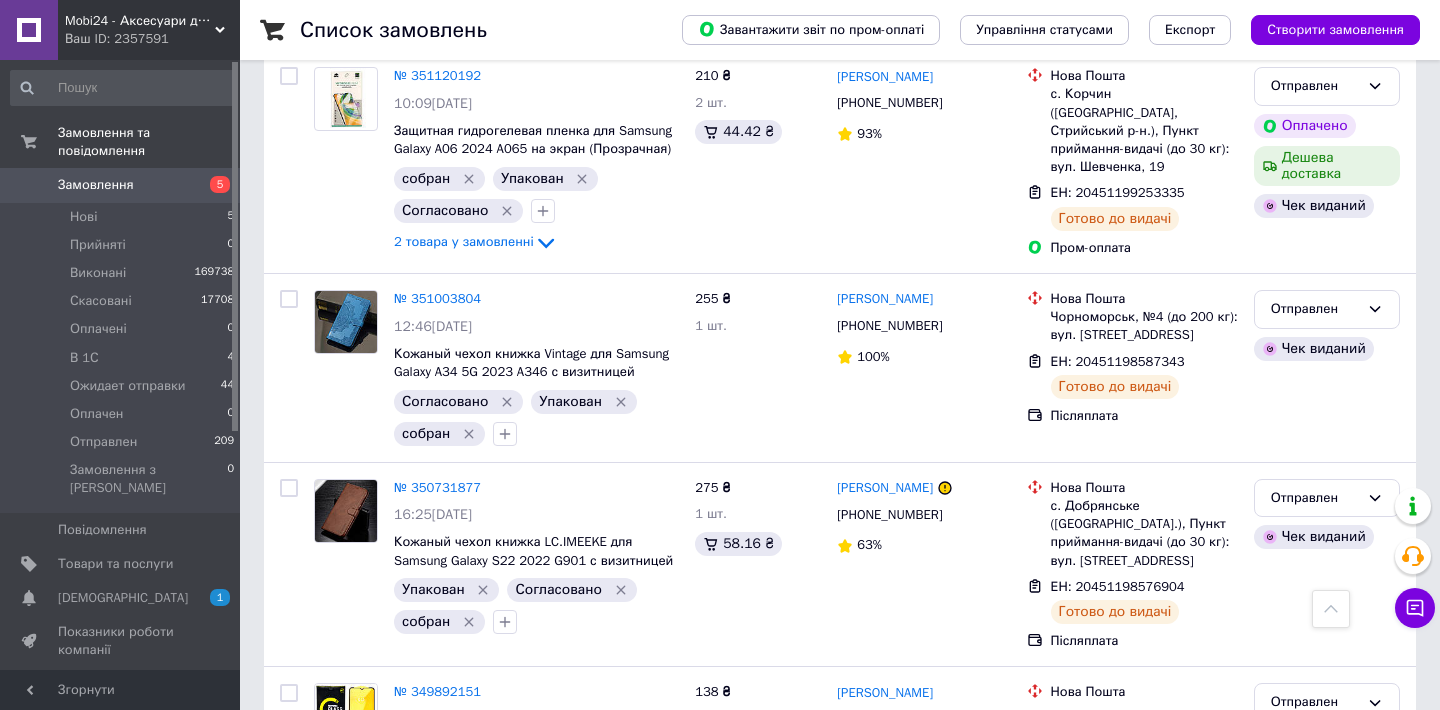 scroll, scrollTop: 7846, scrollLeft: 0, axis: vertical 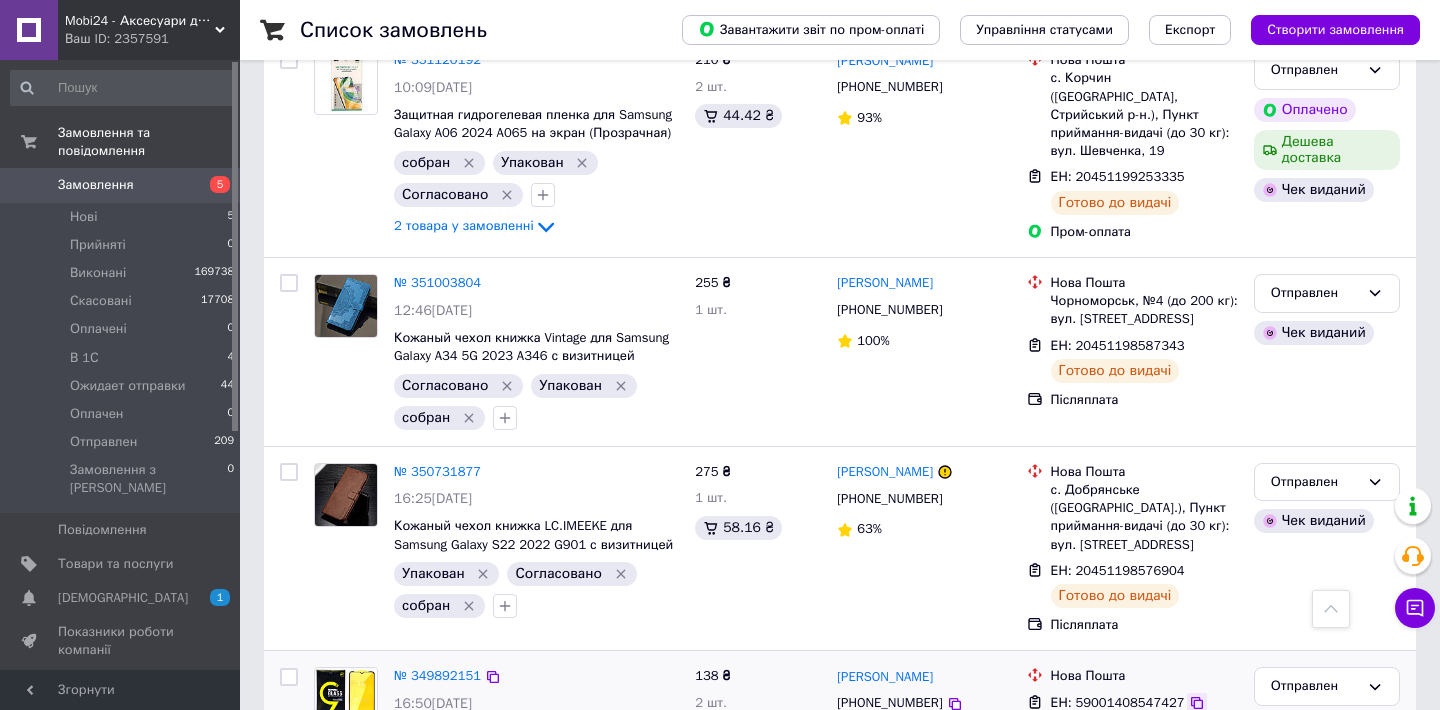 click 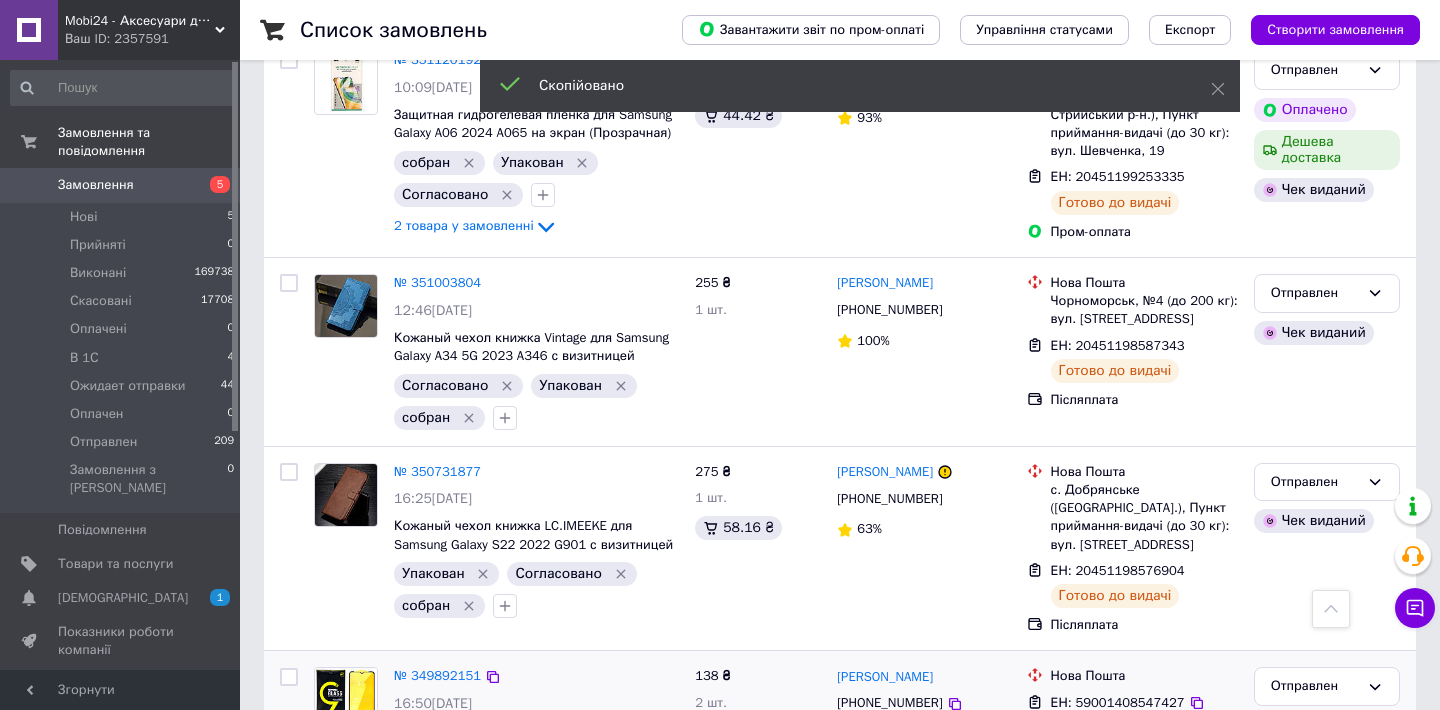 click on "+380966468684" at bounding box center (889, 702) 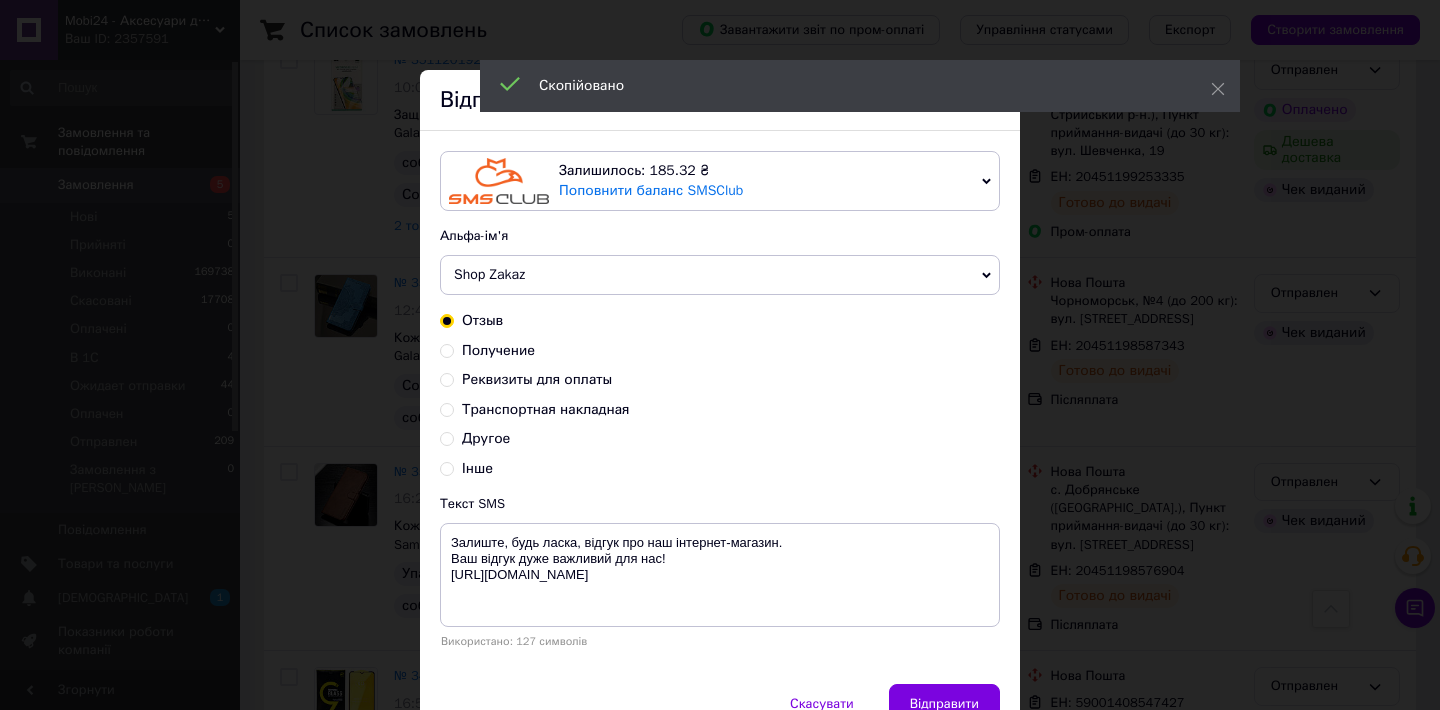 click on "Транспортная накладная" at bounding box center [447, 408] 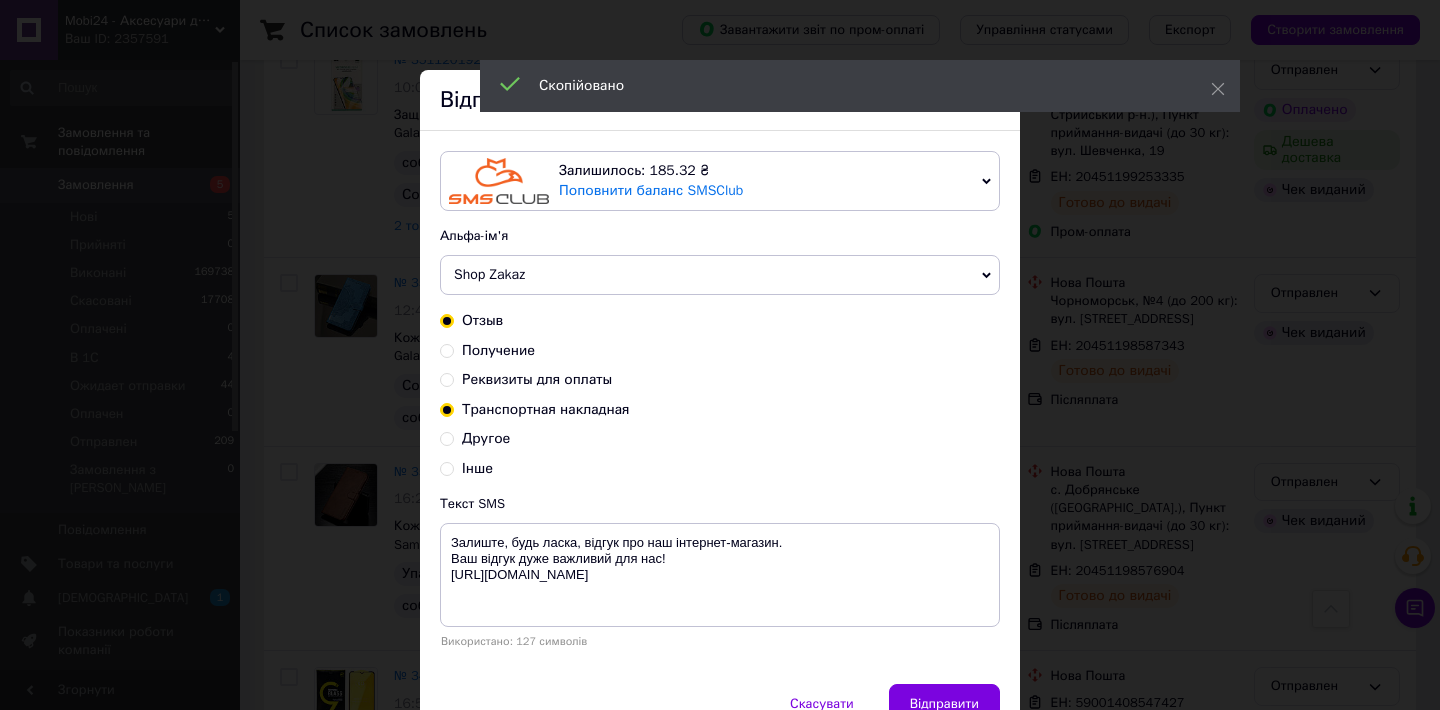 radio on "true" 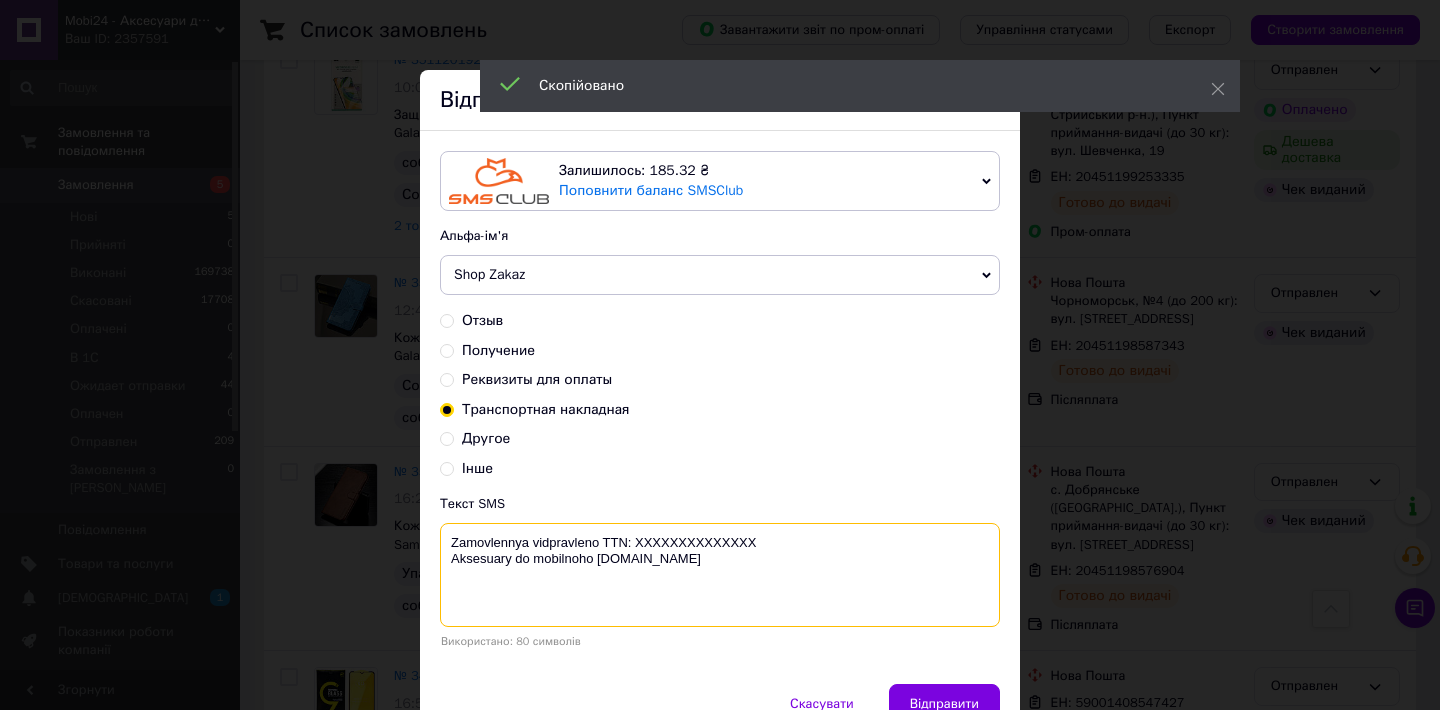 click on "Zamovlennya vidpravleno TTN: XXXXXXXXXXXXXX
Aksesuary do mobilnoho mobi24.net.ua" at bounding box center [720, 575] 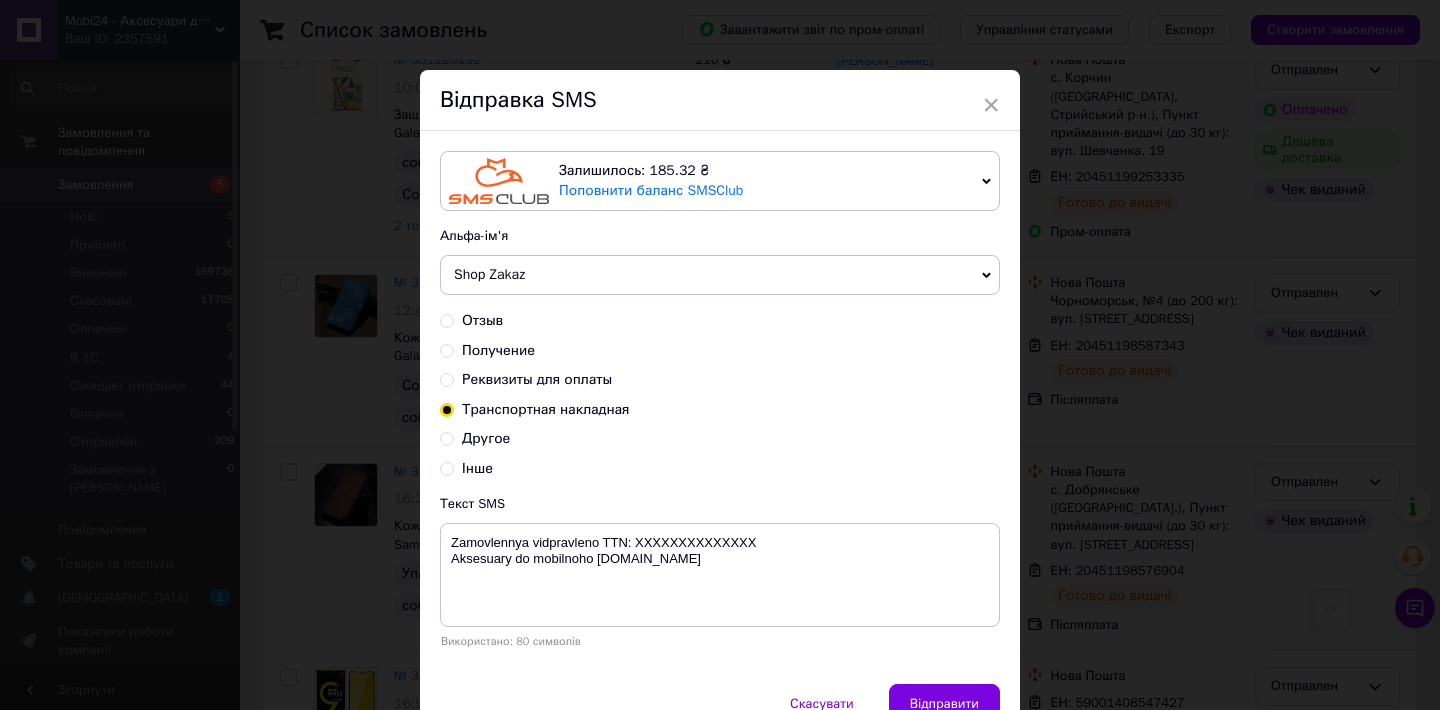 click on "Получение" at bounding box center (447, 349) 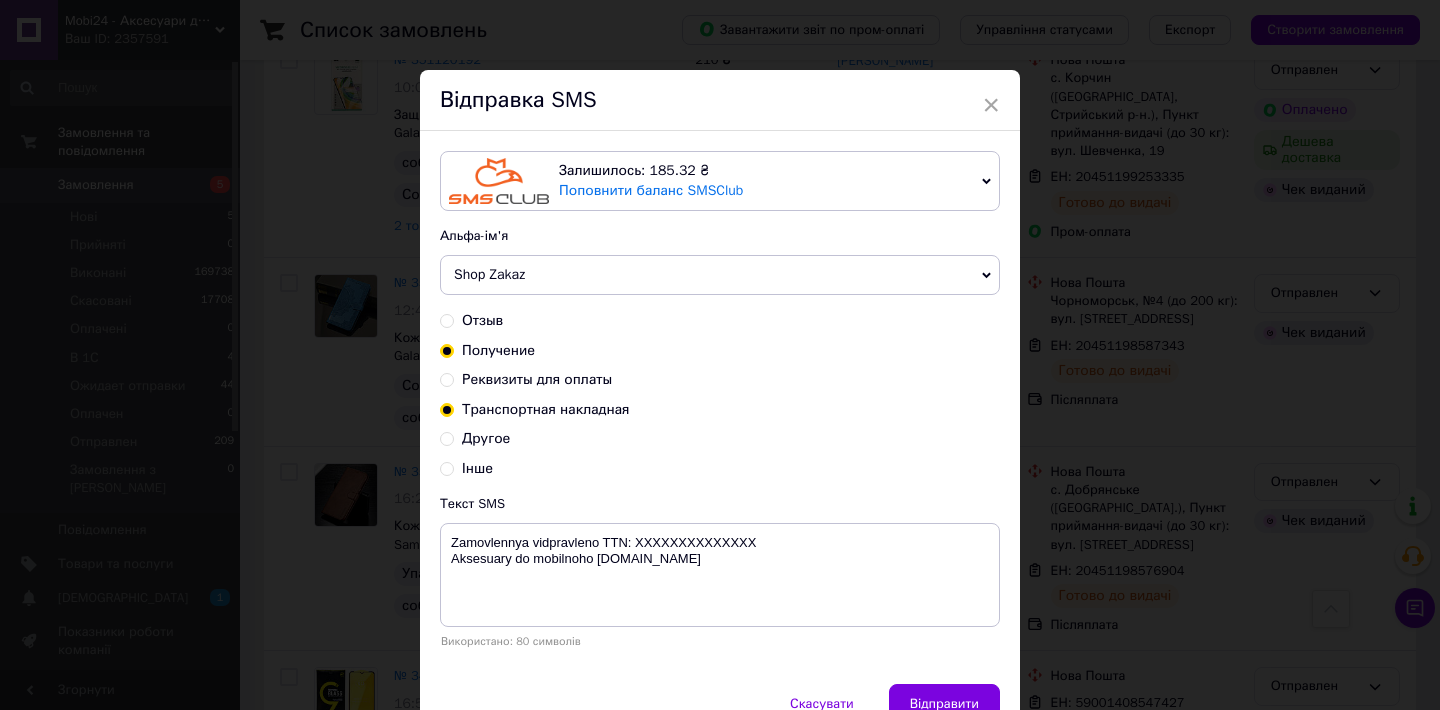 radio on "true" 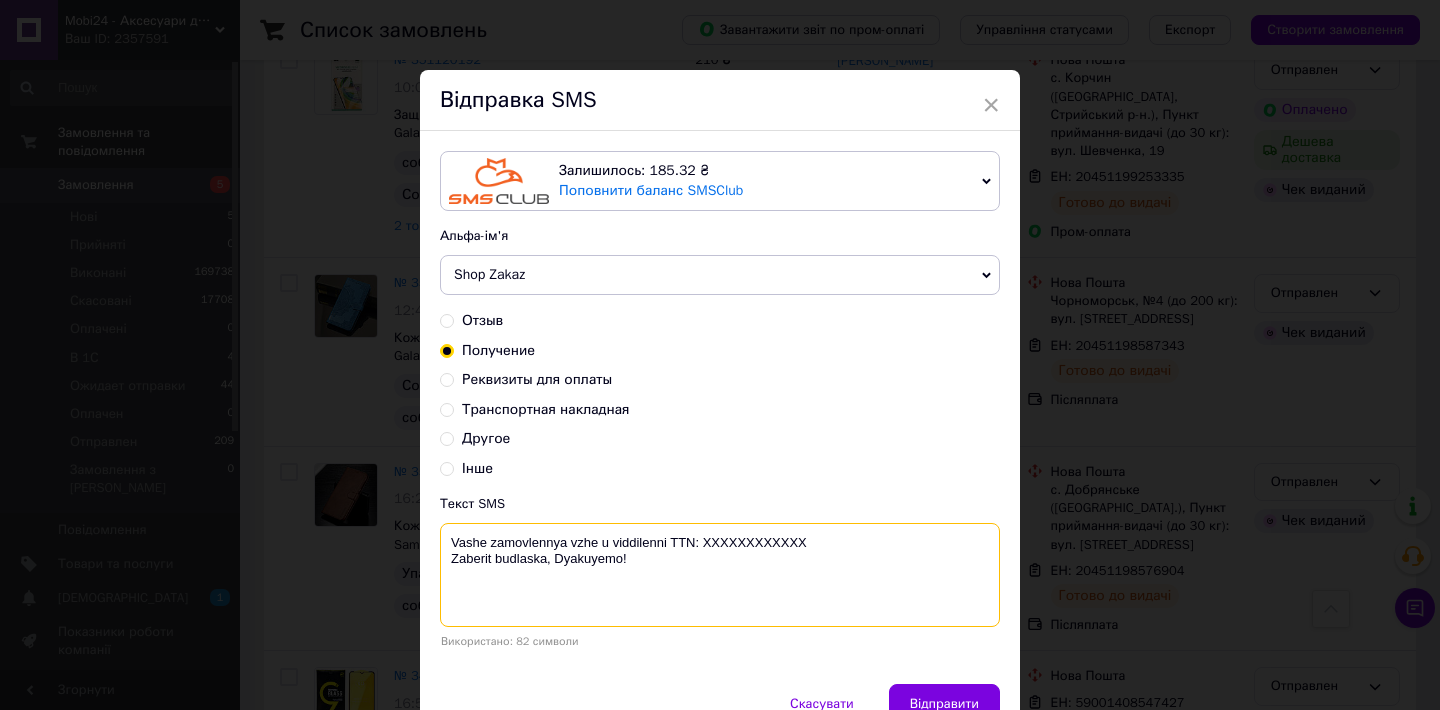 click on "Vashe zamovlennya vzhe u viddilenni TTN: XXXXXXXXXXXX
Zaberit budlaska, Dyakuyemo!" at bounding box center (720, 575) 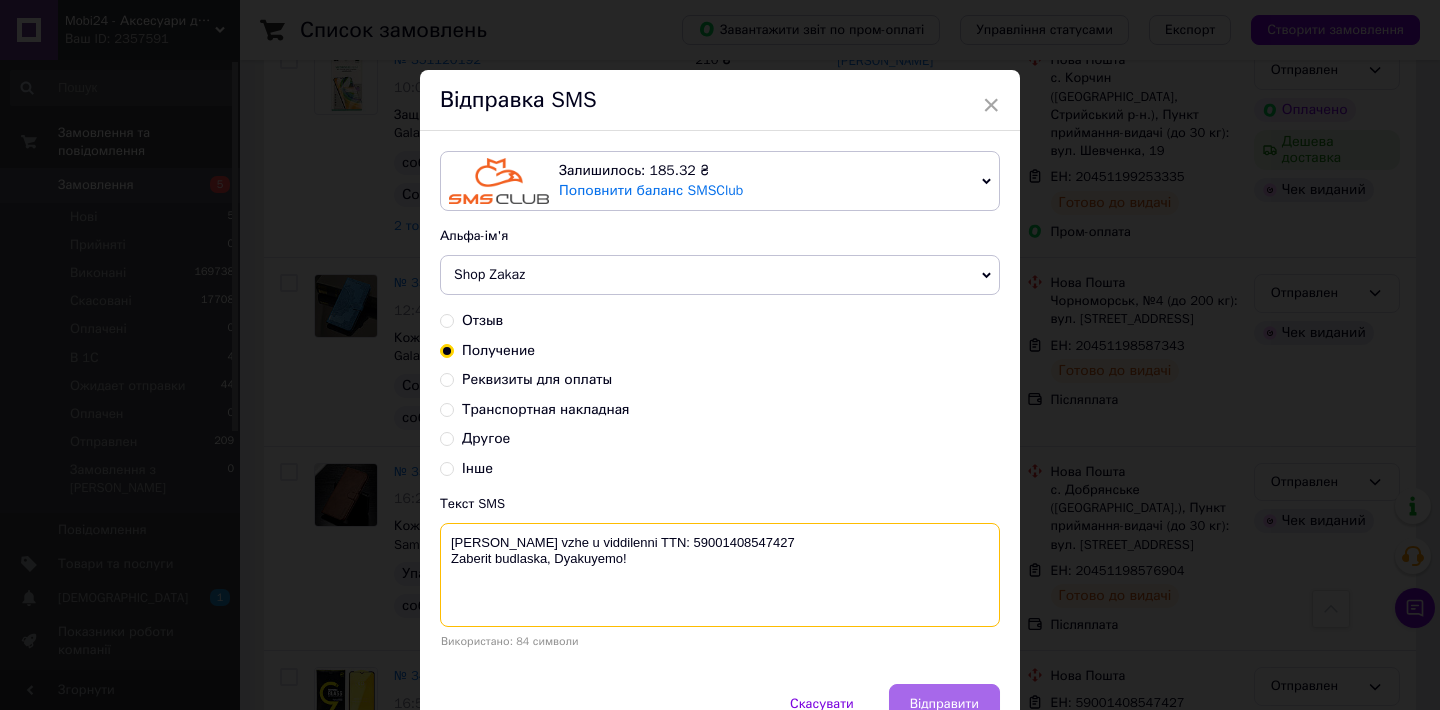 type on "Vashe zamovlennya vzhe u viddilenni TTN: 59001408547427
Zaberit budlaska, Dyakuyemo!" 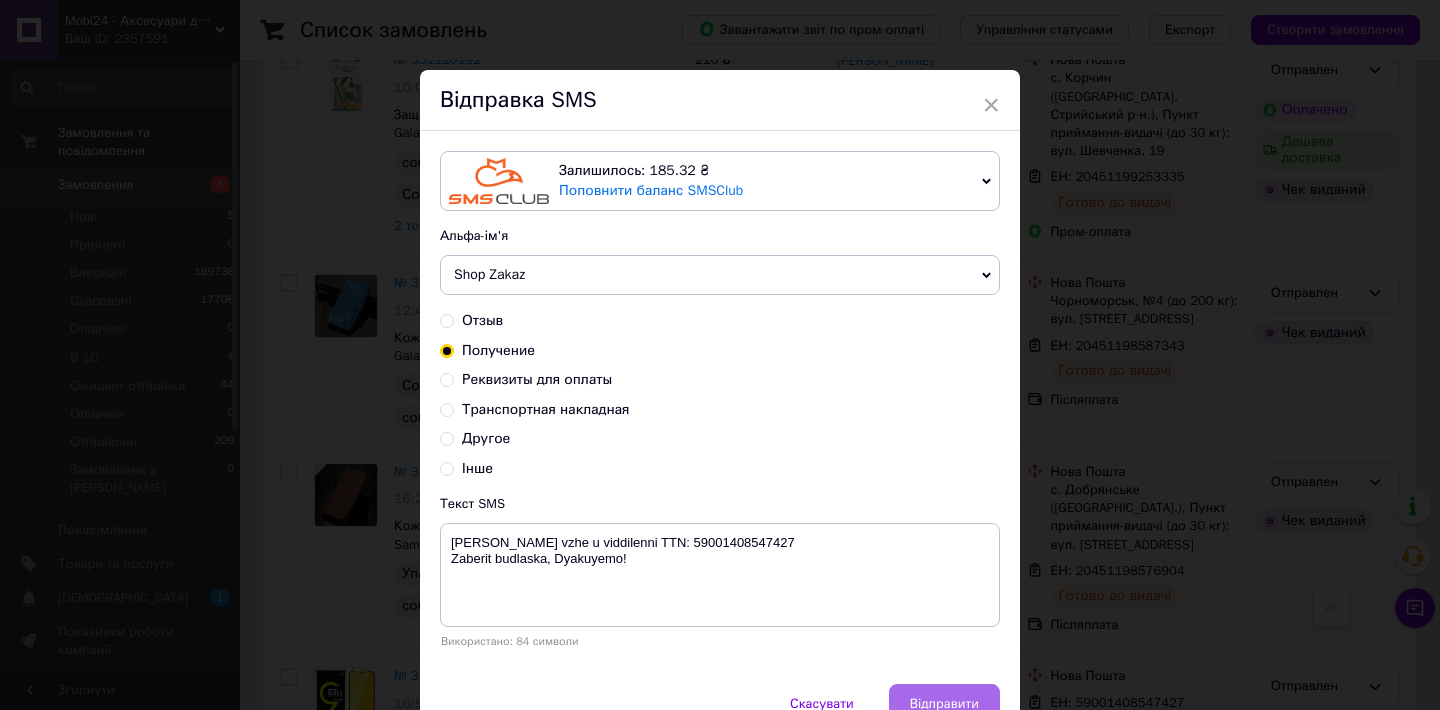 click on "Відправити" at bounding box center [944, 704] 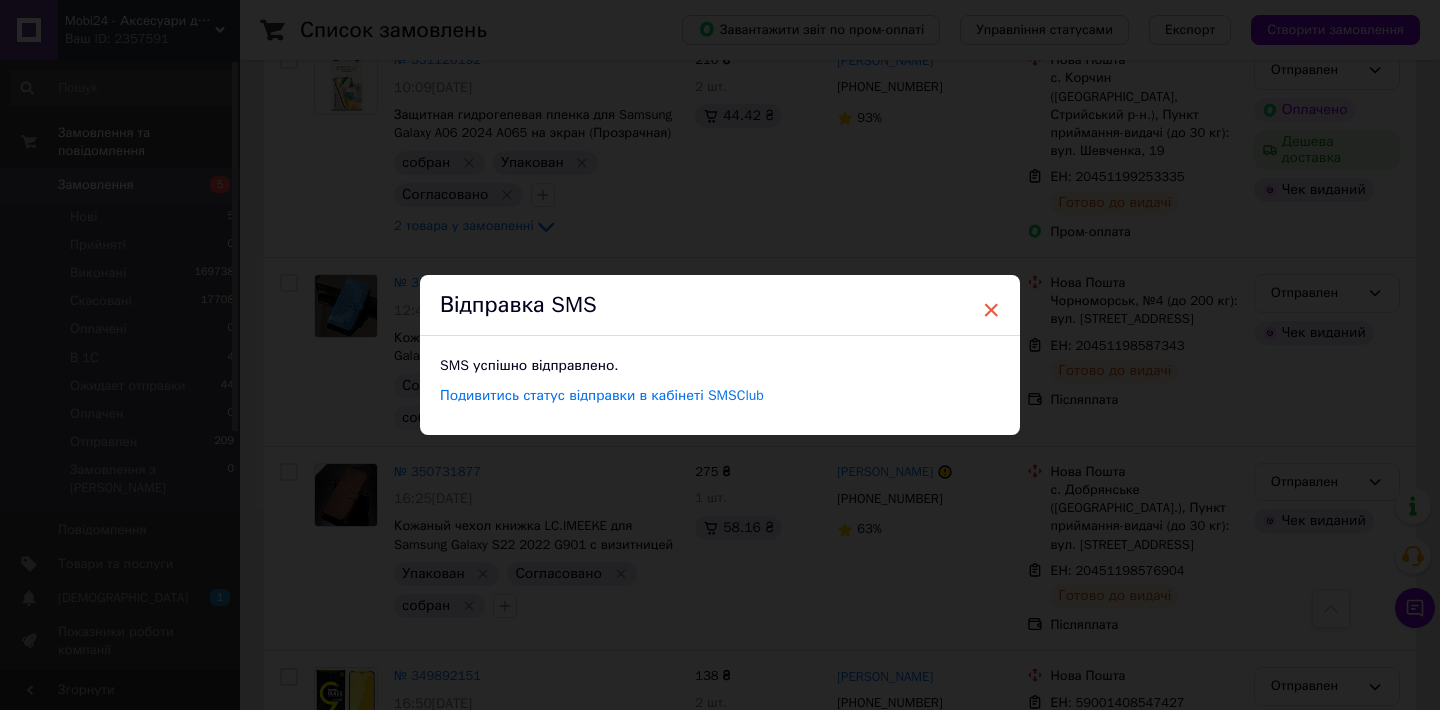 click on "×" at bounding box center (991, 310) 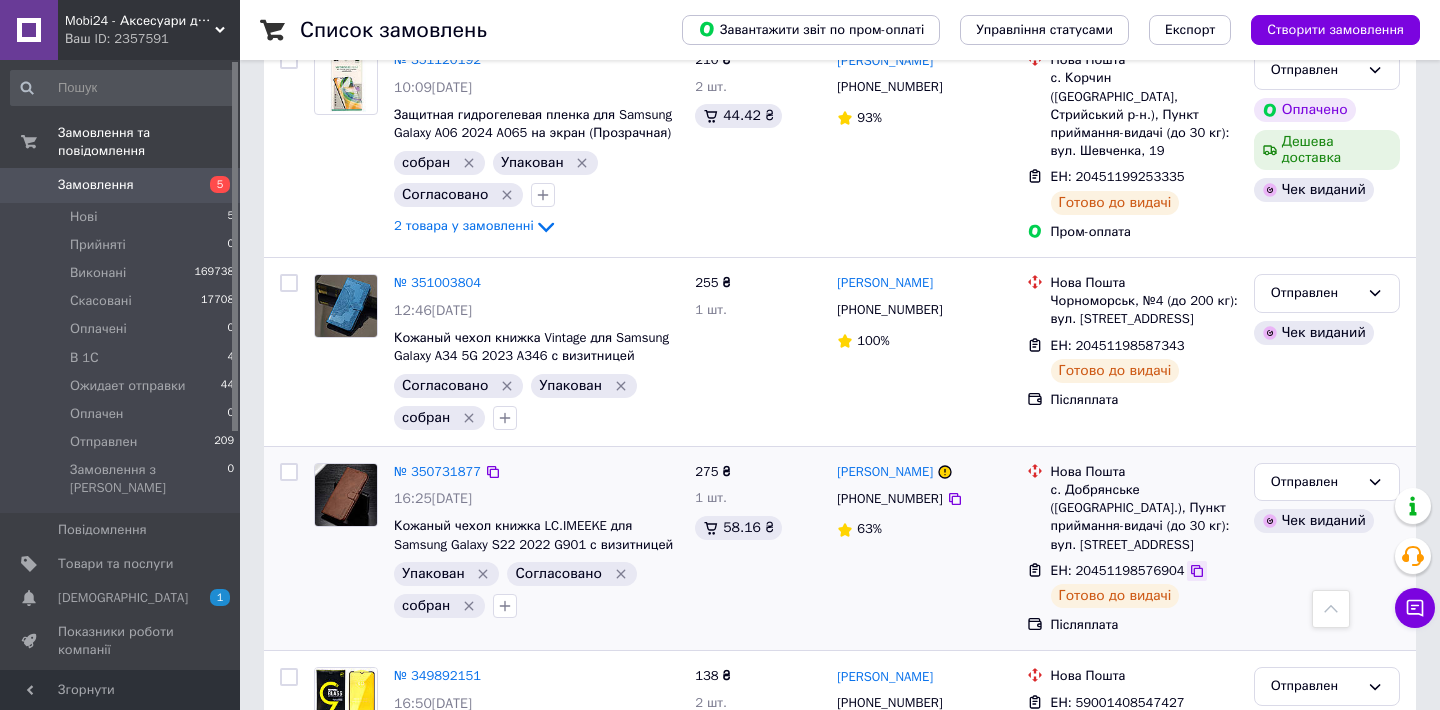 click 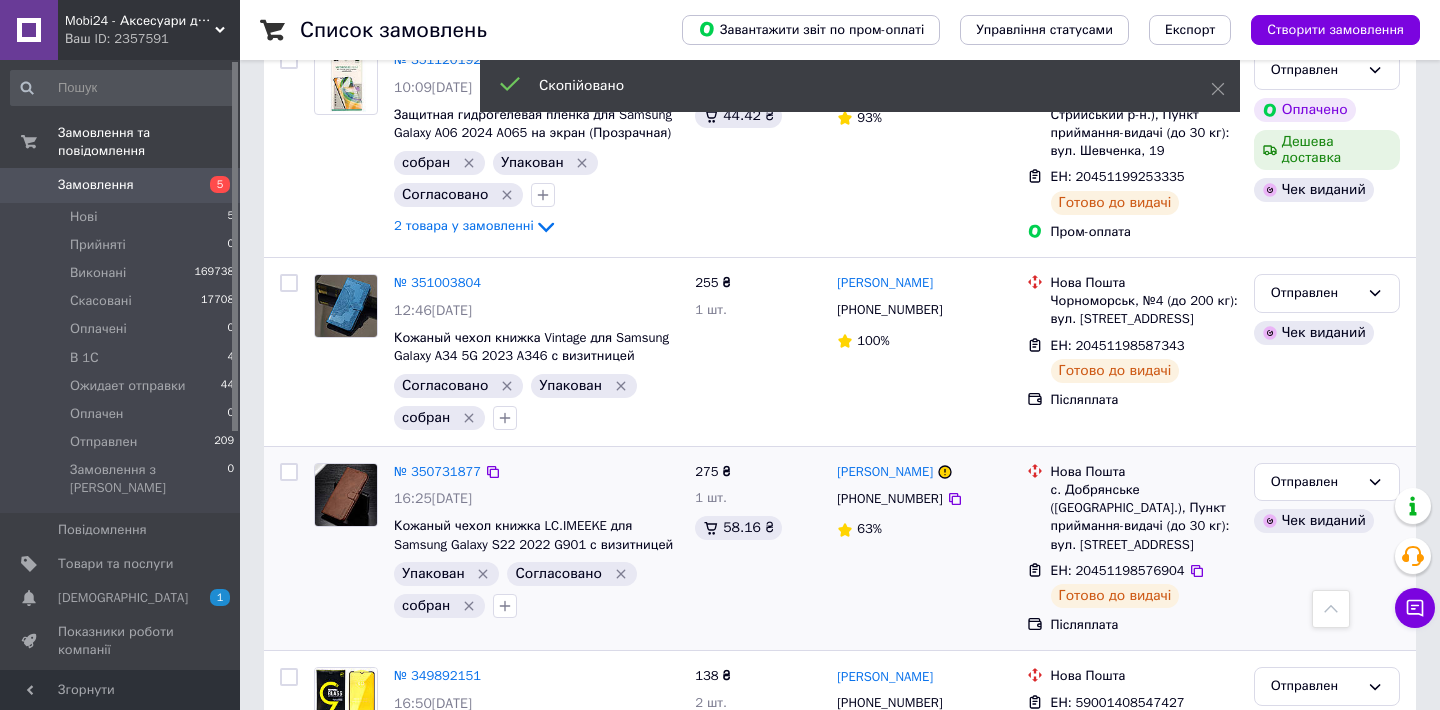 click on "+380984213467" at bounding box center [889, 498] 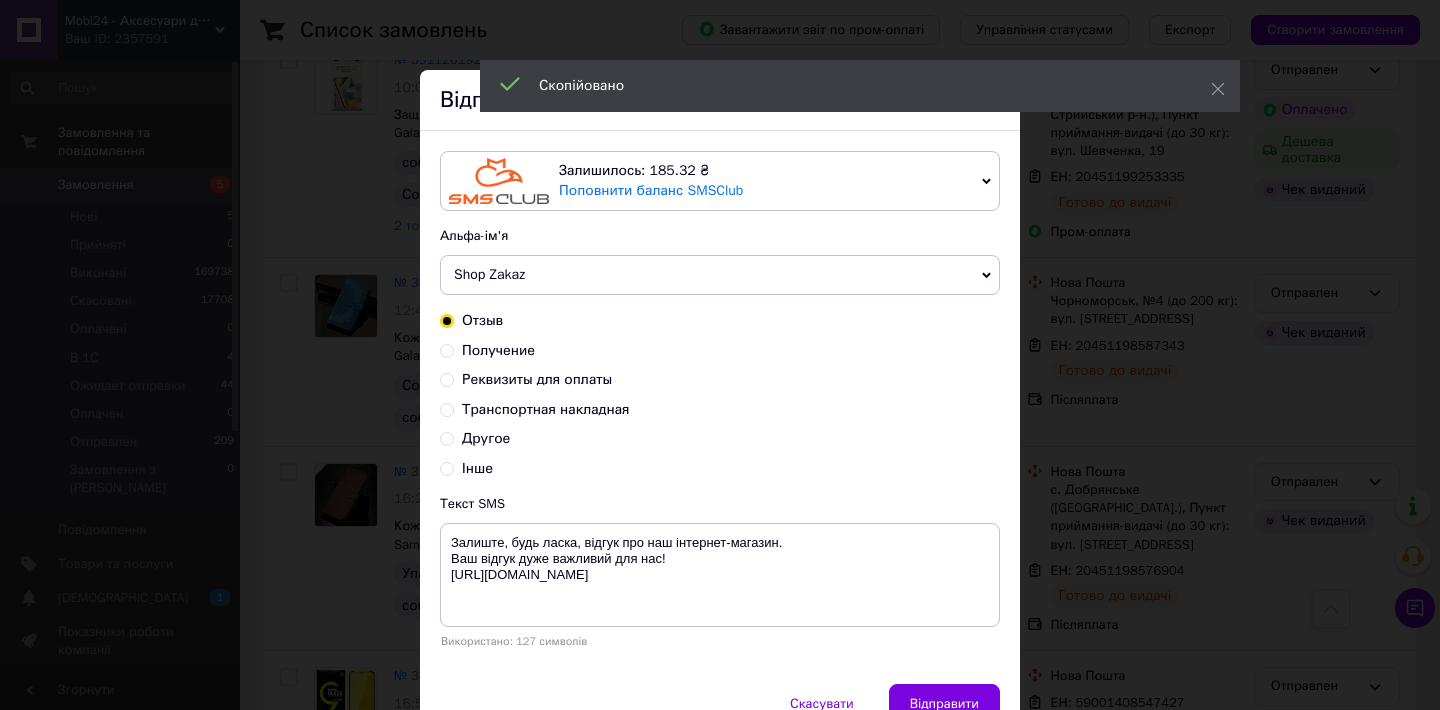click on "Получение" at bounding box center (447, 349) 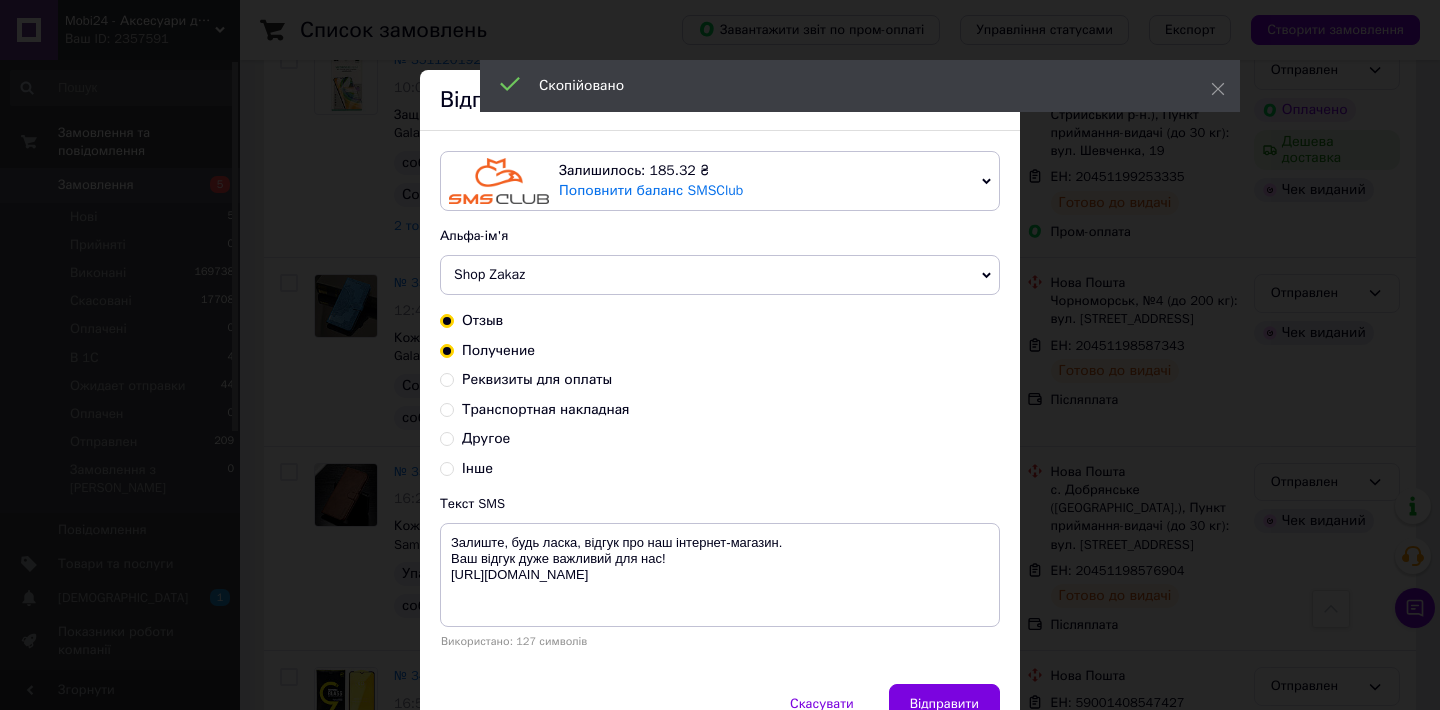 radio on "true" 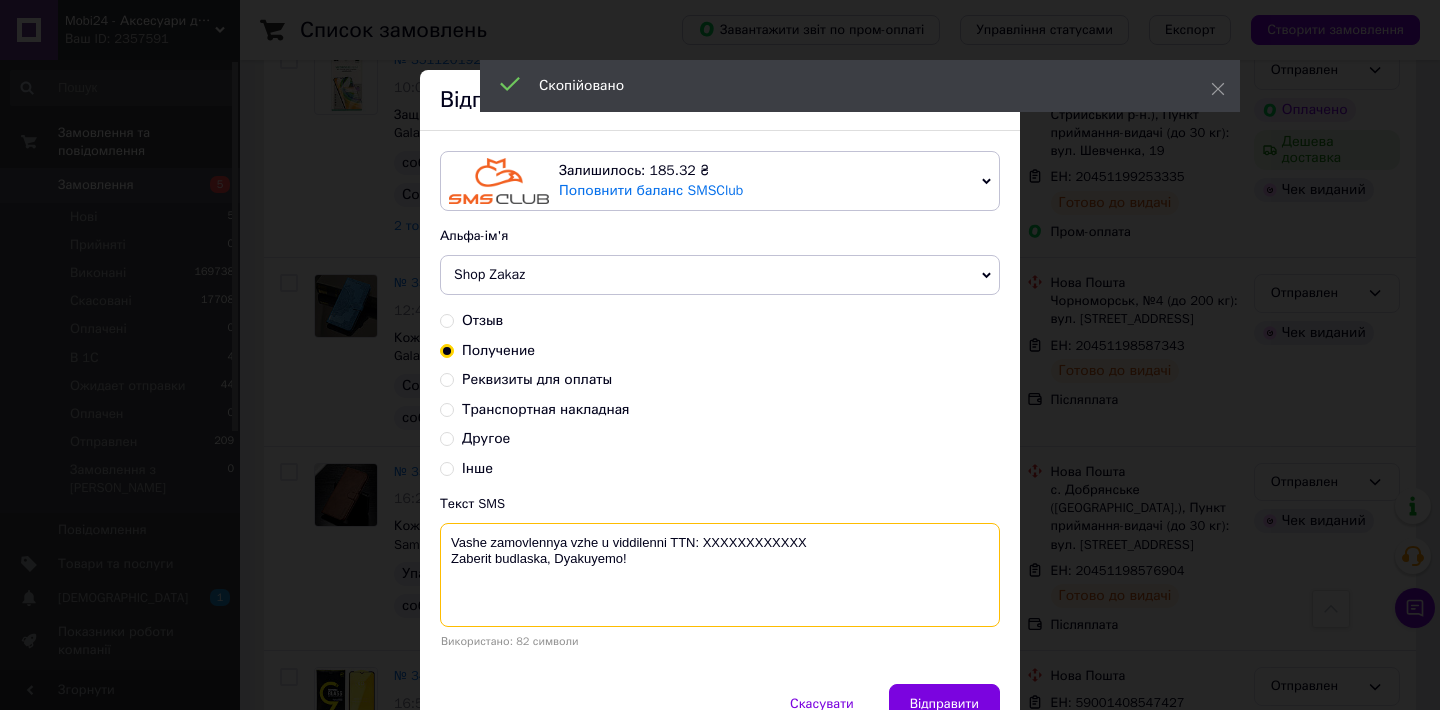 click on "Vashe zamovlennya vzhe u viddilenni TTN: XXXXXXXXXXXX
Zaberit budlaska, Dyakuyemo!" at bounding box center (720, 575) 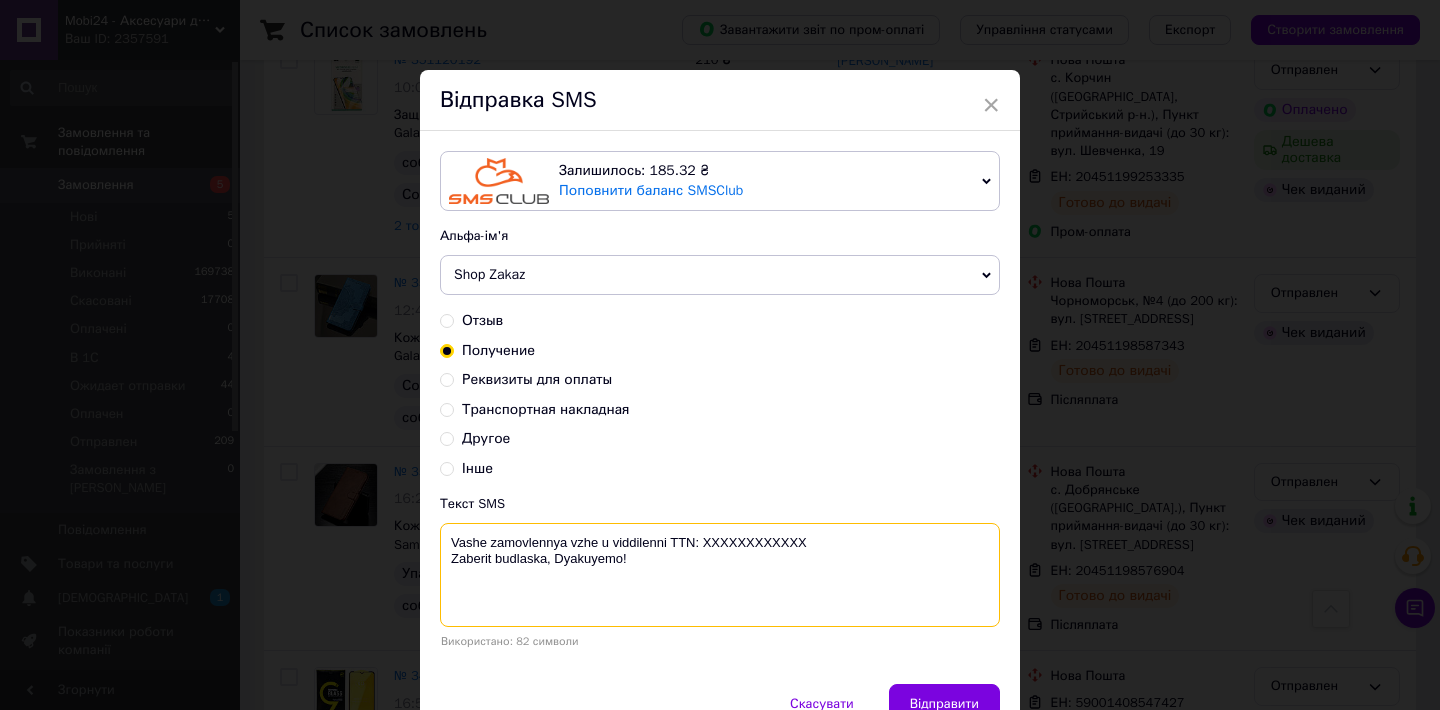 click on "Vashe zamovlennya vzhe u viddilenni TTN: XXXXXXXXXXXX
Zaberit budlaska, Dyakuyemo!" at bounding box center (720, 575) 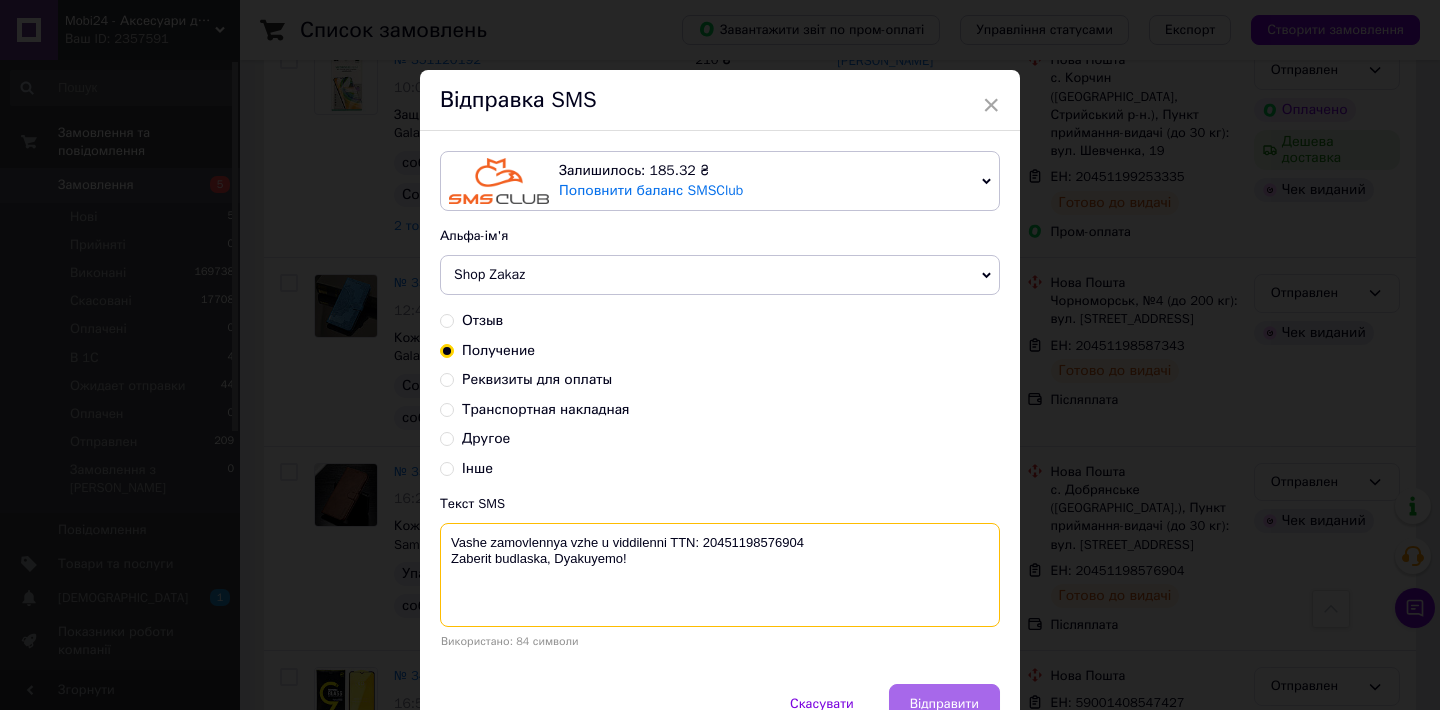 type on "Vashe zamovlennya vzhe u viddilenni TTN: 20451198576904
Zaberit budlaska, Dyakuyemo!" 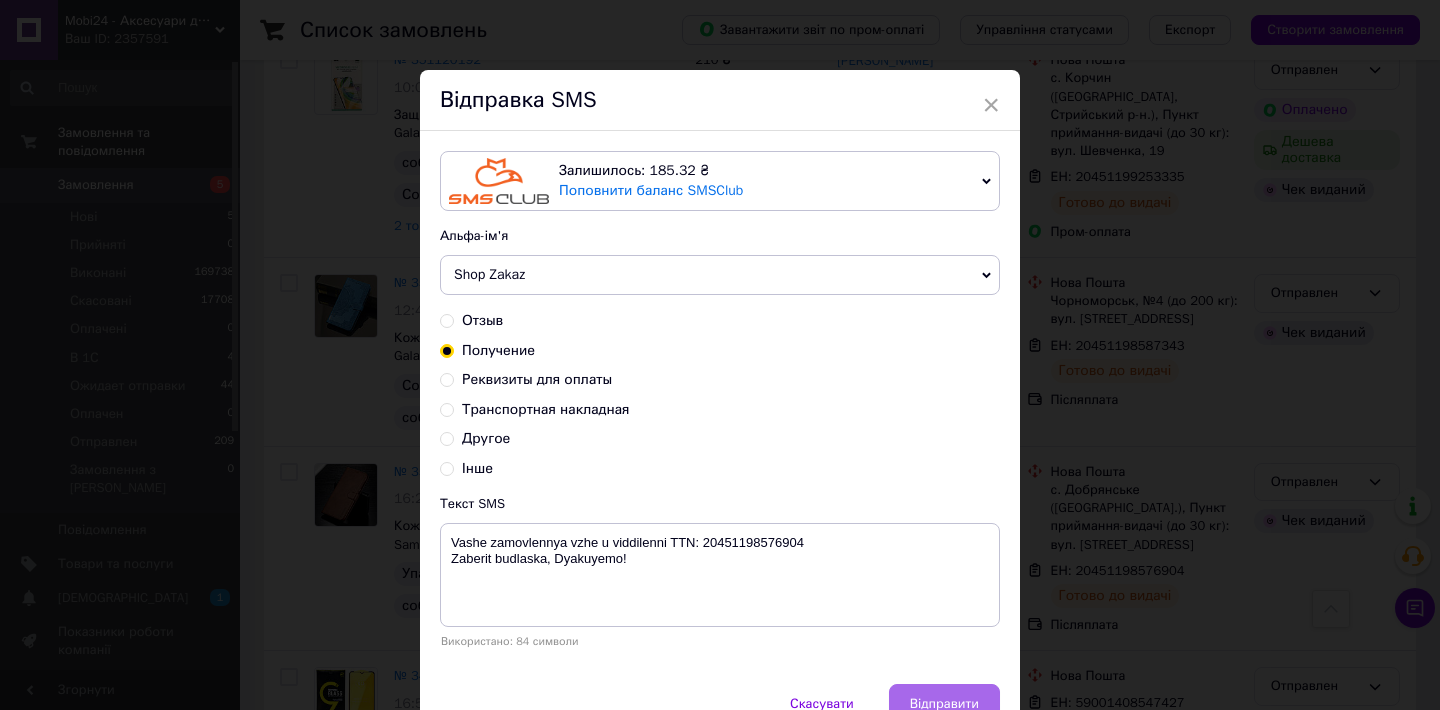 click on "Відправити" at bounding box center (944, 704) 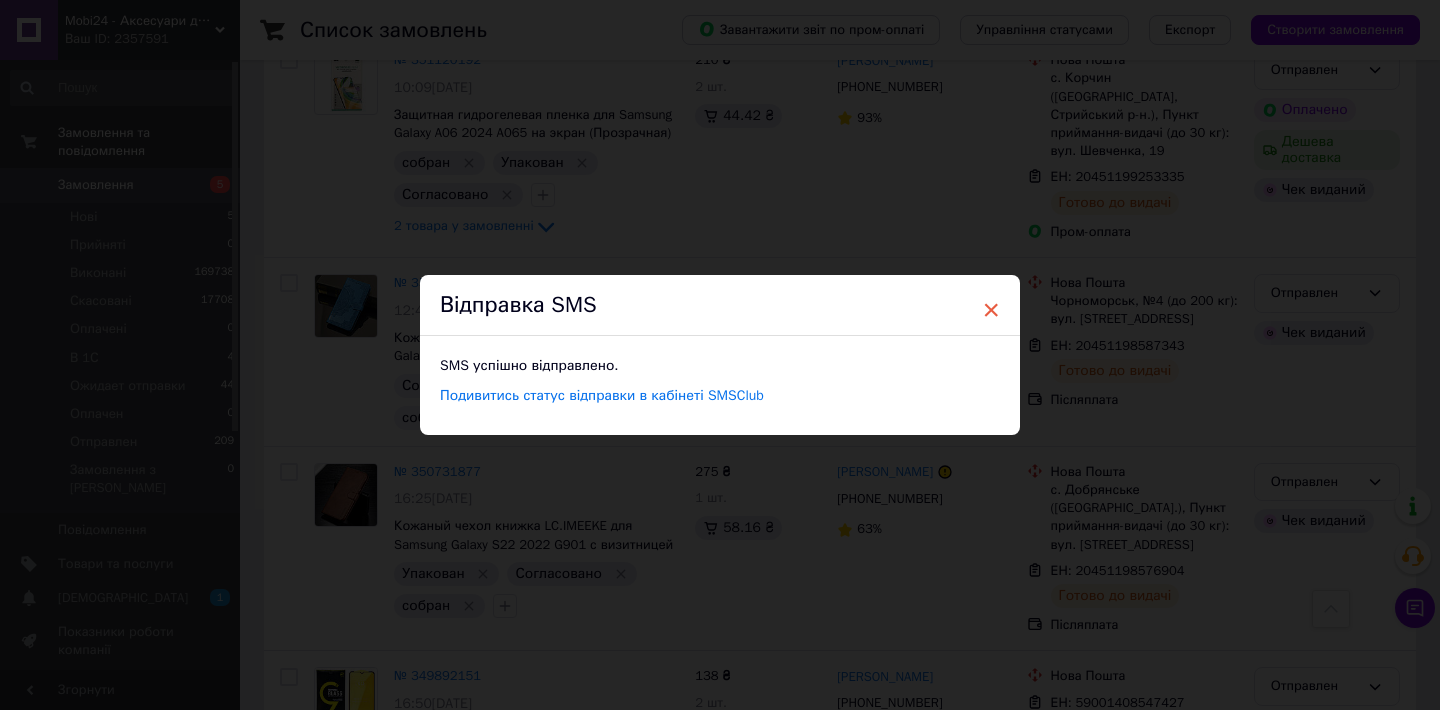 click on "×" at bounding box center [991, 310] 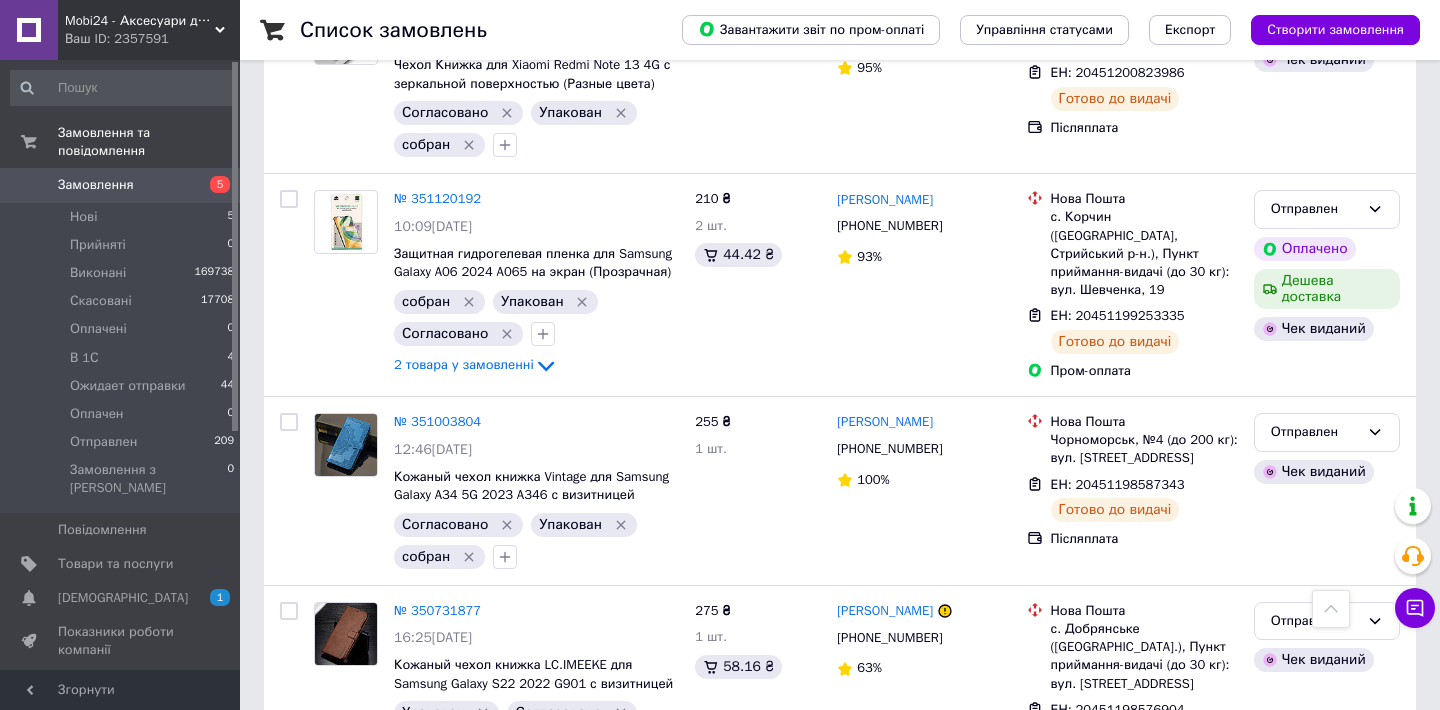 scroll, scrollTop: 7687, scrollLeft: 0, axis: vertical 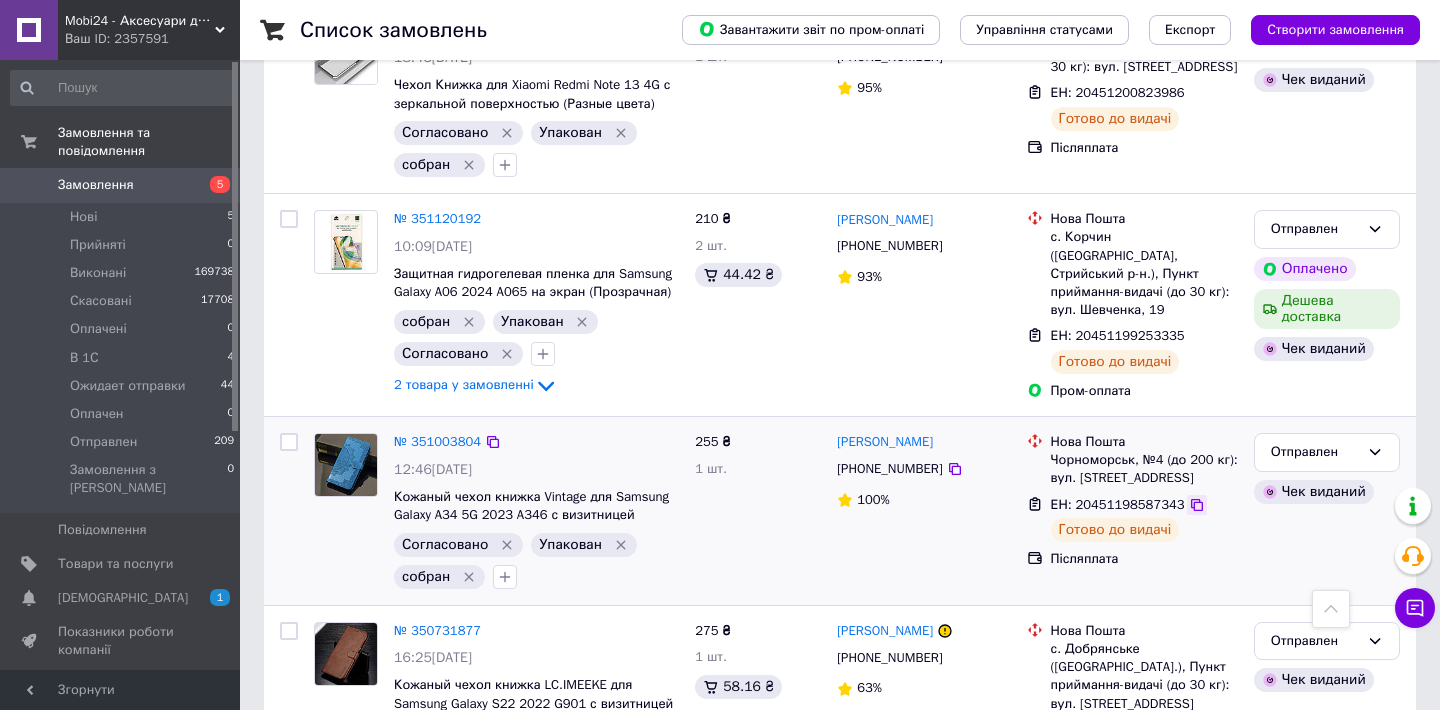 click at bounding box center [1197, 505] 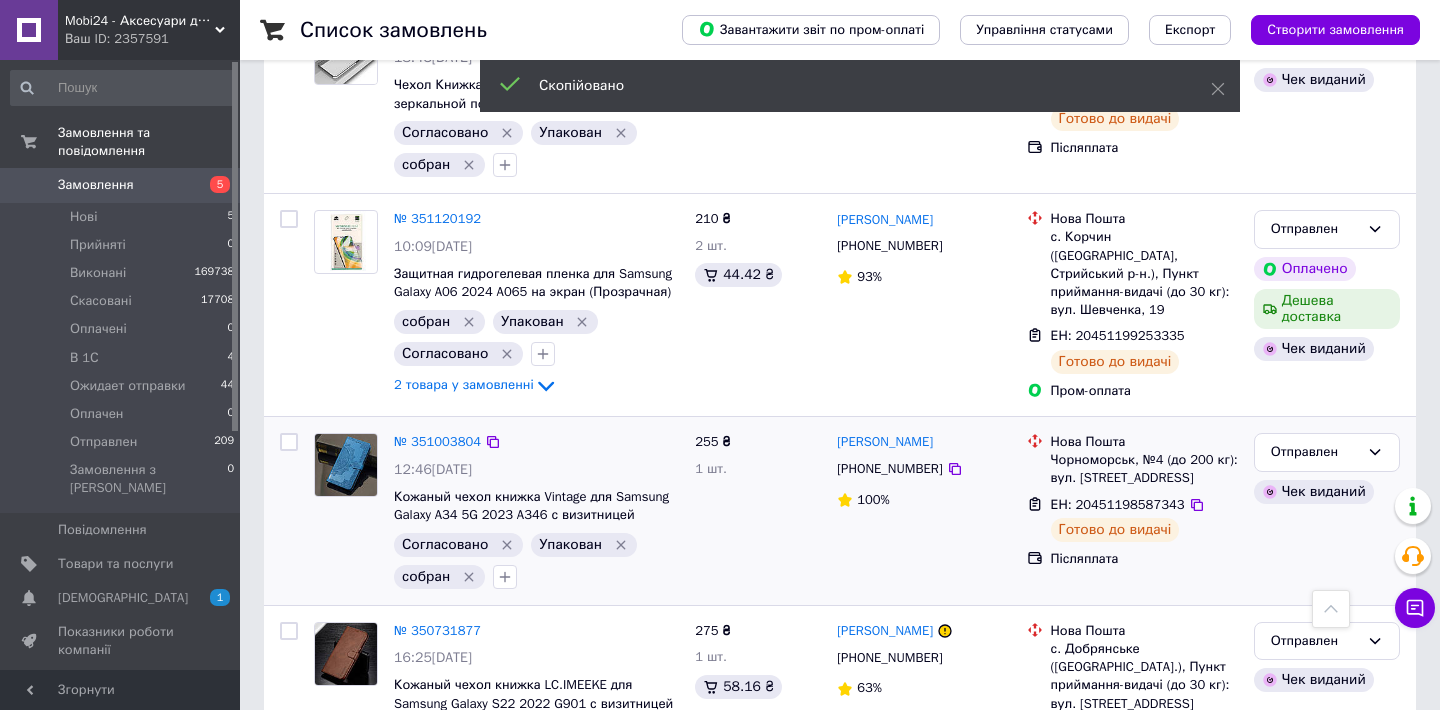 click on "+380955284914" at bounding box center (889, 468) 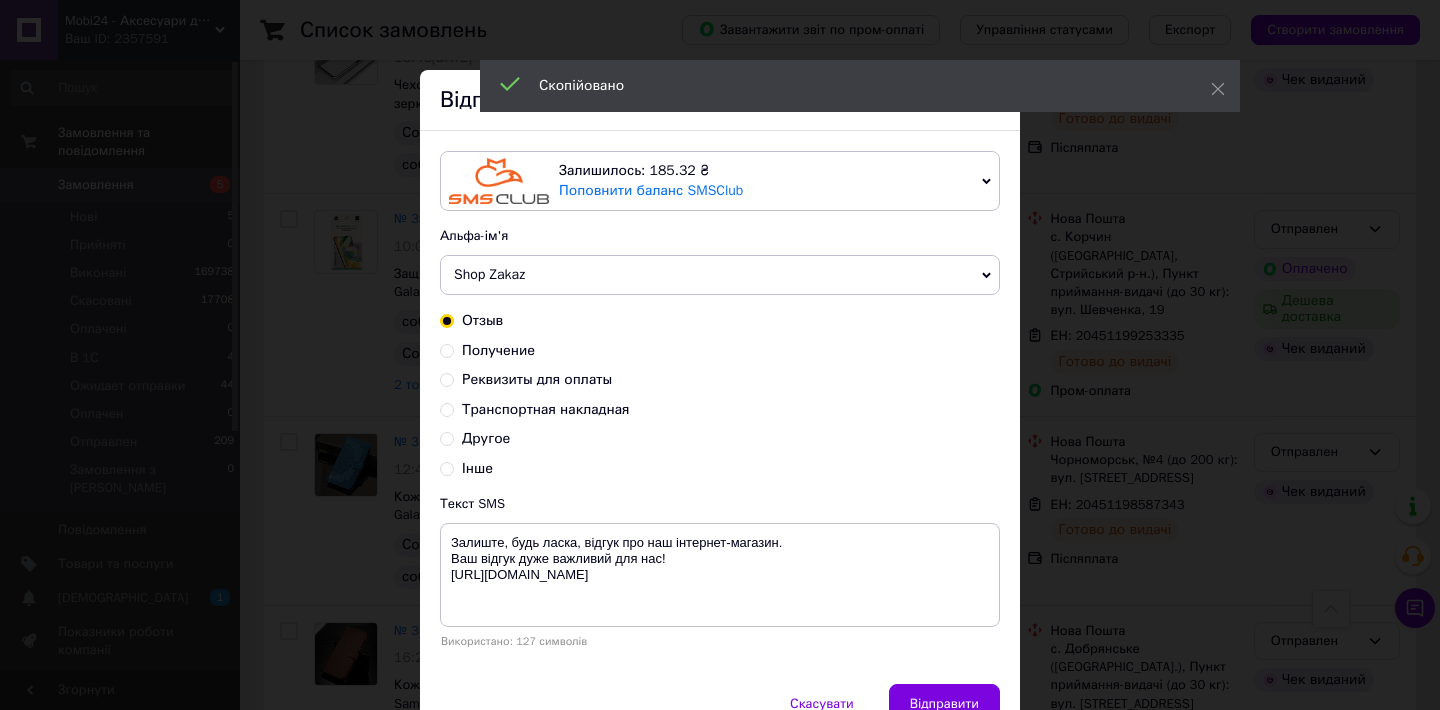 click on "Получение" at bounding box center (447, 349) 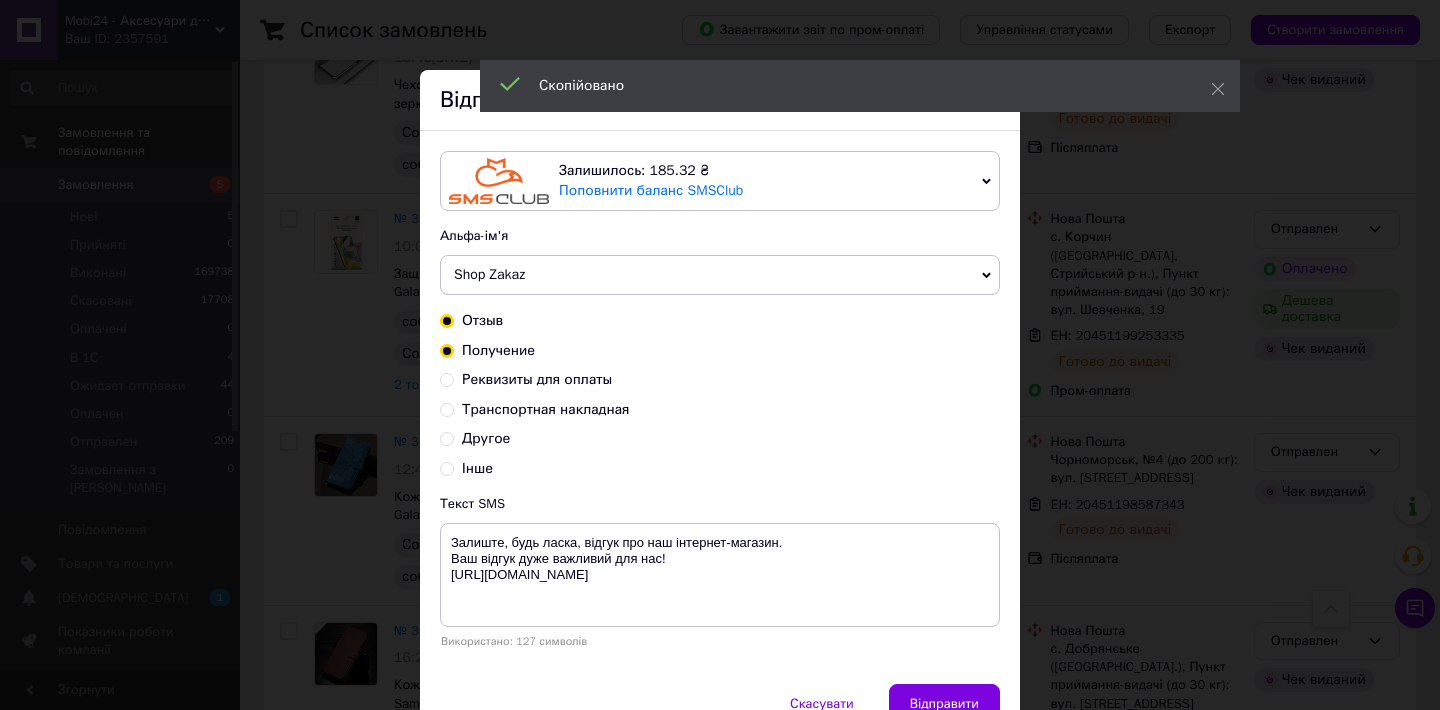 radio on "true" 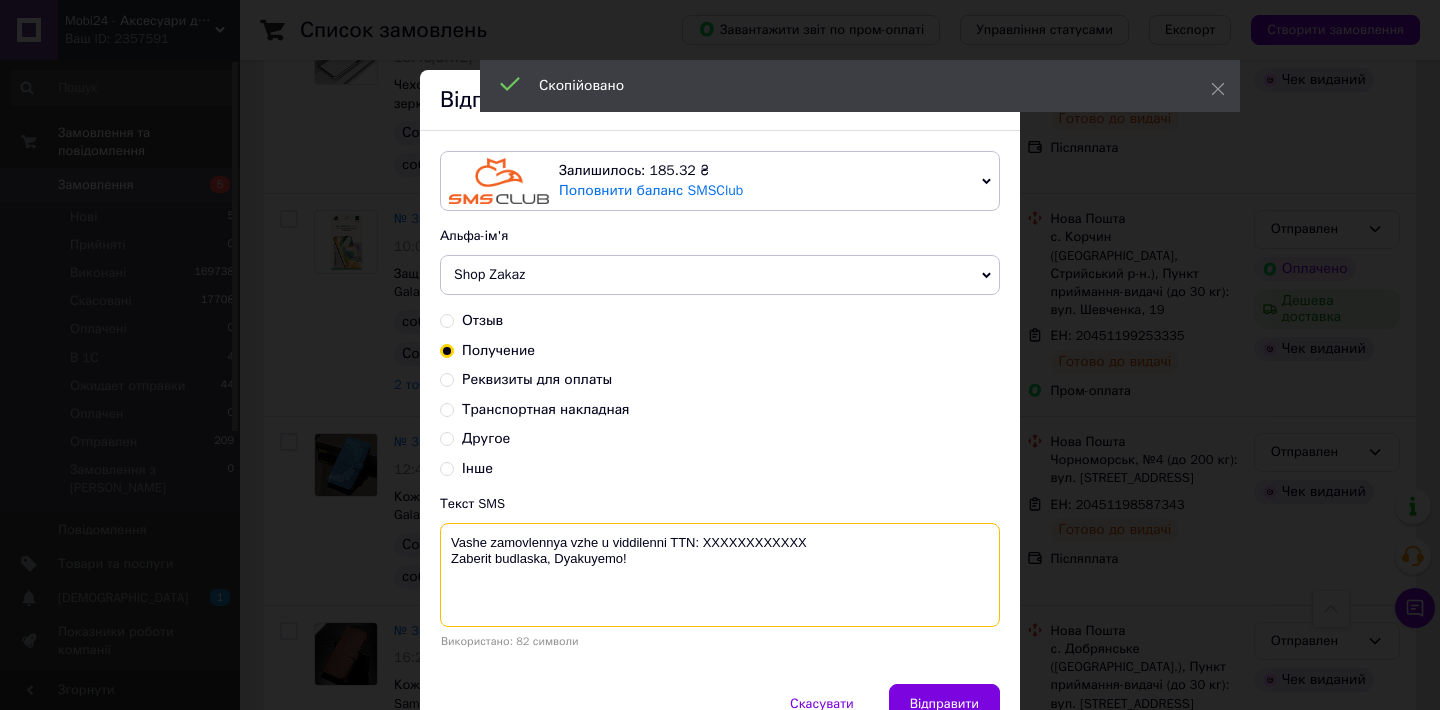 click on "Vashe zamovlennya vzhe u viddilenni TTN: XXXXXXXXXXXX
Zaberit budlaska, Dyakuyemo!" at bounding box center [720, 575] 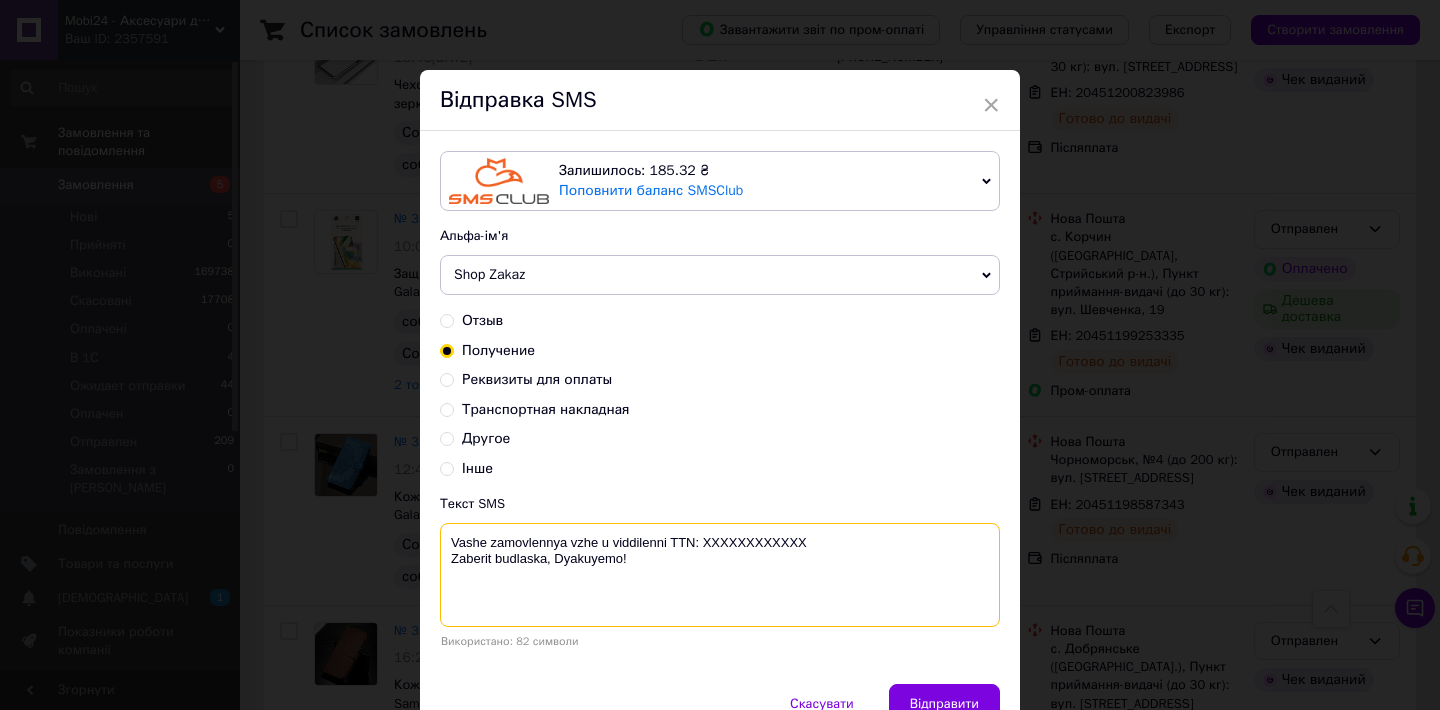 paste on "20451198587343" 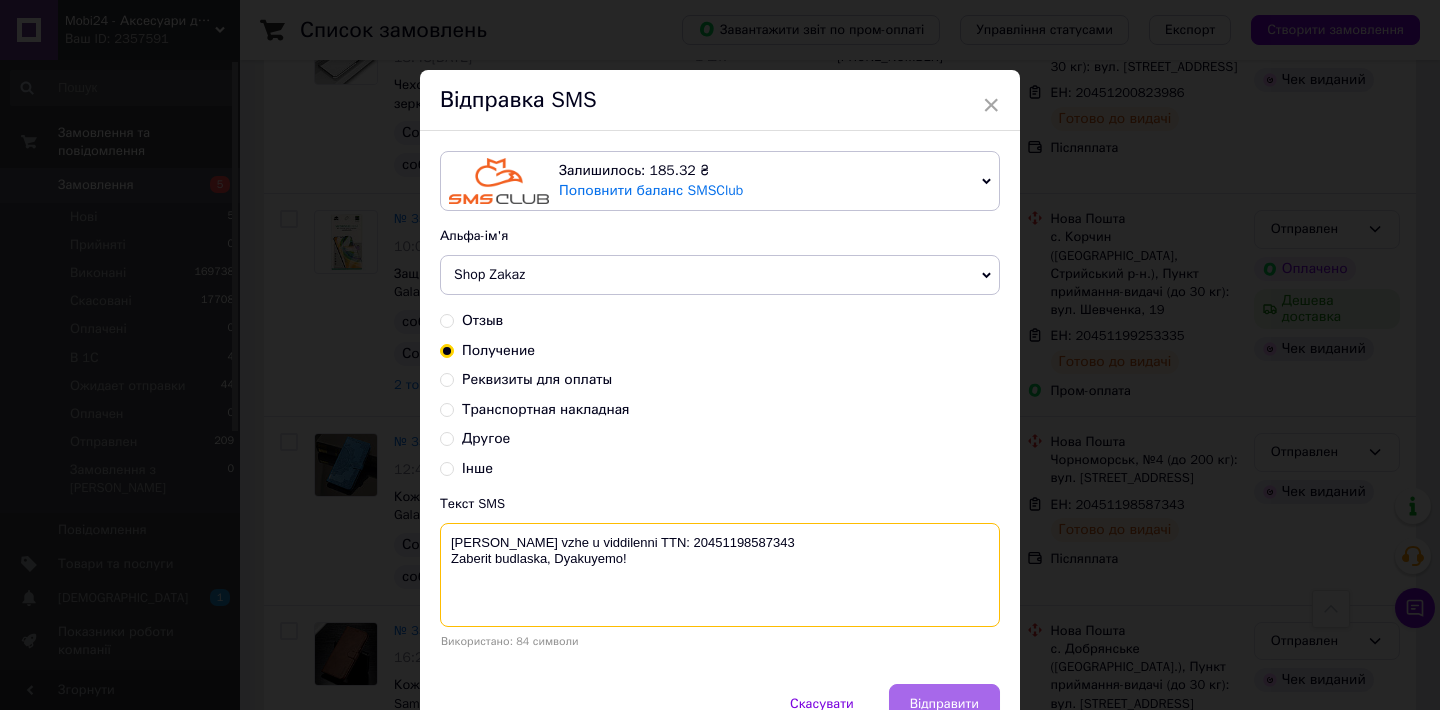 type on "Vashe zamovlennya vzhe u viddilenni TTN: 20451198587343
Zaberit budlaska, Dyakuyemo!" 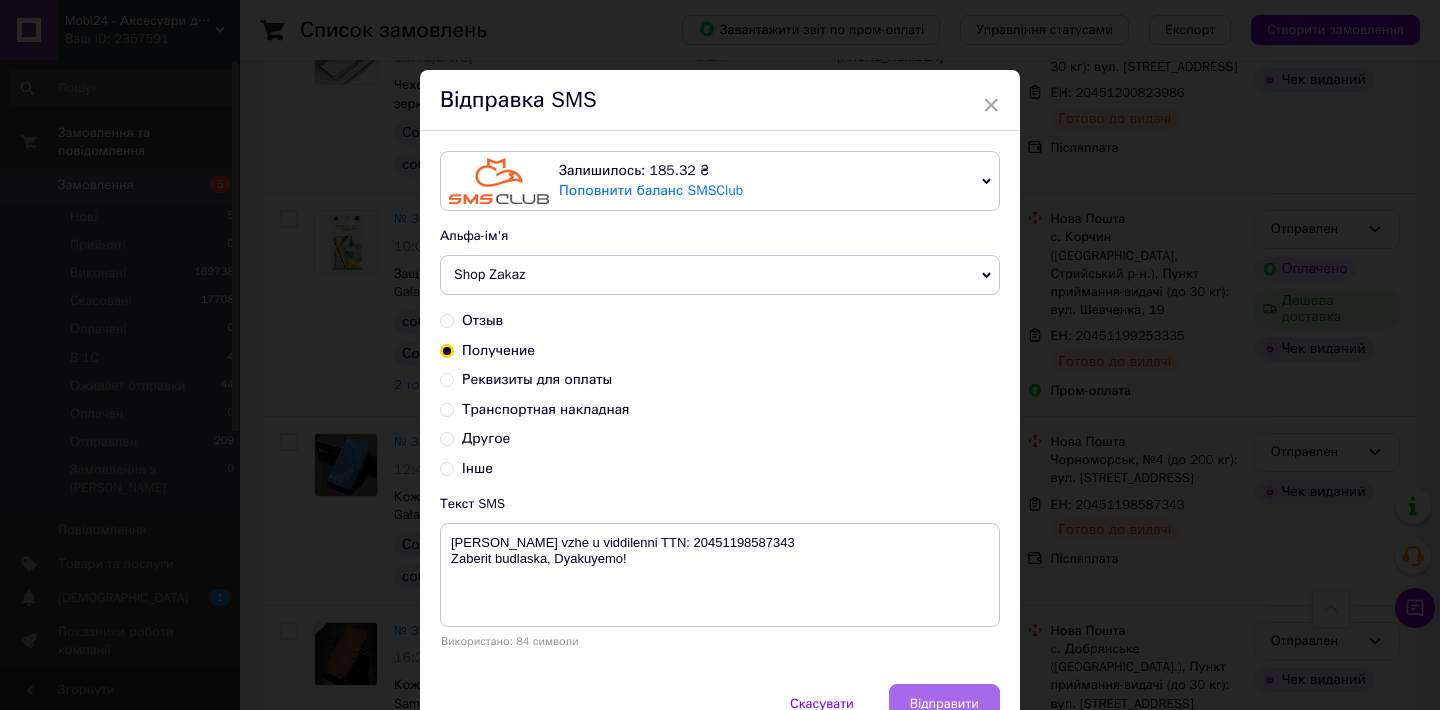 click on "Відправити" at bounding box center [944, 704] 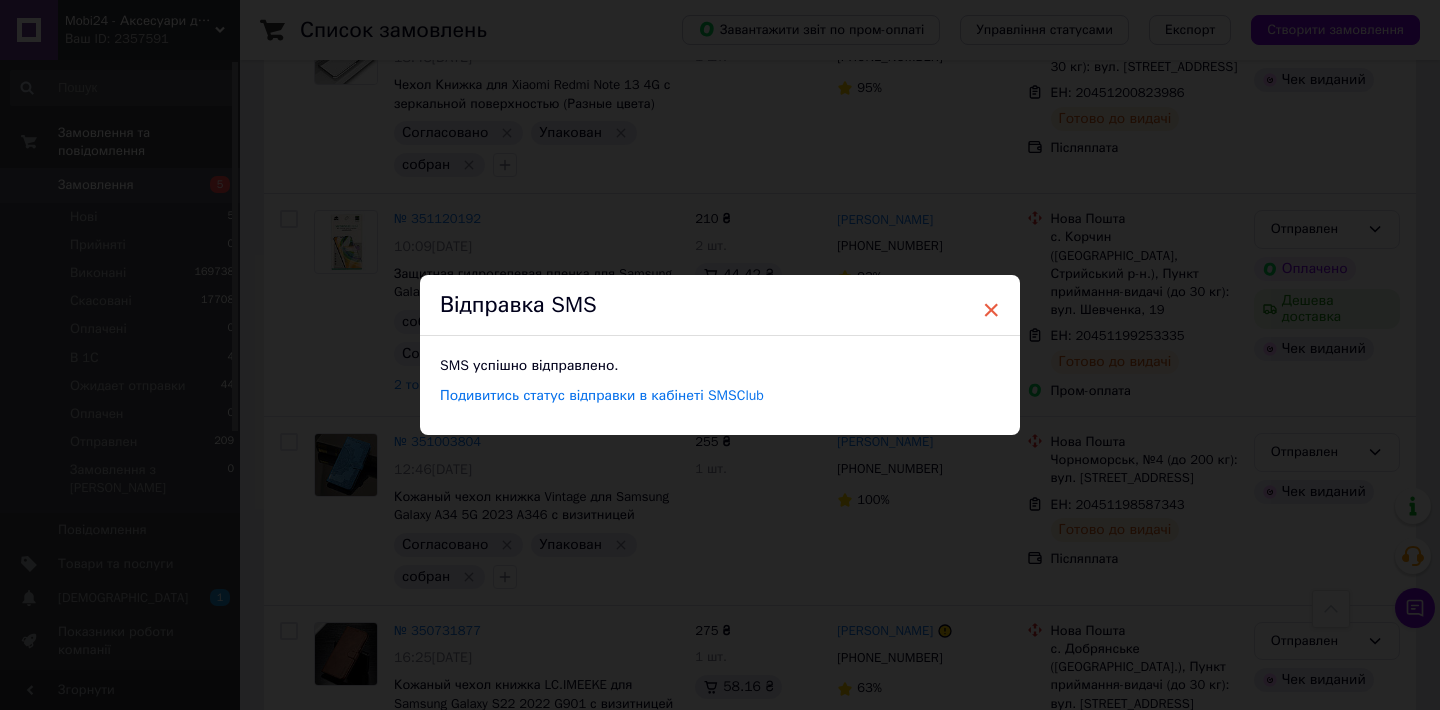 click on "×" at bounding box center [991, 310] 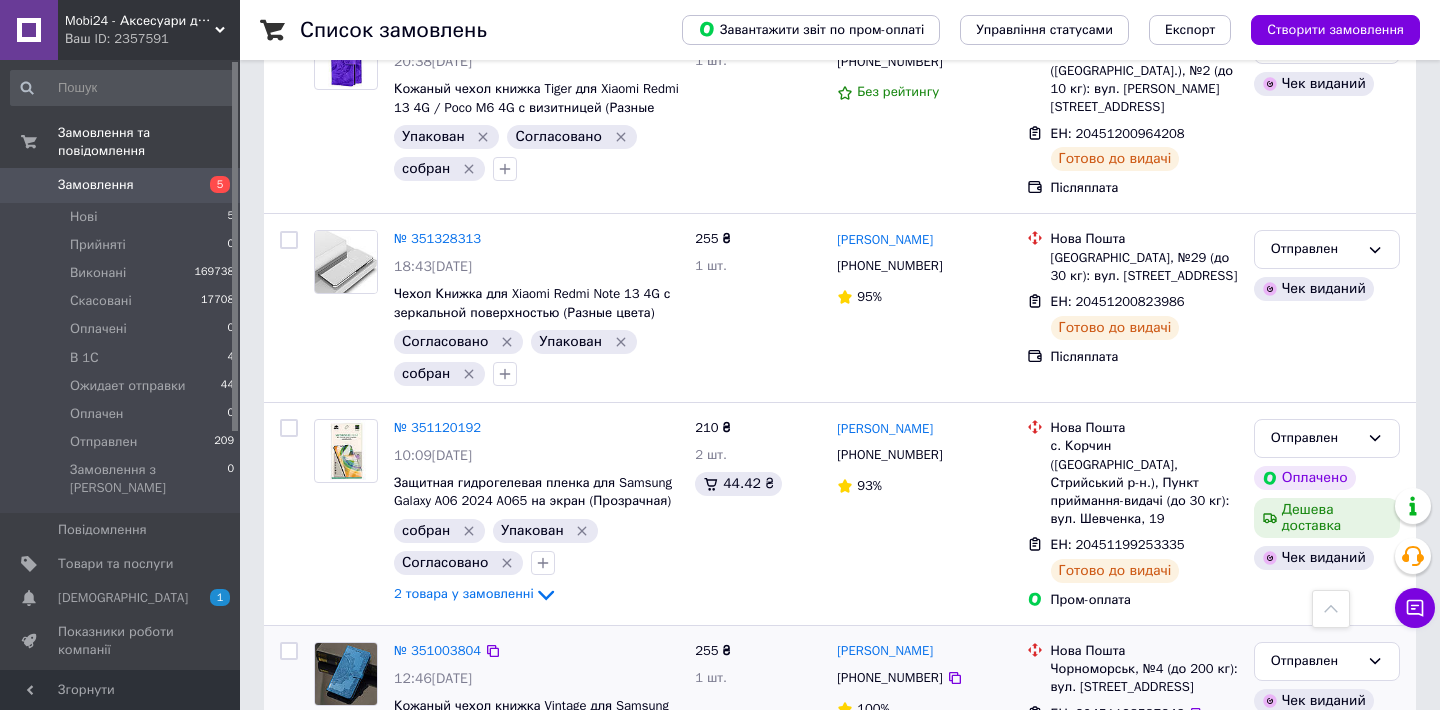 scroll, scrollTop: 7442, scrollLeft: 0, axis: vertical 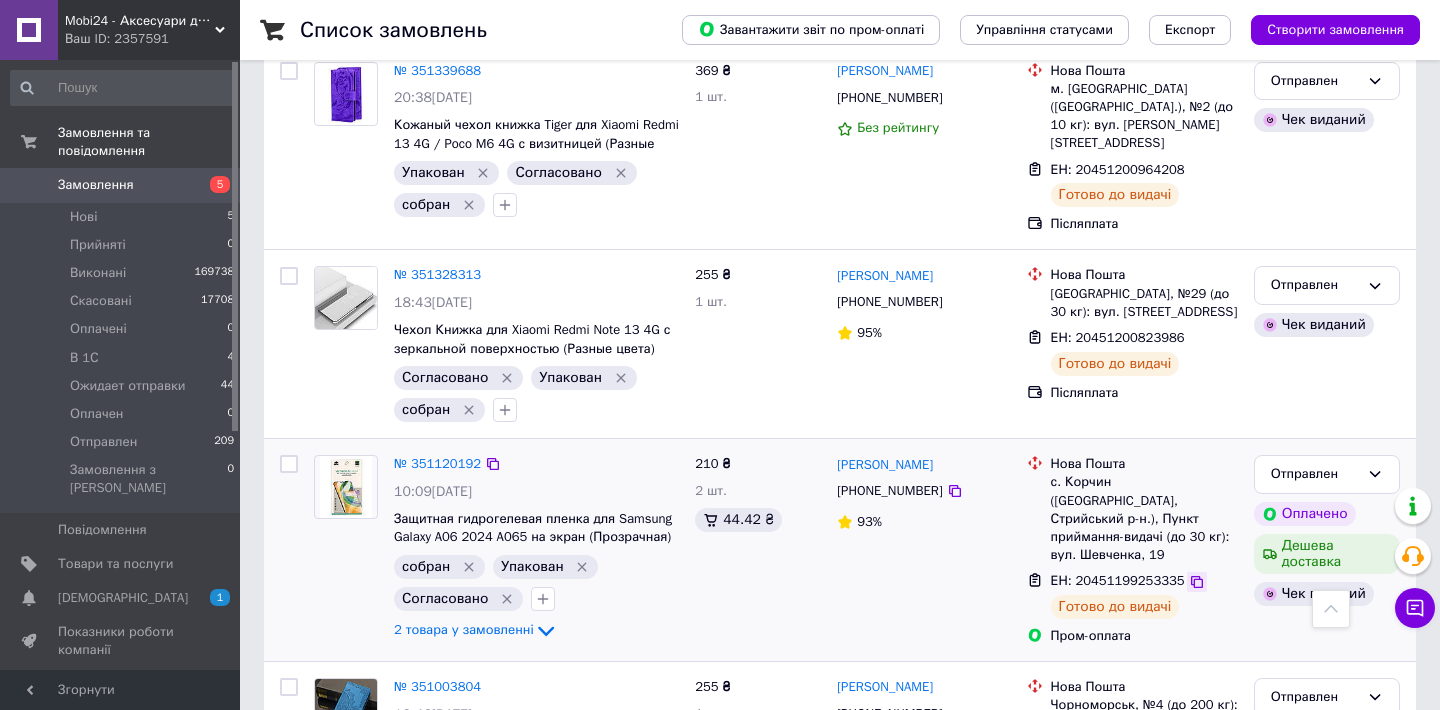 click 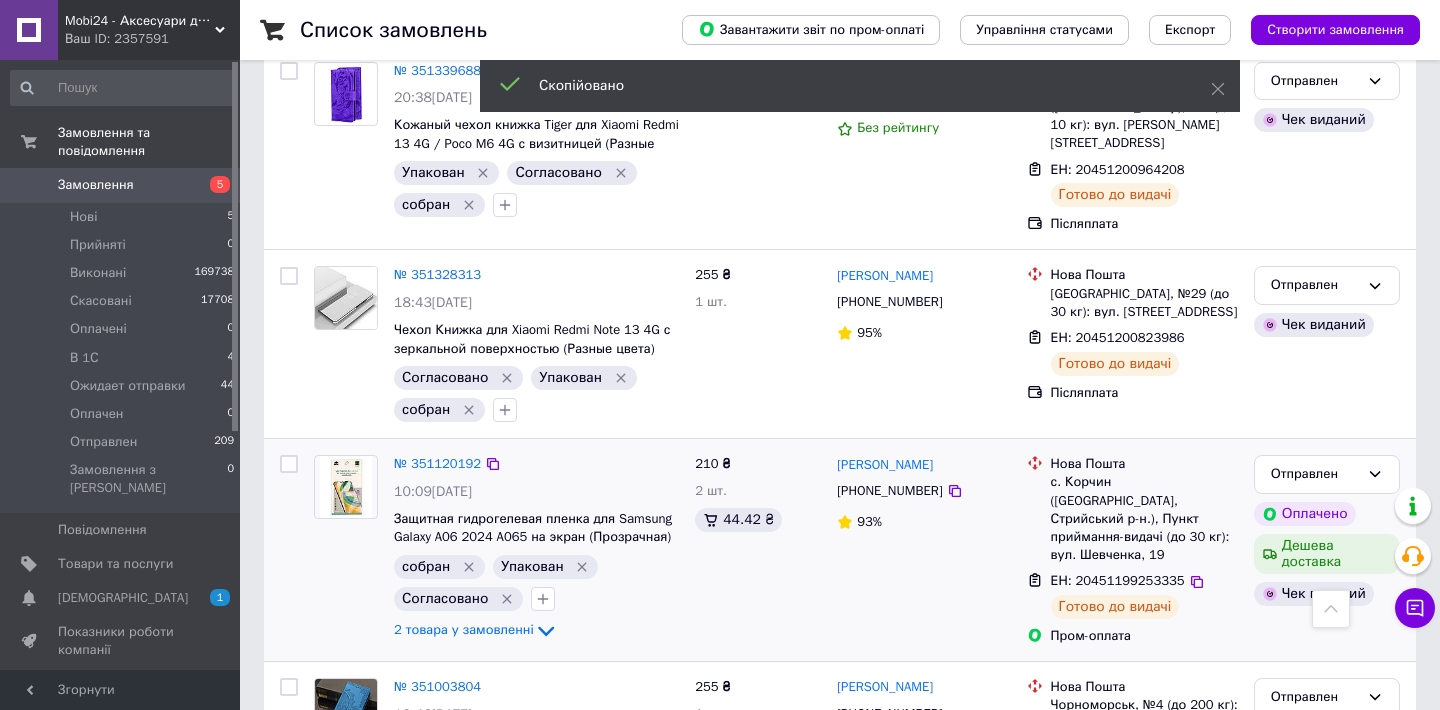 click on "+380502006514" at bounding box center [889, 490] 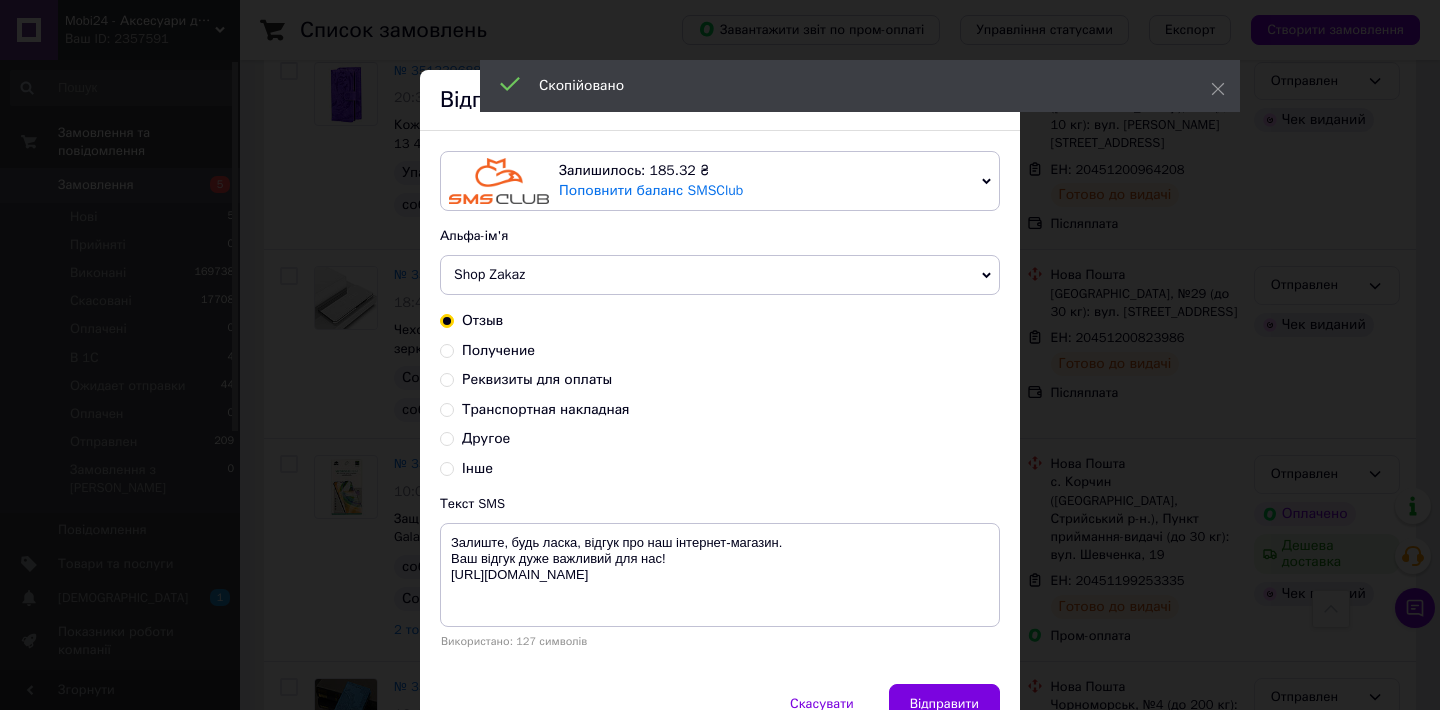 click on "Получение" at bounding box center [447, 349] 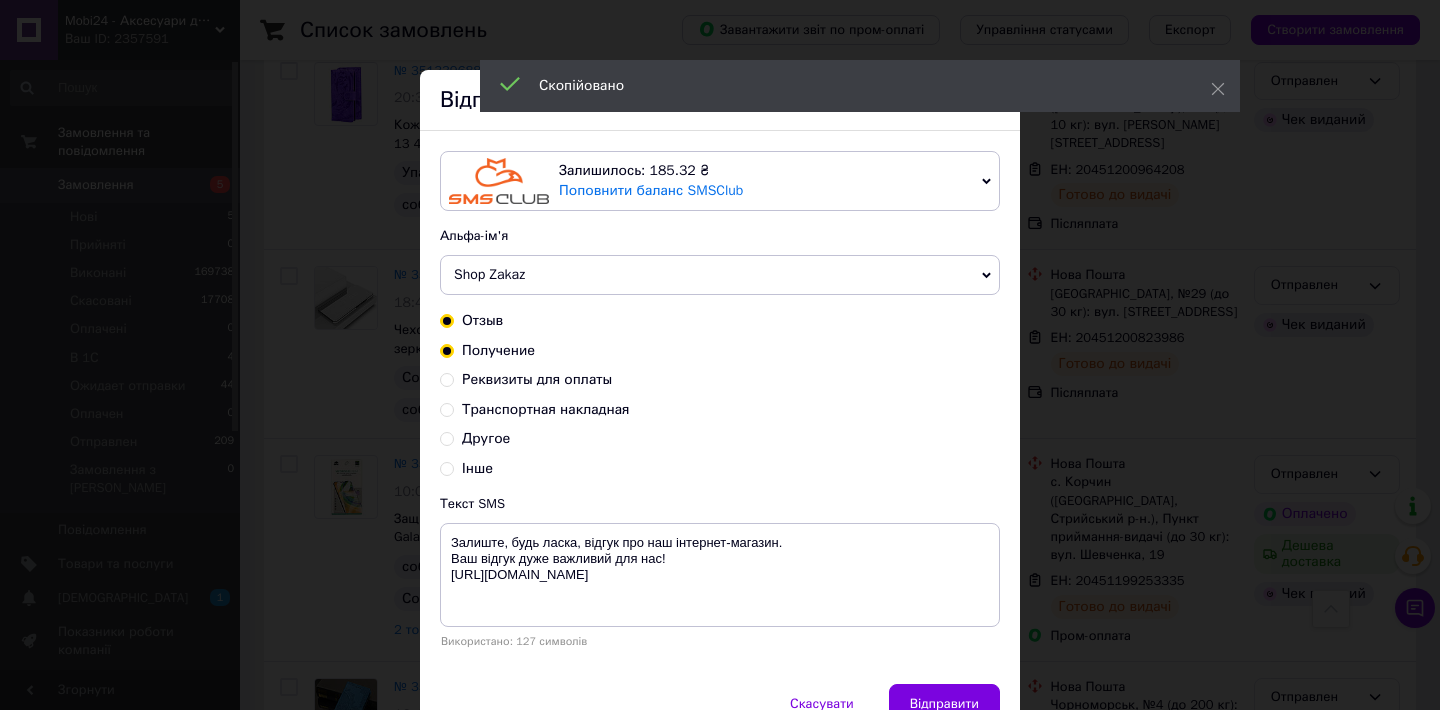 radio on "false" 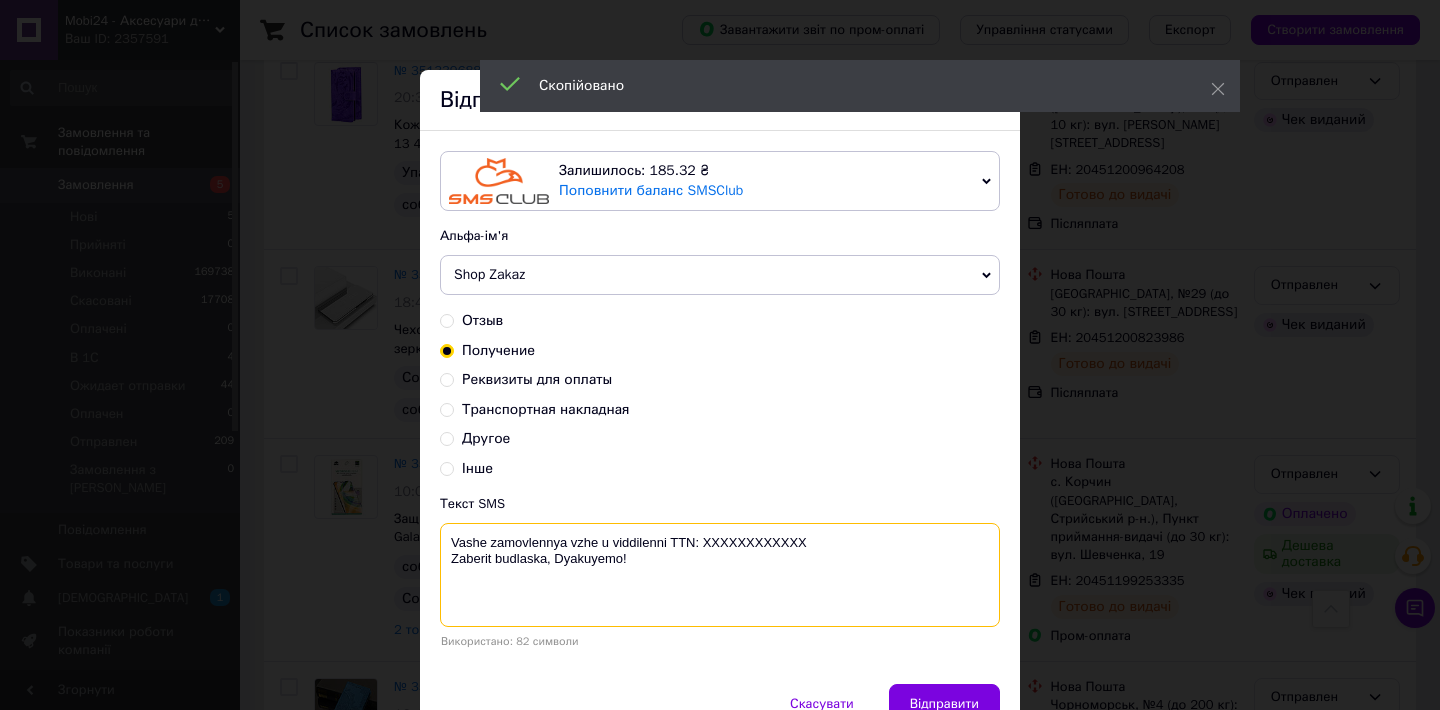 click on "Vashe zamovlennya vzhe u viddilenni TTN: XXXXXXXXXXXX
Zaberit budlaska, Dyakuyemo!" at bounding box center (720, 575) 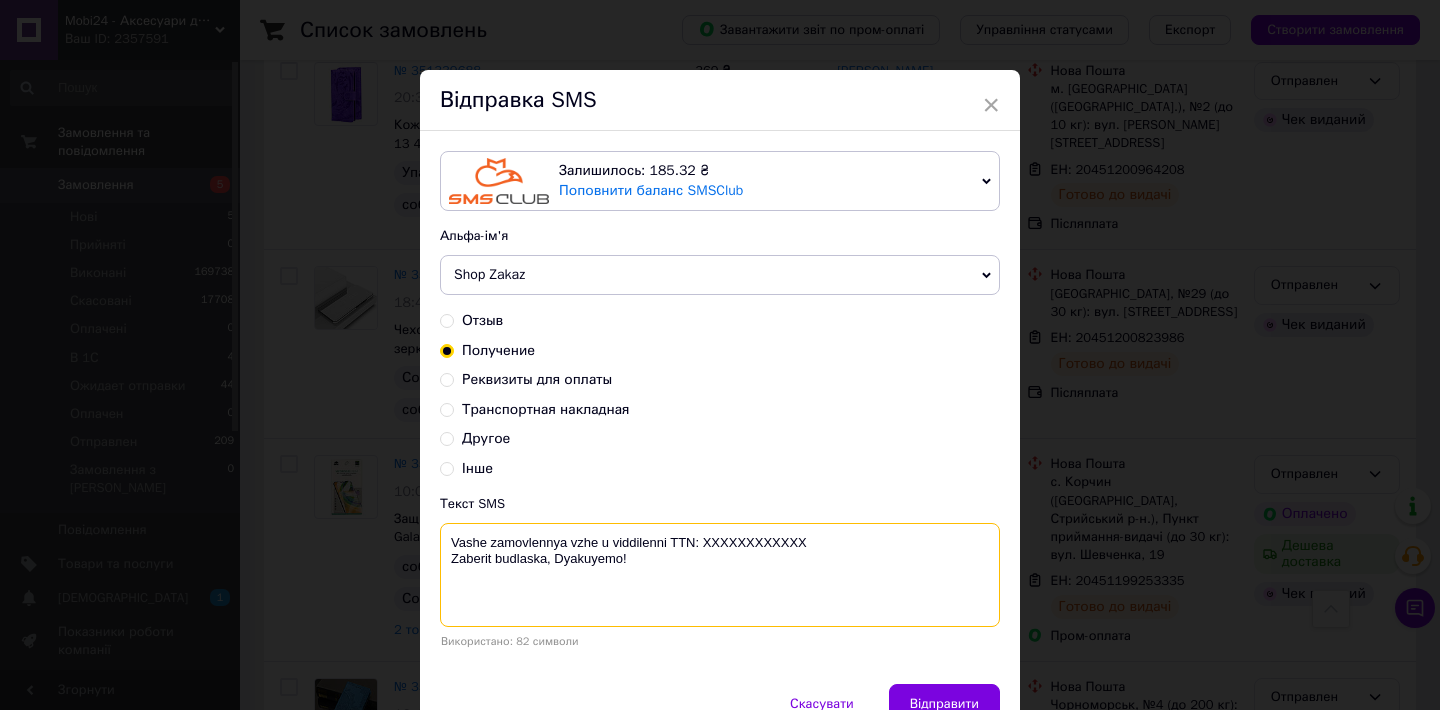 paste on "20451199253335" 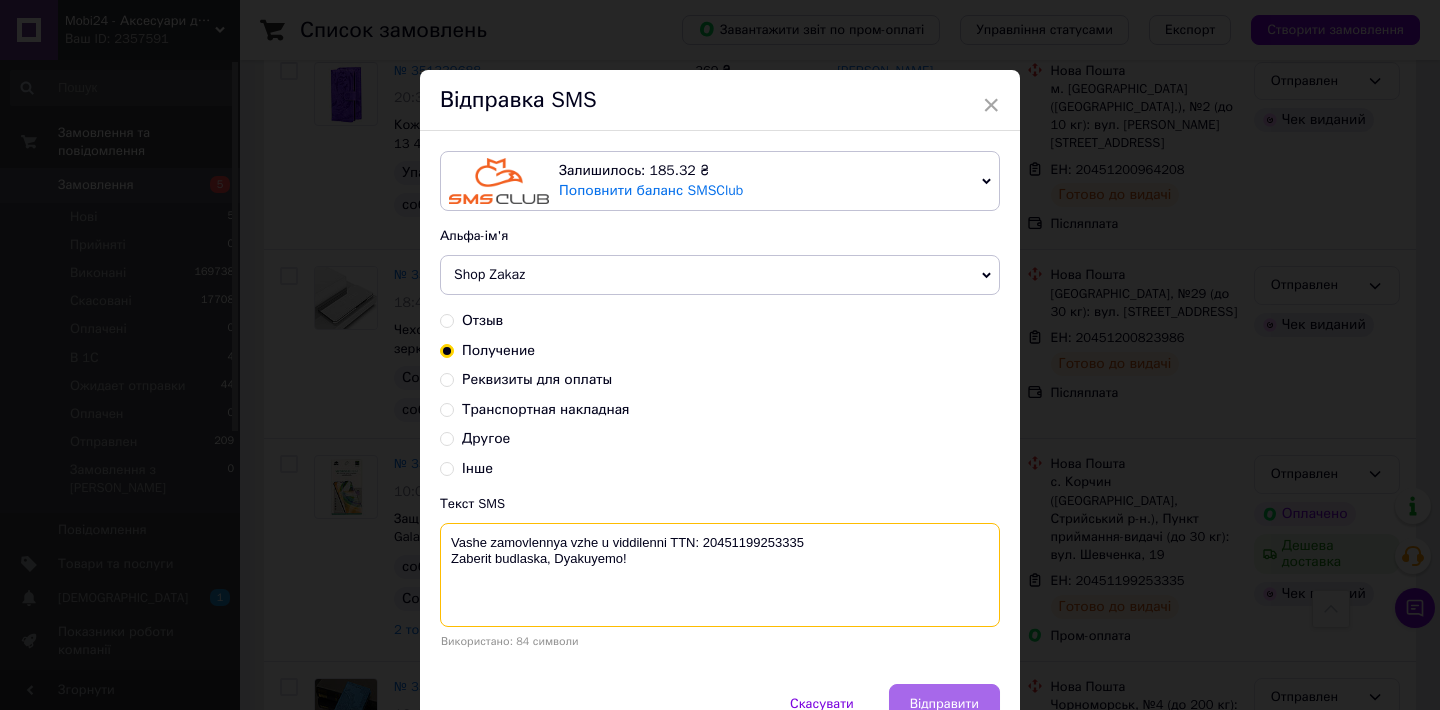 type on "Vashe zamovlennya vzhe u viddilenni TTN: 20451199253335
Zaberit budlaska, Dyakuyemo!" 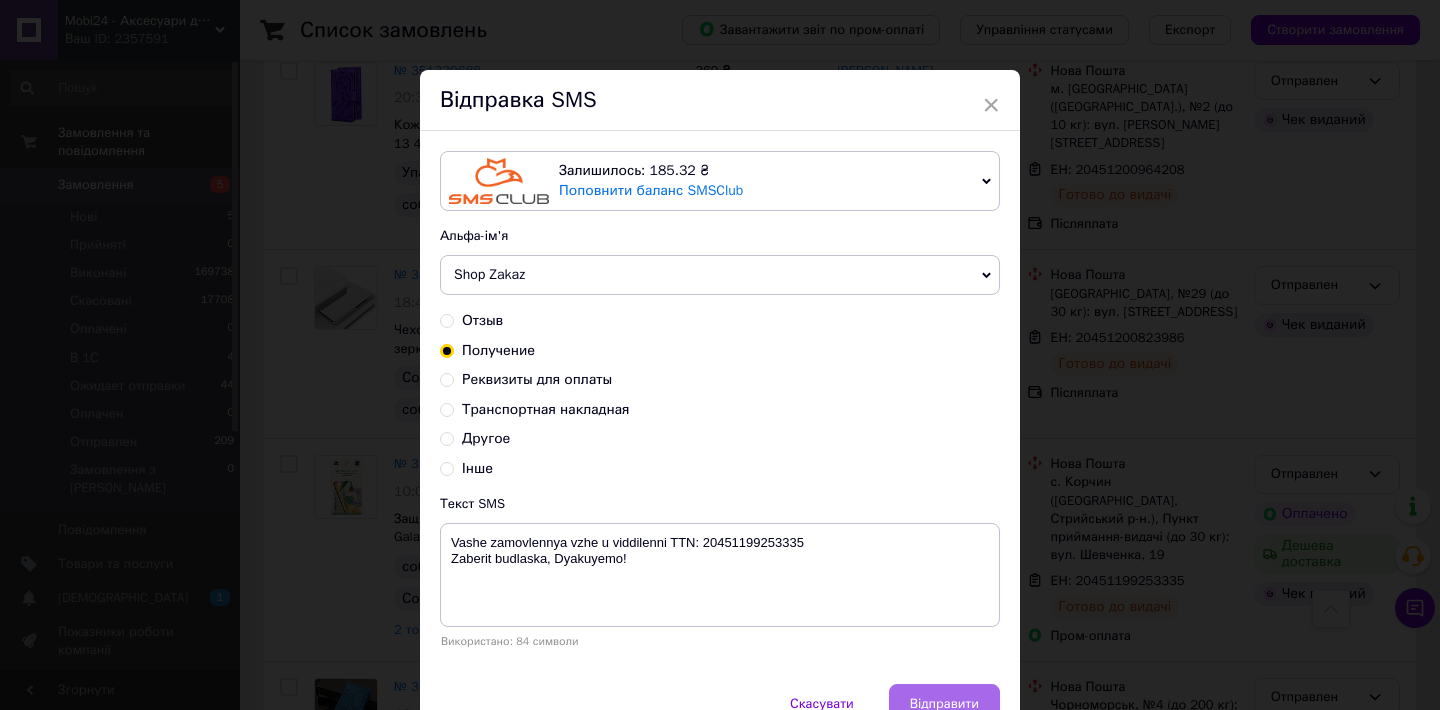 click on "Відправити" at bounding box center (944, 704) 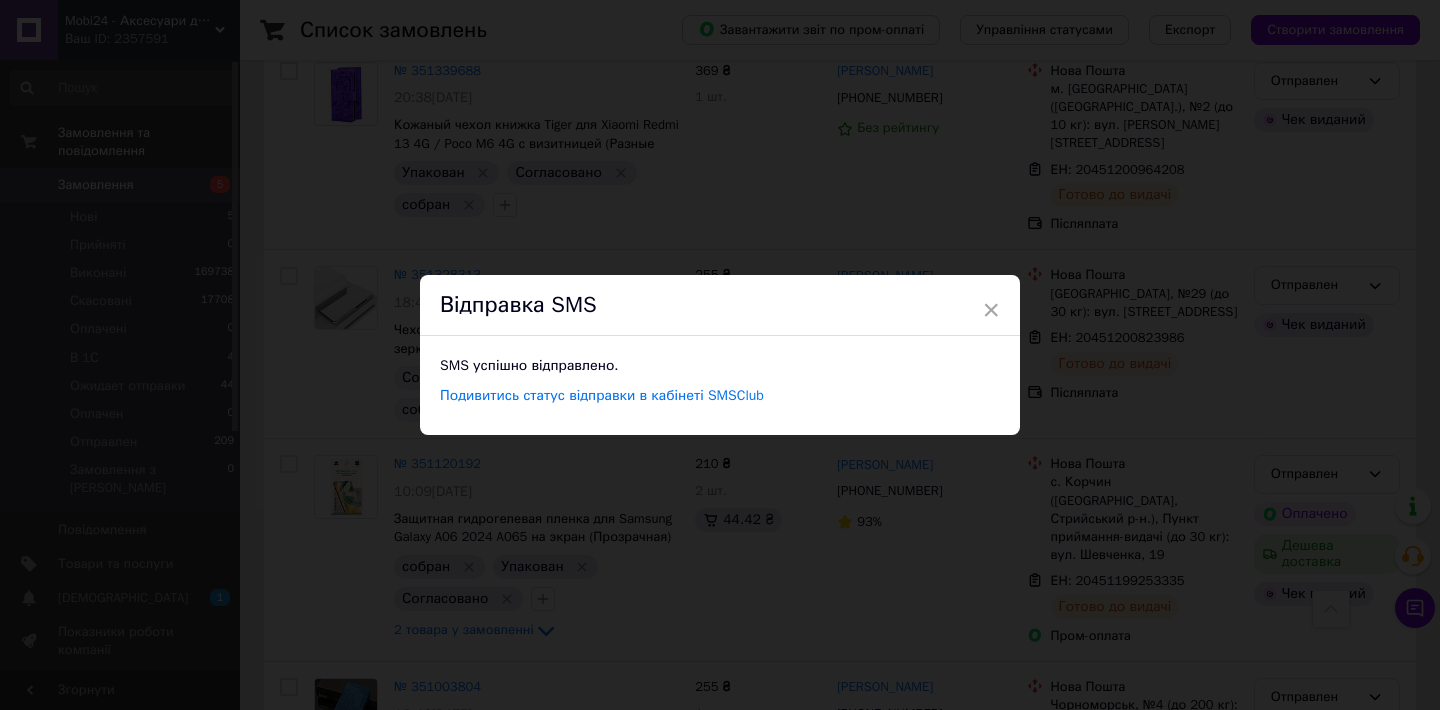 click on "×" at bounding box center [991, 310] 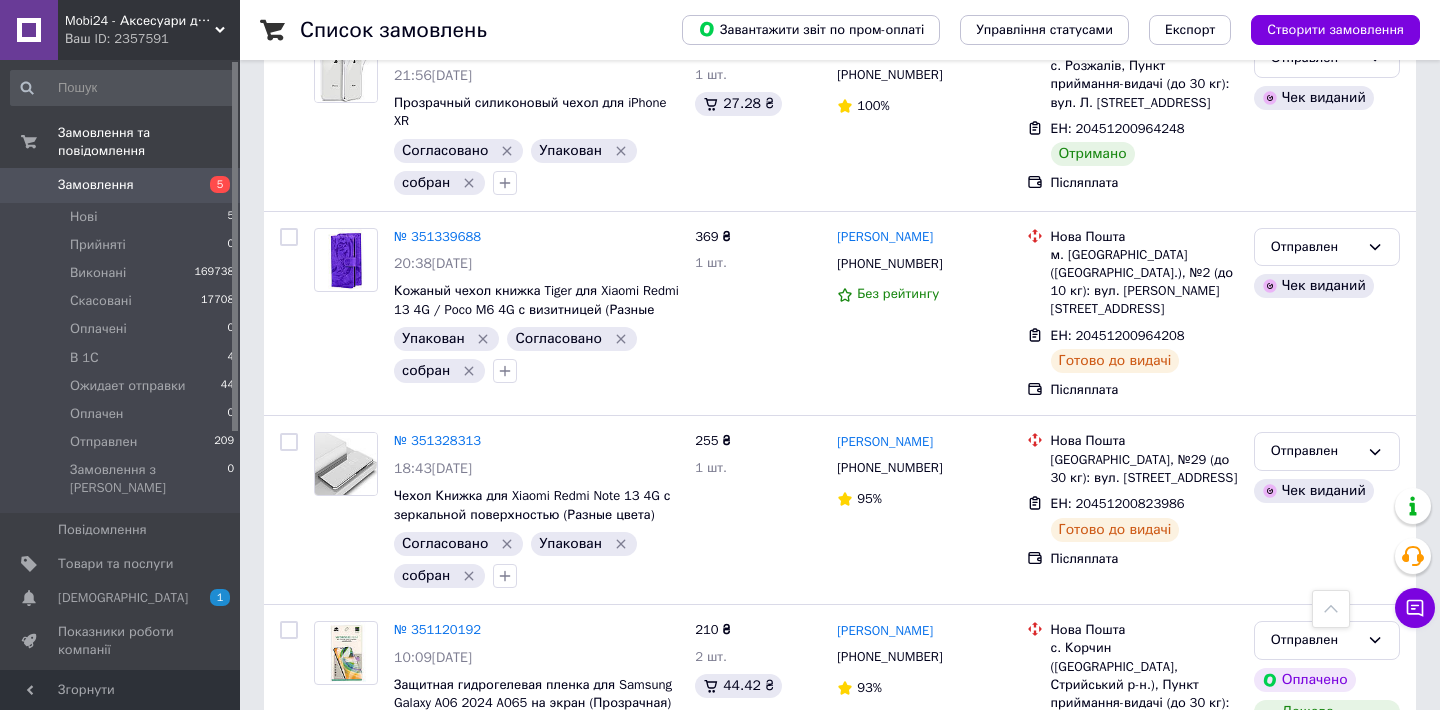 scroll, scrollTop: 7235, scrollLeft: 0, axis: vertical 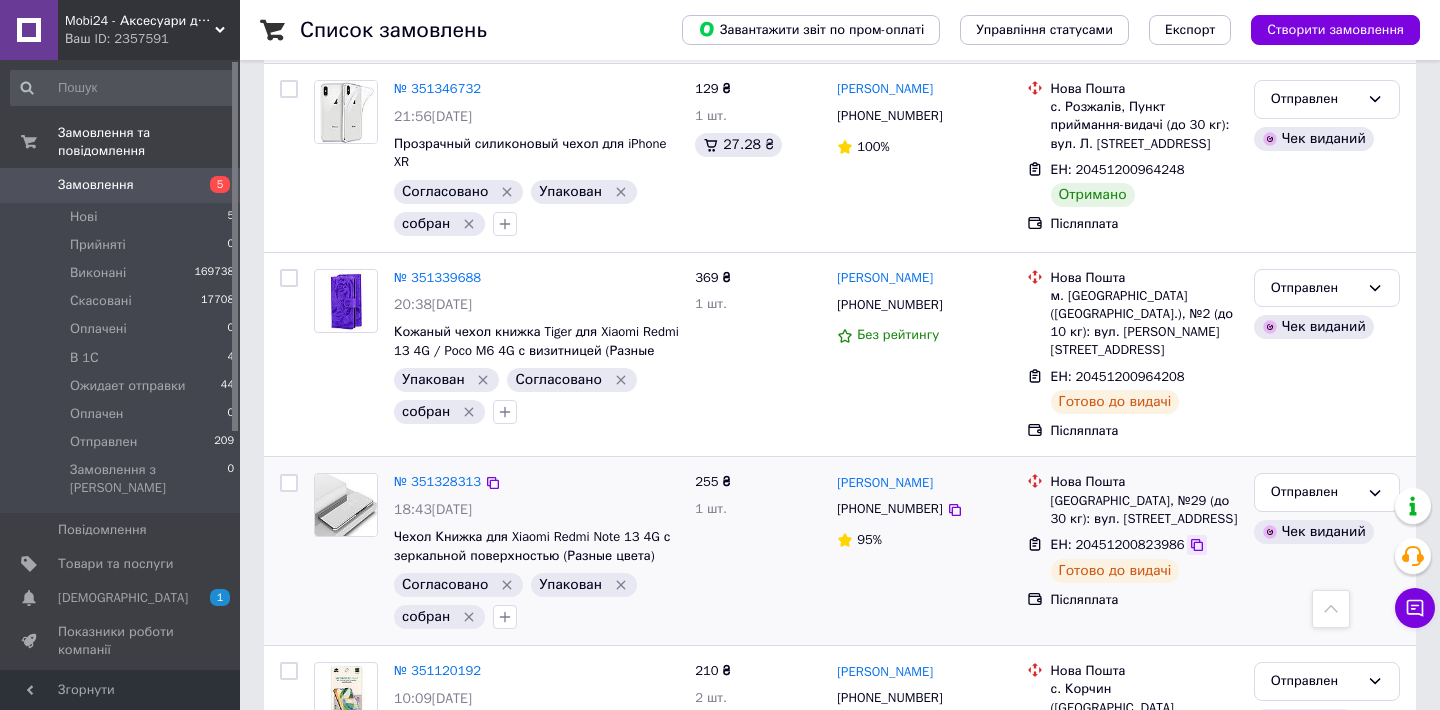 click 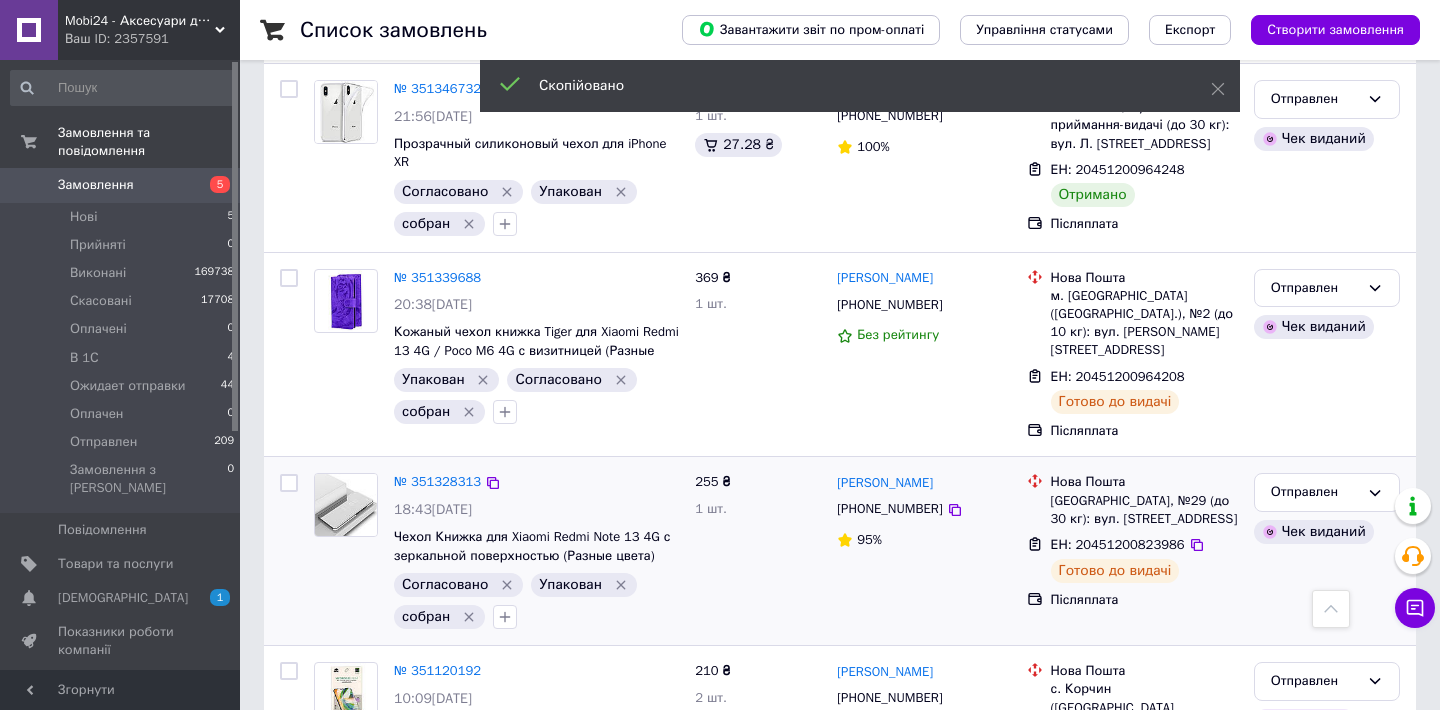 click on "+380970852874" at bounding box center (889, 508) 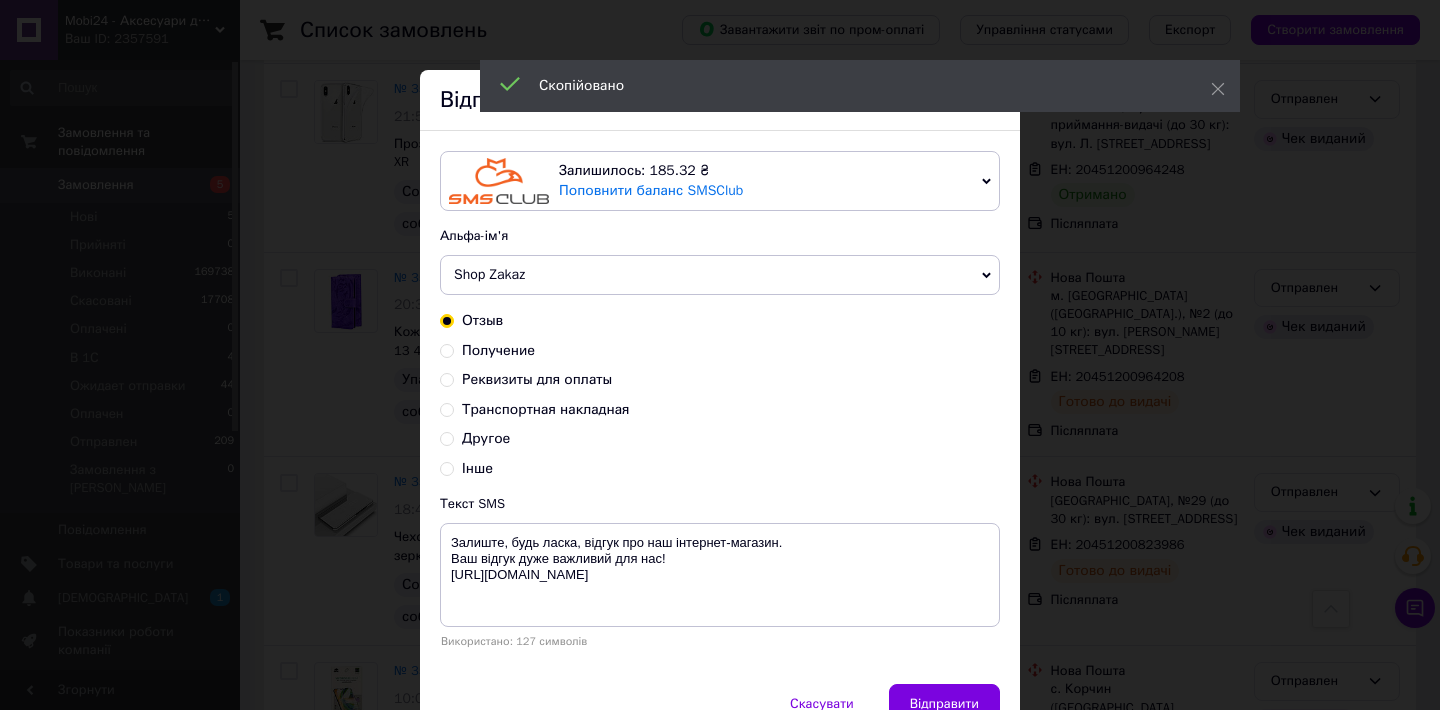 click on "Получение" at bounding box center (447, 349) 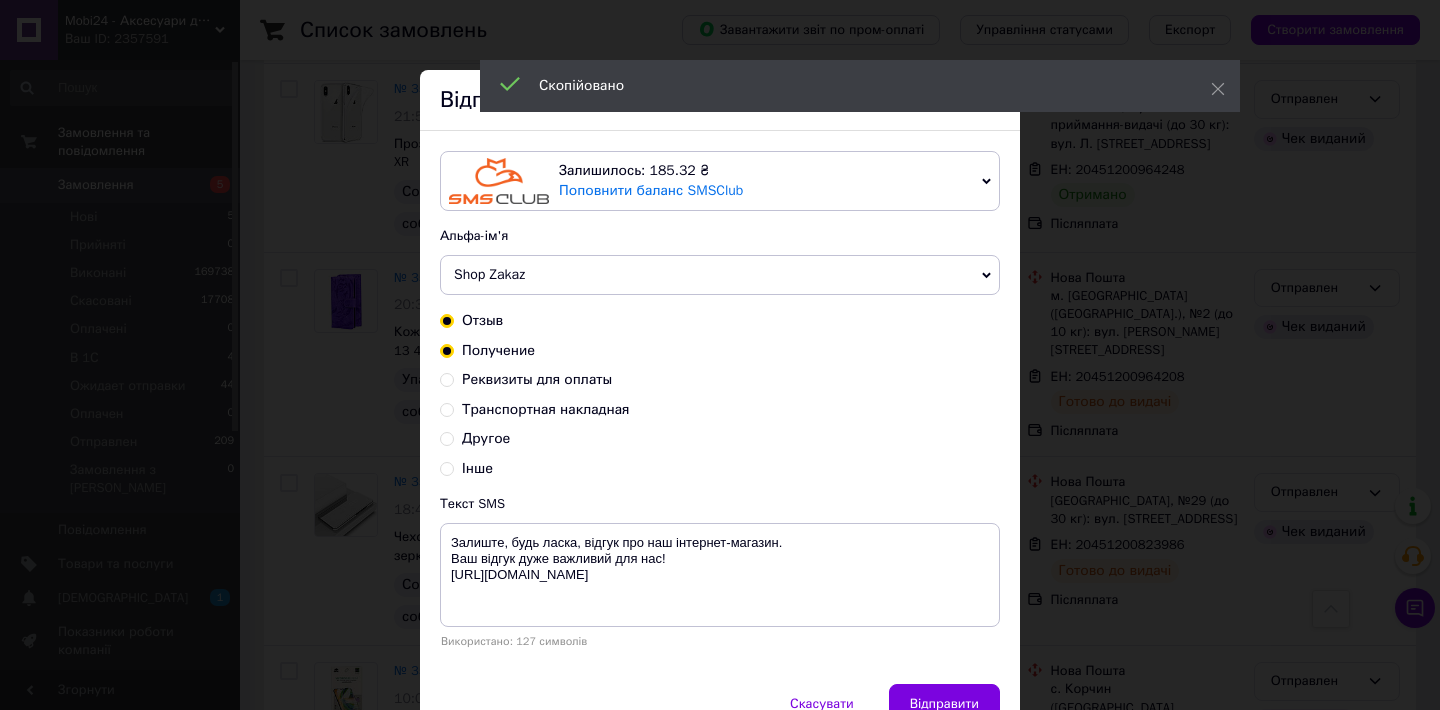 radio on "true" 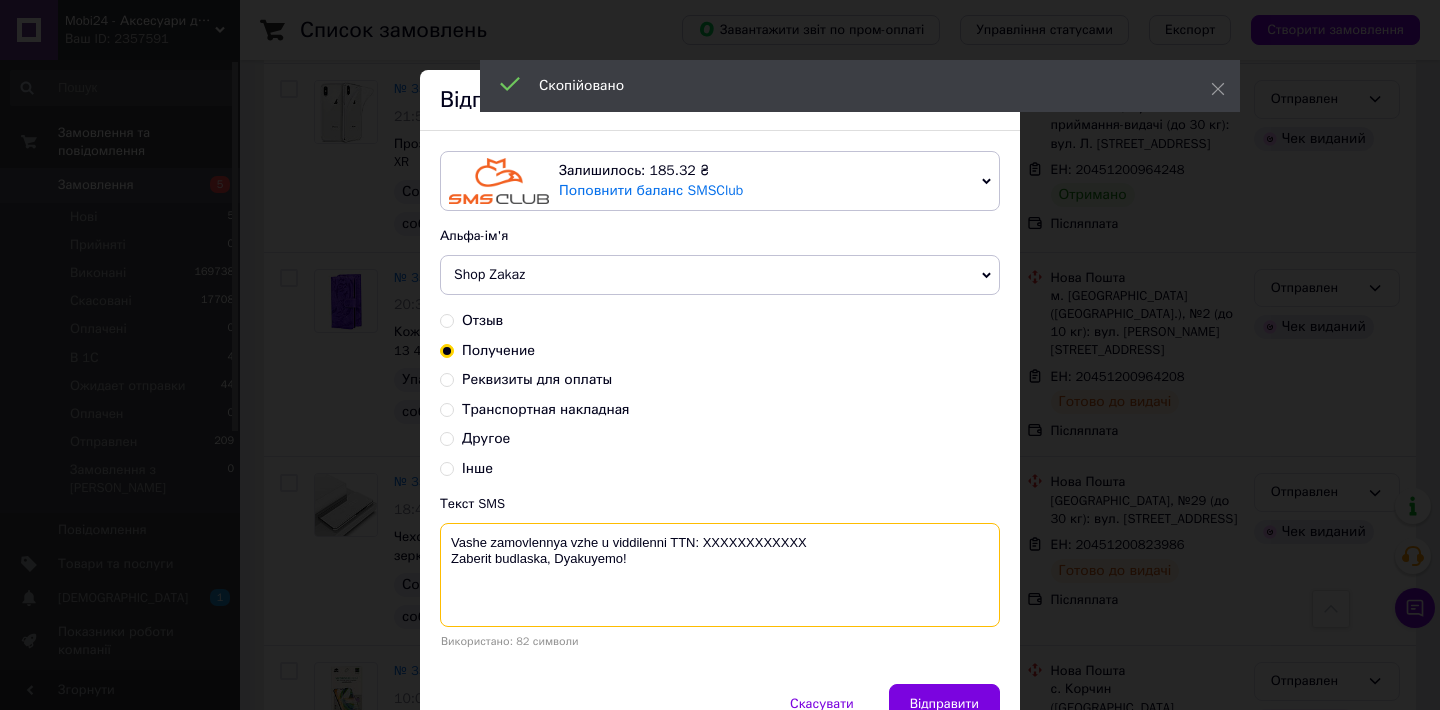 click on "Vashe zamovlennya vzhe u viddilenni TTN: XXXXXXXXXXXX
Zaberit budlaska, Dyakuyemo!" at bounding box center [720, 575] 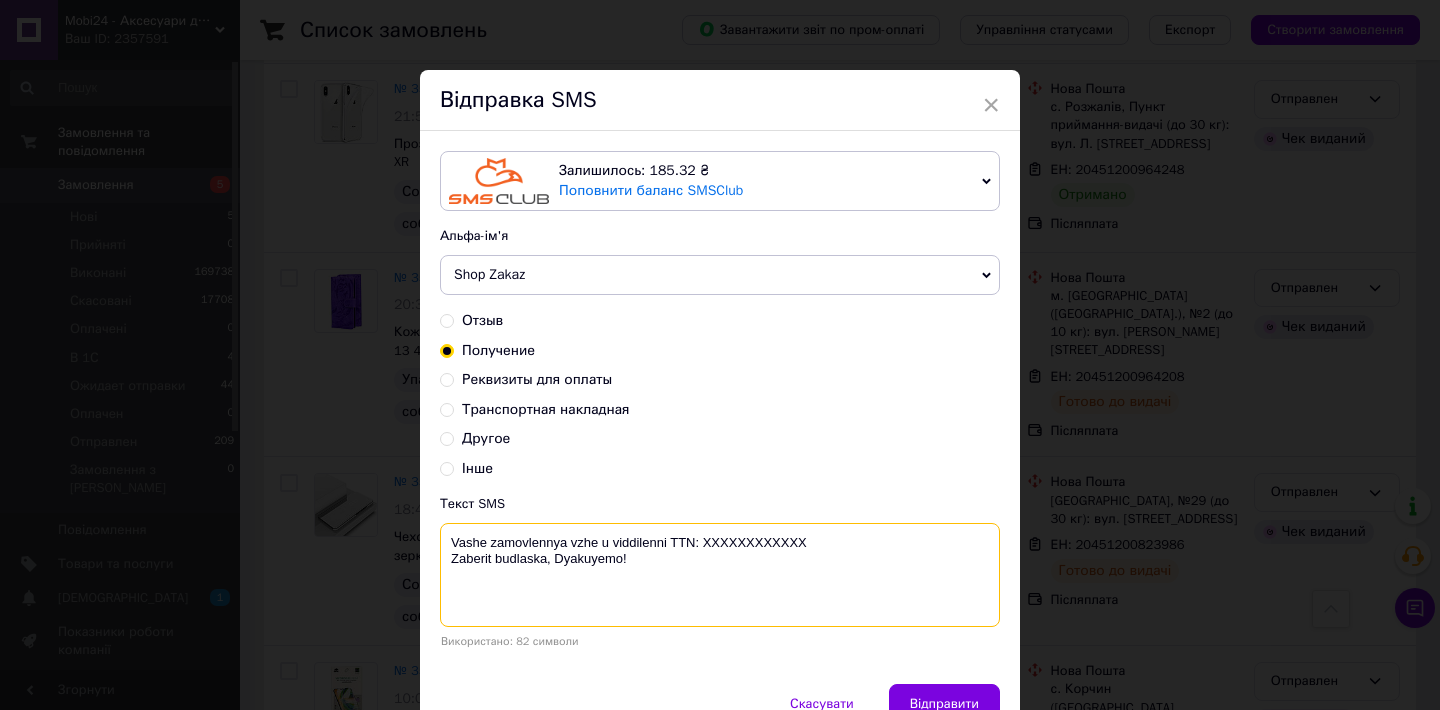 paste on "20451200823986" 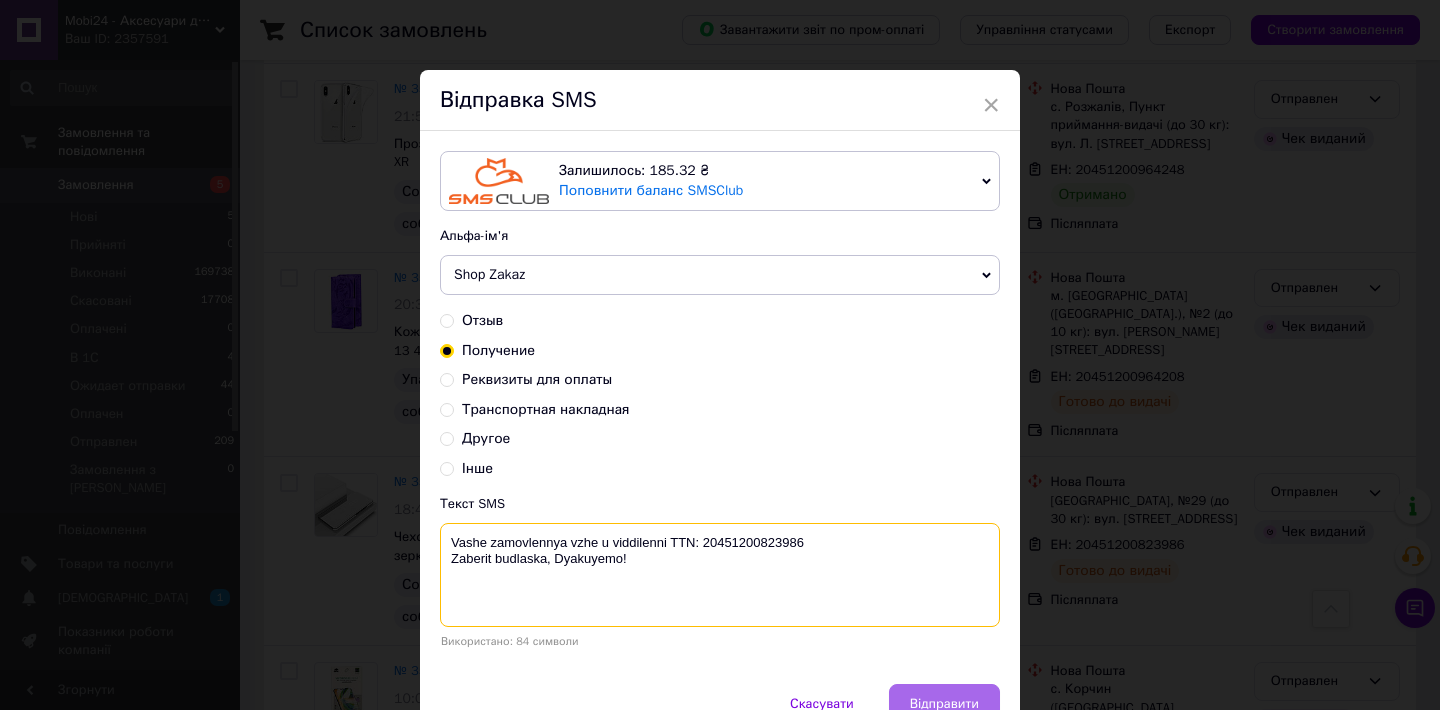 type on "Vashe zamovlennya vzhe u viddilenni TTN: 20451200823986
Zaberit budlaska, Dyakuyemo!" 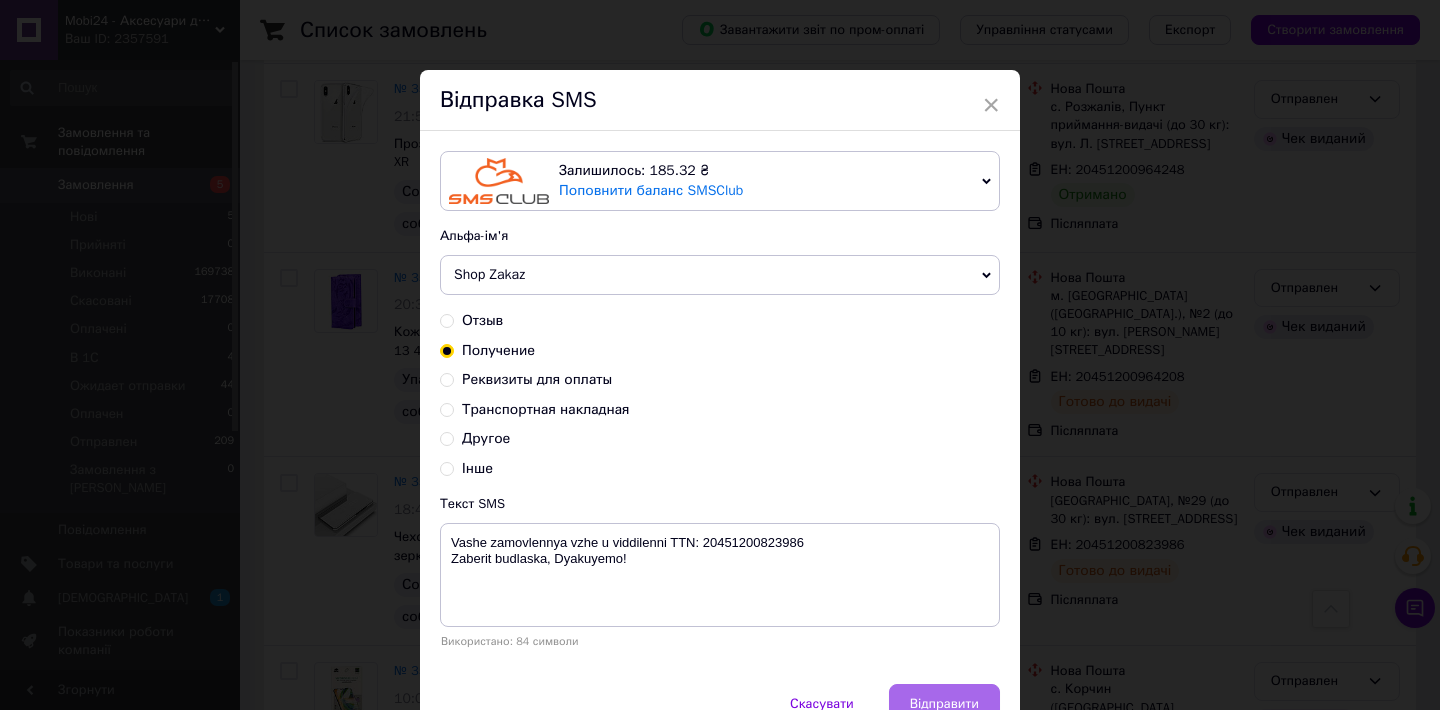 click on "Відправити" at bounding box center [944, 704] 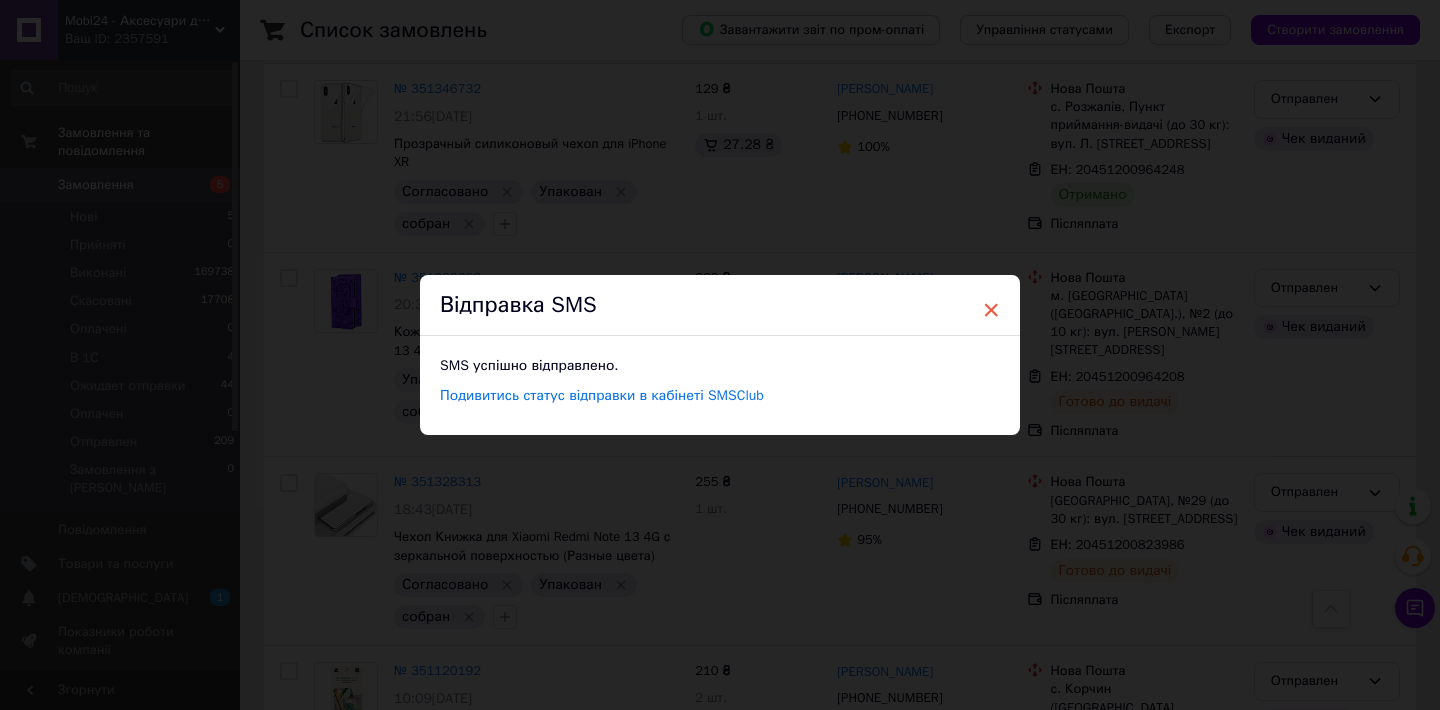 click on "×" at bounding box center [991, 310] 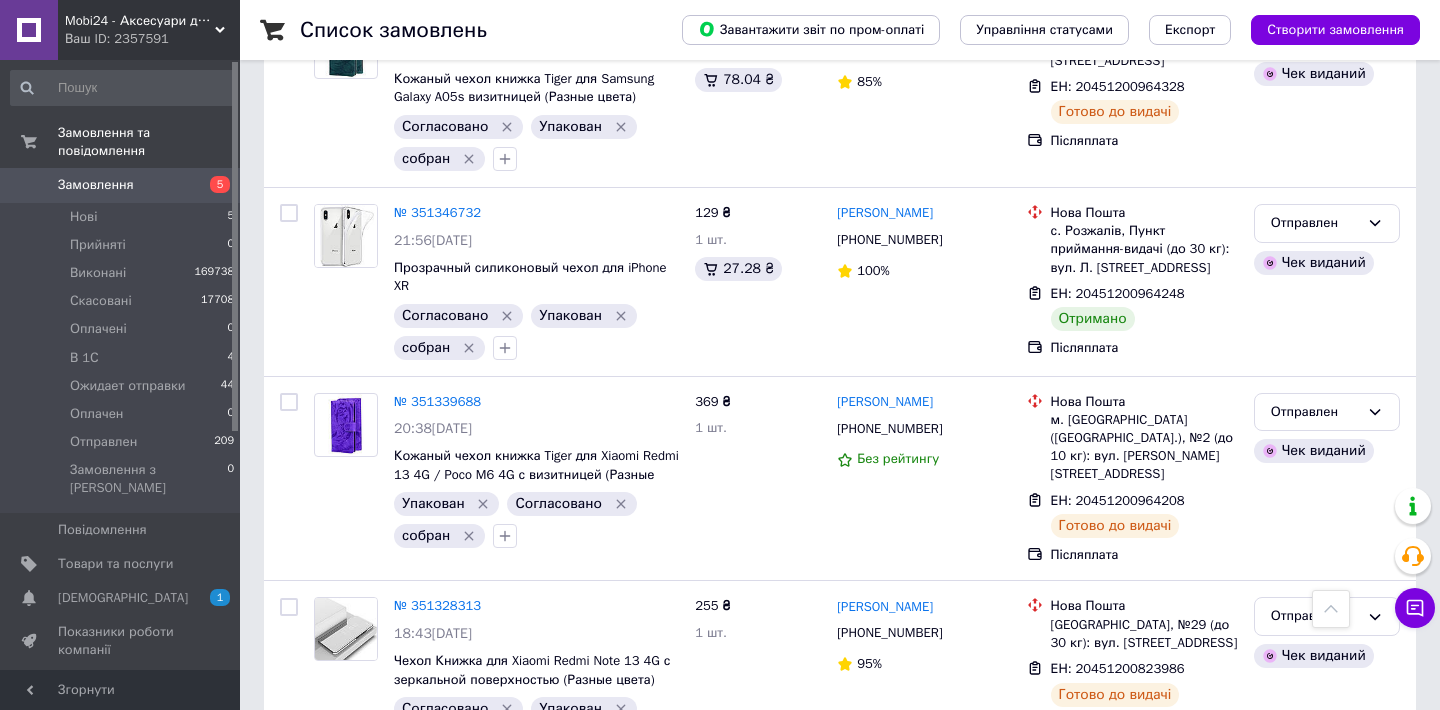 scroll, scrollTop: 7088, scrollLeft: 0, axis: vertical 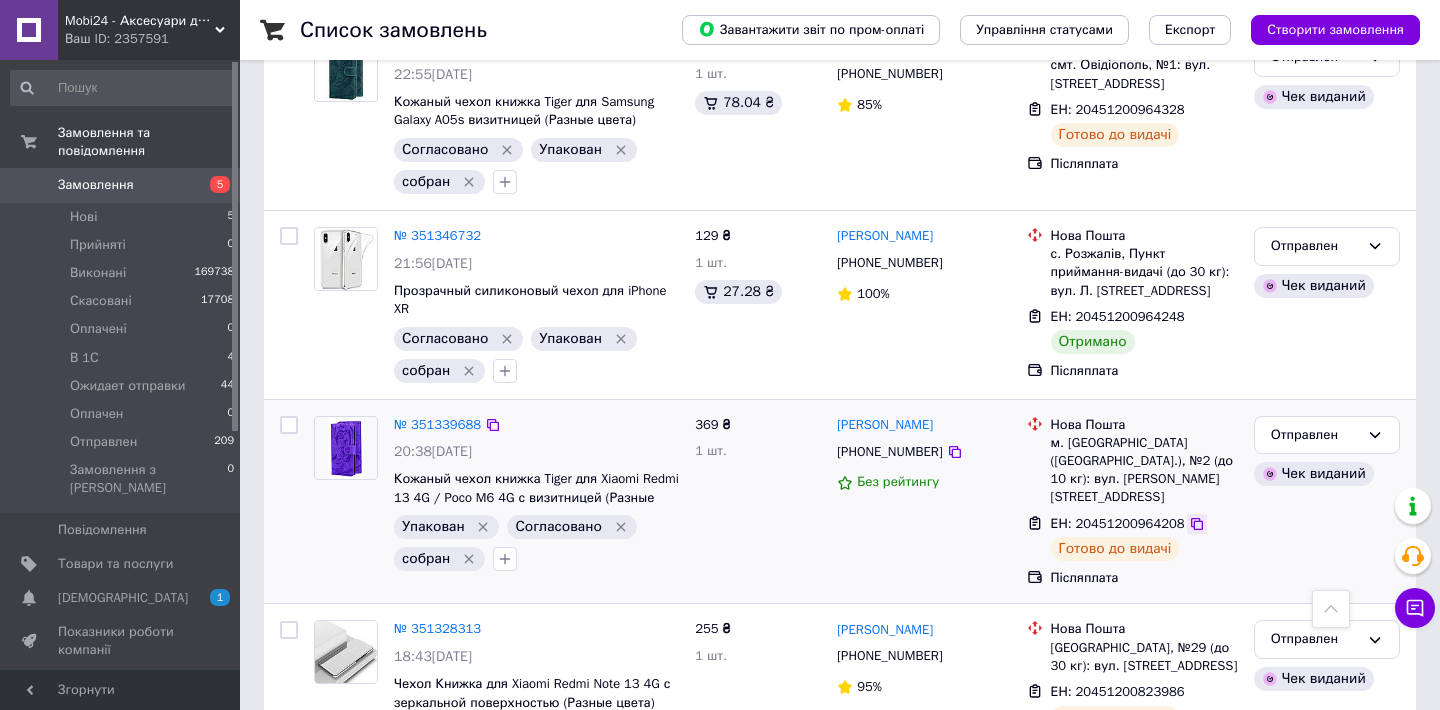 click 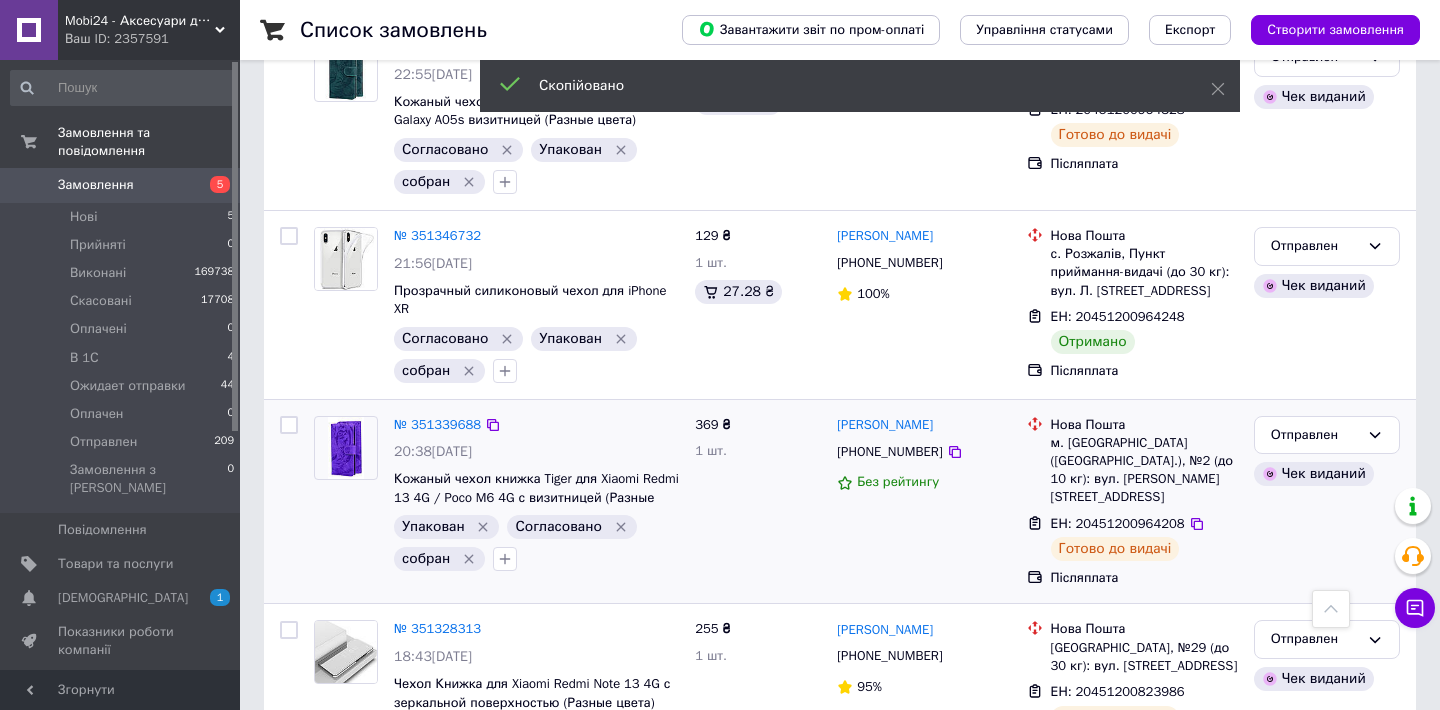 click on "+380965743972" at bounding box center (889, 451) 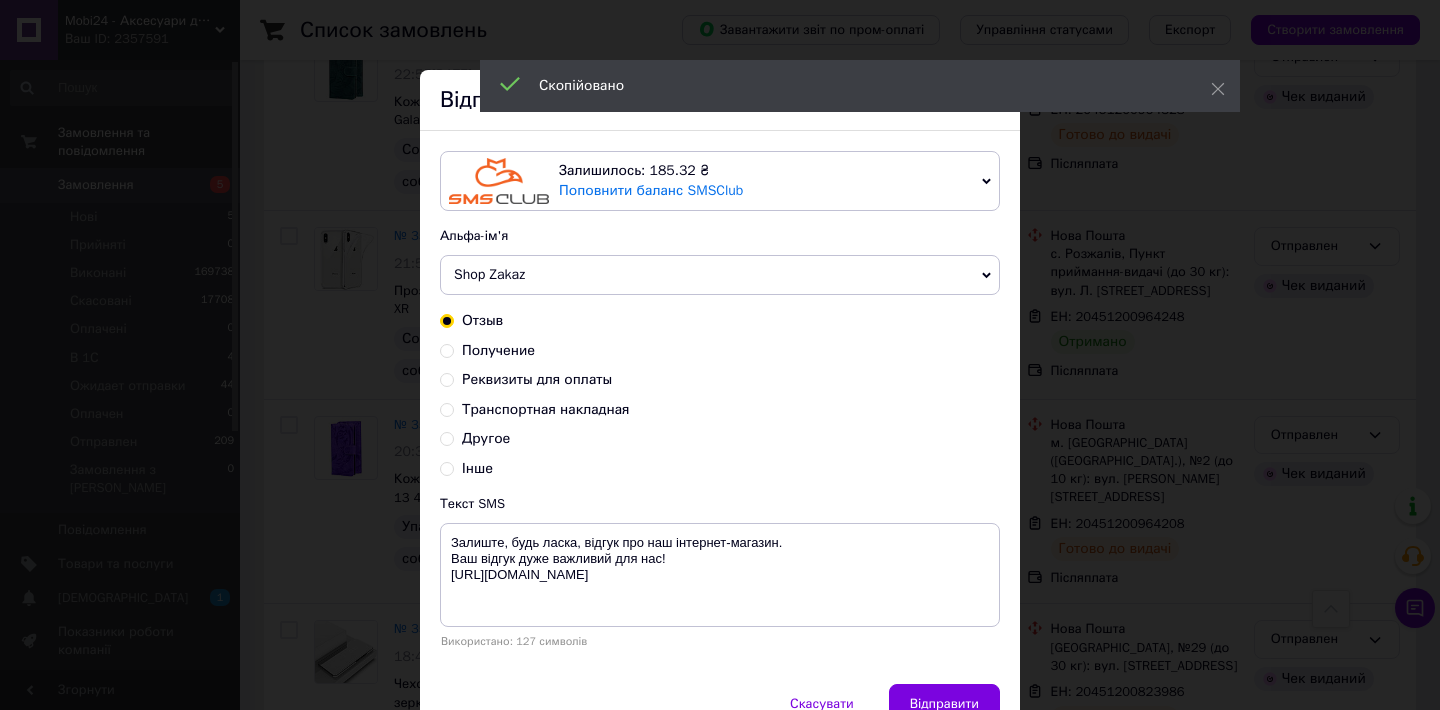 click on "Получение" at bounding box center [447, 349] 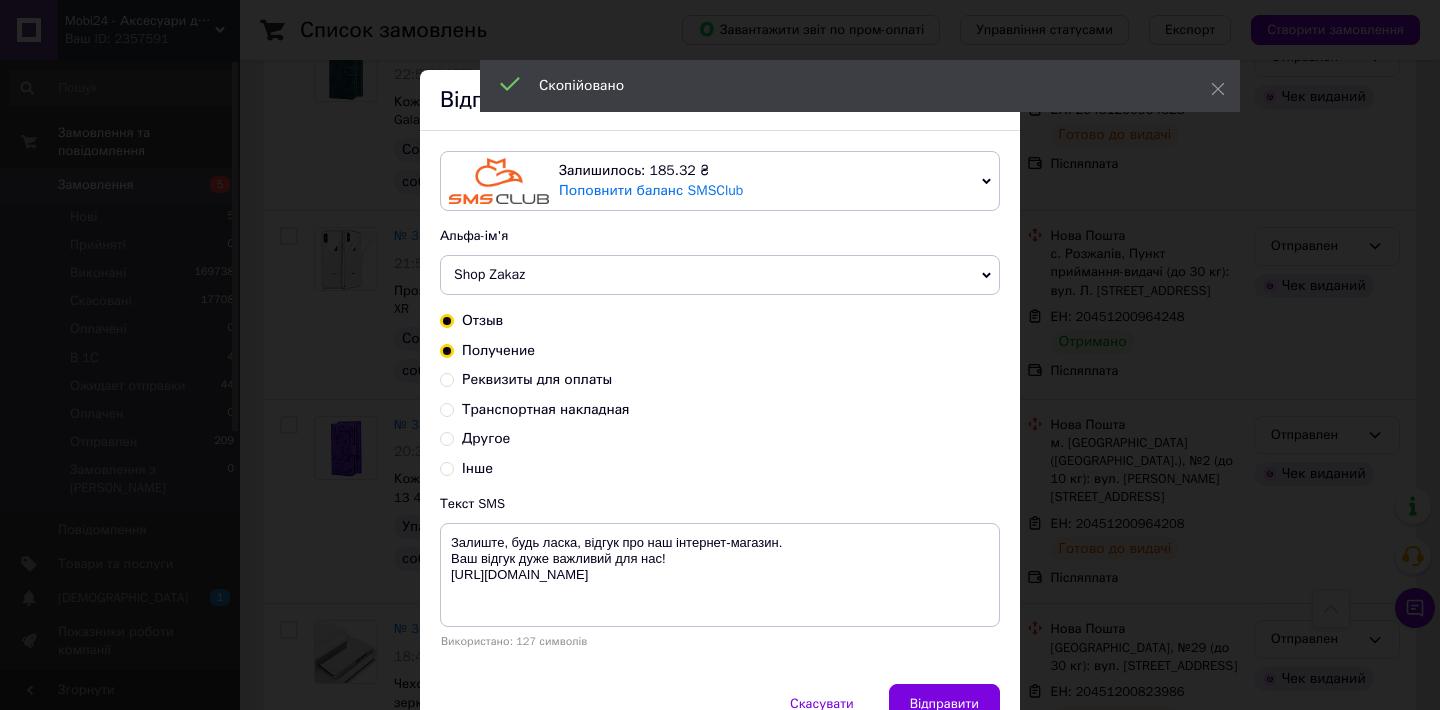 radio on "true" 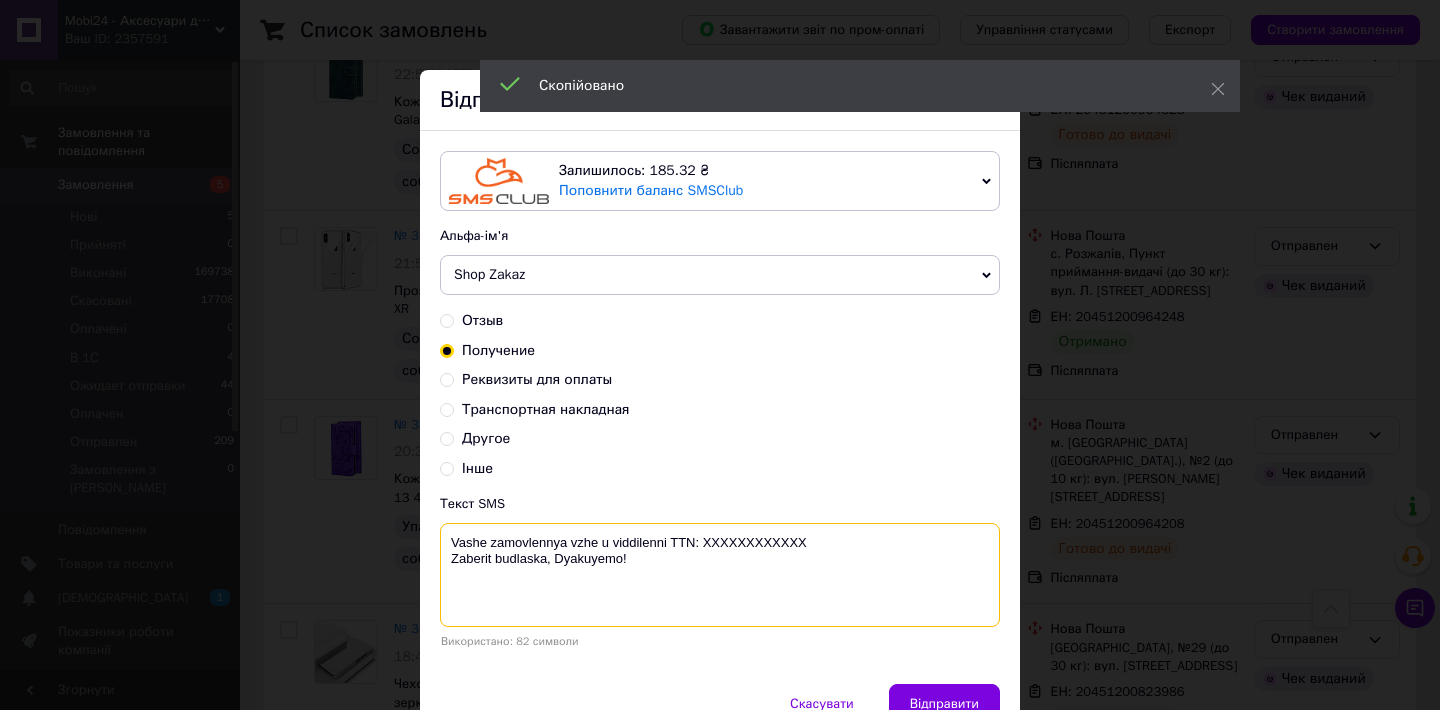 click on "Vashe zamovlennya vzhe u viddilenni TTN: XXXXXXXXXXXX
Zaberit budlaska, Dyakuyemo!" at bounding box center (720, 575) 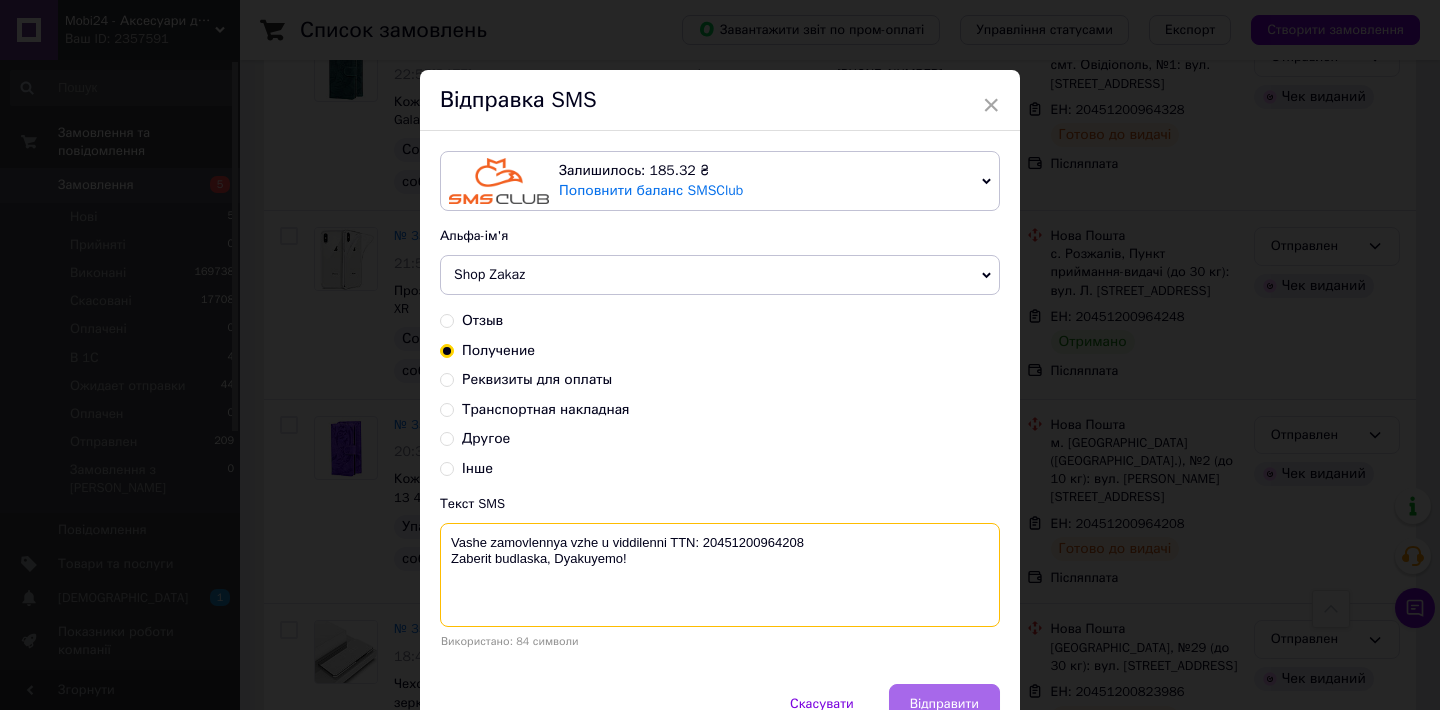 type on "Vashe zamovlennya vzhe u viddilenni TTN: 20451200964208
Zaberit budlaska, Dyakuyemo!" 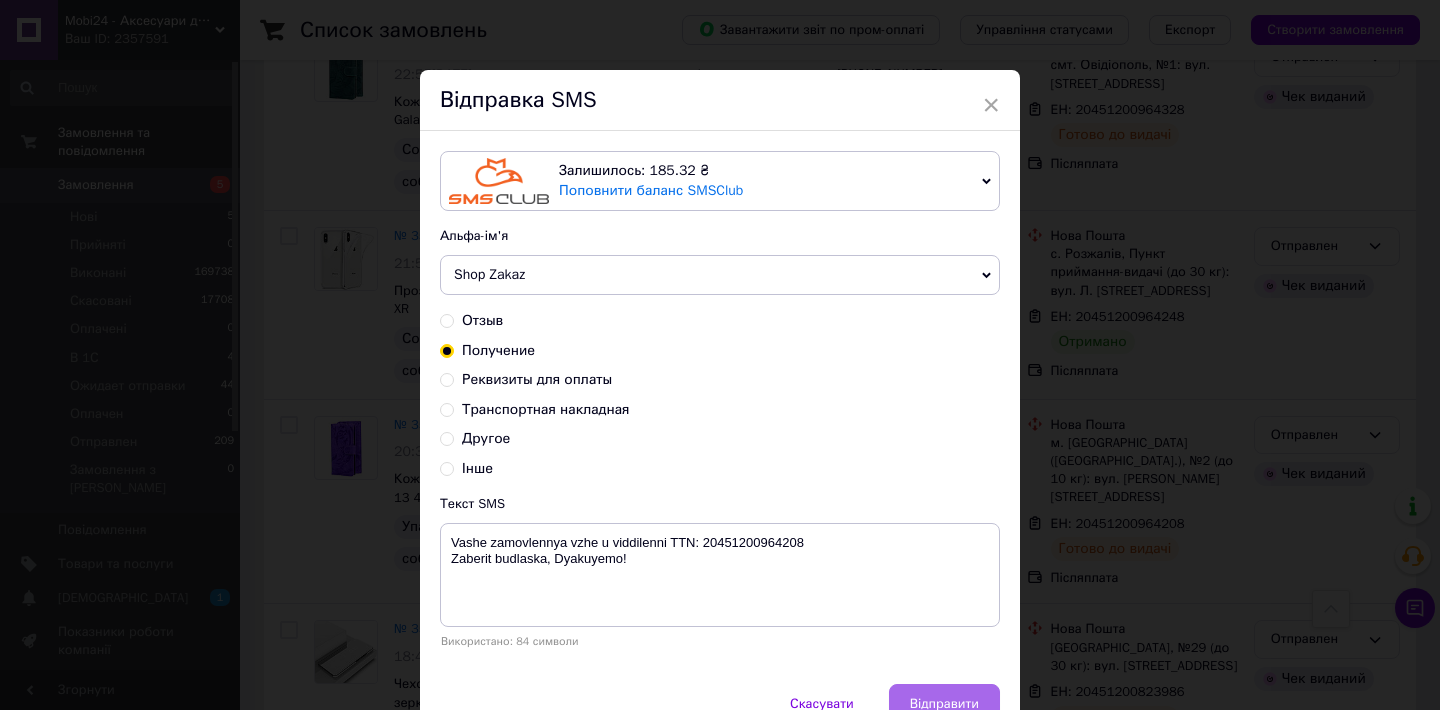 click on "Відправити" at bounding box center (944, 704) 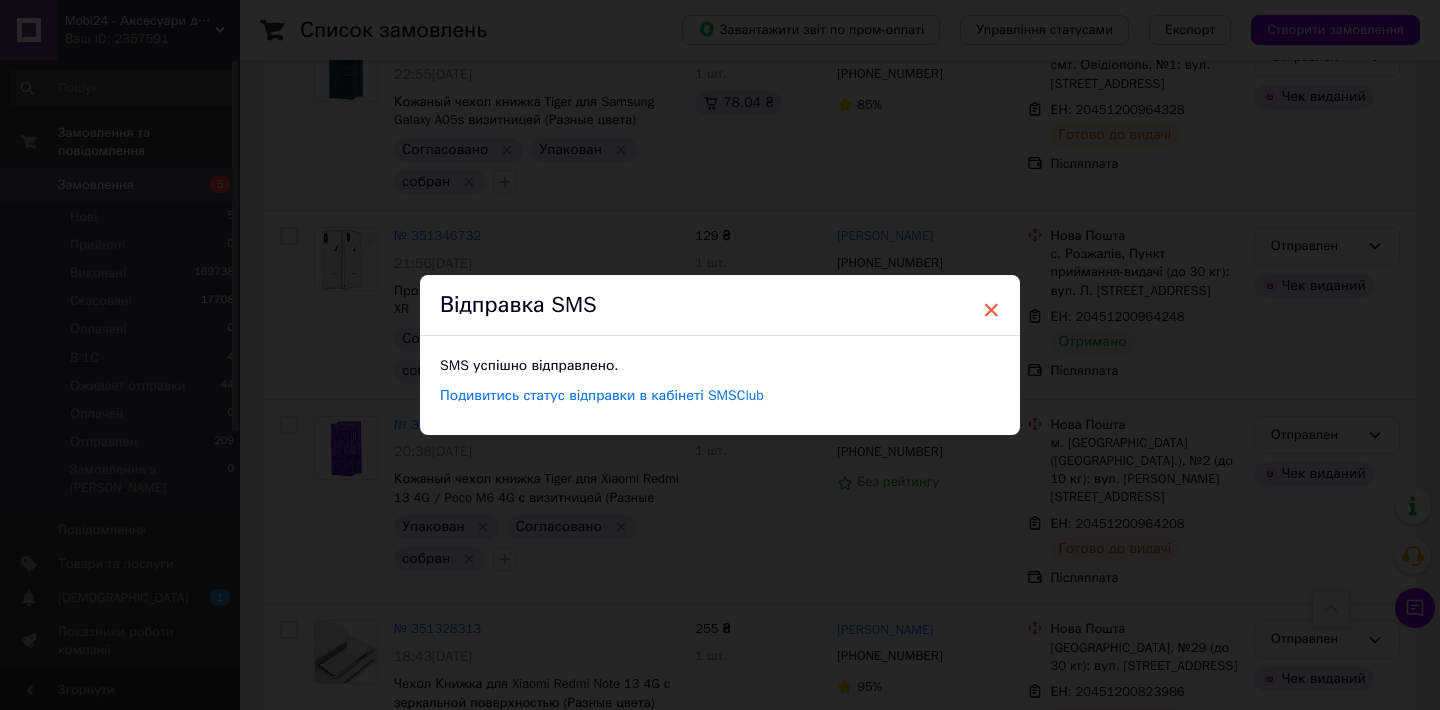 click on "×" at bounding box center [991, 310] 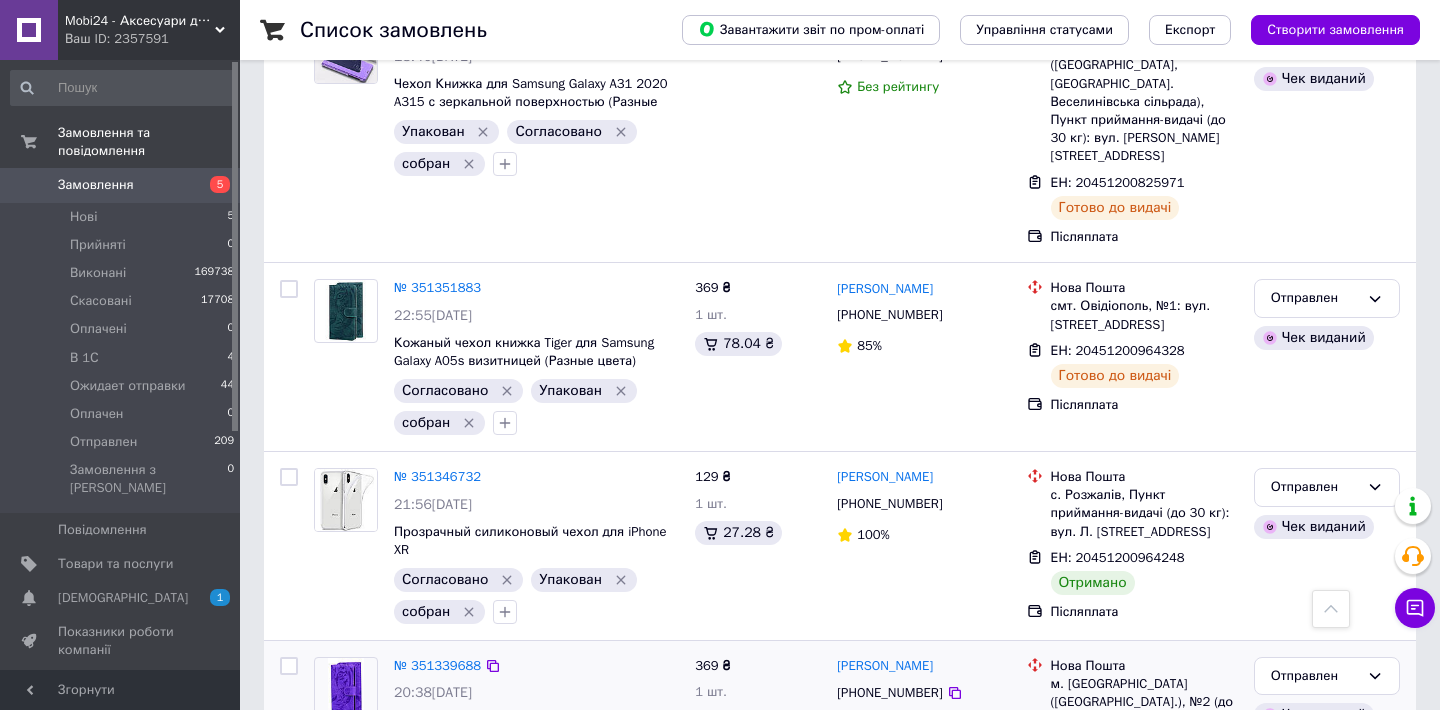 scroll, scrollTop: 6839, scrollLeft: 0, axis: vertical 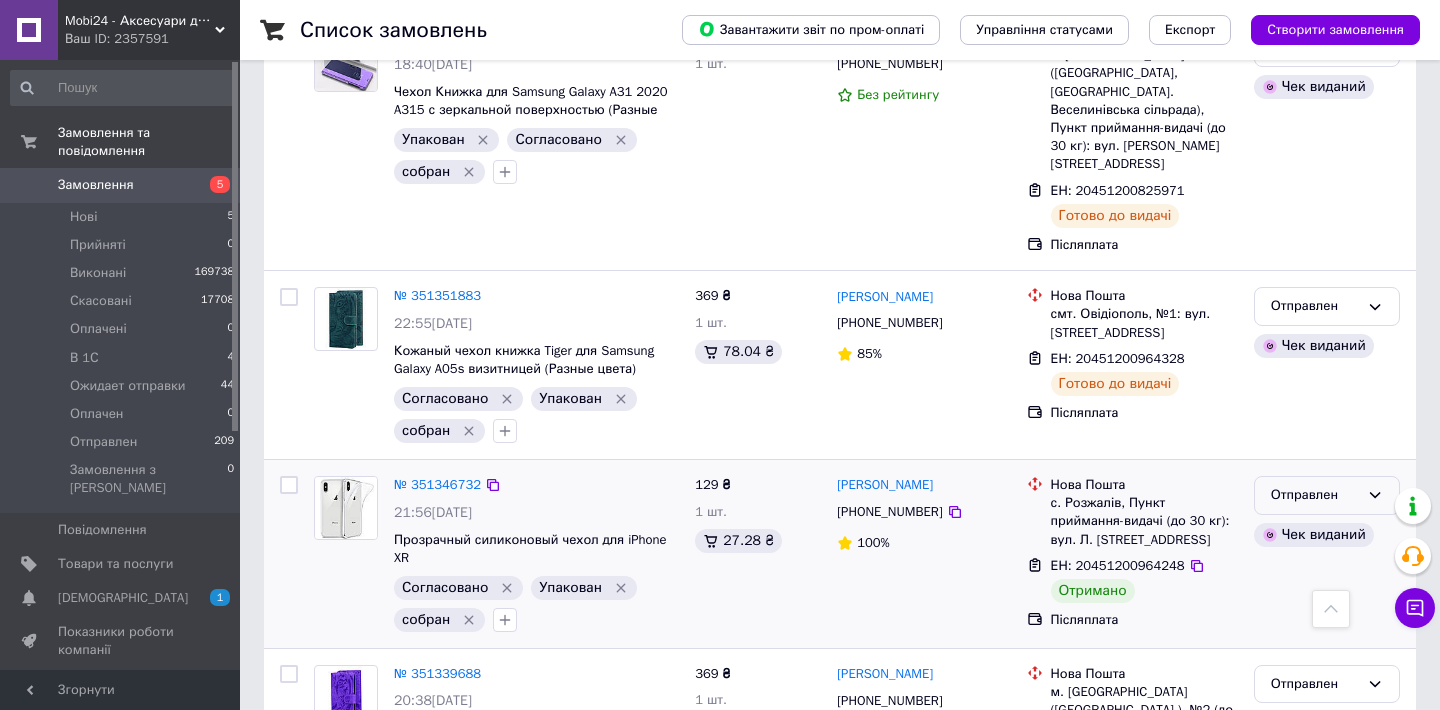 click on "Отправлен" at bounding box center [1315, 495] 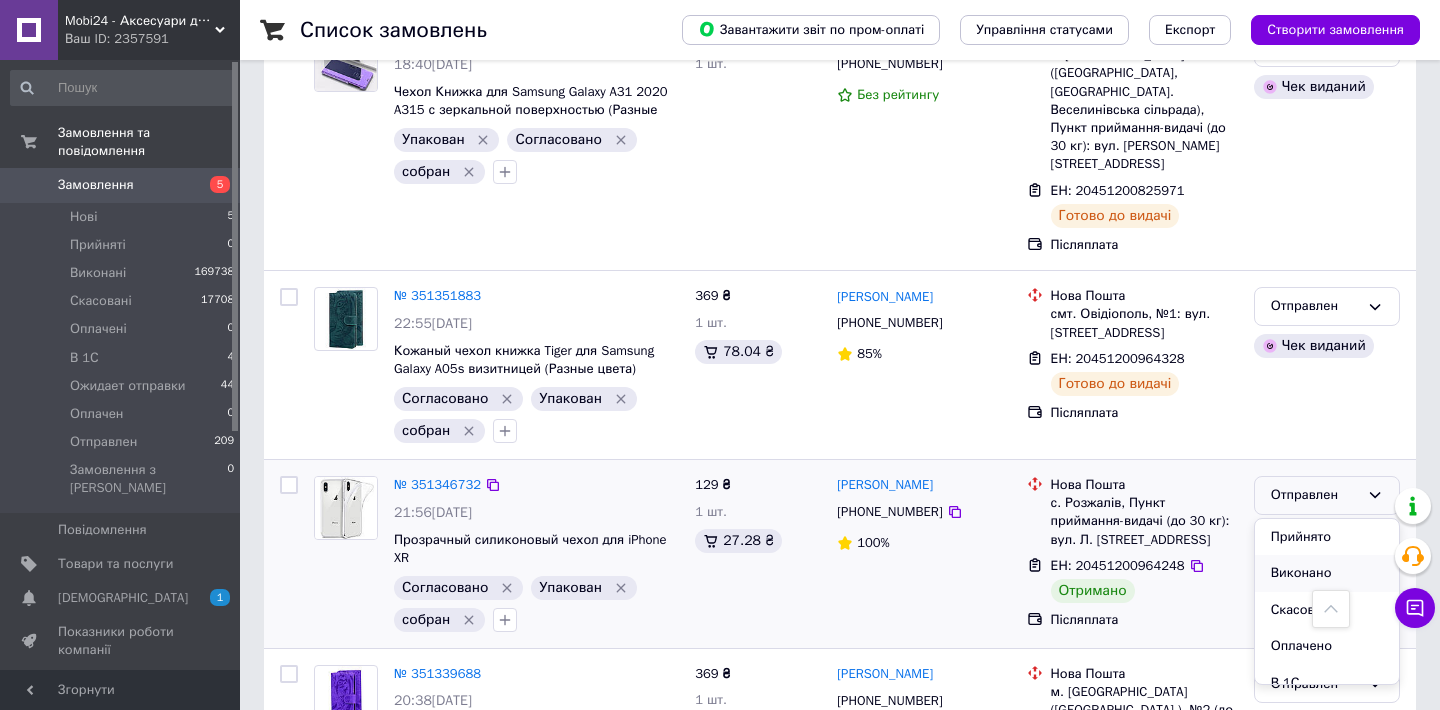 click on "Виконано" at bounding box center [1327, 573] 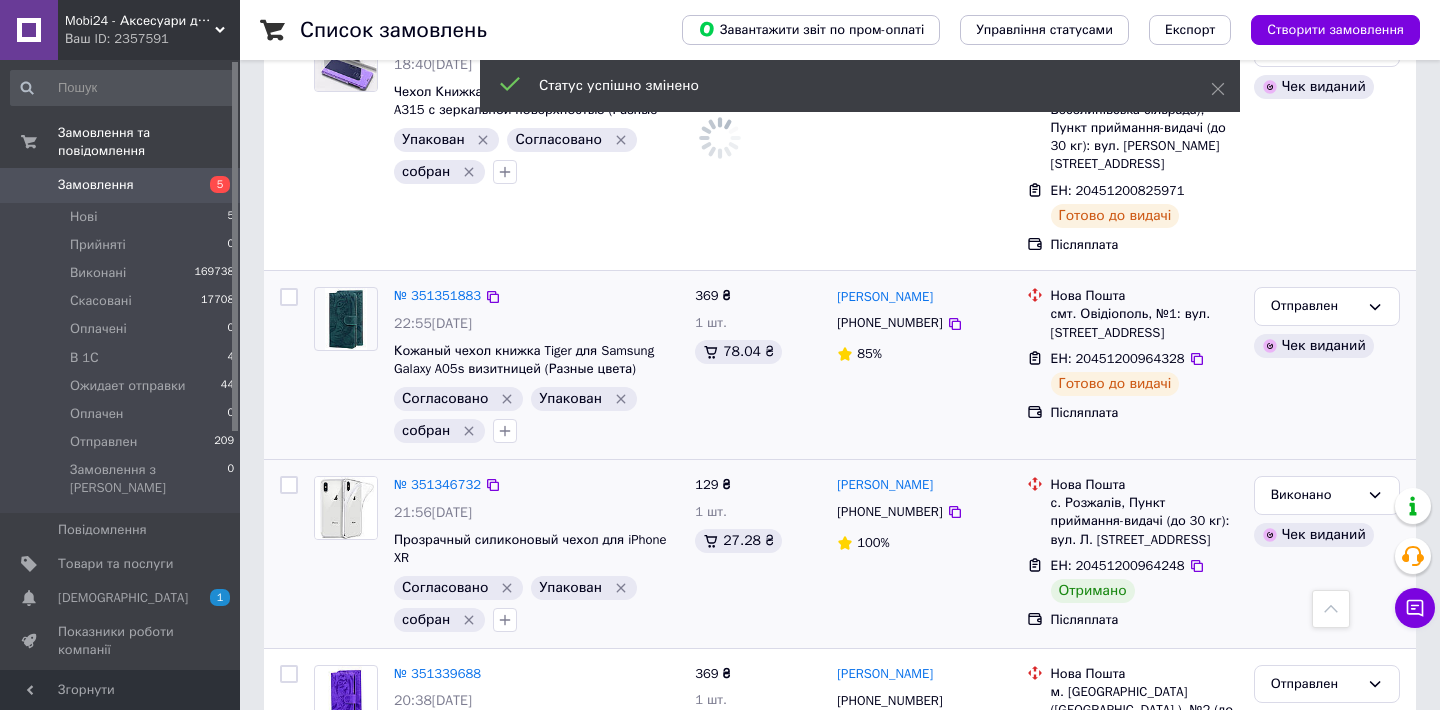 scroll, scrollTop: 6711, scrollLeft: 0, axis: vertical 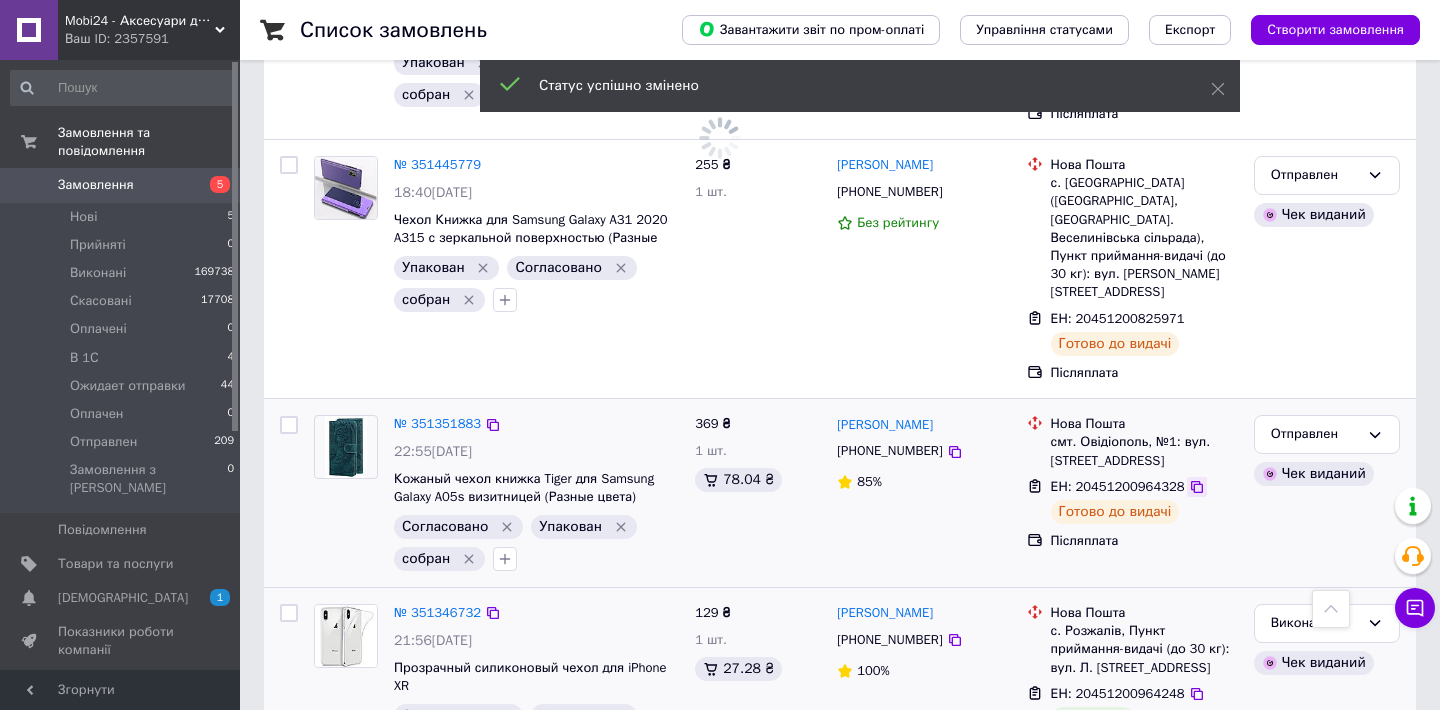 click 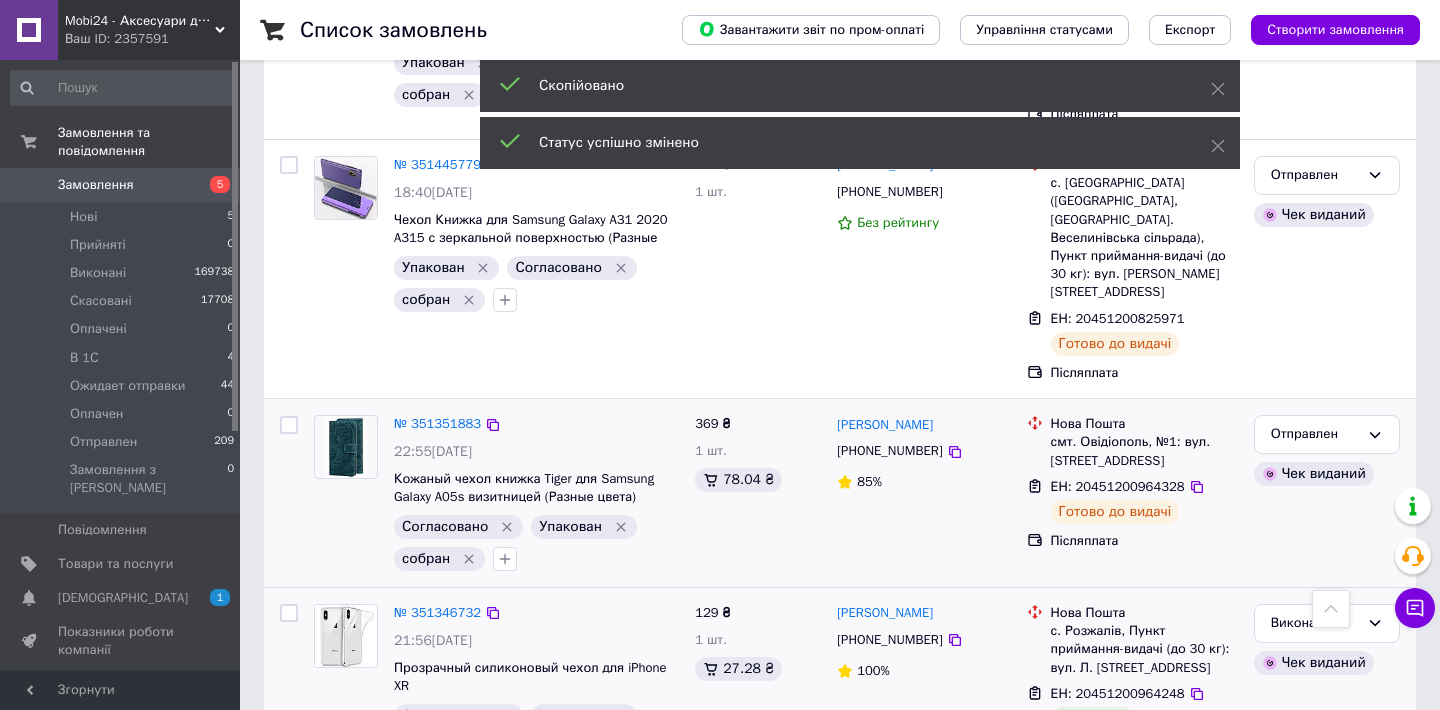 click on "+380987156672" at bounding box center (889, 450) 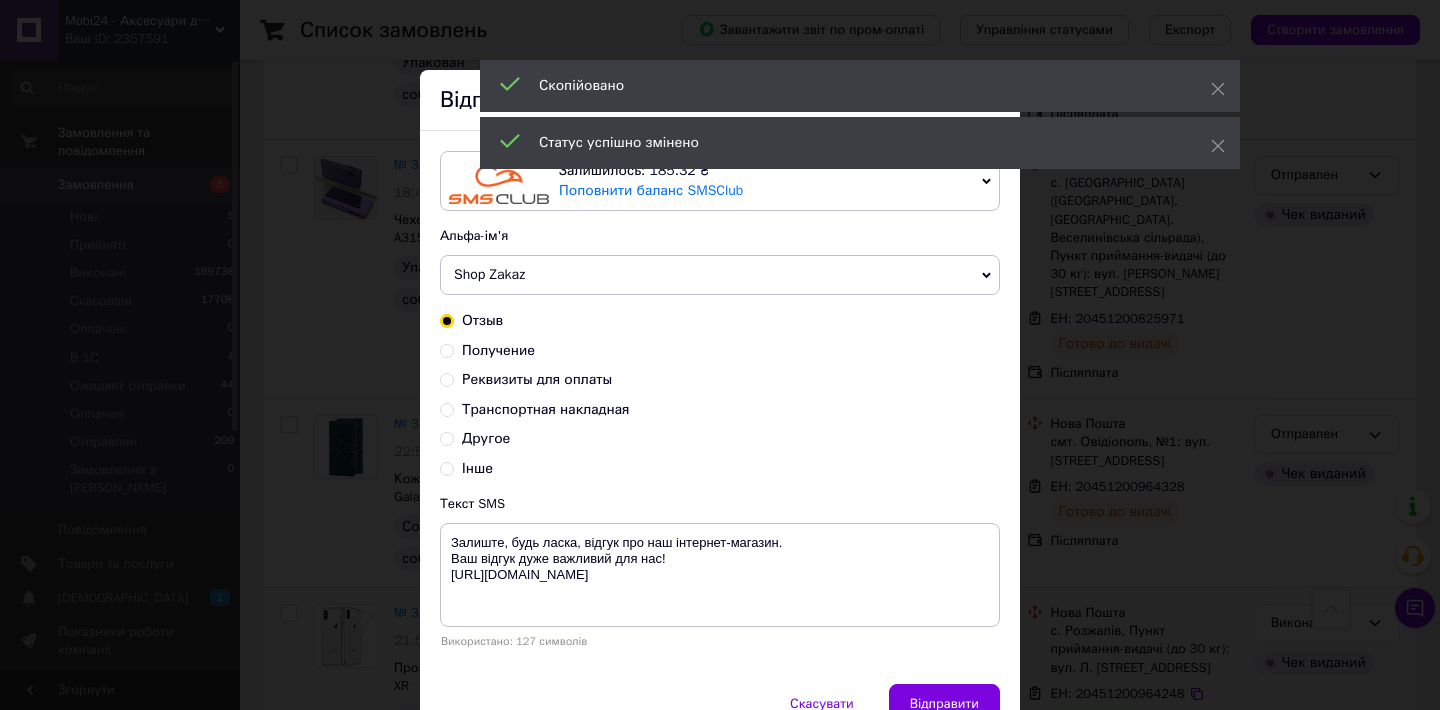 click on "Получение" at bounding box center (447, 349) 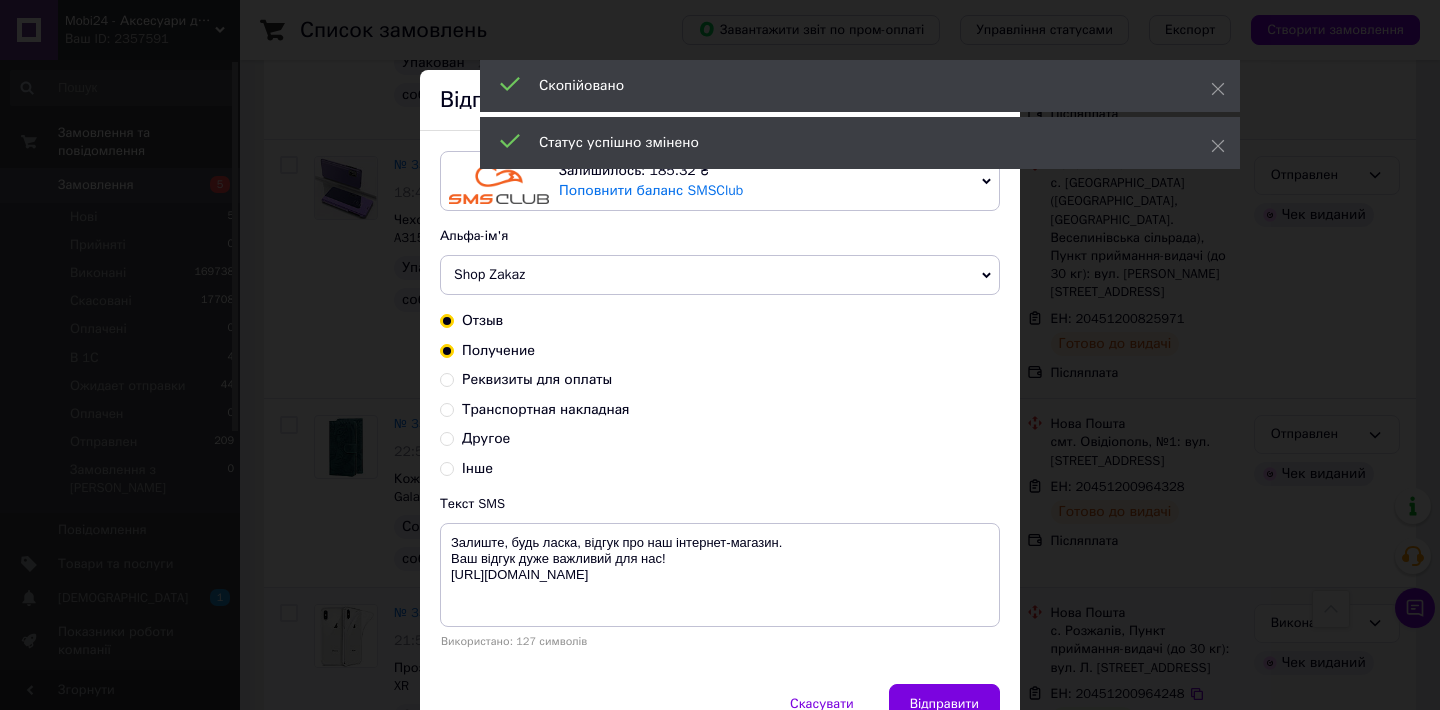 radio on "true" 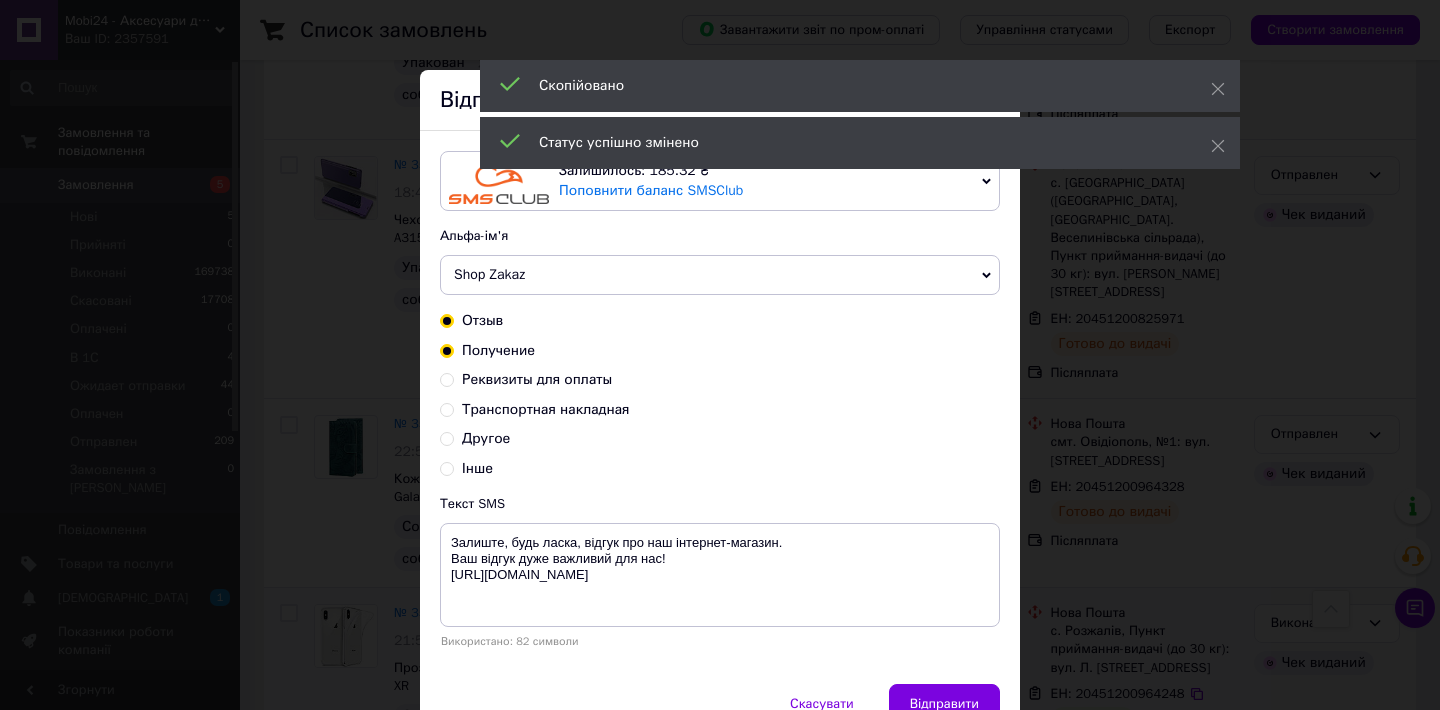 radio on "false" 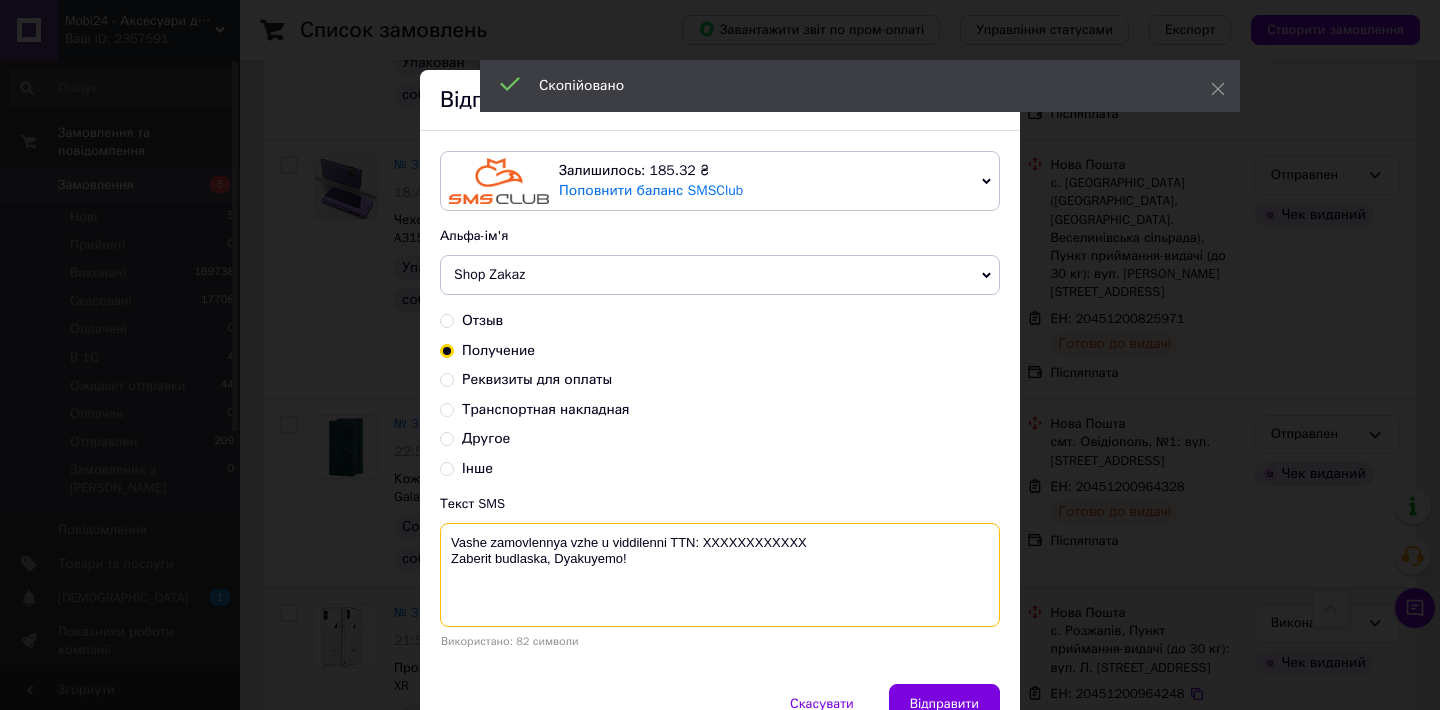 click on "Vashe zamovlennya vzhe u viddilenni TTN: XXXXXXXXXXXX
Zaberit budlaska, Dyakuyemo!" at bounding box center [720, 575] 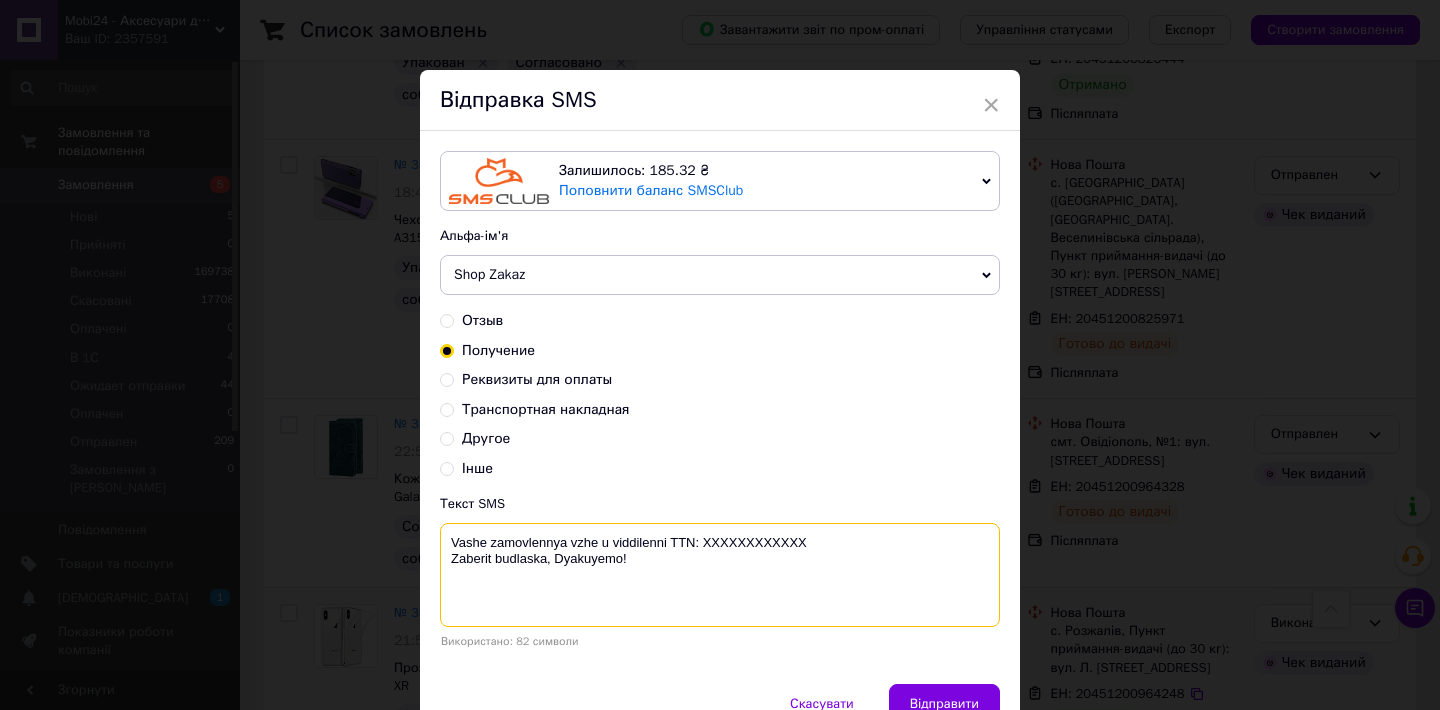 click on "Vashe zamovlennya vzhe u viddilenni TTN: XXXXXXXXXXXX
Zaberit budlaska, Dyakuyemo!" at bounding box center (720, 575) 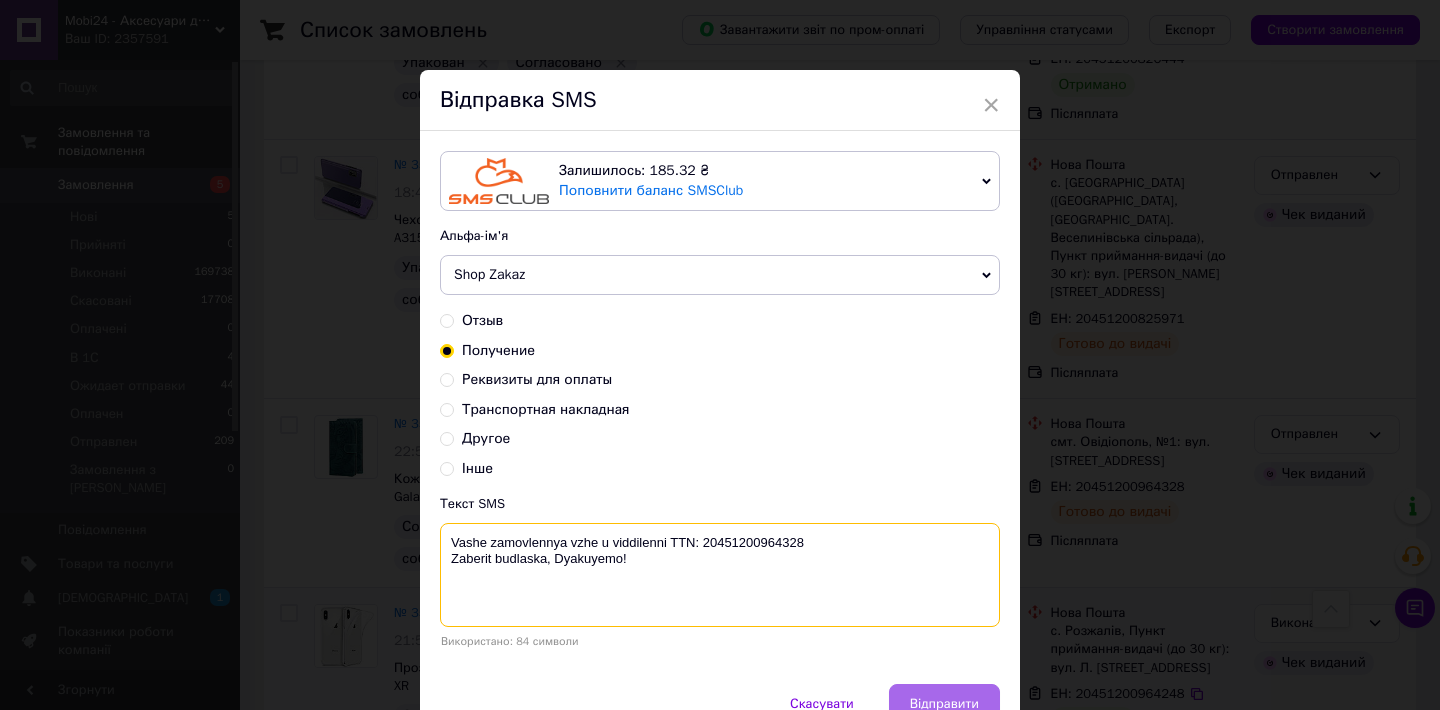 type on "Vashe zamovlennya vzhe u viddilenni TTN: 20451200964328
Zaberit budlaska, Dyakuyemo!" 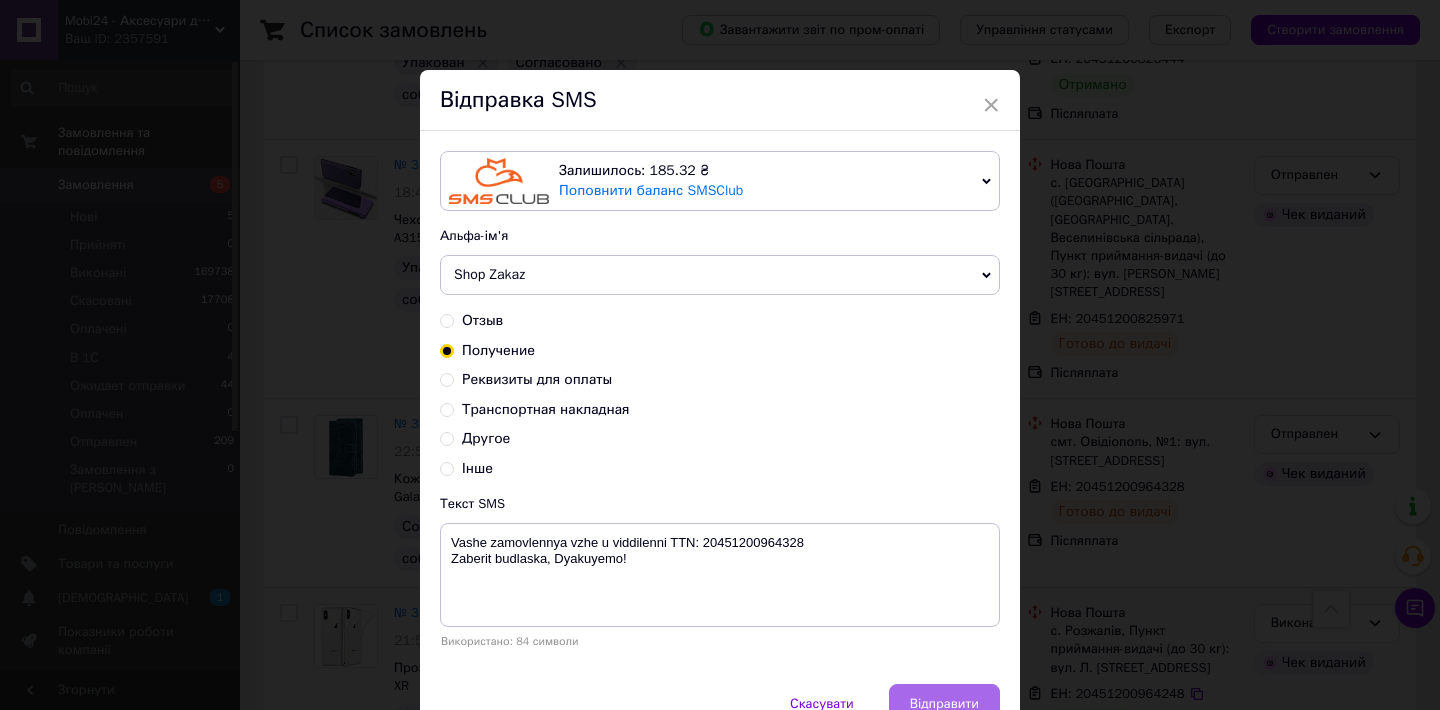 click on "Відправити" at bounding box center [944, 704] 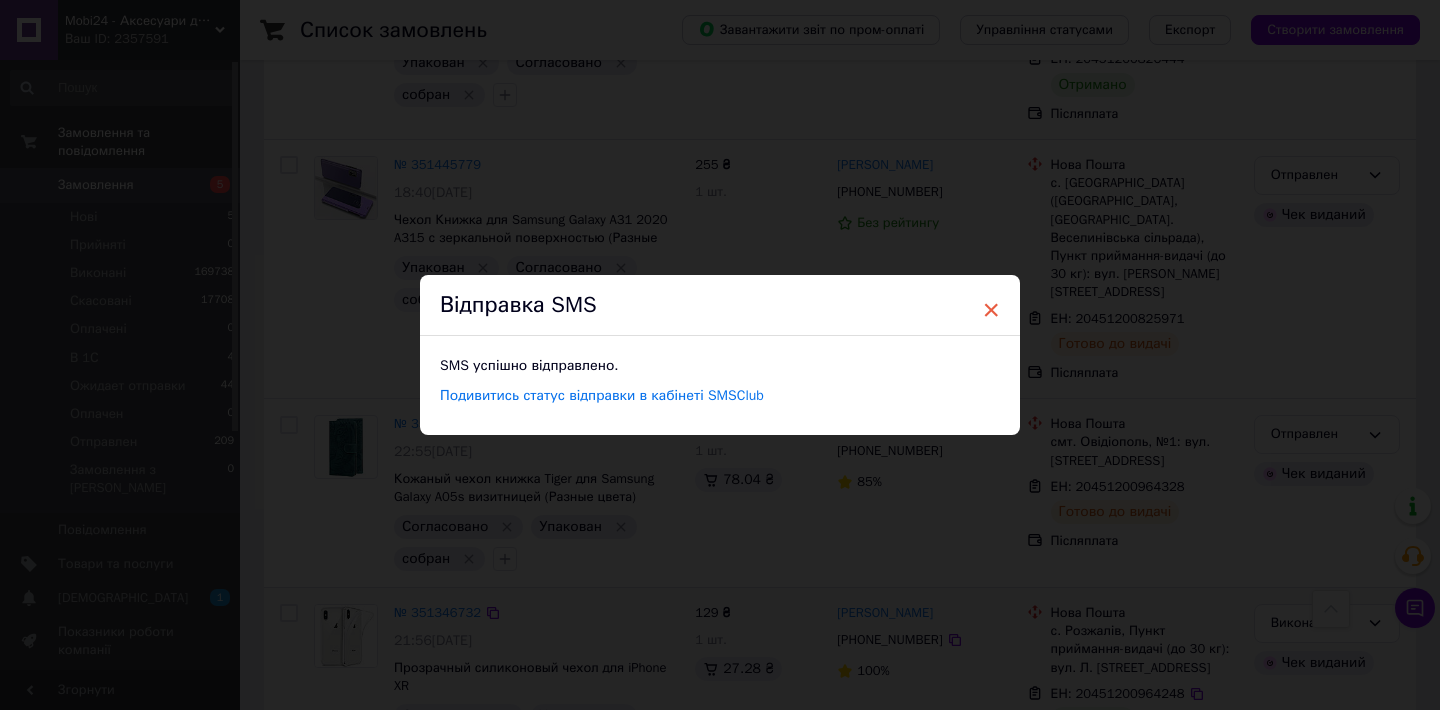 click on "×" at bounding box center (991, 310) 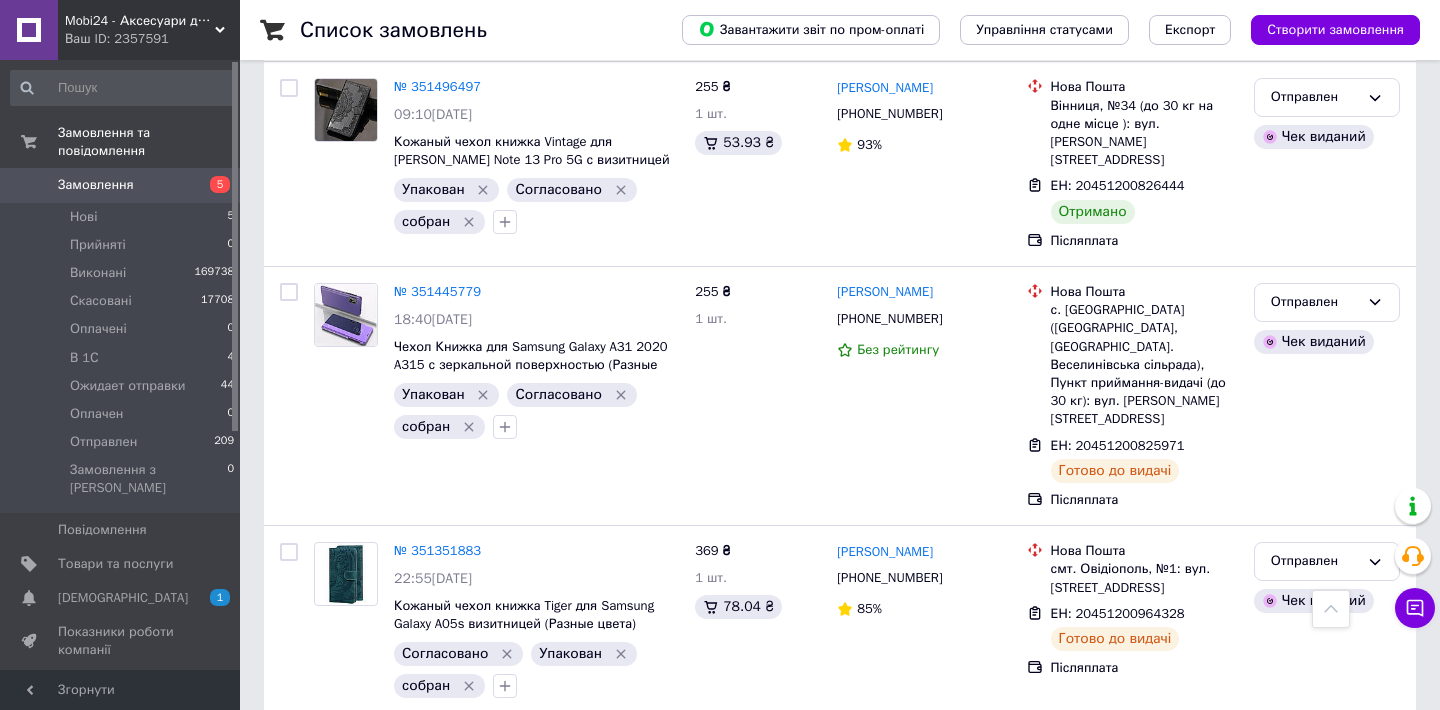 scroll, scrollTop: 6559, scrollLeft: 0, axis: vertical 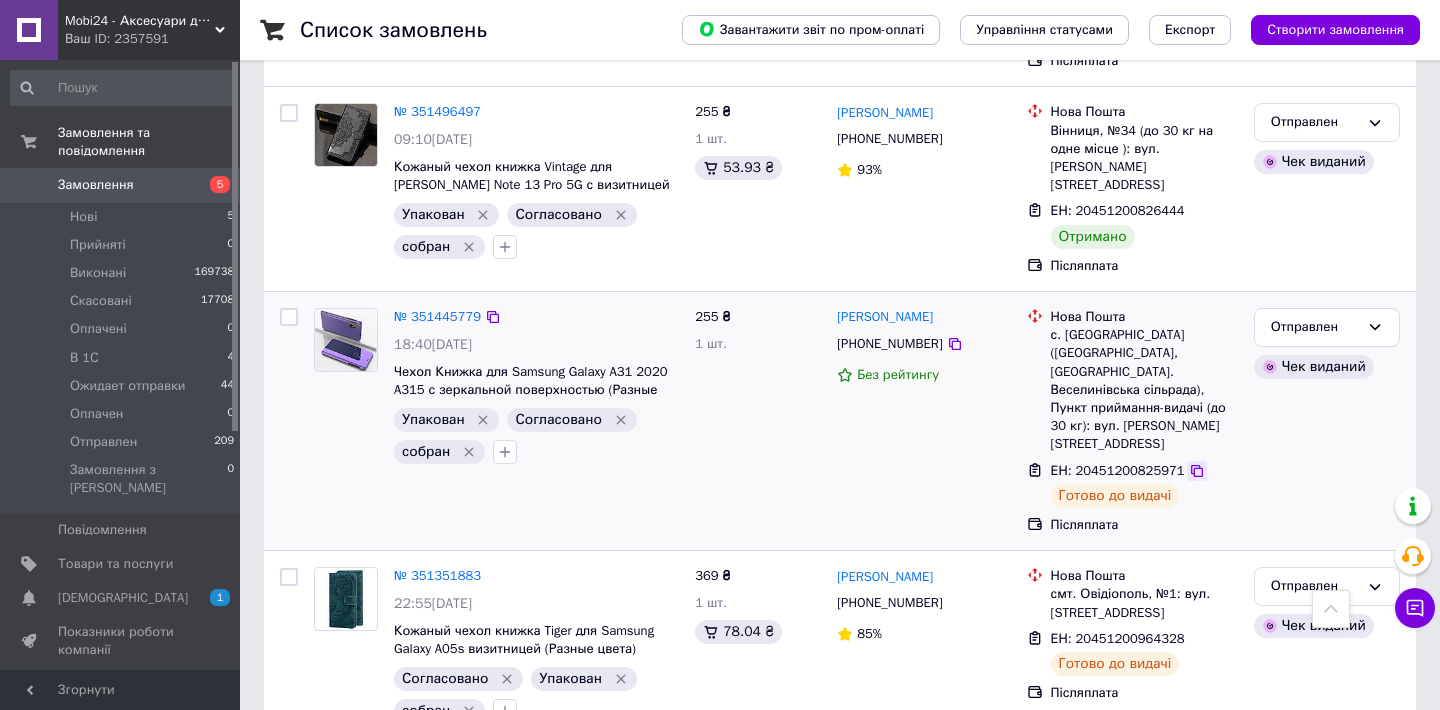 click 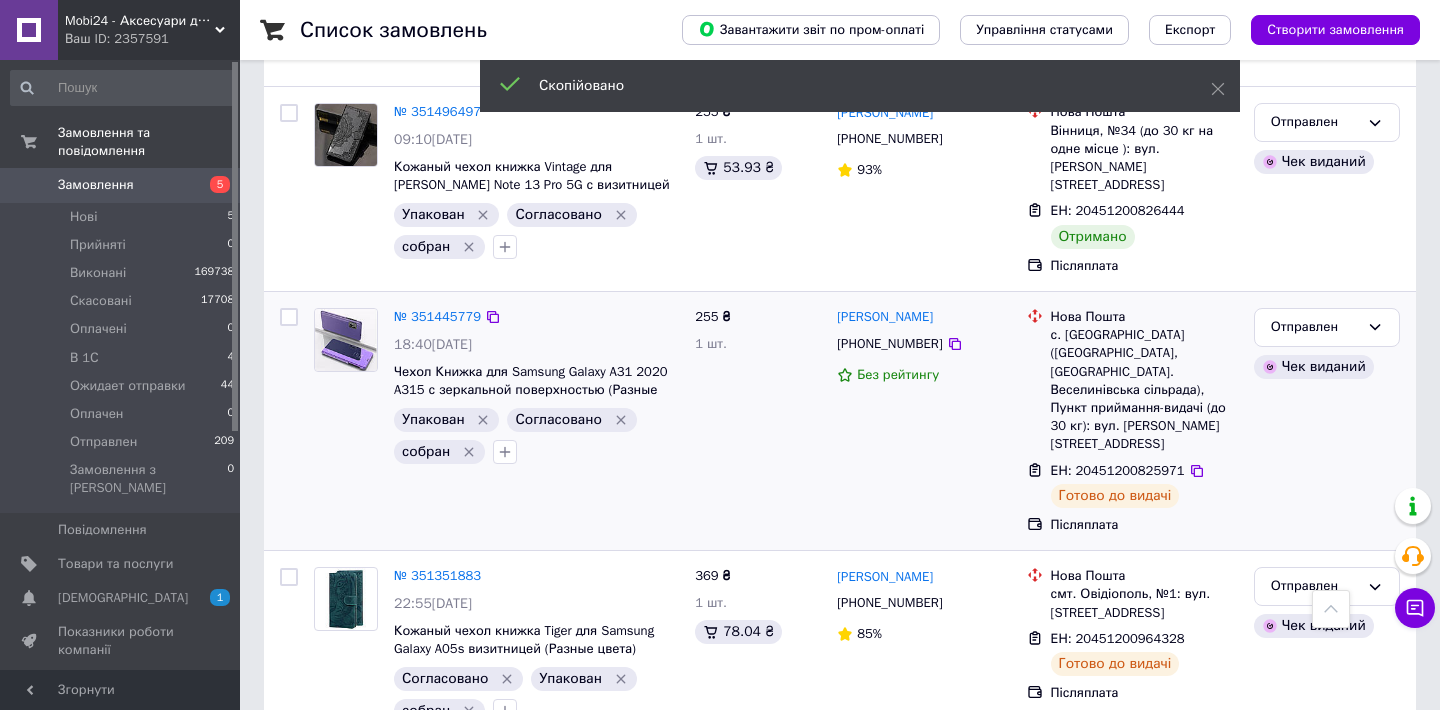 click on "+380676072913" at bounding box center [889, 343] 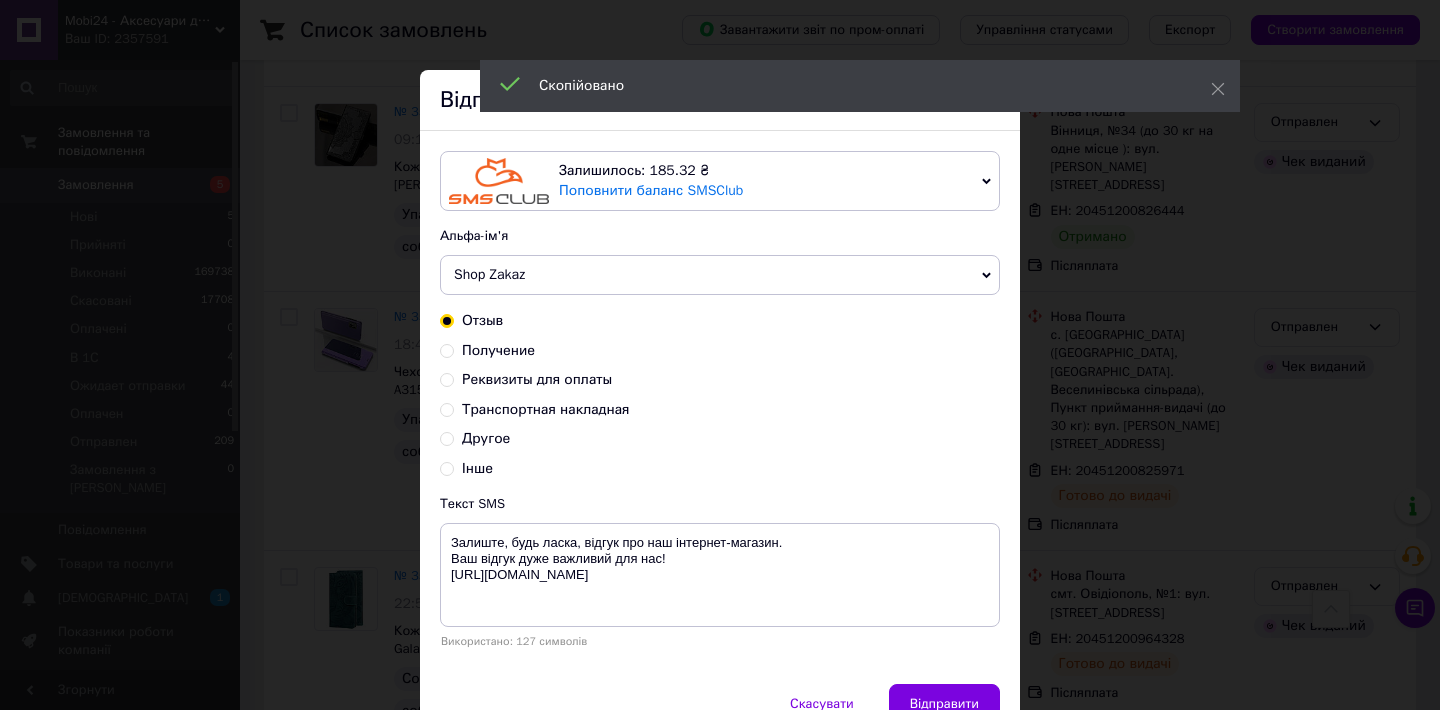 click on "Получение" at bounding box center (447, 349) 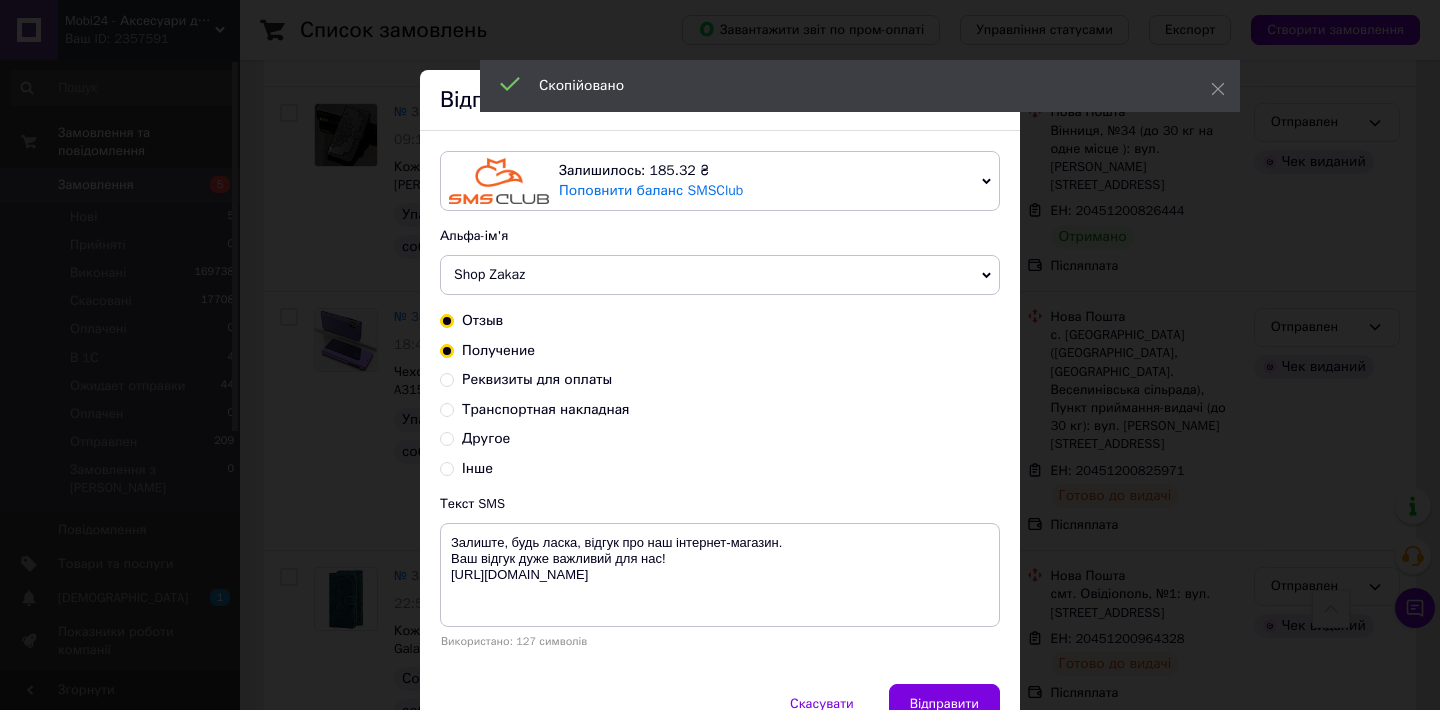 radio on "true" 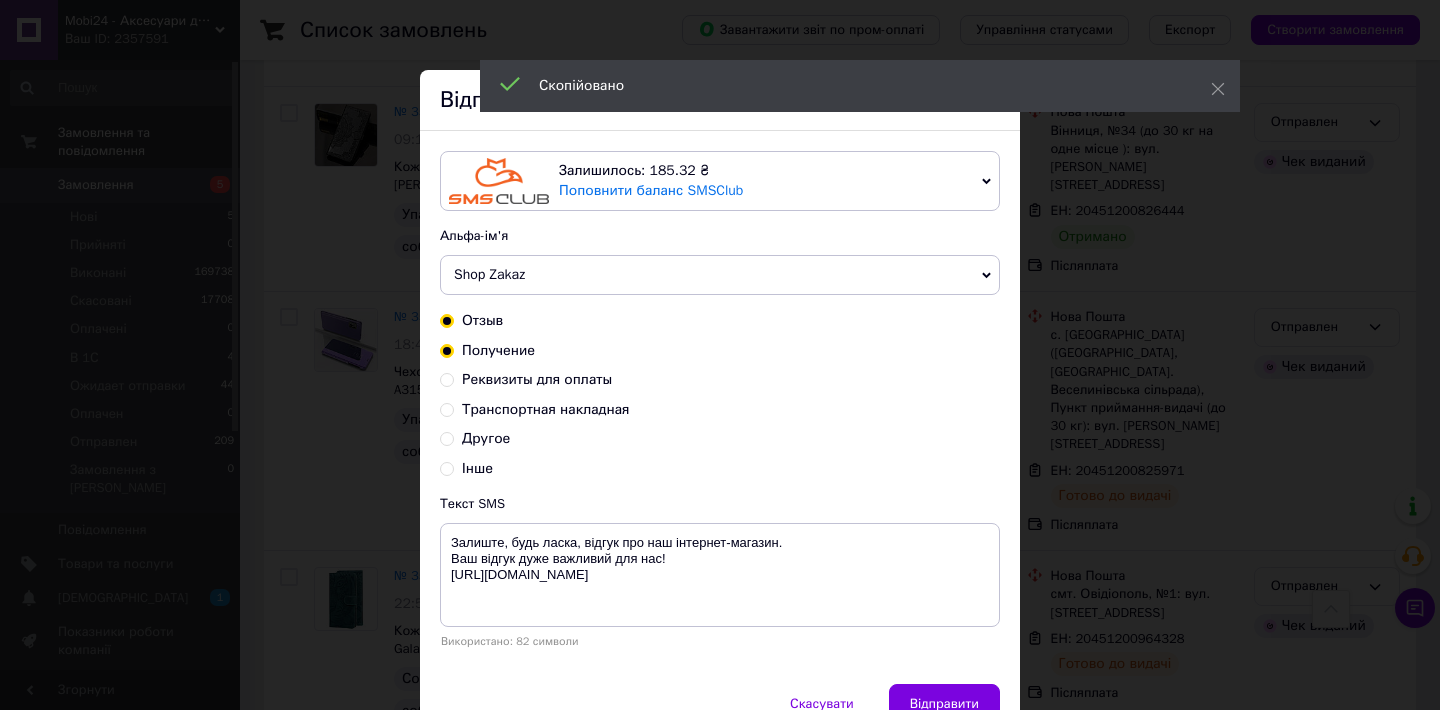 radio on "false" 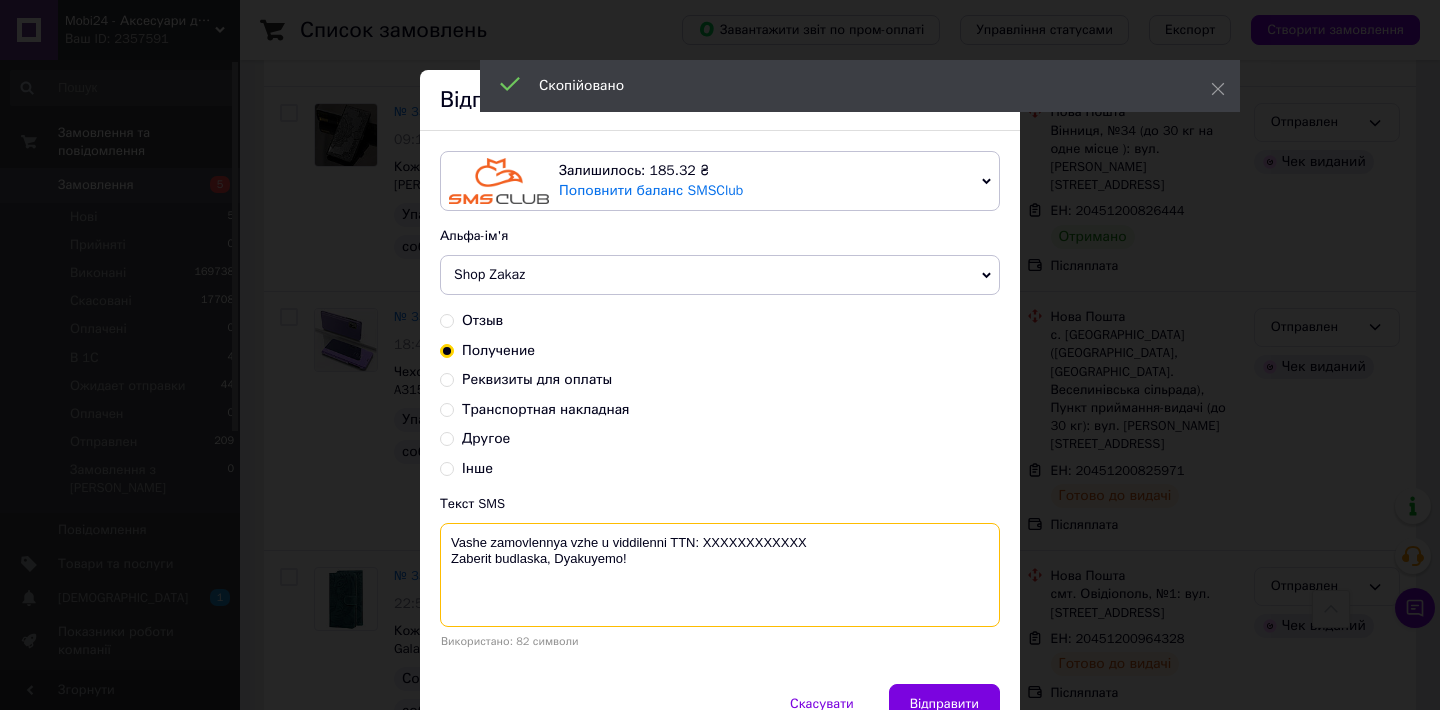 click on "Vashe zamovlennya vzhe u viddilenni TTN: XXXXXXXXXXXX
Zaberit budlaska, Dyakuyemo!" at bounding box center (720, 575) 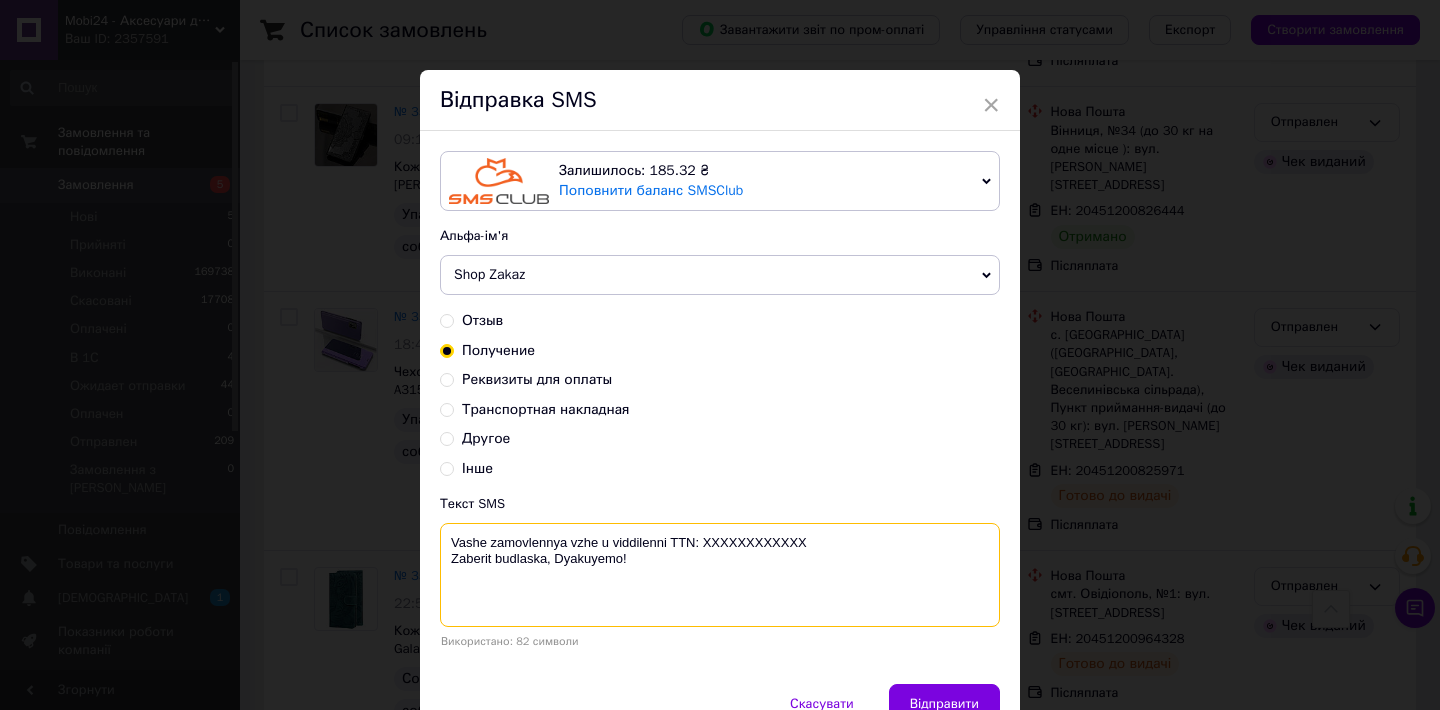 click on "Vashe zamovlennya vzhe u viddilenni TTN: XXXXXXXXXXXX
Zaberit budlaska, Dyakuyemo!" at bounding box center [720, 575] 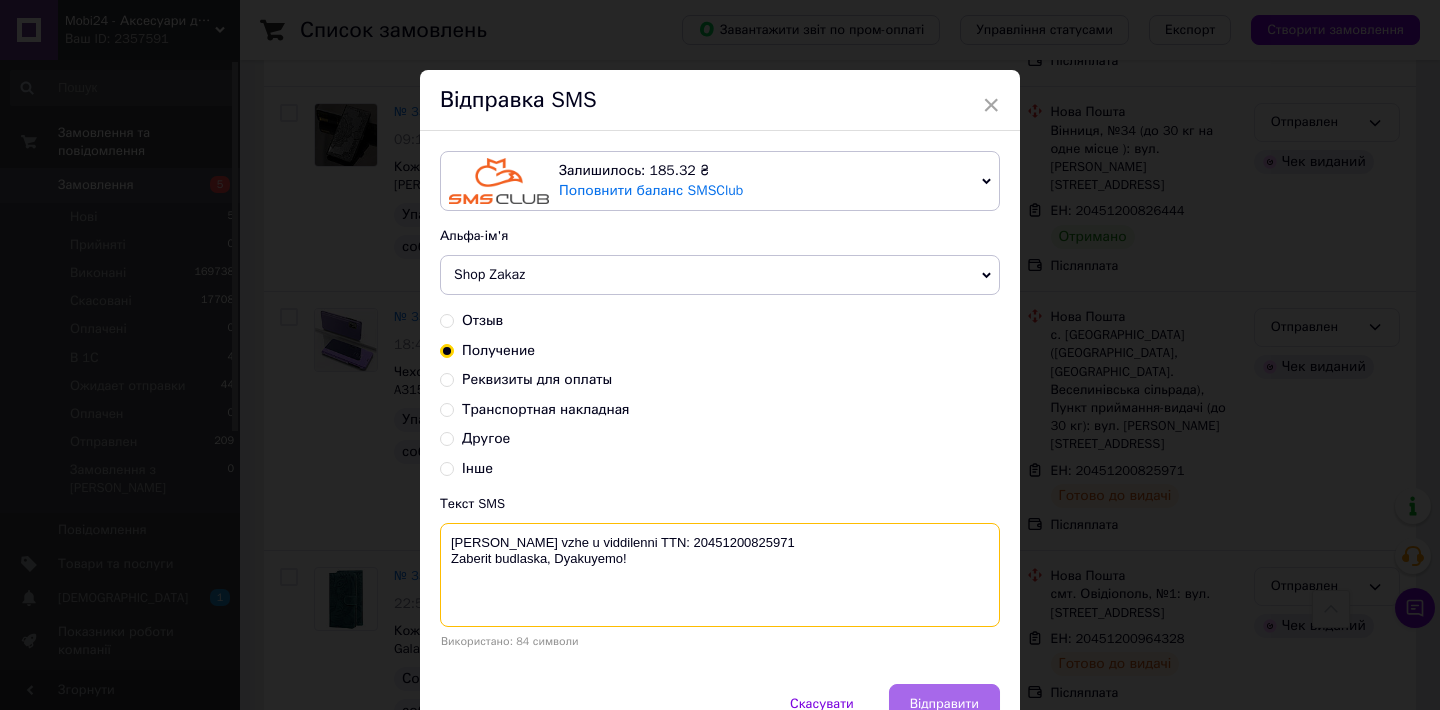 type on "Vashe zamovlennya vzhe u viddilenni TTN: 20451200825971
Zaberit budlaska, Dyakuyemo!" 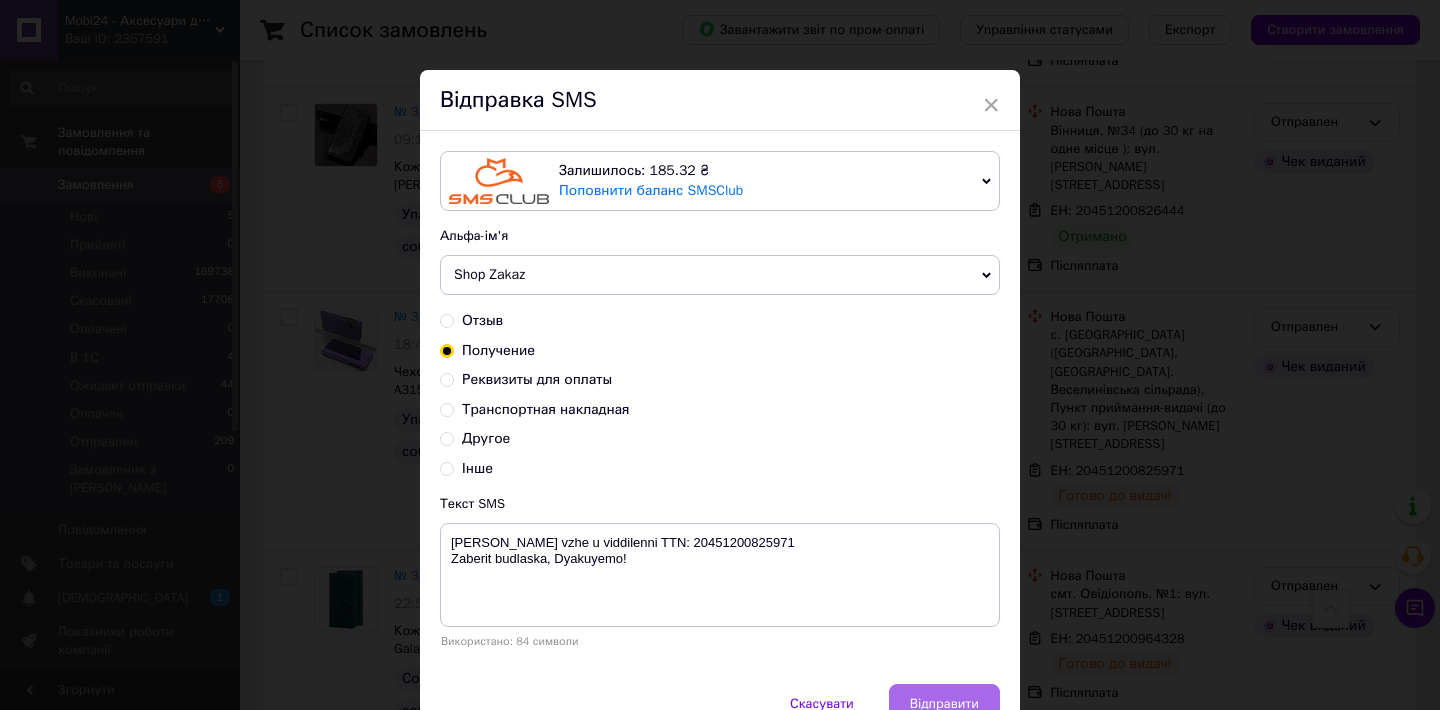click on "Відправити" at bounding box center [944, 704] 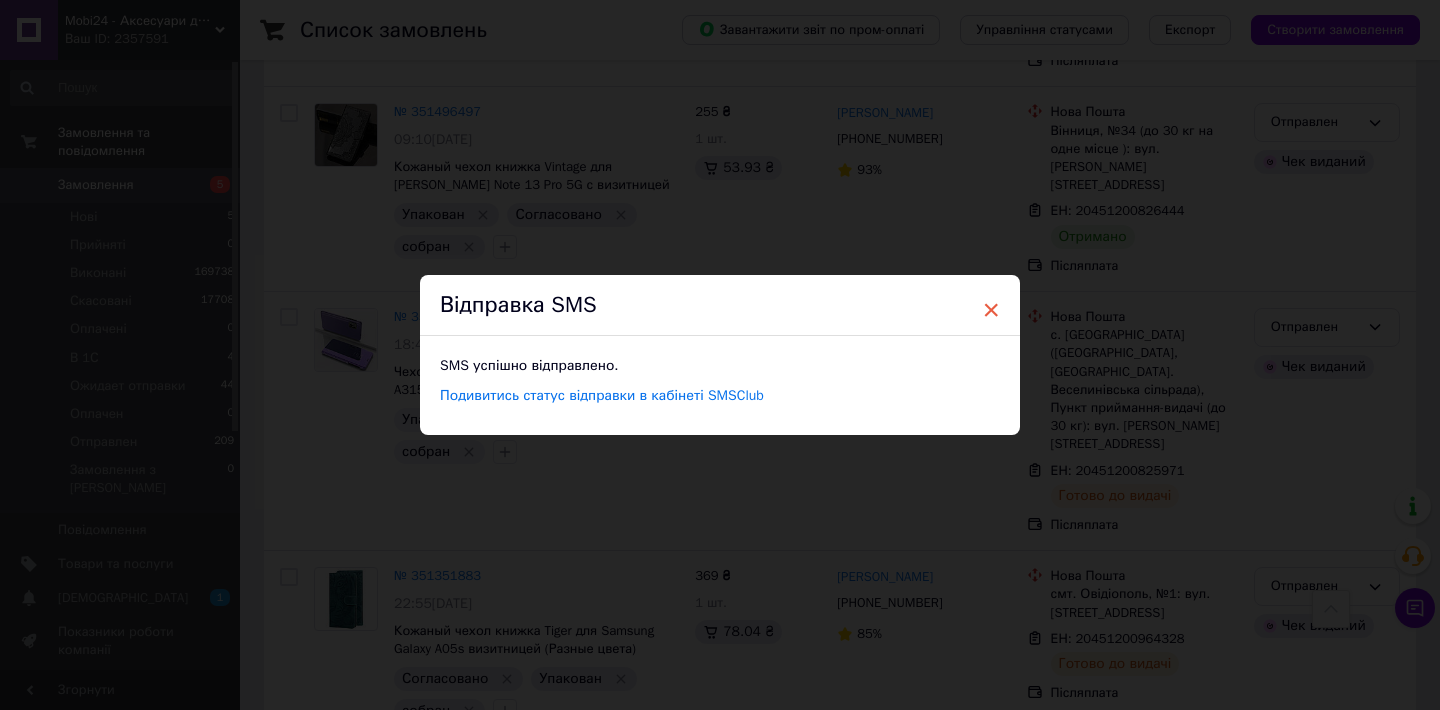 click on "×" at bounding box center [991, 310] 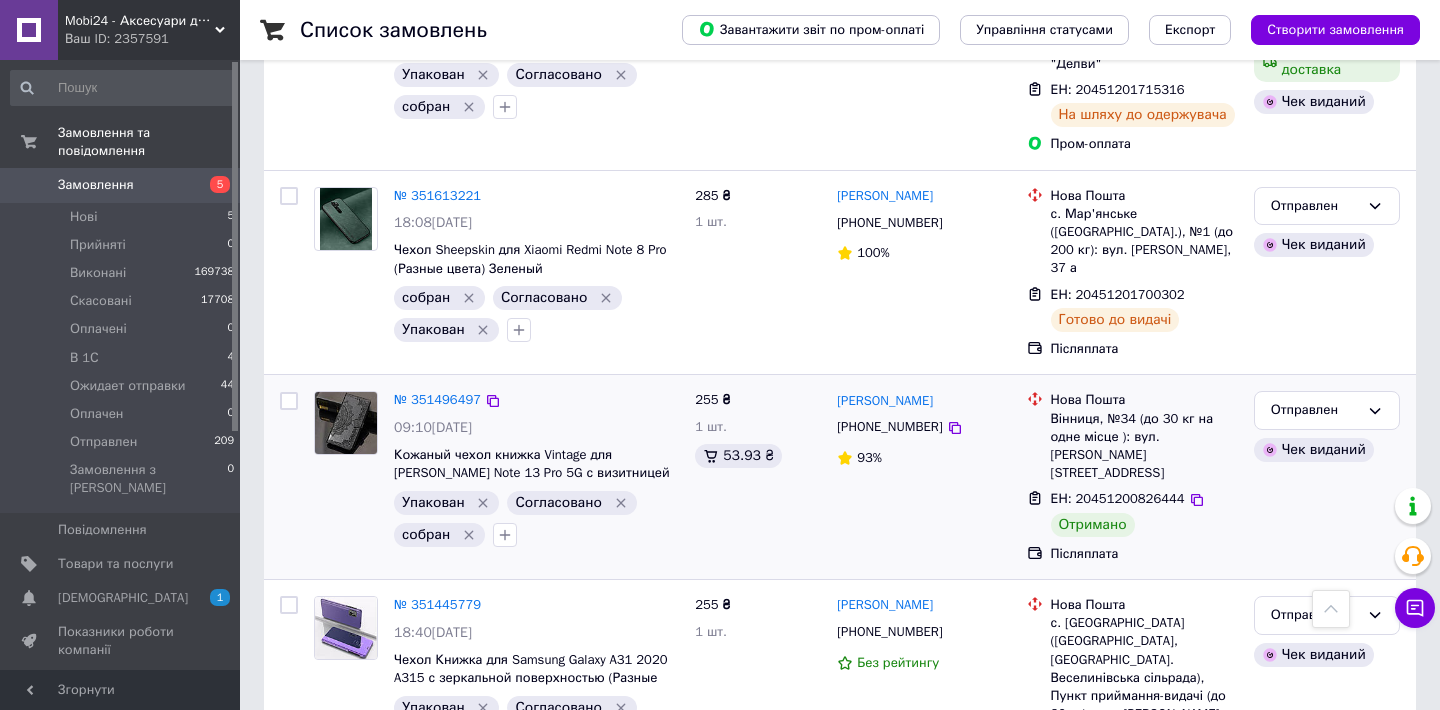scroll, scrollTop: 6269, scrollLeft: 0, axis: vertical 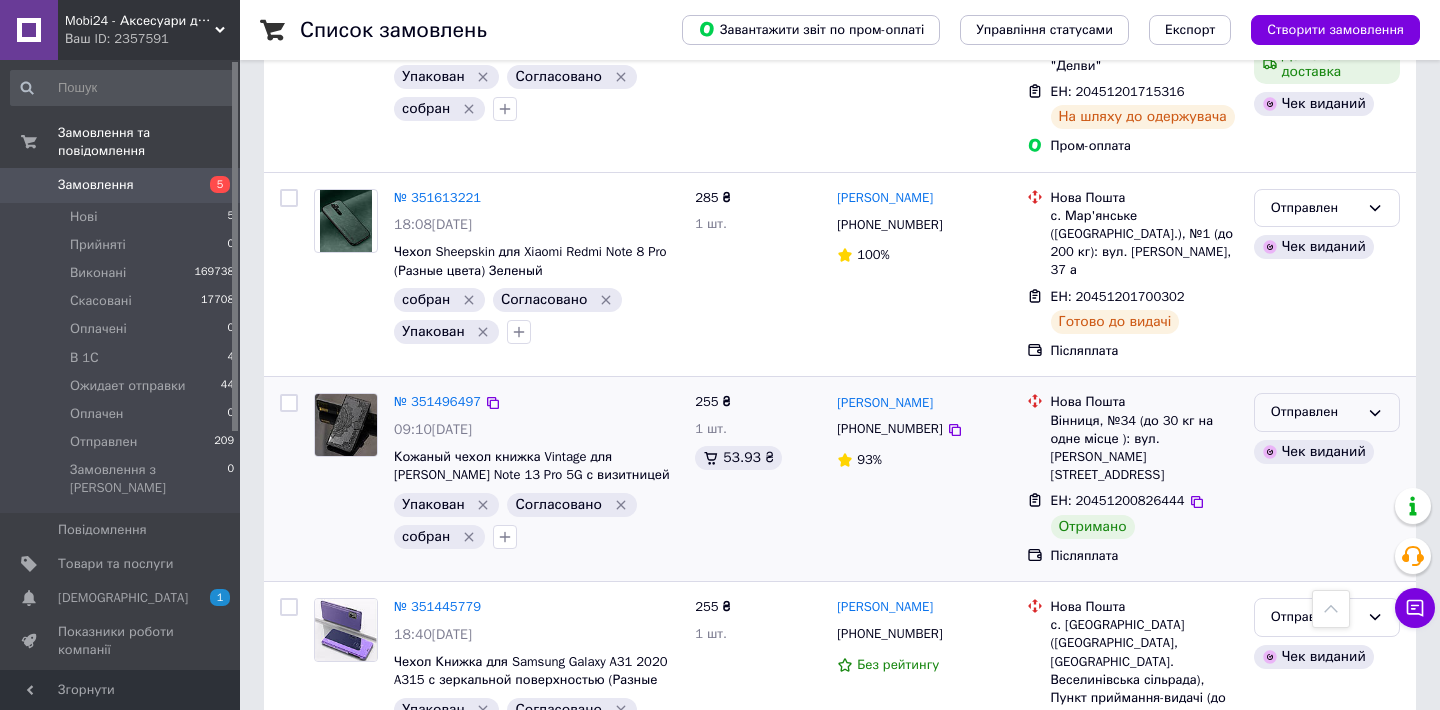 click on "Отправлен" at bounding box center (1315, 412) 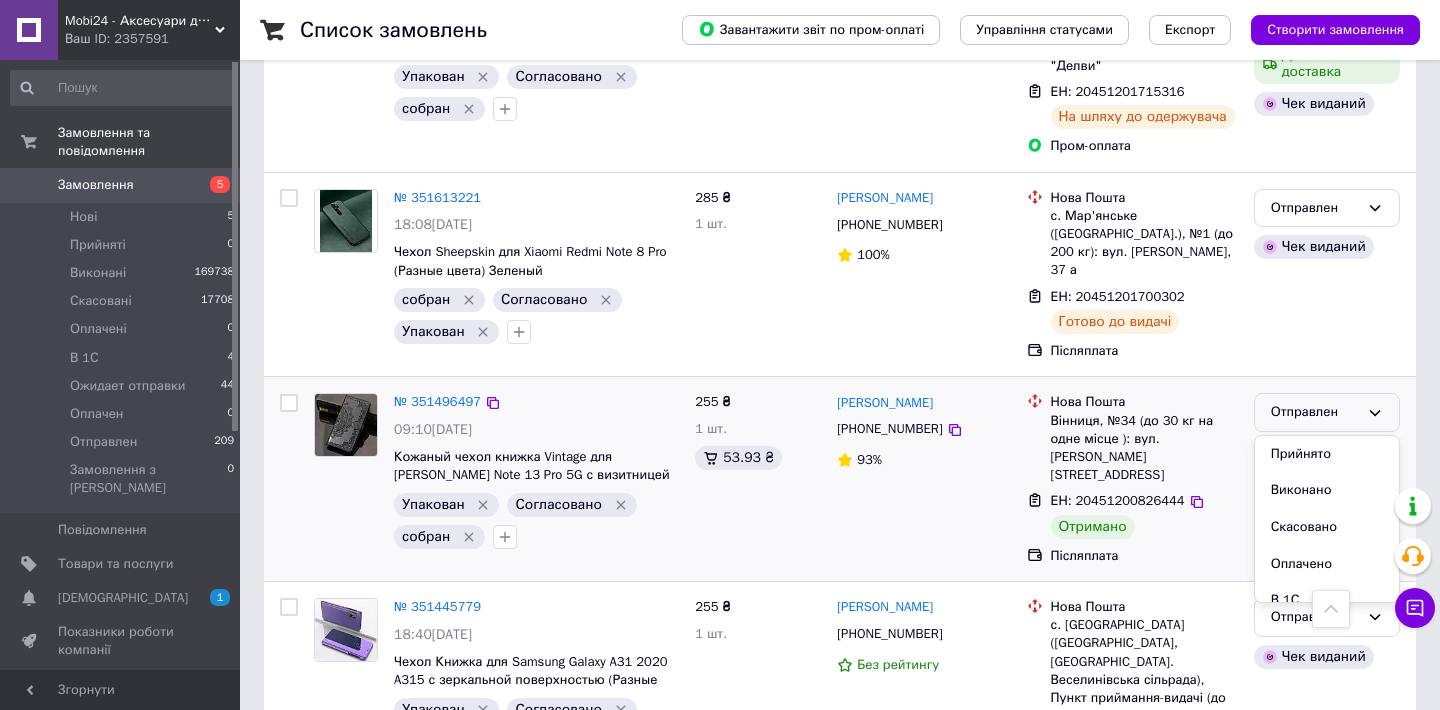 click on "Виконано" at bounding box center [1327, 490] 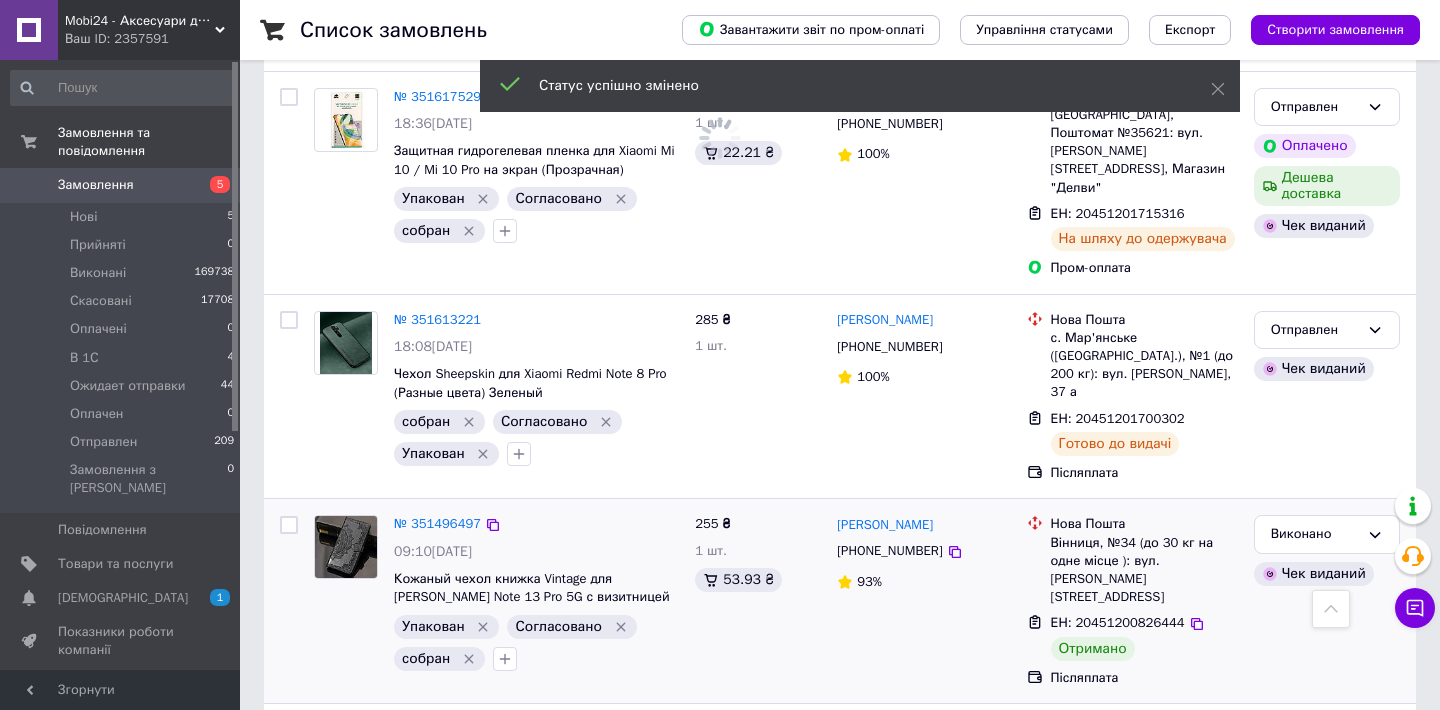 scroll, scrollTop: 6073, scrollLeft: 0, axis: vertical 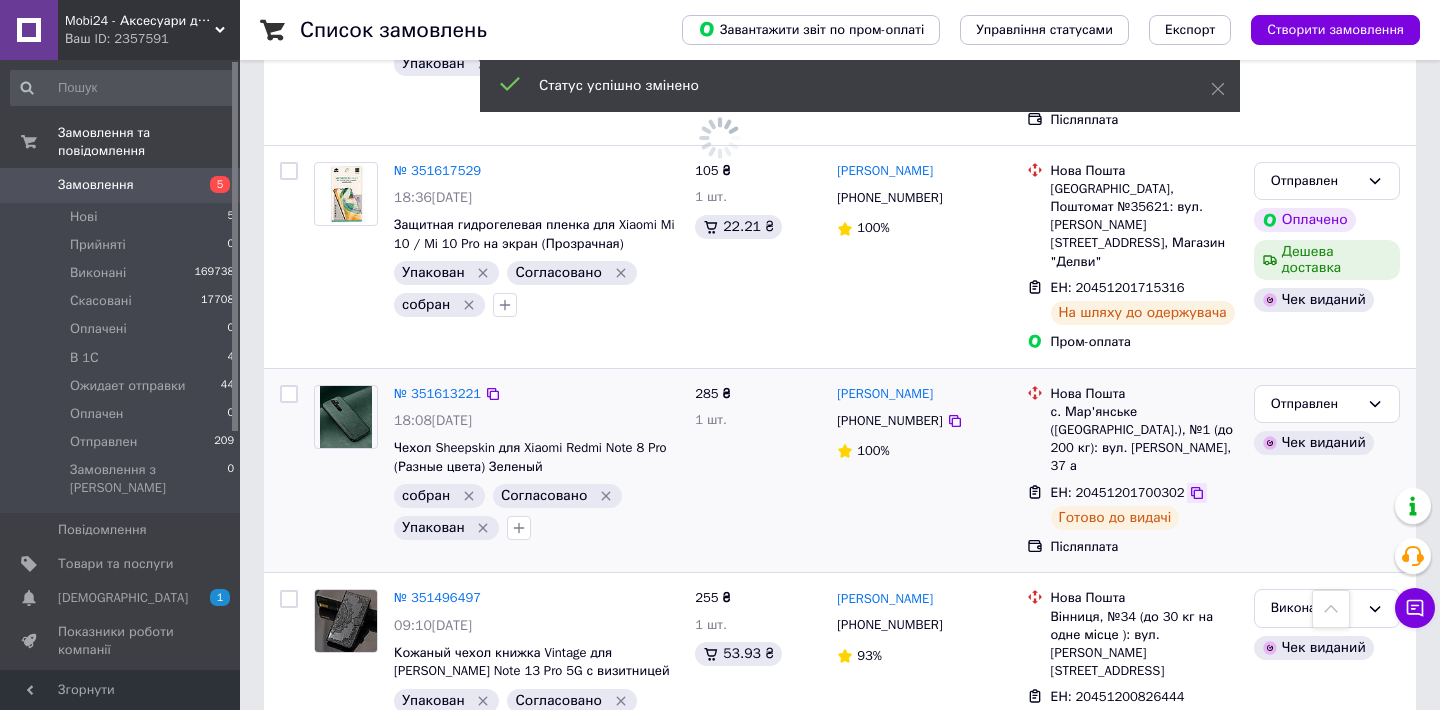 click 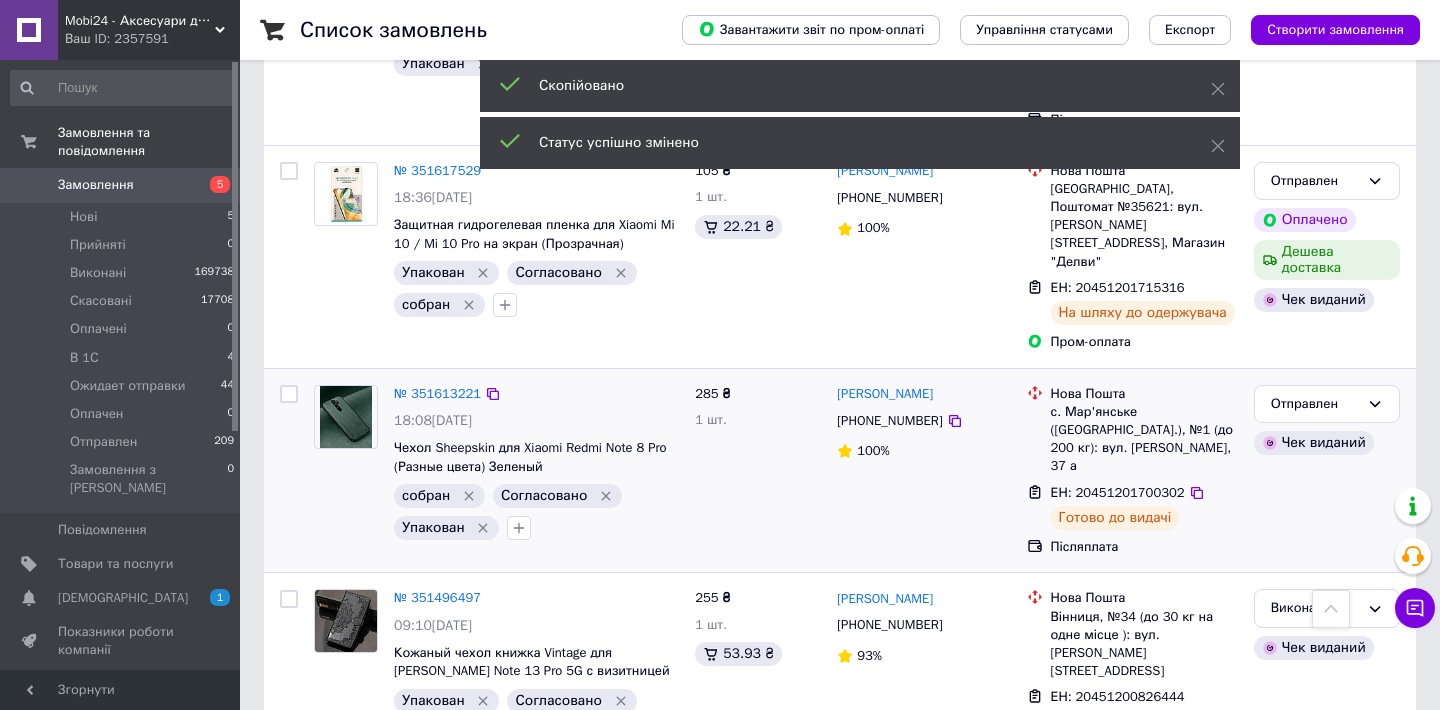 click on "+380669425972" at bounding box center (889, 420) 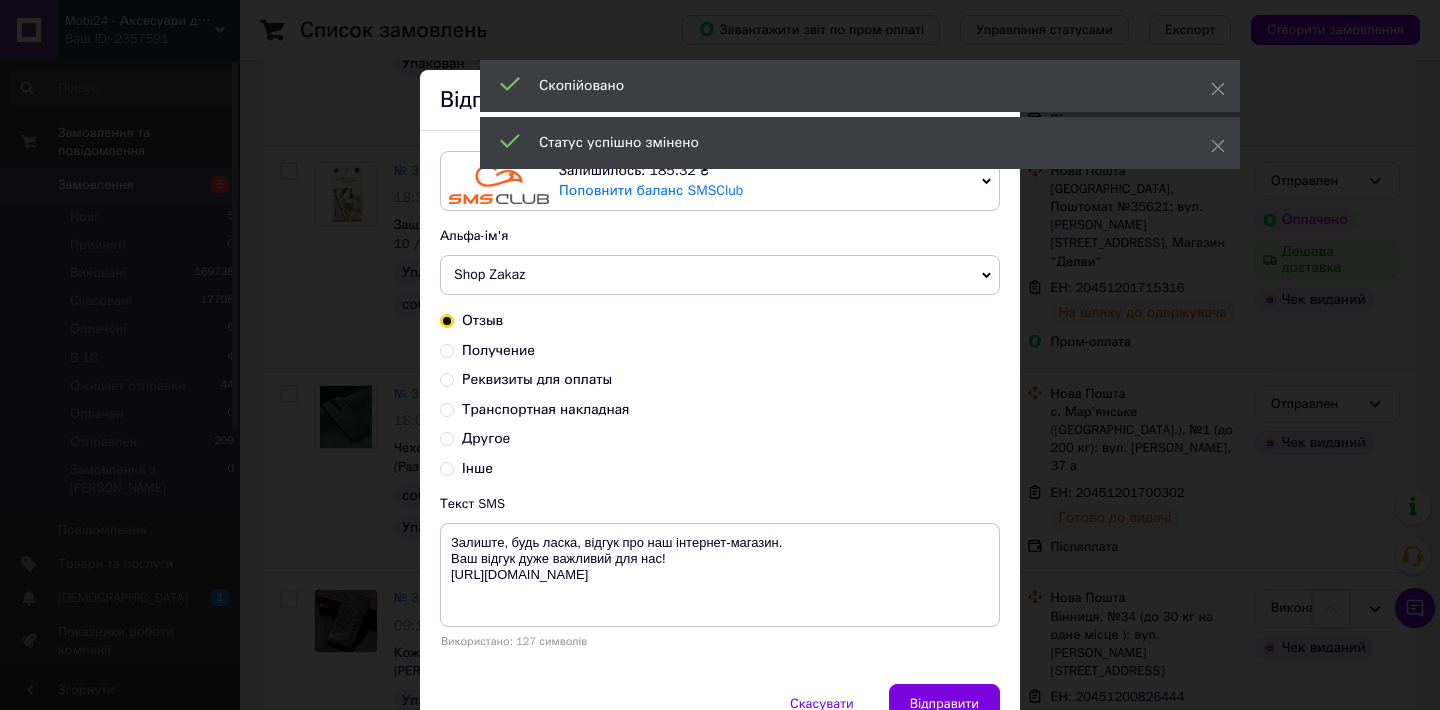 click on "Получение" at bounding box center [447, 349] 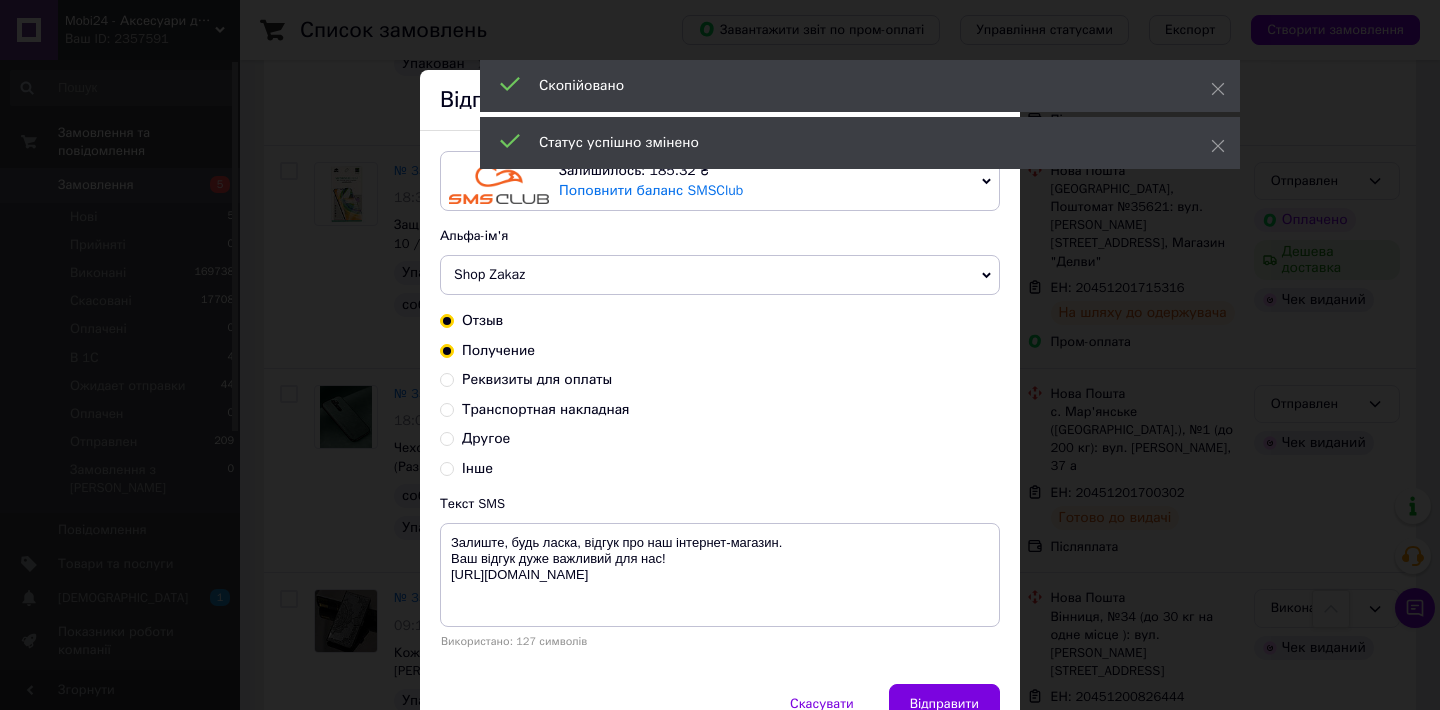 radio on "true" 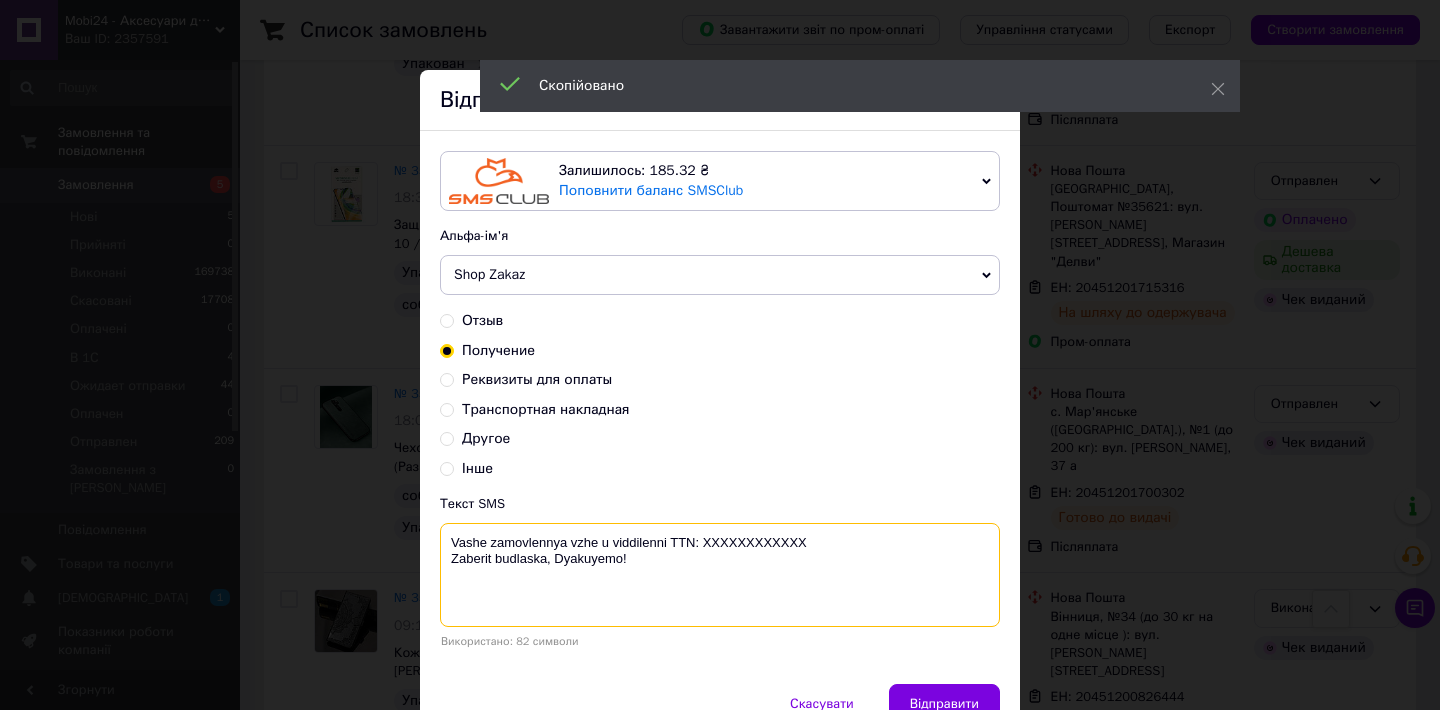 click on "Vashe zamovlennya vzhe u viddilenni TTN: XXXXXXXXXXXX
Zaberit budlaska, Dyakuyemo!" at bounding box center (720, 575) 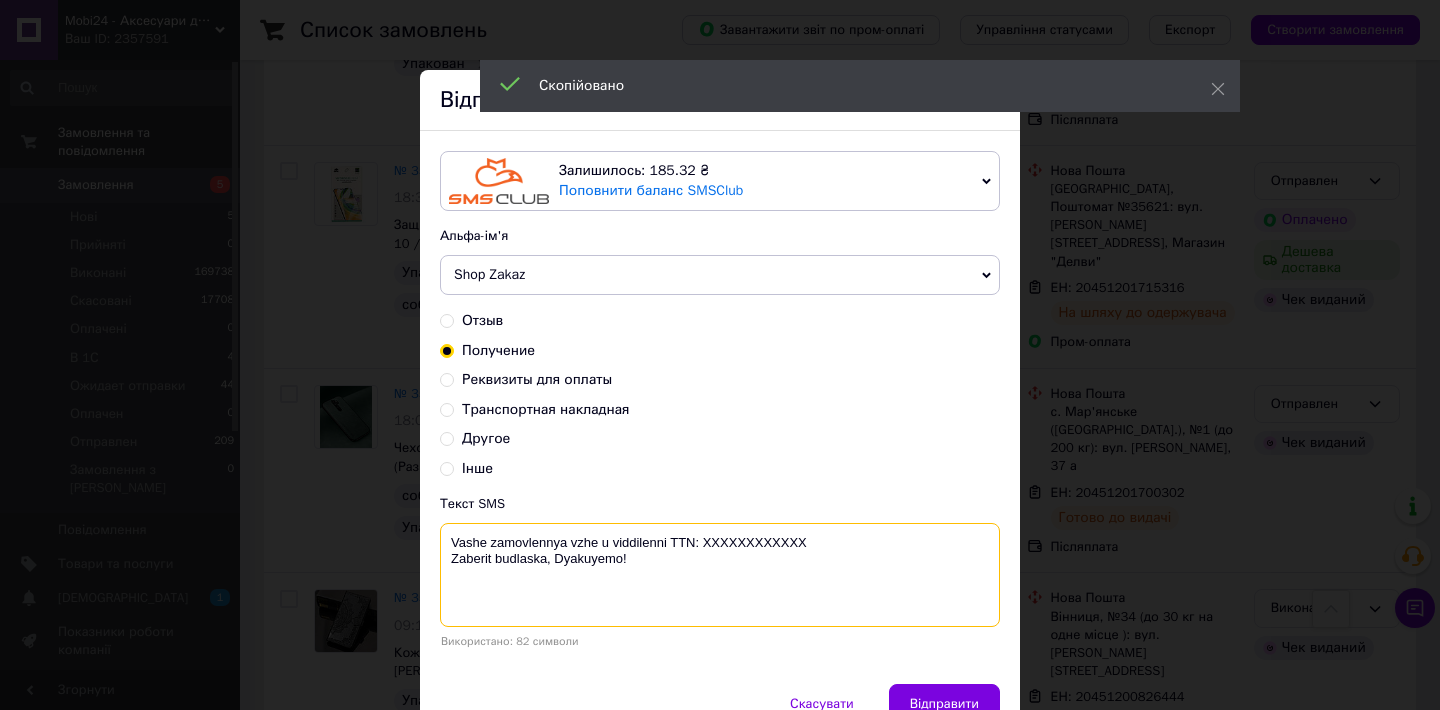 click on "Vashe zamovlennya vzhe u viddilenni TTN: XXXXXXXXXXXX
Zaberit budlaska, Dyakuyemo!" at bounding box center [720, 575] 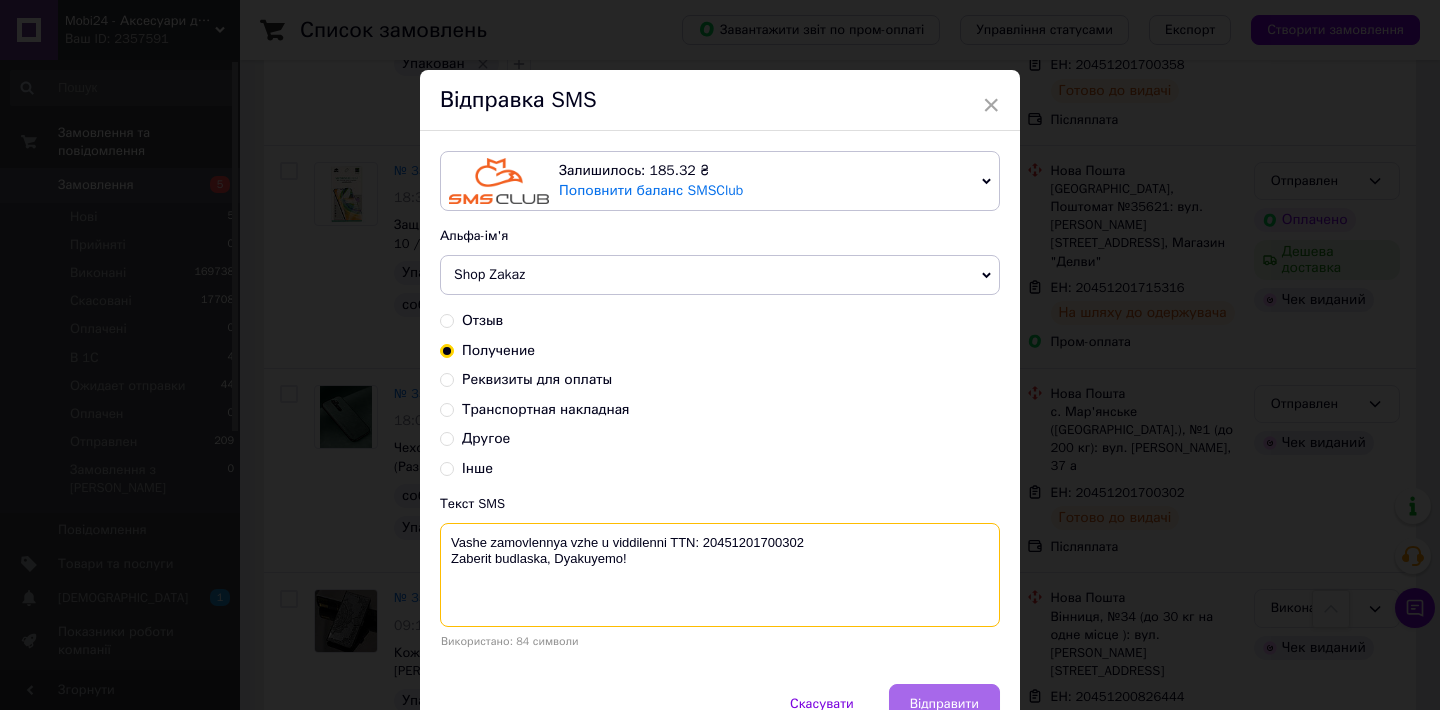type on "Vashe zamovlennya vzhe u viddilenni TTN: 20451201700302
Zaberit budlaska, Dyakuyemo!" 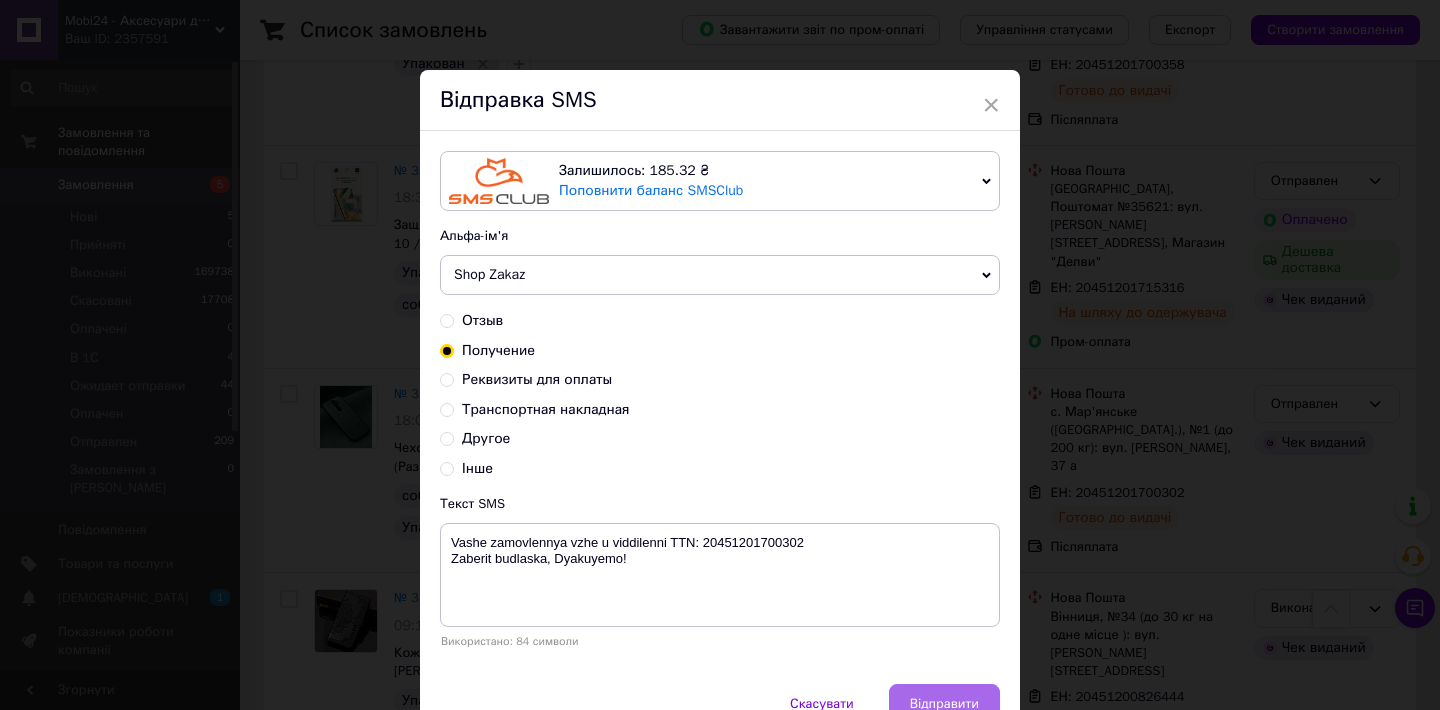 click on "Відправити" at bounding box center (944, 704) 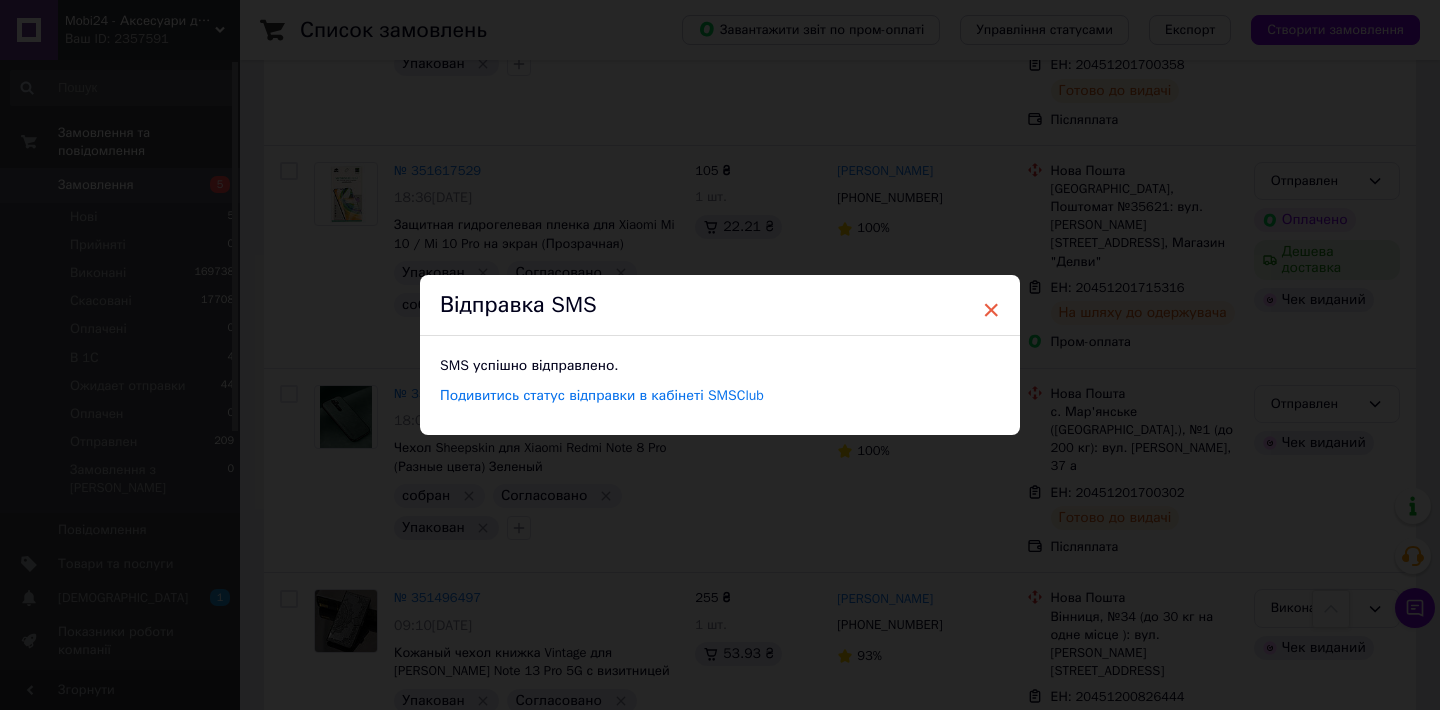 click on "×" at bounding box center [991, 310] 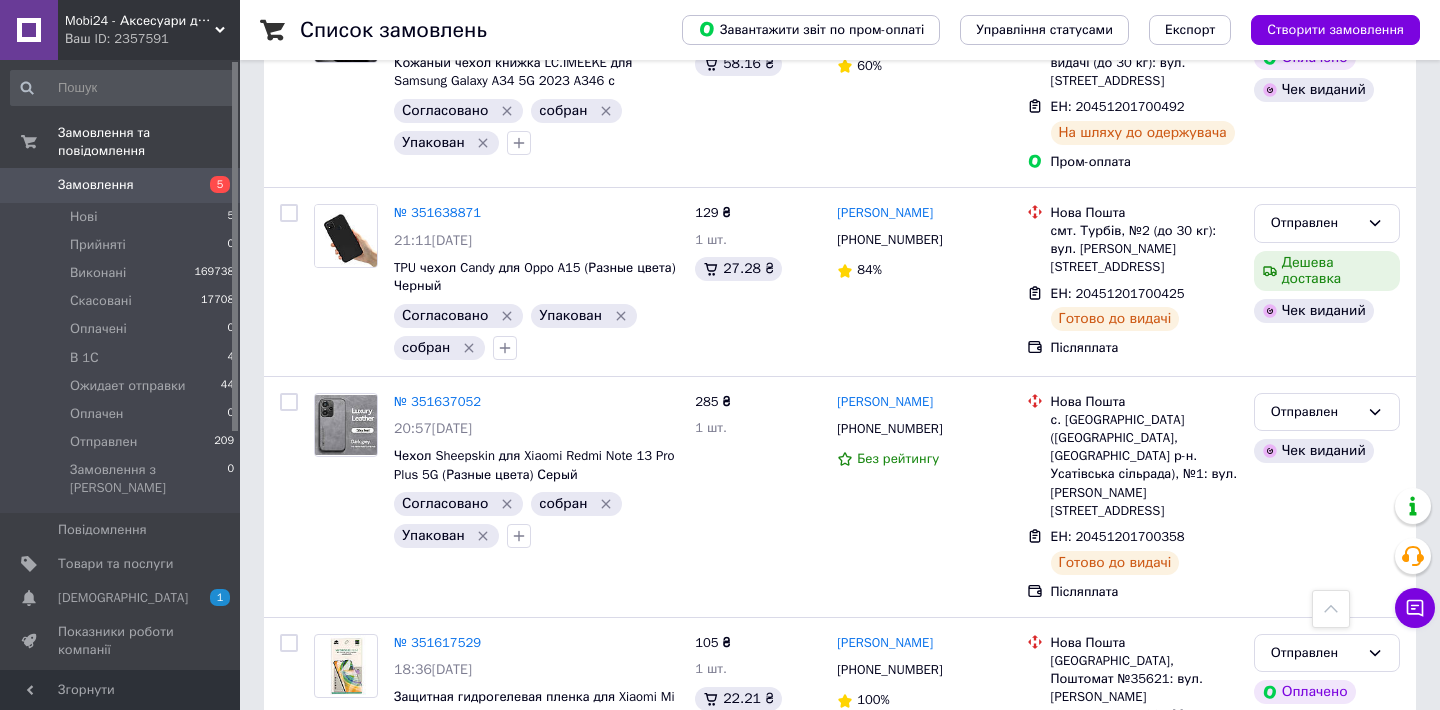 scroll, scrollTop: 5599, scrollLeft: 0, axis: vertical 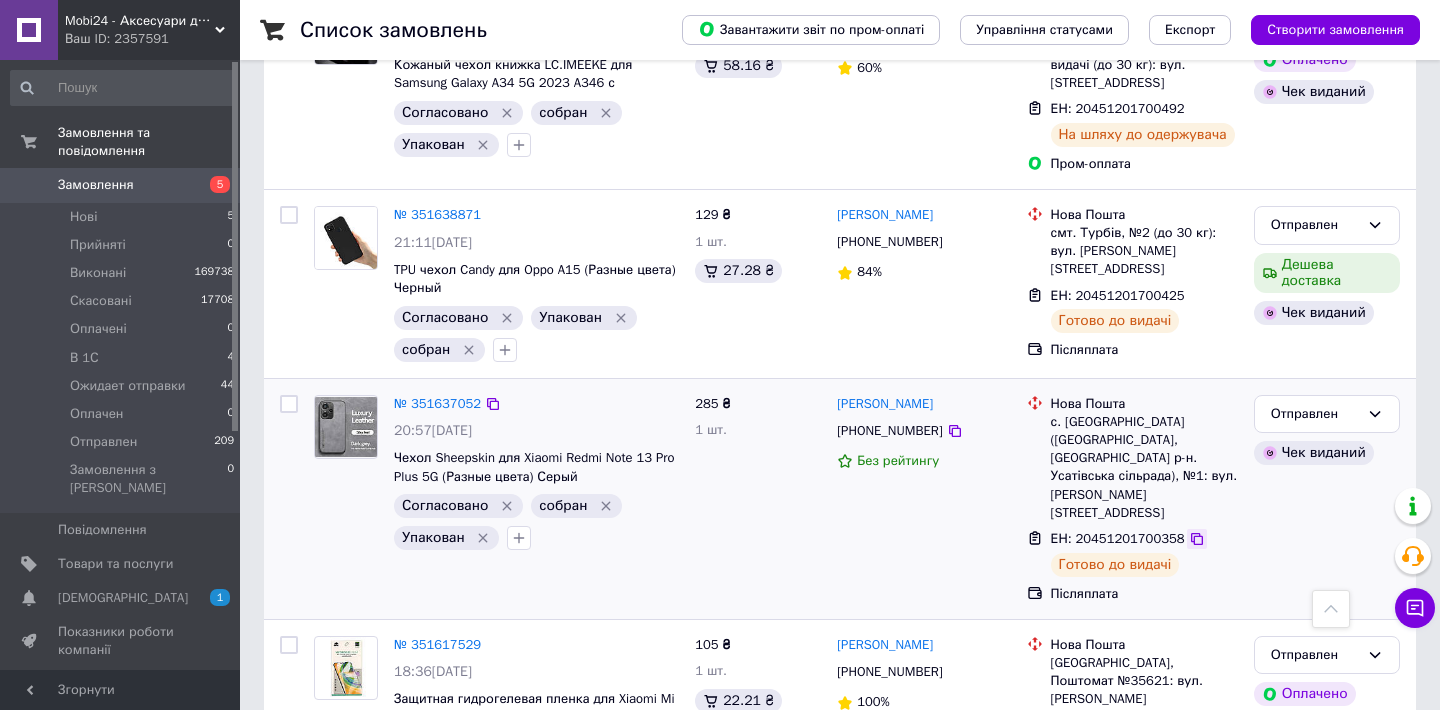 click 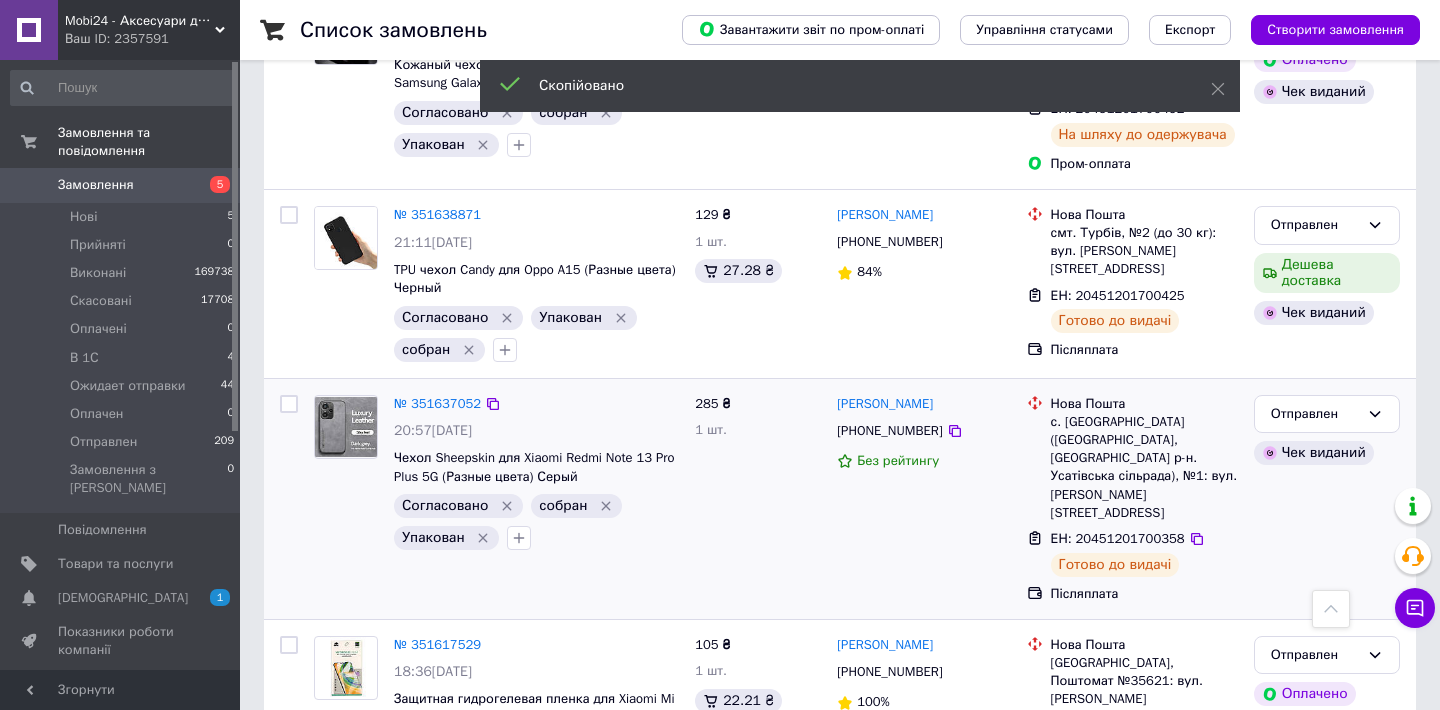 click on "+380681973616" at bounding box center (889, 430) 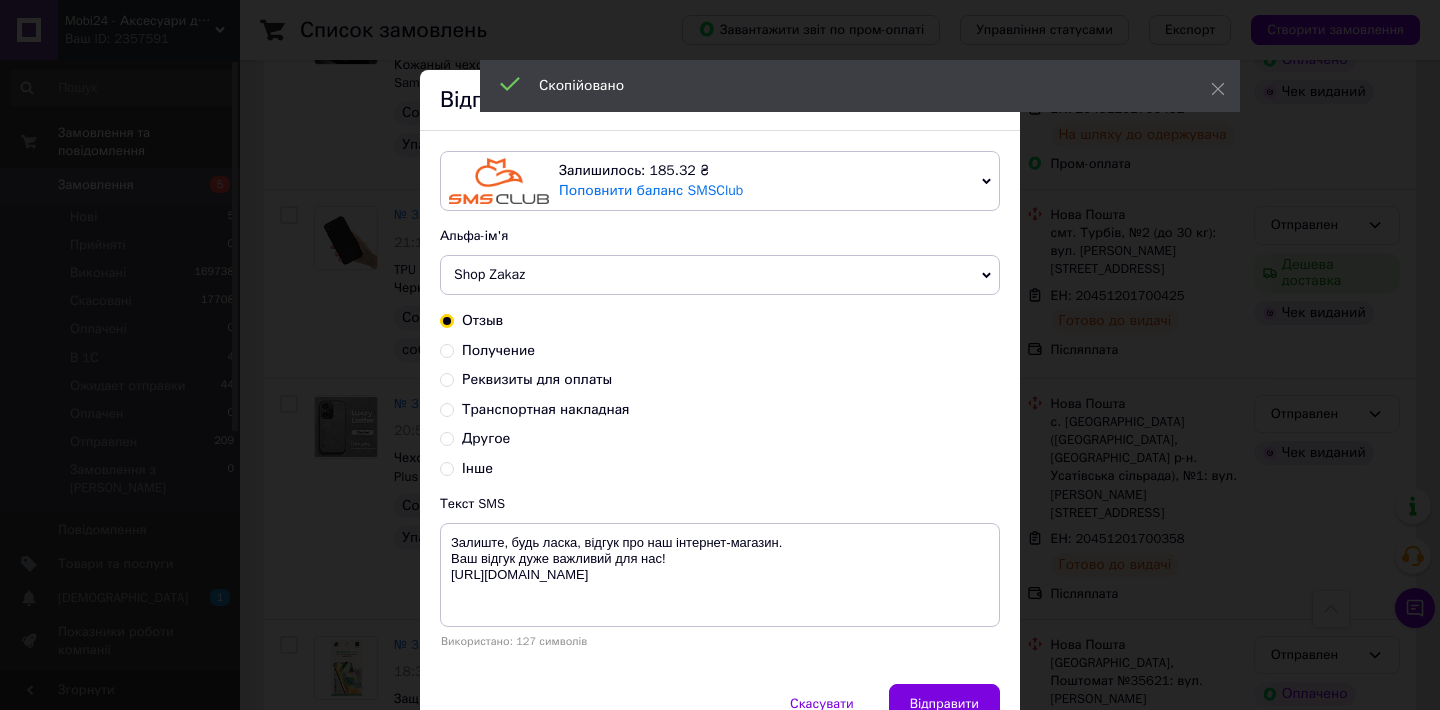 click on "Получение" at bounding box center (447, 349) 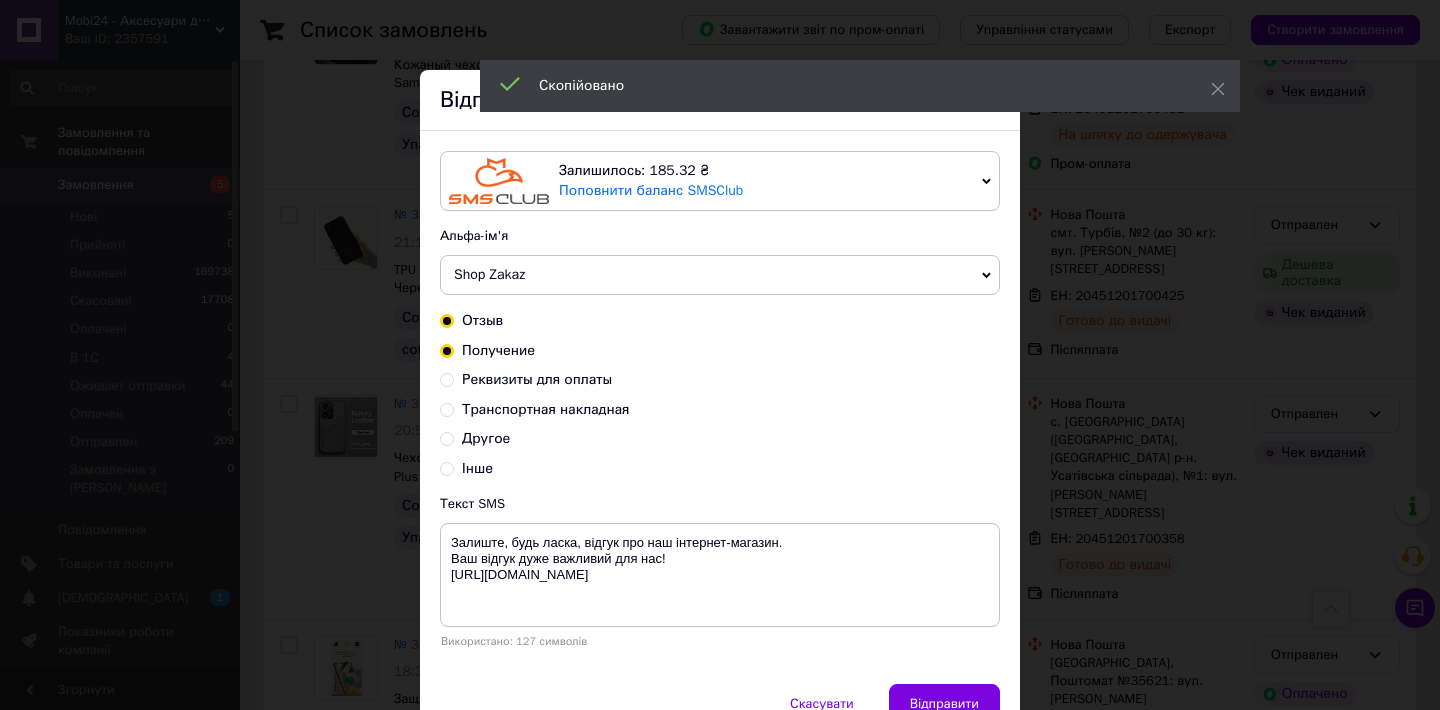 radio on "false" 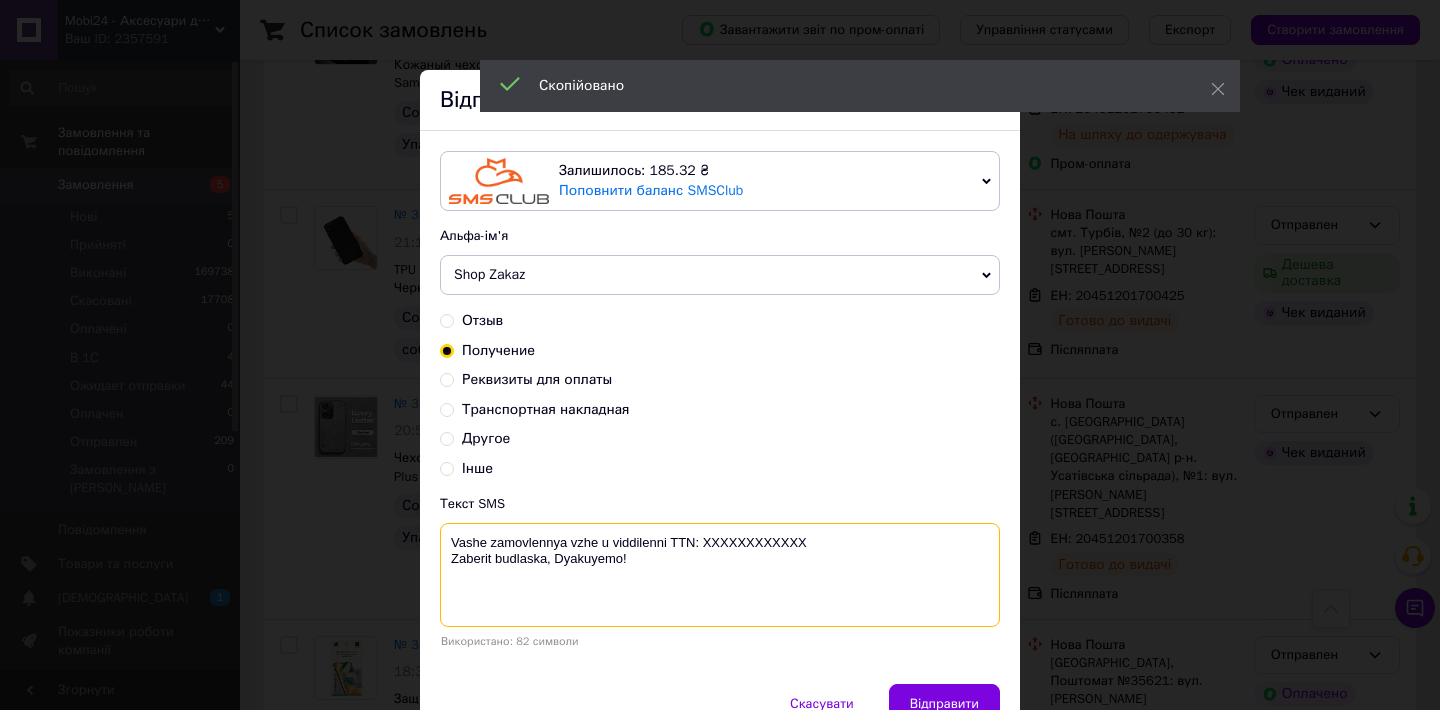 click on "Vashe zamovlennya vzhe u viddilenni TTN: XXXXXXXXXXXX
Zaberit budlaska, Dyakuyemo!" at bounding box center [720, 575] 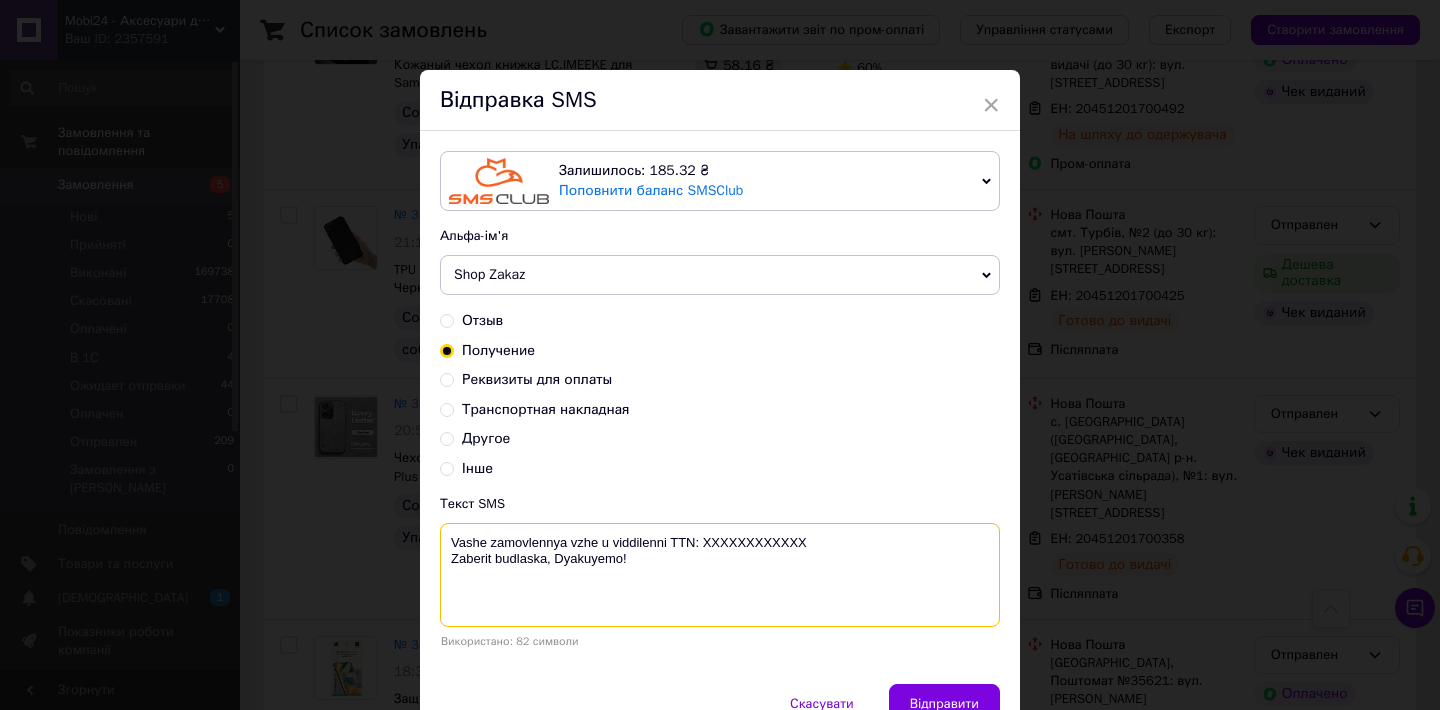 paste on "20451201700358" 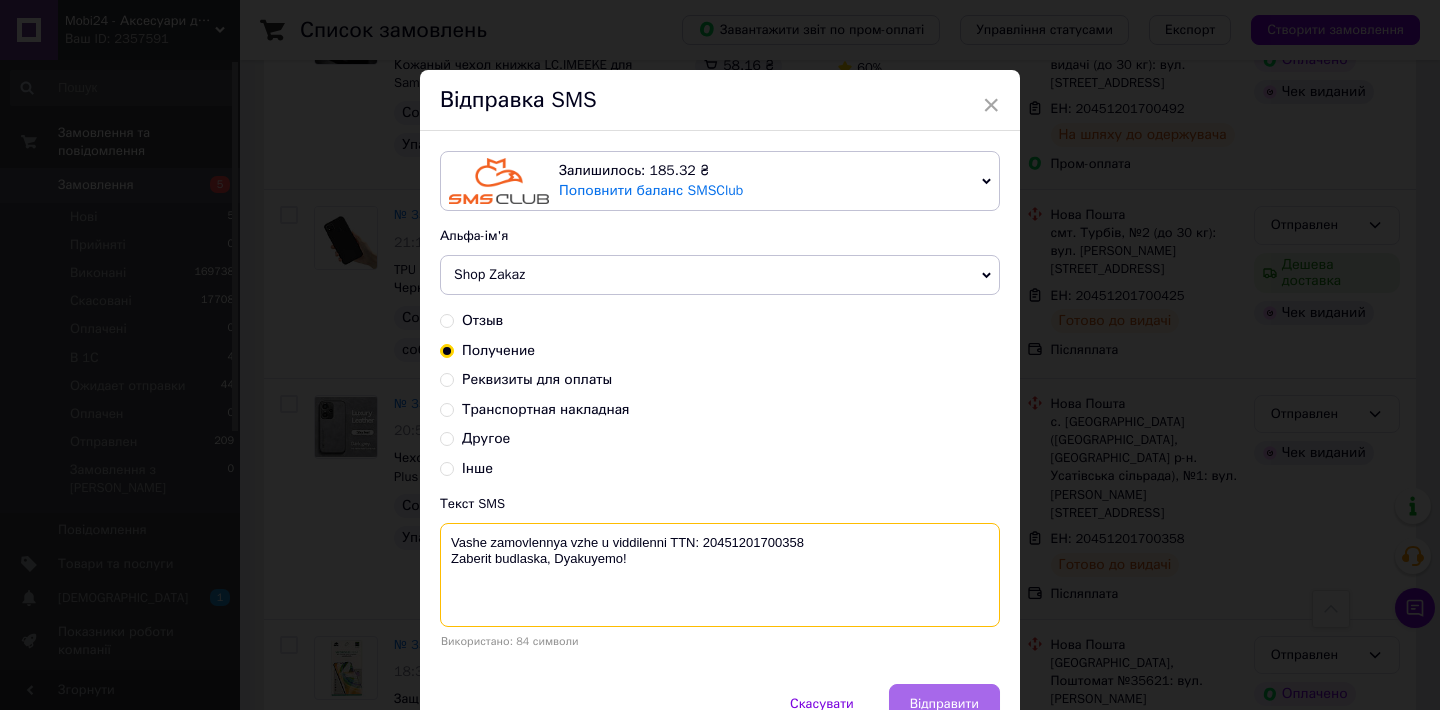 type on "Vashe zamovlennya vzhe u viddilenni TTN: 20451201700358
Zaberit budlaska, Dyakuyemo!" 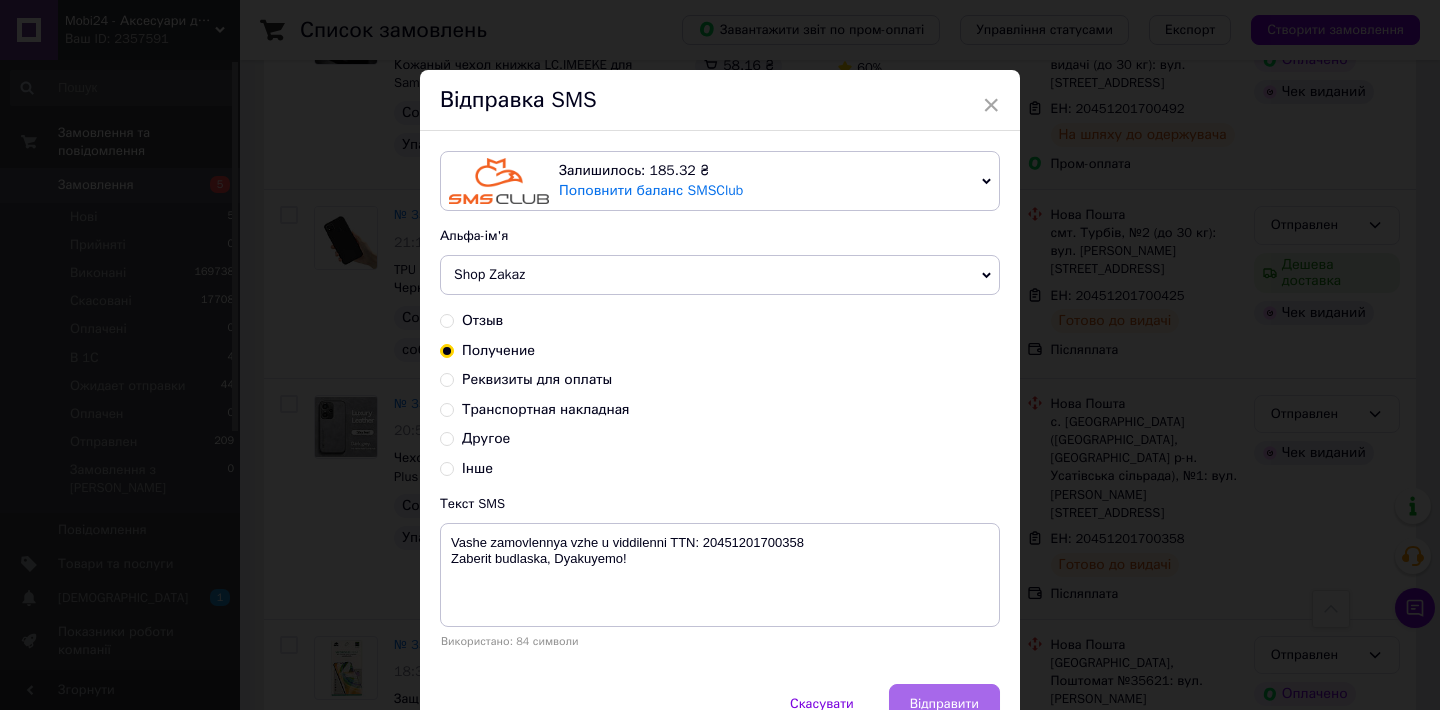 click on "Відправити" at bounding box center (944, 704) 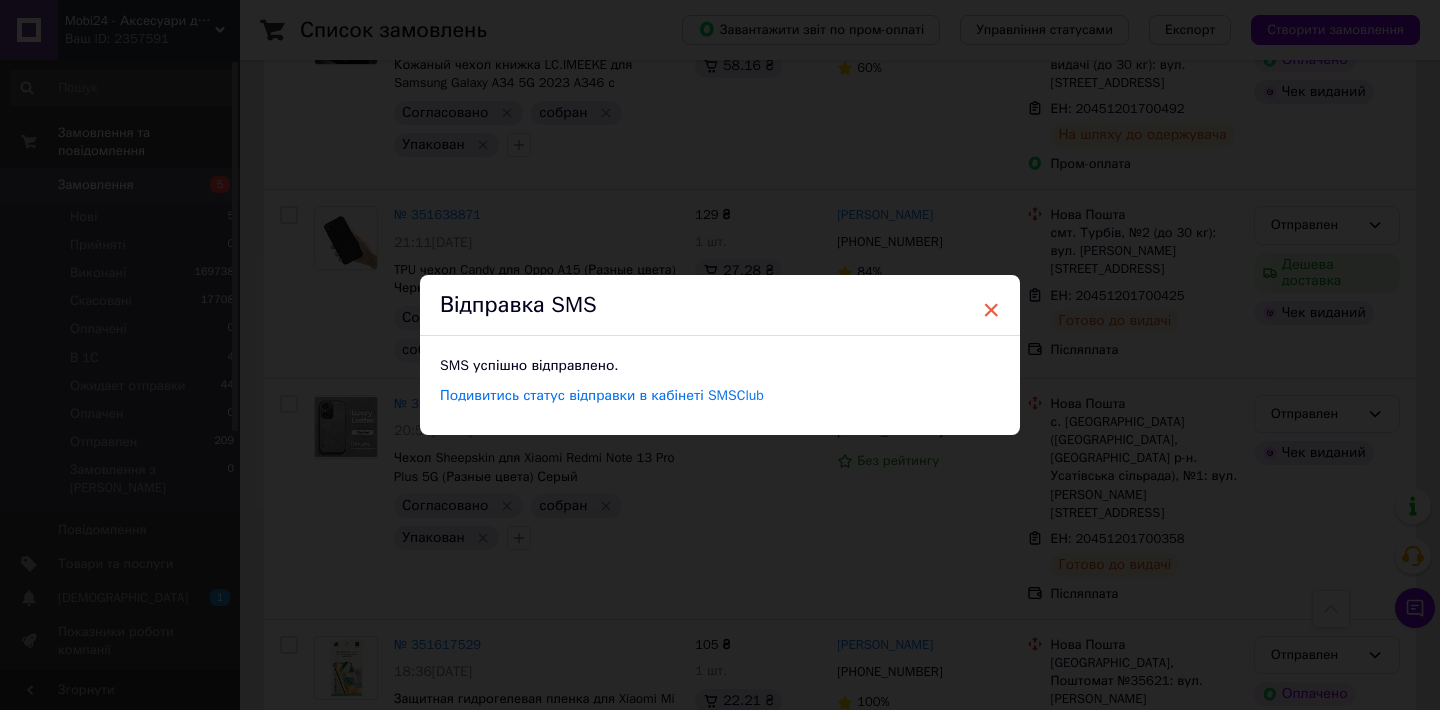 click on "×" at bounding box center [991, 310] 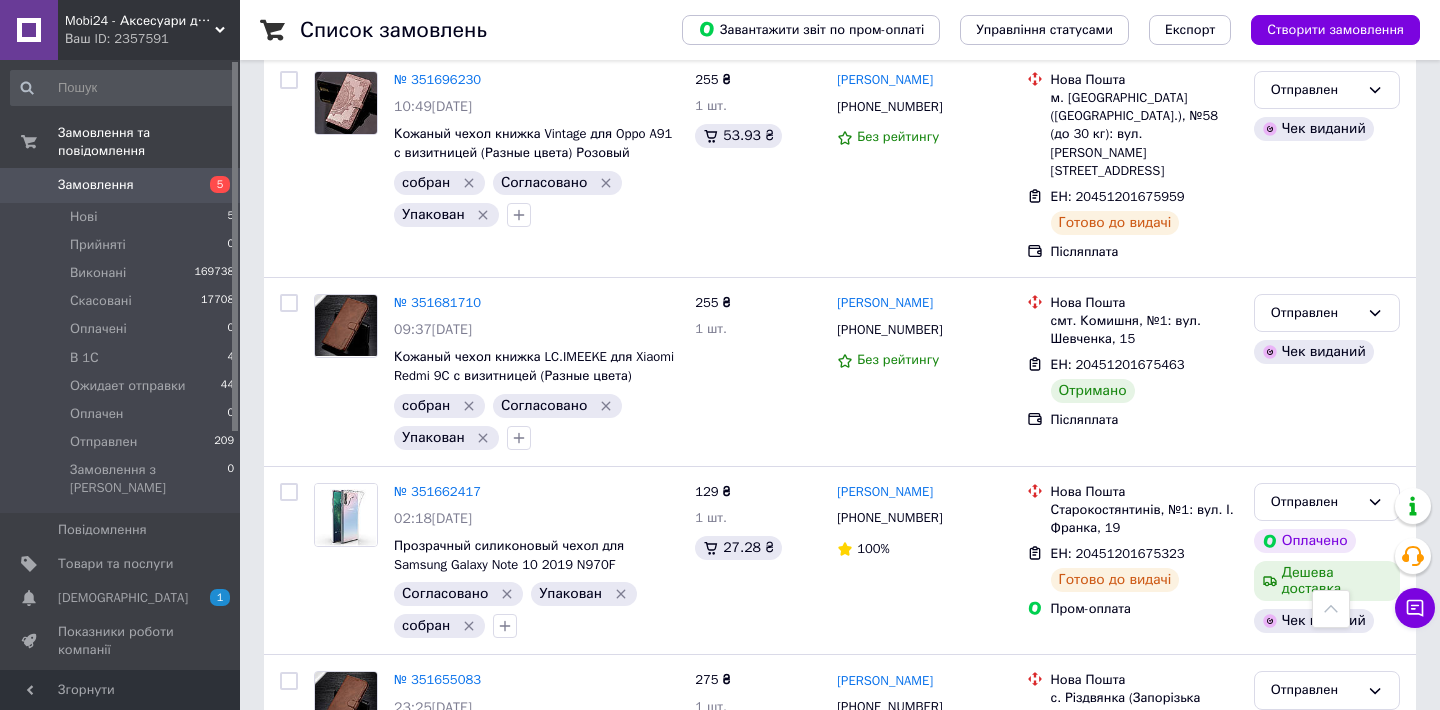 scroll, scrollTop: 4924, scrollLeft: 0, axis: vertical 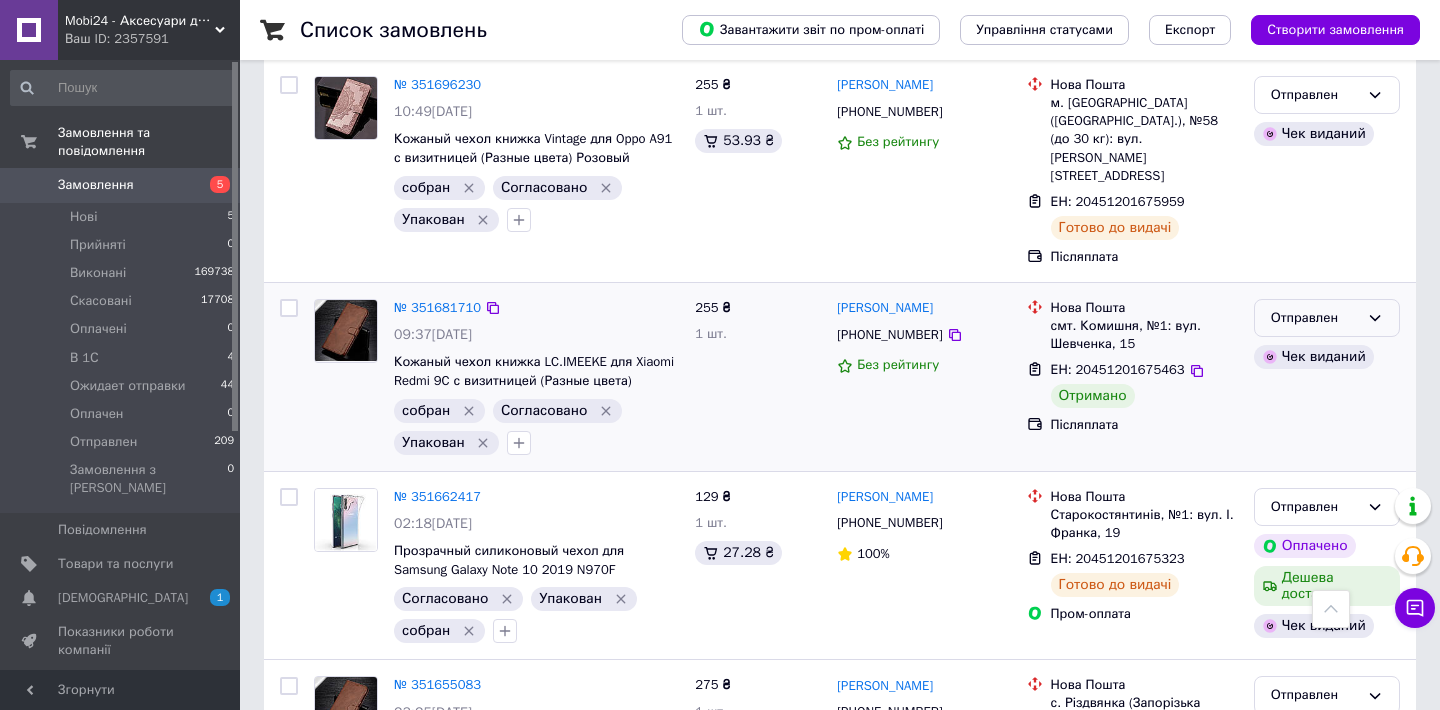 click on "Отправлен" at bounding box center (1315, 318) 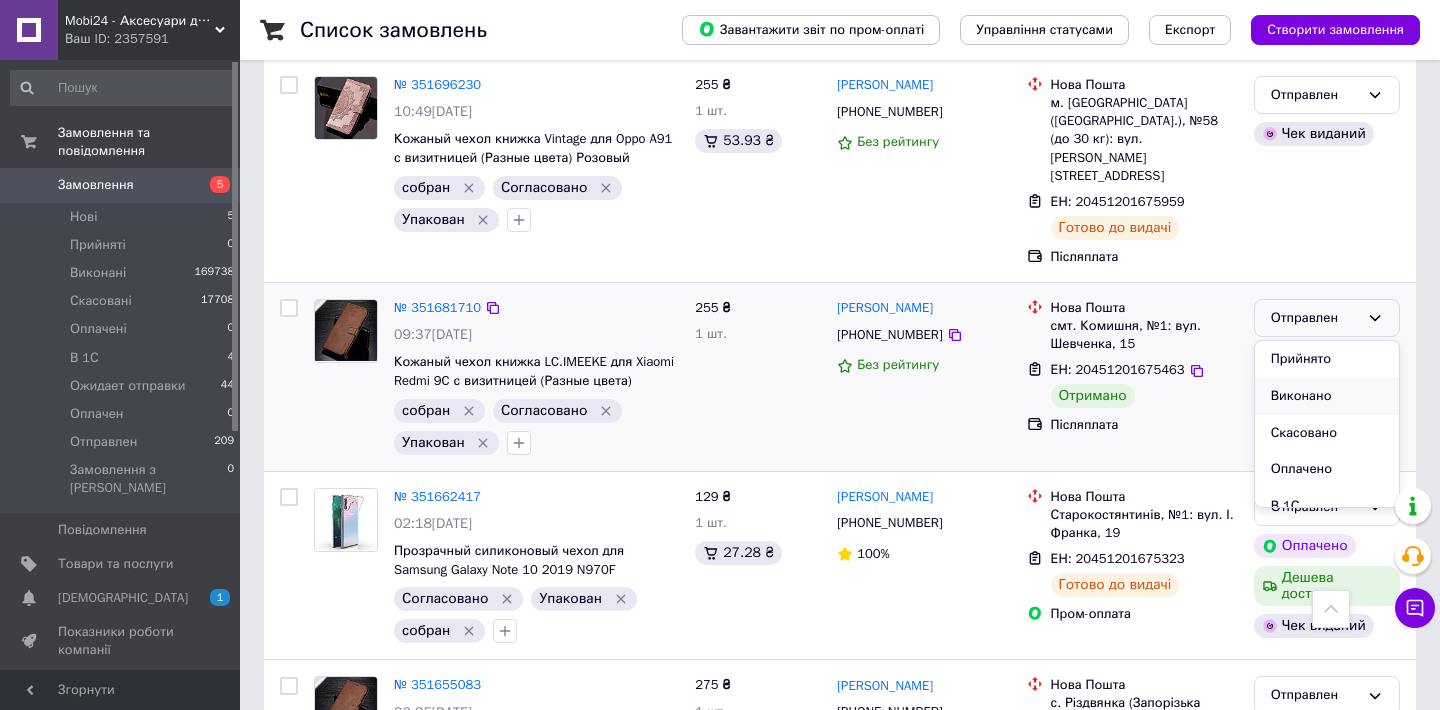 click on "Виконано" at bounding box center [1327, 396] 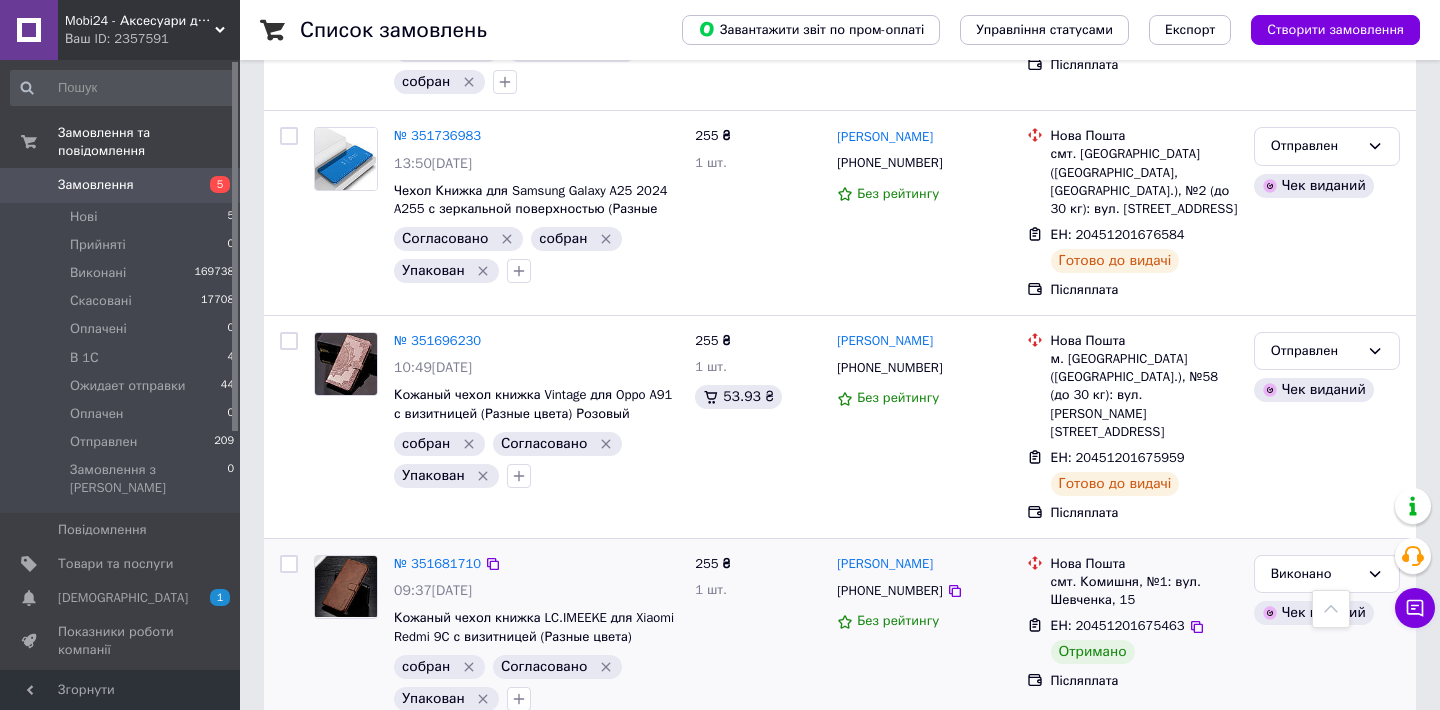 scroll, scrollTop: 4643, scrollLeft: 0, axis: vertical 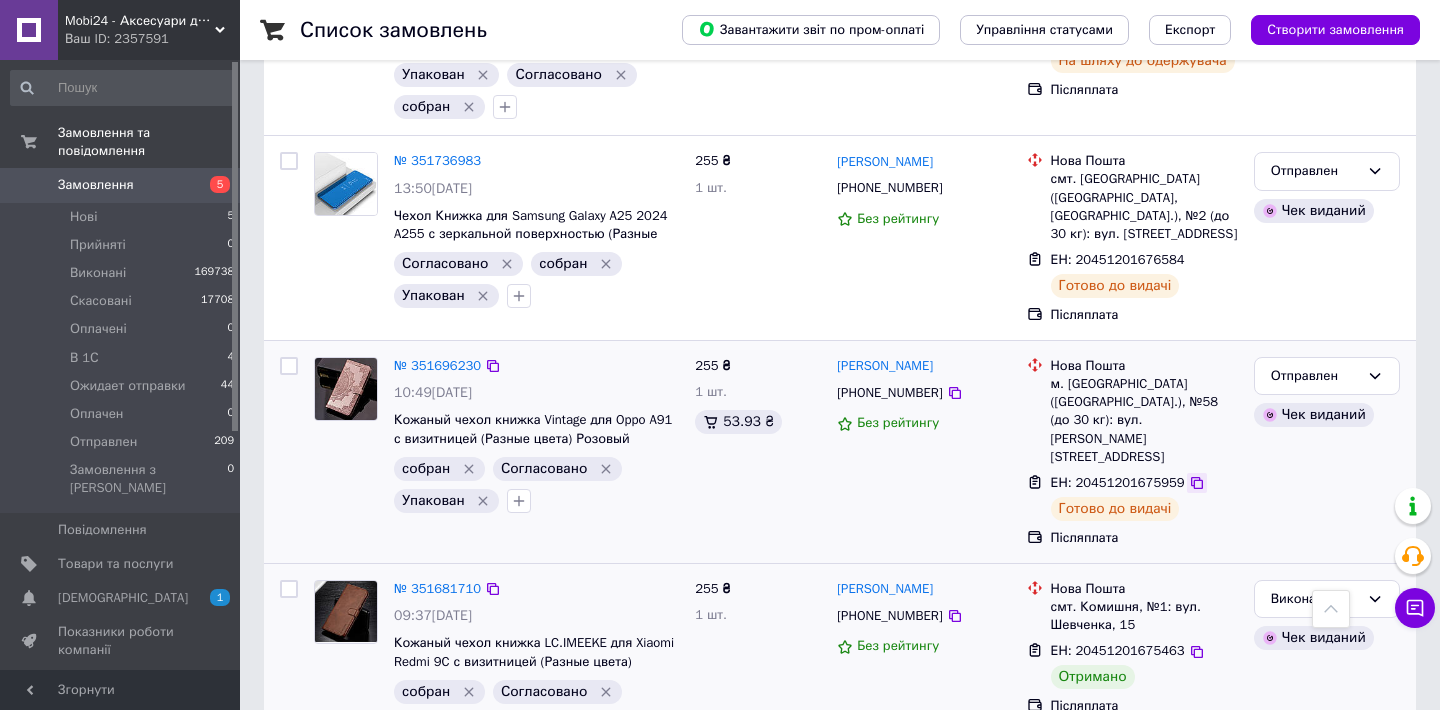 click 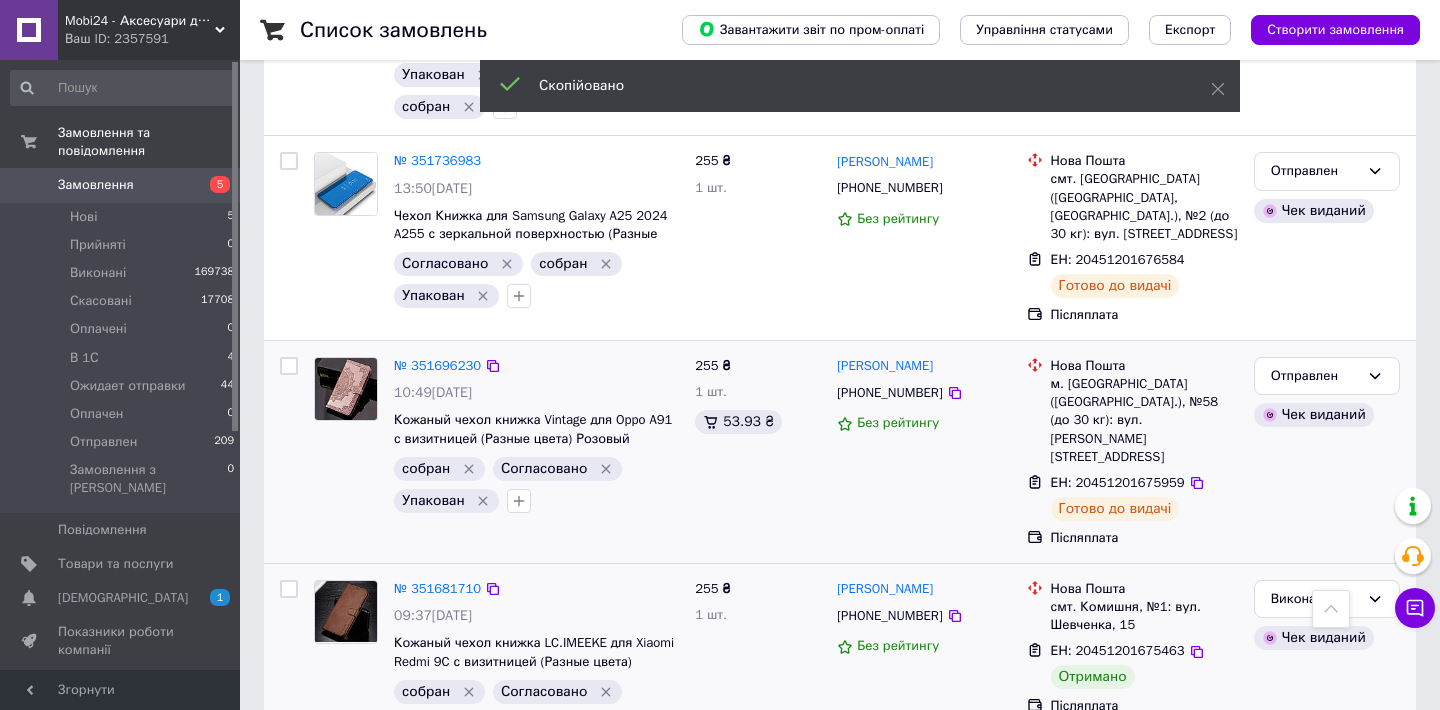 click on "+380974477170" at bounding box center [889, 393] 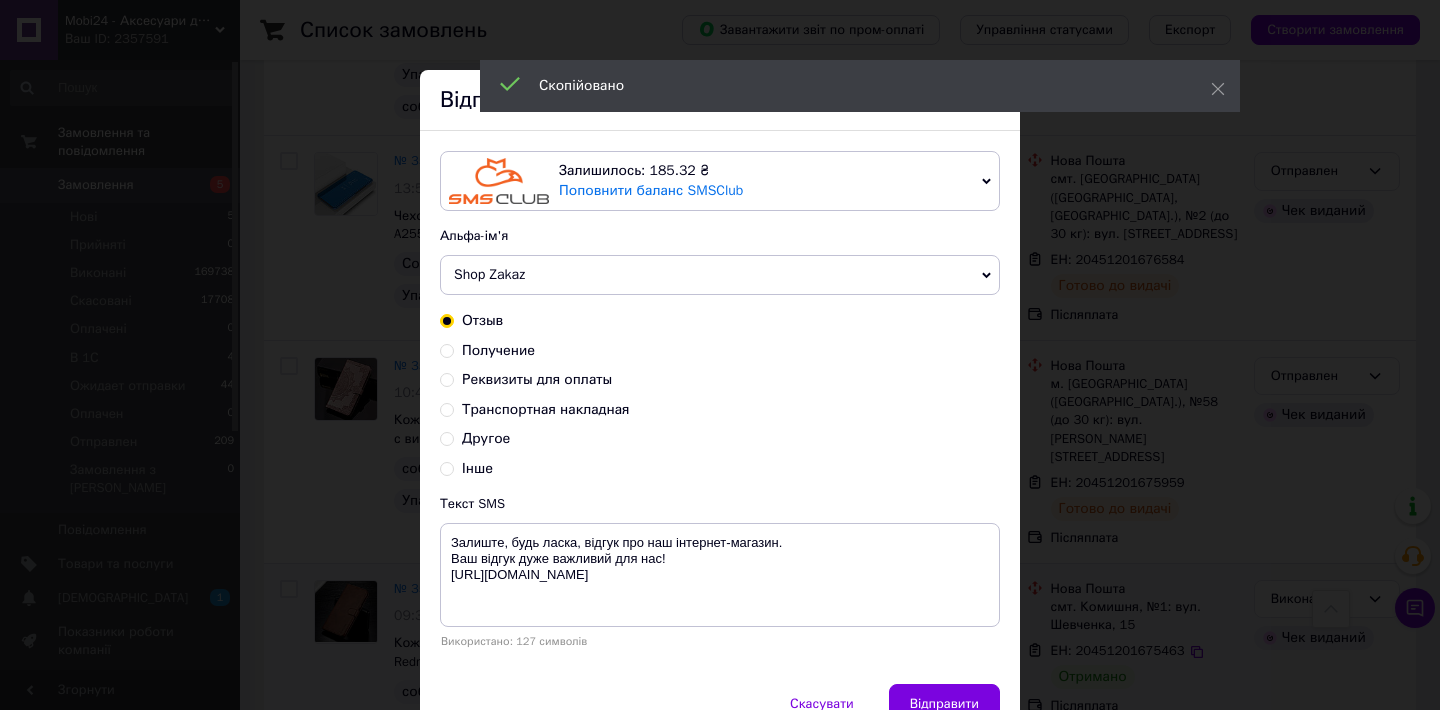 click on "Получение" at bounding box center [447, 349] 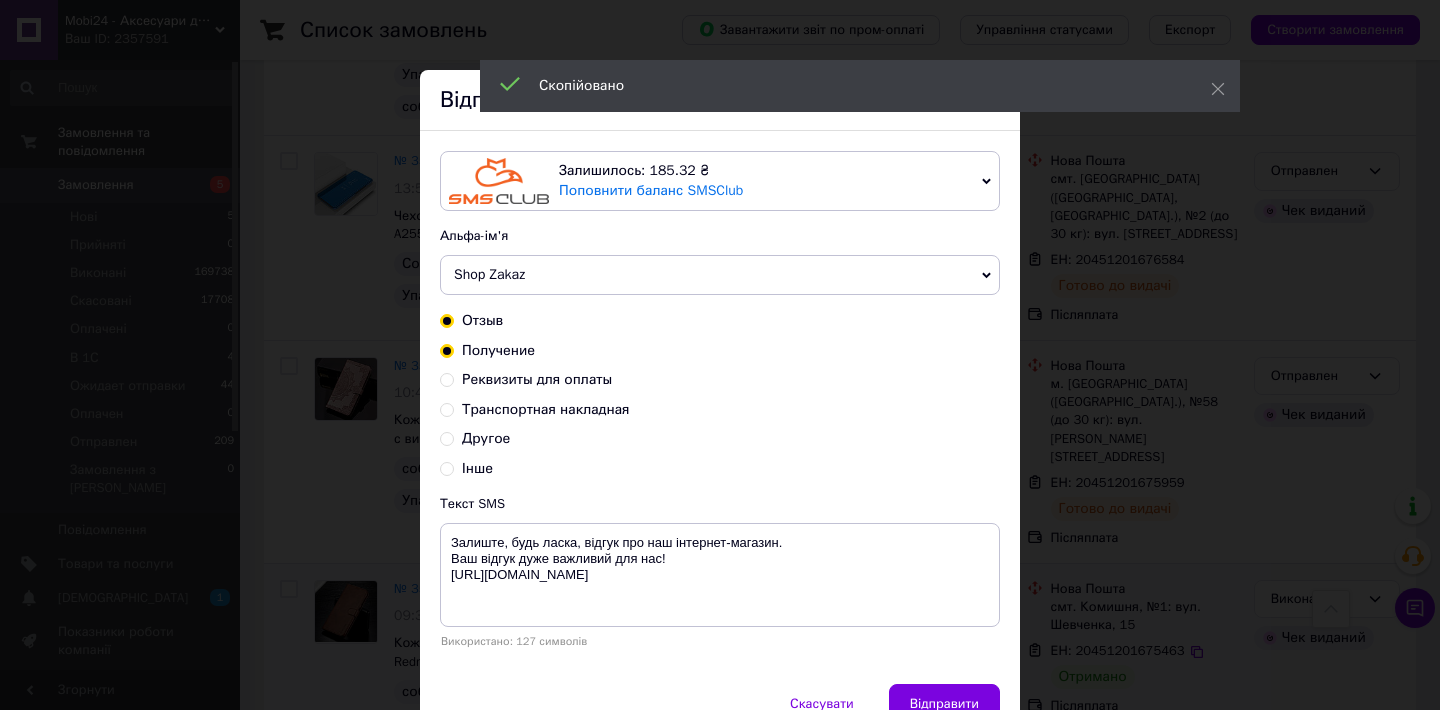 radio on "true" 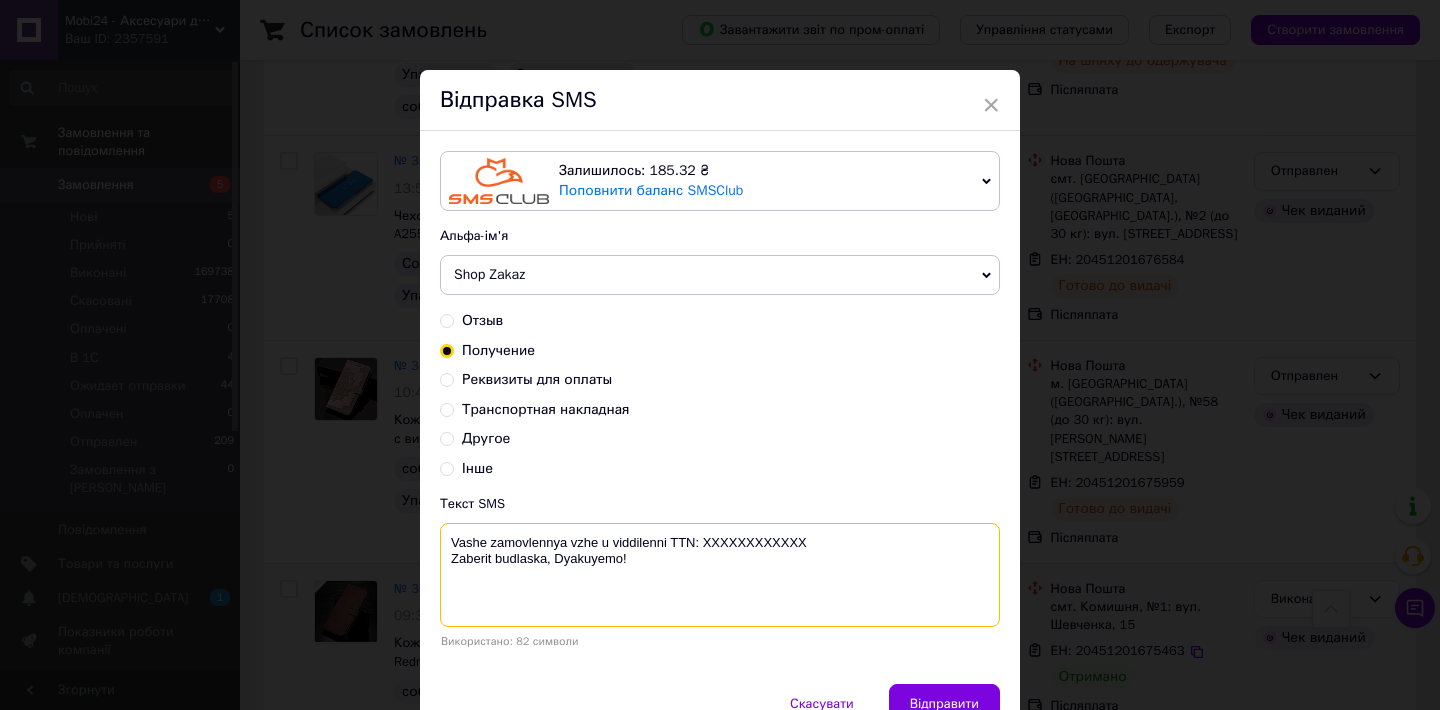 click on "Vashe zamovlennya vzhe u viddilenni TTN: XXXXXXXXXXXX
Zaberit budlaska, Dyakuyemo!" at bounding box center (720, 575) 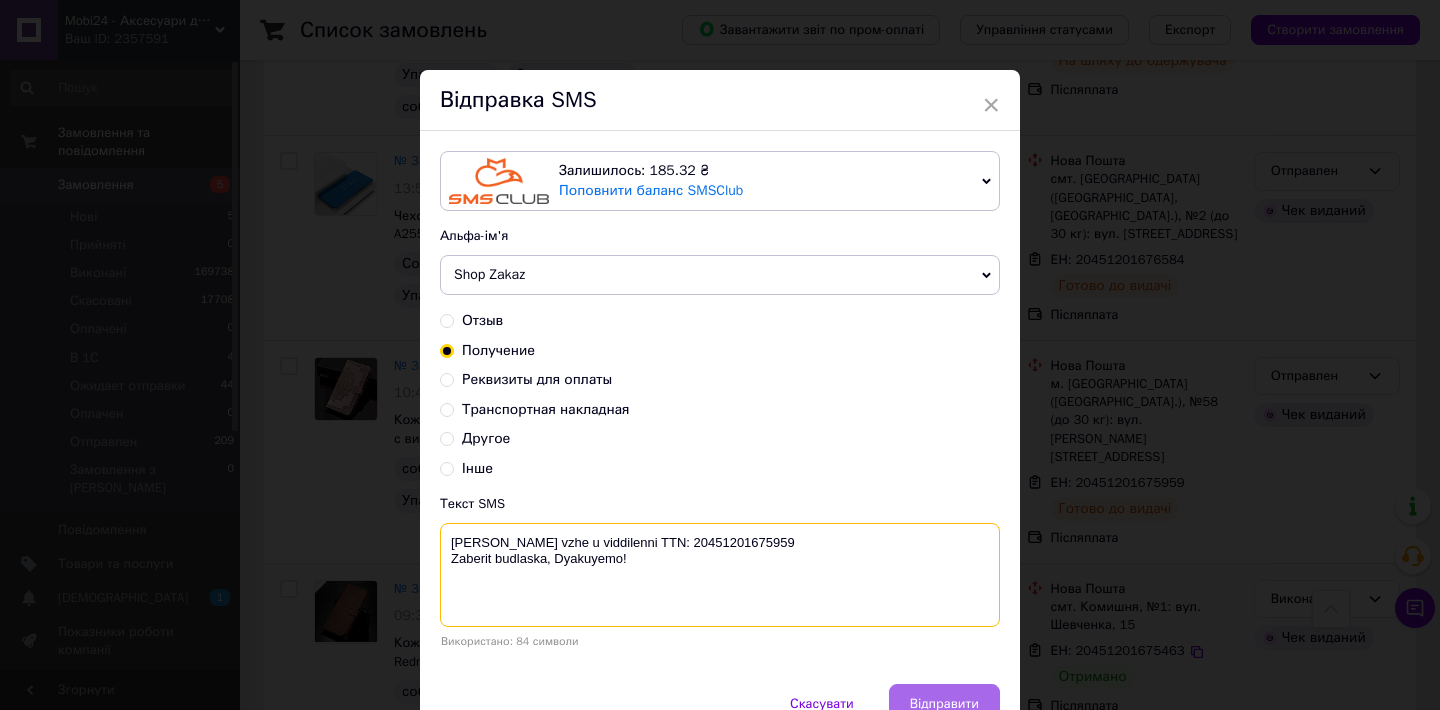 type on "Vashe zamovlennya vzhe u viddilenni TTN: 20451201675959
Zaberit budlaska, Dyakuyemo!" 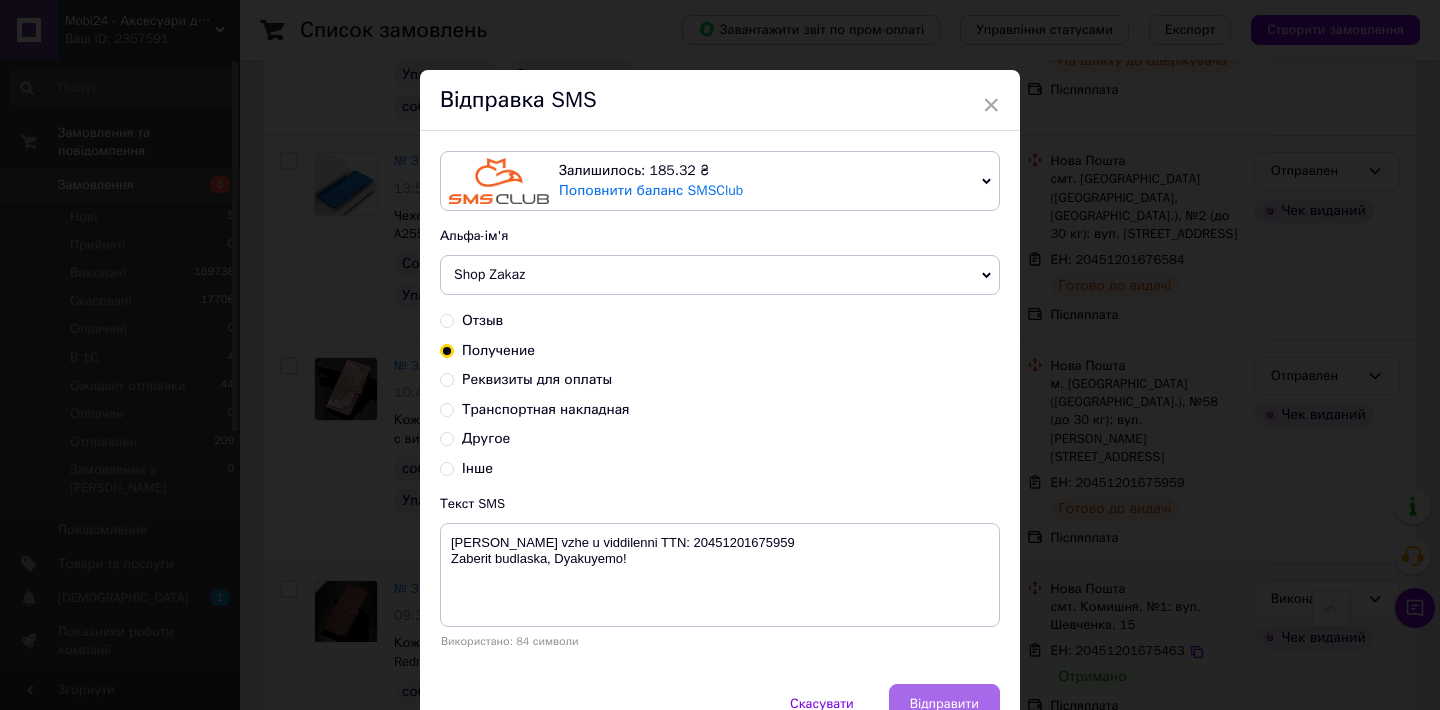 click on "Відправити" at bounding box center (944, 704) 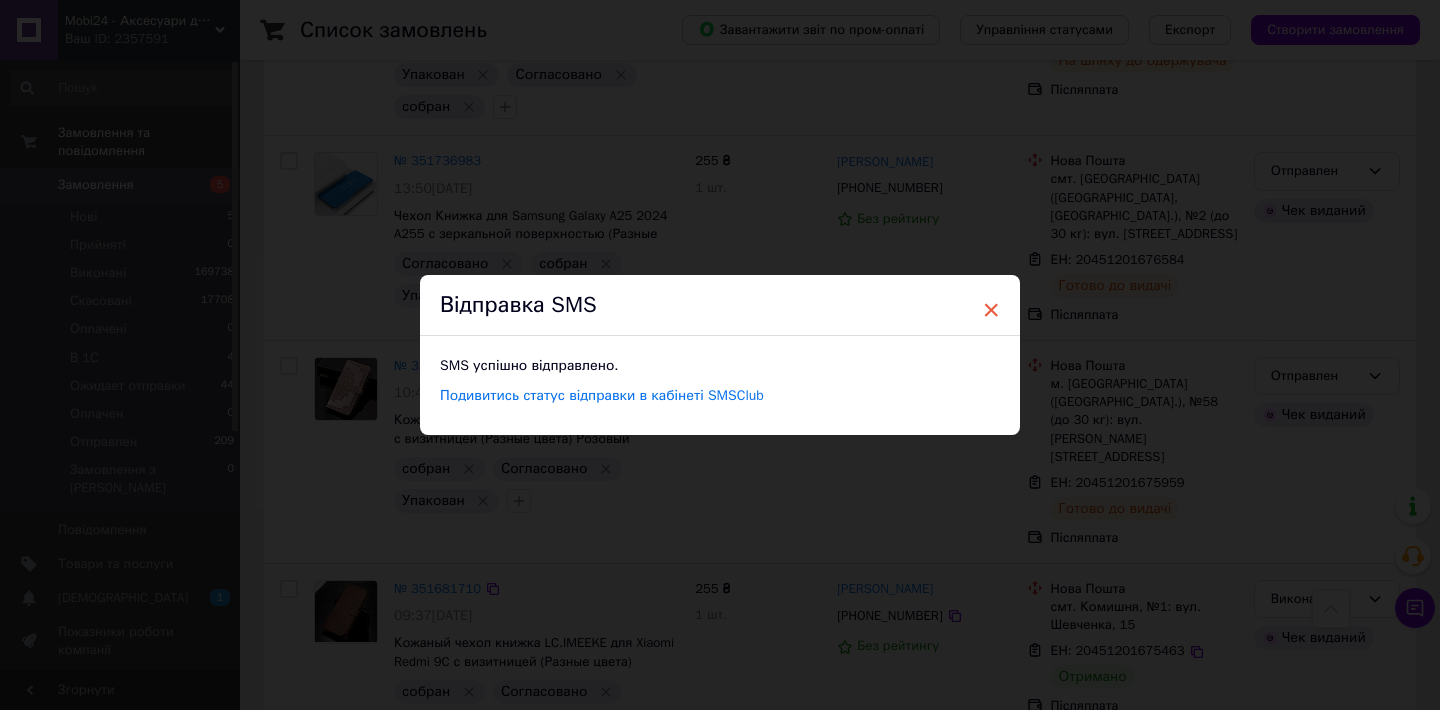 click on "×" at bounding box center (991, 310) 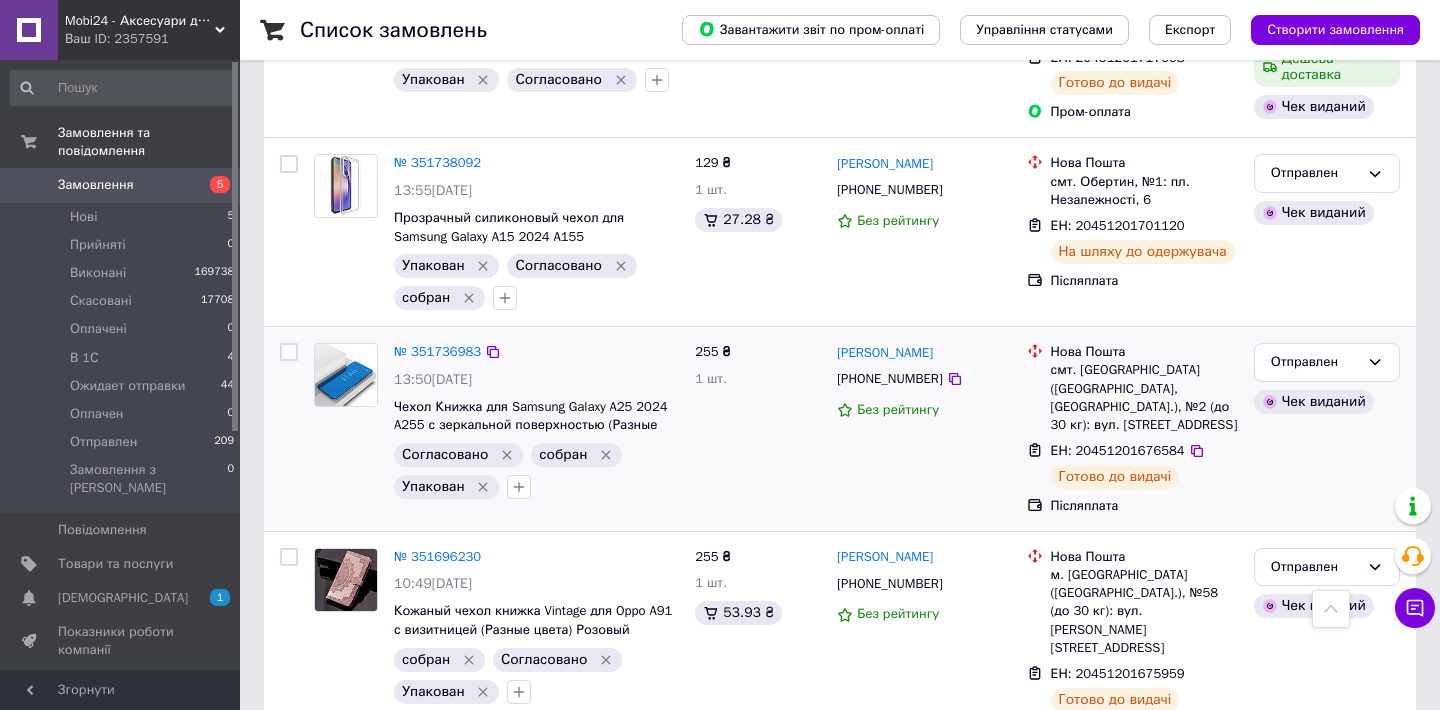 scroll, scrollTop: 4439, scrollLeft: 0, axis: vertical 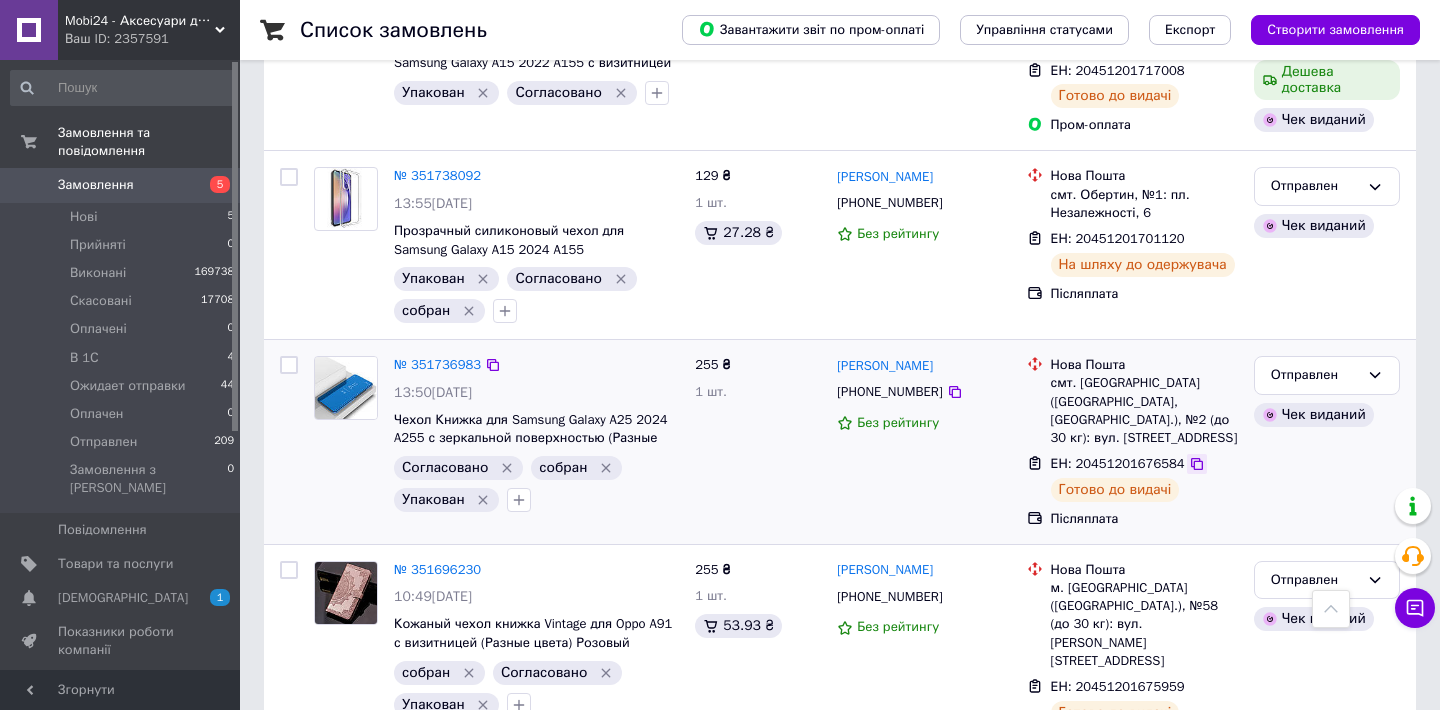 click 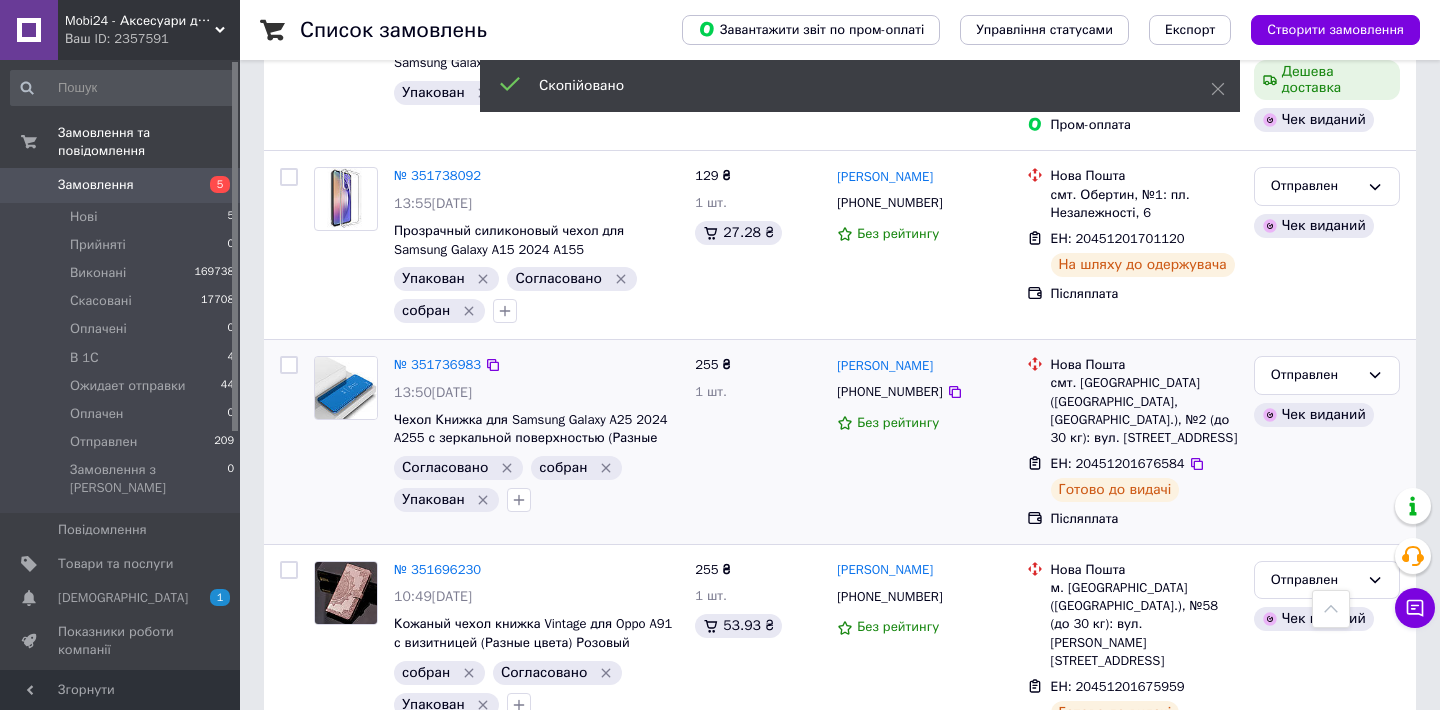 click on "+380989276067" at bounding box center [889, 391] 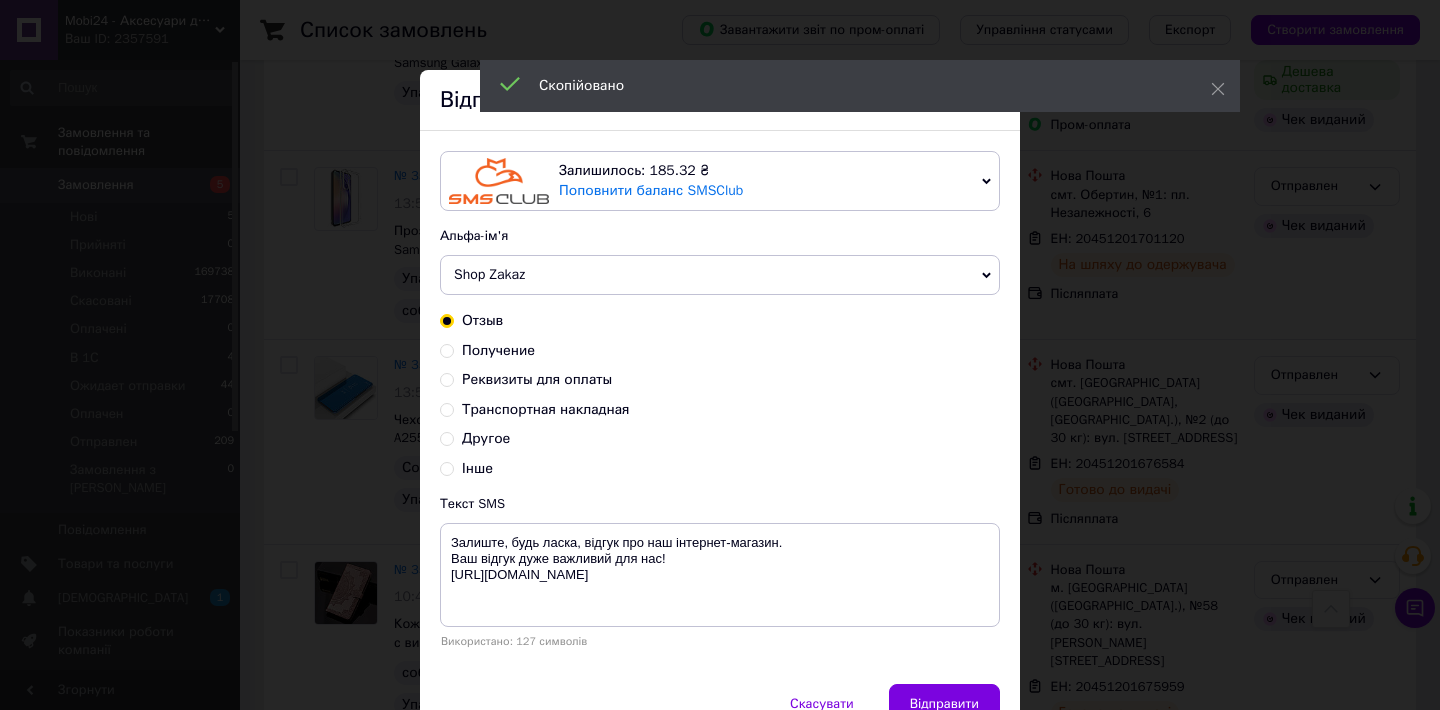 click on "Получение" at bounding box center [447, 349] 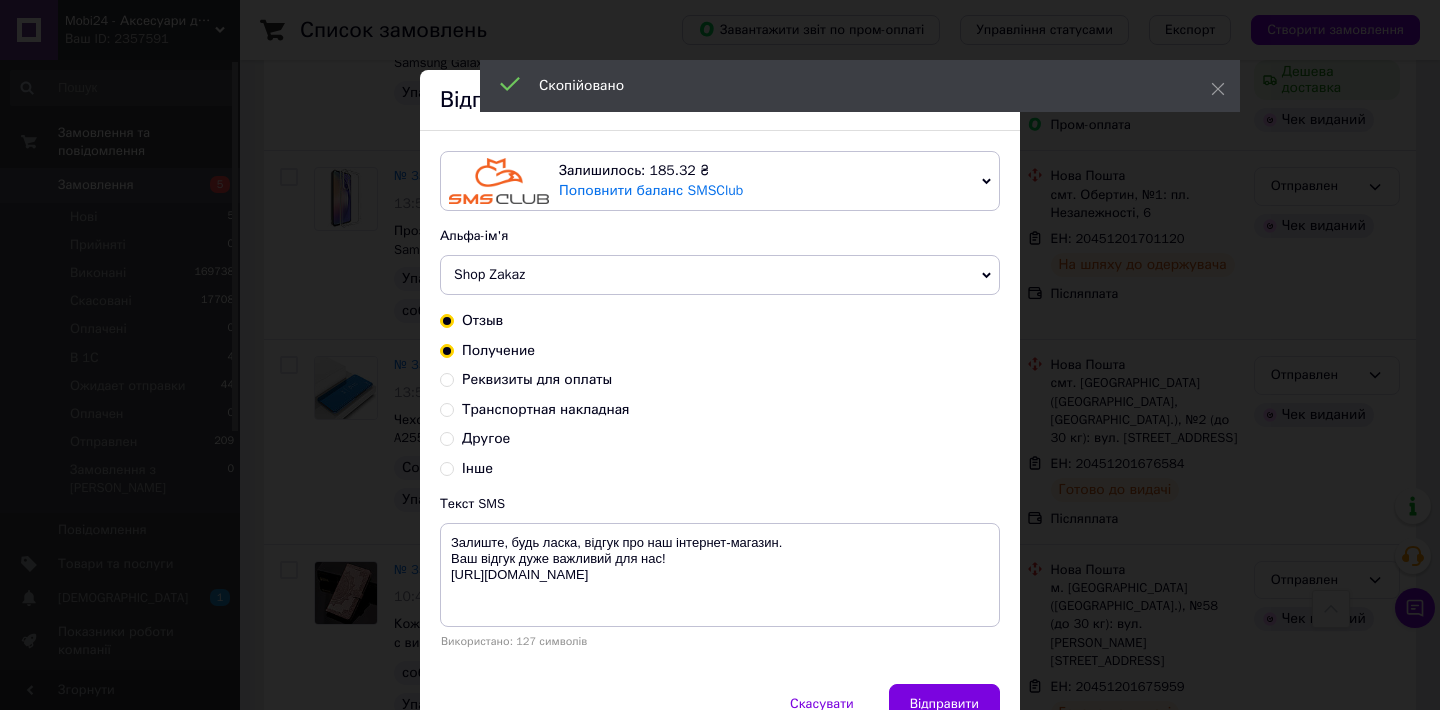 radio on "true" 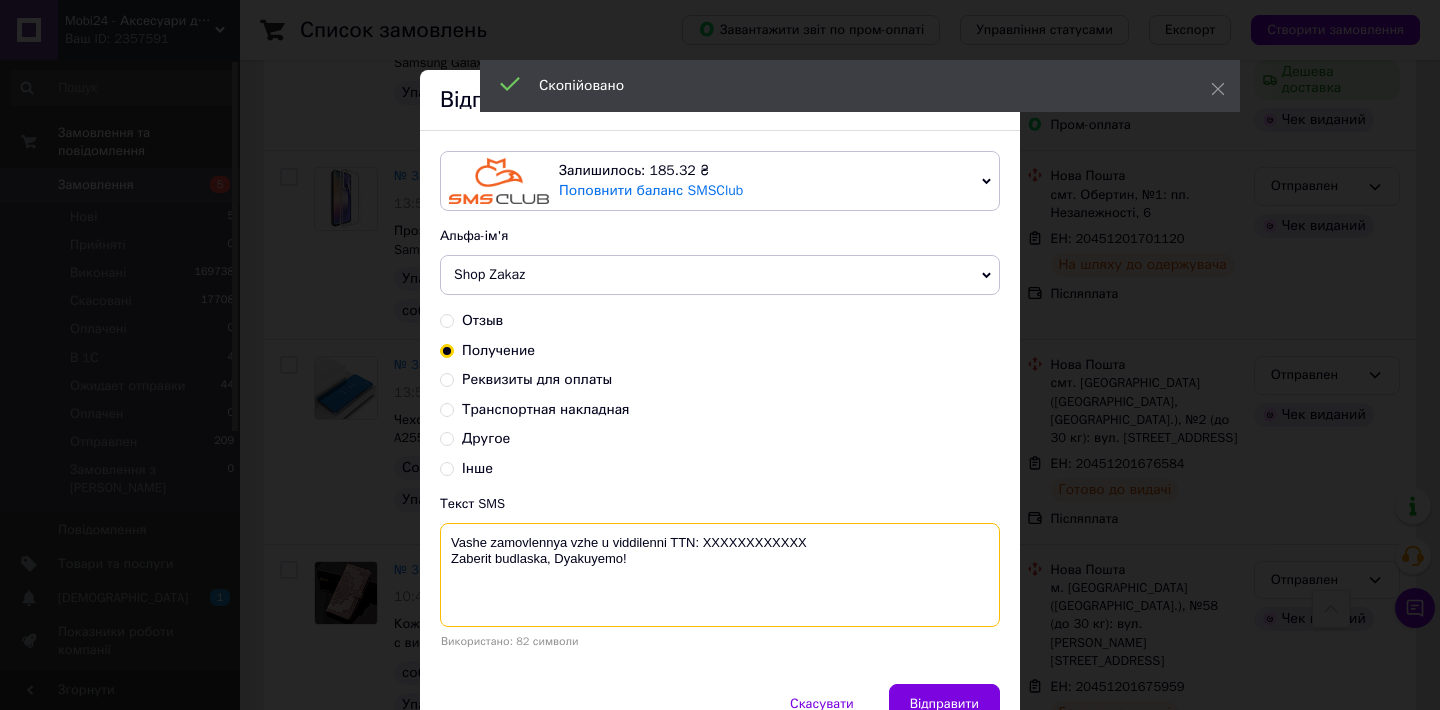 click on "Vashe zamovlennya vzhe u viddilenni TTN: XXXXXXXXXXXX
Zaberit budlaska, Dyakuyemo!" at bounding box center (720, 575) 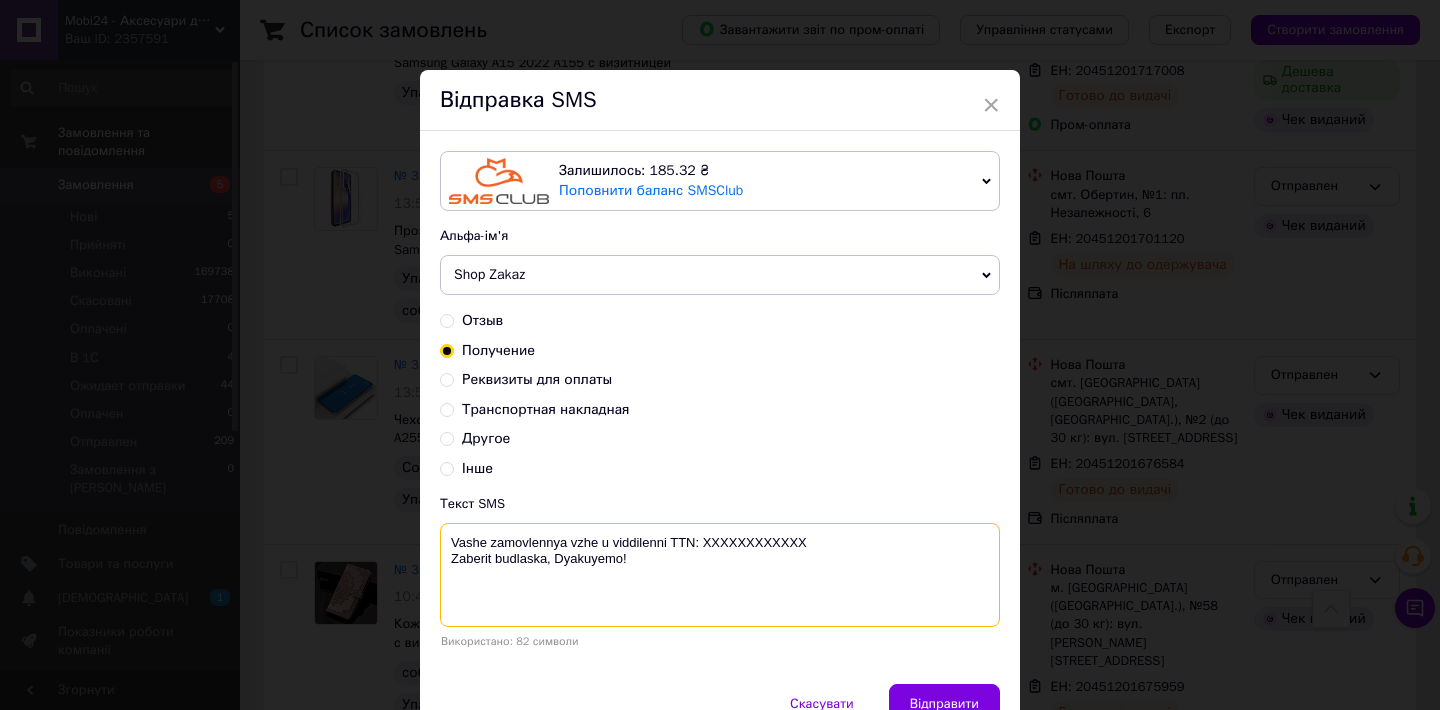 paste on "20451201676584" 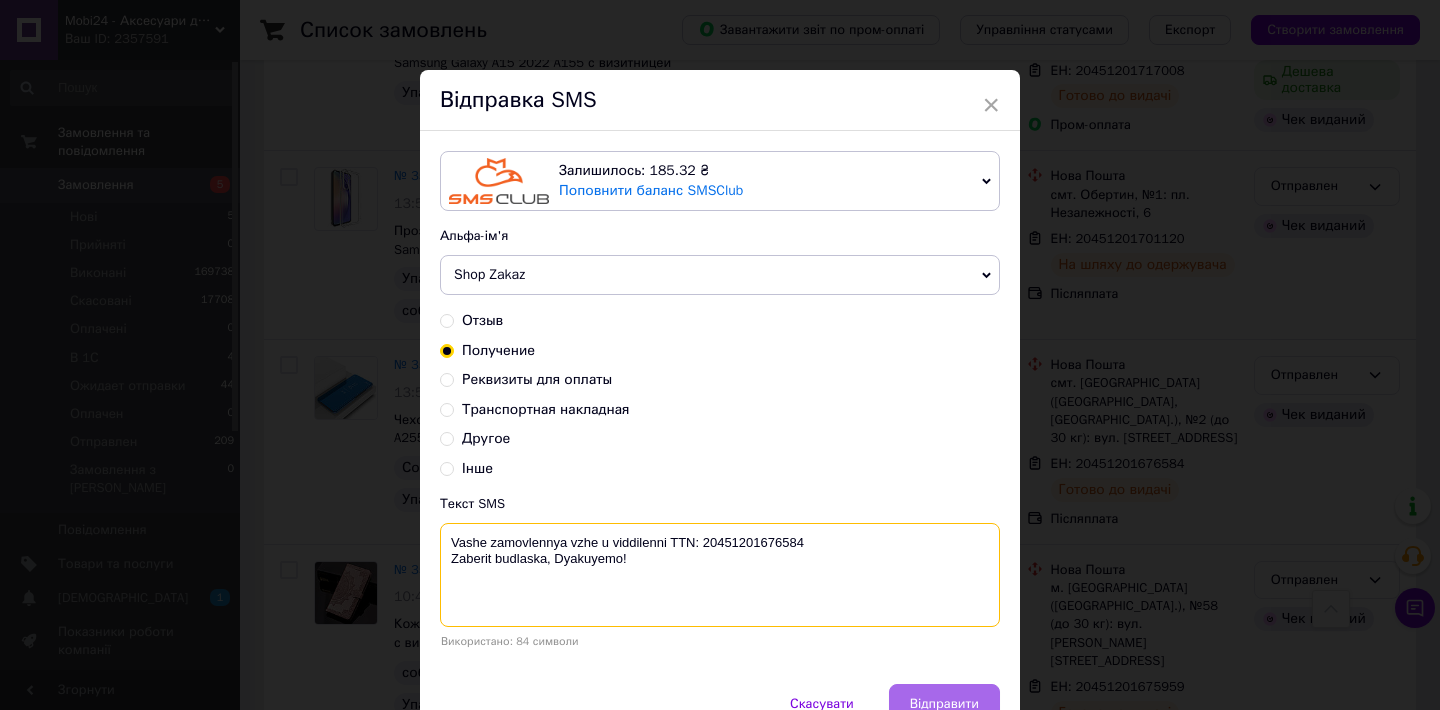 type on "Vashe zamovlennya vzhe u viddilenni TTN: 20451201676584
Zaberit budlaska, Dyakuyemo!" 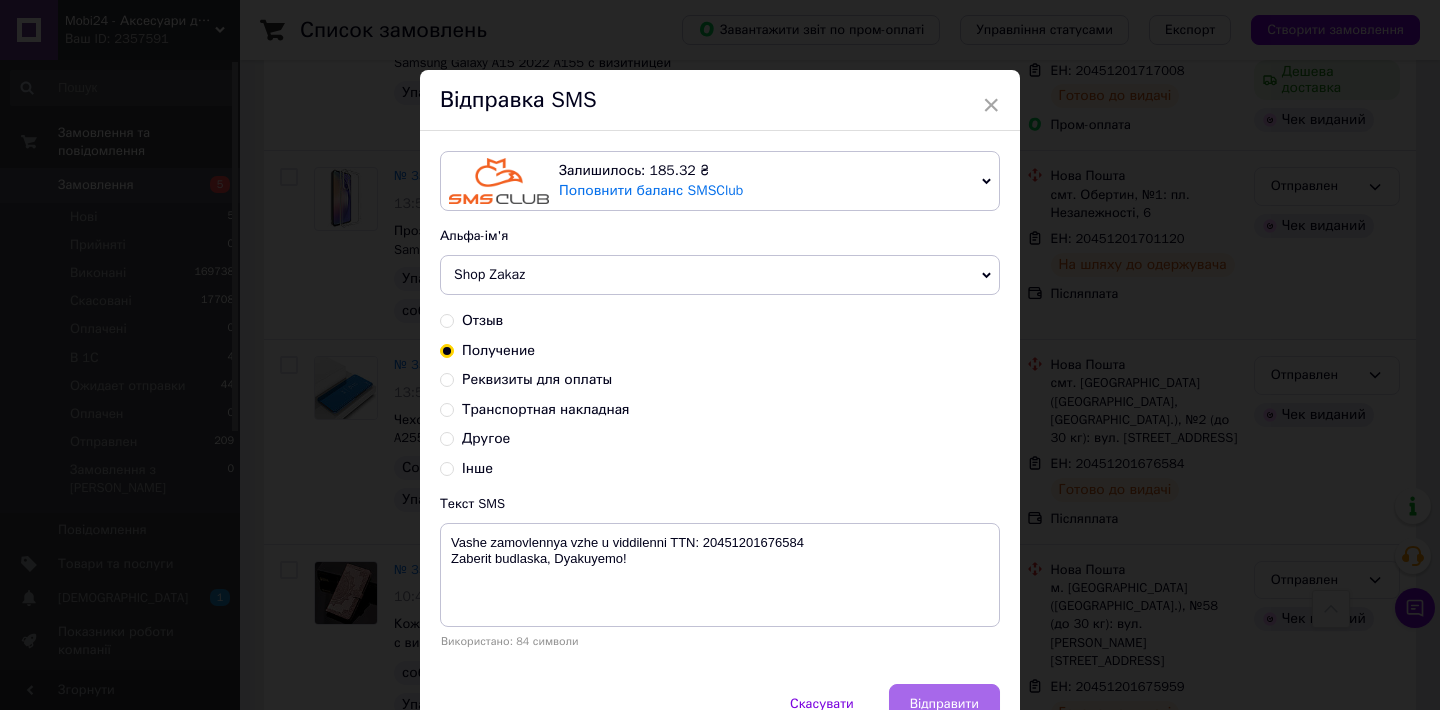 click on "Відправити" at bounding box center (944, 704) 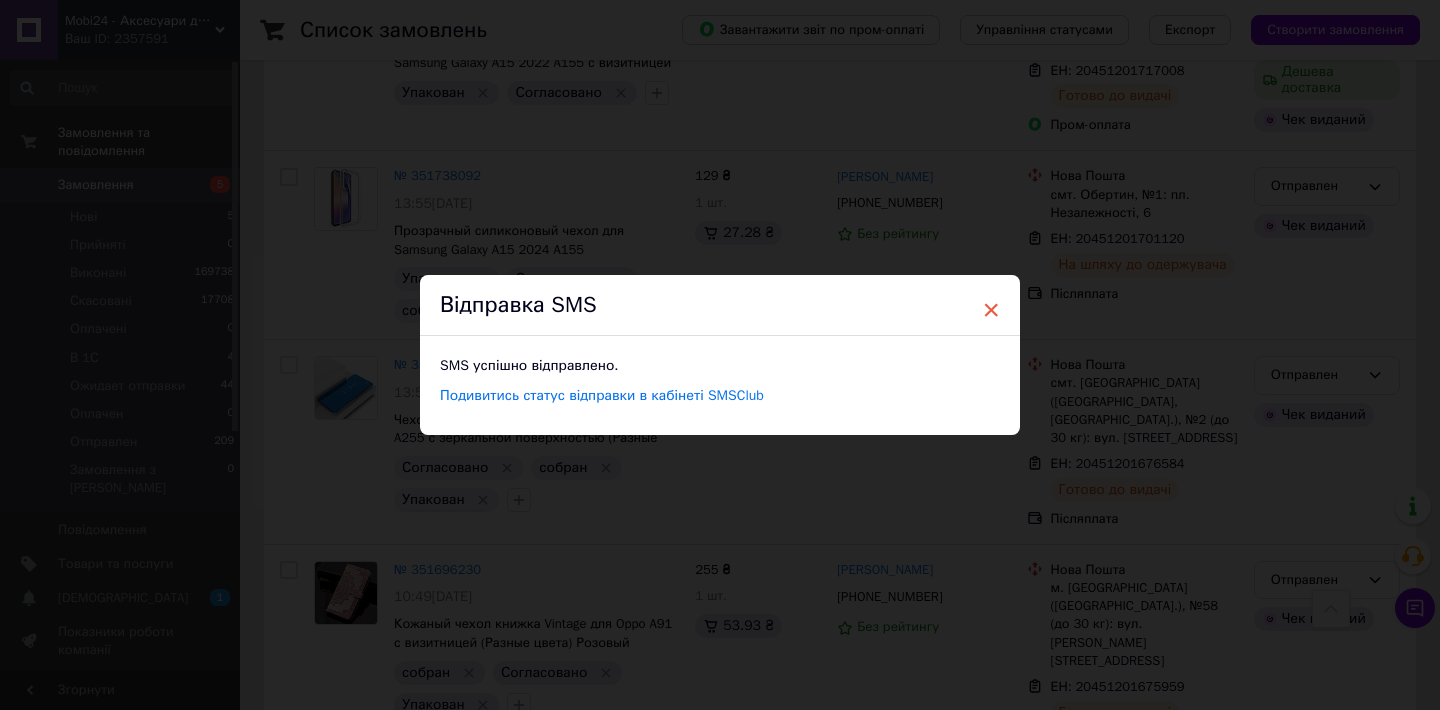 click on "×" at bounding box center [991, 310] 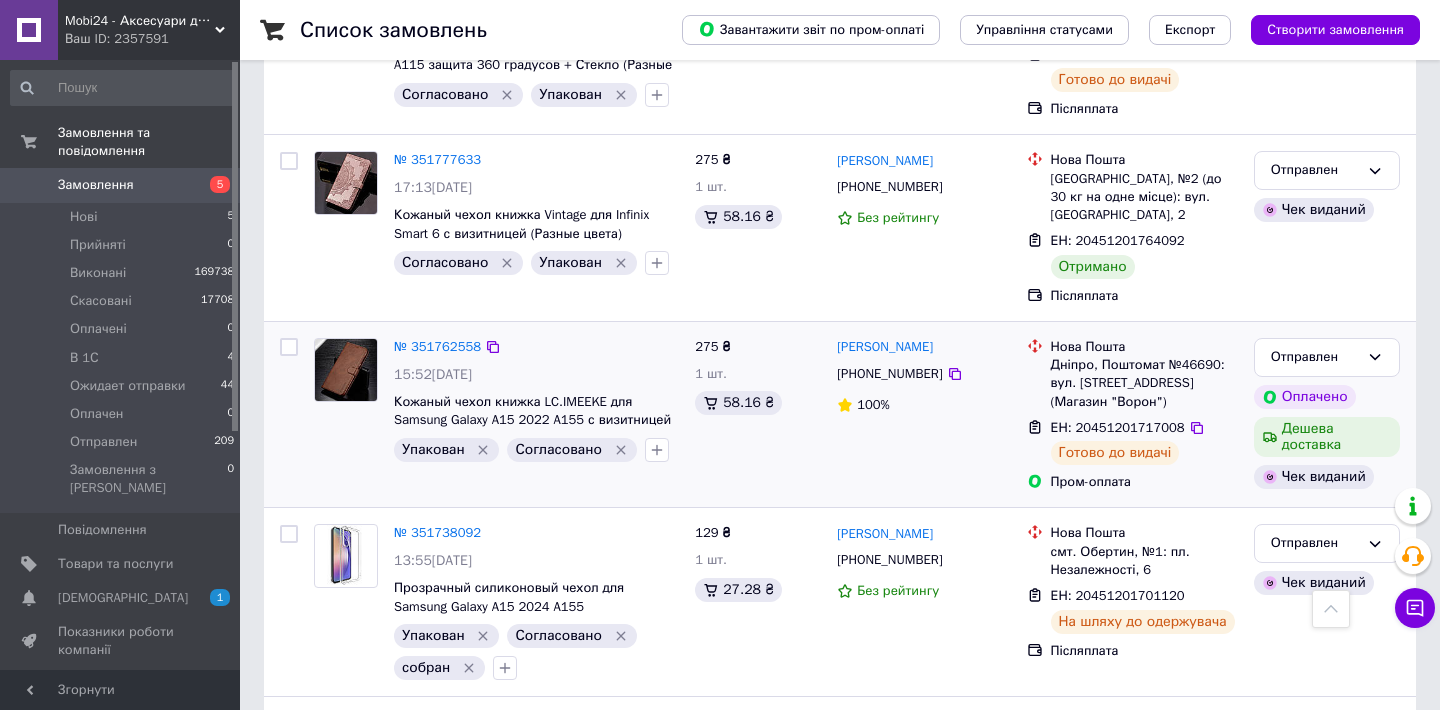 scroll, scrollTop: 4080, scrollLeft: 0, axis: vertical 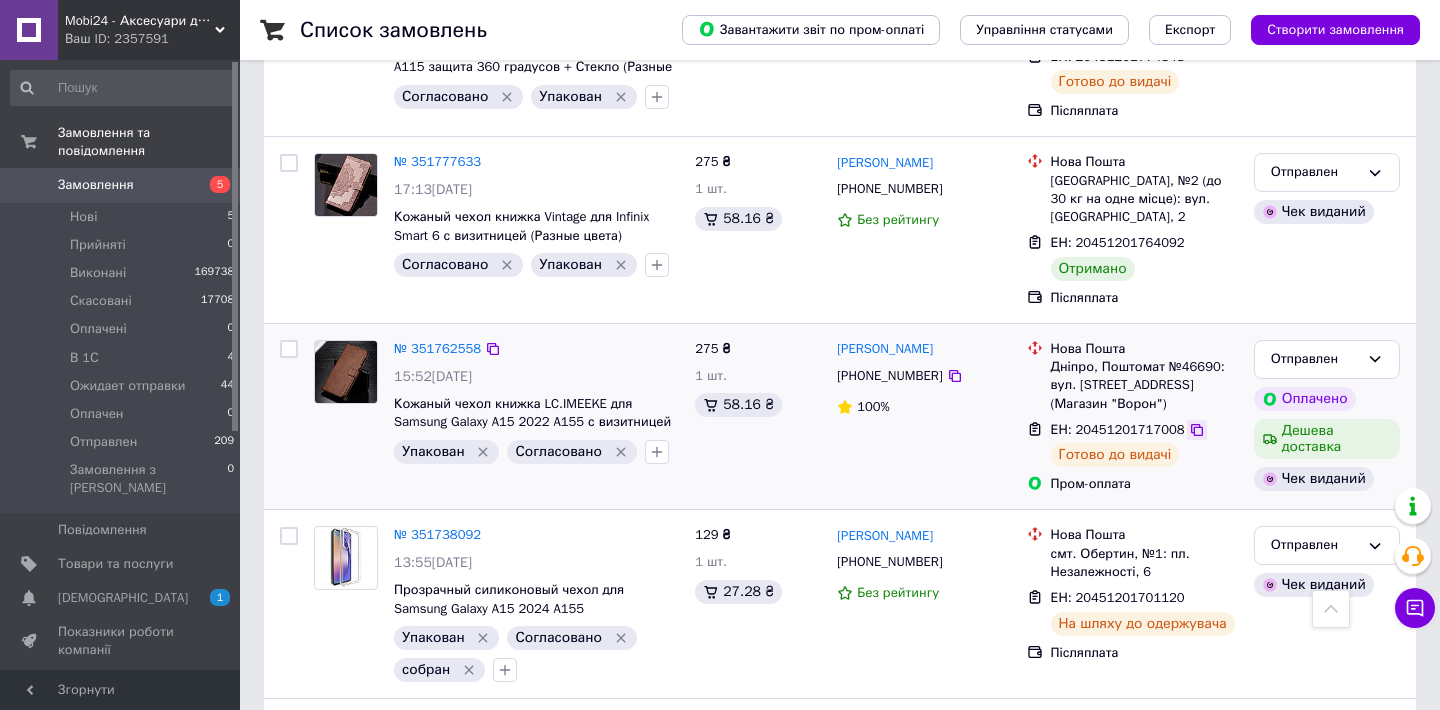 click 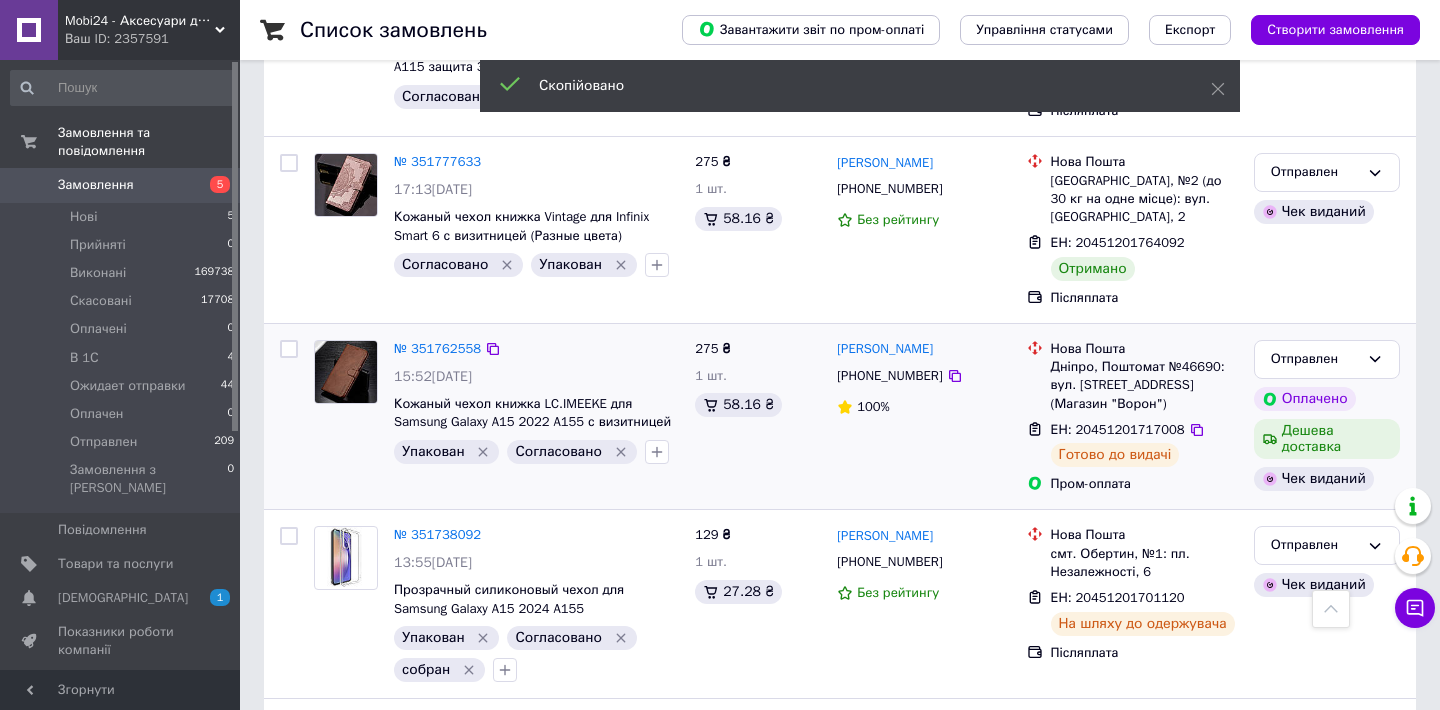 click on "[PHONE_NUMBER]" at bounding box center [889, 375] 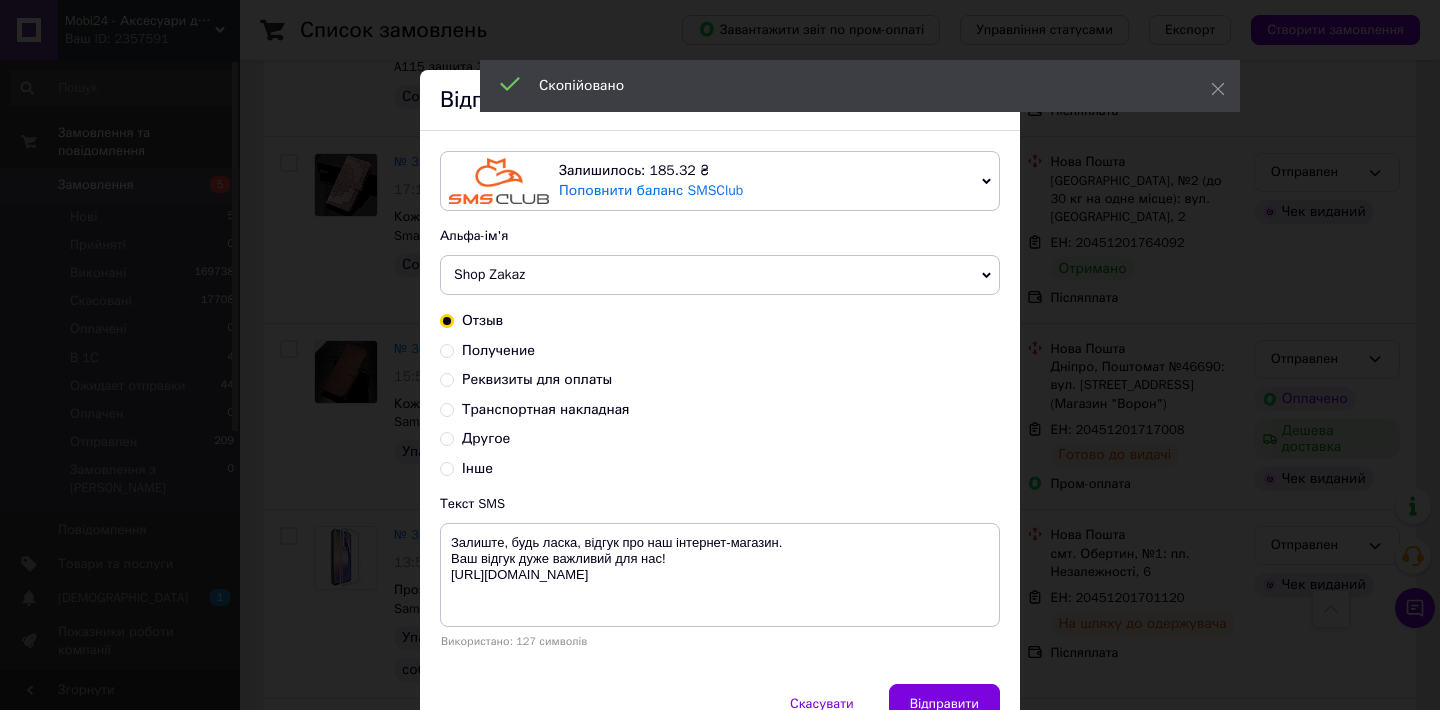 click on "Получение" at bounding box center (447, 349) 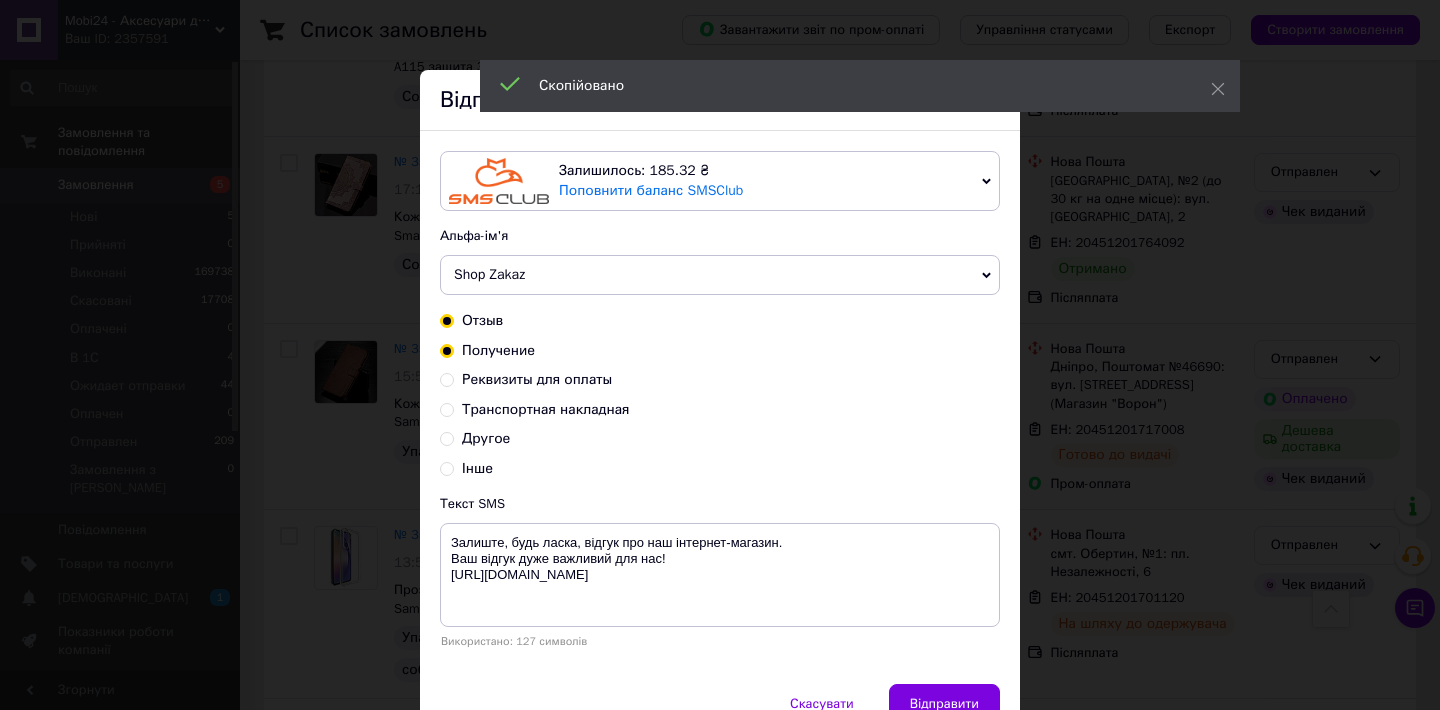 radio on "true" 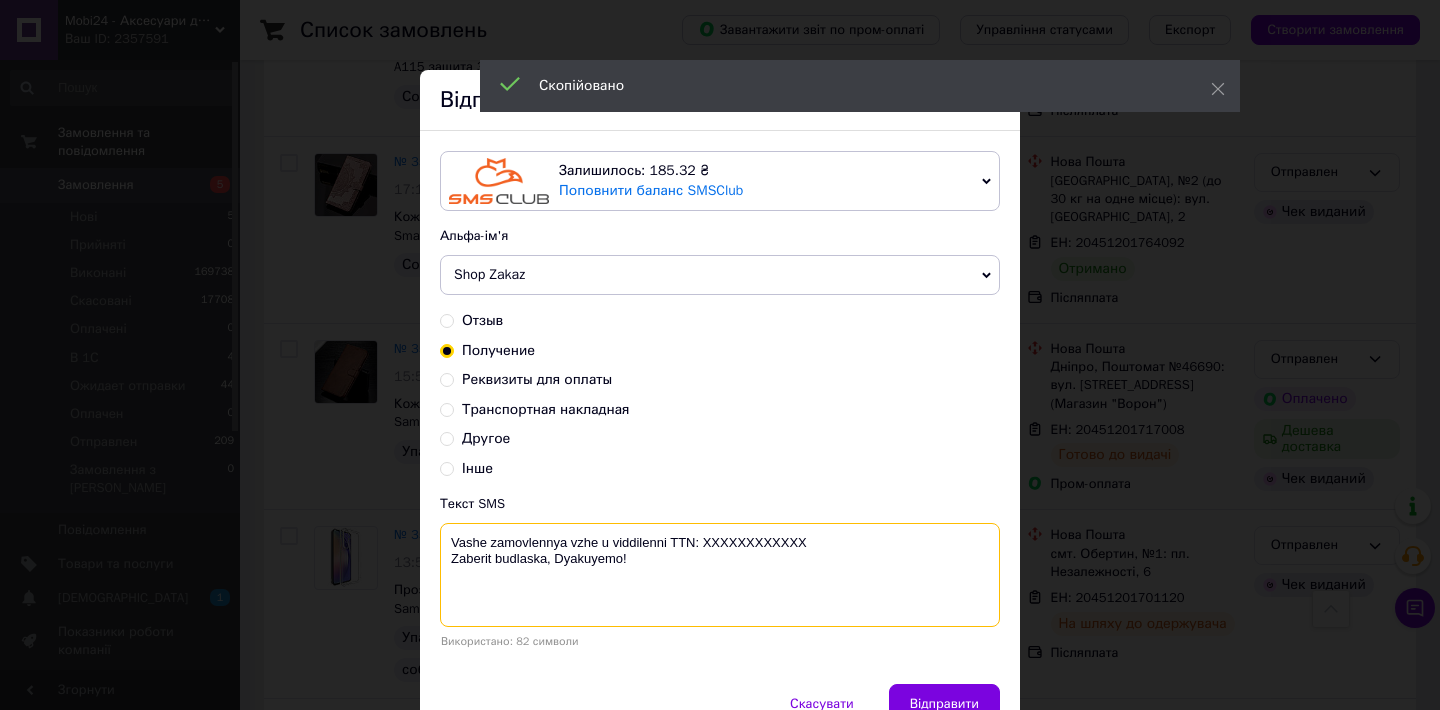 click on "Vashe zamovlennya vzhe u viddilenni TTN: XXXXXXXXXXXX
Zaberit budlaska, Dyakuyemo!" at bounding box center [720, 575] 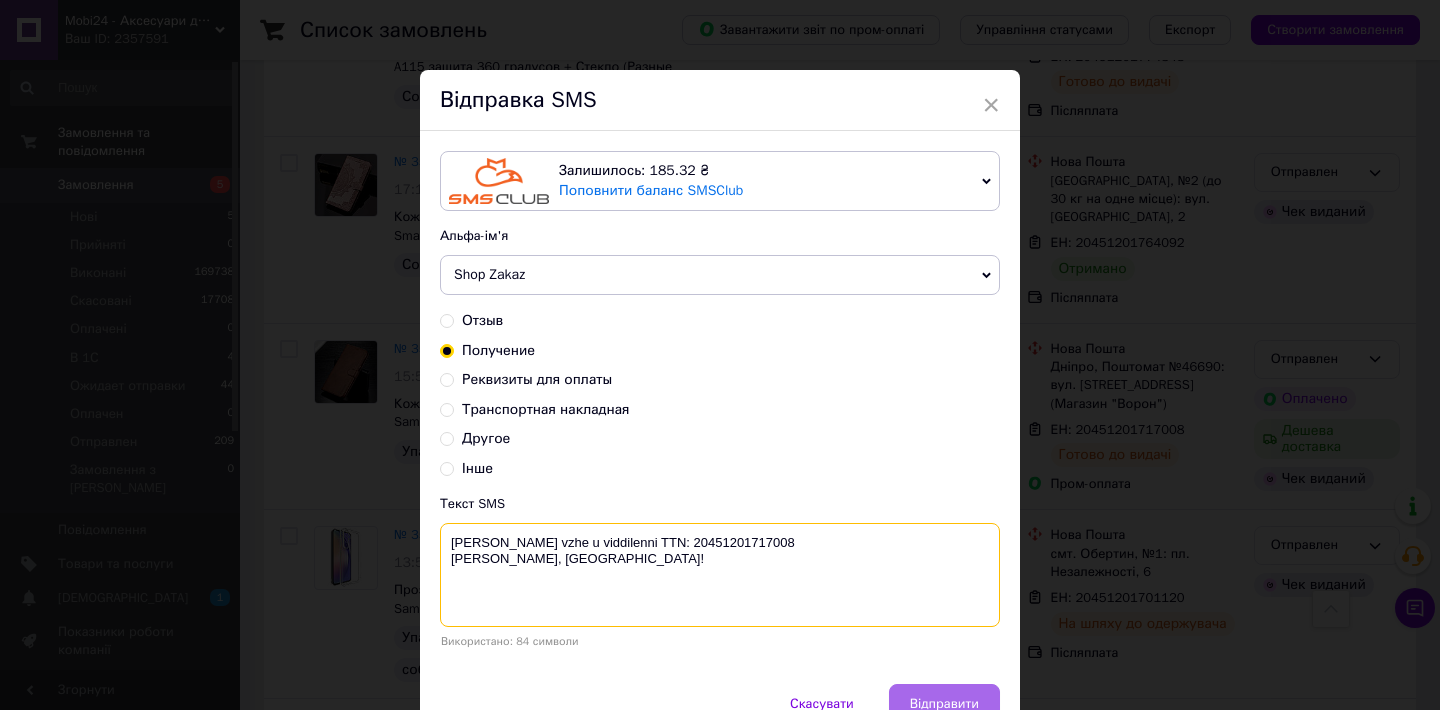 type on "Vashe zamovlennya vzhe u viddilenni TTN: 20451201717008
Zaberit budlaska, Dyakuyemo!" 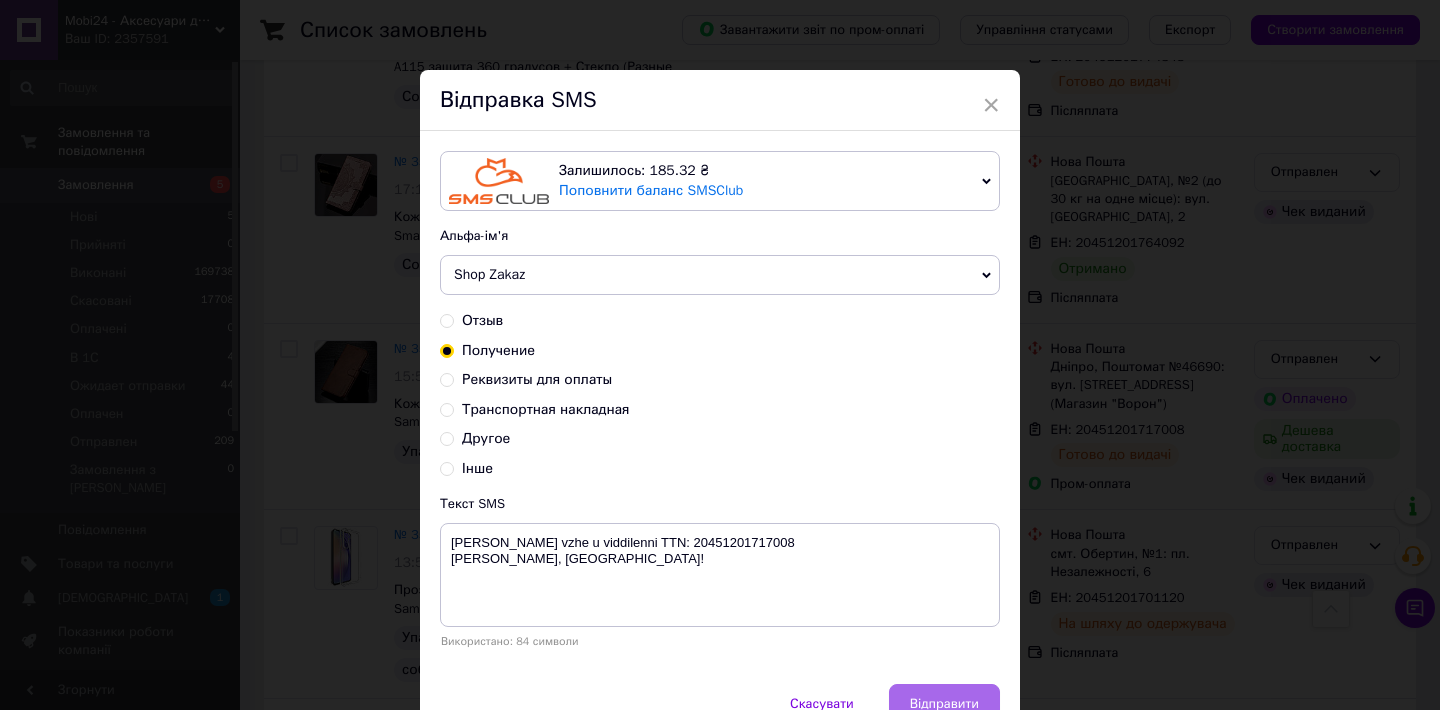 click on "Відправити" at bounding box center [944, 704] 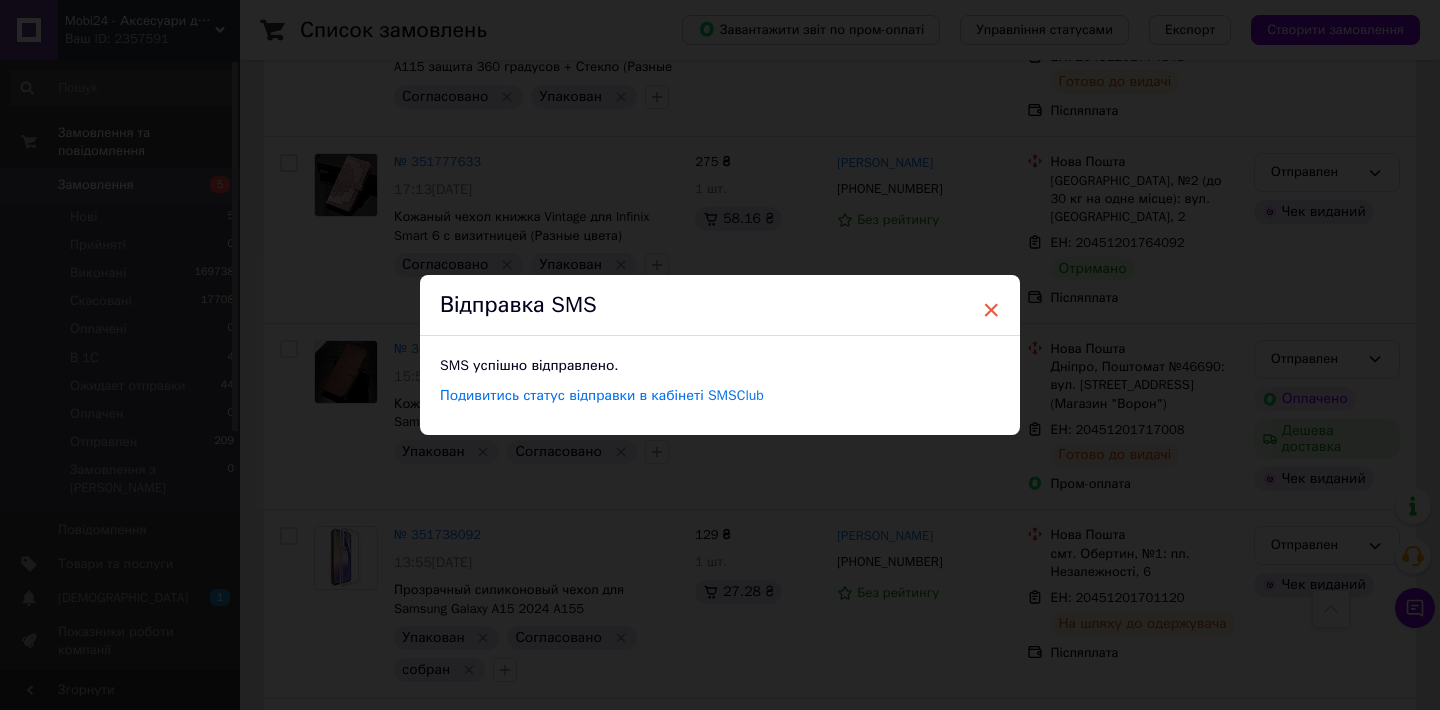 click on "×" at bounding box center (991, 310) 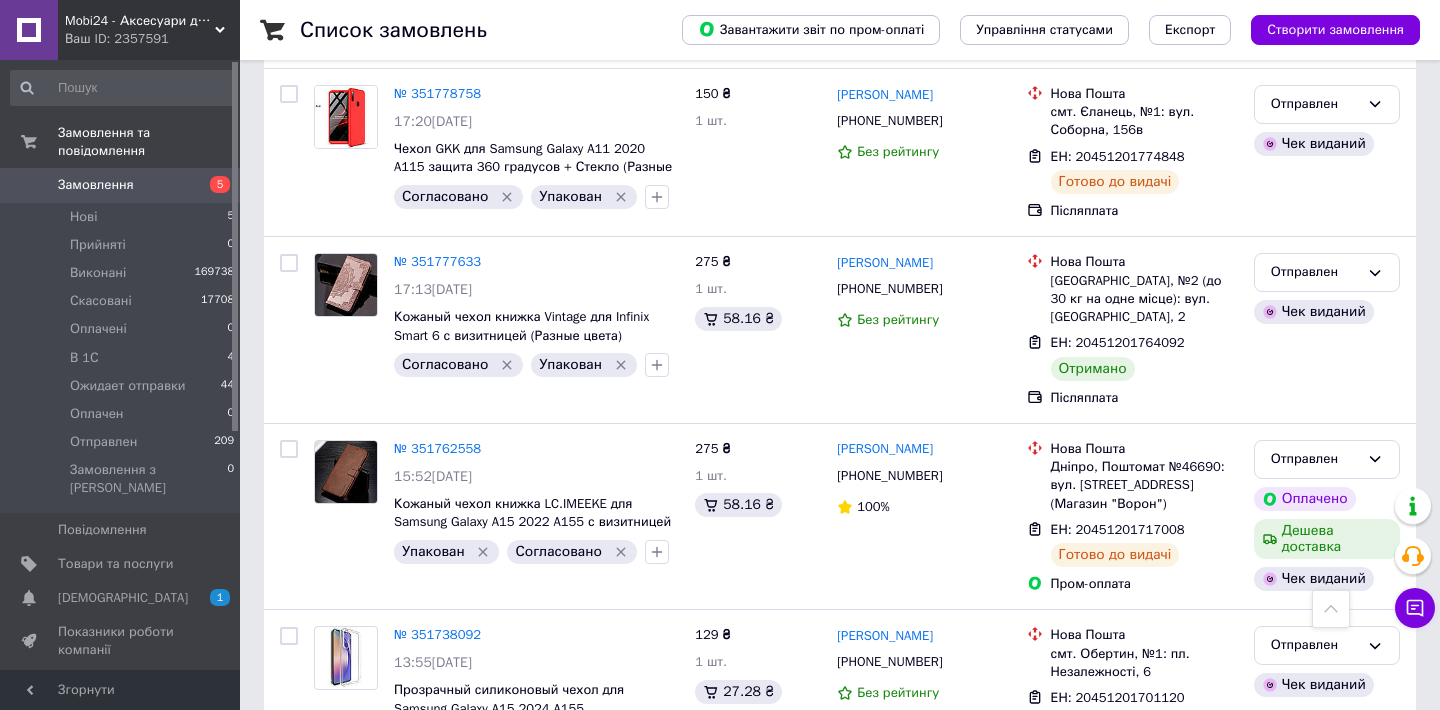 scroll, scrollTop: 3950, scrollLeft: 0, axis: vertical 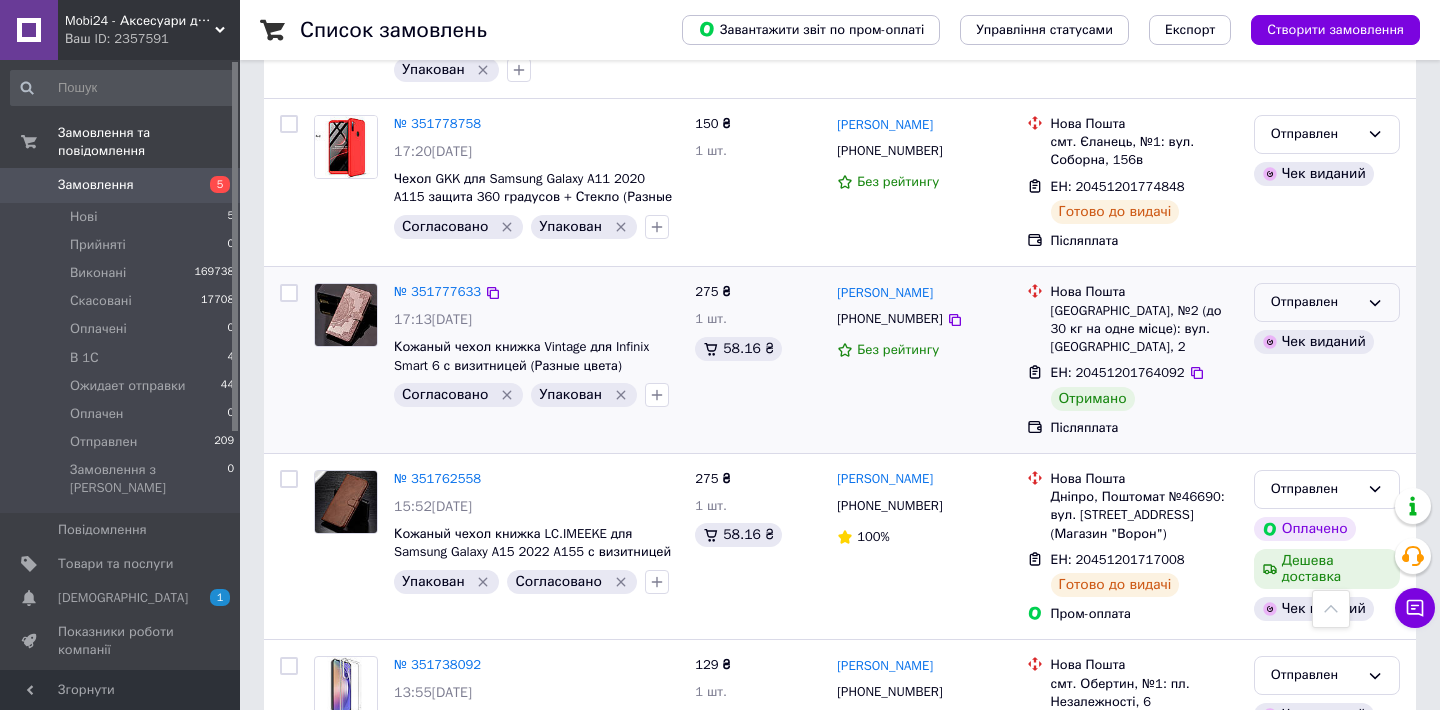 click on "Отправлен" at bounding box center (1315, 302) 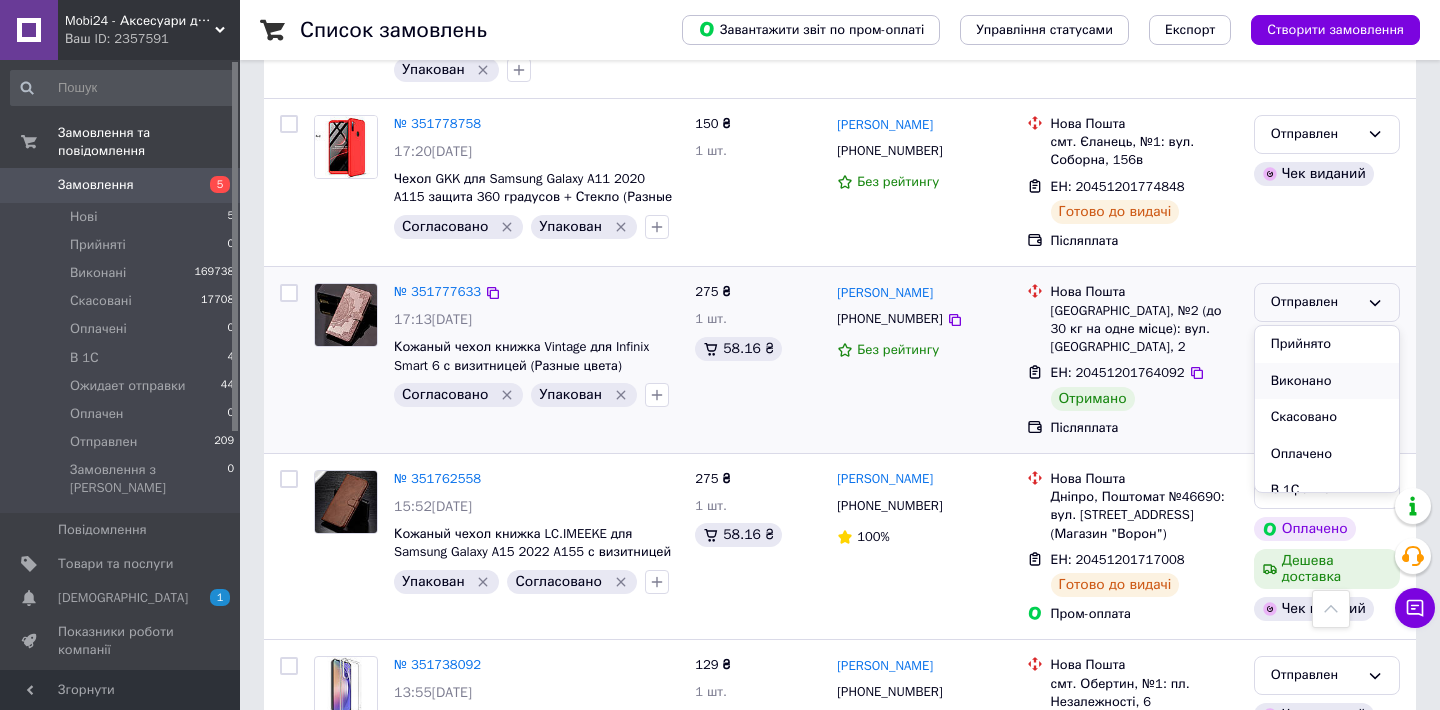 click on "Виконано" at bounding box center [1327, 381] 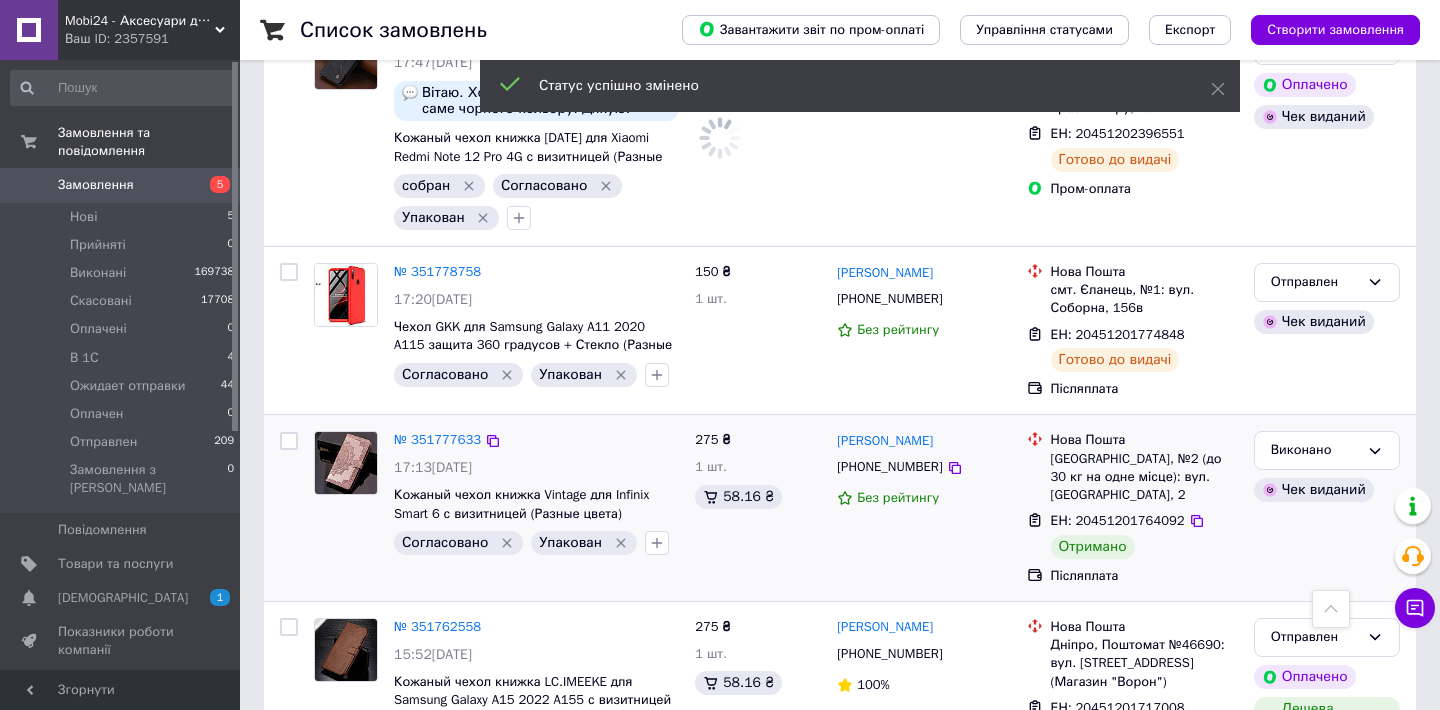 scroll, scrollTop: 3796, scrollLeft: 0, axis: vertical 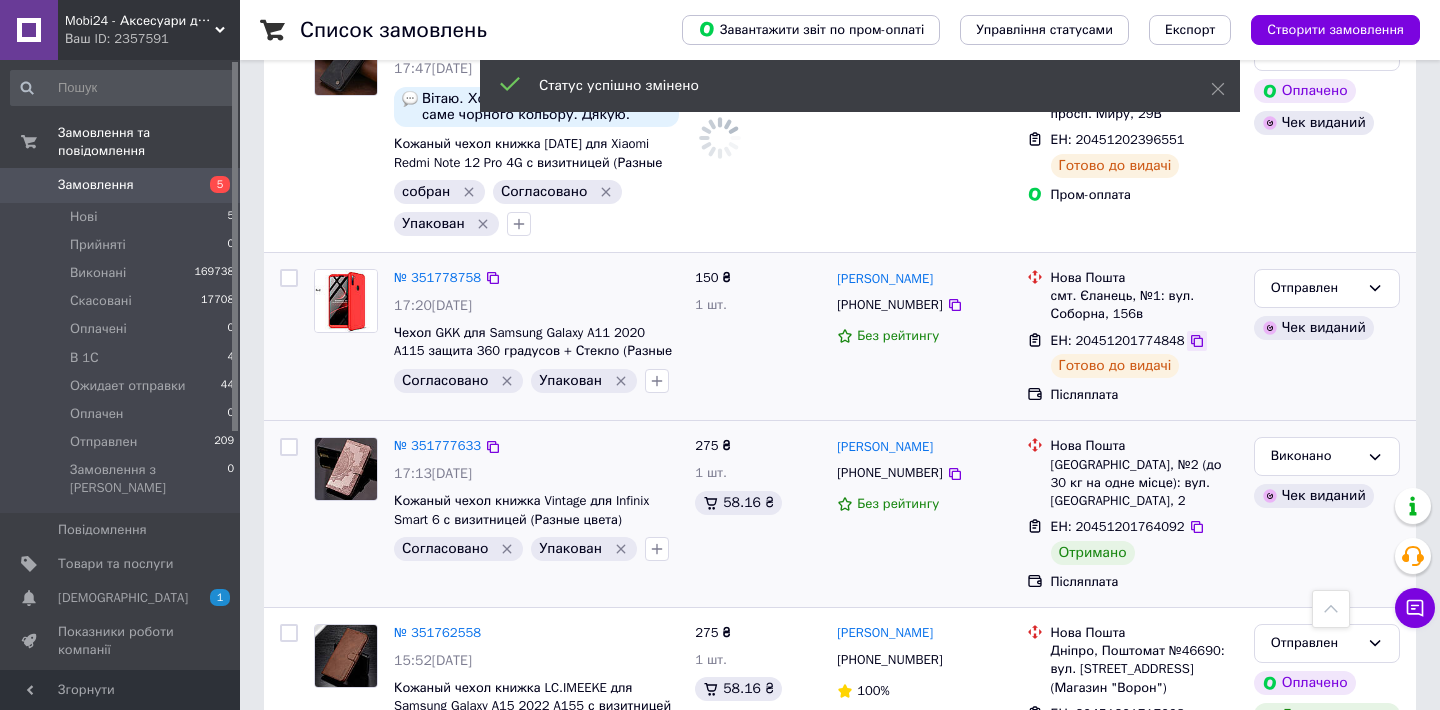 click 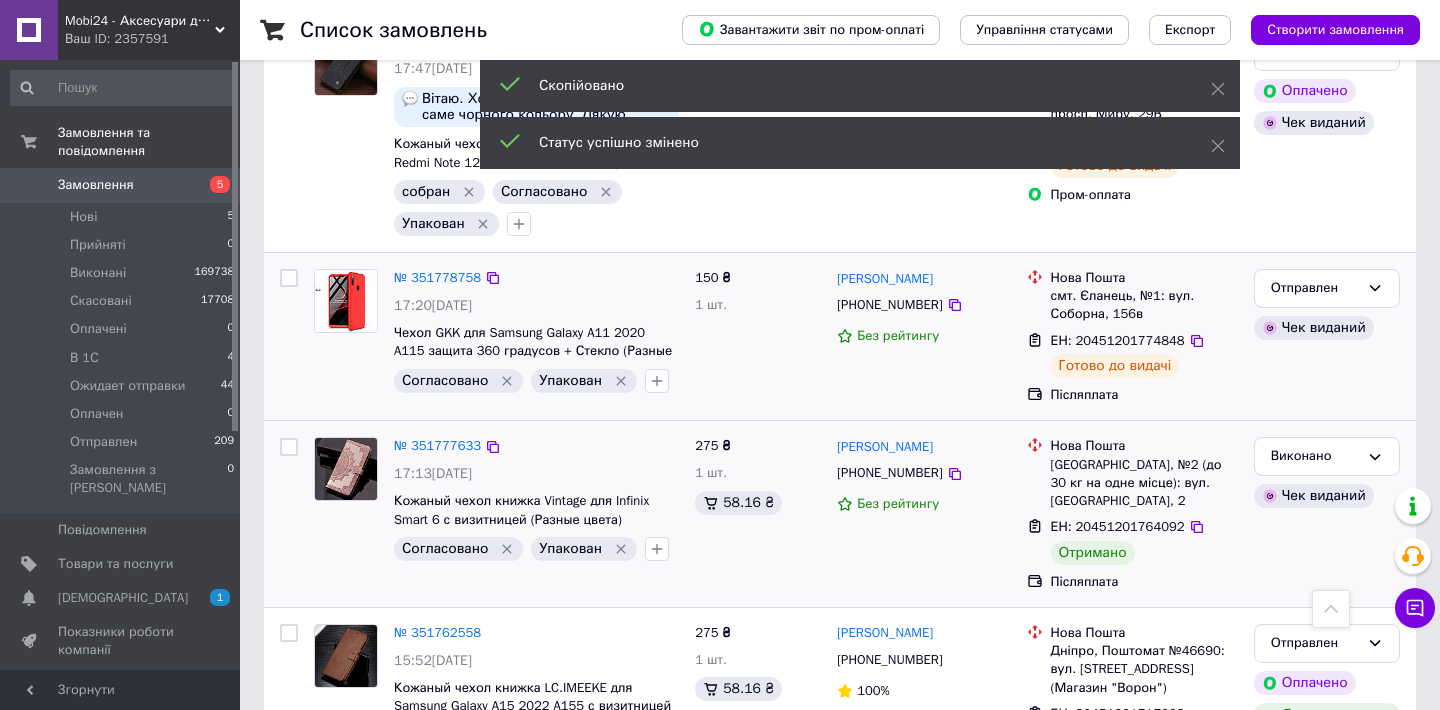 click on "[PHONE_NUMBER]" at bounding box center (889, 304) 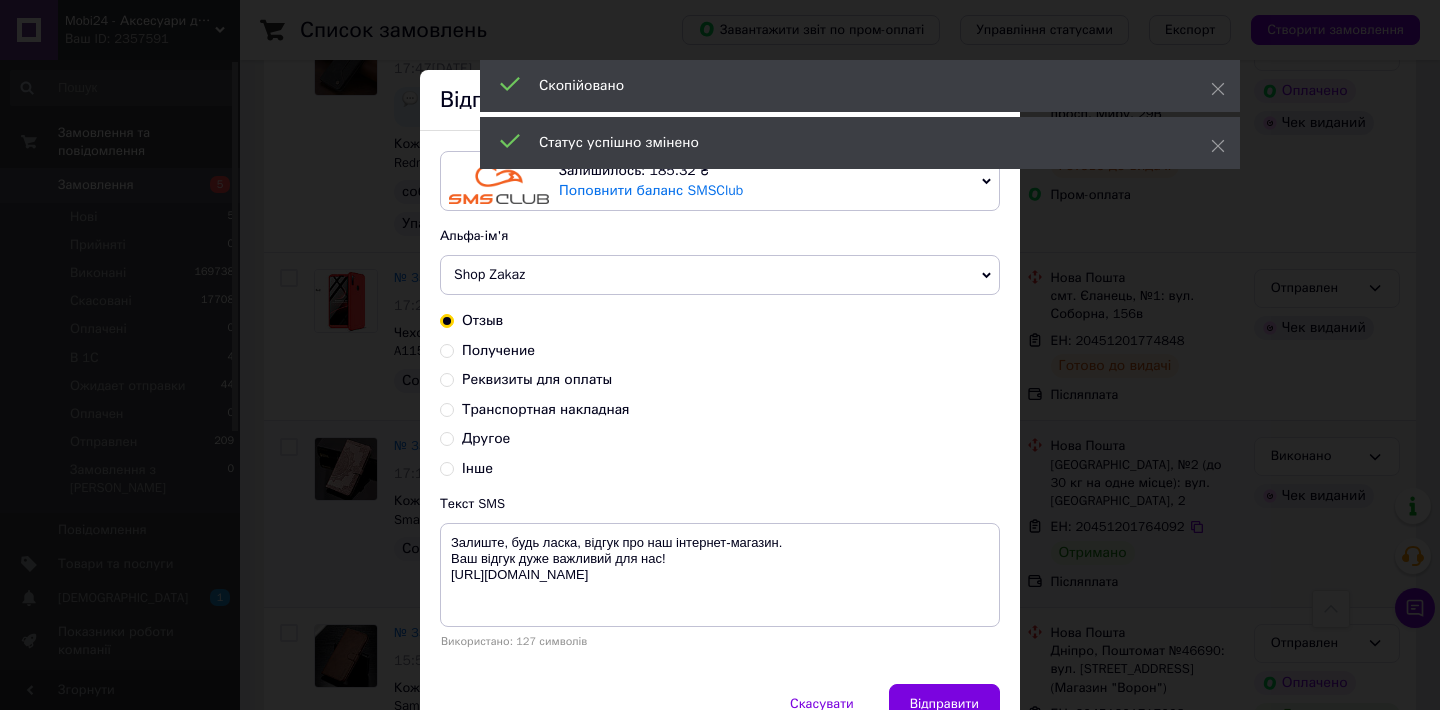 click on "Получение" at bounding box center [447, 349] 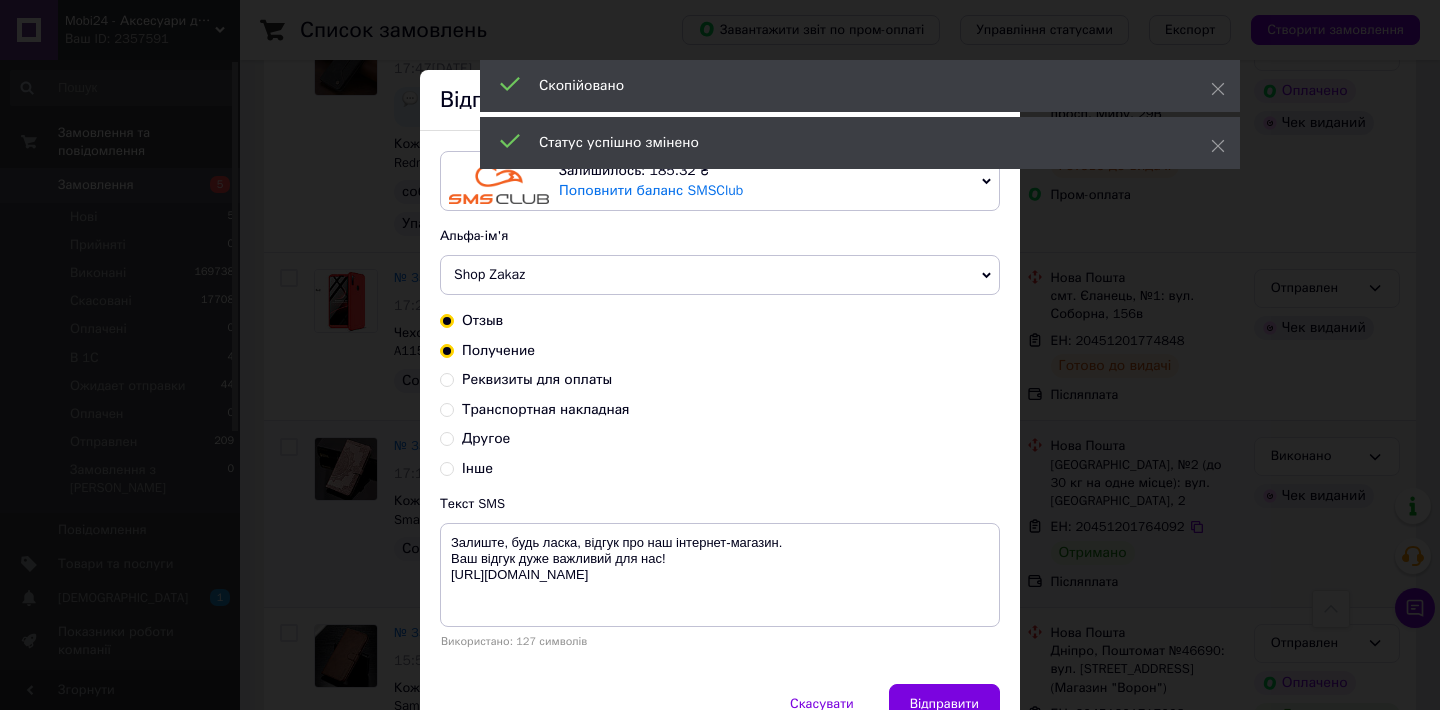 radio on "true" 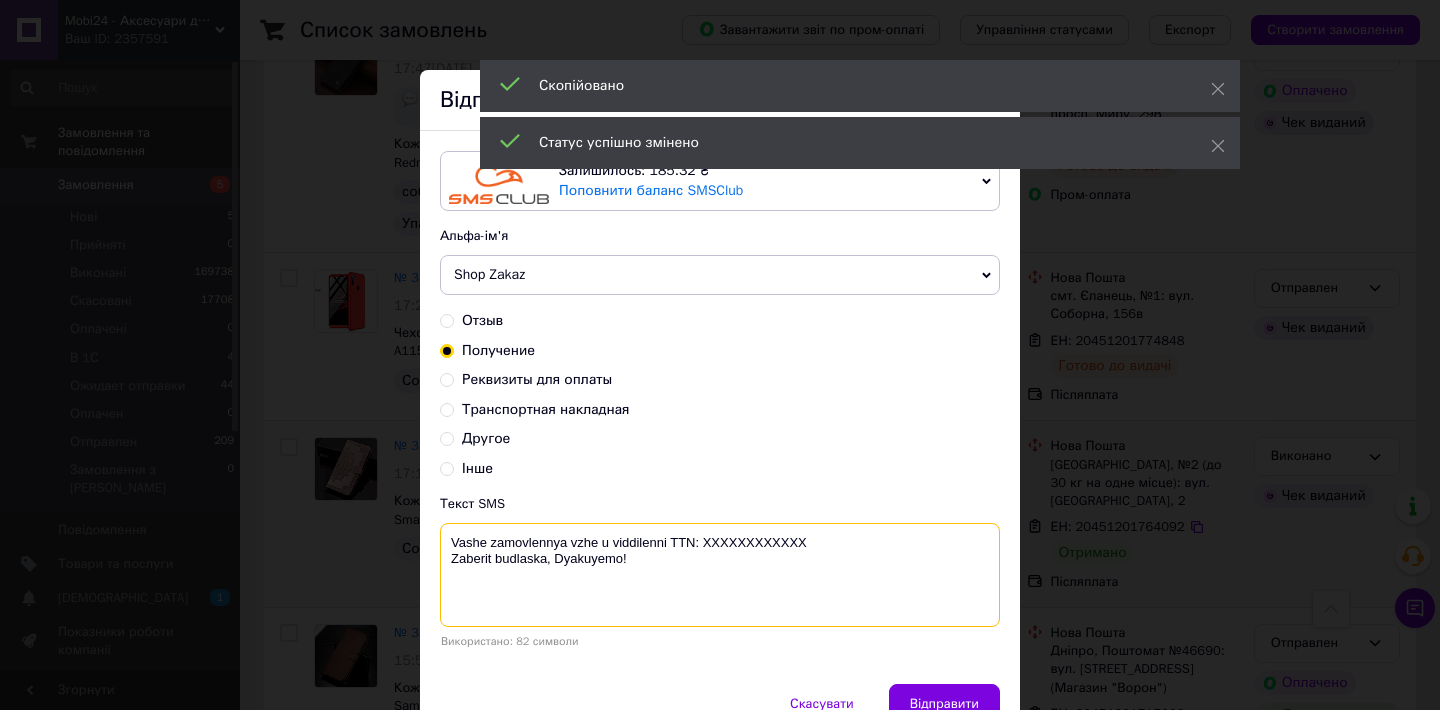 click on "Vashe zamovlennya vzhe u viddilenni TTN: XXXXXXXXXXXX
Zaberit budlaska, Dyakuyemo!" at bounding box center [720, 575] 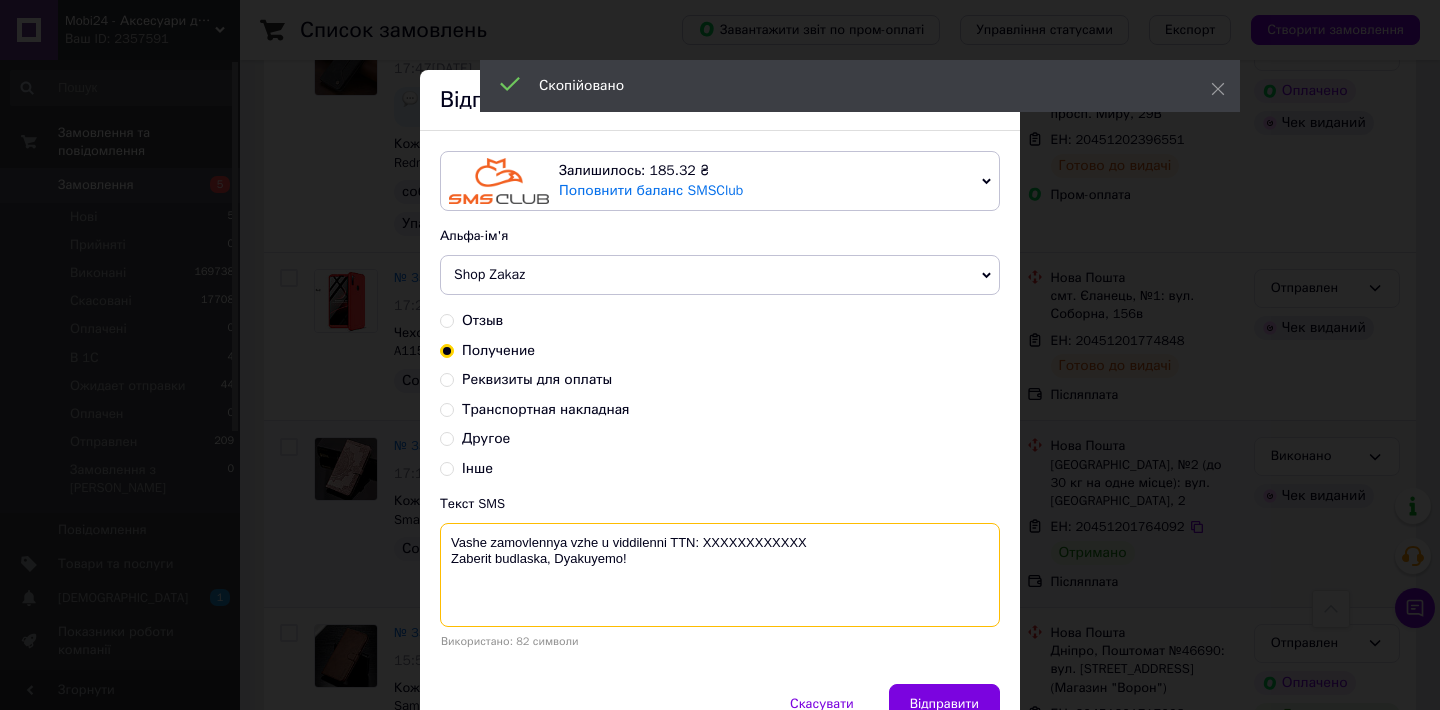 click on "Vashe zamovlennya vzhe u viddilenni TTN: XXXXXXXXXXXX
Zaberit budlaska, Dyakuyemo!" at bounding box center (720, 575) 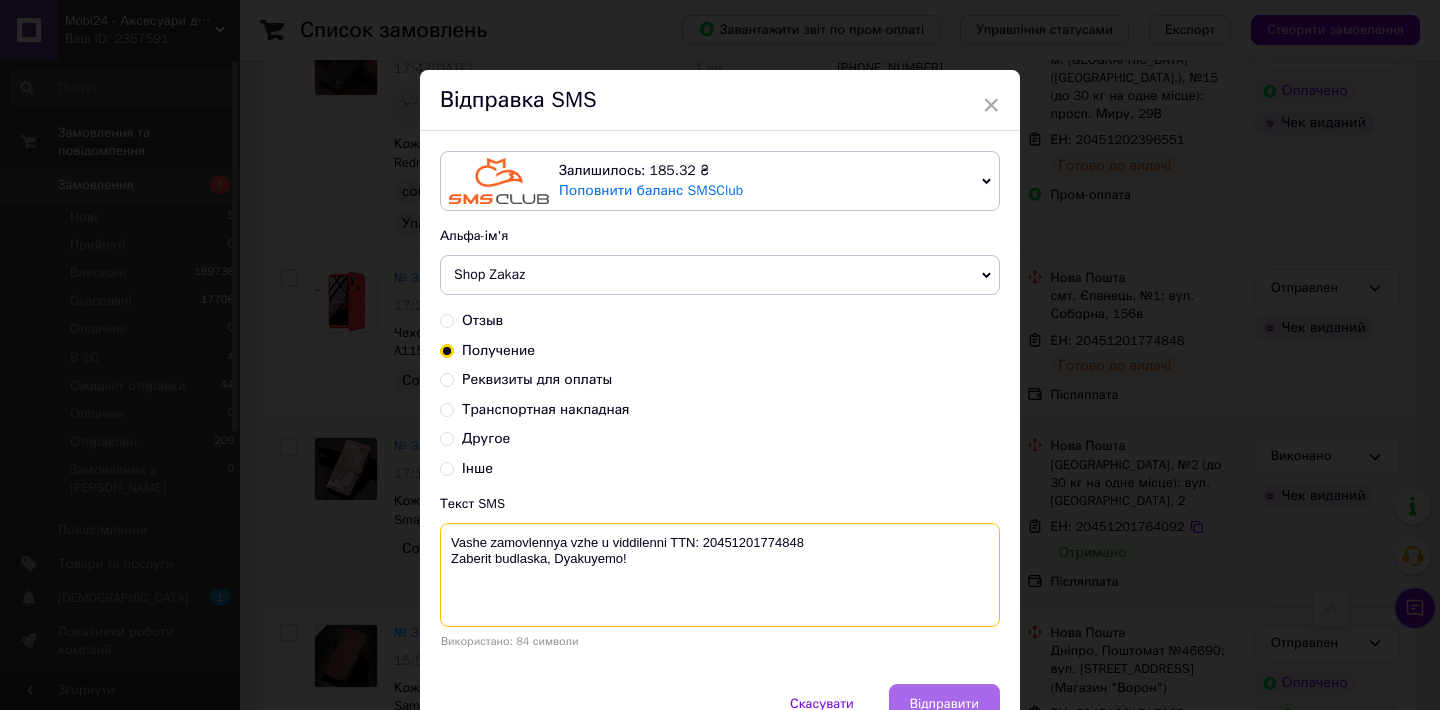 type on "Vashe zamovlennya vzhe u viddilenni TTN: 20451201774848
Zaberit budlaska, Dyakuyemo!" 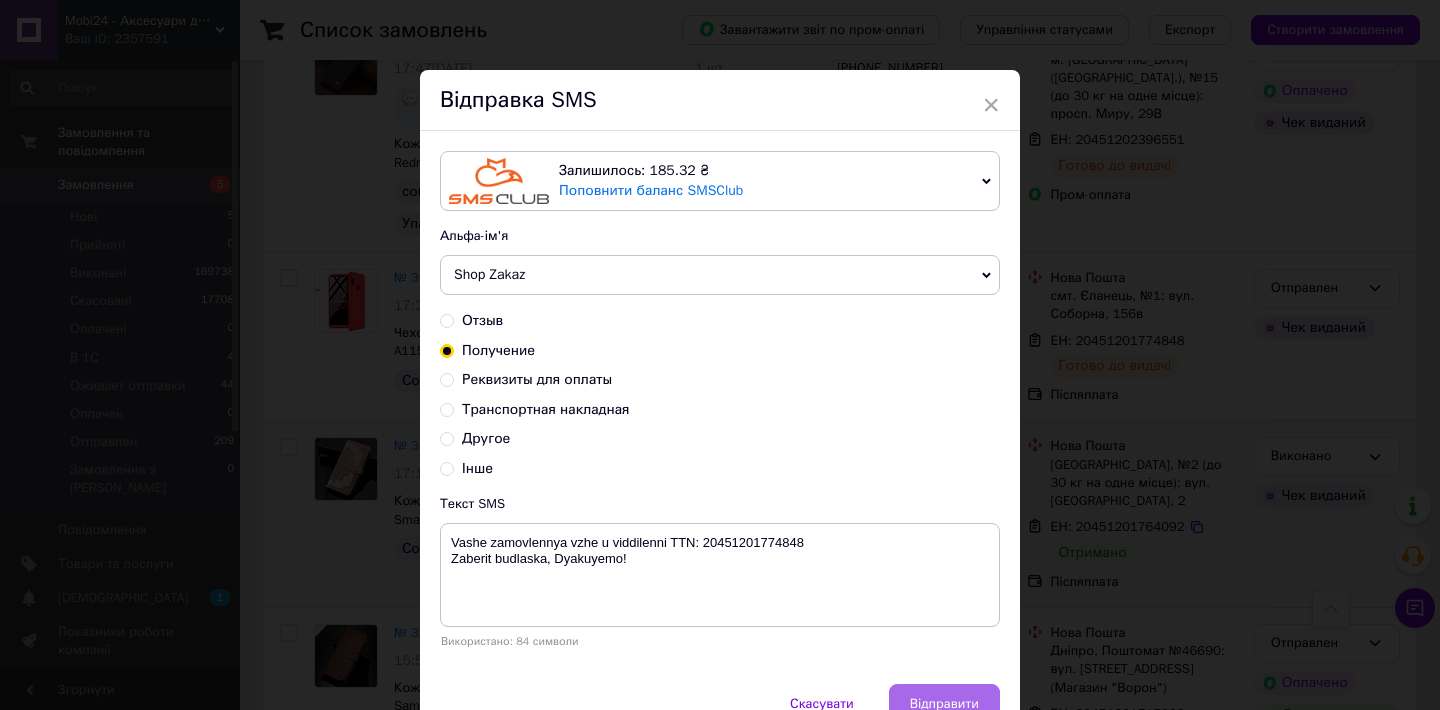click on "Відправити" at bounding box center (944, 704) 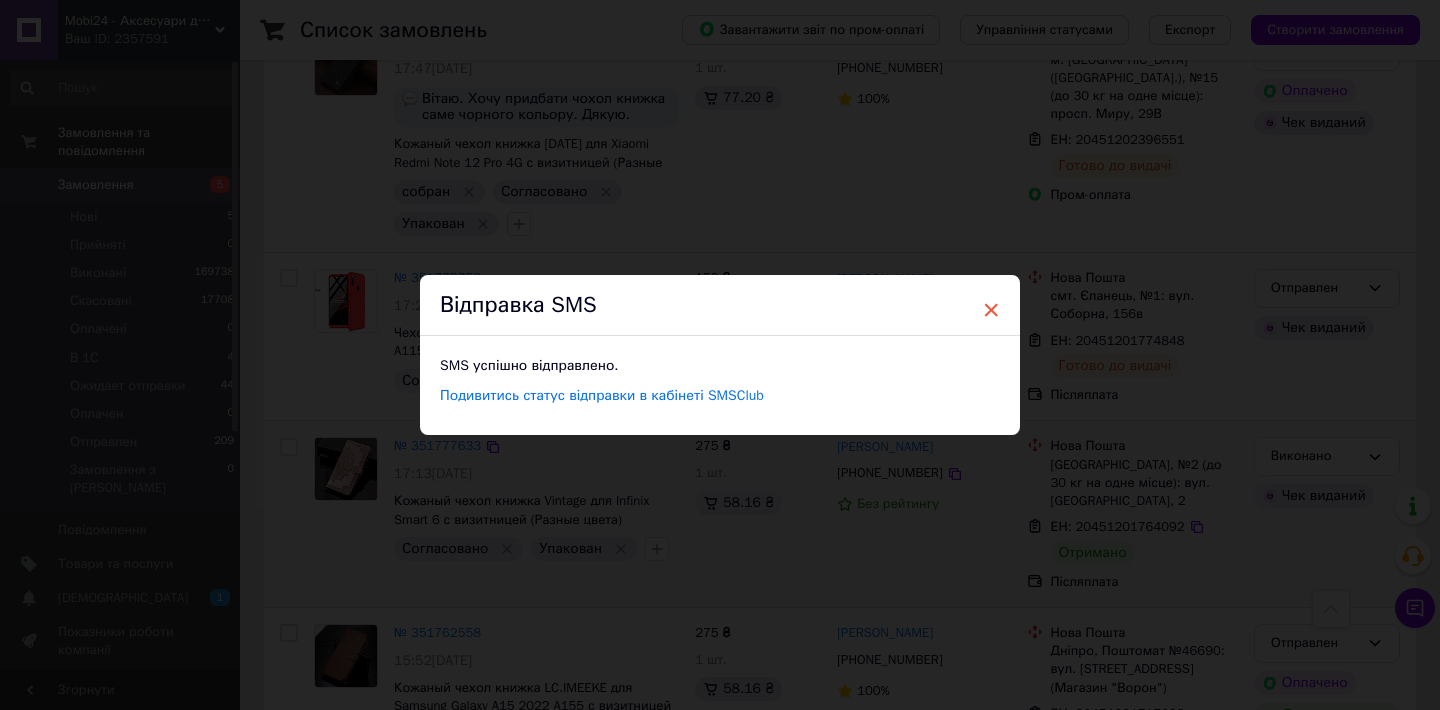 click on "×" at bounding box center (991, 310) 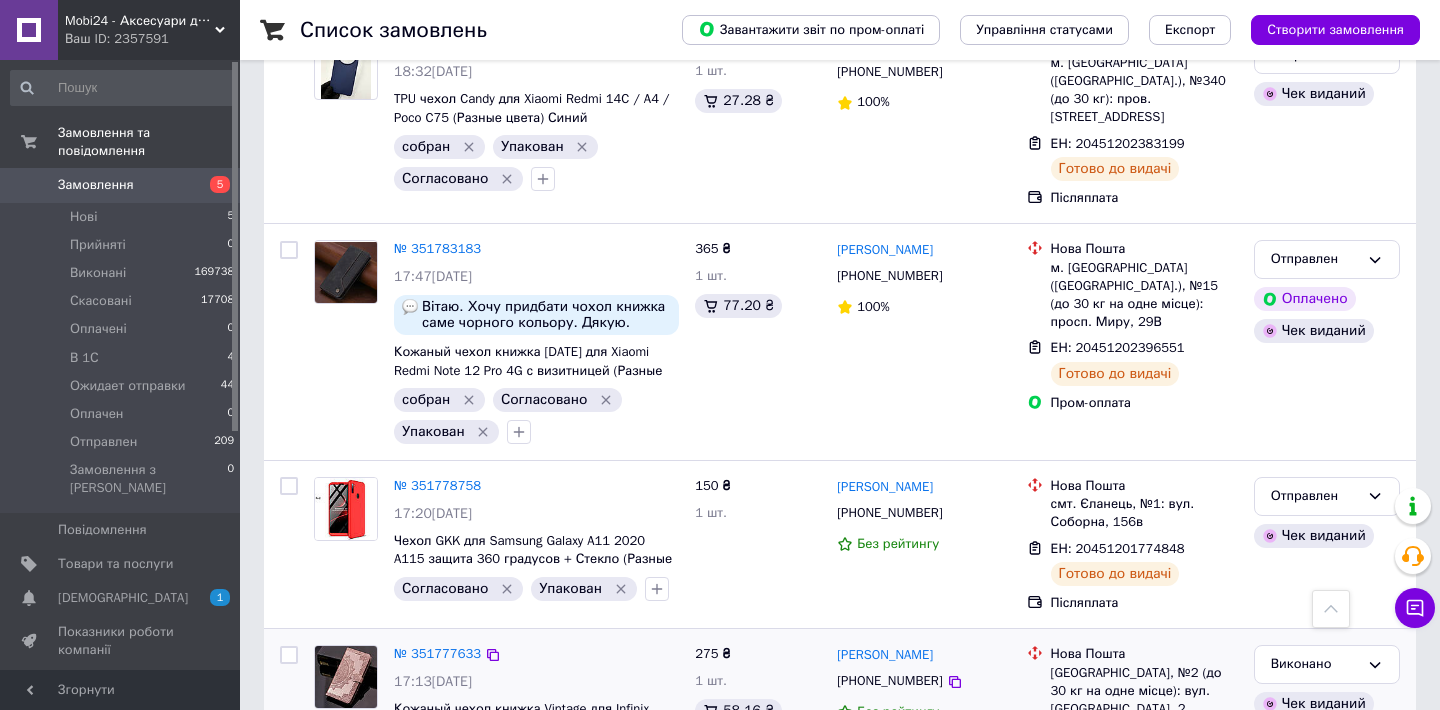 scroll, scrollTop: 3577, scrollLeft: 0, axis: vertical 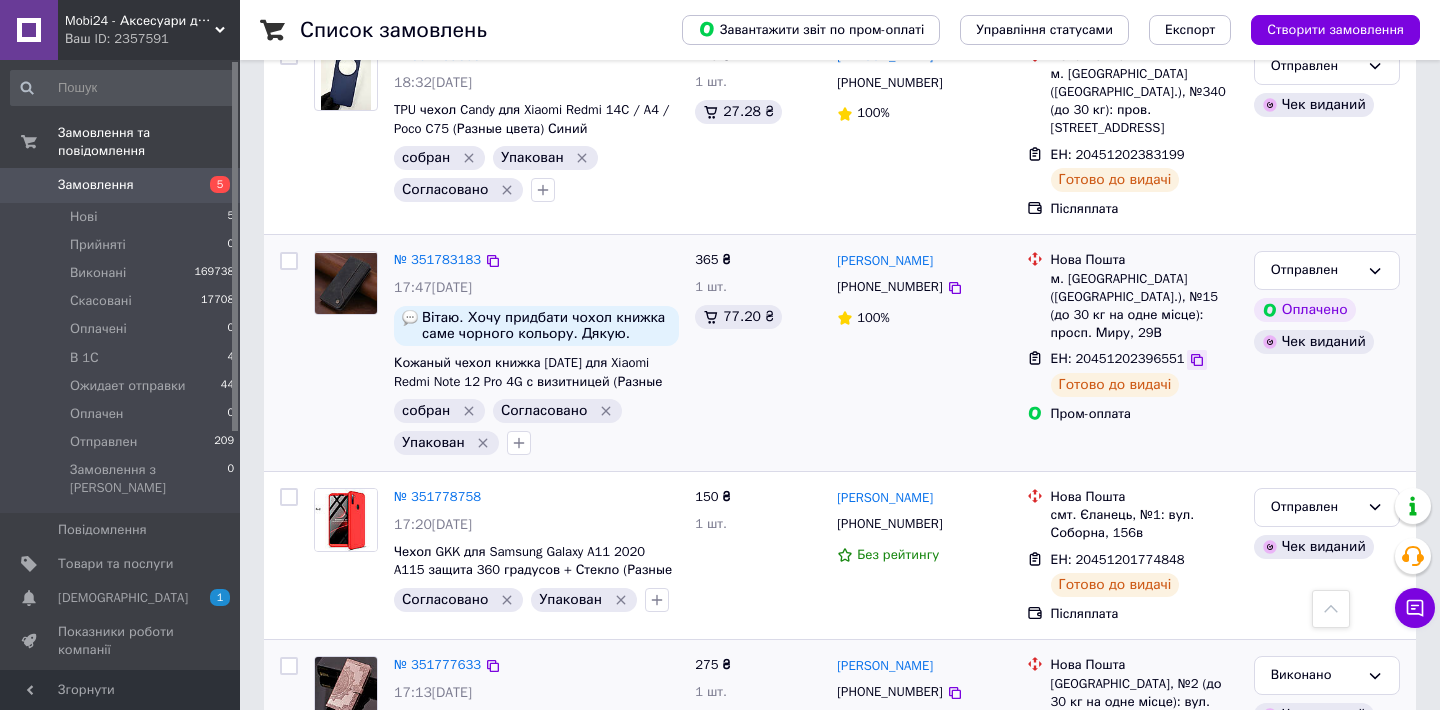 click 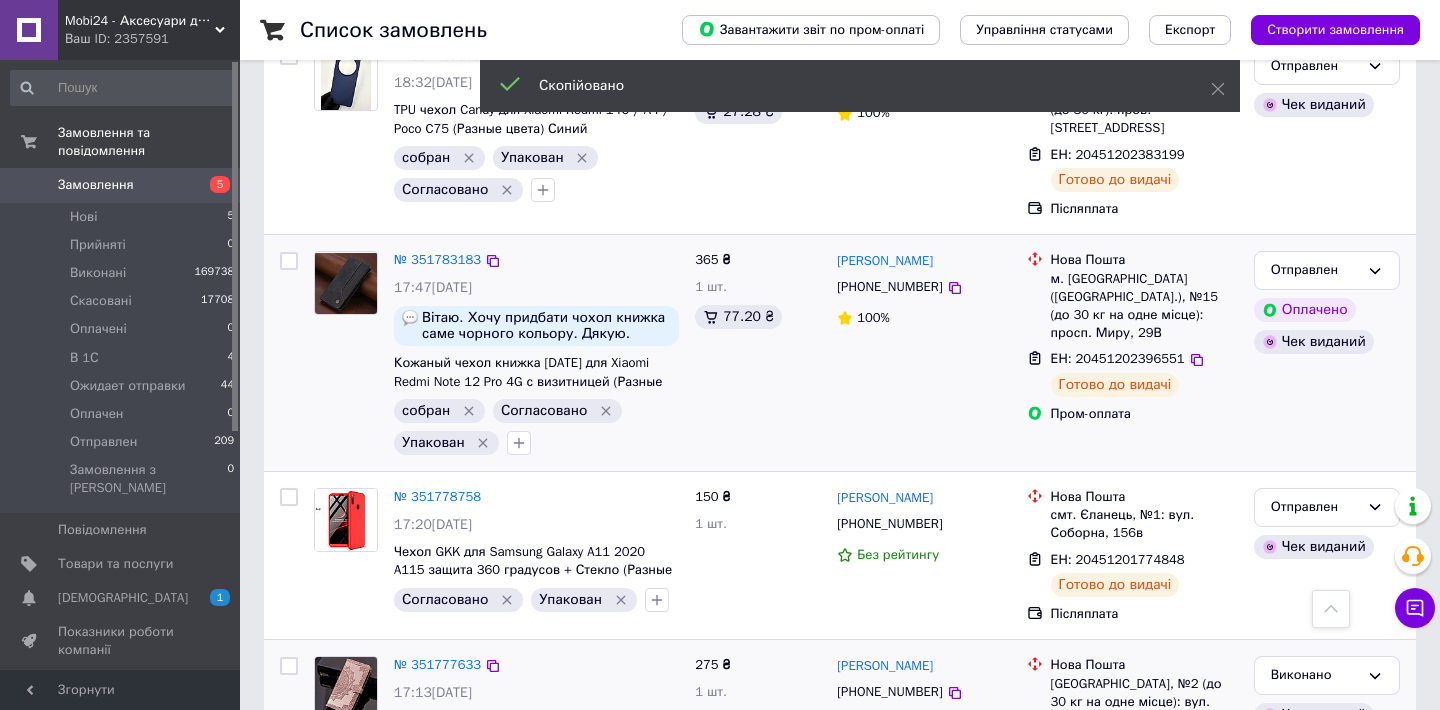 click on "[PHONE_NUMBER]" at bounding box center [889, 286] 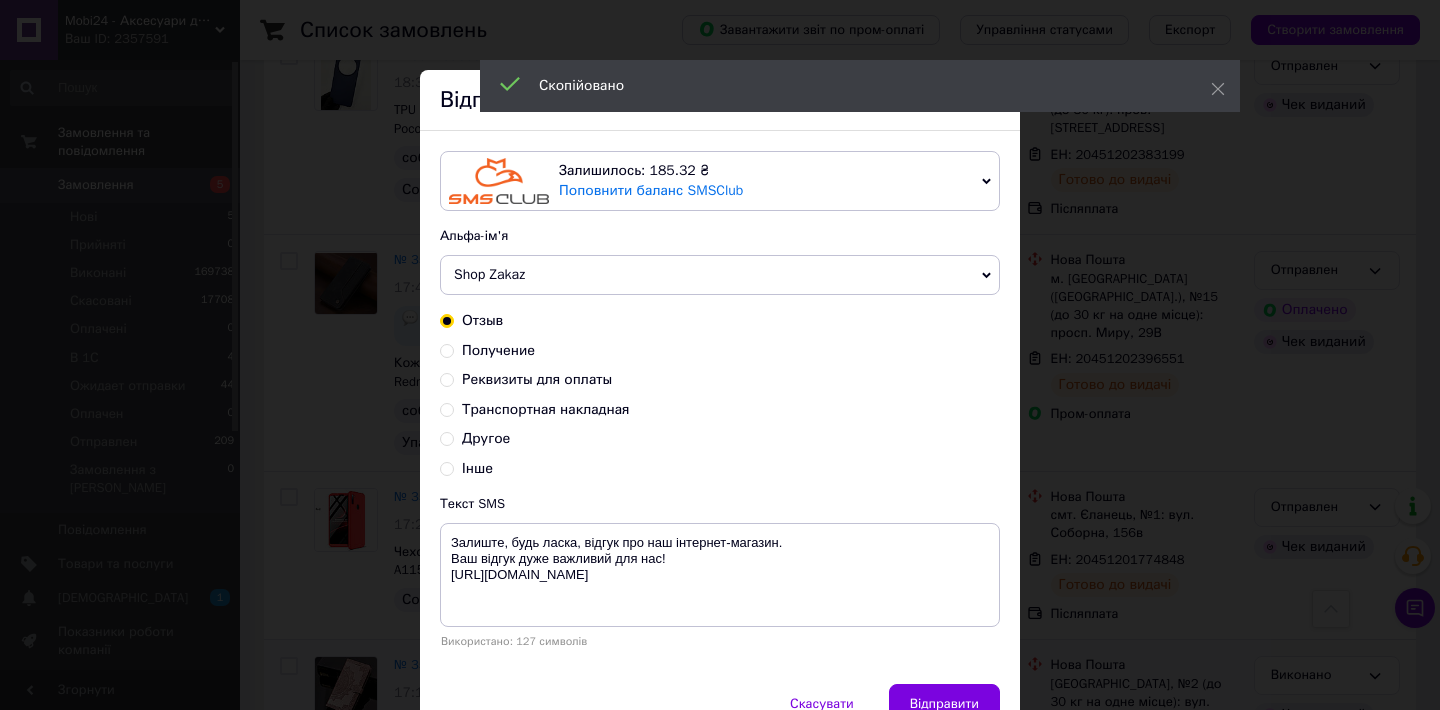 click on "Получение" at bounding box center (447, 349) 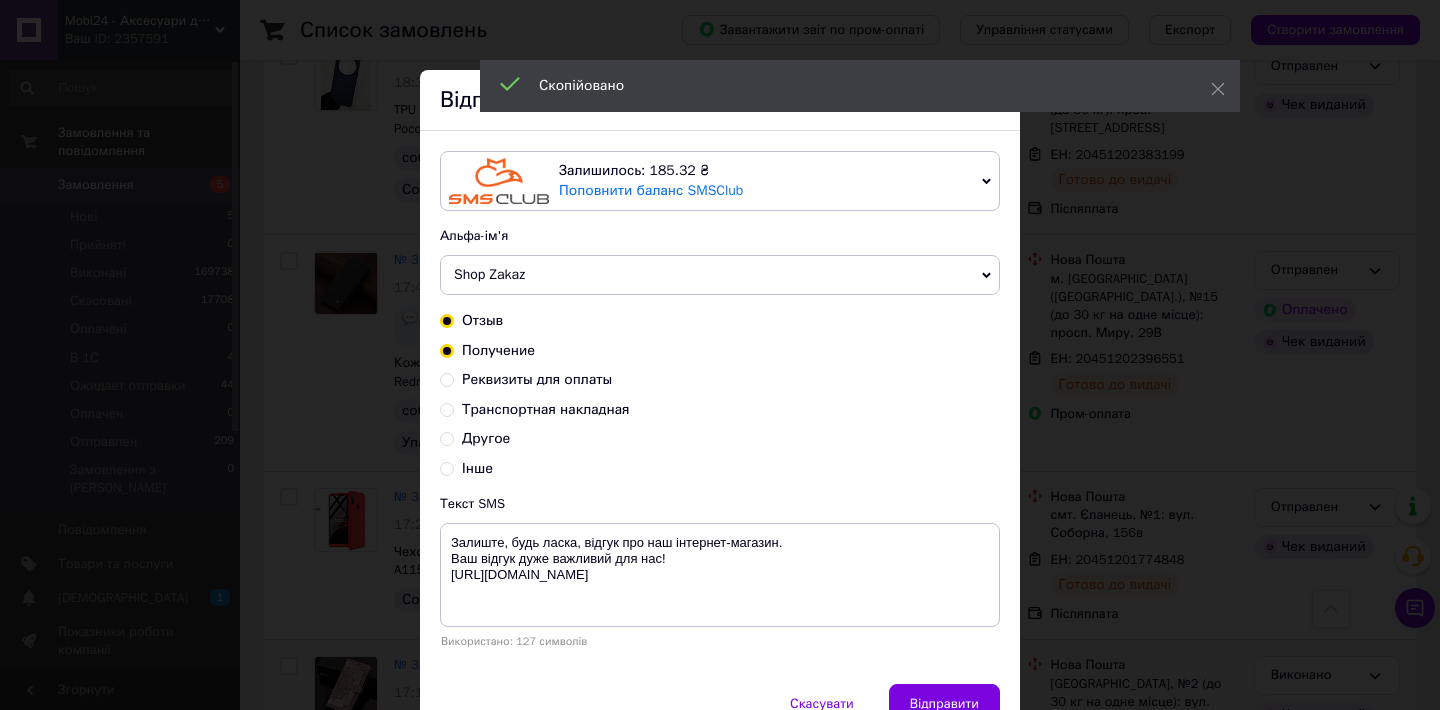 radio on "true" 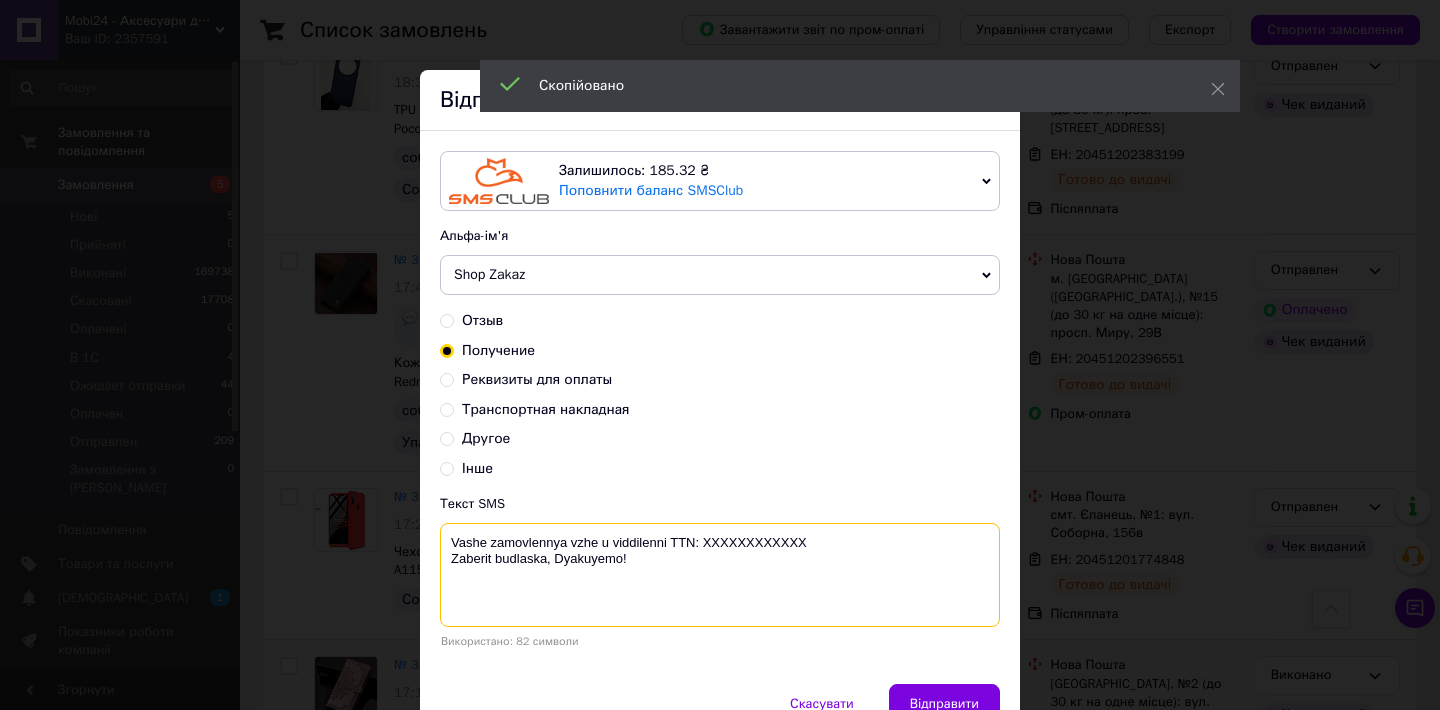 click on "Vashe zamovlennya vzhe u viddilenni TTN: XXXXXXXXXXXX
Zaberit budlaska, Dyakuyemo!" at bounding box center (720, 575) 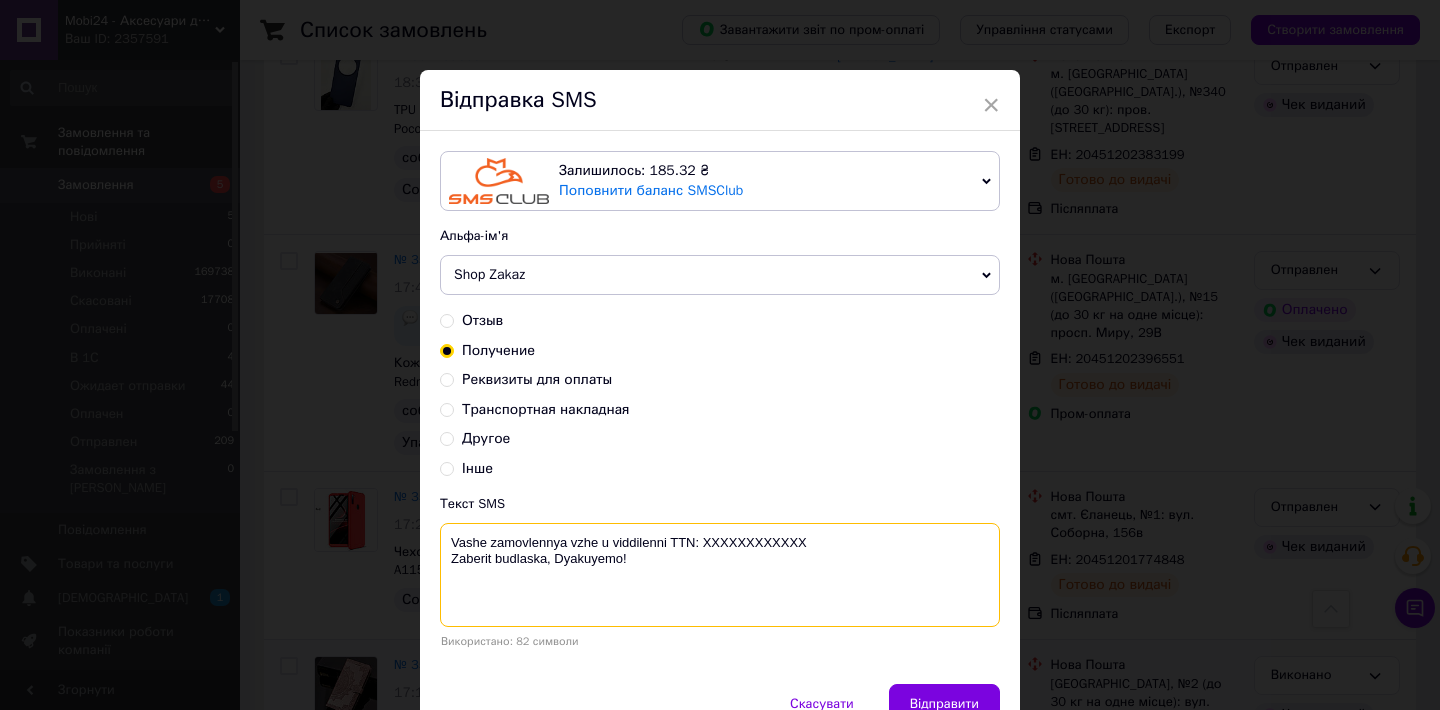paste on "20451202396551" 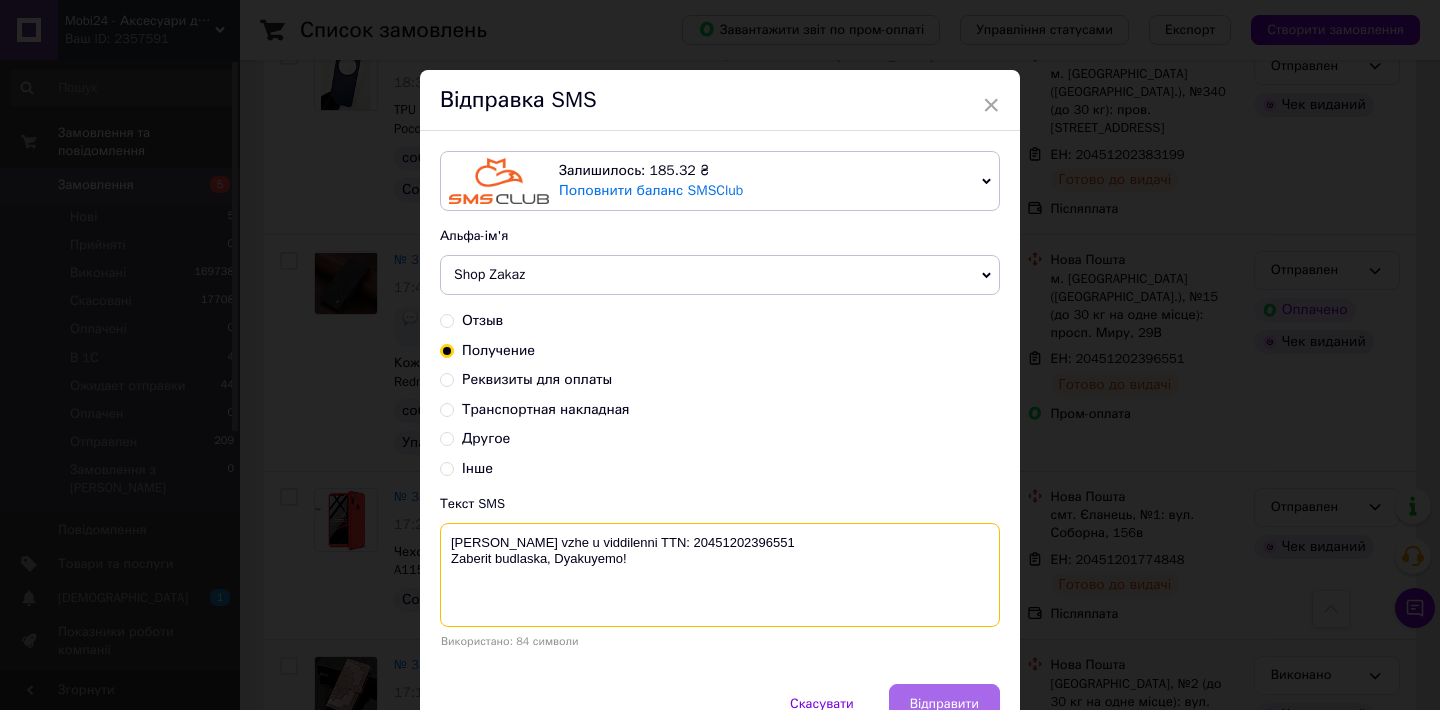 type on "Vashe zamovlennya vzhe u viddilenni TTN: 20451202396551
Zaberit budlaska, Dyakuyemo!" 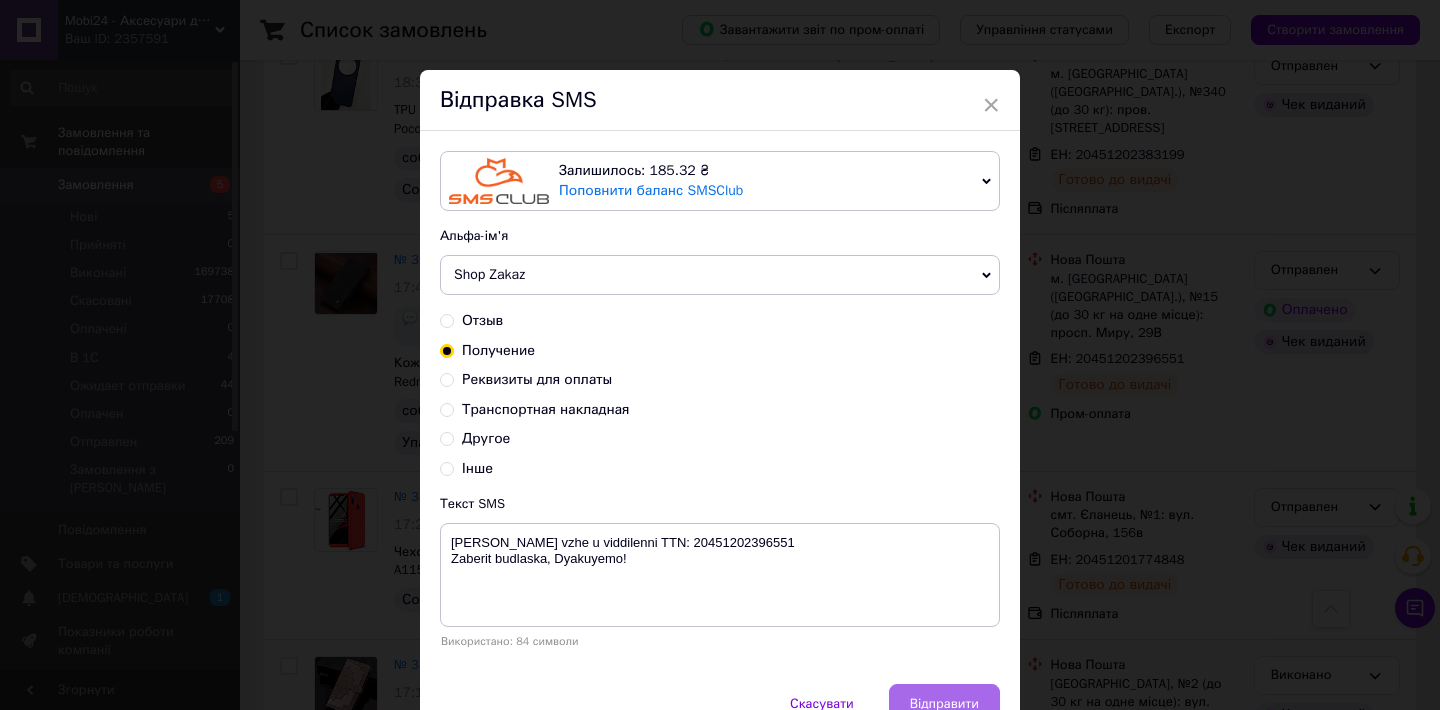 click on "Відправити" at bounding box center (944, 704) 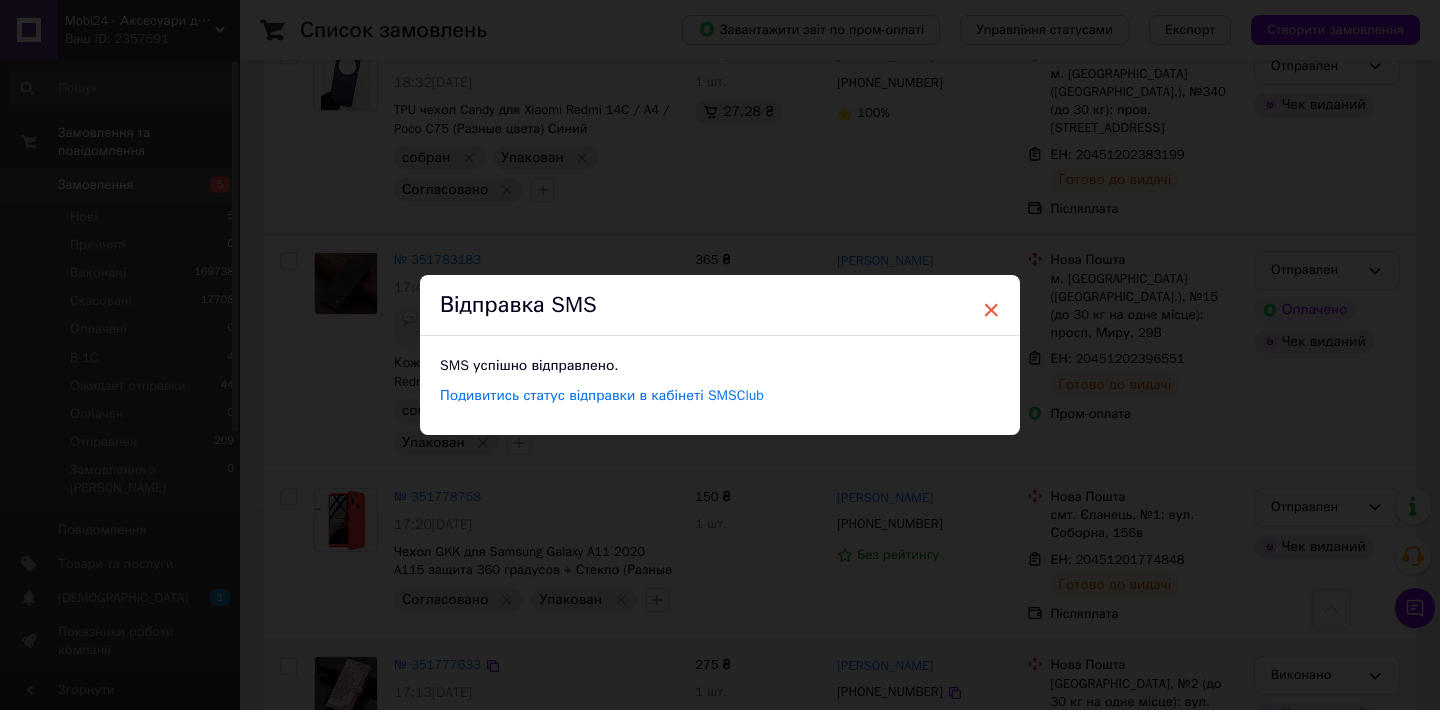 click on "×" at bounding box center (991, 310) 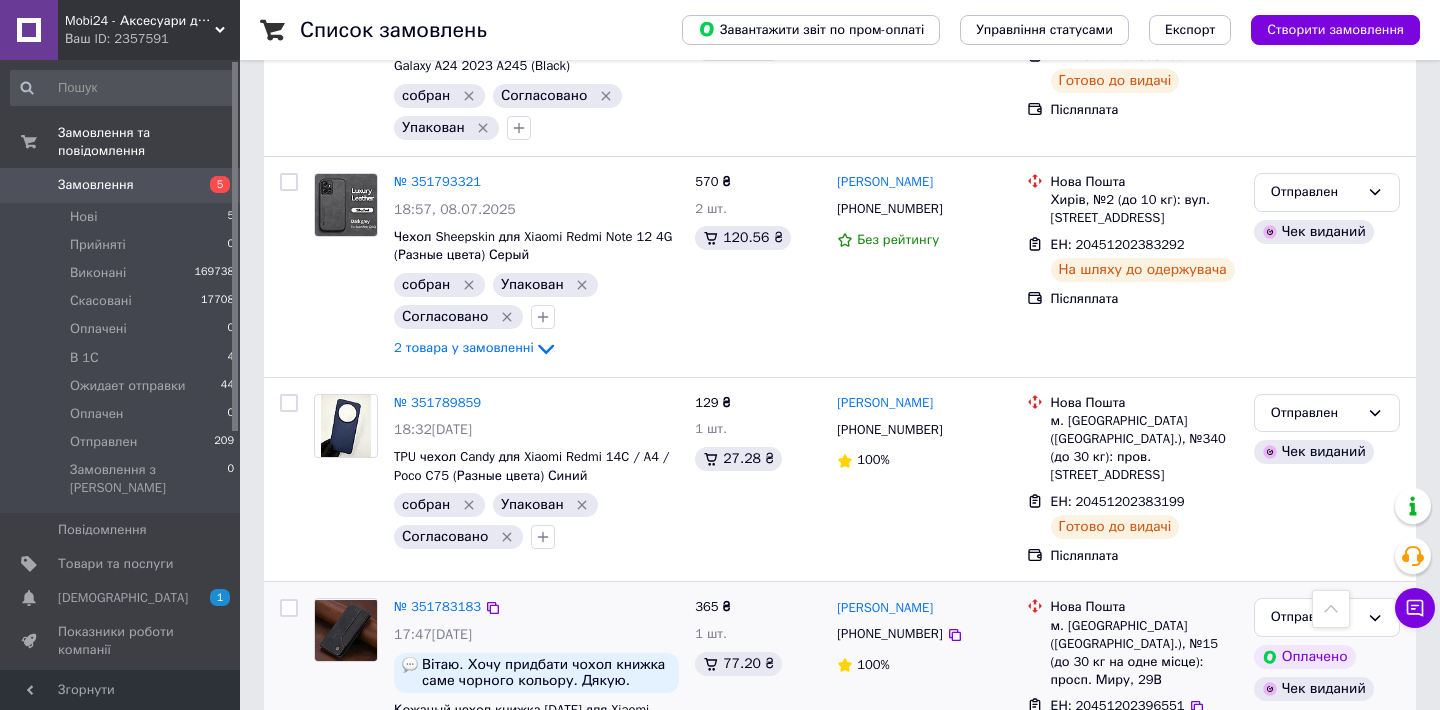 scroll, scrollTop: 3202, scrollLeft: 0, axis: vertical 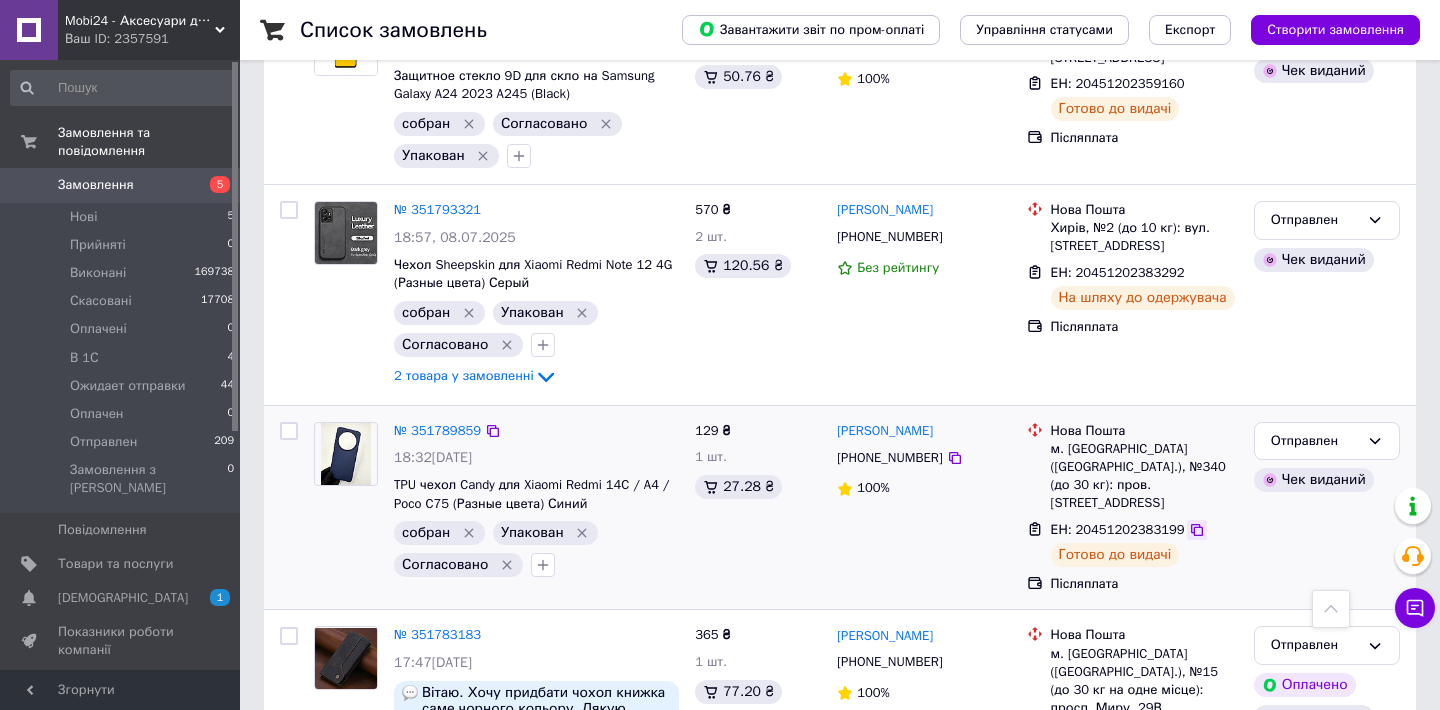 click 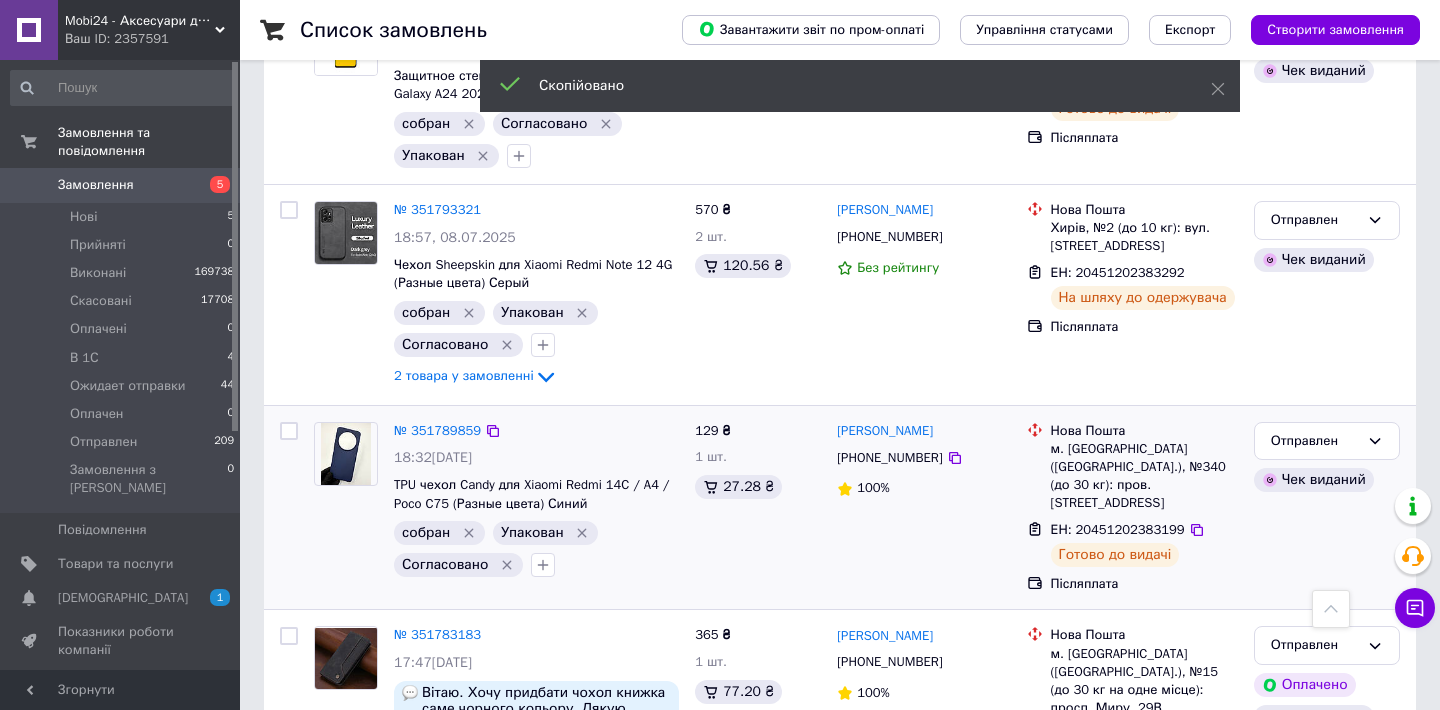 click on "[PHONE_NUMBER]" at bounding box center (889, 457) 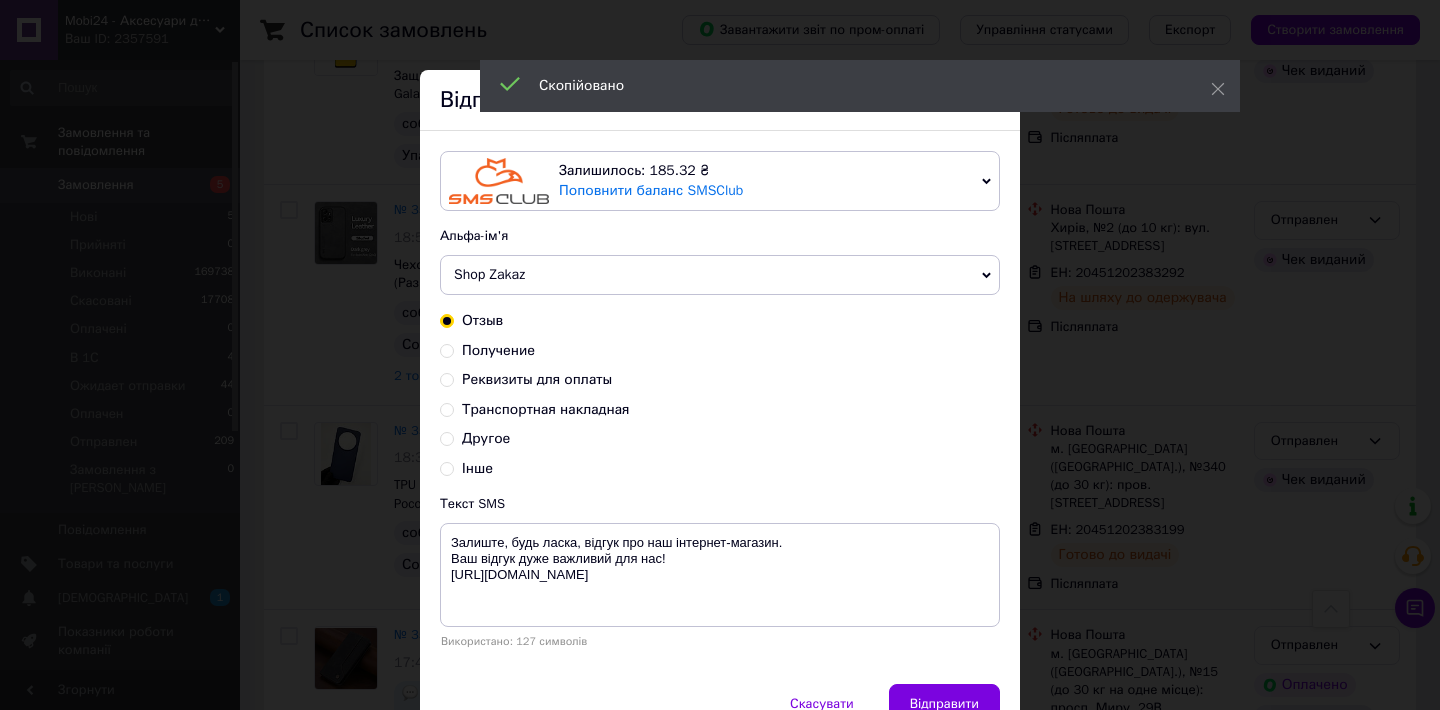 click on "Получение" at bounding box center (447, 349) 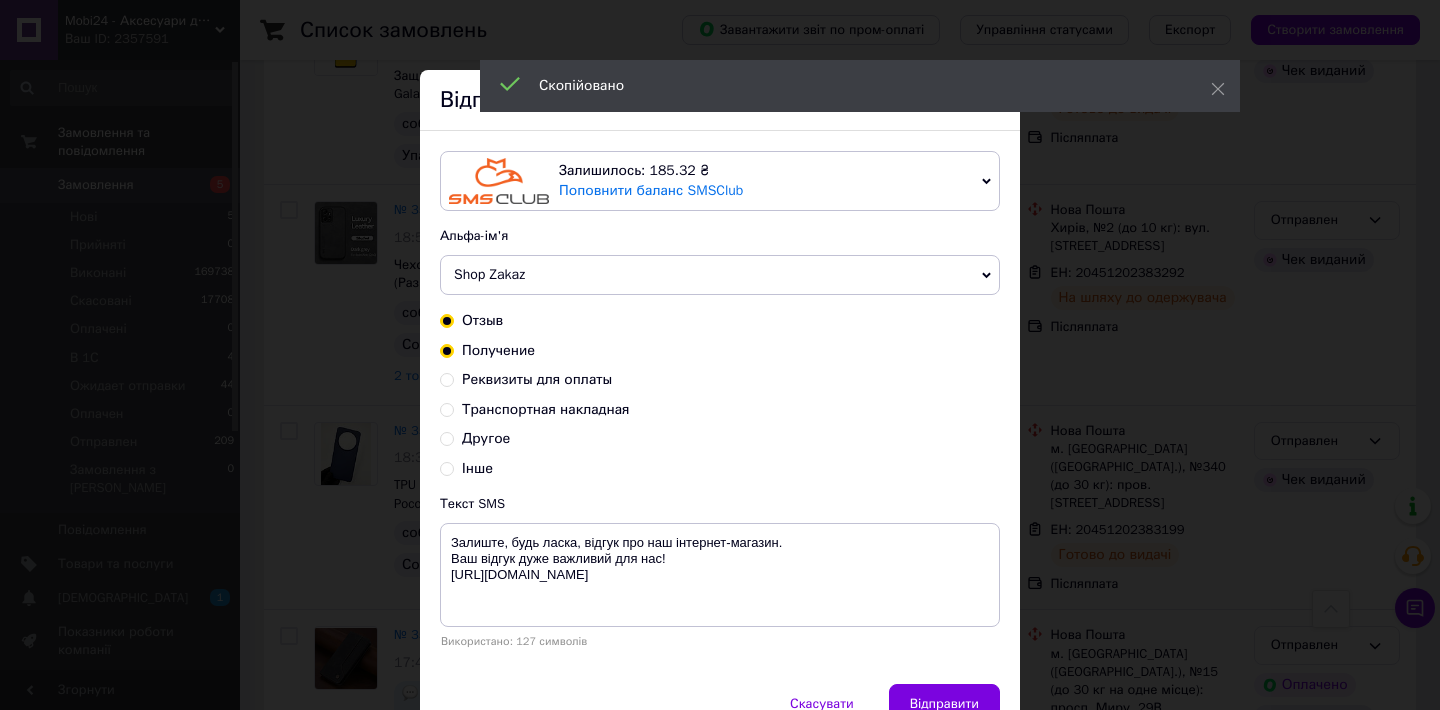 radio on "true" 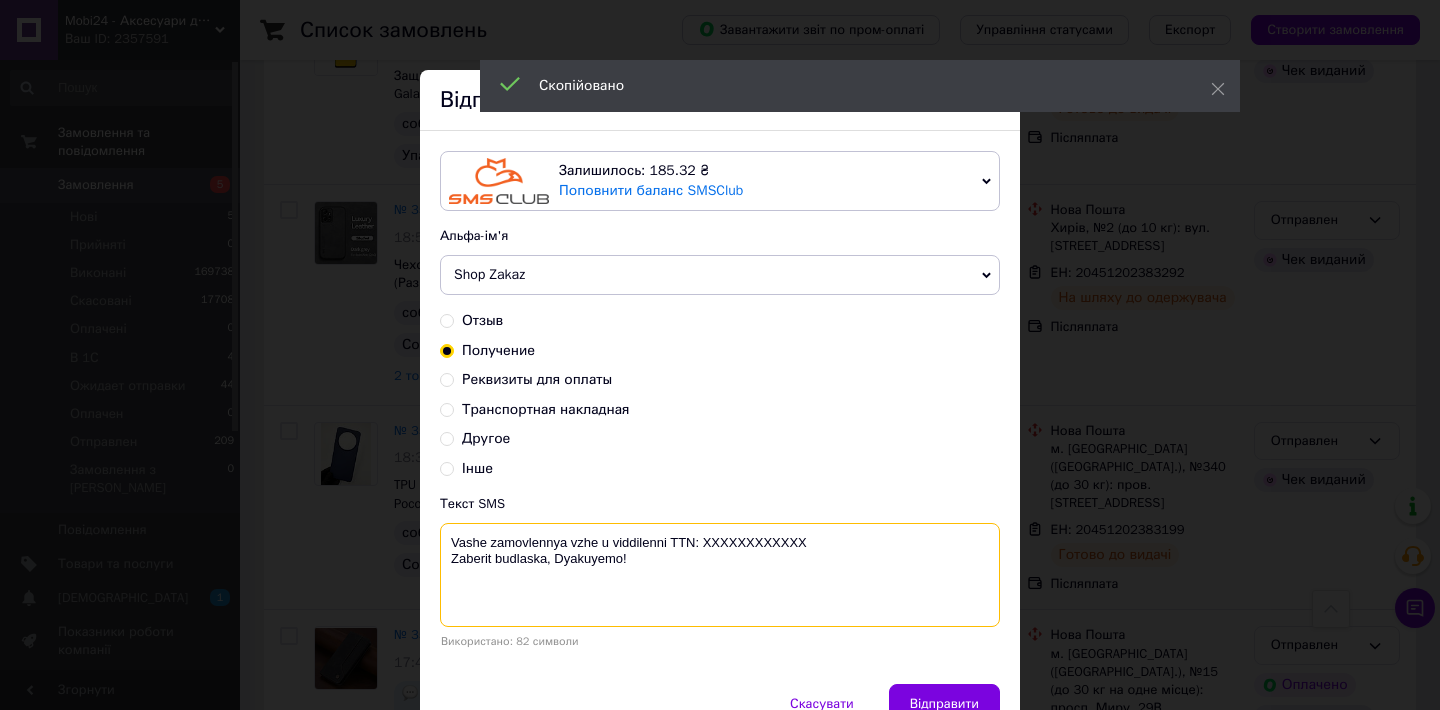 click on "Vashe zamovlennya vzhe u viddilenni TTN: XXXXXXXXXXXX
Zaberit budlaska, Dyakuyemo!" at bounding box center [720, 575] 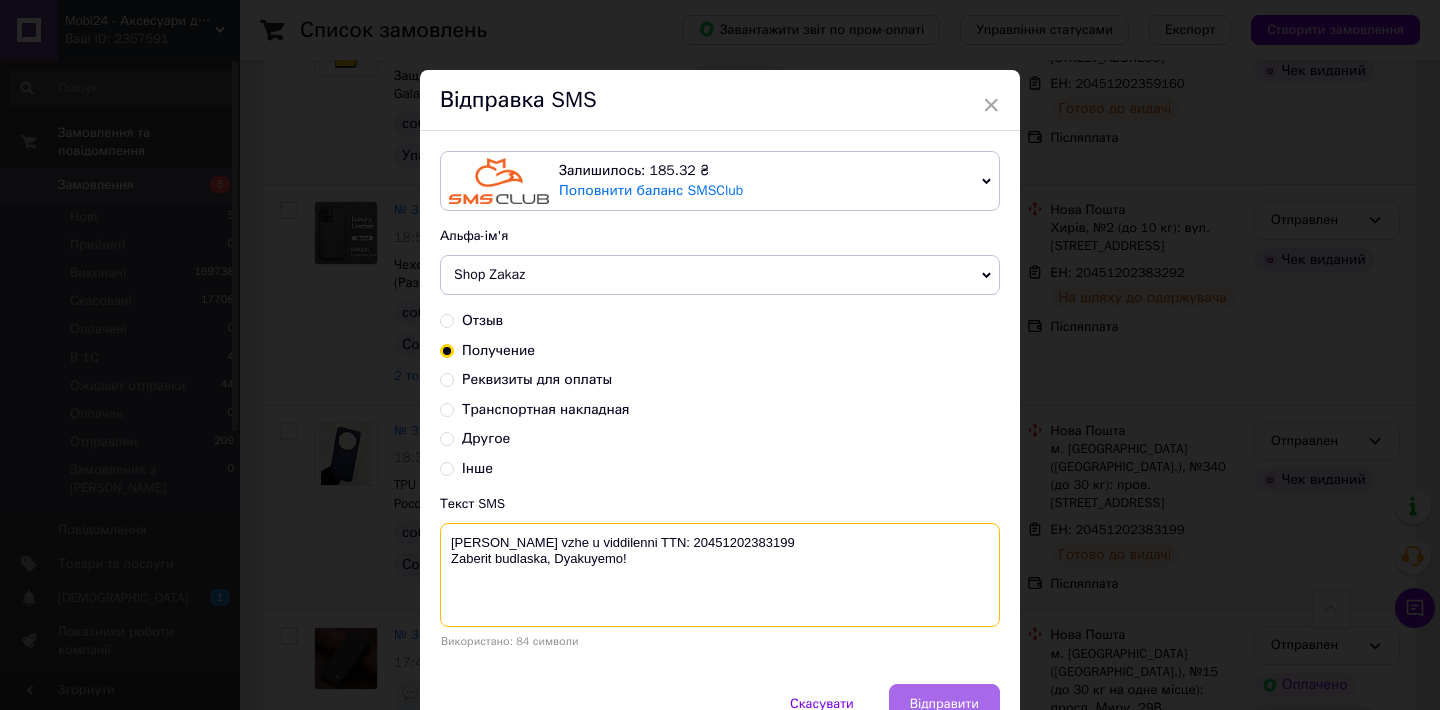 type on "Vashe zamovlennya vzhe u viddilenni TTN: 20451202383199
Zaberit budlaska, Dyakuyemo!" 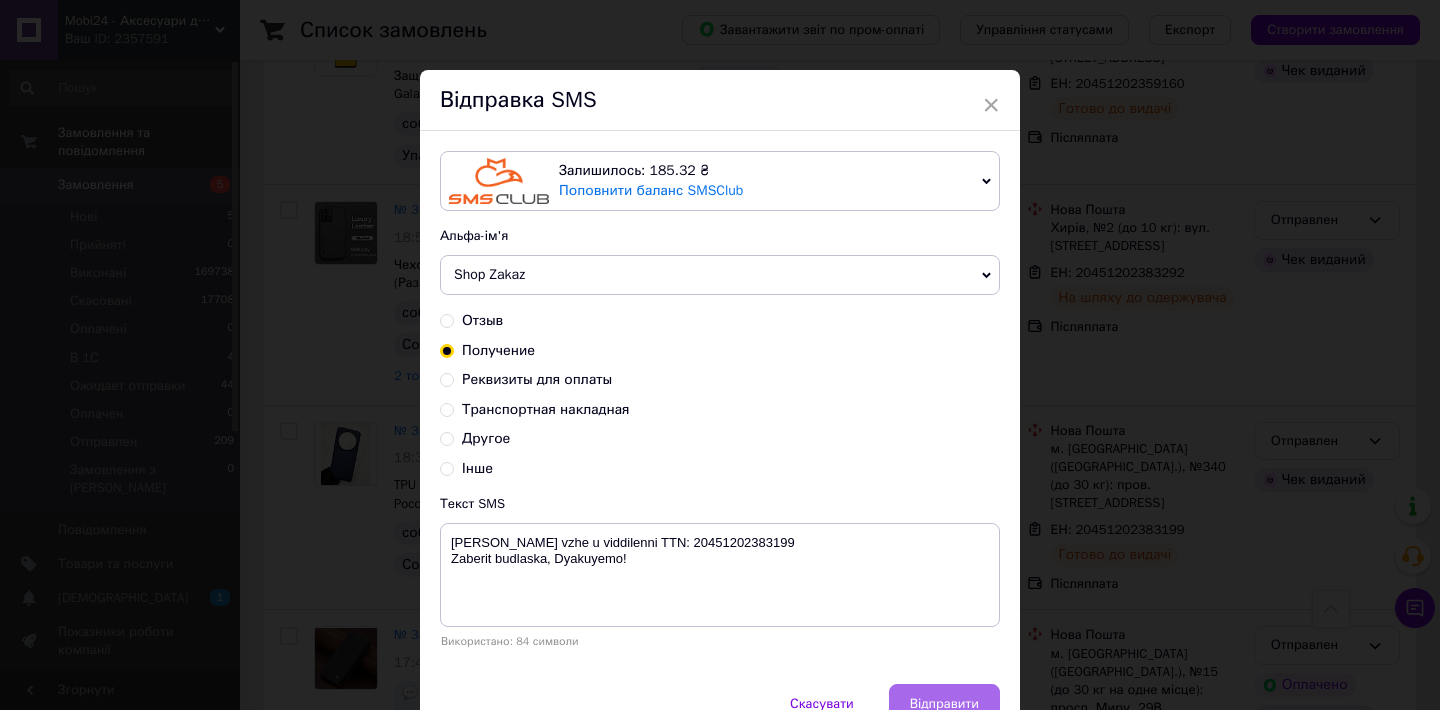 click on "Відправити" at bounding box center [944, 704] 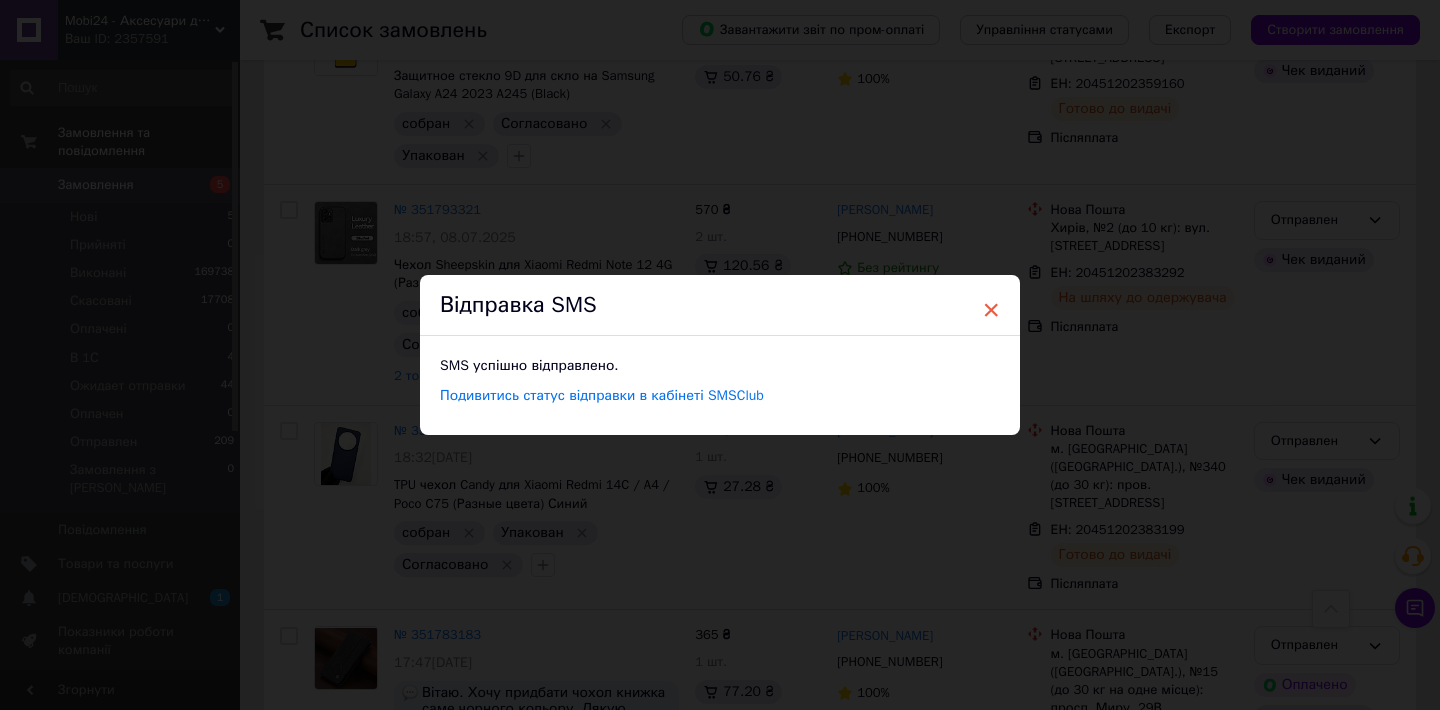 click on "×" at bounding box center (991, 310) 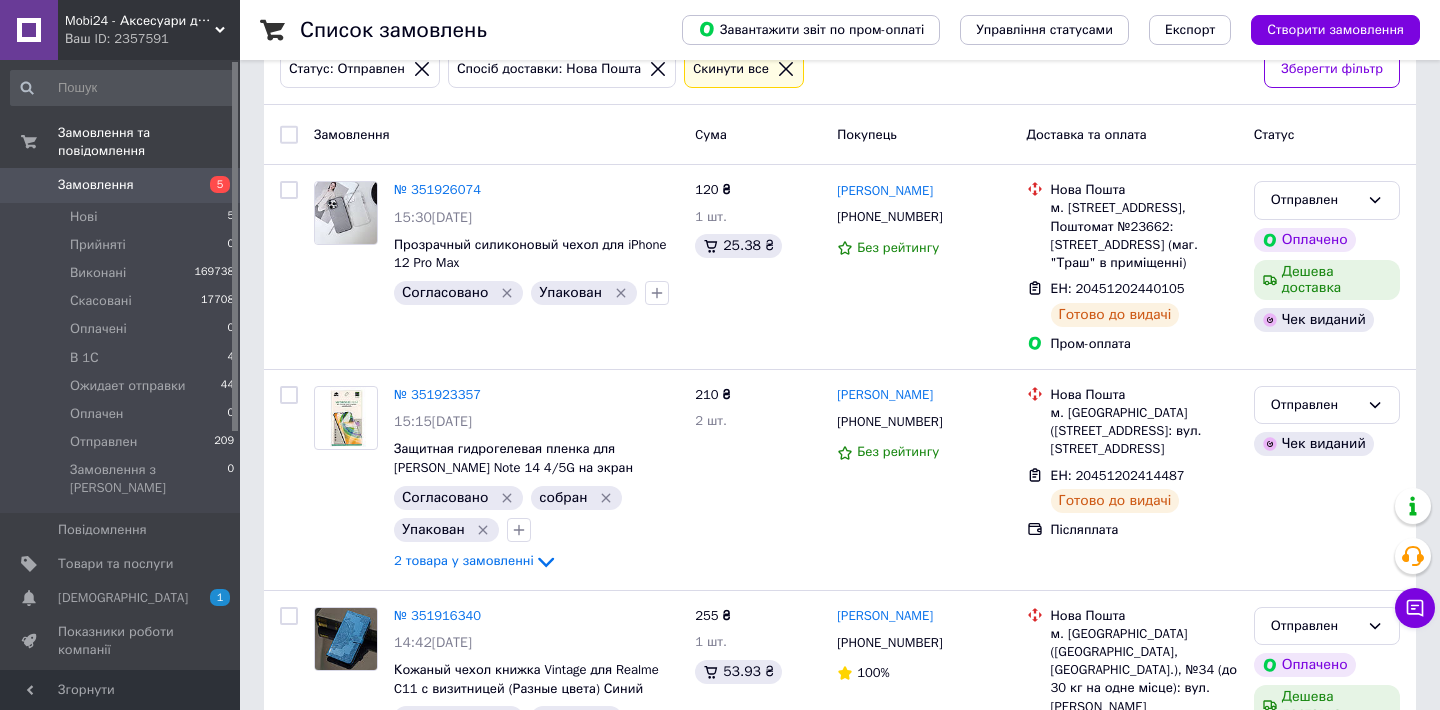 scroll, scrollTop: 123, scrollLeft: 0, axis: vertical 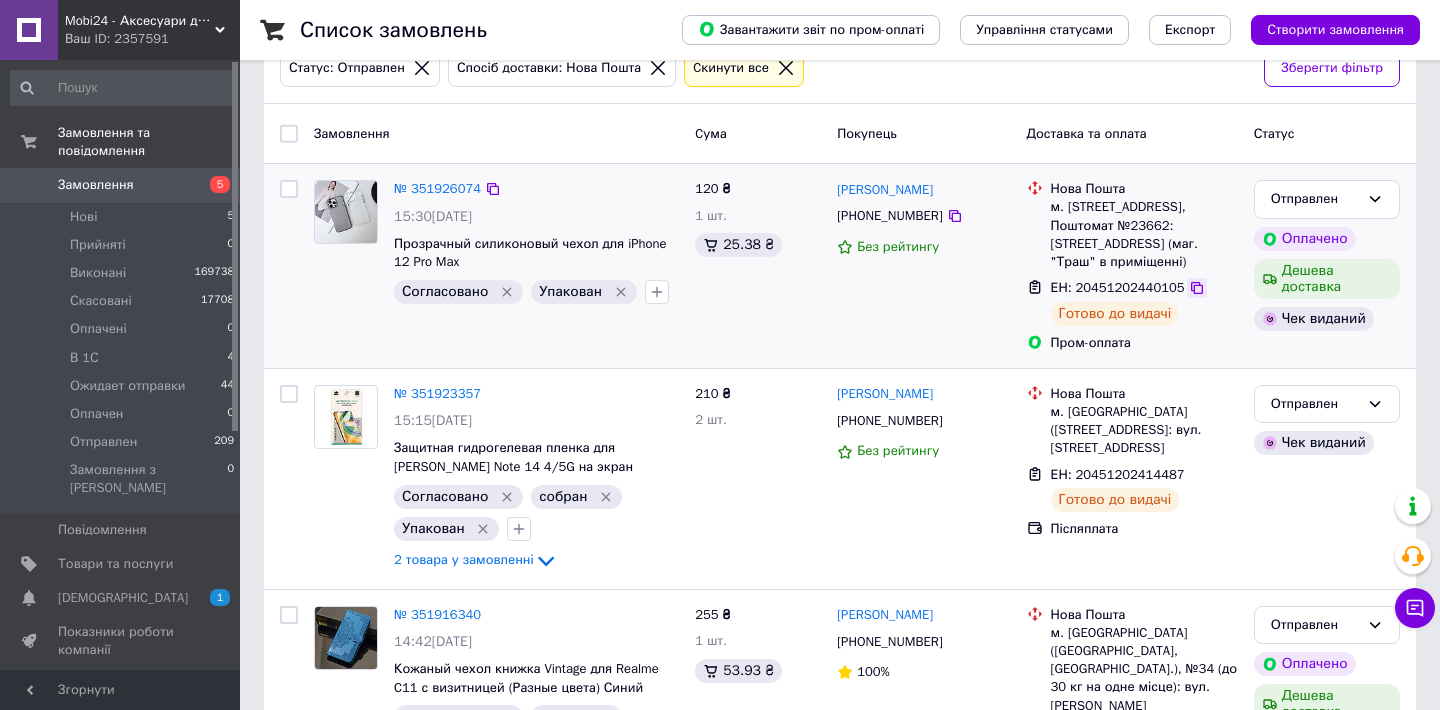 click 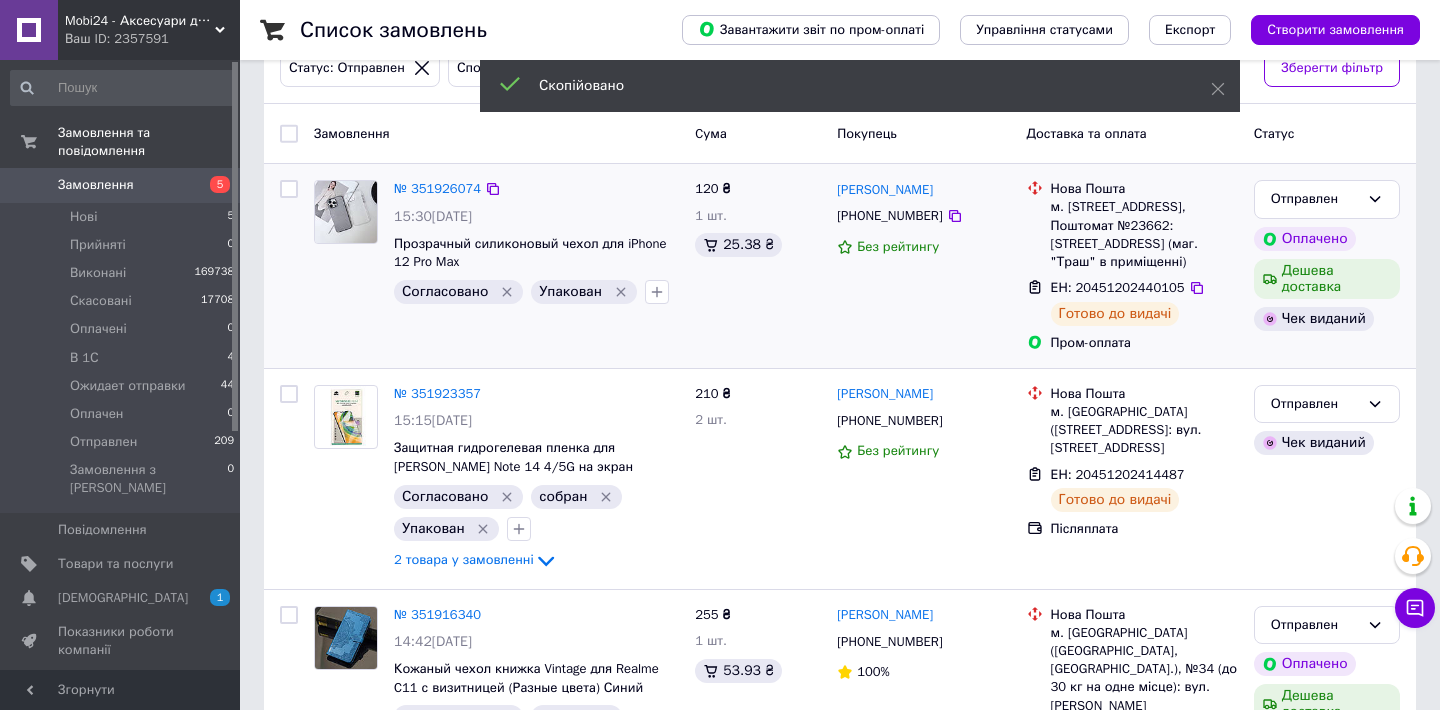 click on "[PHONE_NUMBER]" at bounding box center (889, 215) 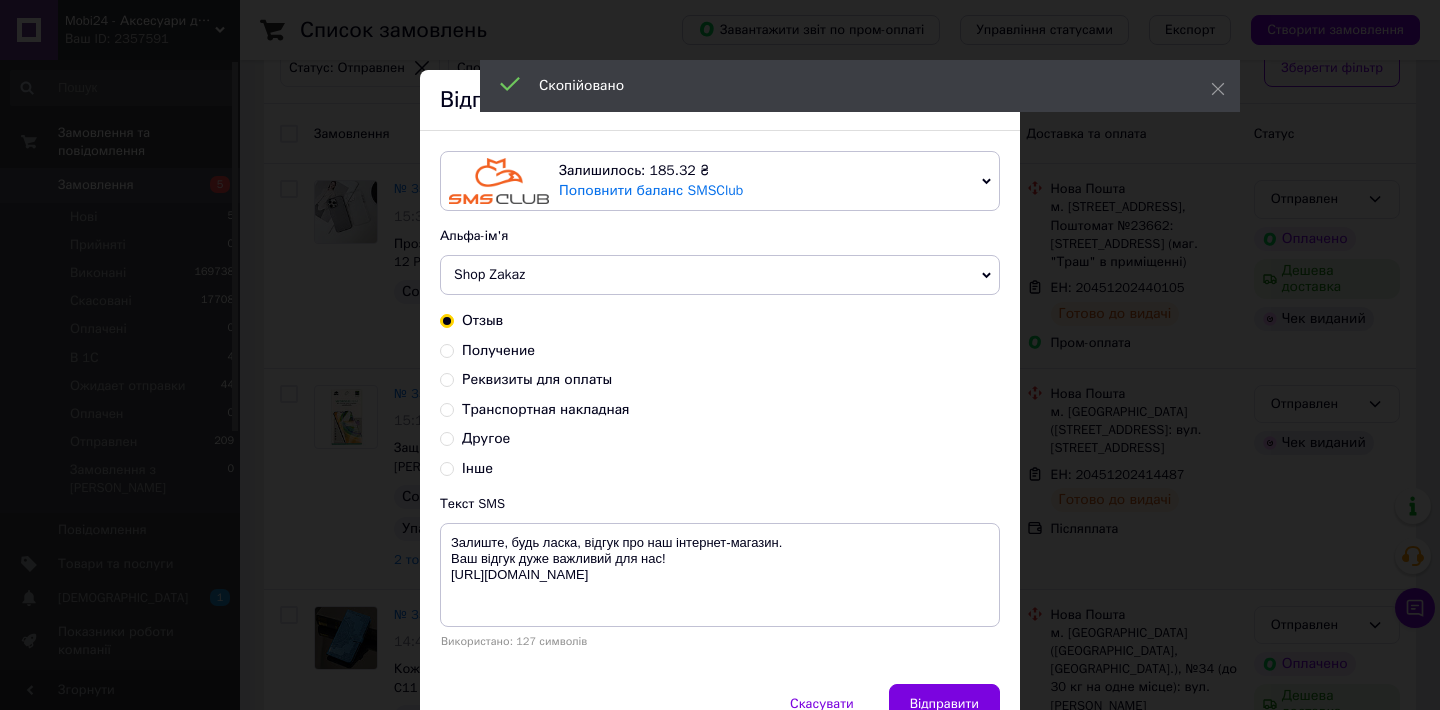 click on "Получение" at bounding box center [447, 349] 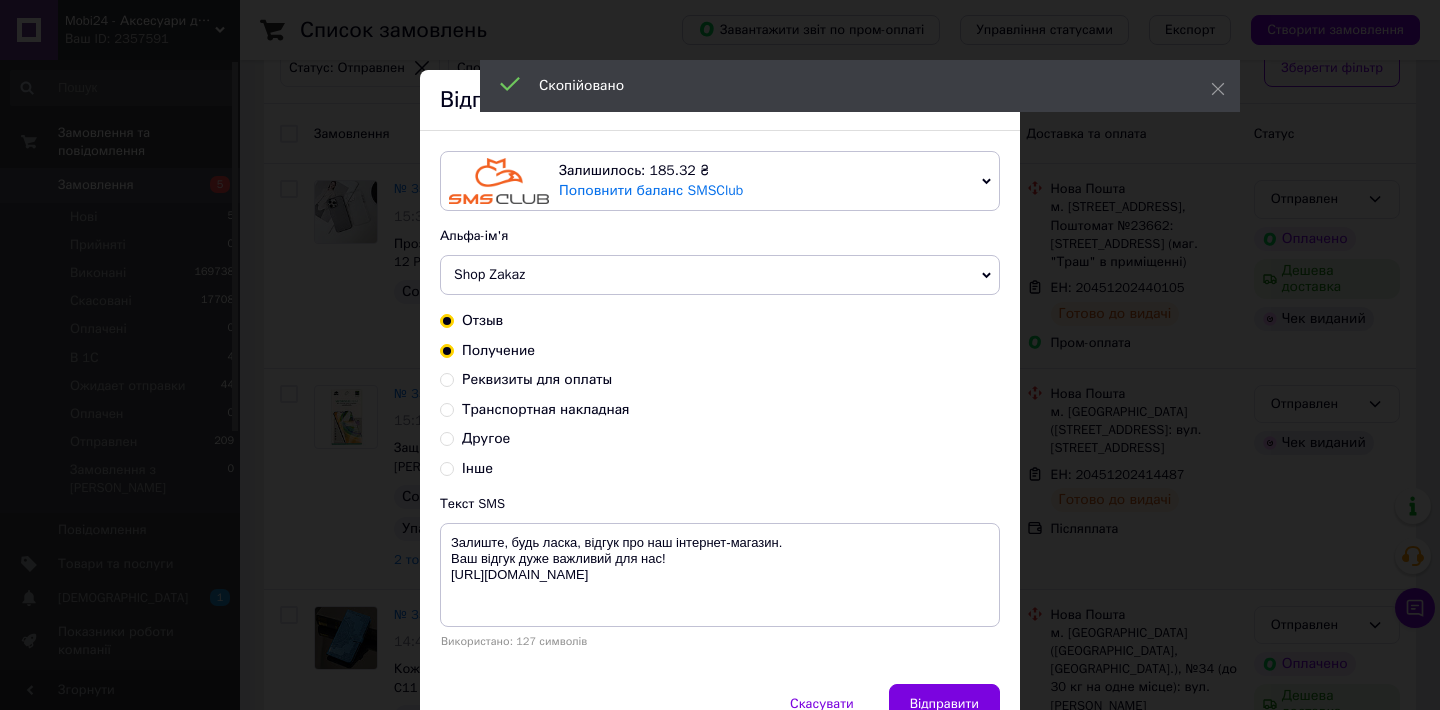 radio on "true" 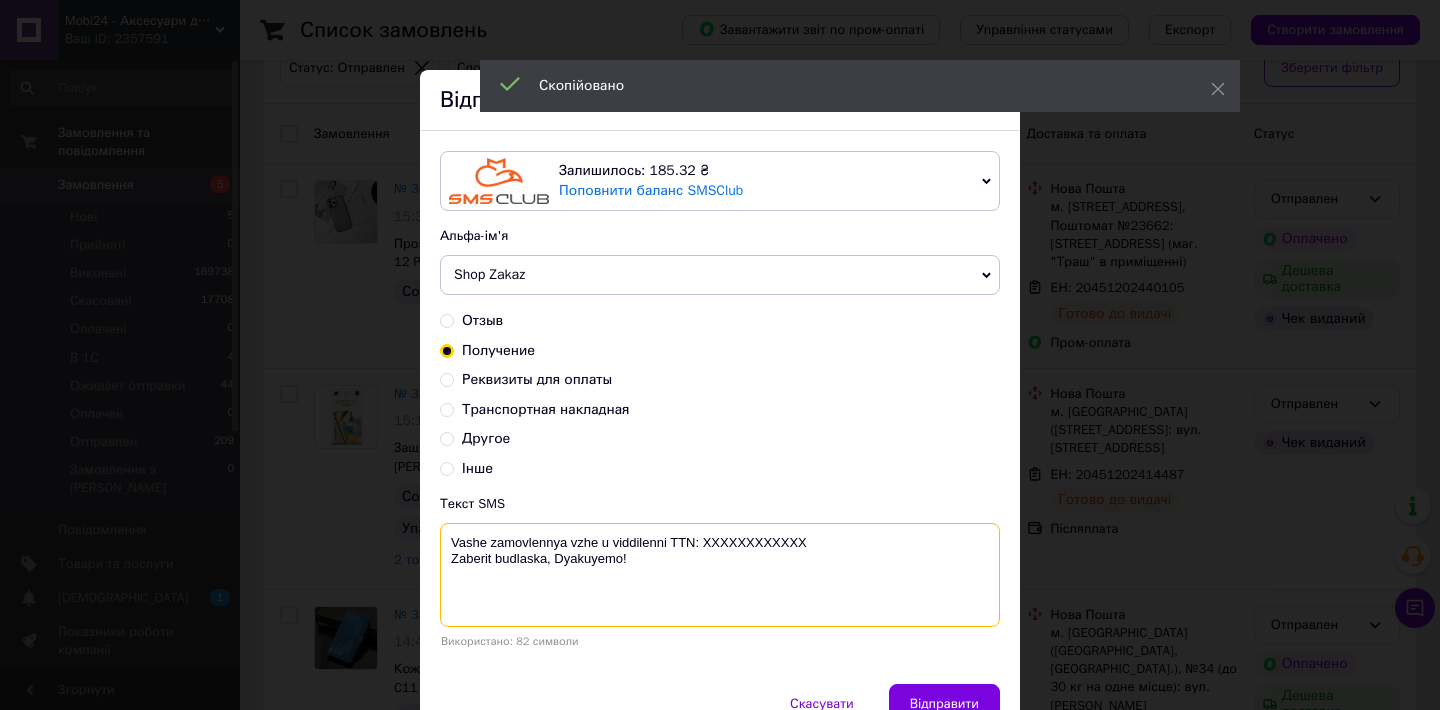 click on "Vashe zamovlennya vzhe u viddilenni TTN: XXXXXXXXXXXX
Zaberit budlaska, Dyakuyemo!" at bounding box center (720, 575) 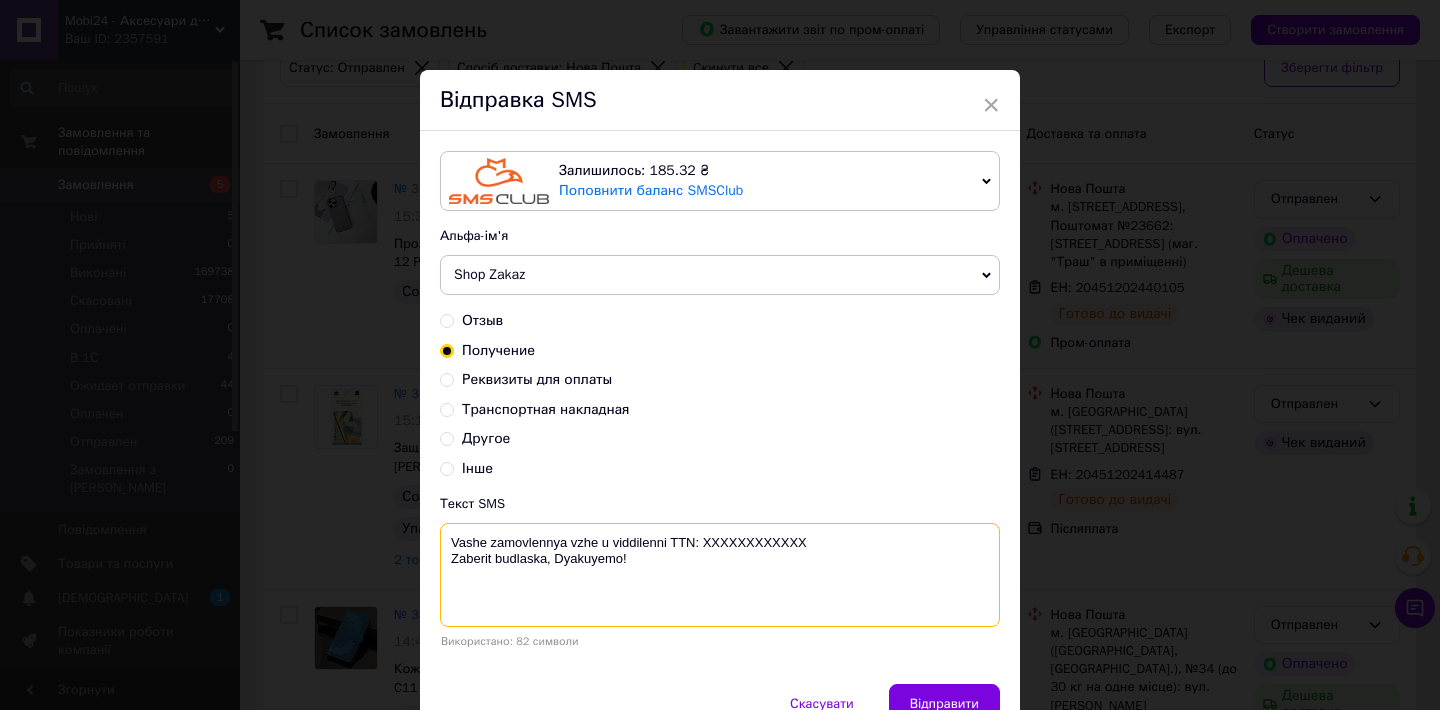 click on "Vashe zamovlennya vzhe u viddilenni TTN: XXXXXXXXXXXX
Zaberit budlaska, Dyakuyemo!" at bounding box center [720, 575] 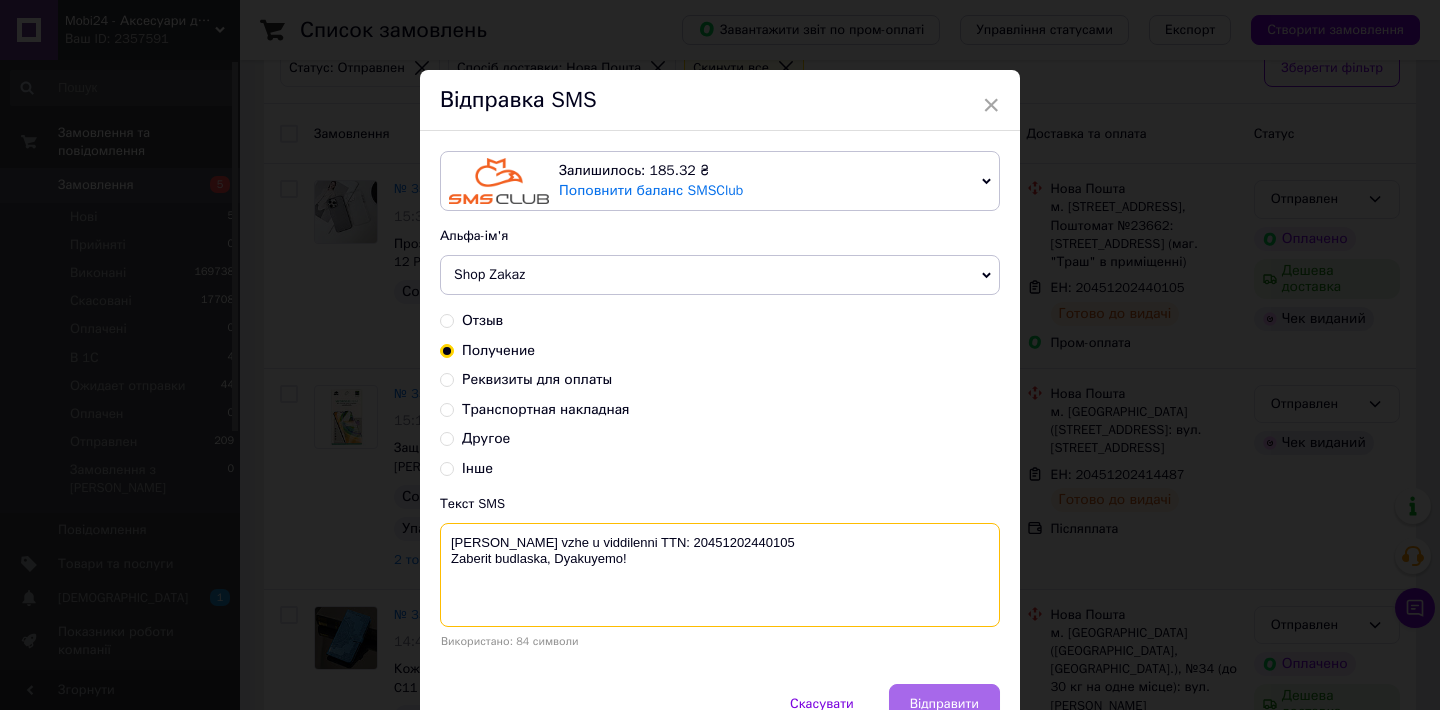 type on "Vashe zamovlennya vzhe u viddilenni TTN: 20451202440105
Zaberit budlaska, Dyakuyemo!" 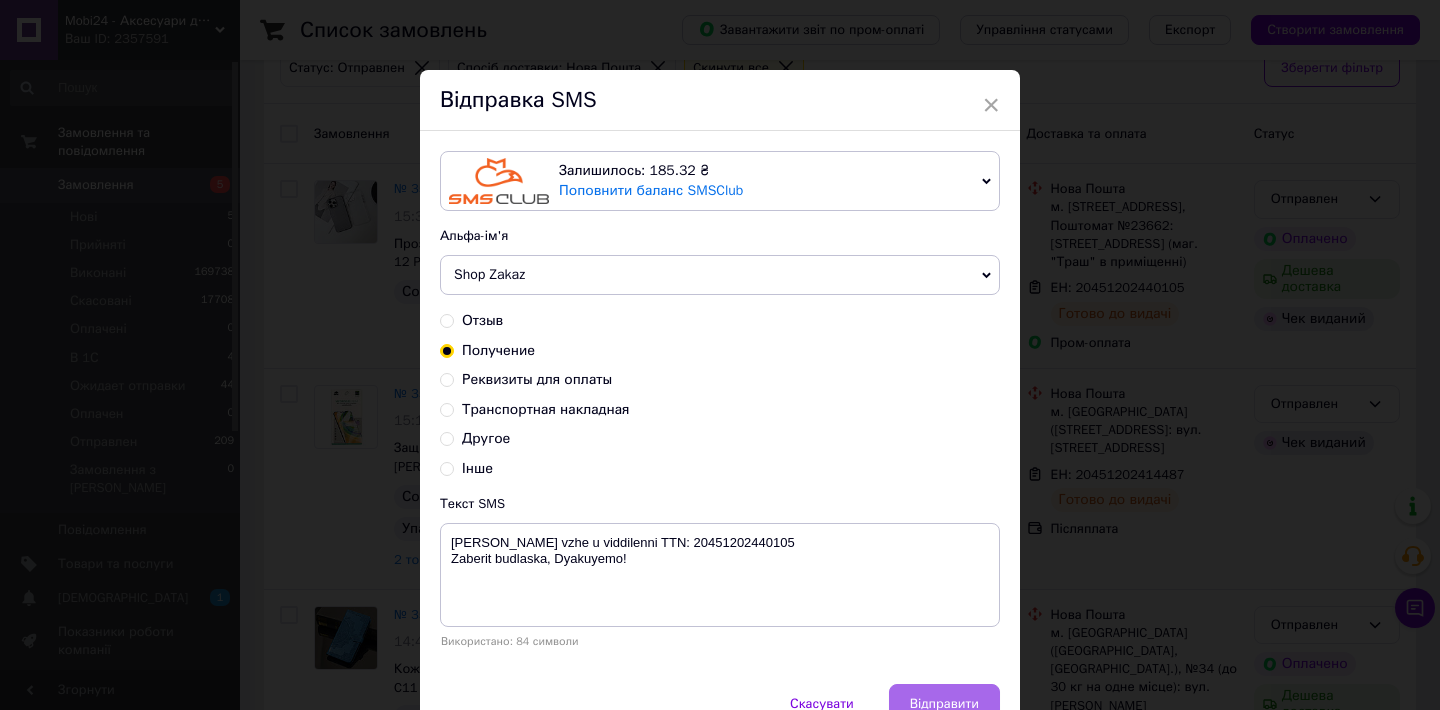 click on "Відправити" at bounding box center [944, 704] 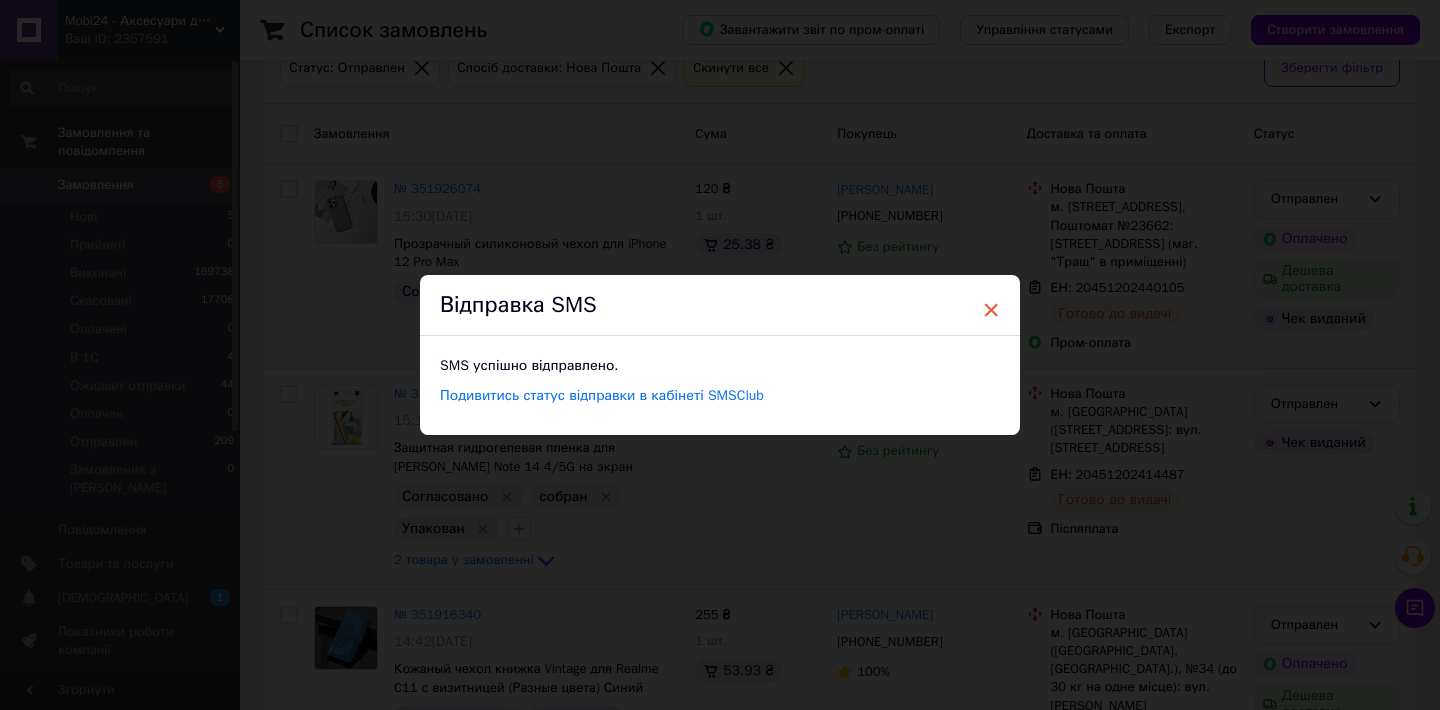 click on "×" at bounding box center (991, 310) 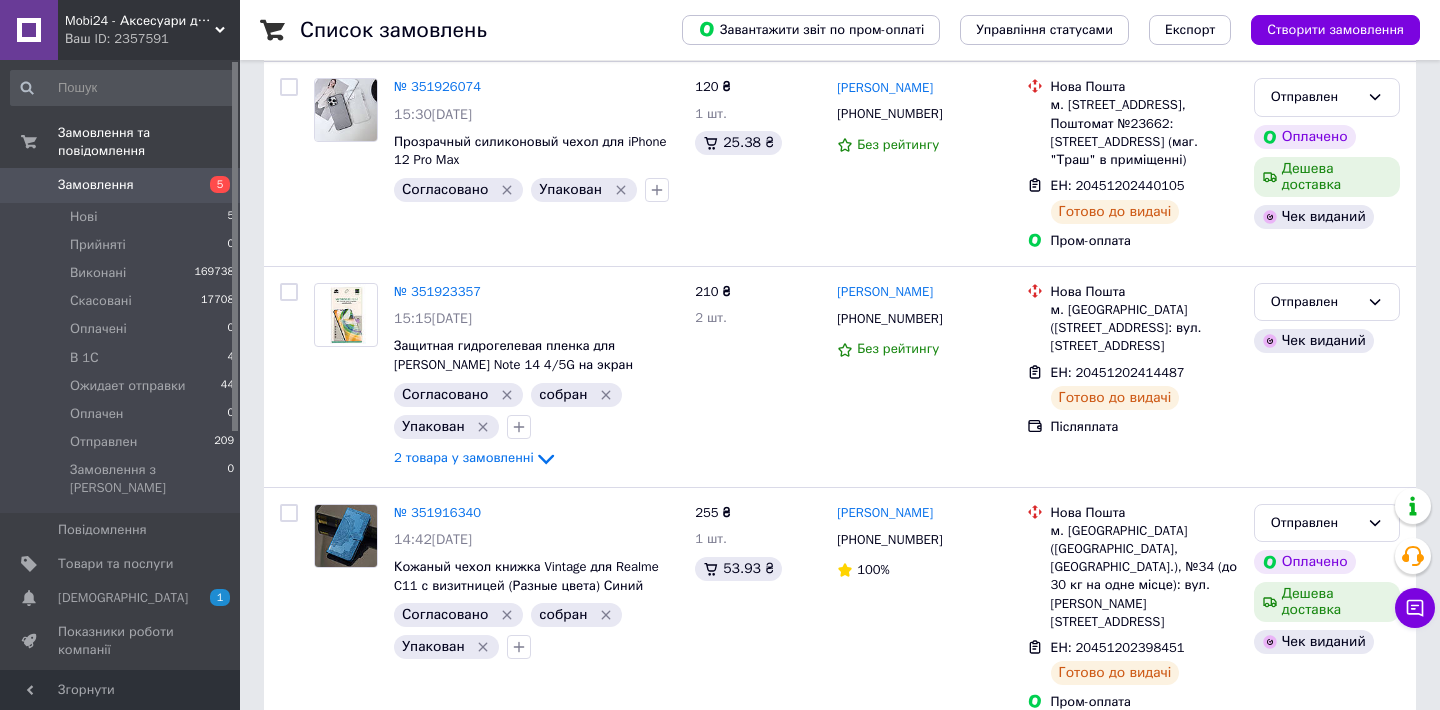 scroll, scrollTop: 239, scrollLeft: 0, axis: vertical 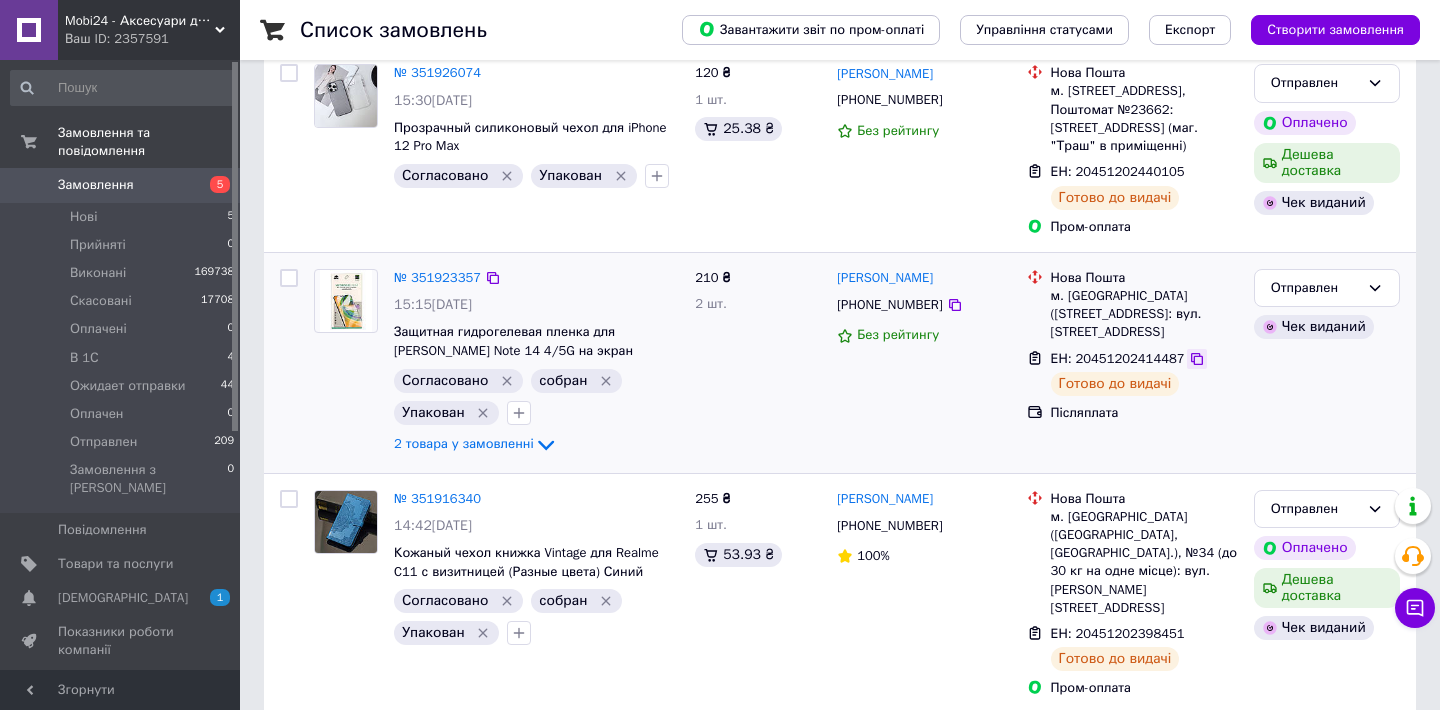click 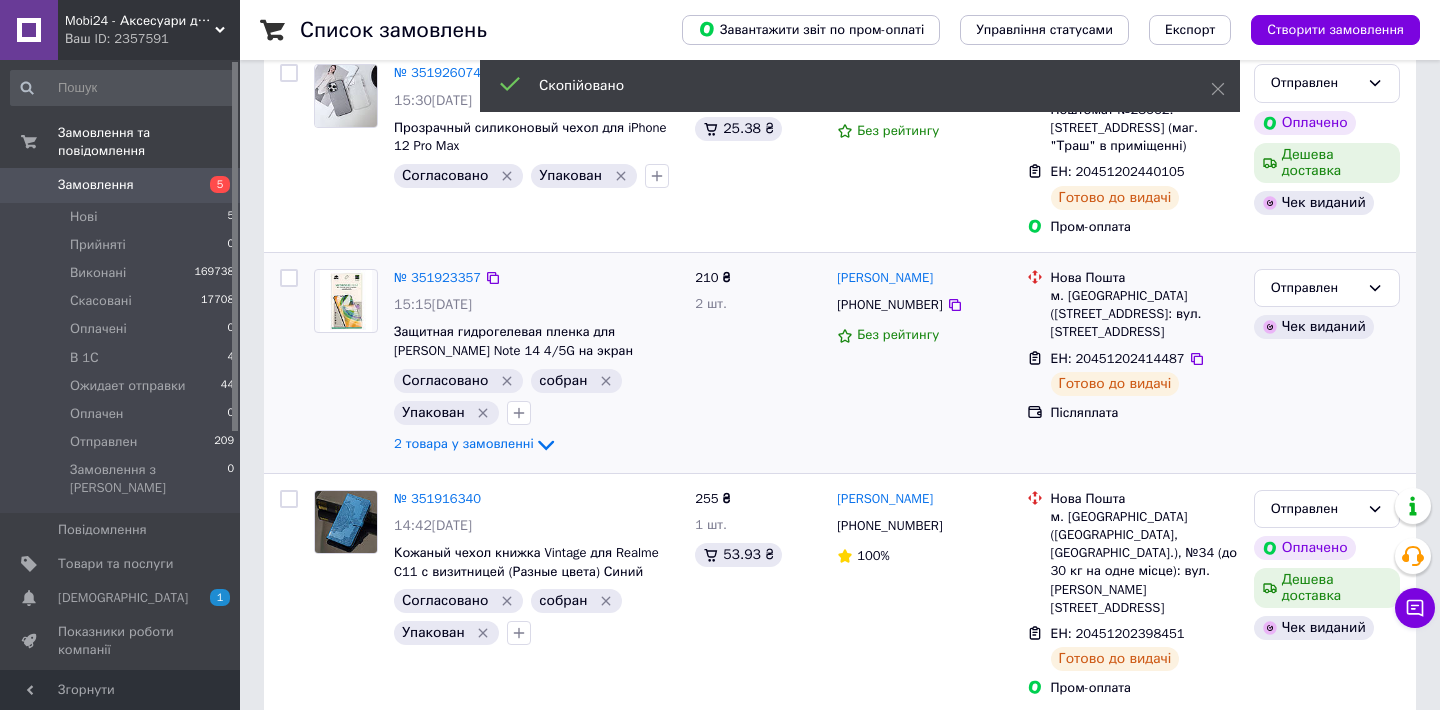 click on "[PHONE_NUMBER]" at bounding box center (889, 304) 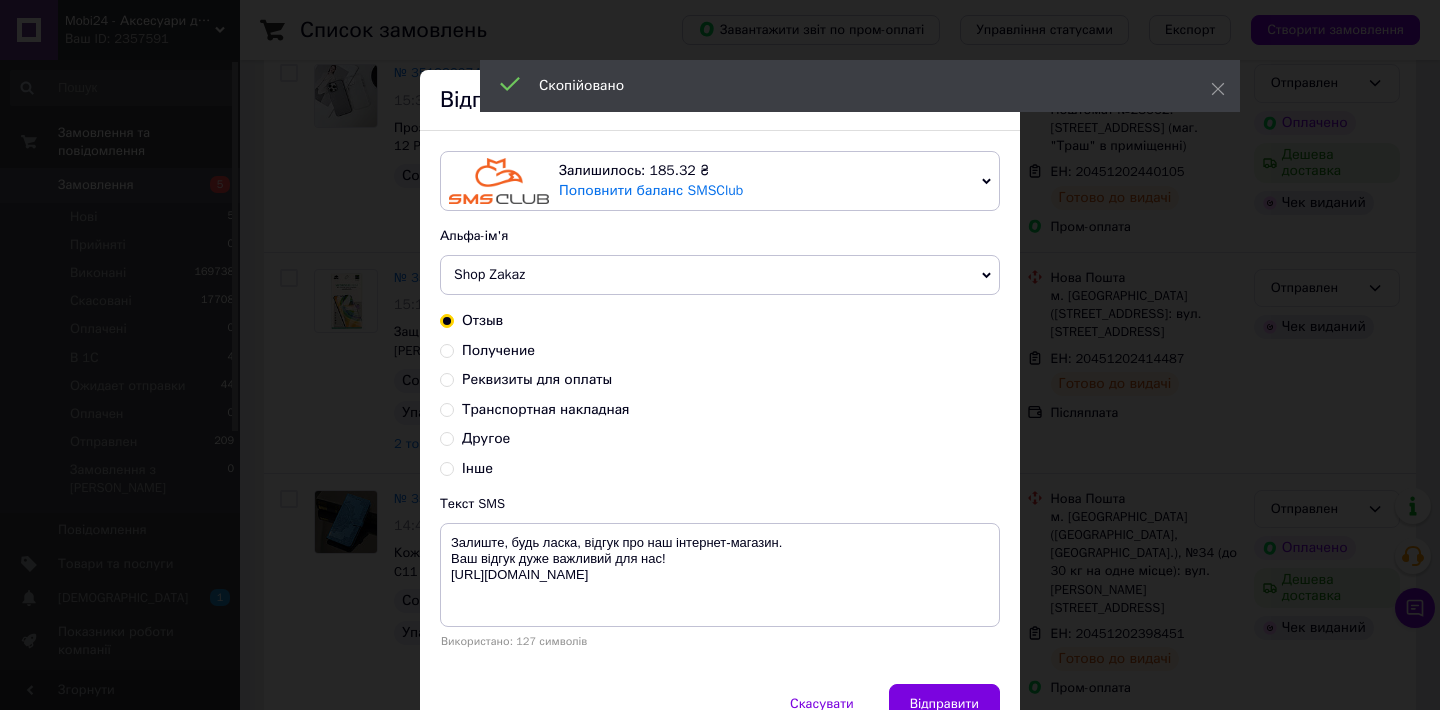 click on "Получение" at bounding box center (447, 349) 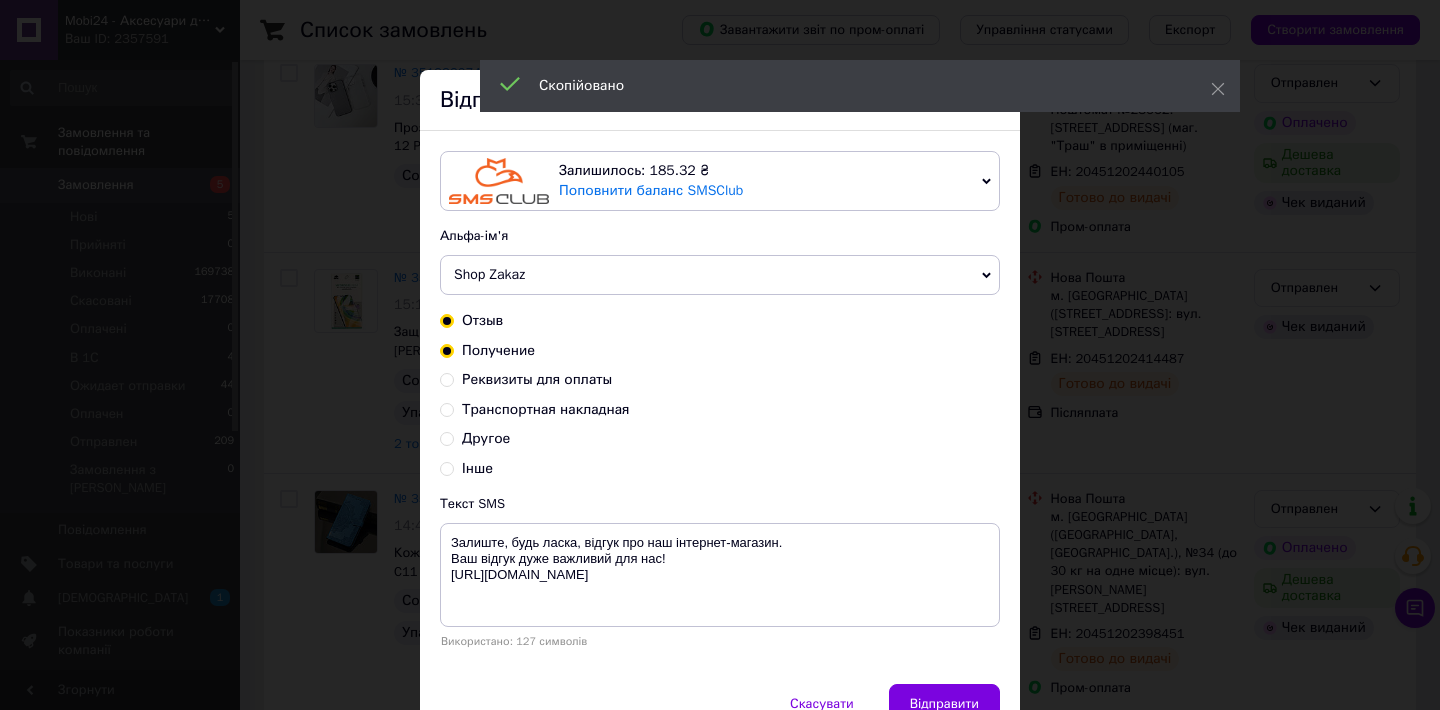 radio on "true" 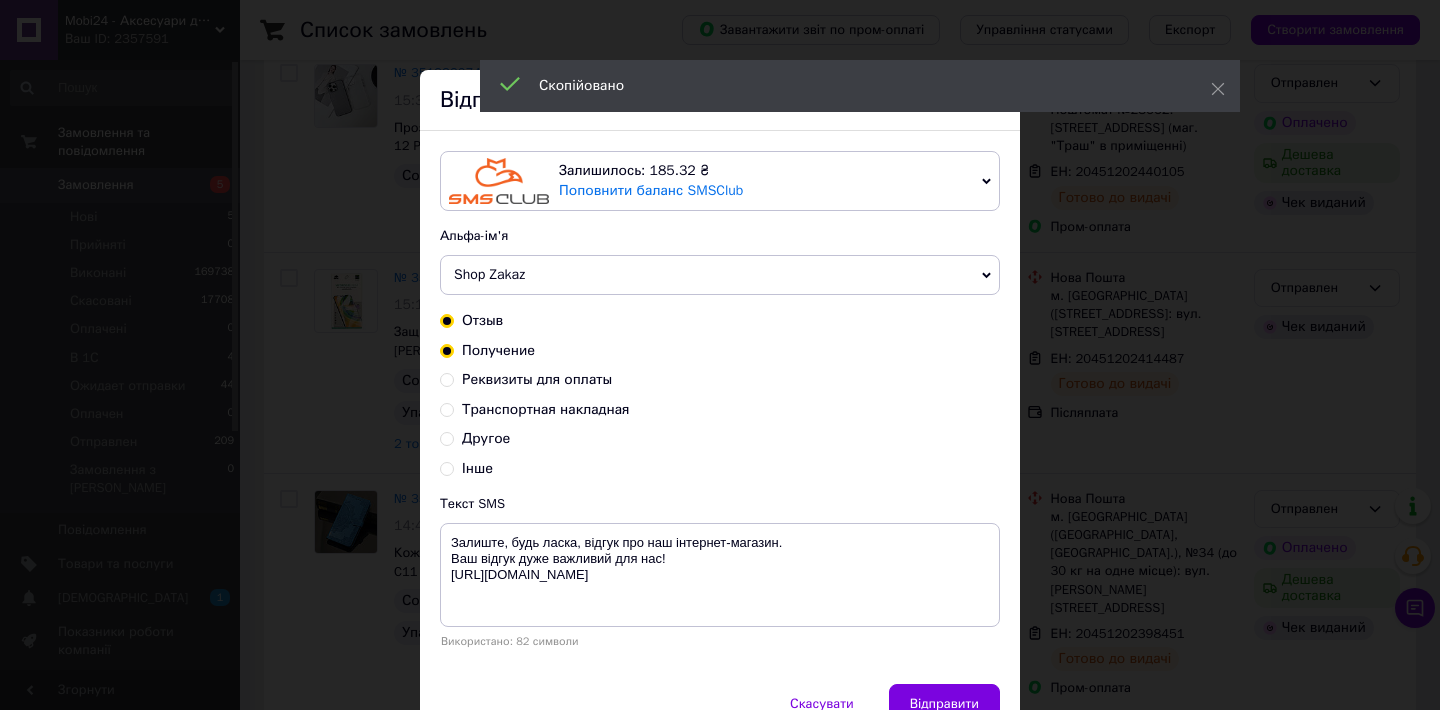 radio on "false" 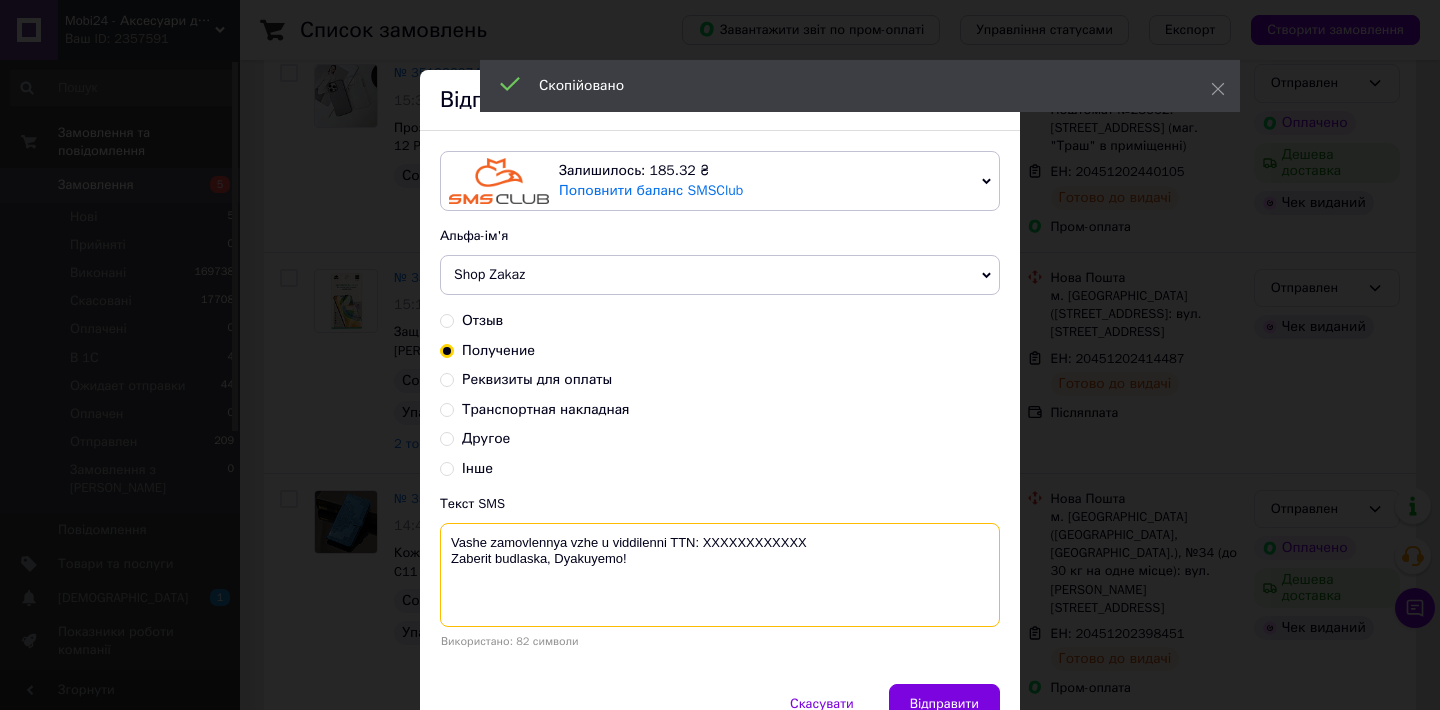 click on "Vashe zamovlennya vzhe u viddilenni TTN: XXXXXXXXXXXX
Zaberit budlaska, Dyakuyemo!" at bounding box center (720, 575) 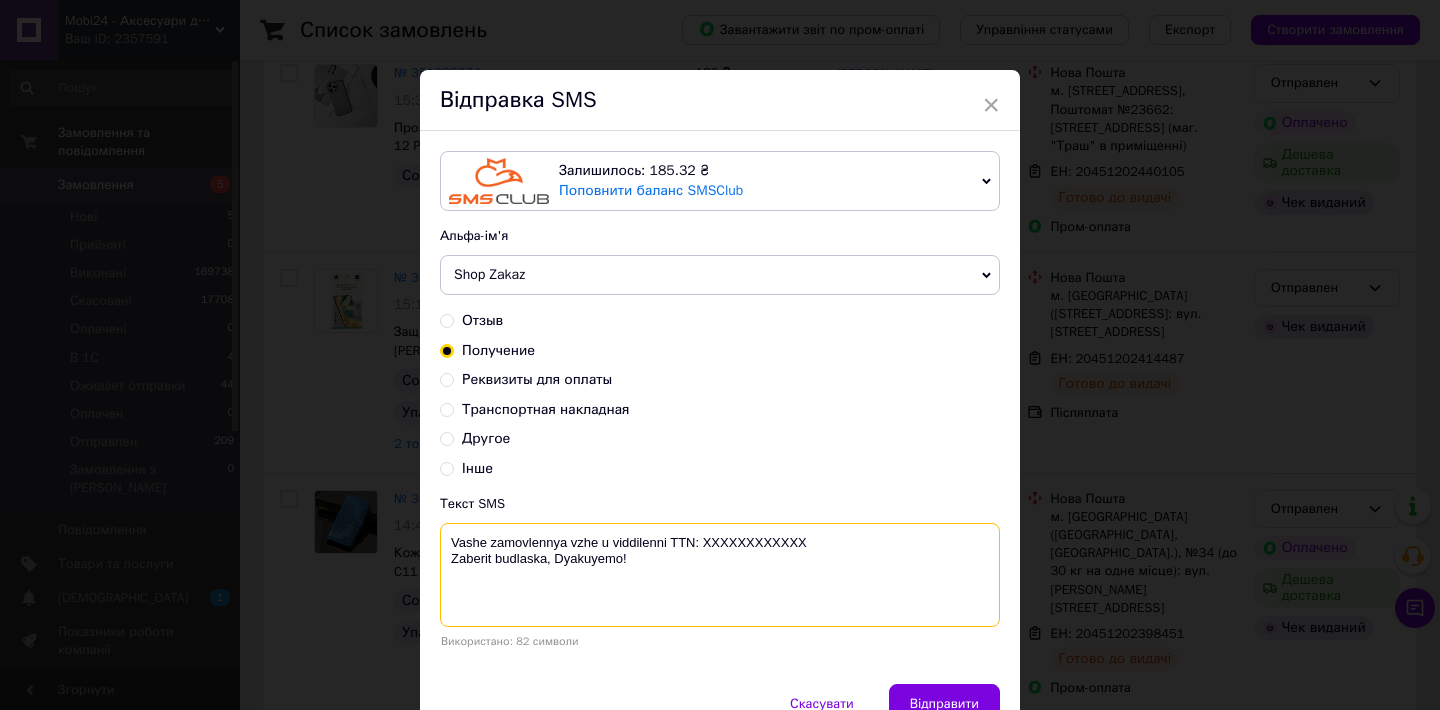 paste on "20451202414487" 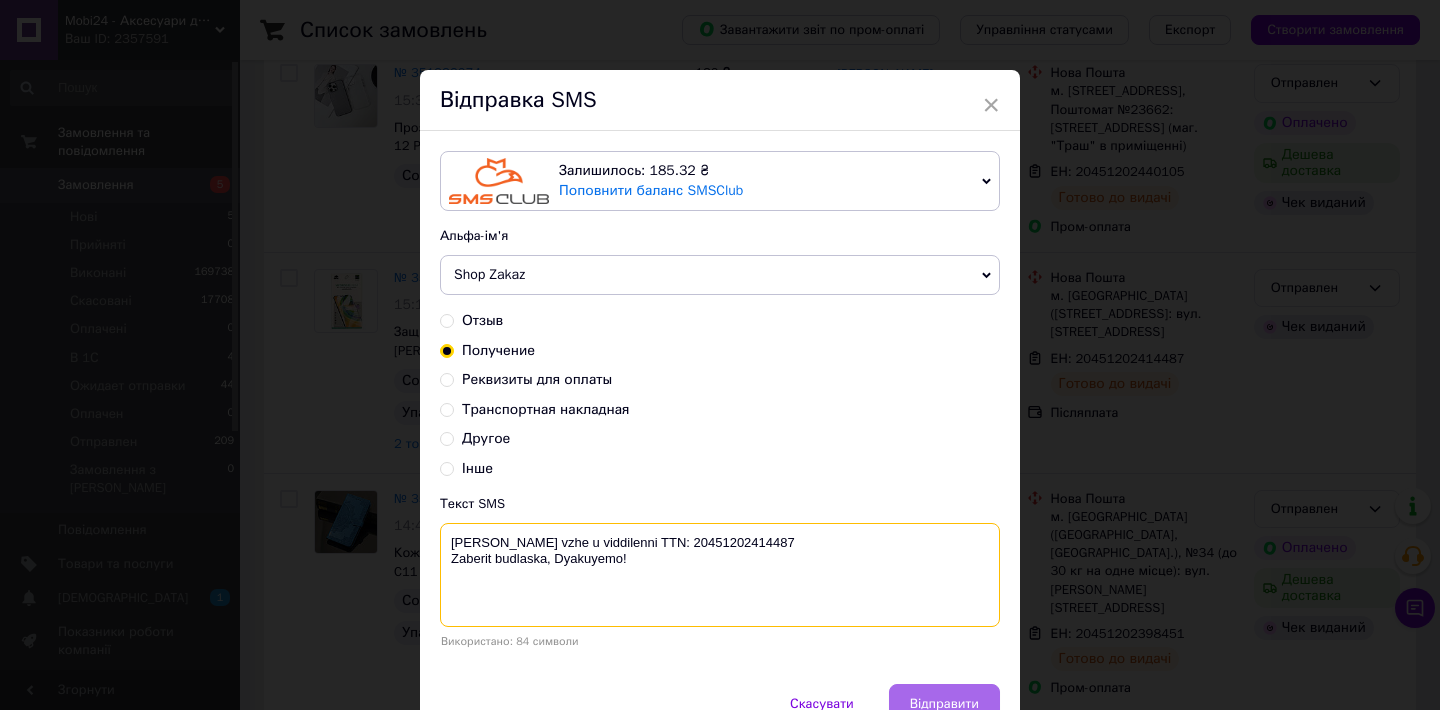 type on "Vashe zamovlennya vzhe u viddilenni TTN: 20451202414487
Zaberit budlaska, Dyakuyemo!" 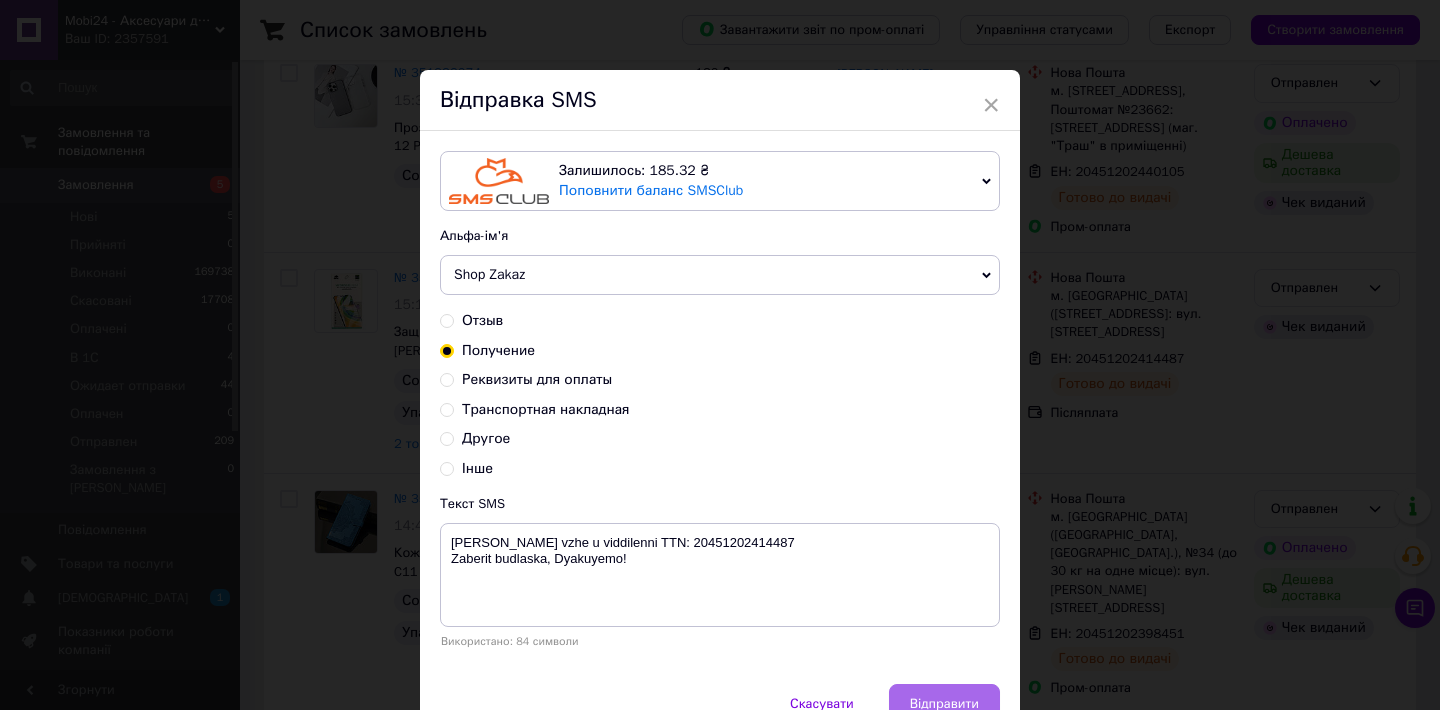 click on "Відправити" at bounding box center (944, 704) 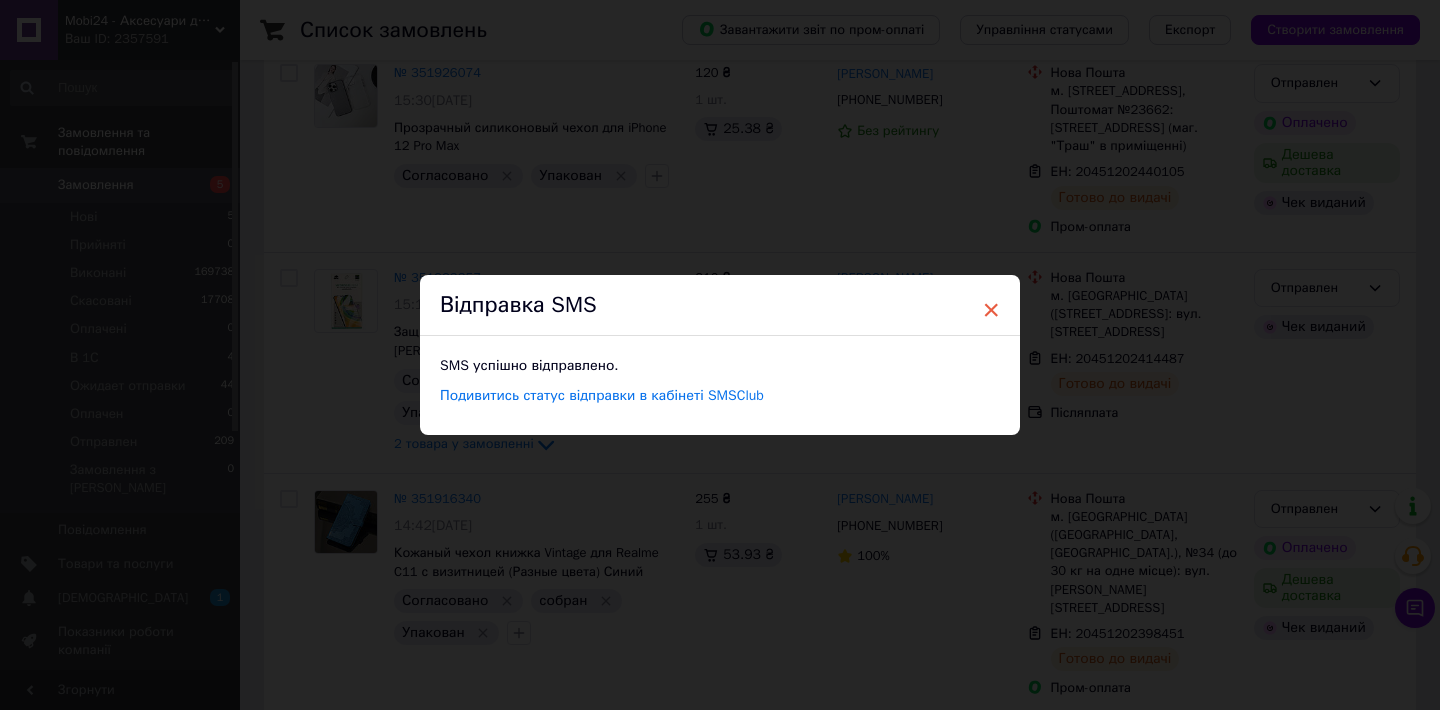 click on "×" at bounding box center (991, 310) 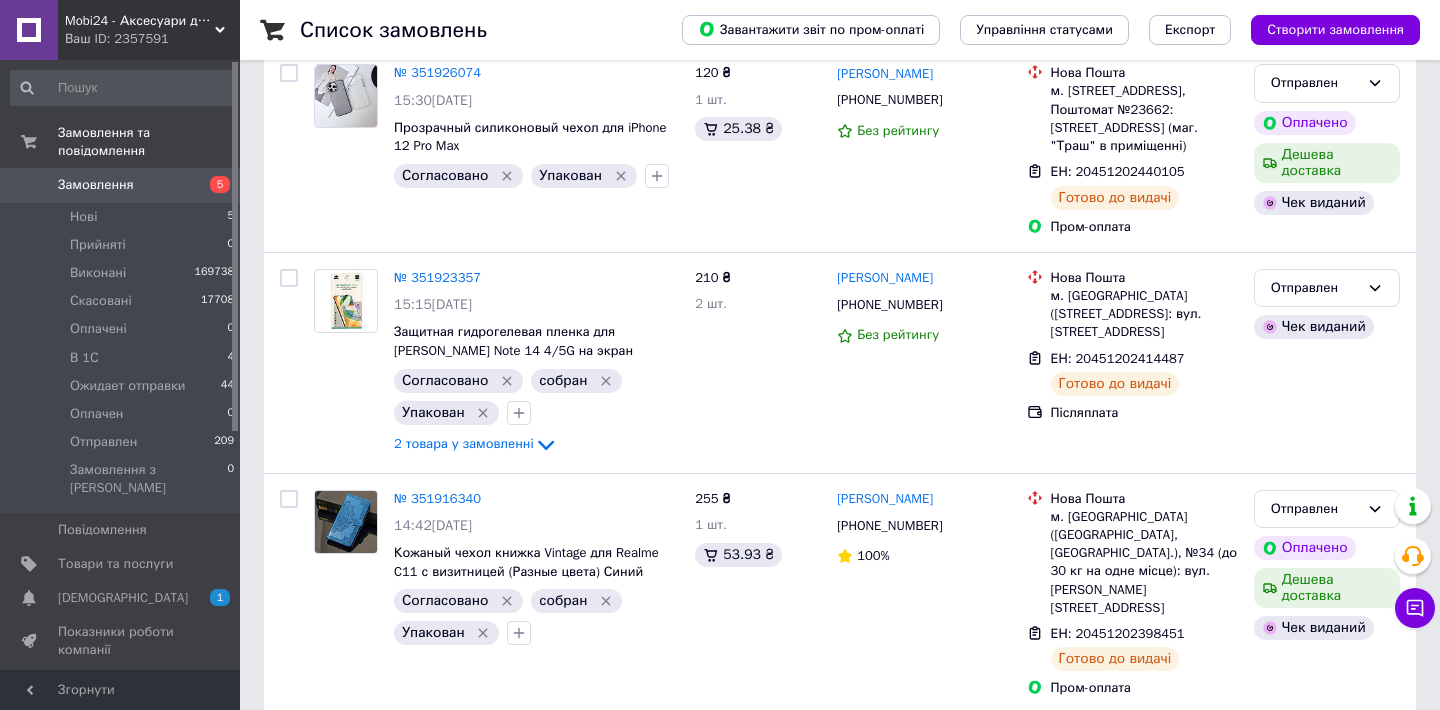 click on "Mobi24 - Аксесуари для смартфонів" at bounding box center [140, 21] 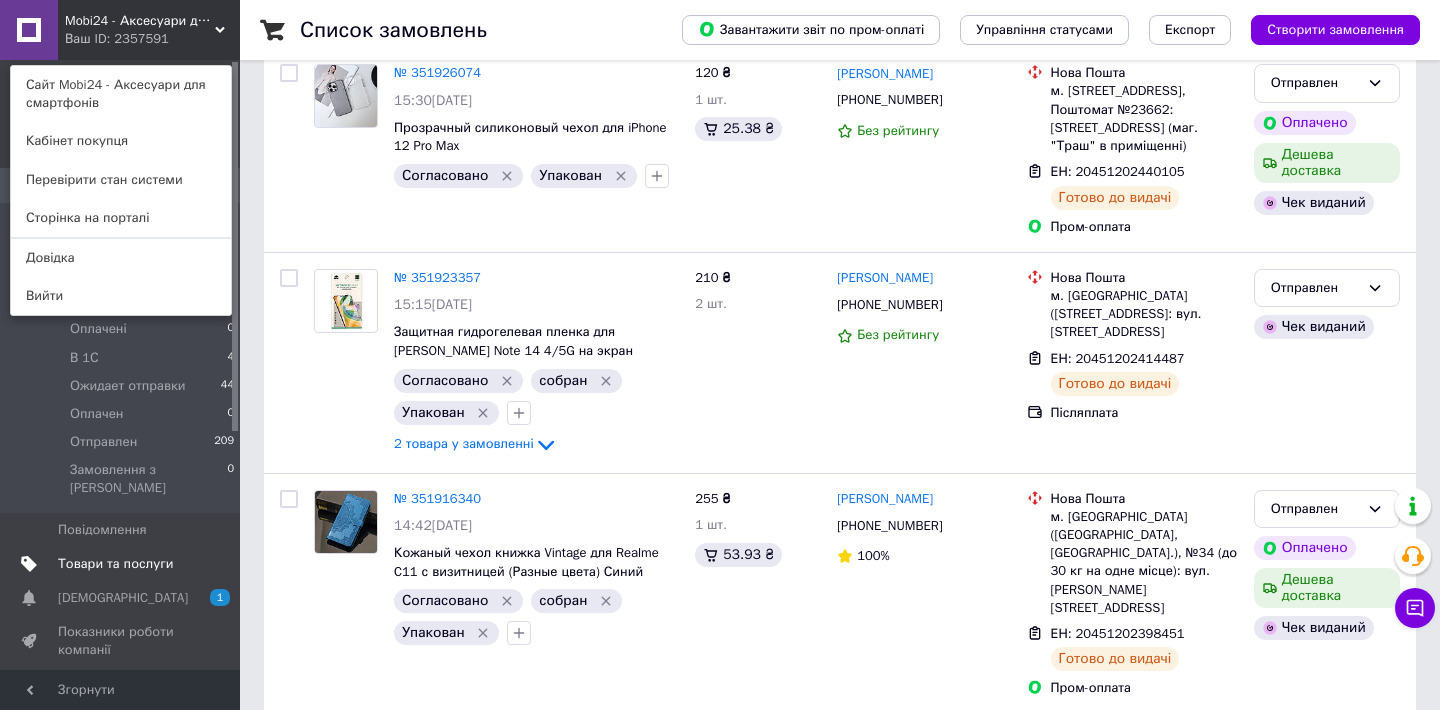 click on "Товари та послуги" at bounding box center [115, 564] 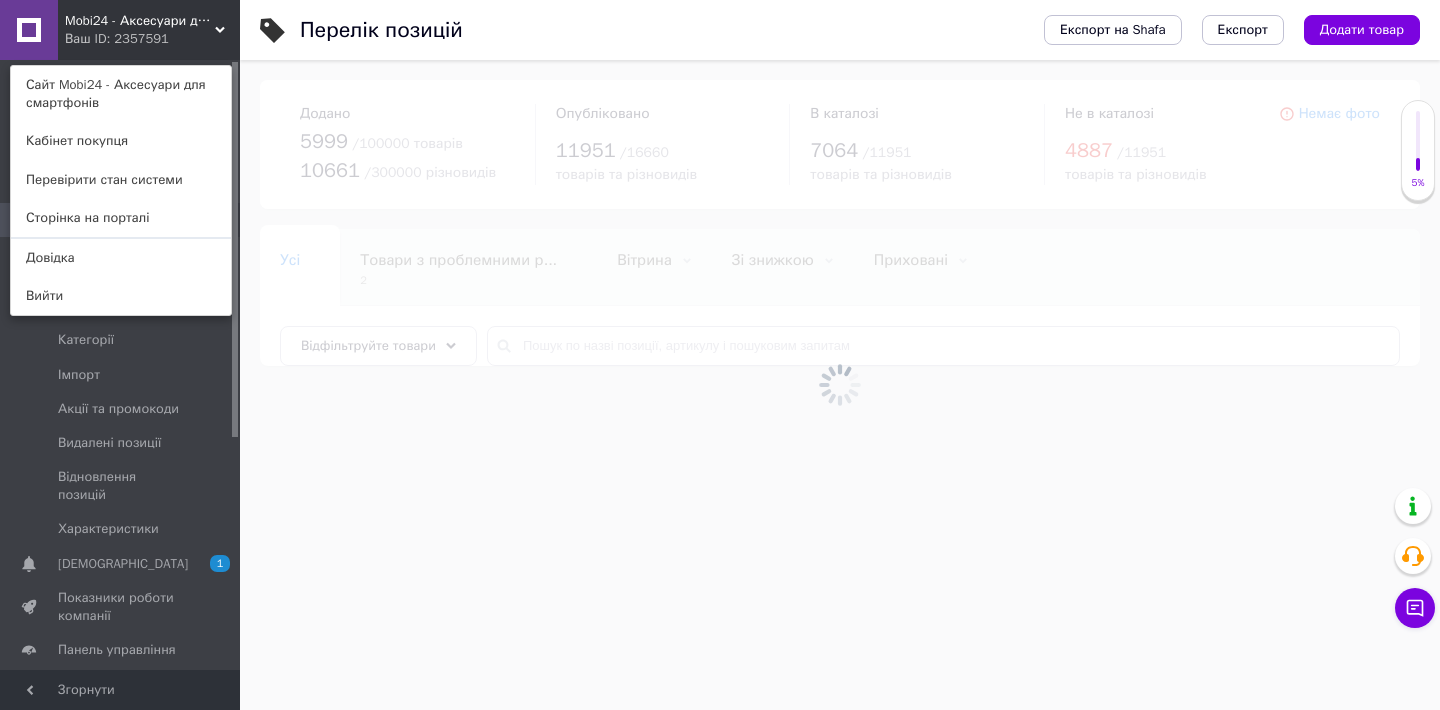 click at bounding box center (840, 385) 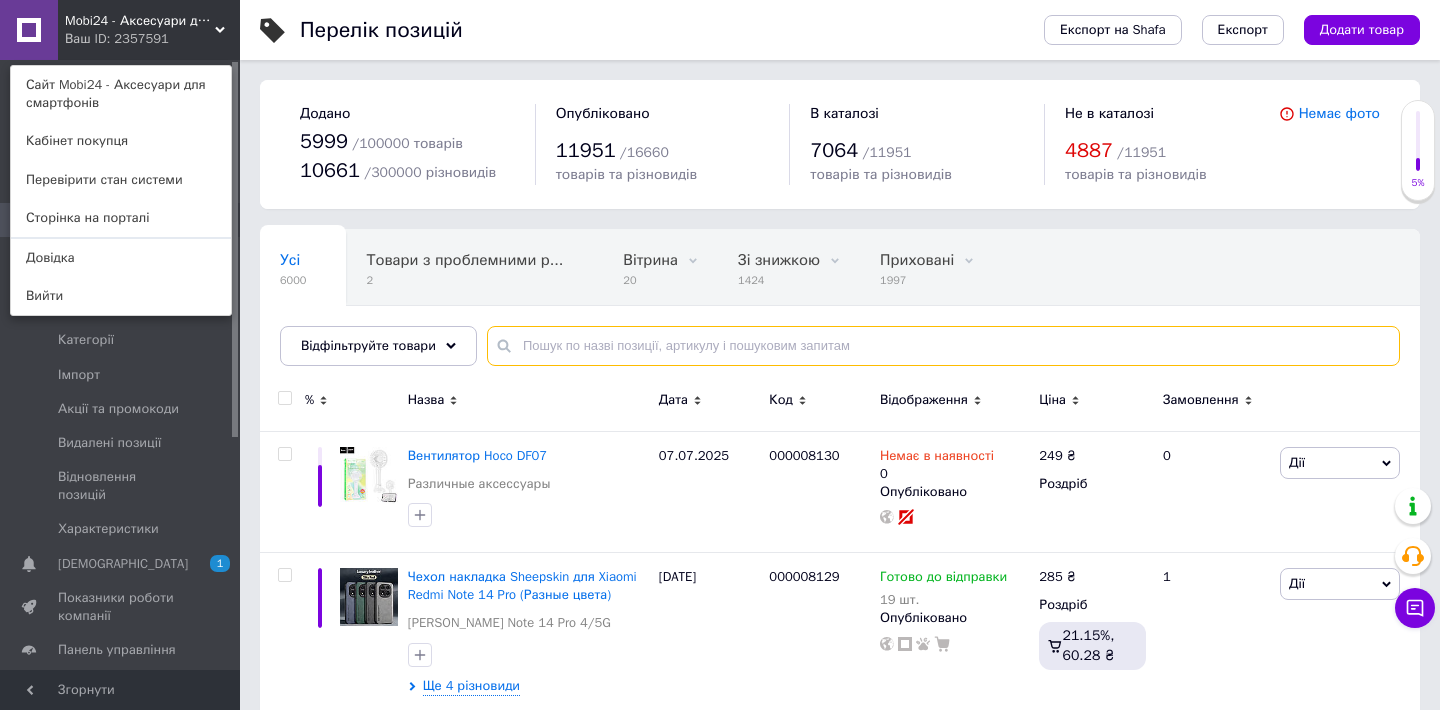 click at bounding box center [943, 346] 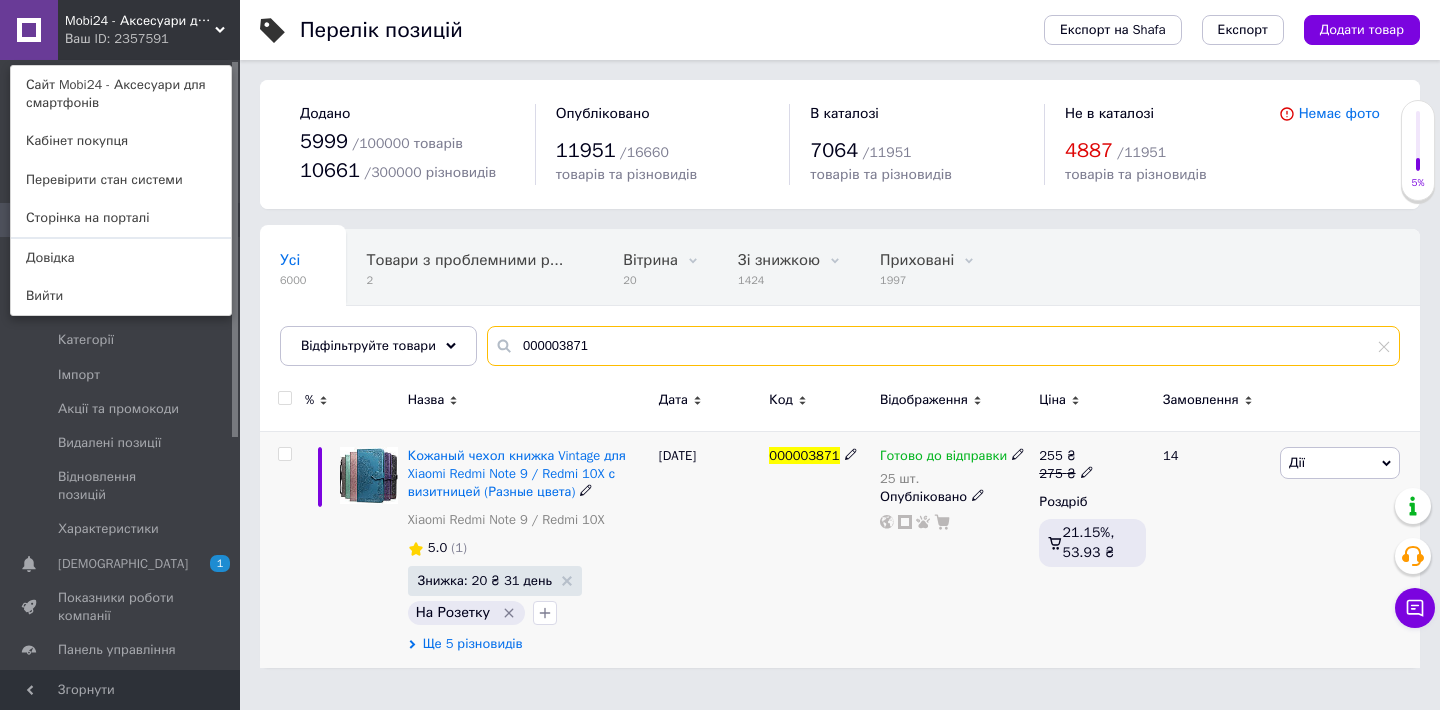 type on "000003871" 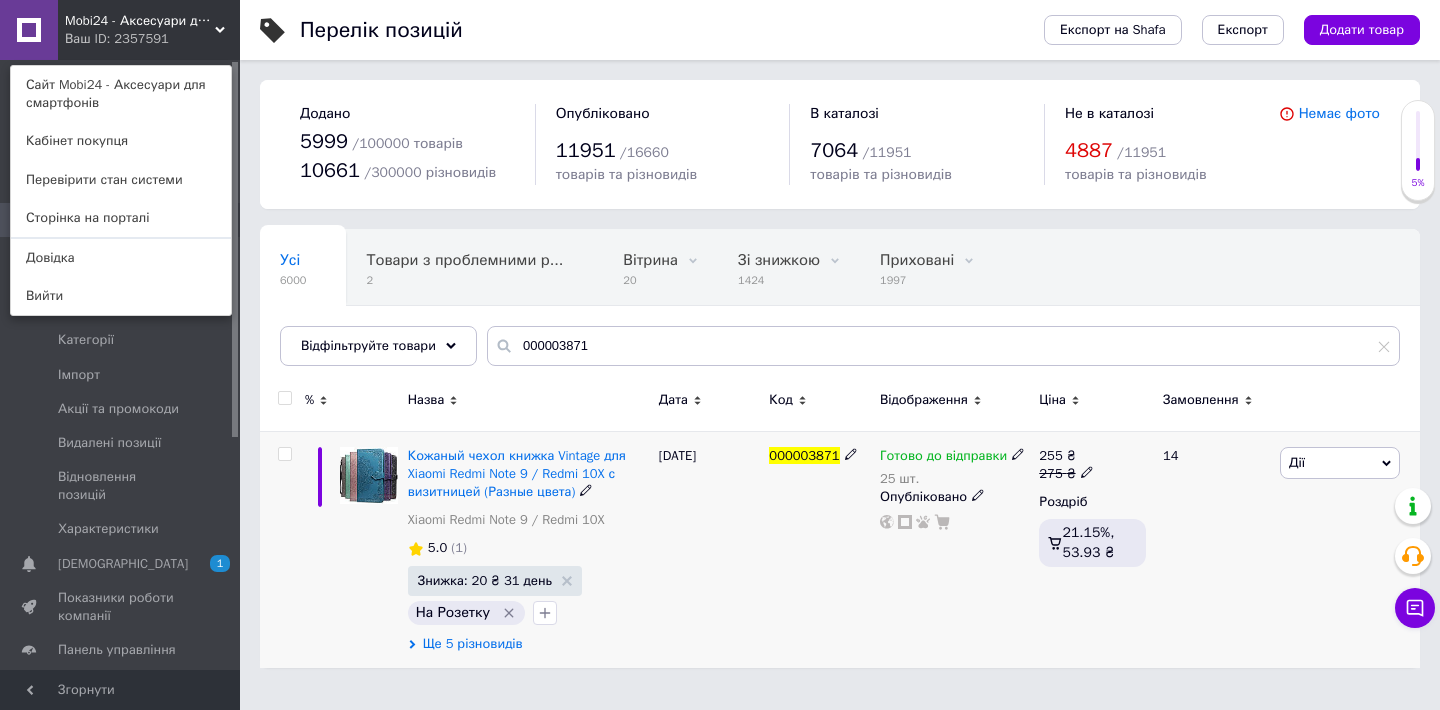 click on "Ще 5 різновидів" at bounding box center (473, 644) 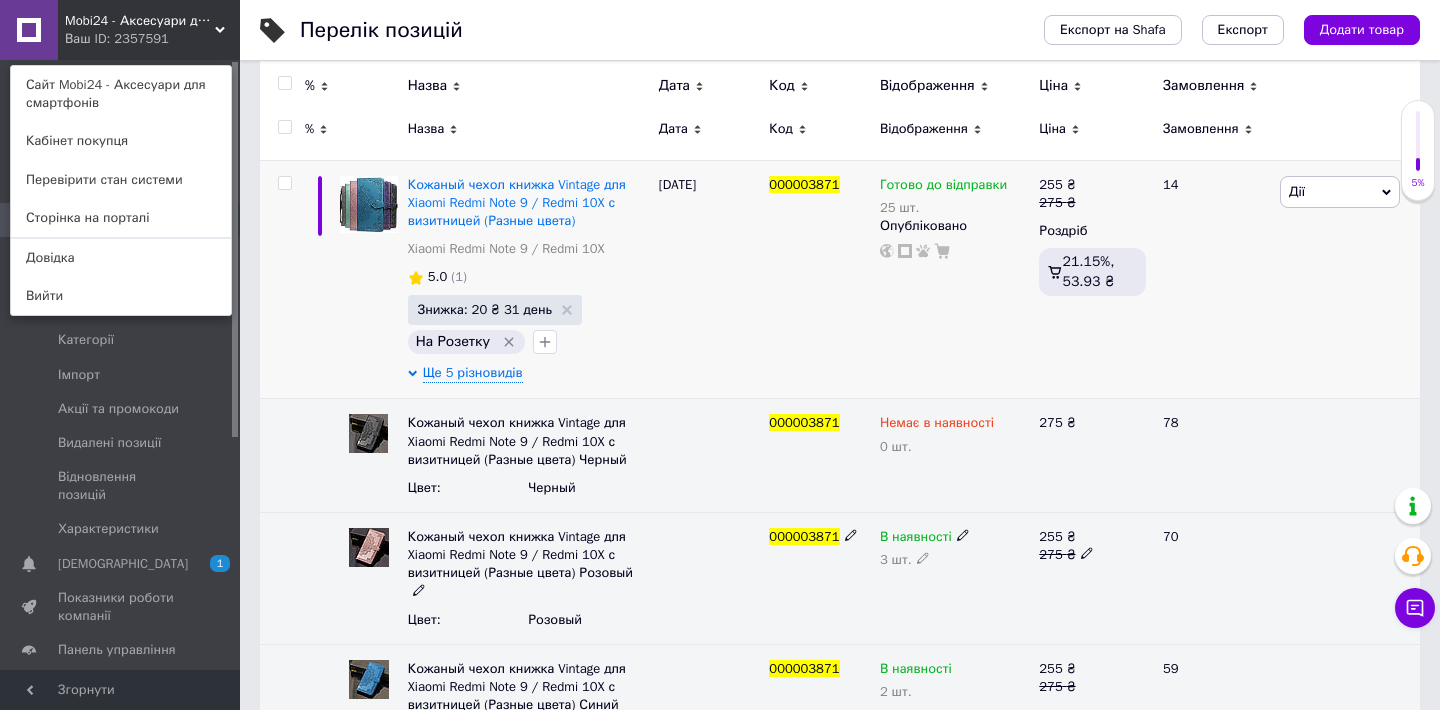 scroll, scrollTop: 227, scrollLeft: 0, axis: vertical 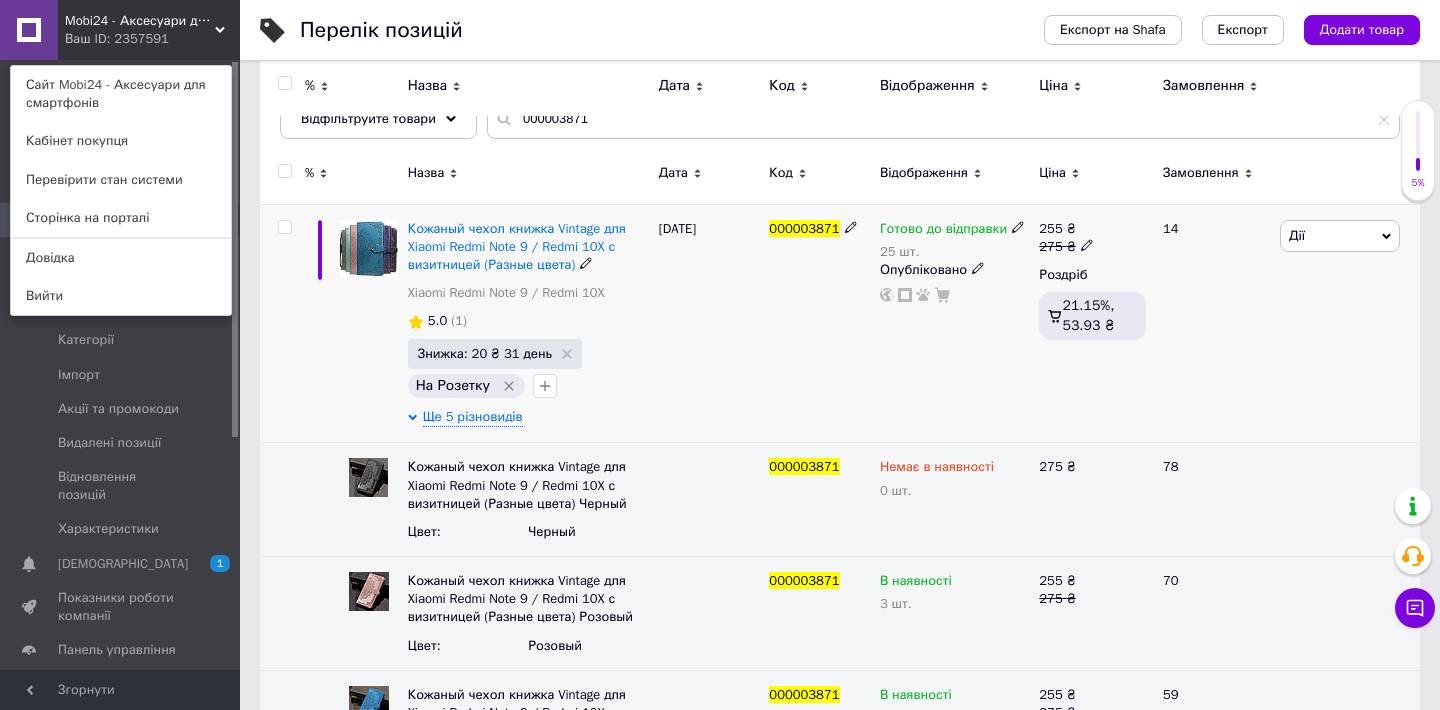click 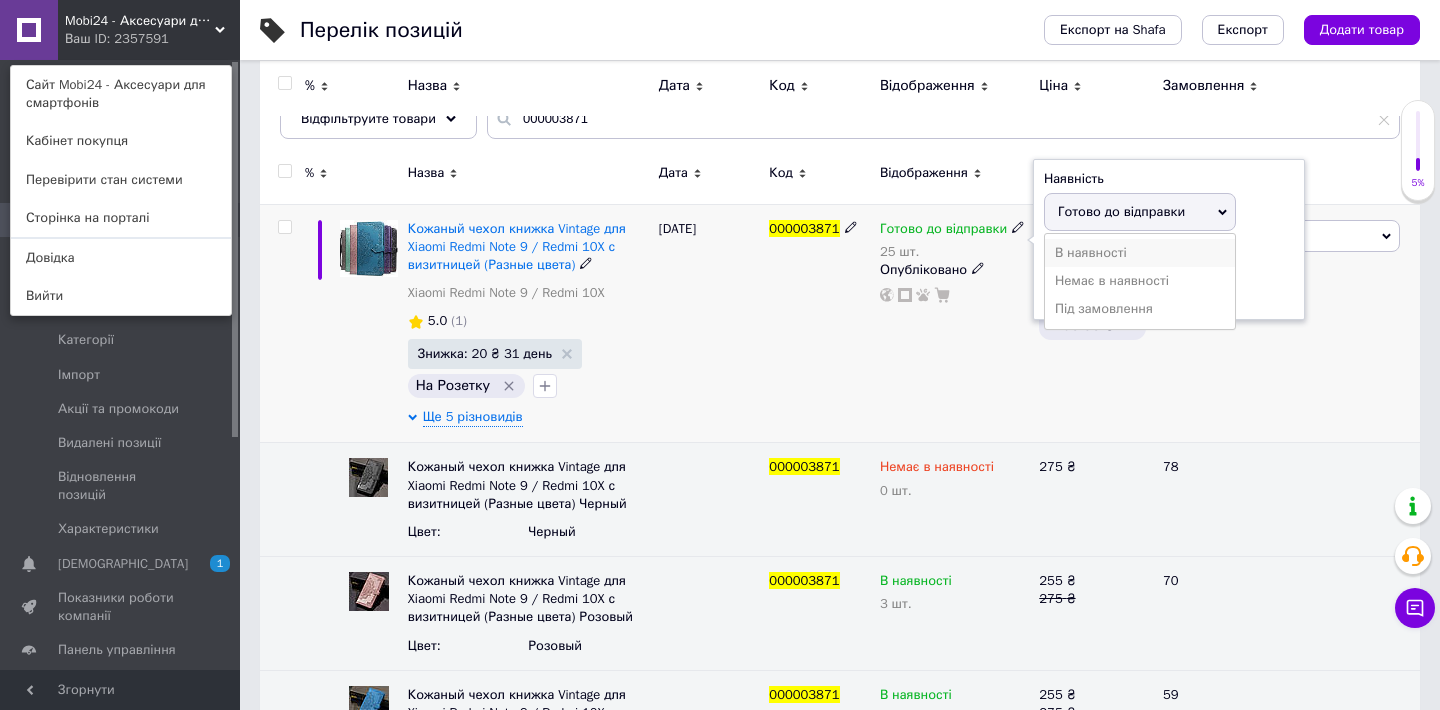 click on "В наявності" at bounding box center (1140, 253) 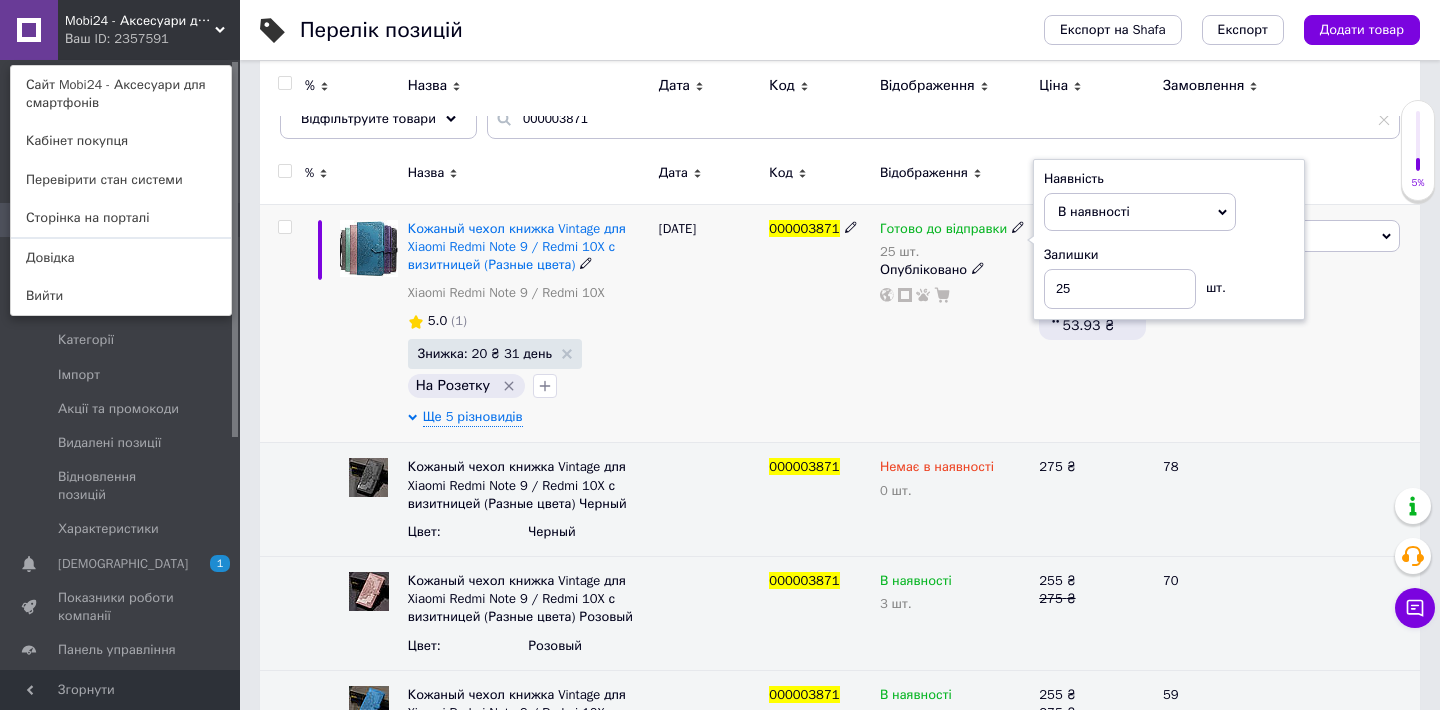 click on "000003871" at bounding box center [819, 323] 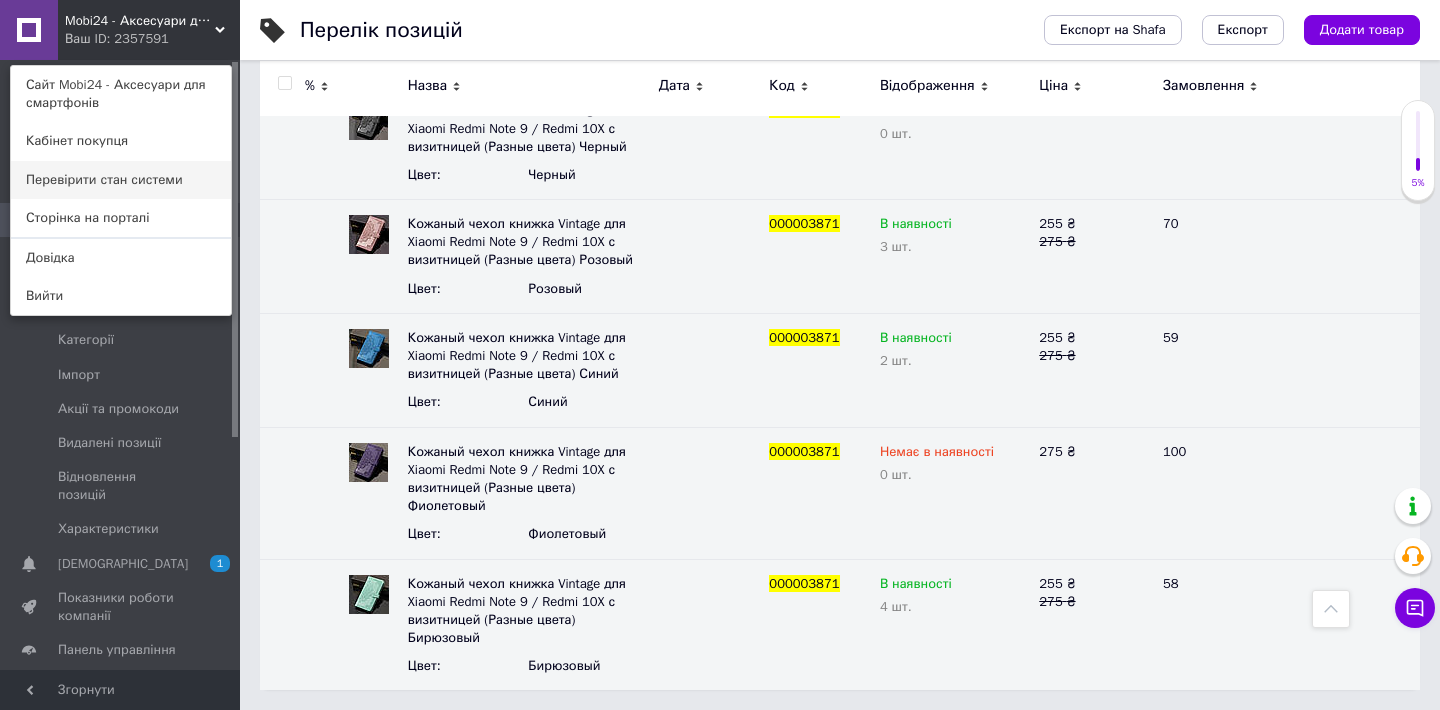 scroll, scrollTop: 584, scrollLeft: 0, axis: vertical 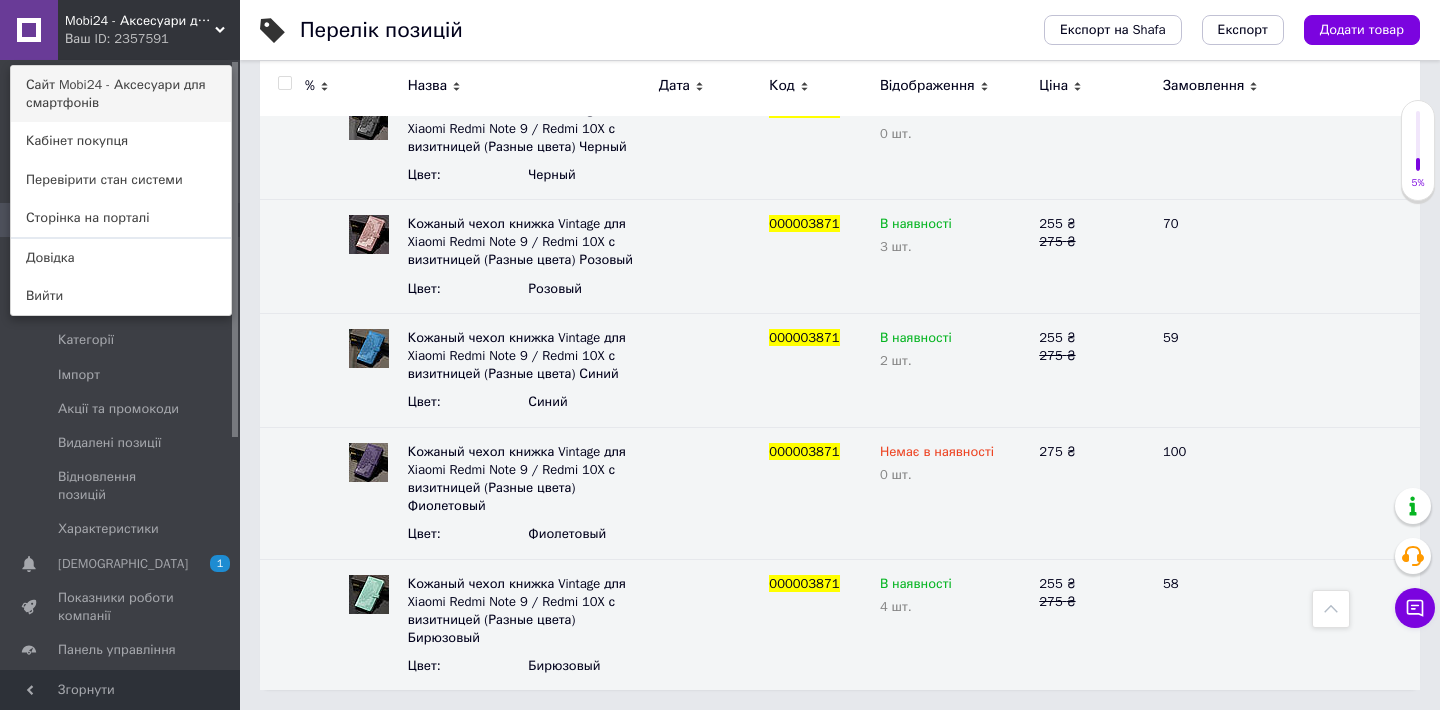 click on "Сайт Mobi24 - Аксесуари для смартфонів" at bounding box center (121, 94) 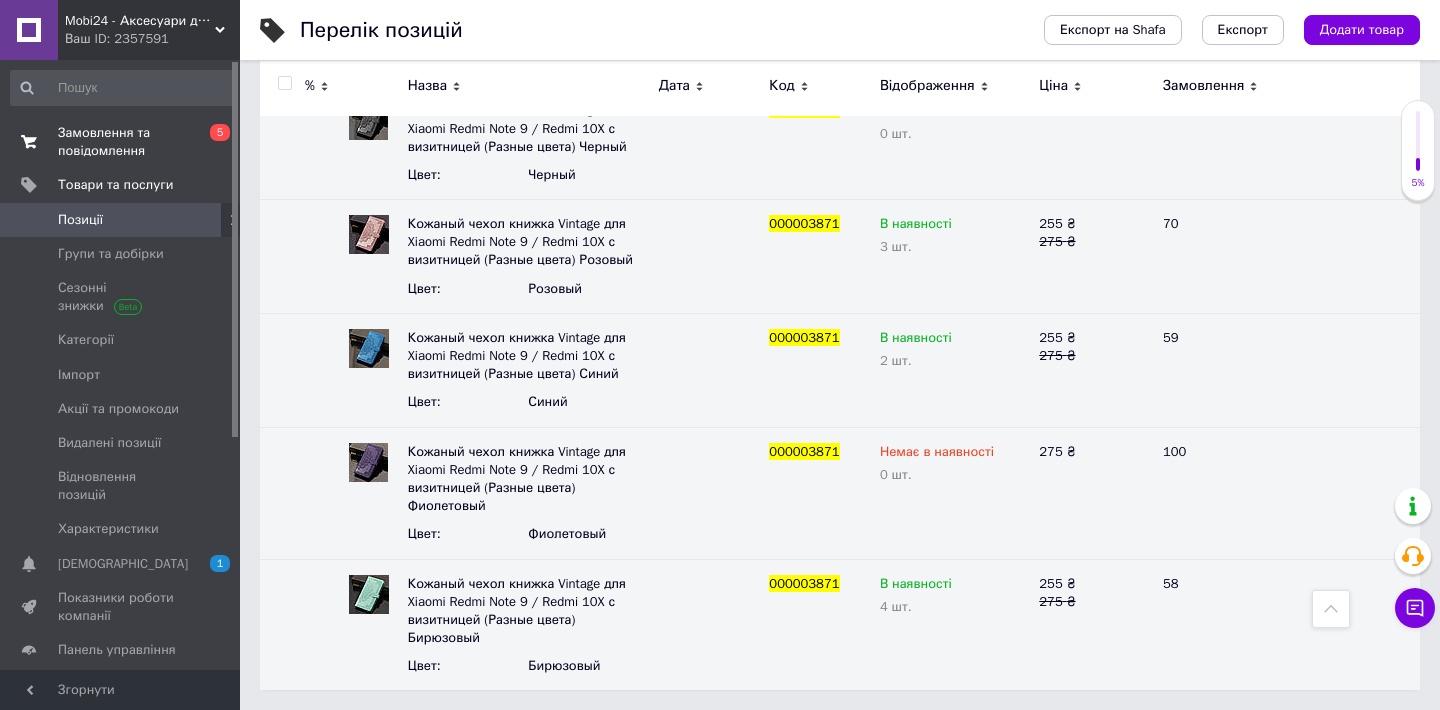 click on "Замовлення та повідомлення" at bounding box center (121, 142) 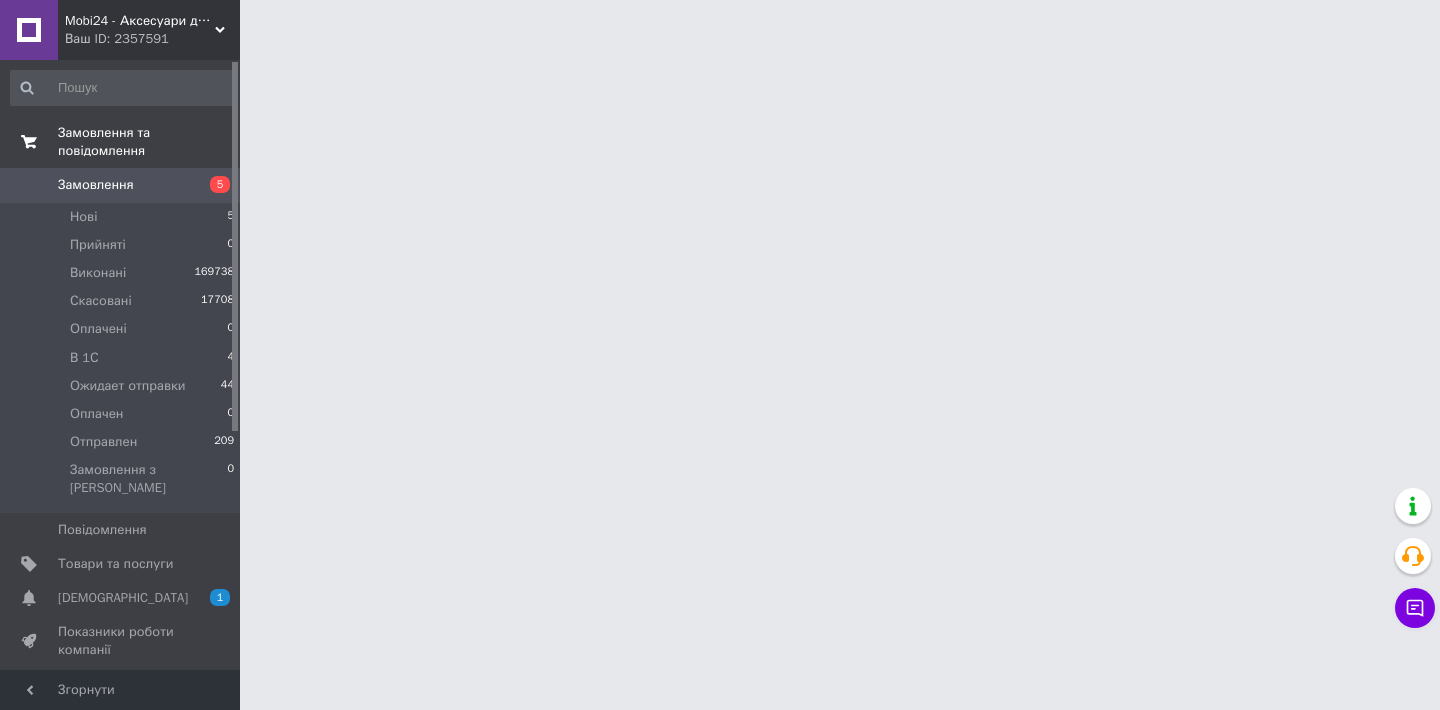 scroll, scrollTop: 0, scrollLeft: 0, axis: both 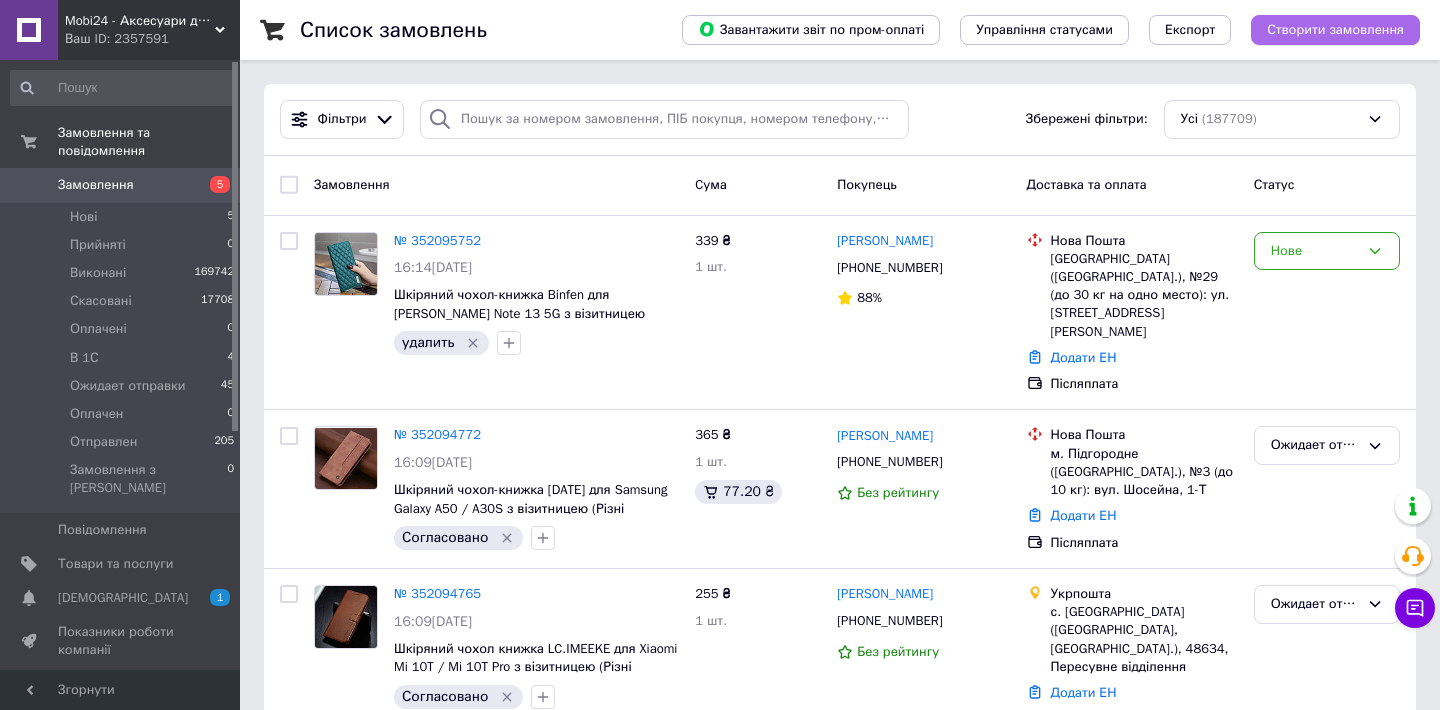 click on "Створити замовлення" at bounding box center (1335, 30) 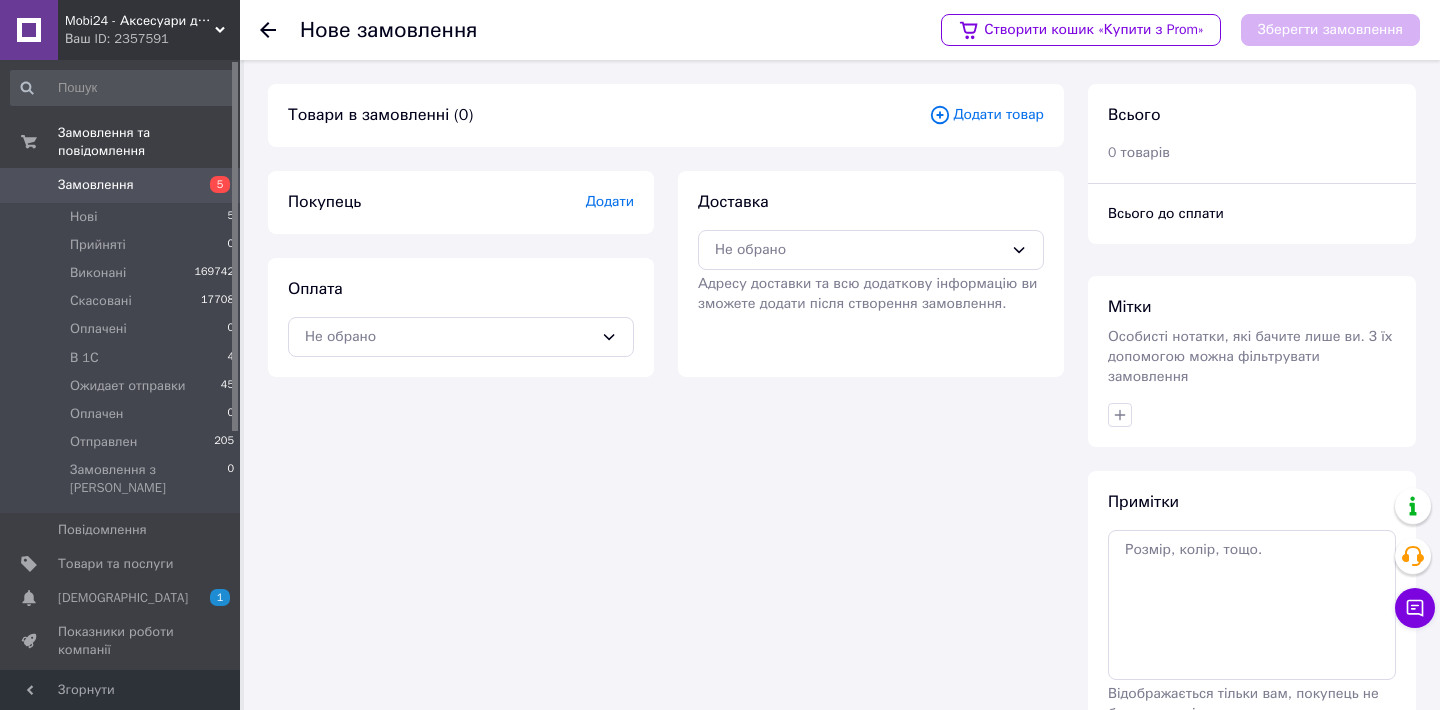 click on "Додати товар" at bounding box center (986, 115) 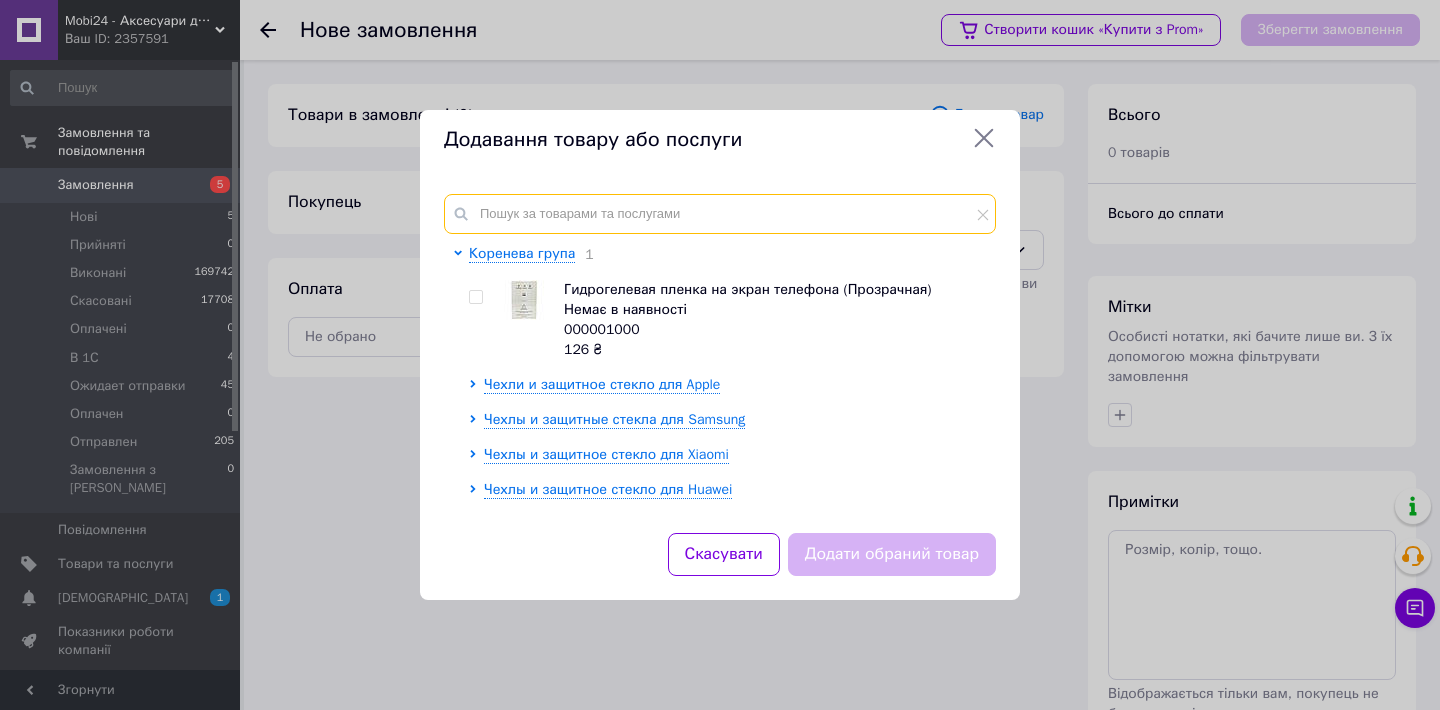 click at bounding box center [720, 214] 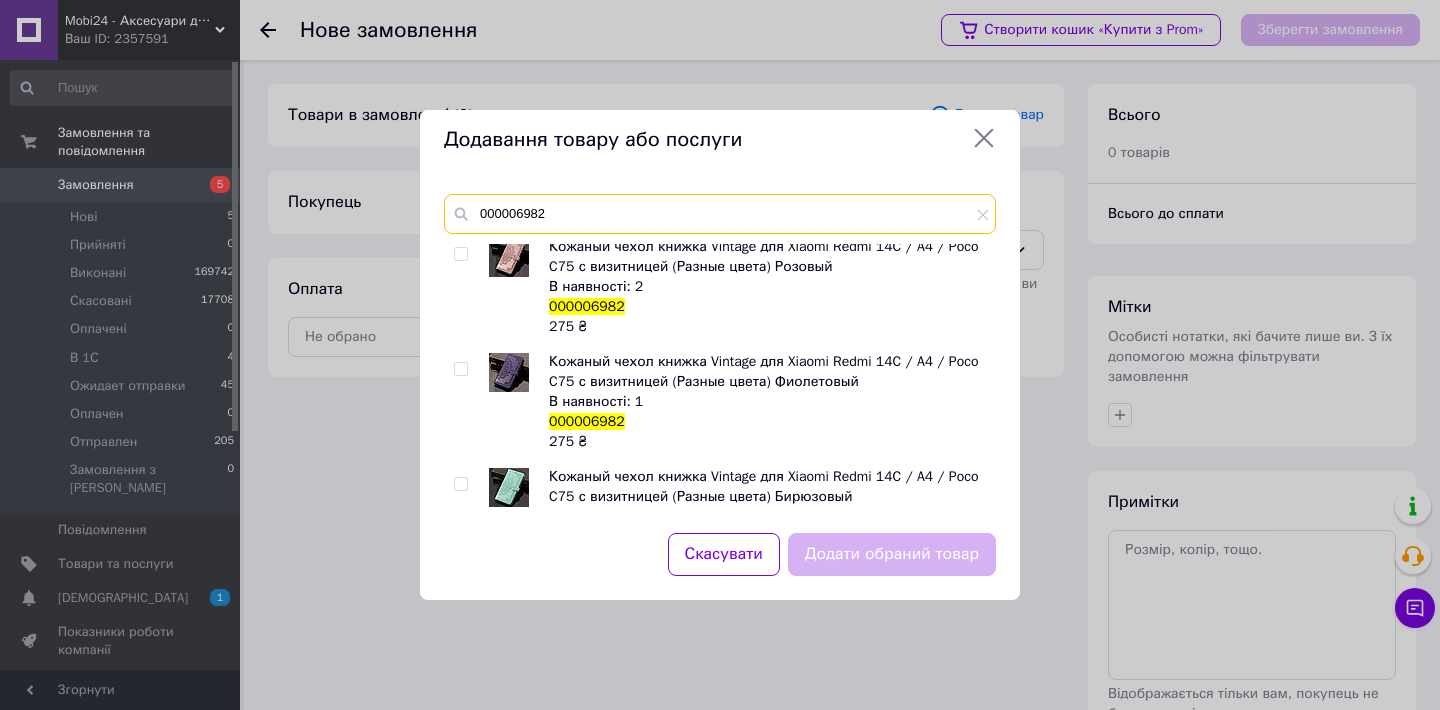 scroll, scrollTop: 354, scrollLeft: 0, axis: vertical 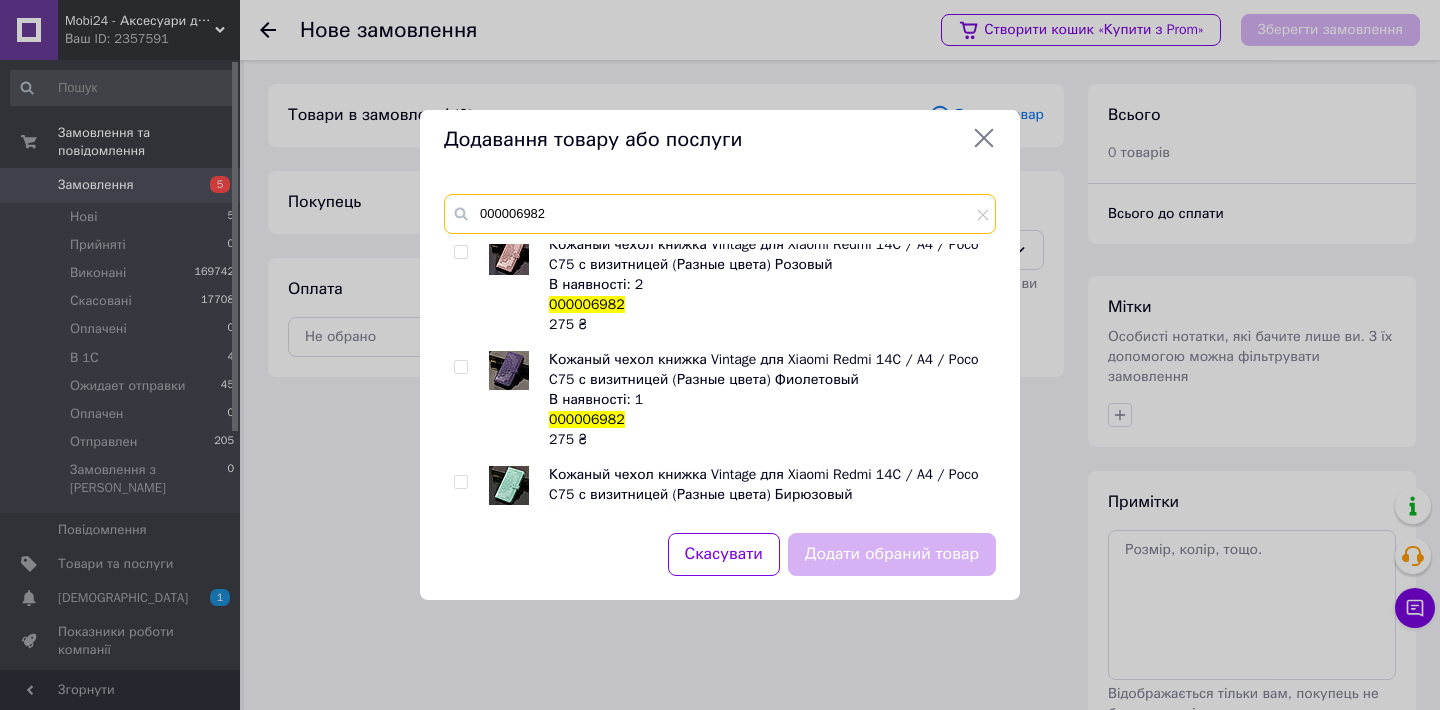 type on "000006982" 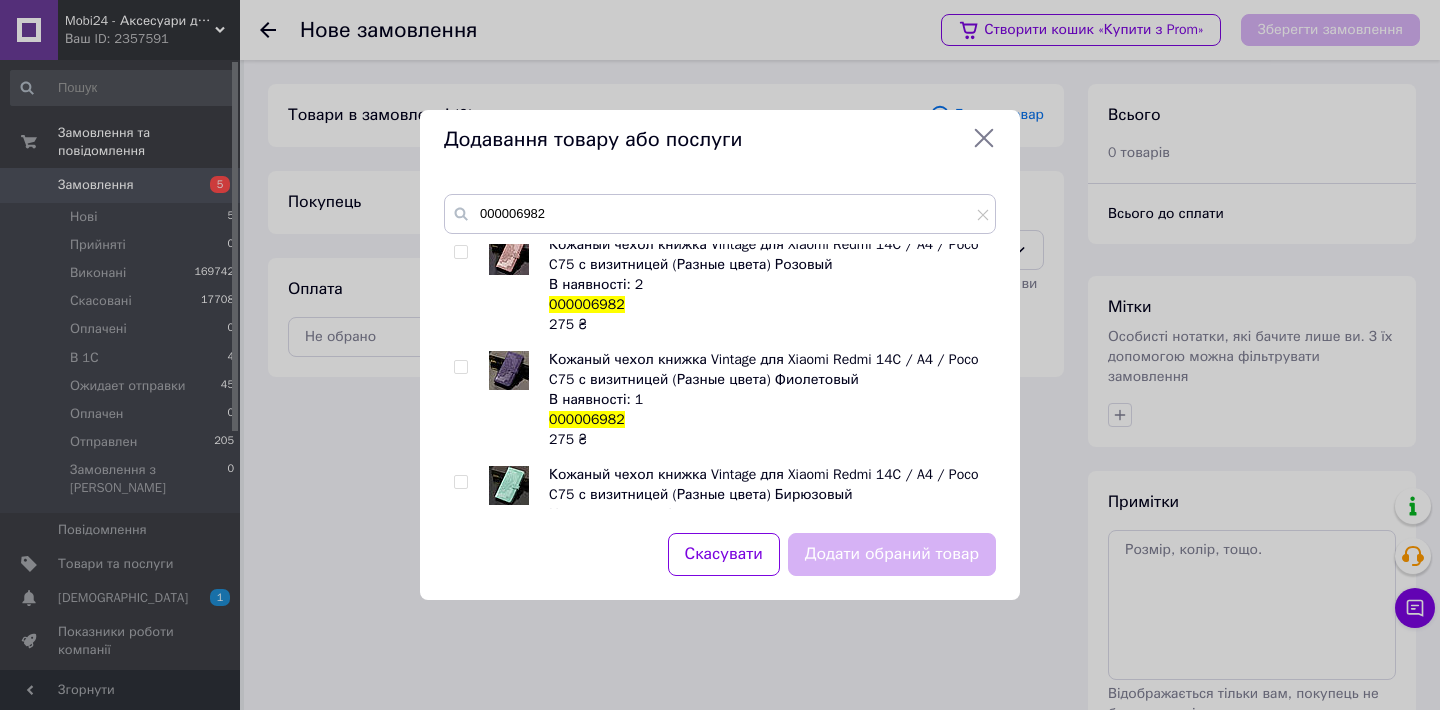click at bounding box center [460, 367] 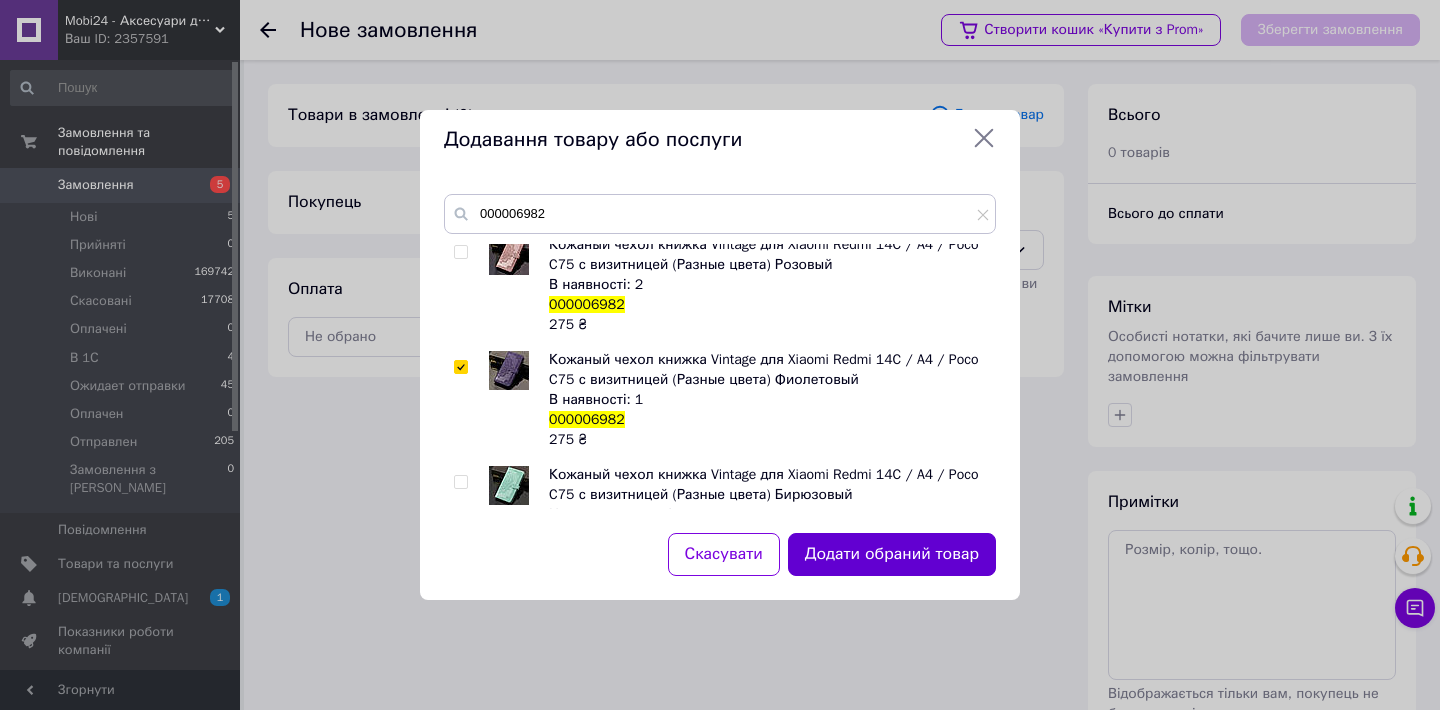 click on "Додати обраний товар" at bounding box center [892, 554] 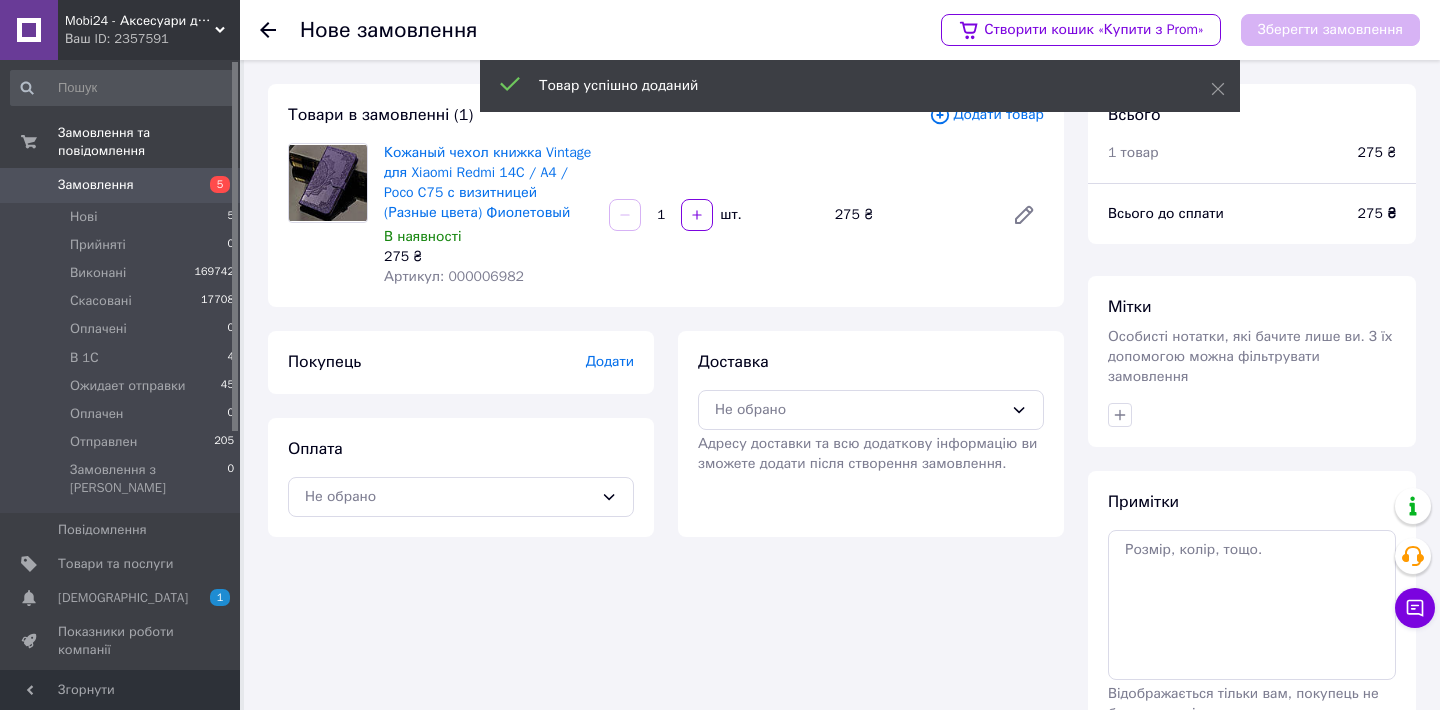 click on "Додати" at bounding box center [610, 361] 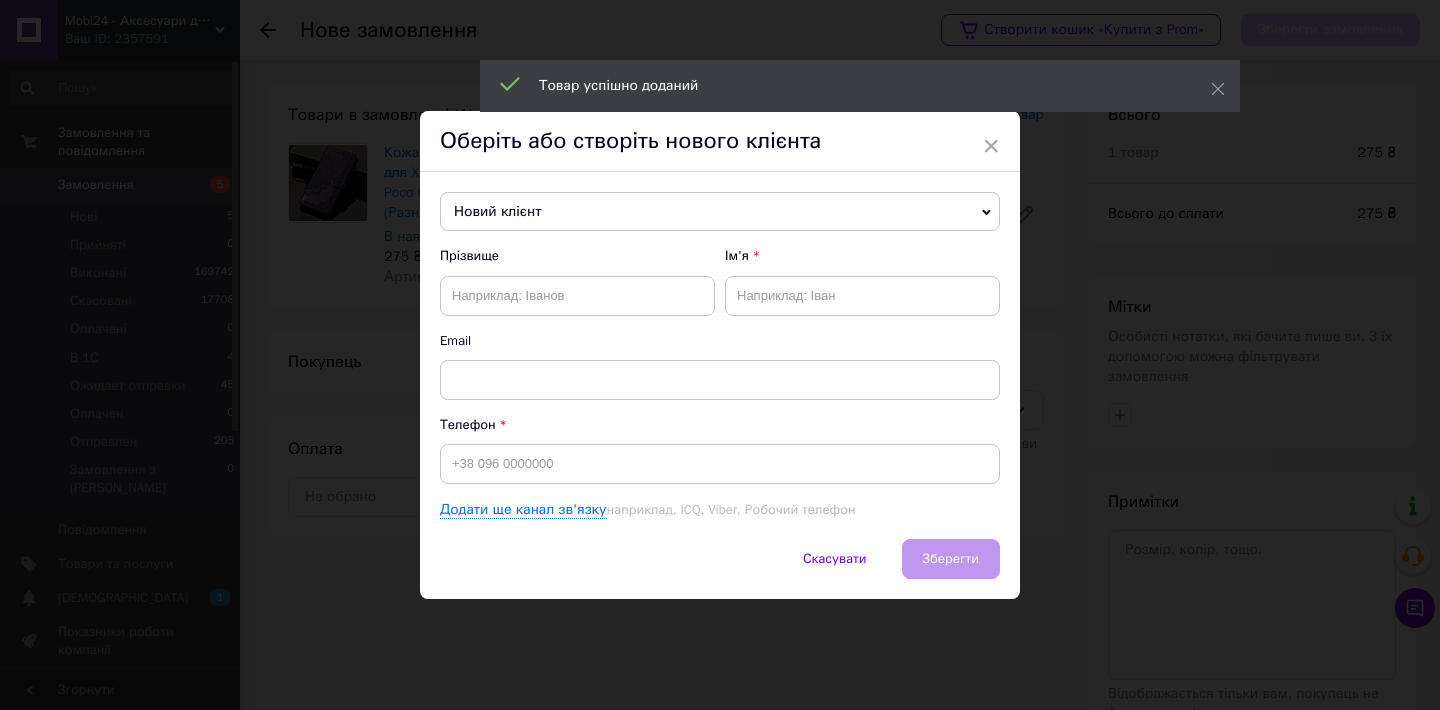 click on "Новий клієнт" at bounding box center [720, 212] 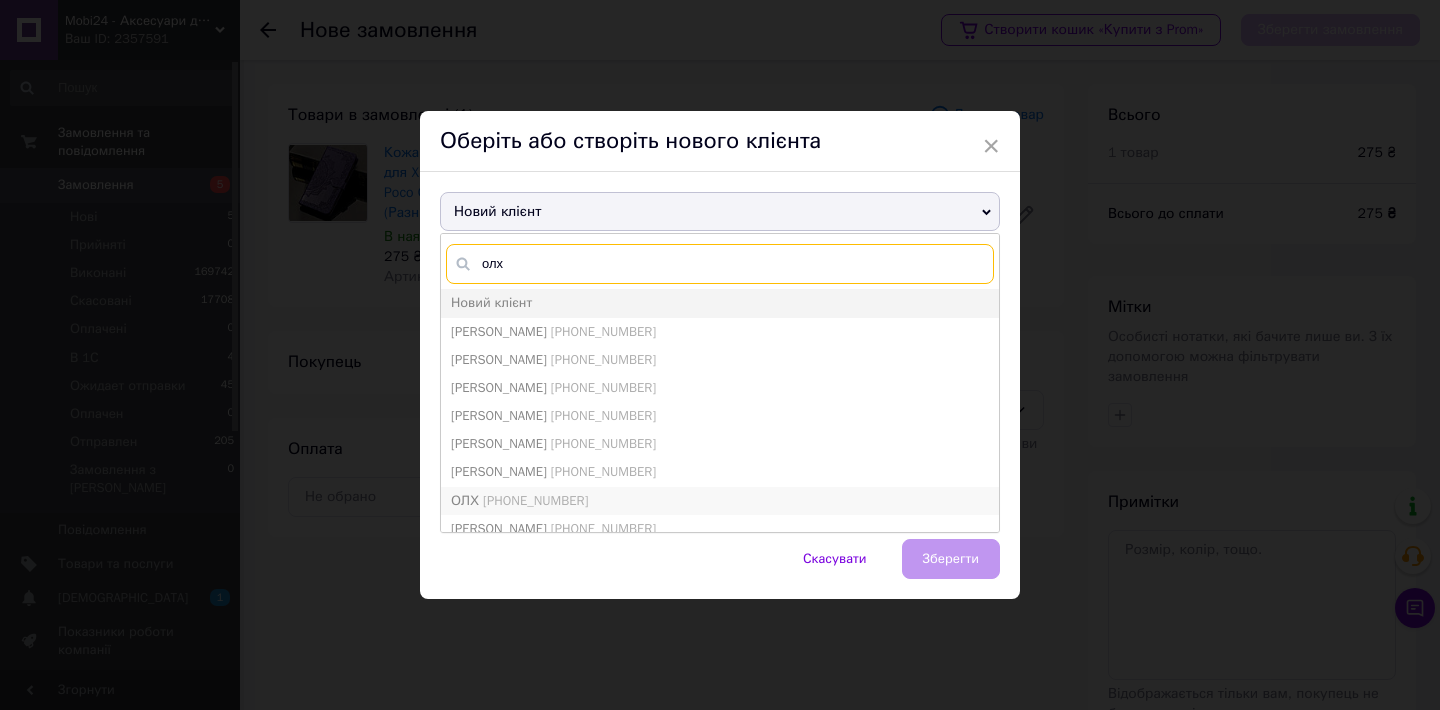 type on "олх" 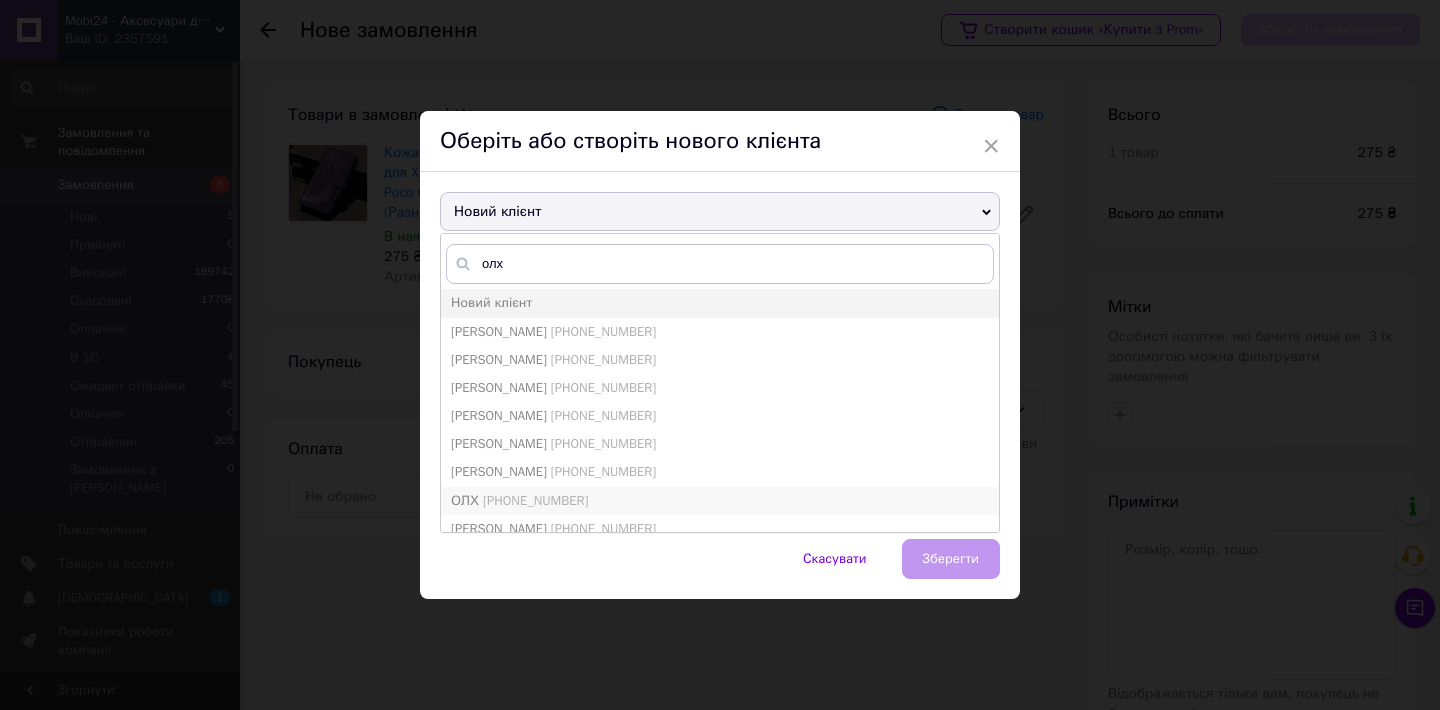 click on "[PHONE_NUMBER]" at bounding box center [535, 500] 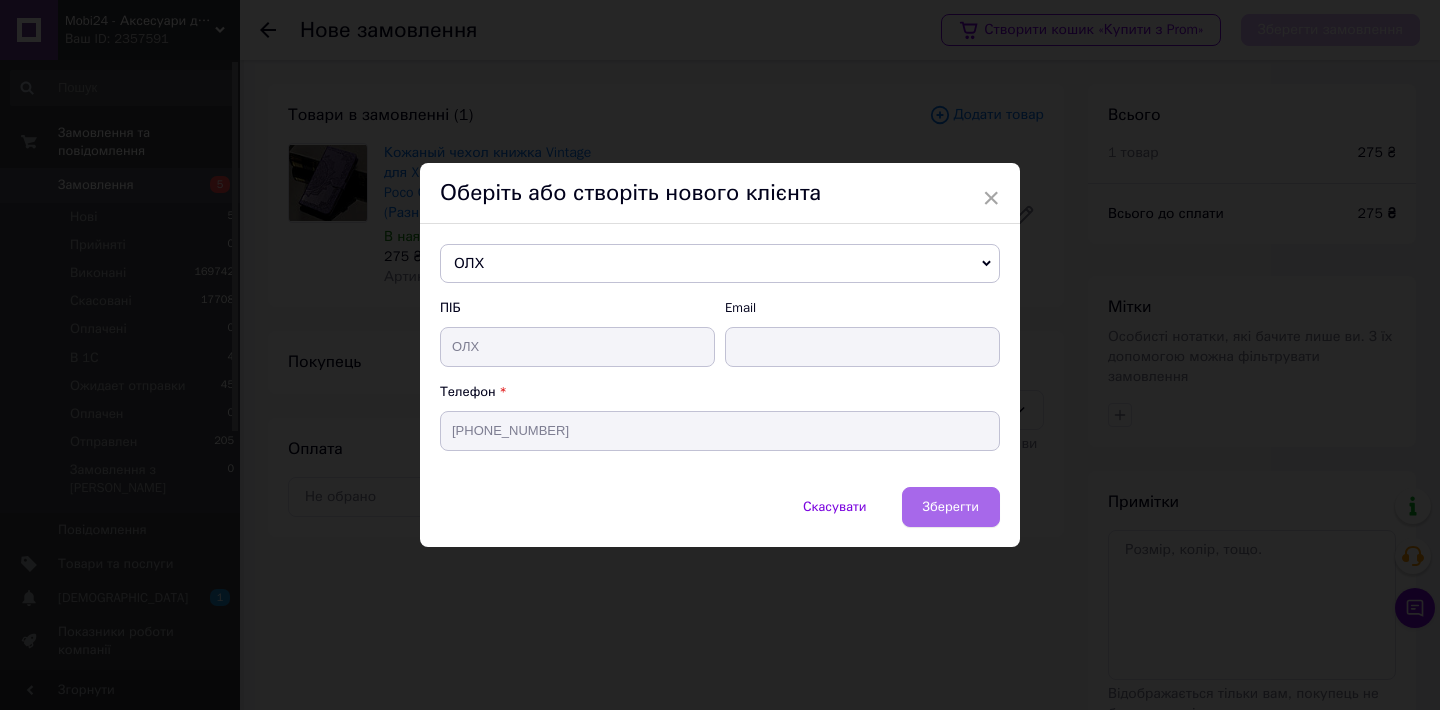 click on "Зберегти" at bounding box center [951, 507] 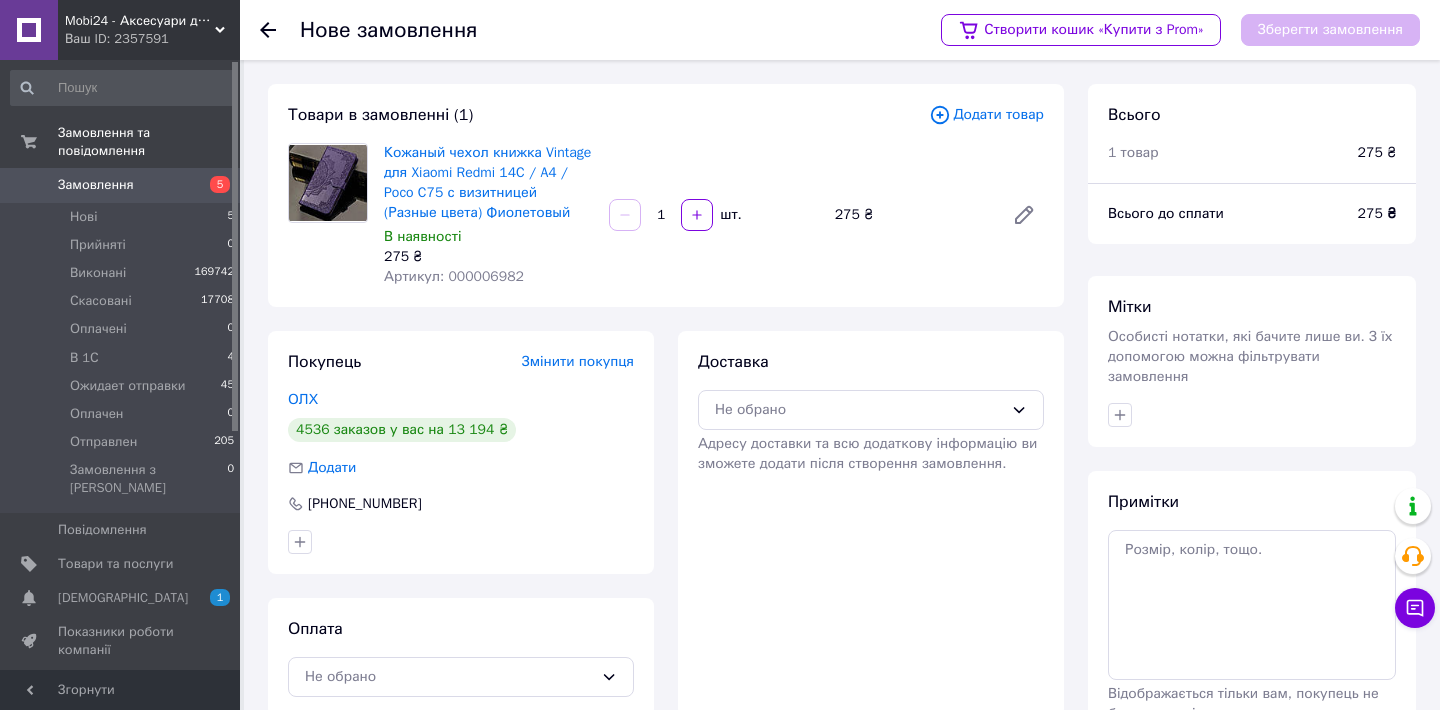 scroll, scrollTop: 133, scrollLeft: 0, axis: vertical 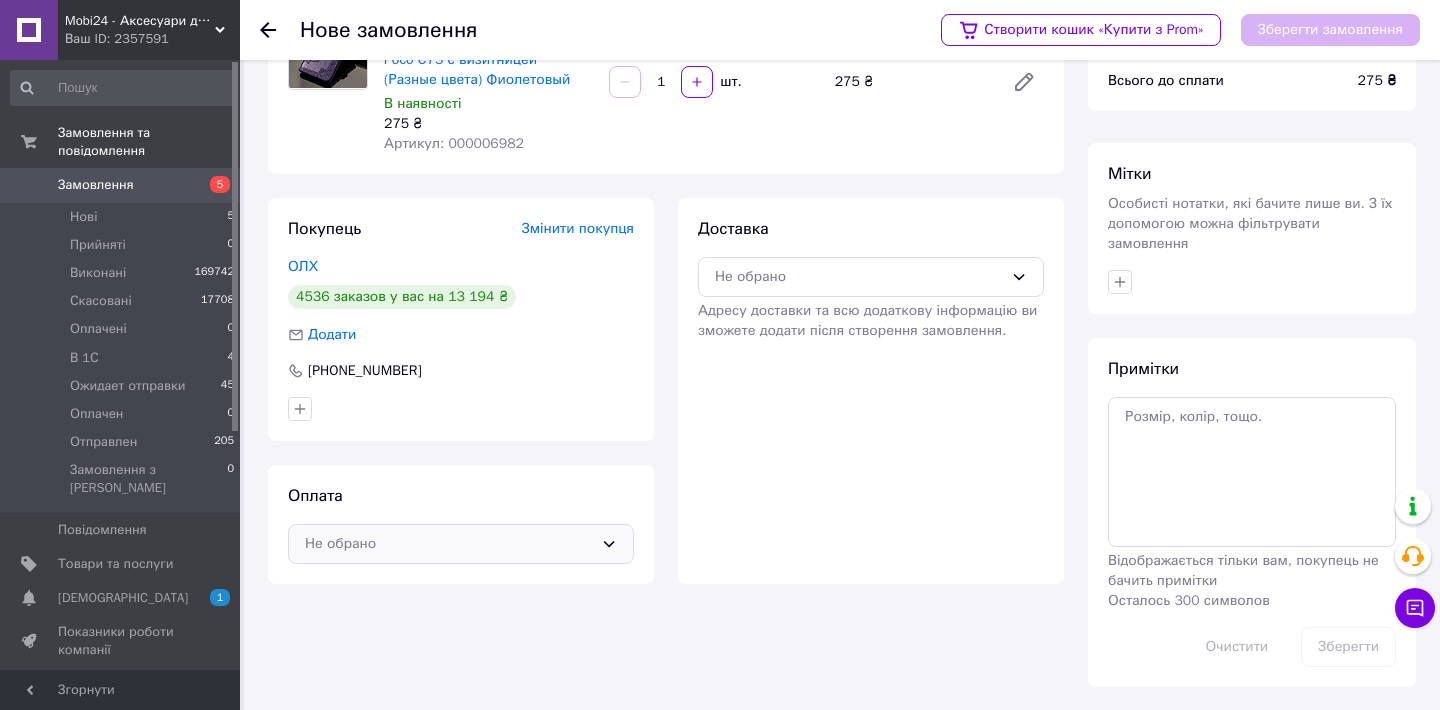 click on "Не обрано" at bounding box center (449, 544) 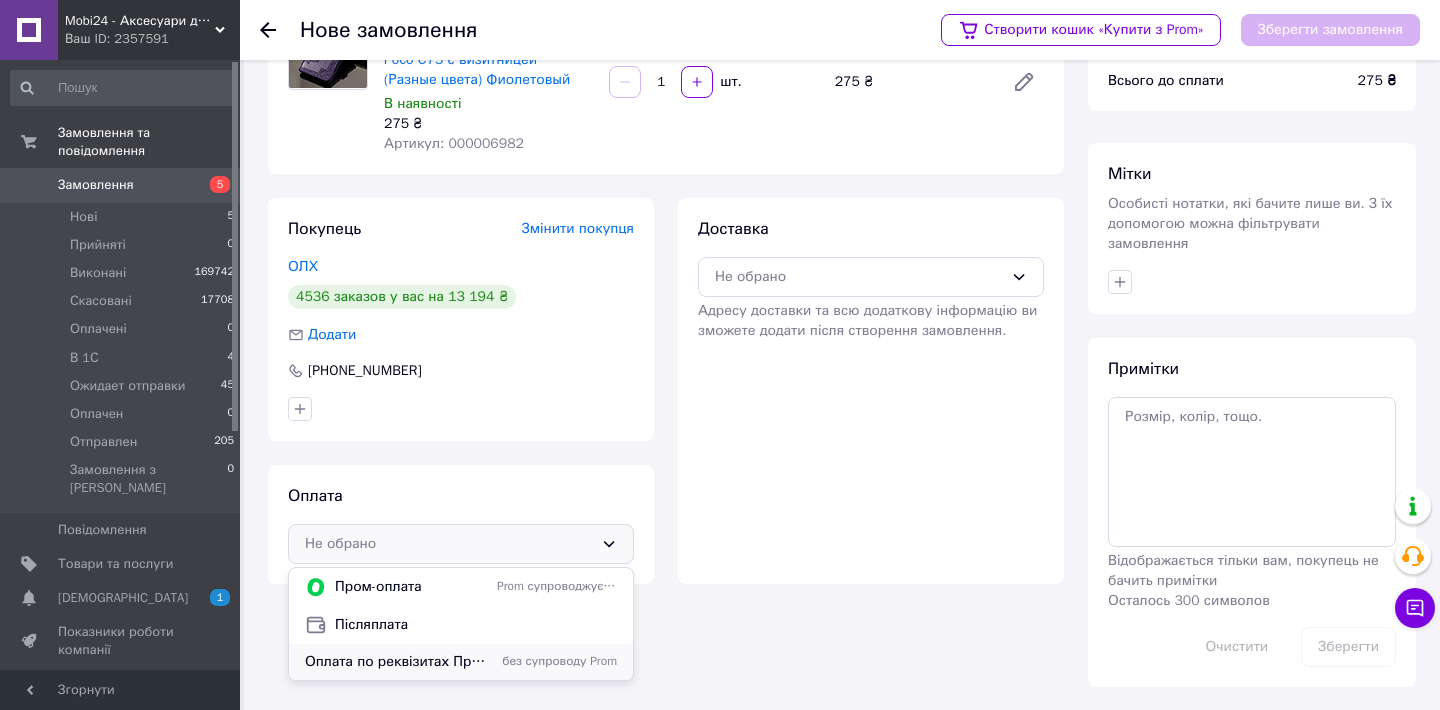 click on "Оплата по реквізитах Приват банку IBAN [FINANCIAL_ID]" at bounding box center (397, 662) 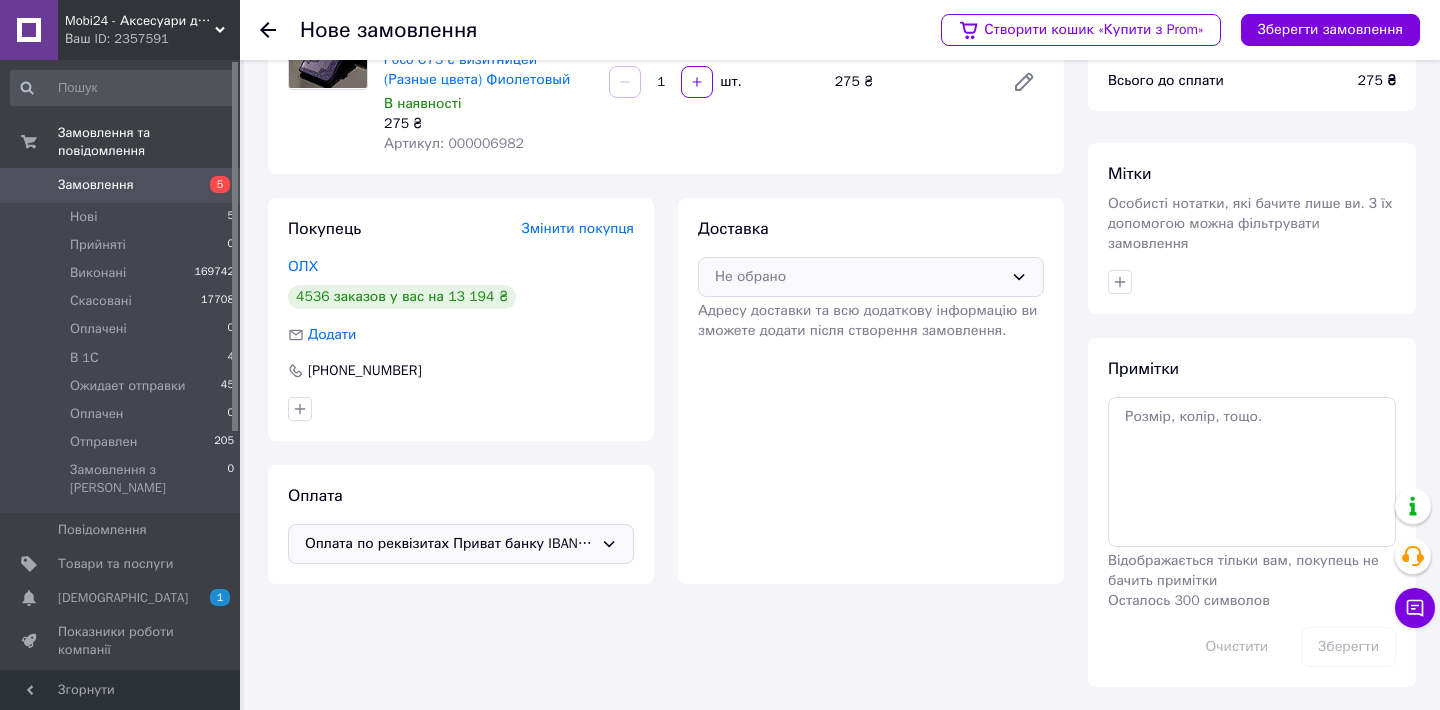 click on "Не обрано" at bounding box center (859, 277) 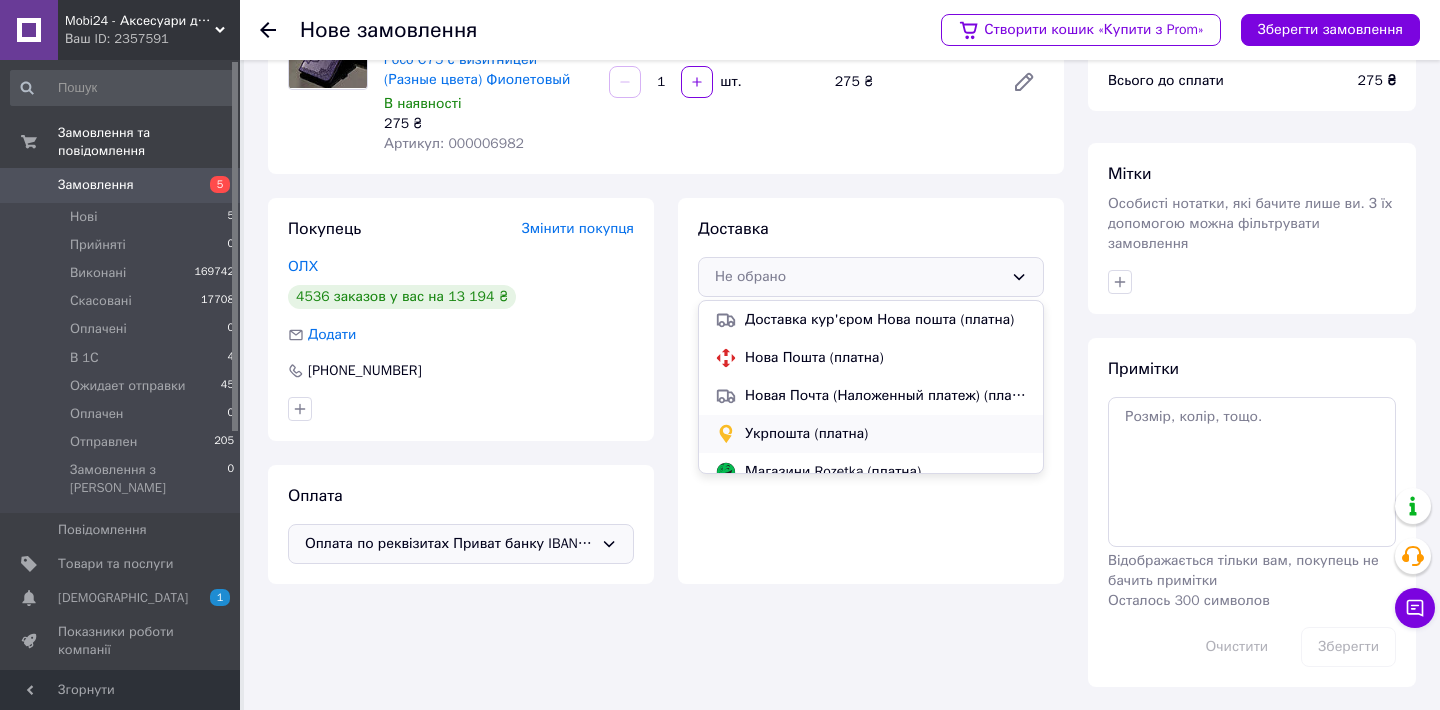 click on "Укрпошта (платна)" at bounding box center (886, 434) 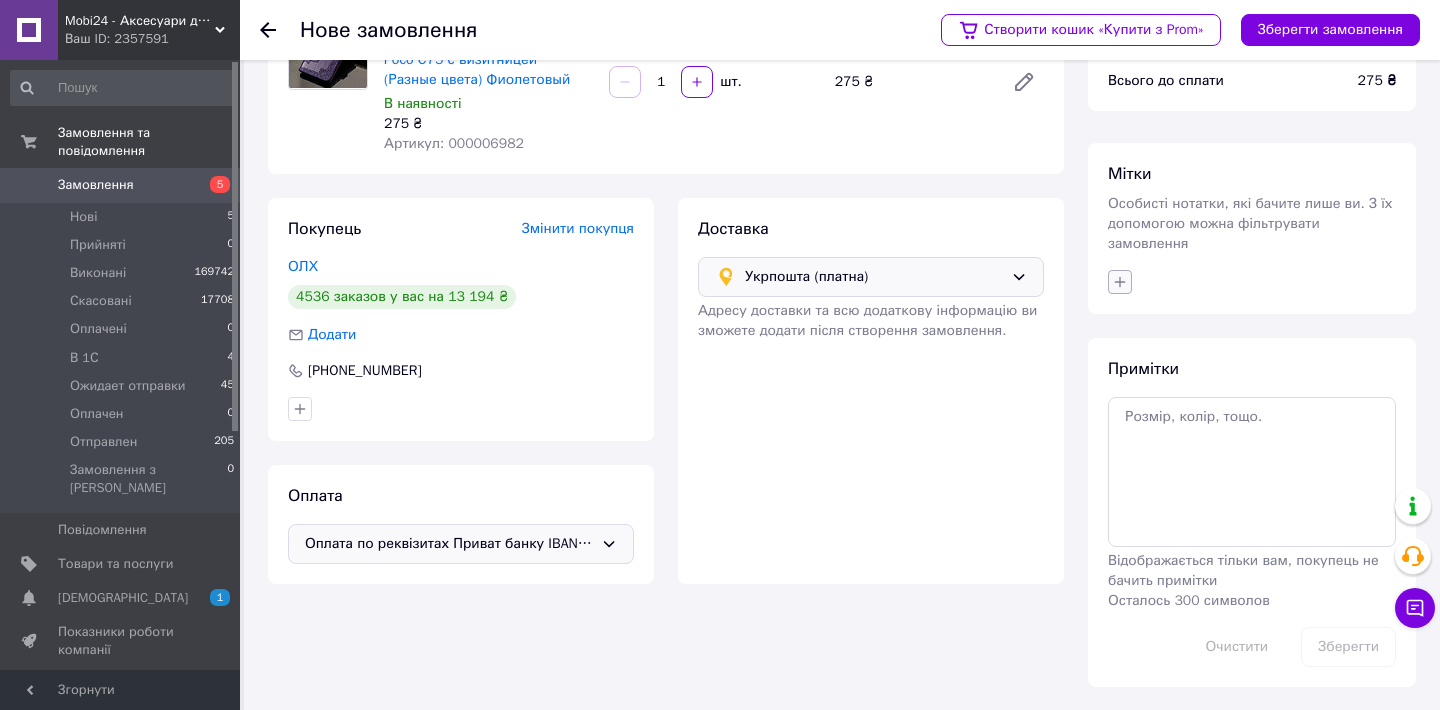 click 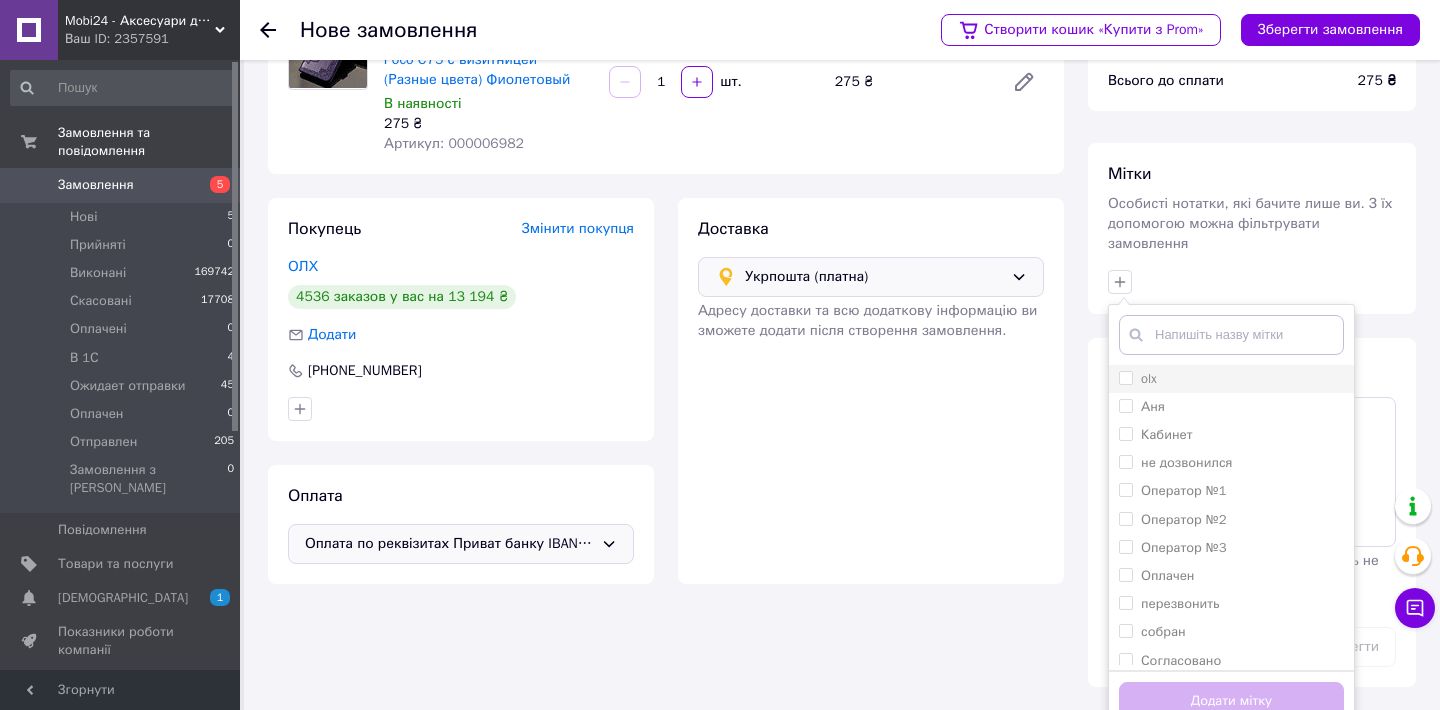 click on "olx" at bounding box center (1125, 377) 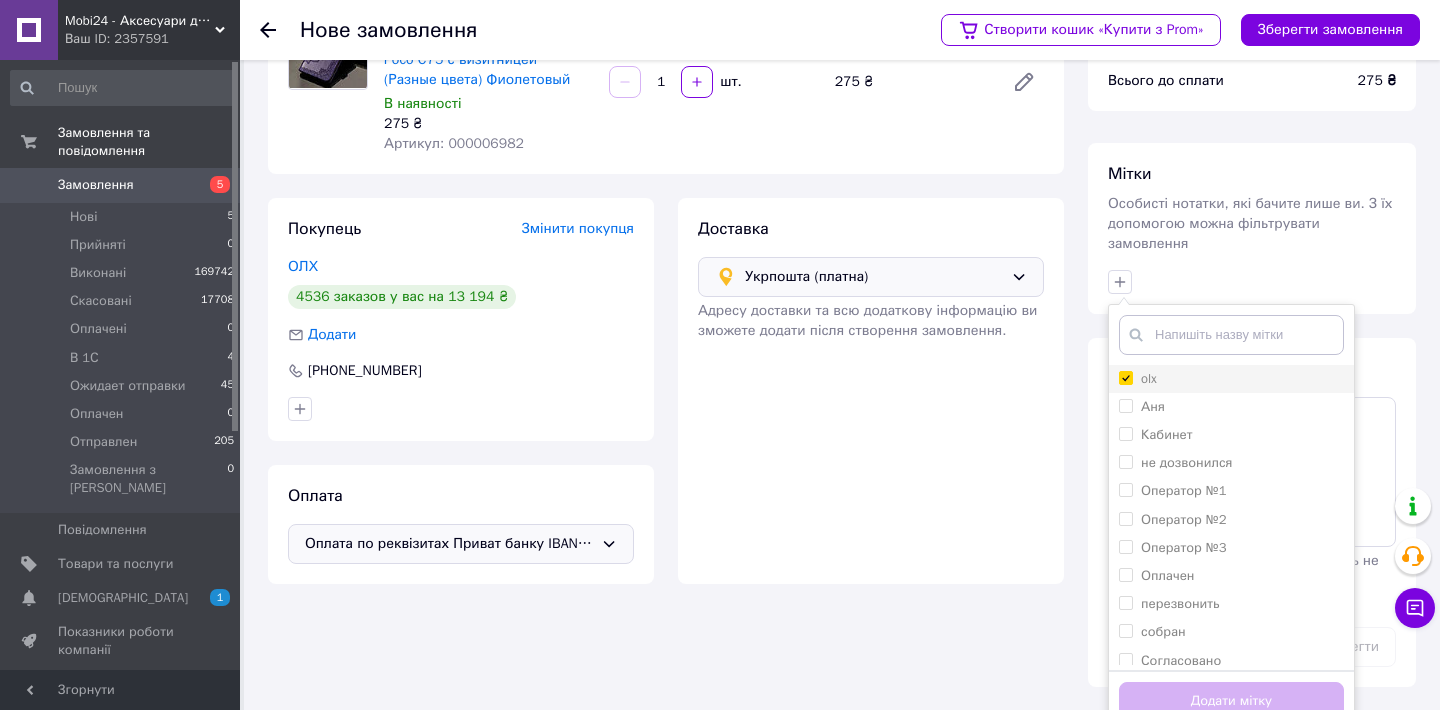 checkbox on "true" 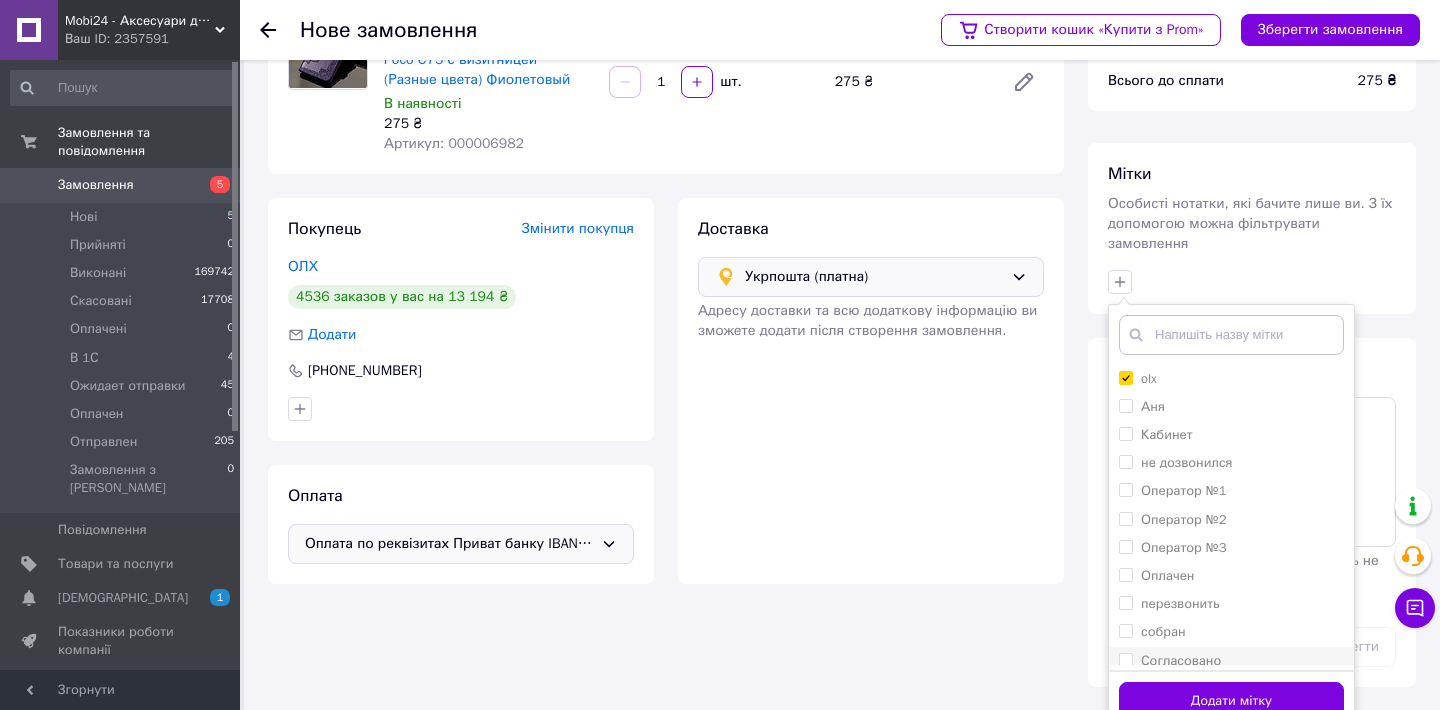 click on "Согласовано" at bounding box center (1125, 659) 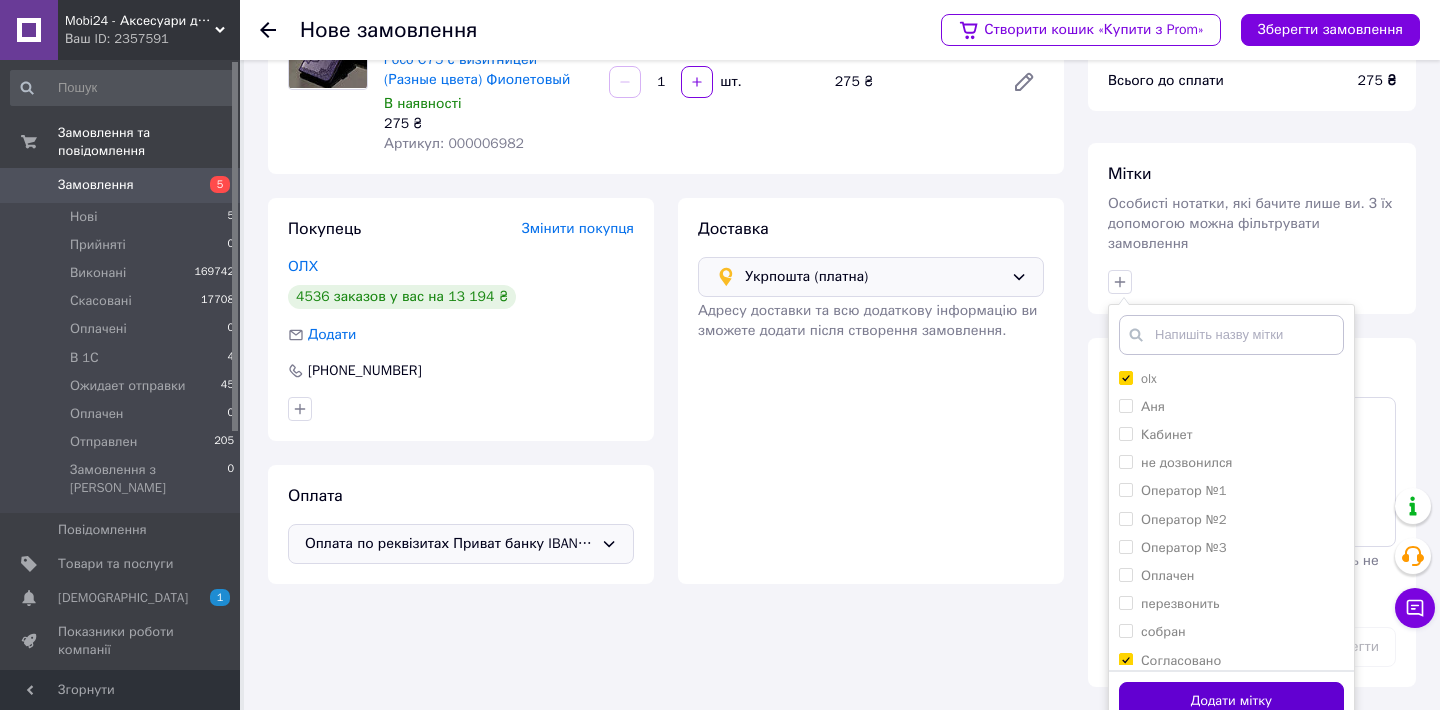 click on "Додати мітку" at bounding box center (1231, 701) 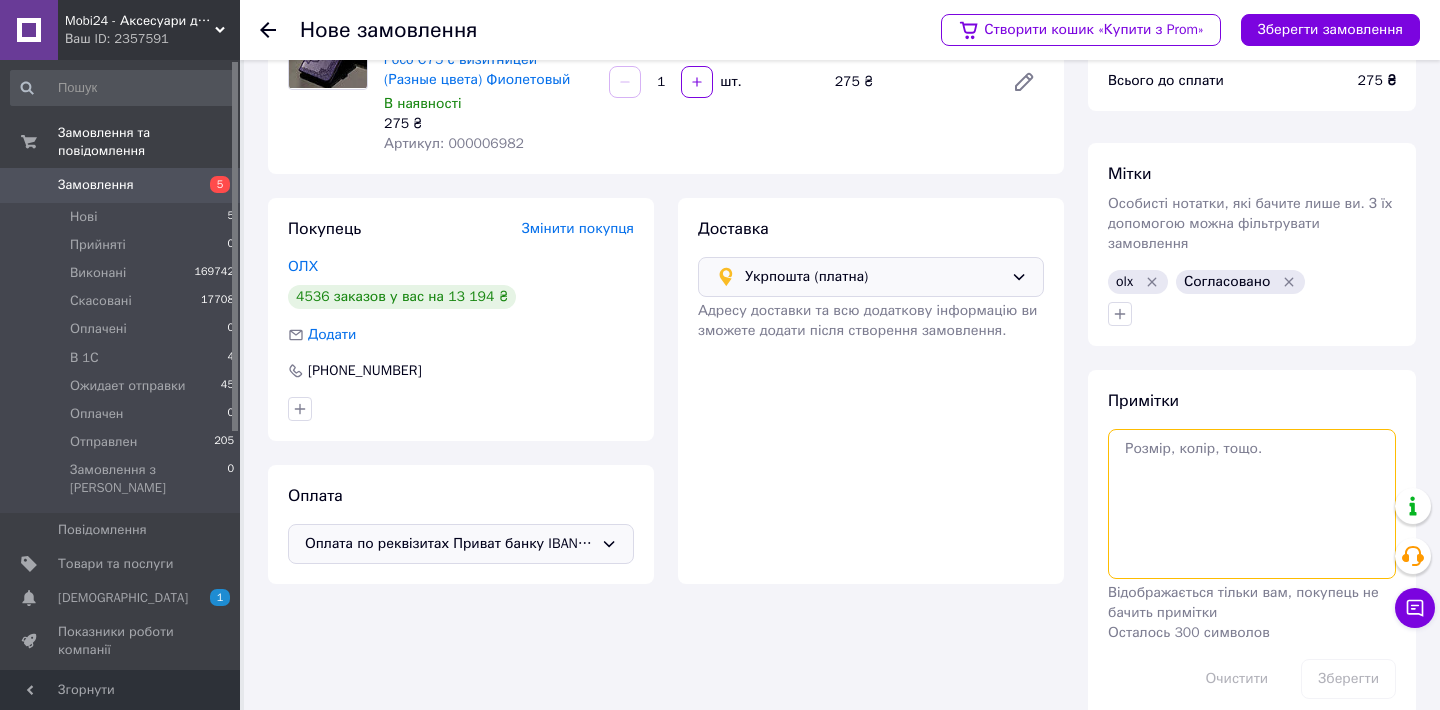 click at bounding box center [1252, 504] 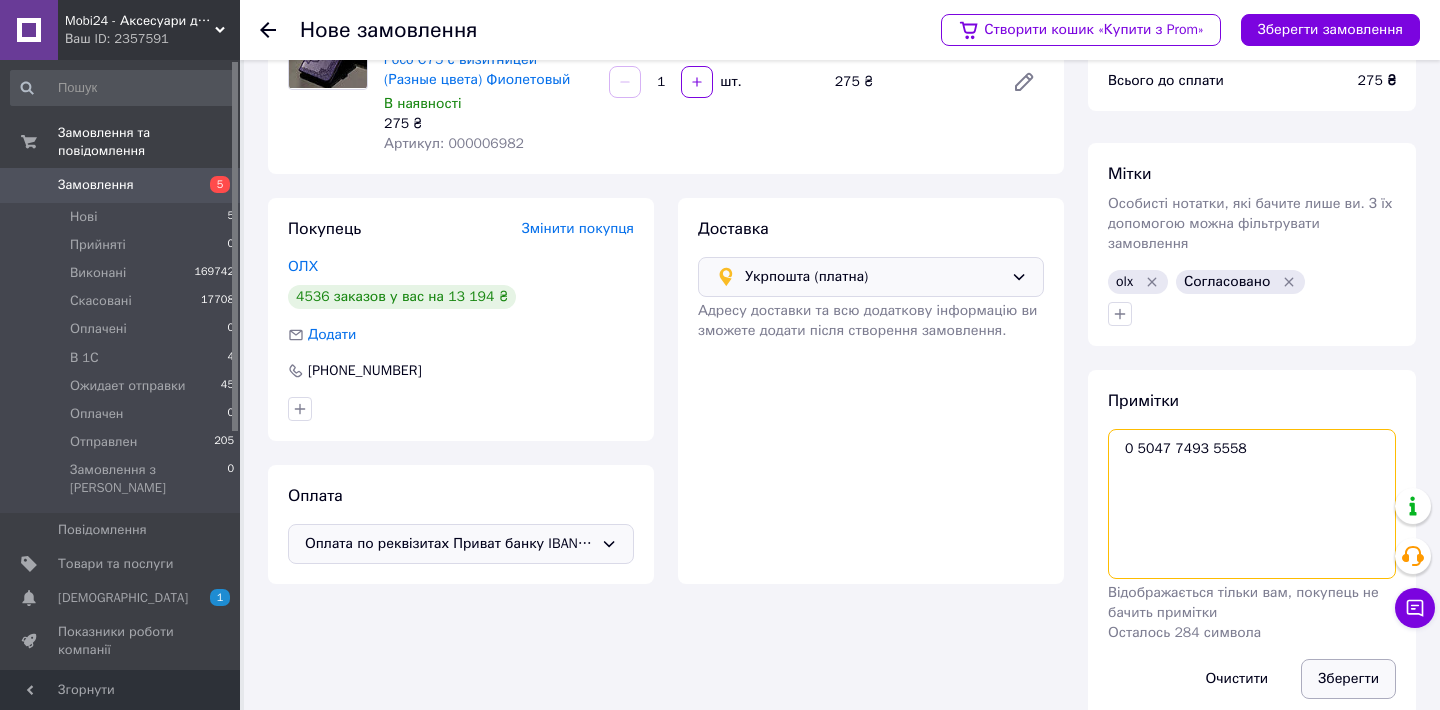 type on "0 5047 7493 5558" 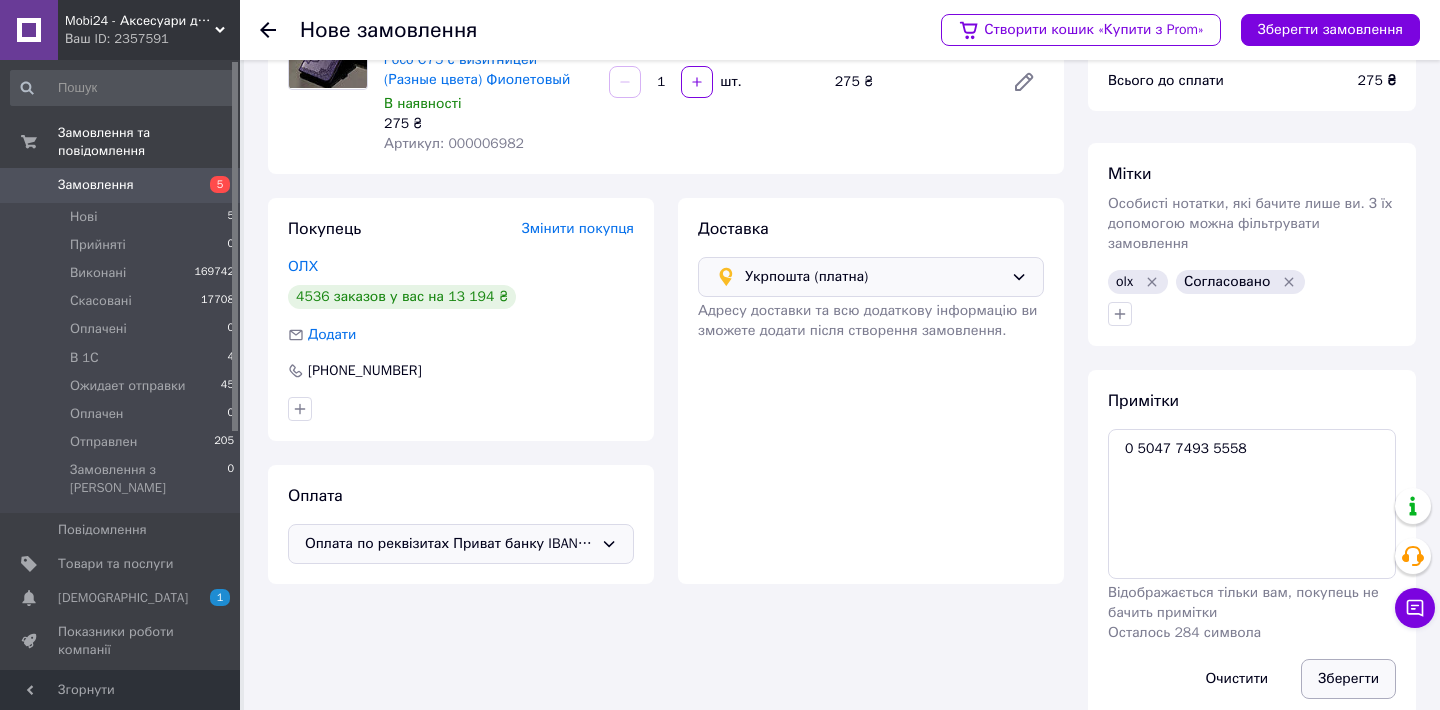 click on "Зберегти" at bounding box center (1348, 679) 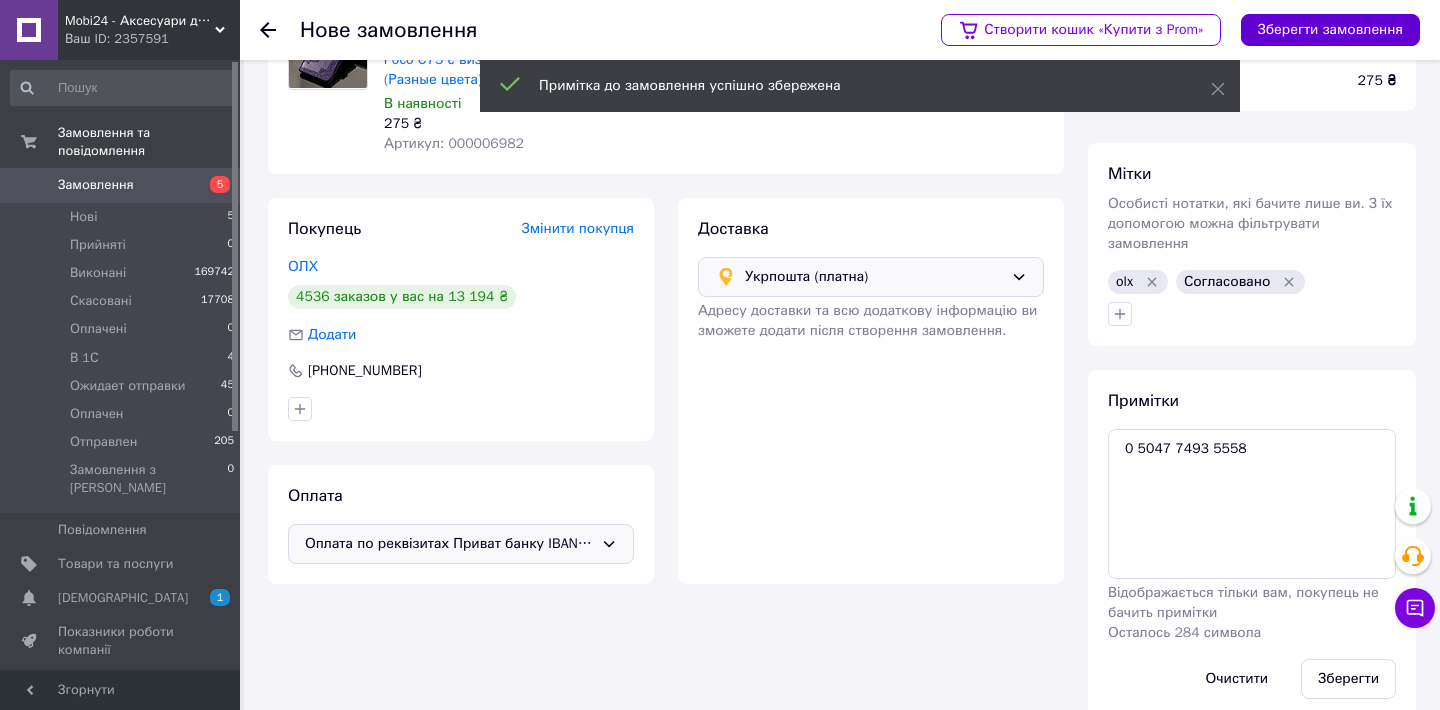 click on "Зберегти замовлення" at bounding box center [1330, 30] 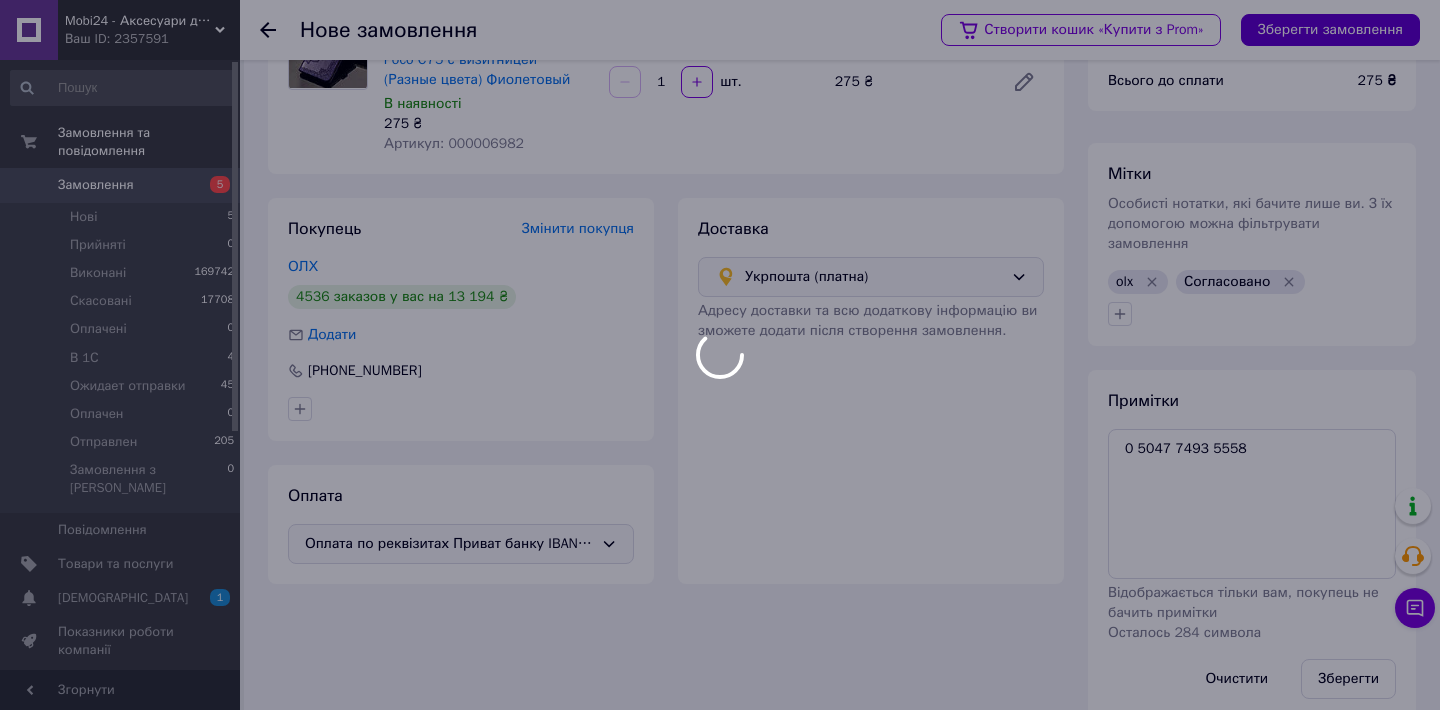 scroll, scrollTop: 0, scrollLeft: 0, axis: both 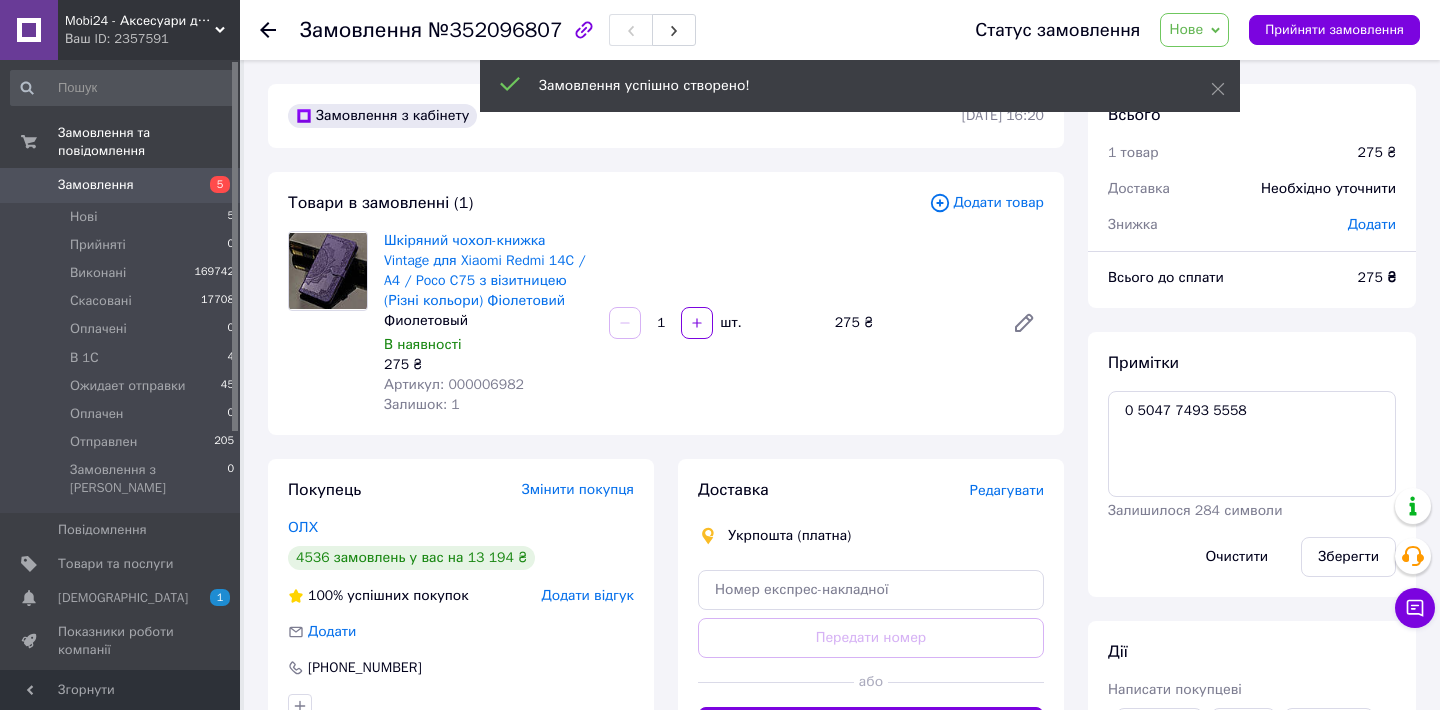 click on "Нове" at bounding box center (1186, 29) 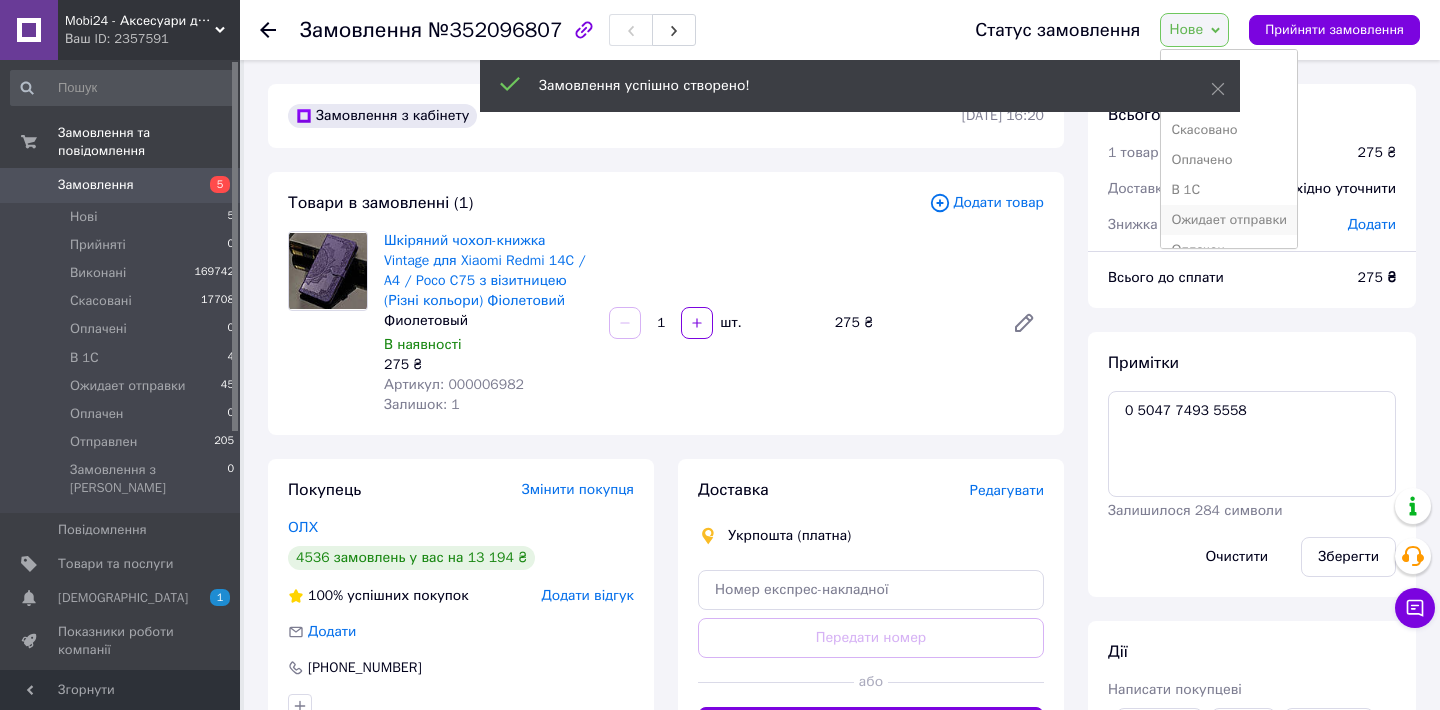 click on "Ожидает отправки" at bounding box center [1229, 220] 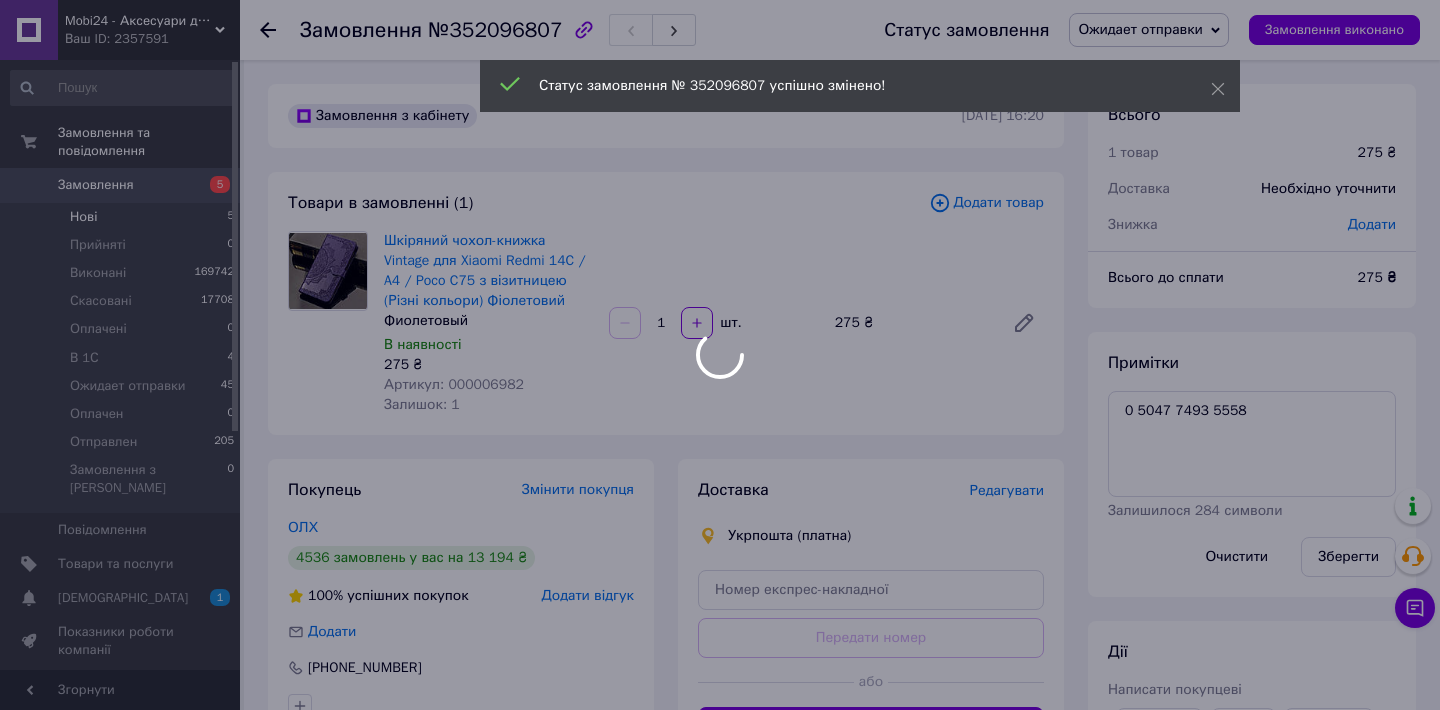 click at bounding box center (720, 355) 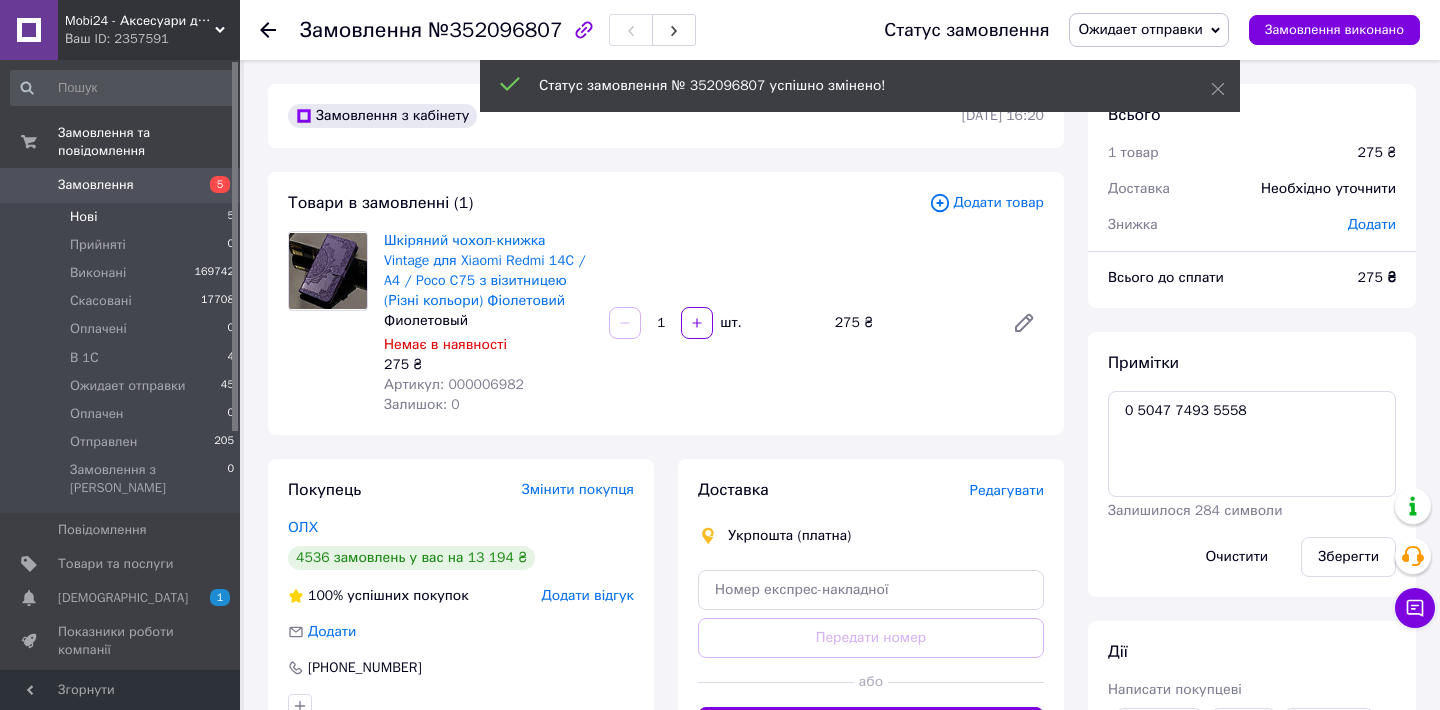 click on "Нові 5" at bounding box center [123, 217] 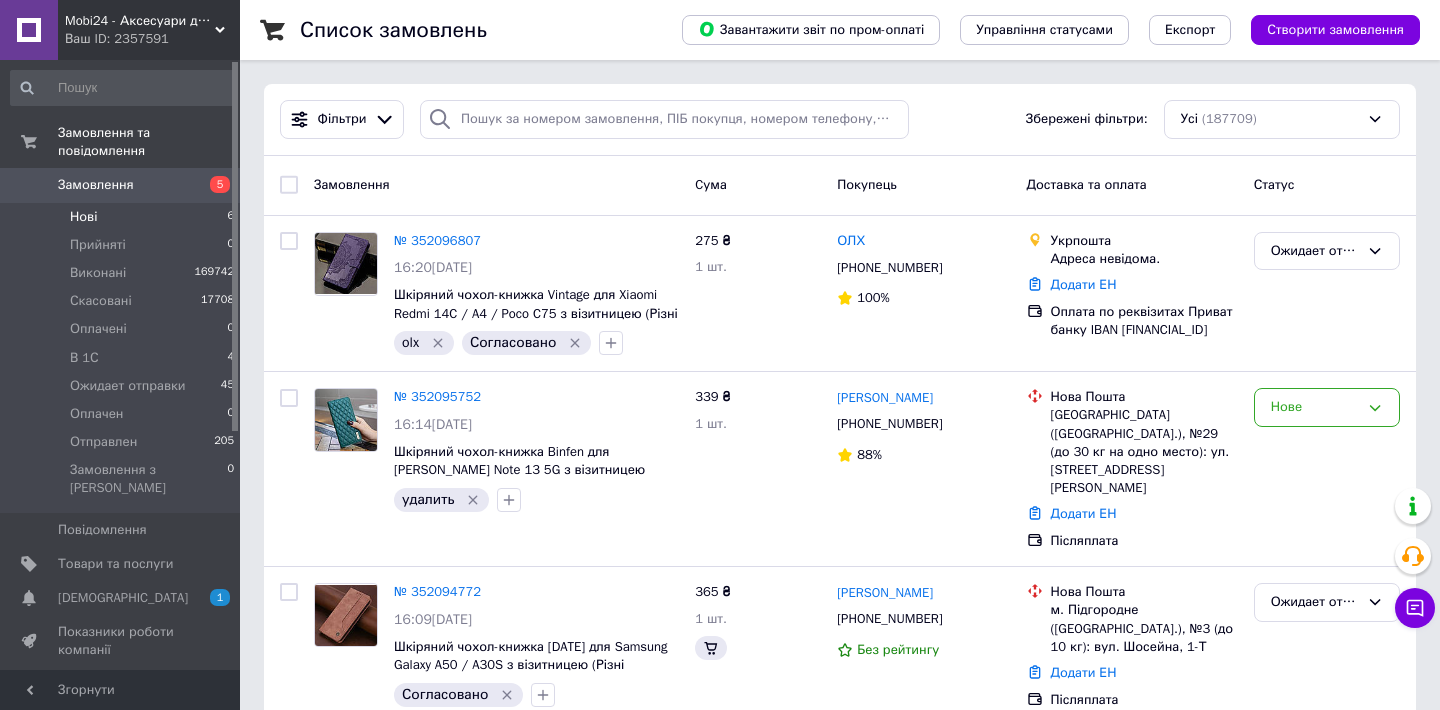 click on "Нові 6" at bounding box center [123, 217] 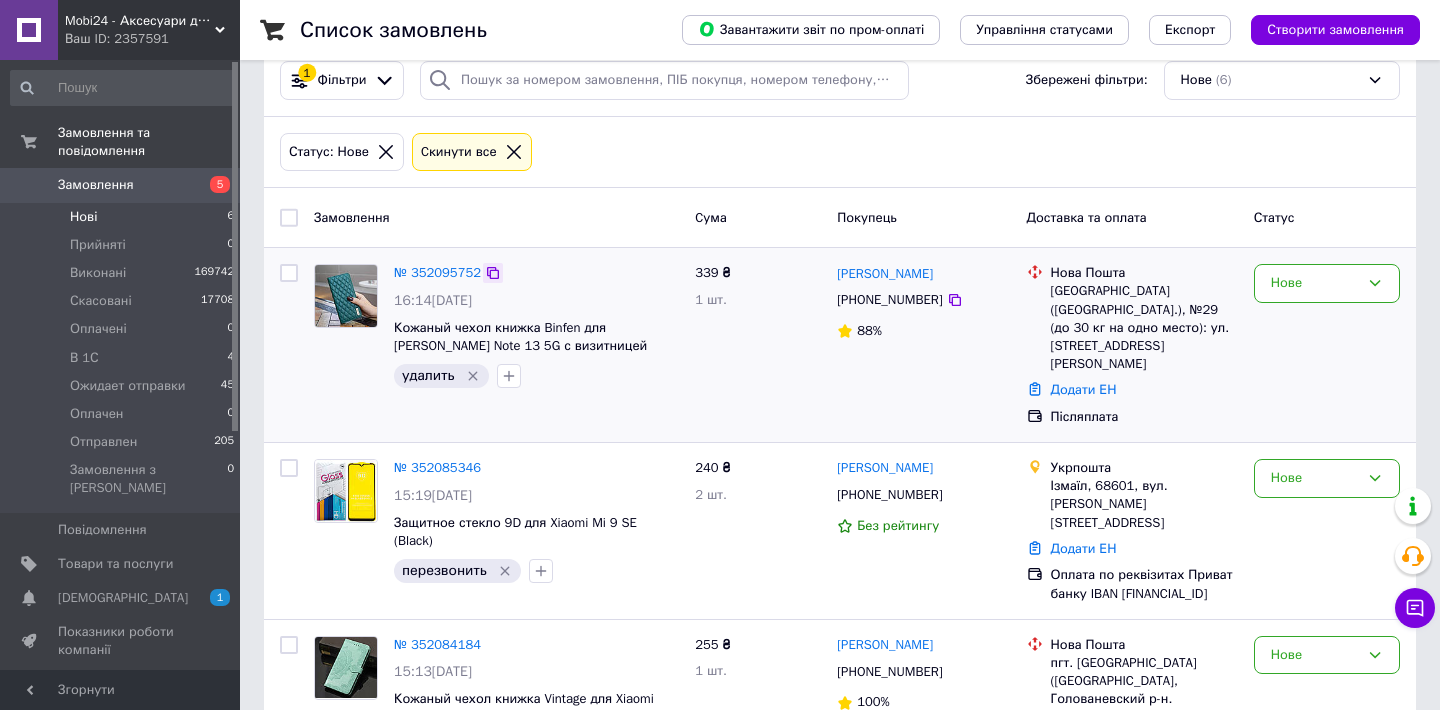 scroll, scrollTop: 38, scrollLeft: 0, axis: vertical 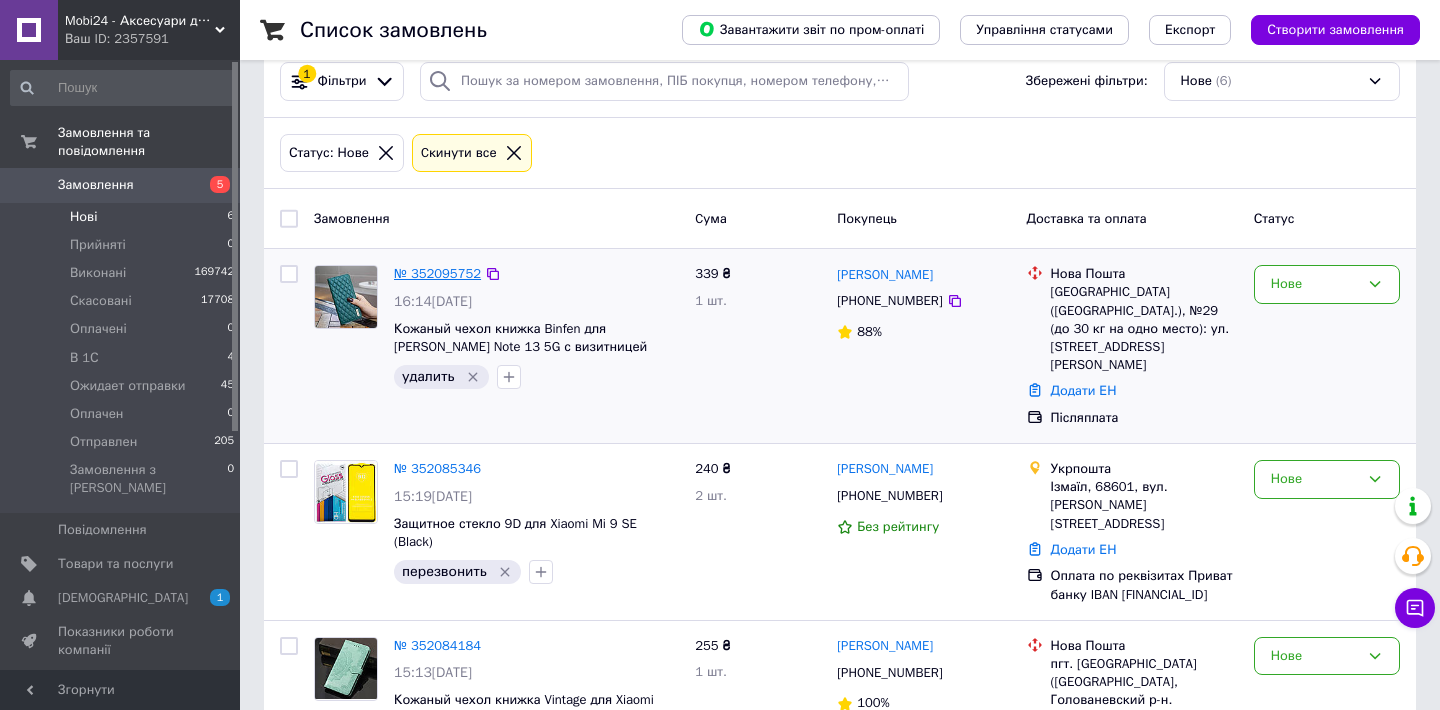 click on "№ 352095752" at bounding box center (437, 273) 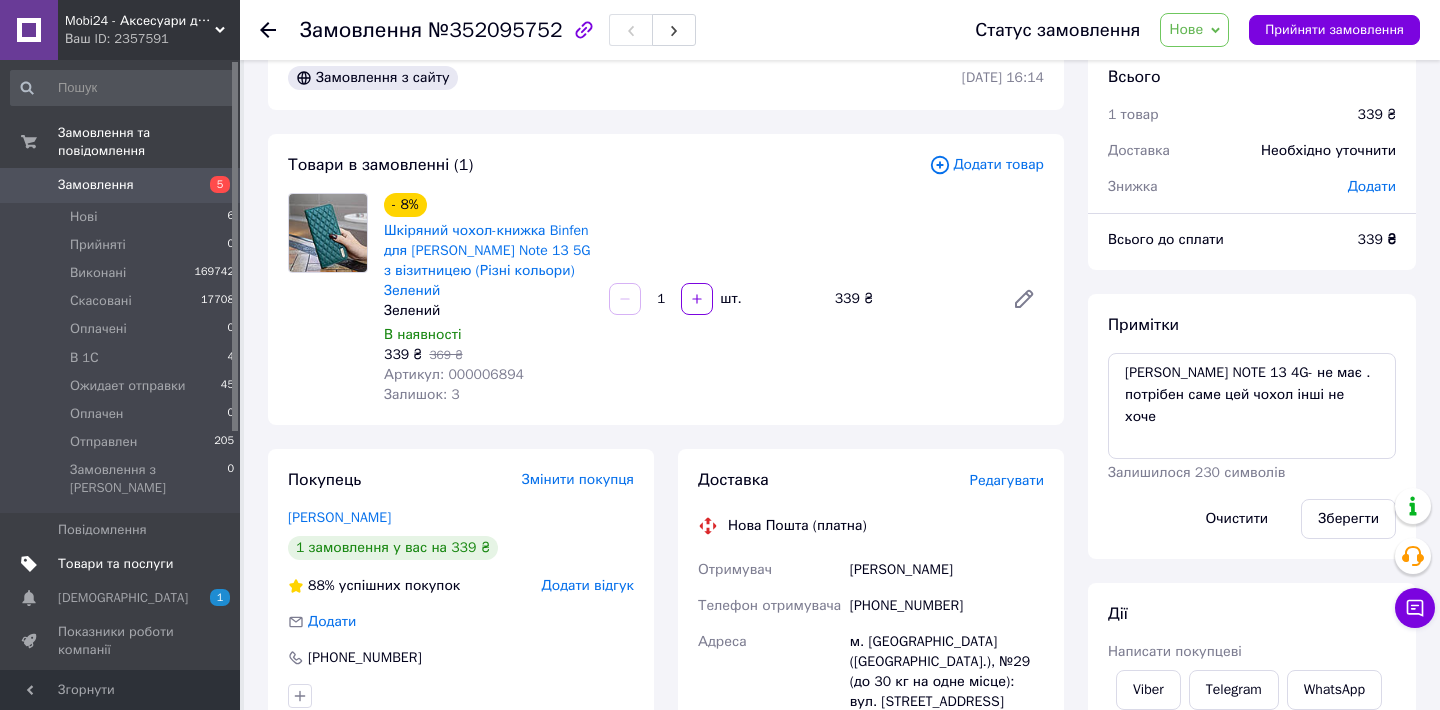 click on "Товари та послуги" at bounding box center (115, 564) 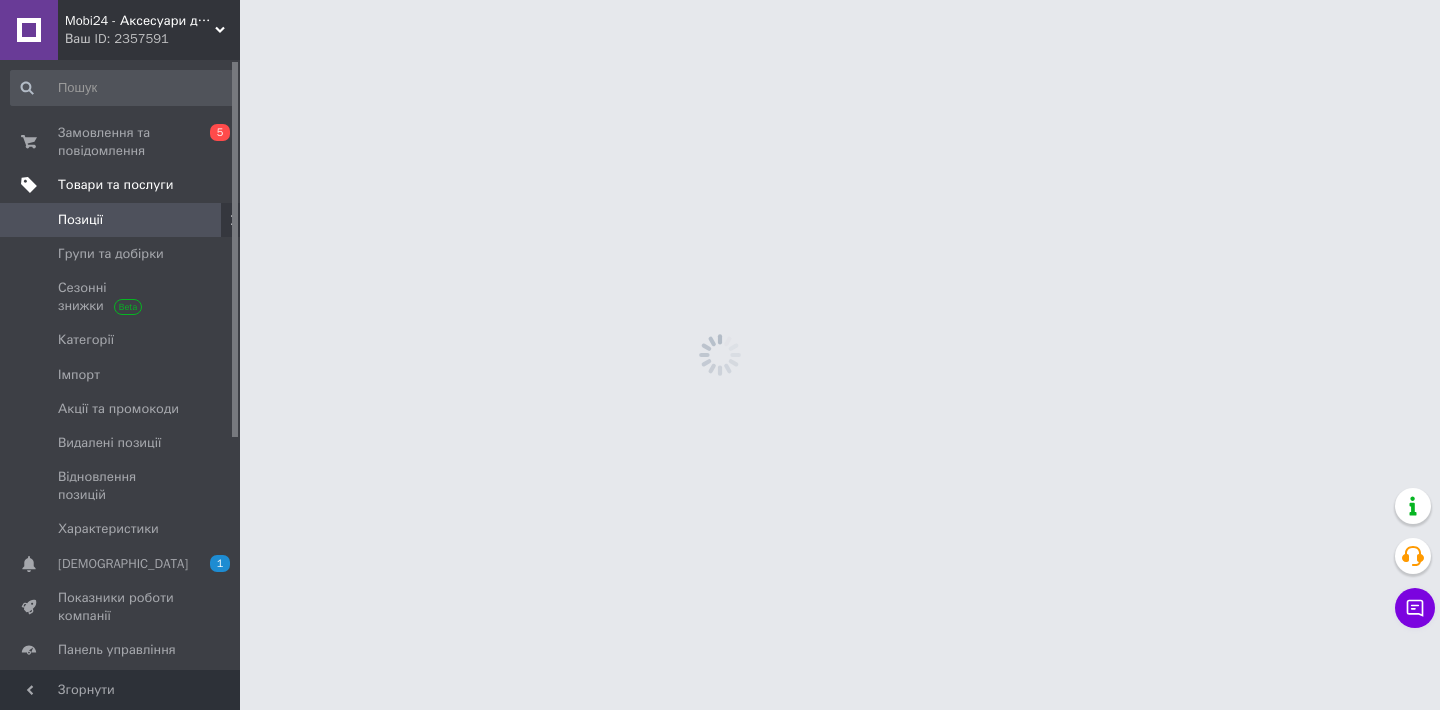 scroll, scrollTop: 0, scrollLeft: 0, axis: both 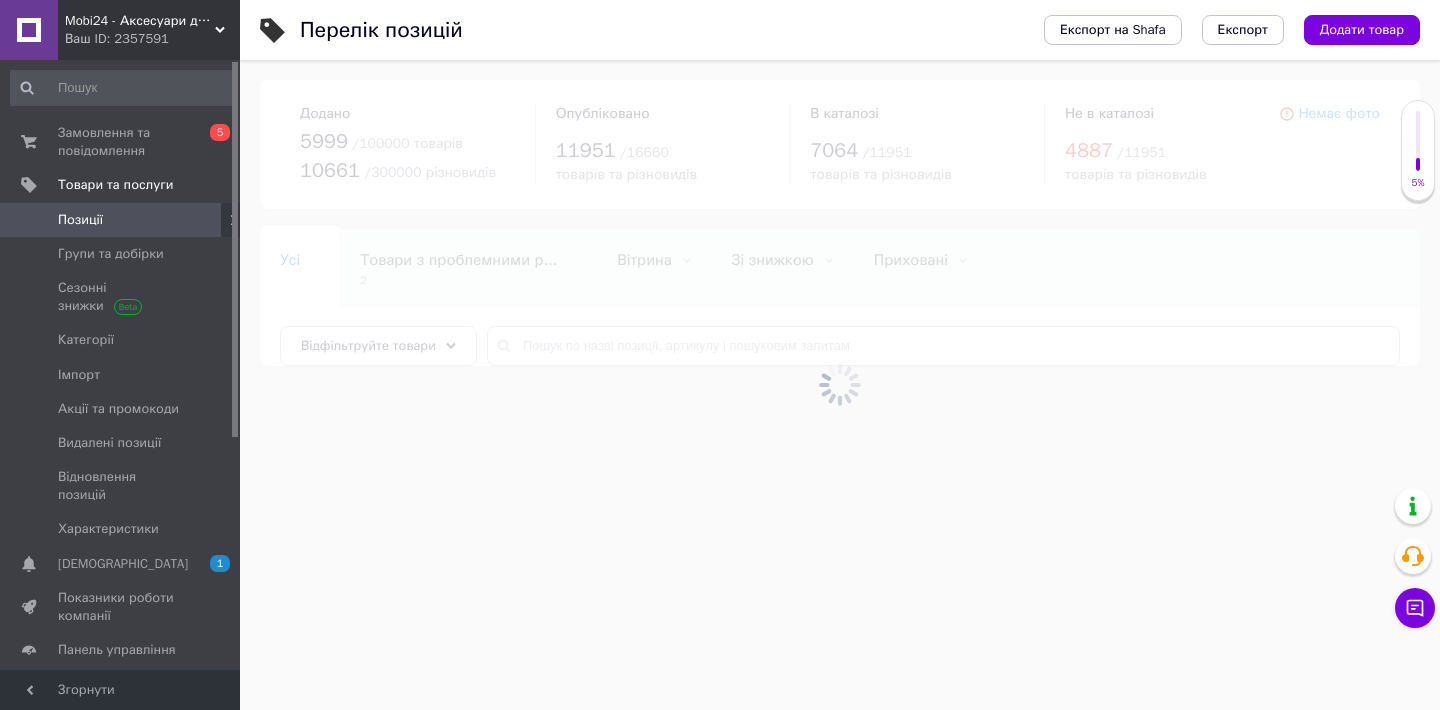 click at bounding box center [840, 385] 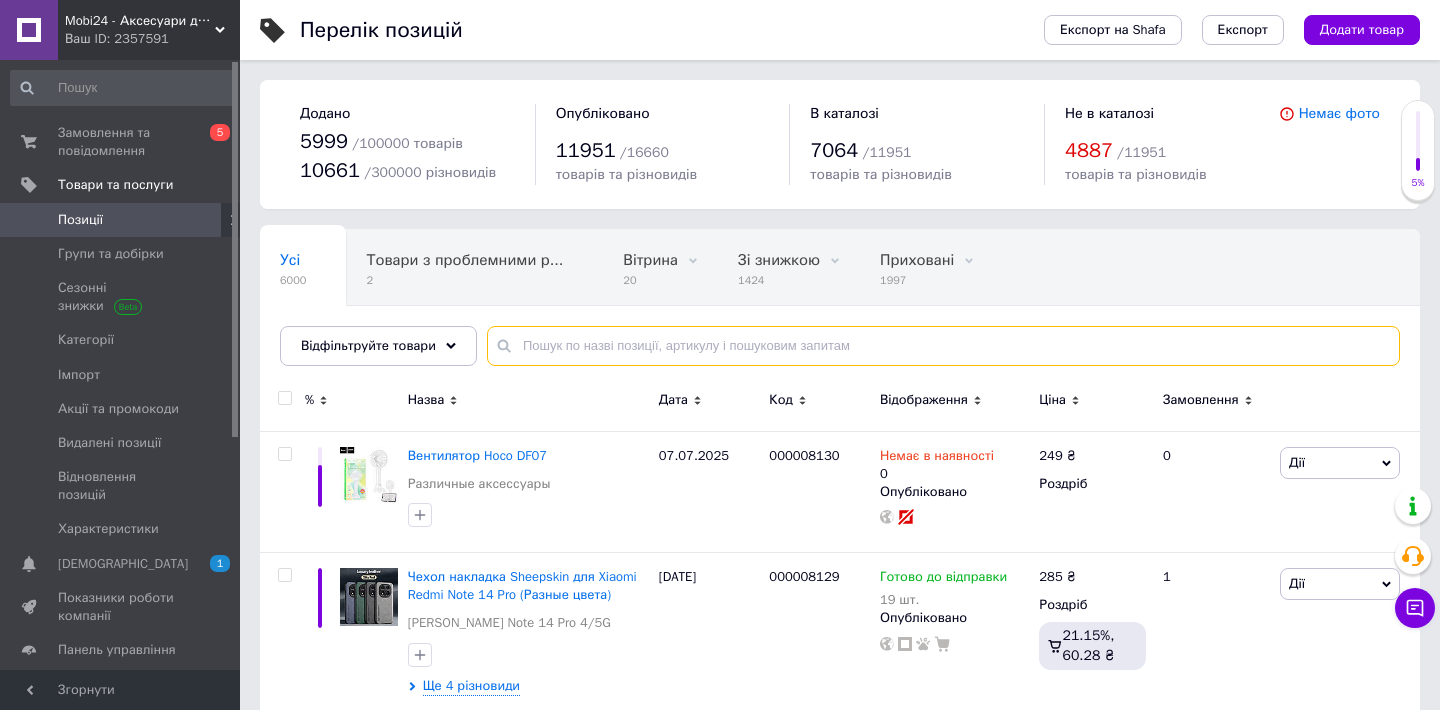 click at bounding box center (943, 346) 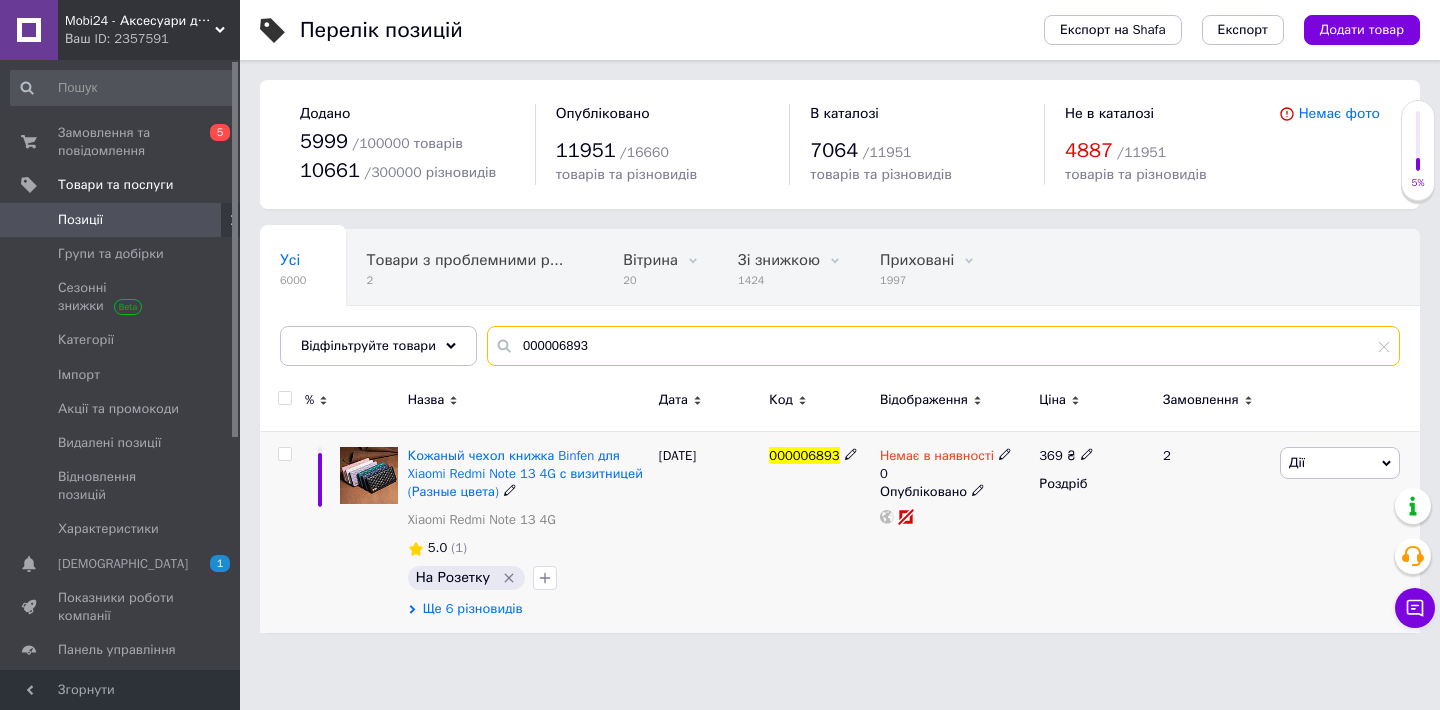 type on "000006893" 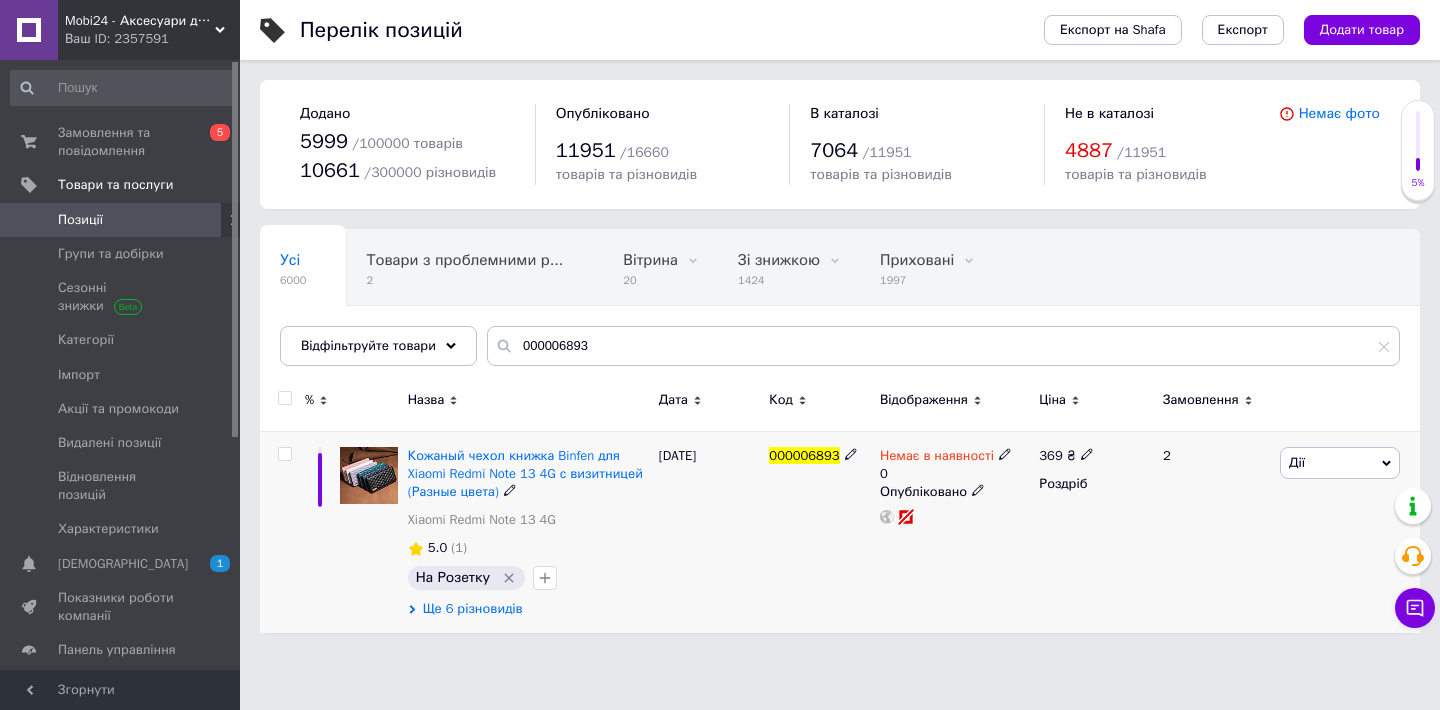 click on "Ще 6 різновидів" at bounding box center [473, 609] 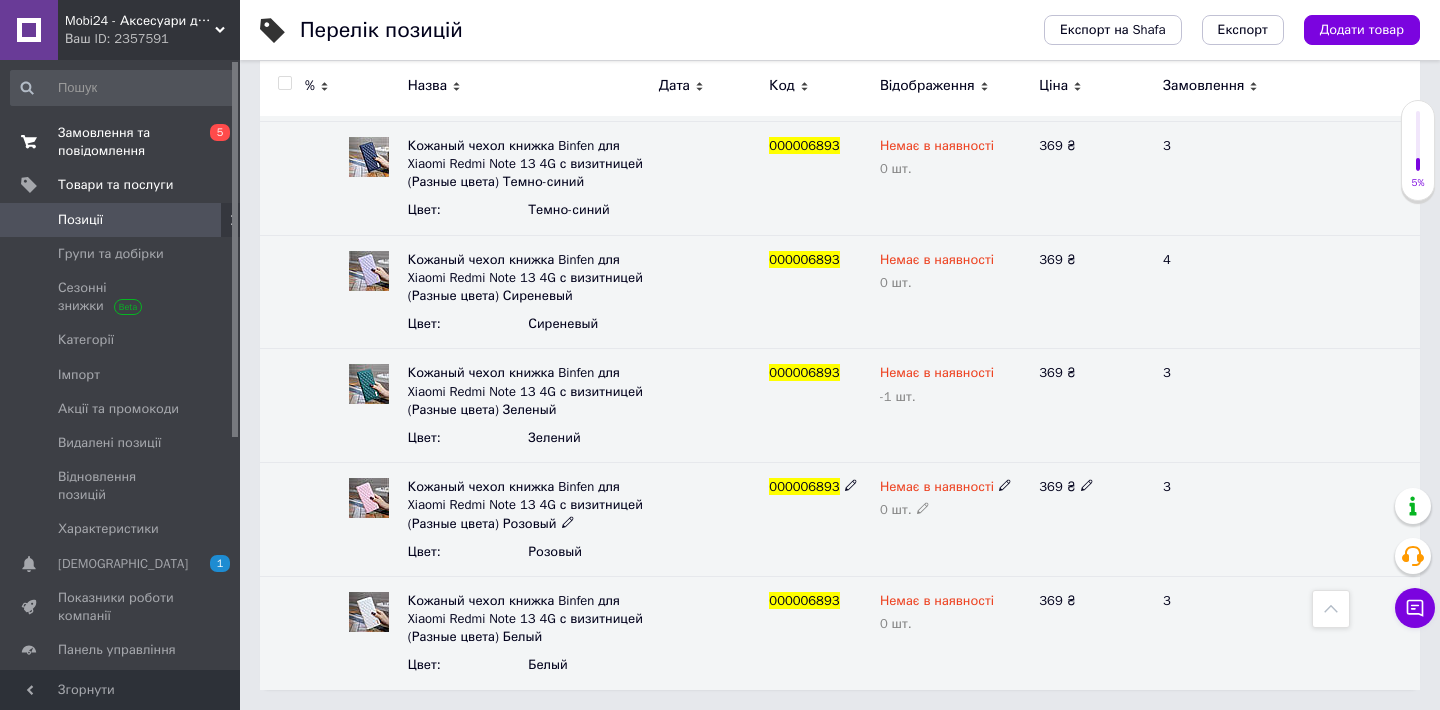 scroll, scrollTop: 663, scrollLeft: 0, axis: vertical 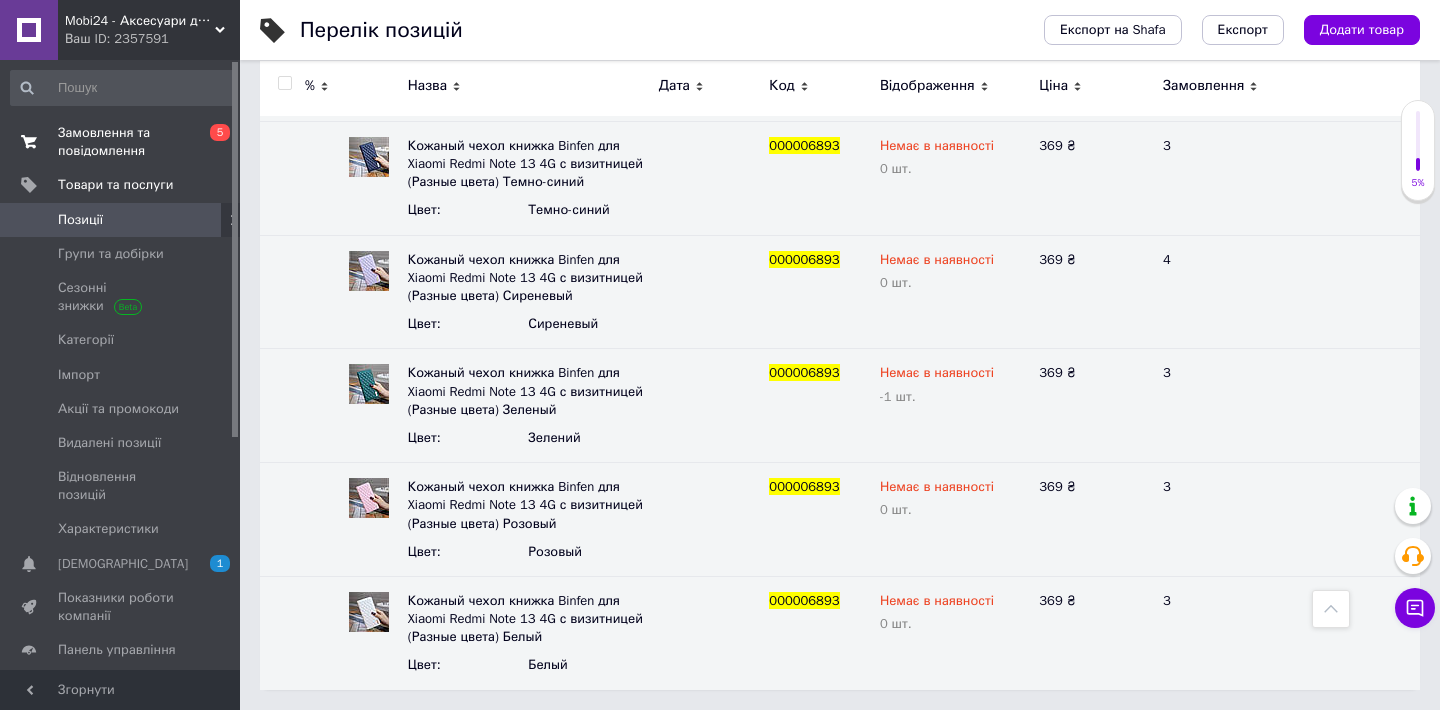 click on "Замовлення та повідомлення" at bounding box center [121, 142] 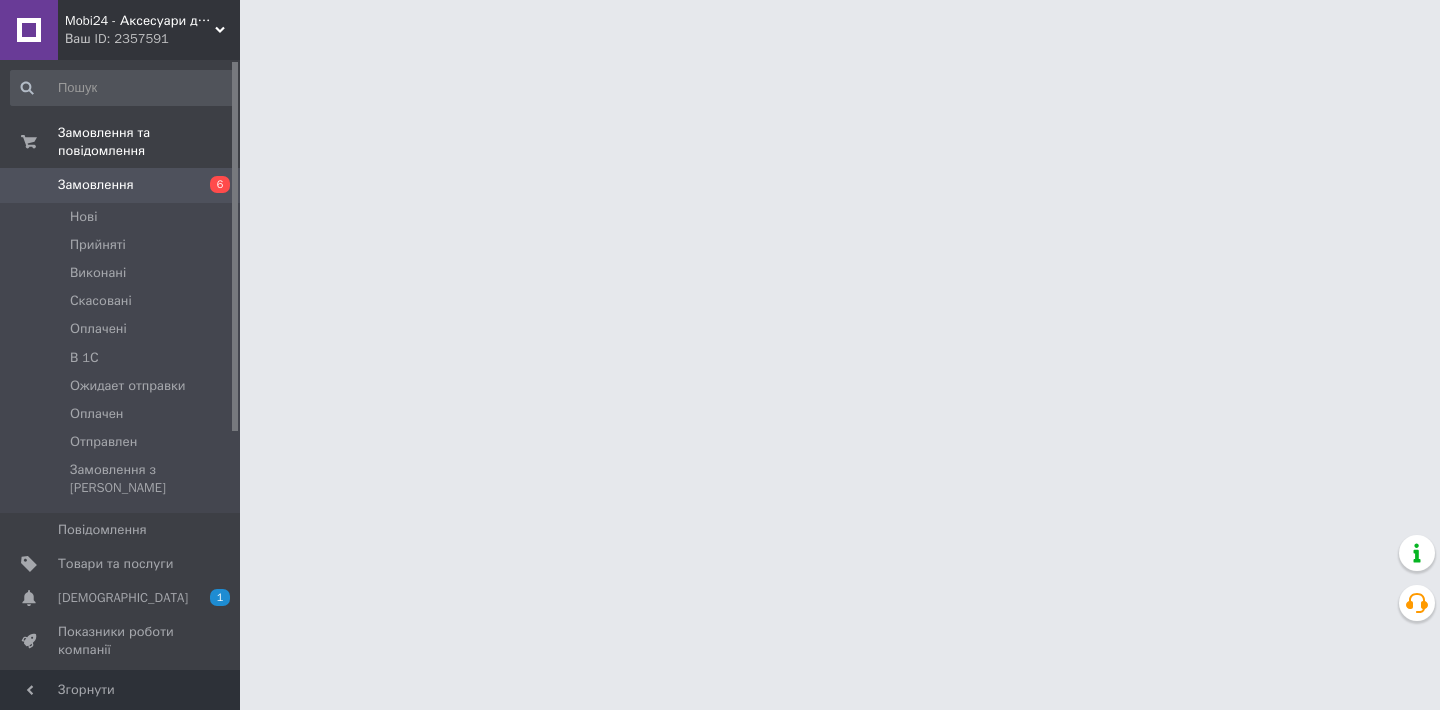 scroll, scrollTop: 0, scrollLeft: 0, axis: both 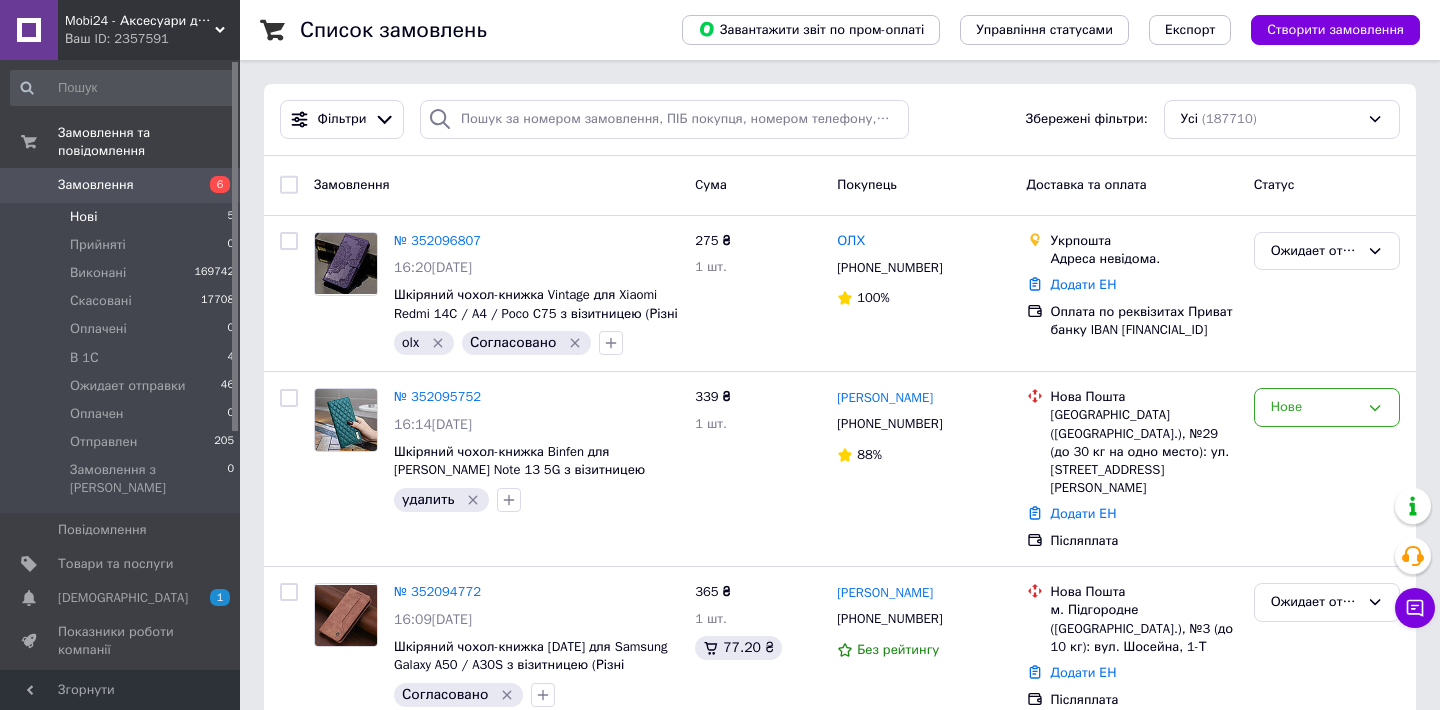 click on "Нові 5" at bounding box center (123, 217) 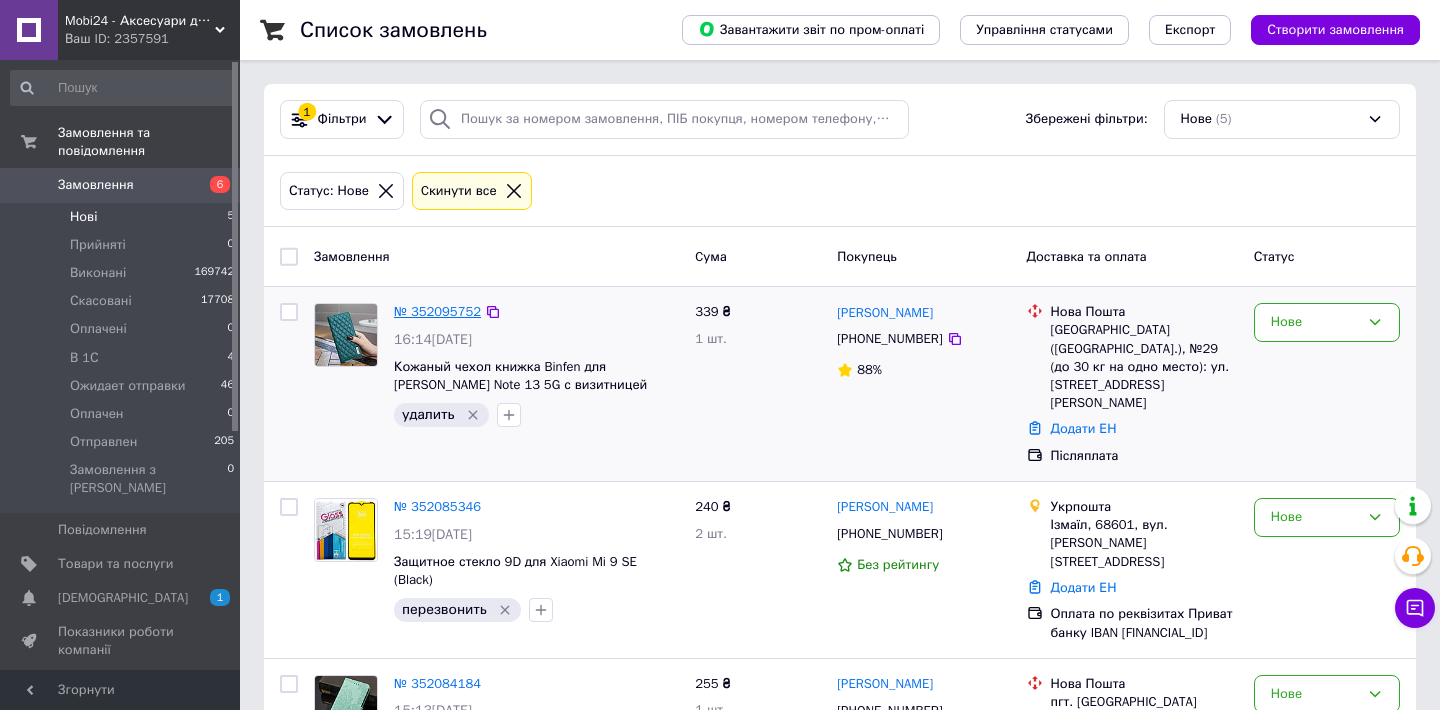click on "№ 352095752" at bounding box center (437, 311) 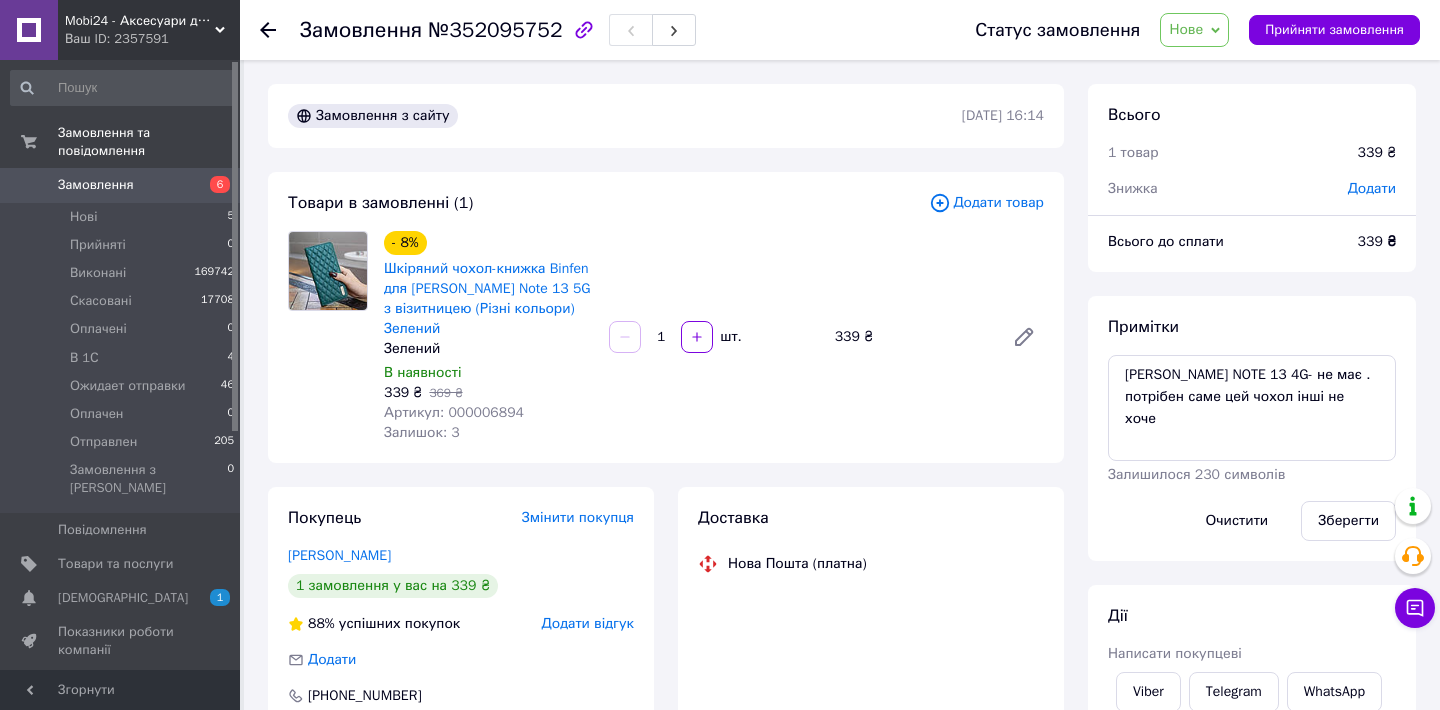 click on "Артикул: 000006894" at bounding box center (454, 412) 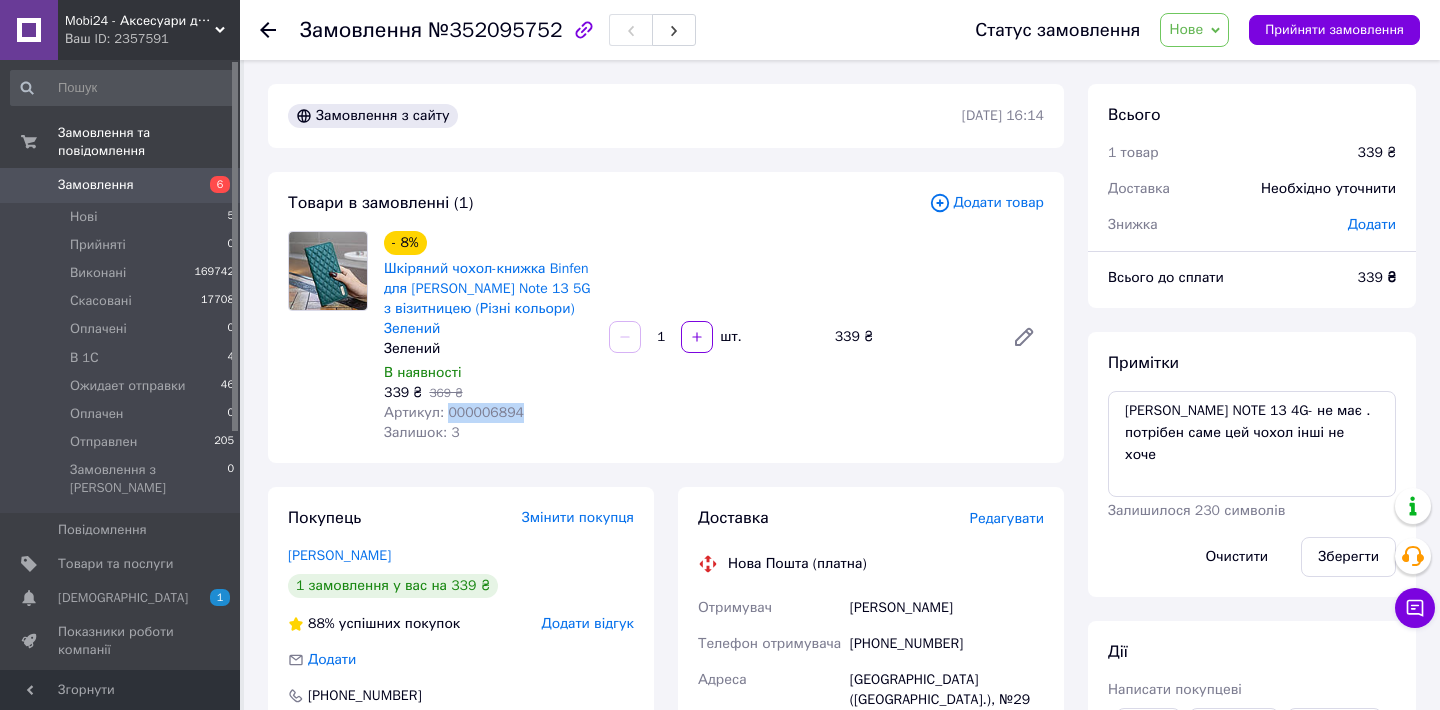 click on "Артикул: 000006894" at bounding box center (454, 412) 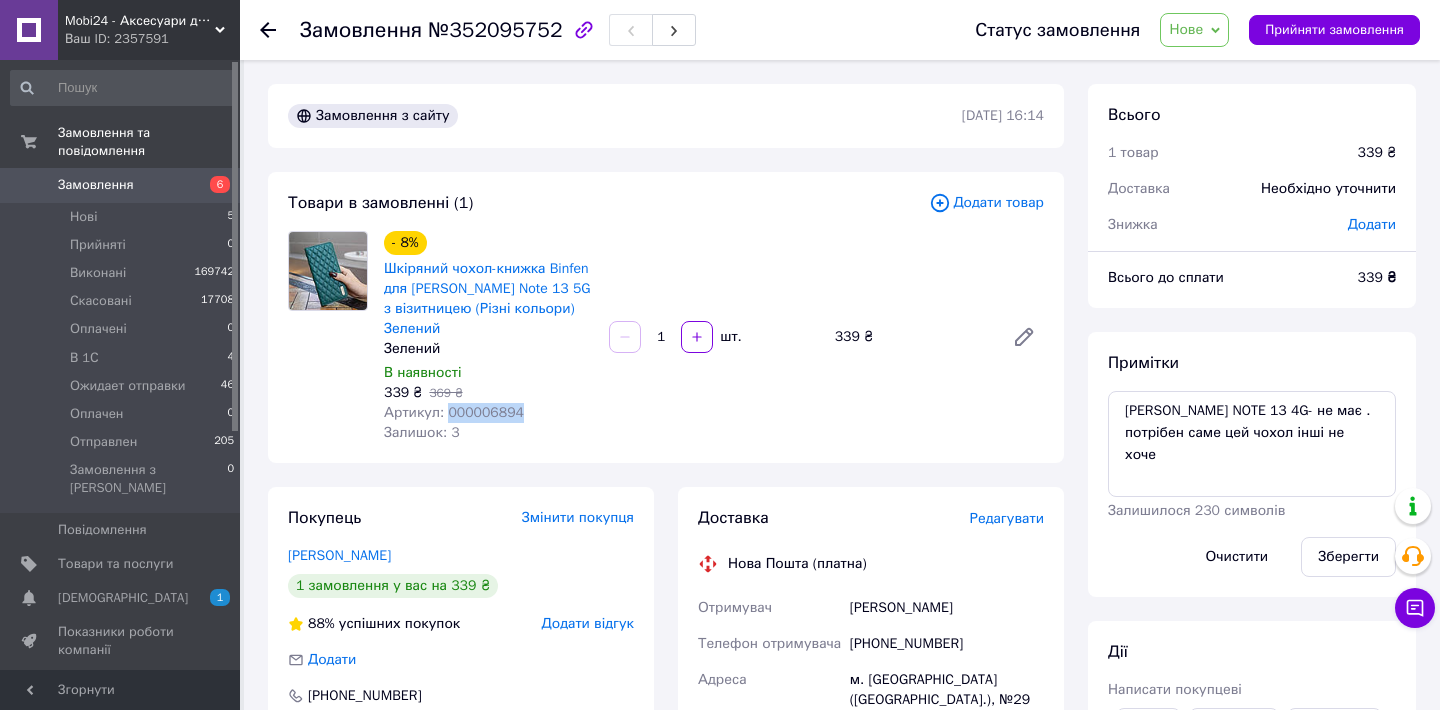copy on "000006894" 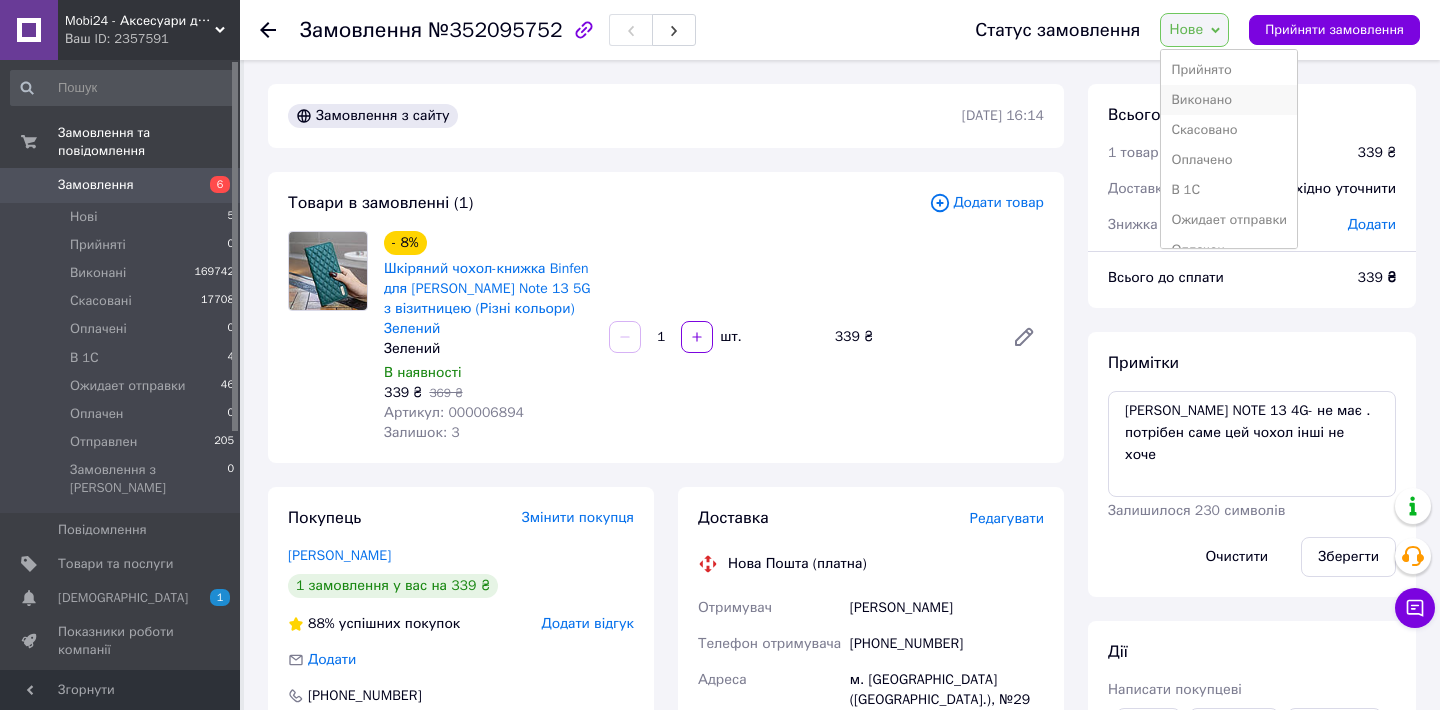 click on "Виконано" at bounding box center [1229, 100] 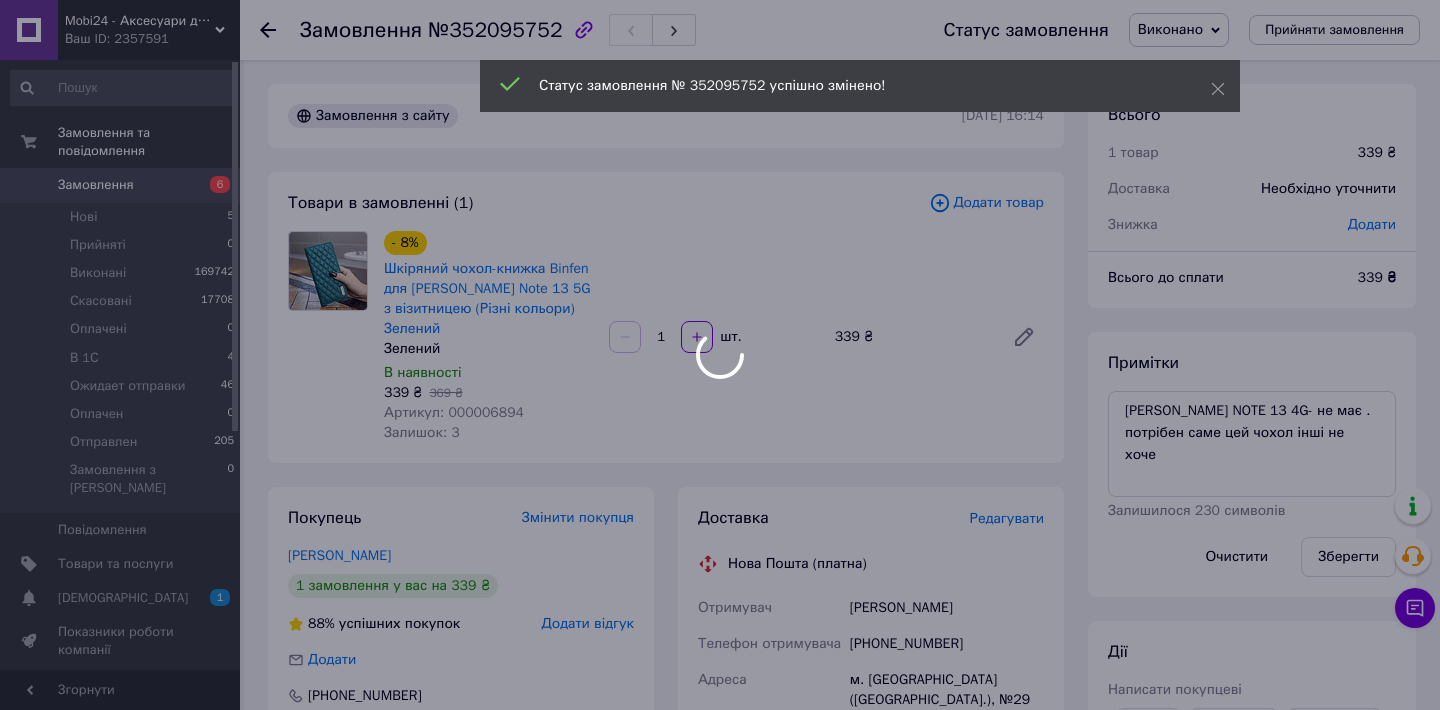 click at bounding box center [720, 355] 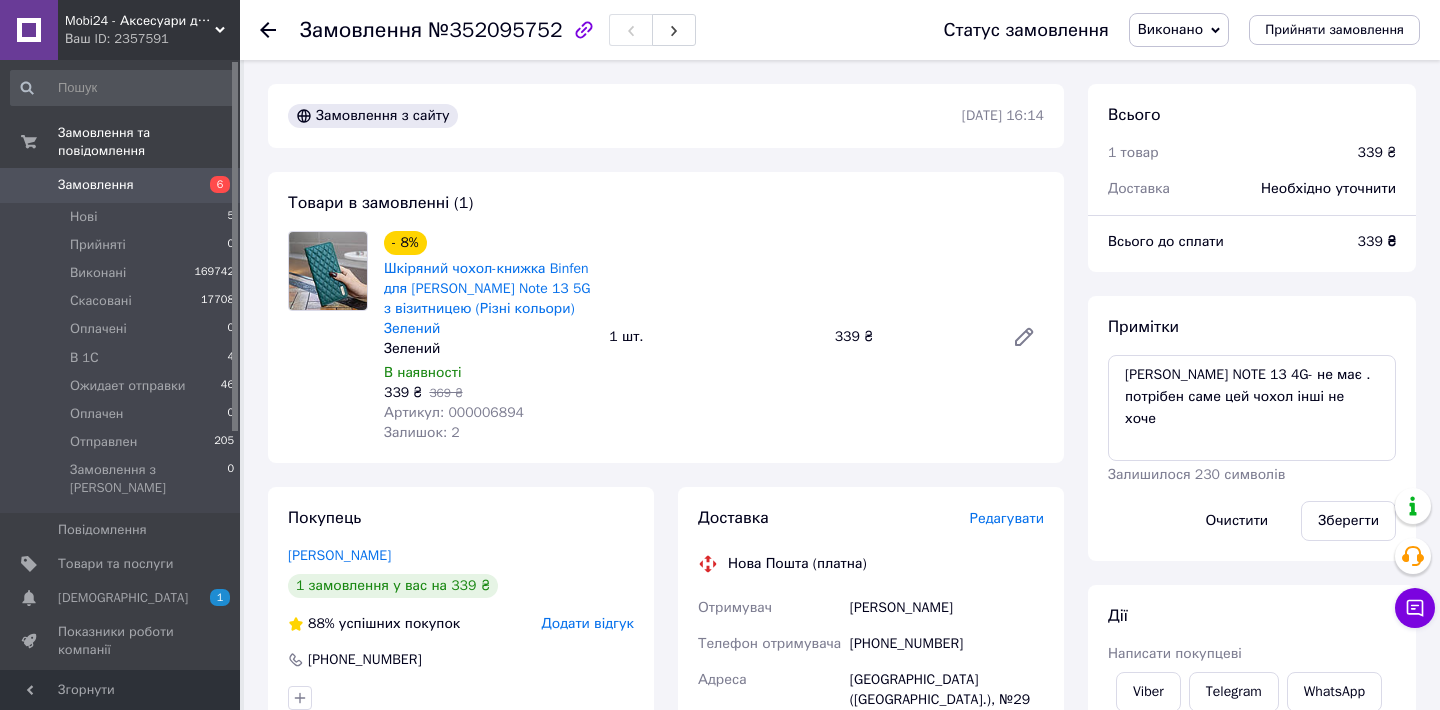 click on "Товари та послуги" at bounding box center [115, 564] 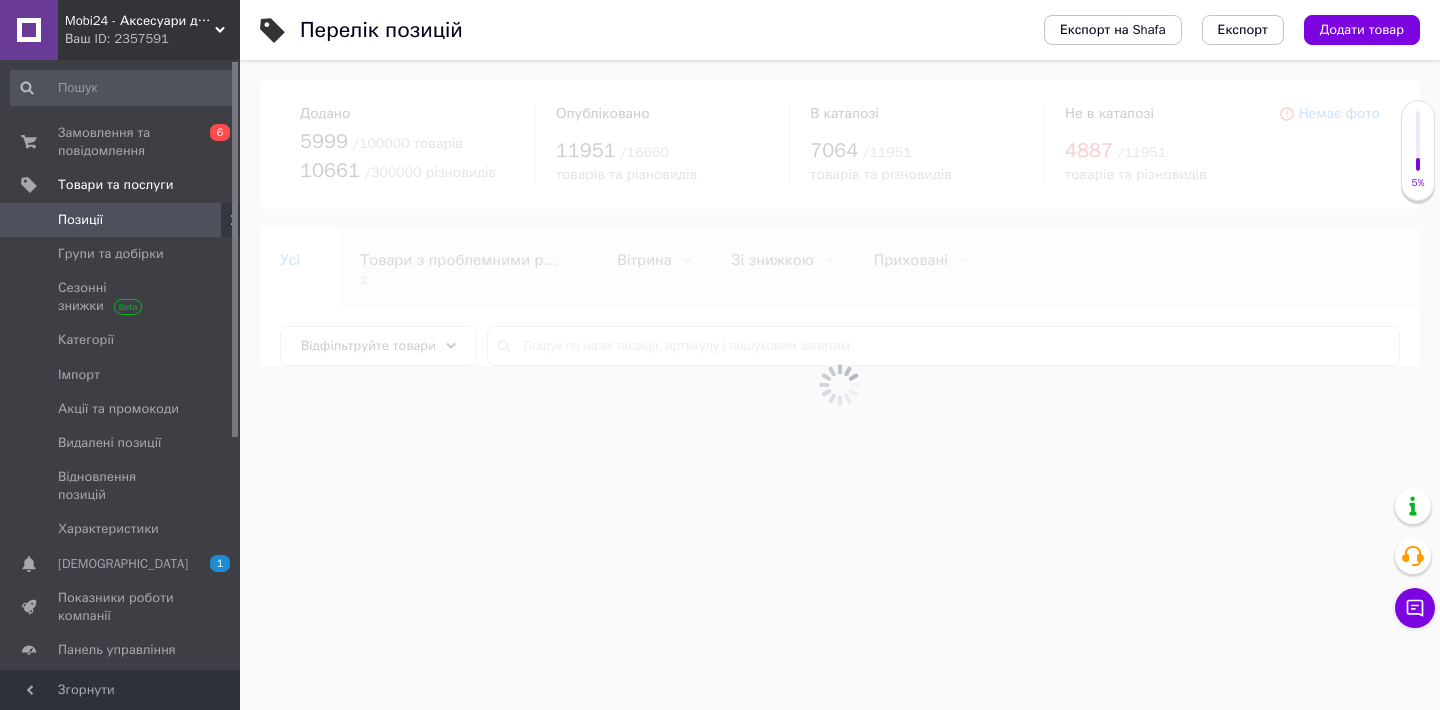 click at bounding box center [840, 385] 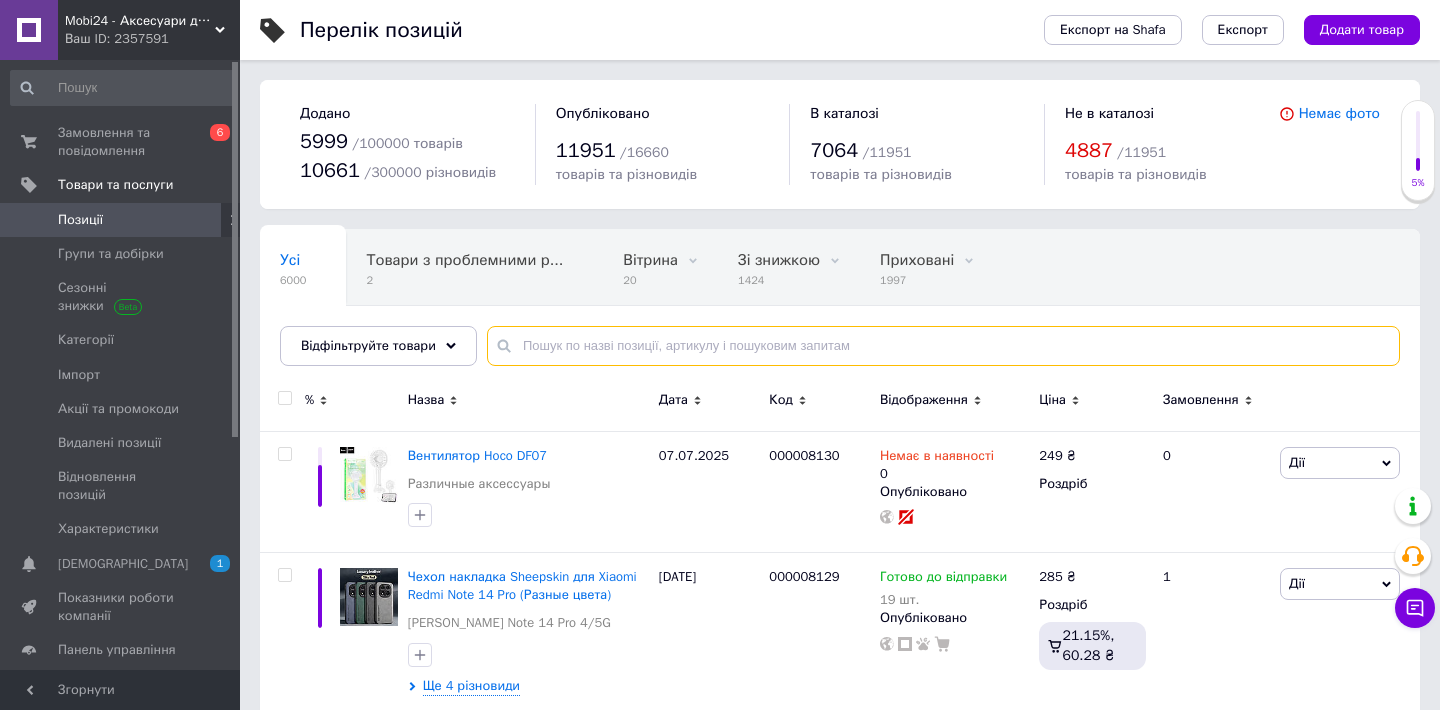 click at bounding box center [943, 346] 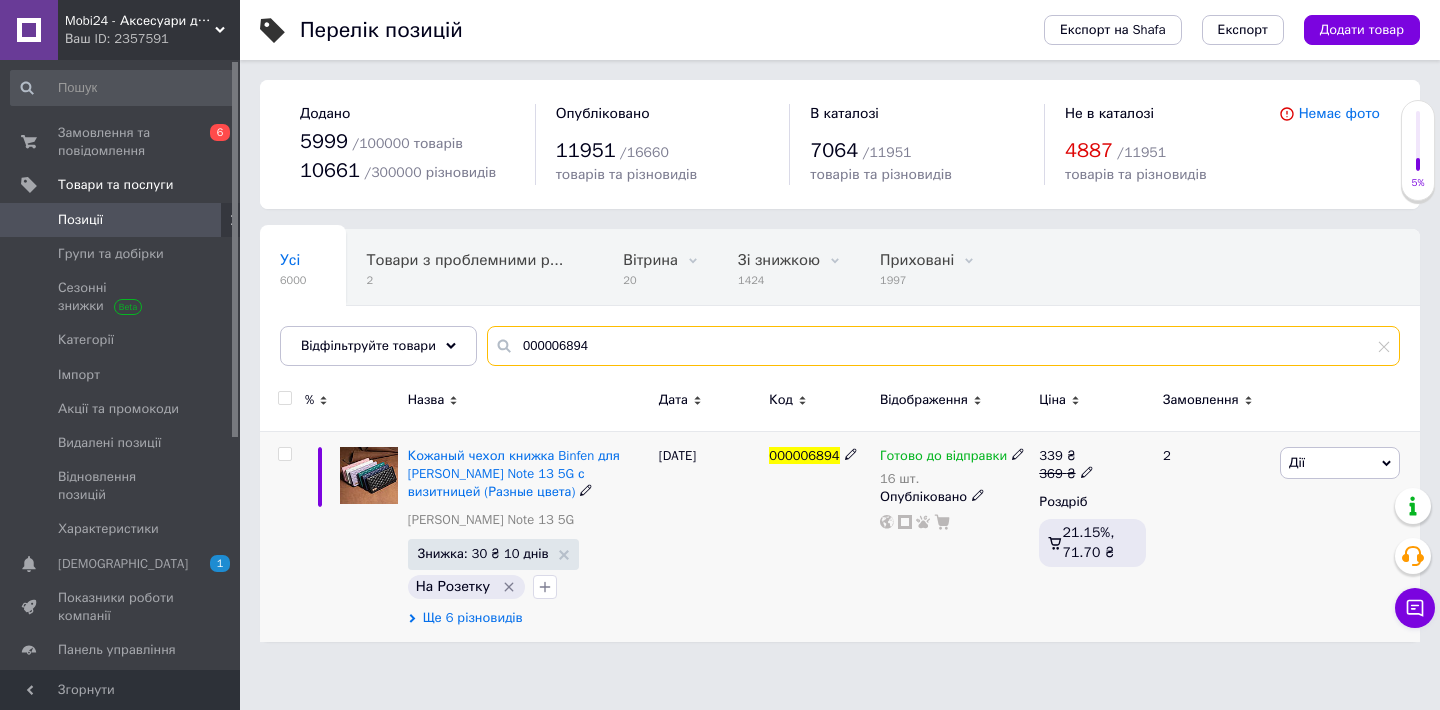 type on "000006894" 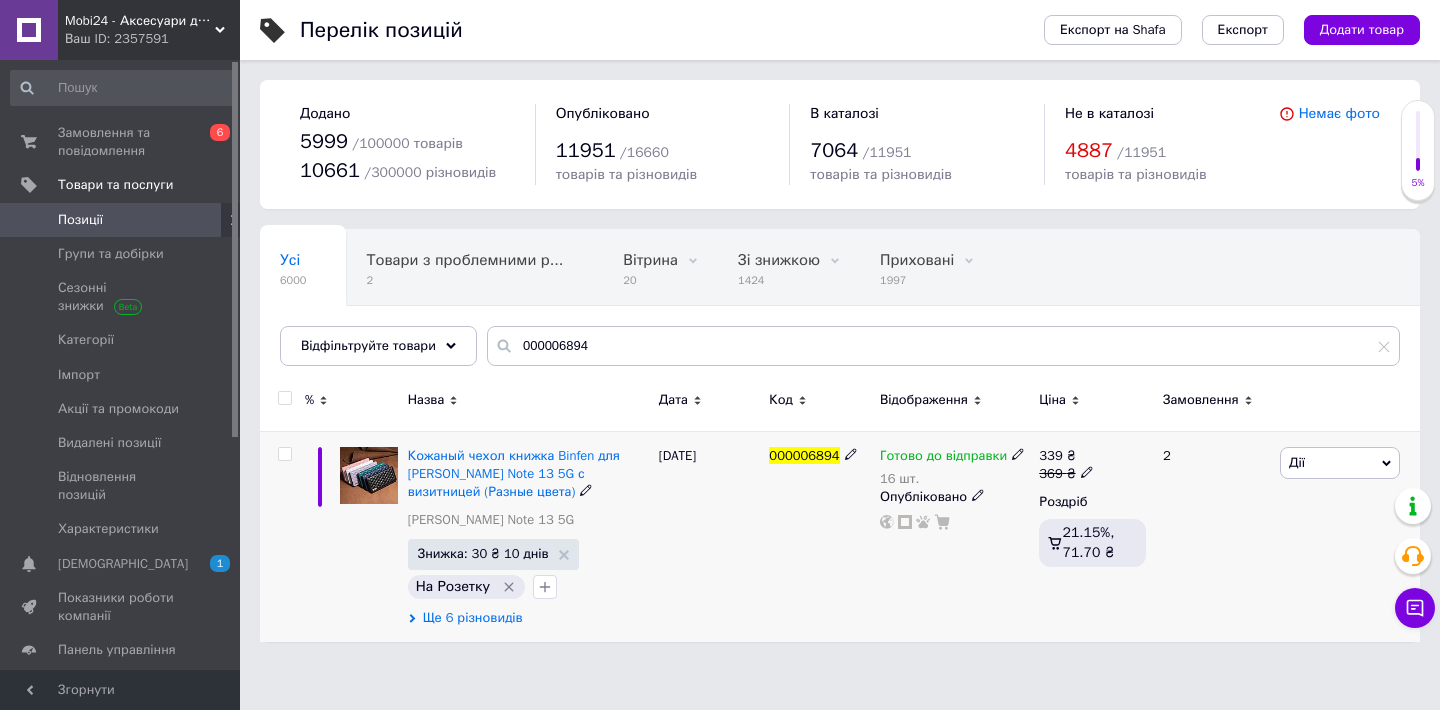 click on "Ще 6 різновидів" at bounding box center [473, 618] 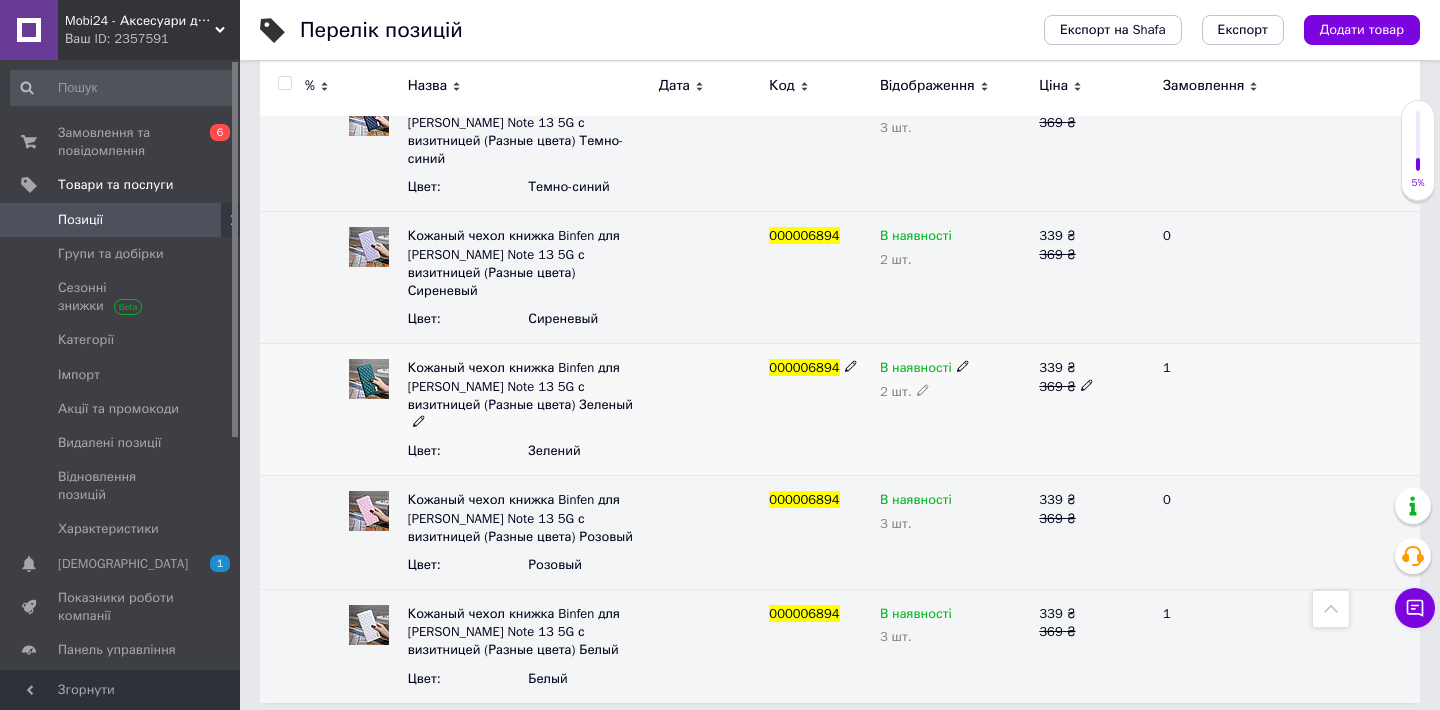 scroll, scrollTop: 678, scrollLeft: 0, axis: vertical 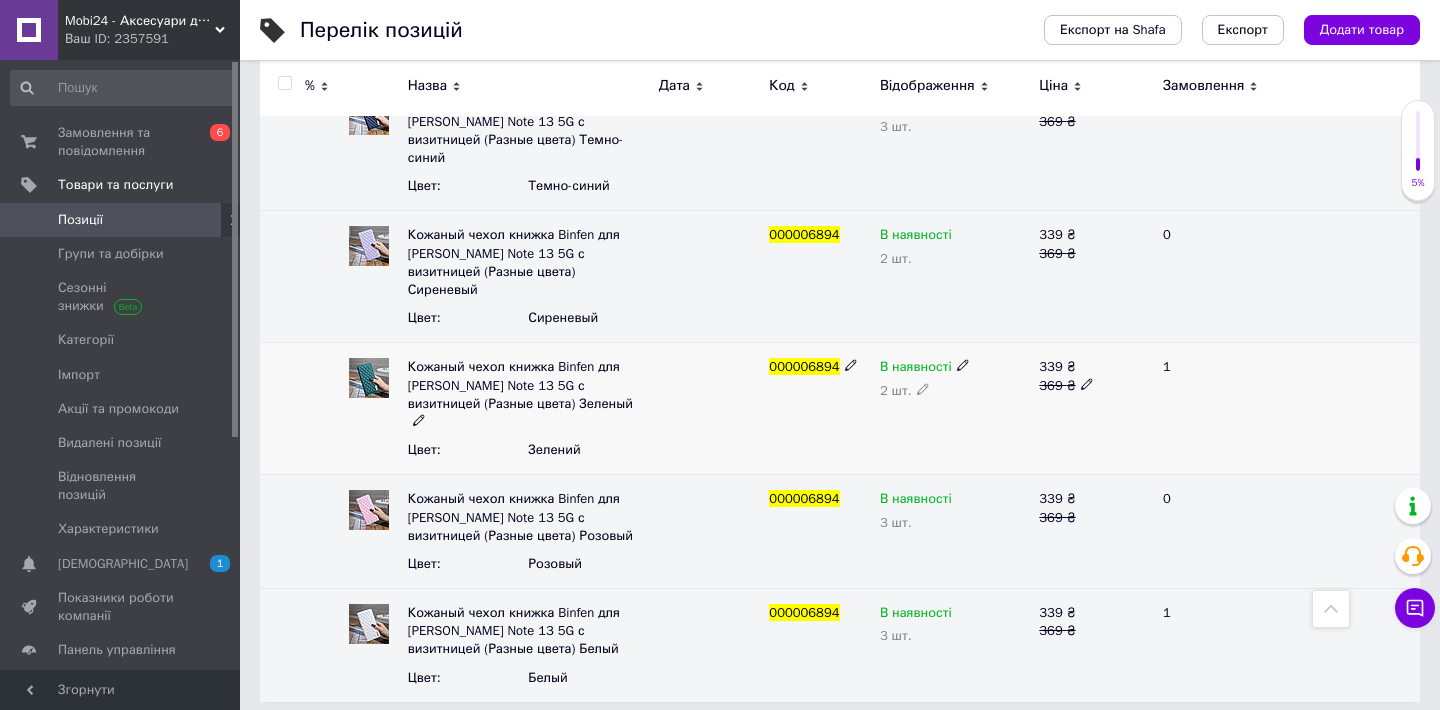 click 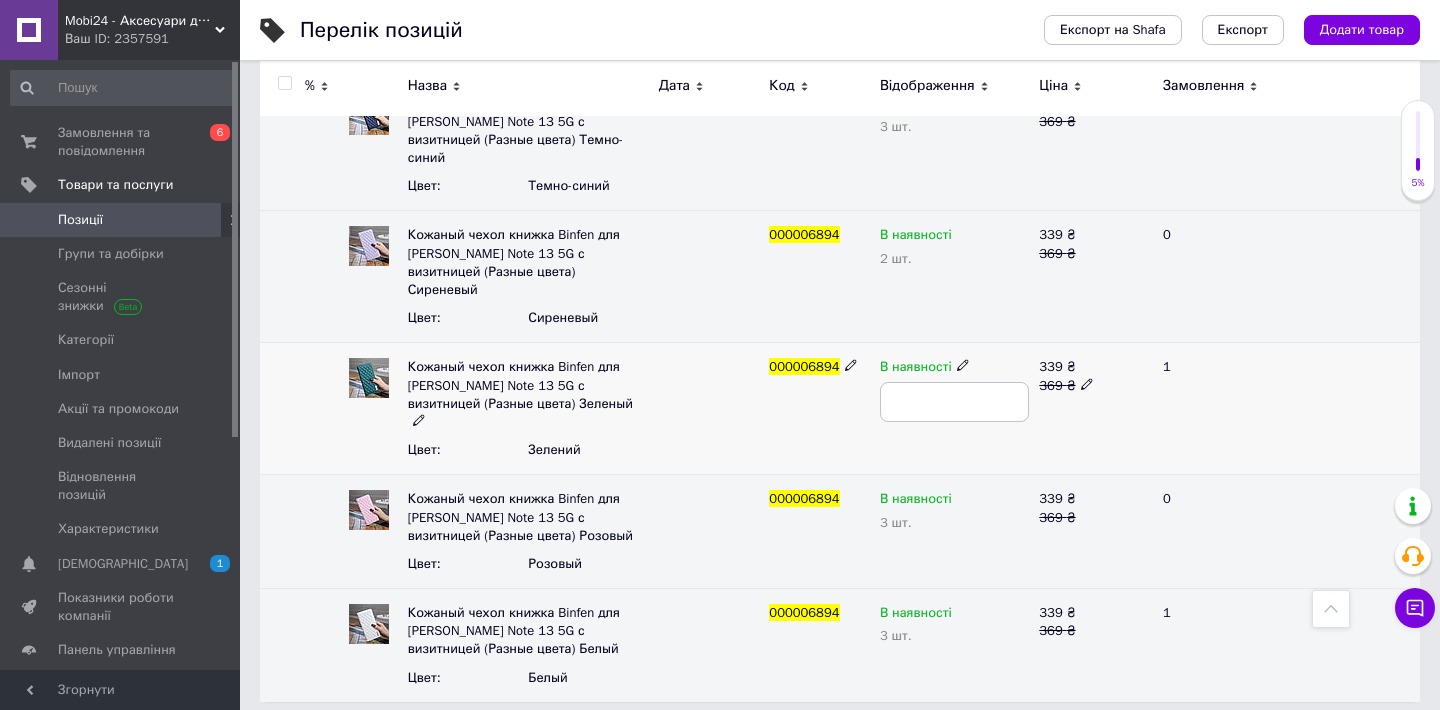 type on "3" 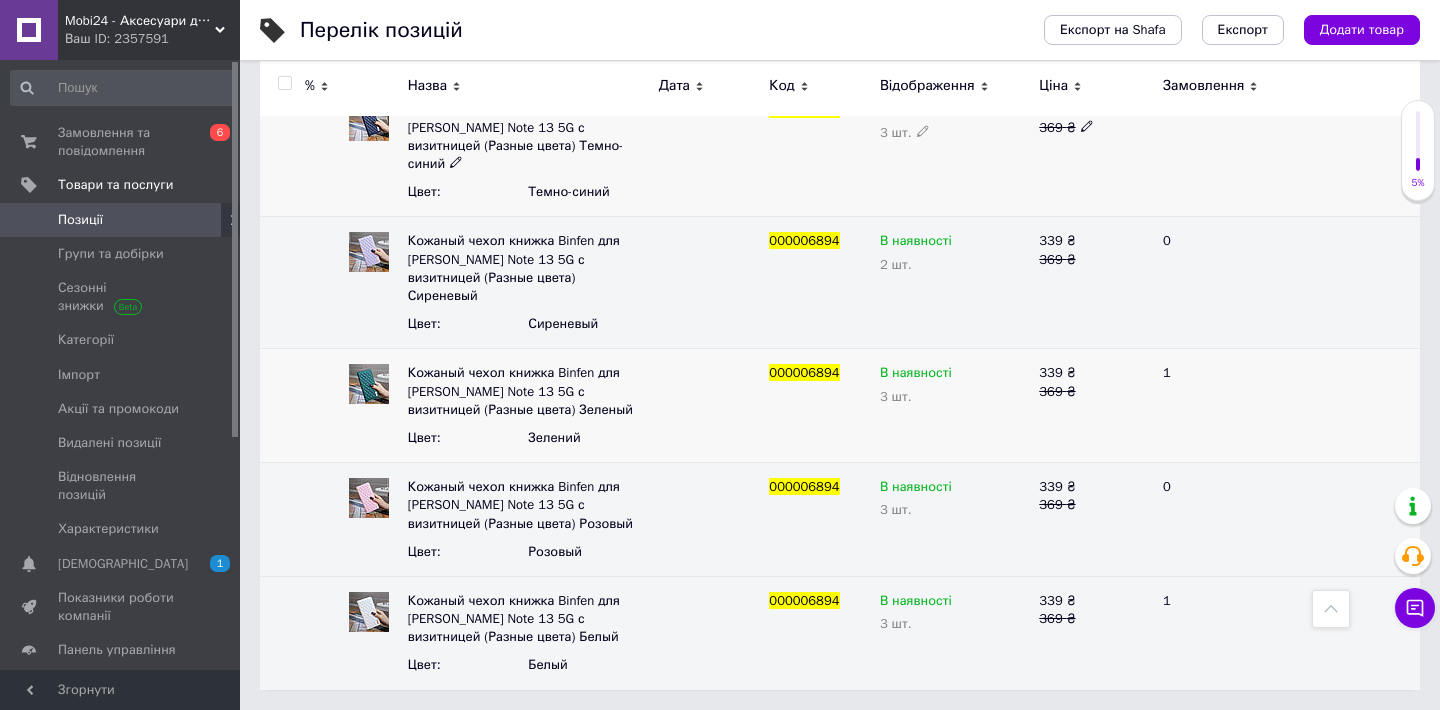 scroll, scrollTop: 672, scrollLeft: 0, axis: vertical 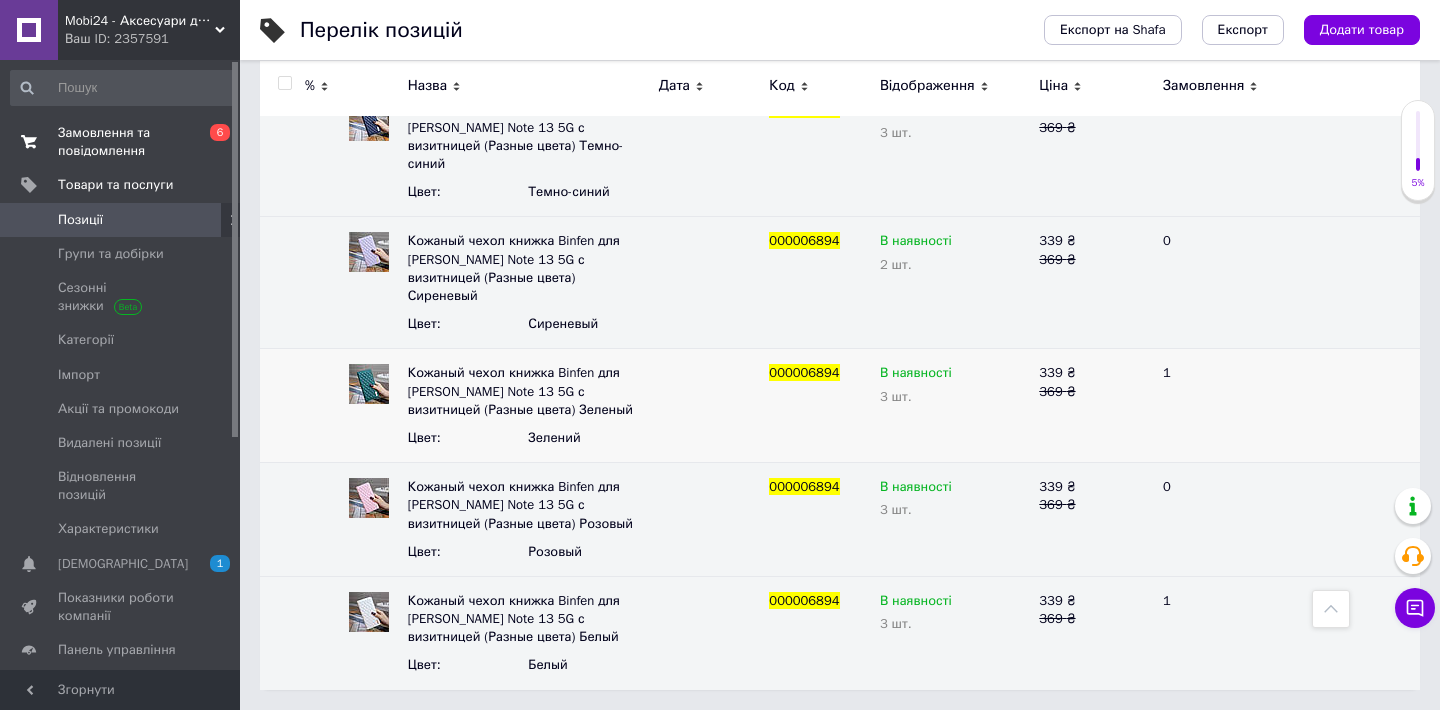 click on "Замовлення та повідомлення" at bounding box center (121, 142) 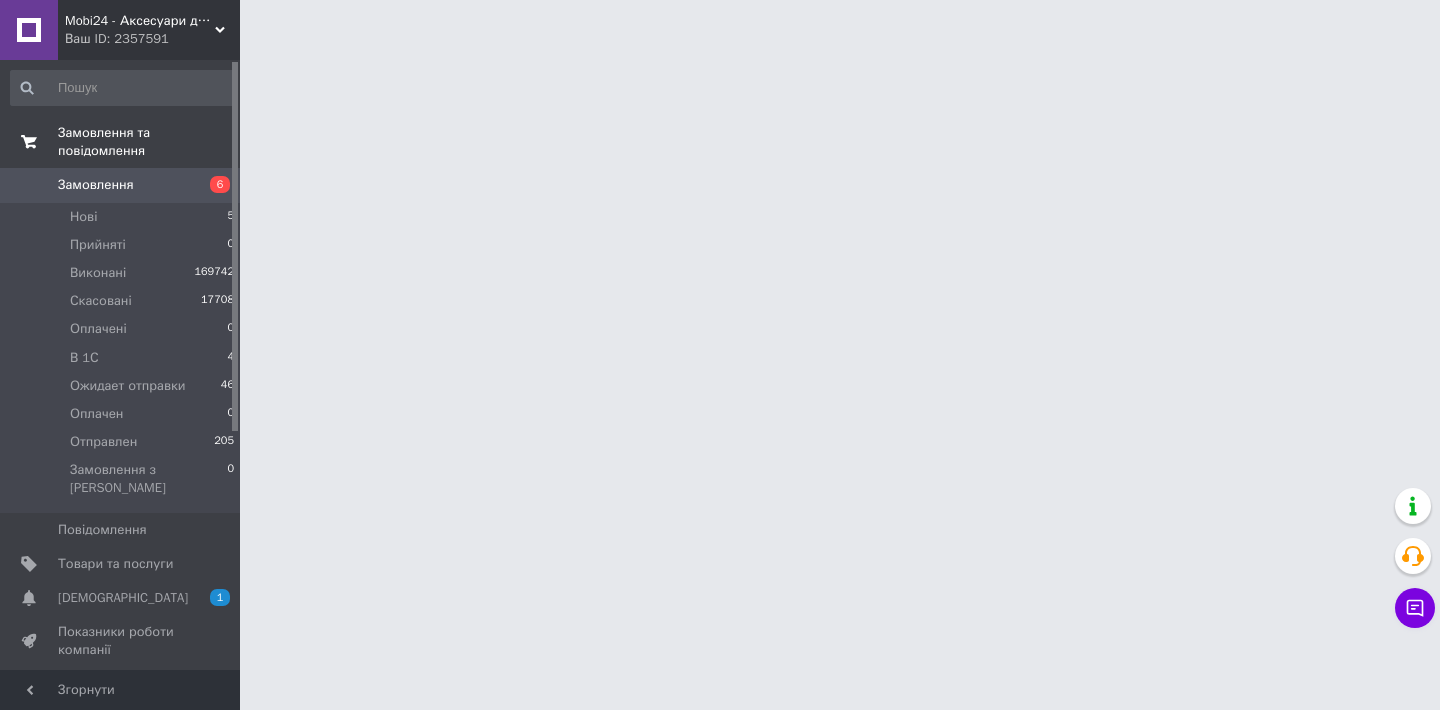 scroll, scrollTop: 0, scrollLeft: 0, axis: both 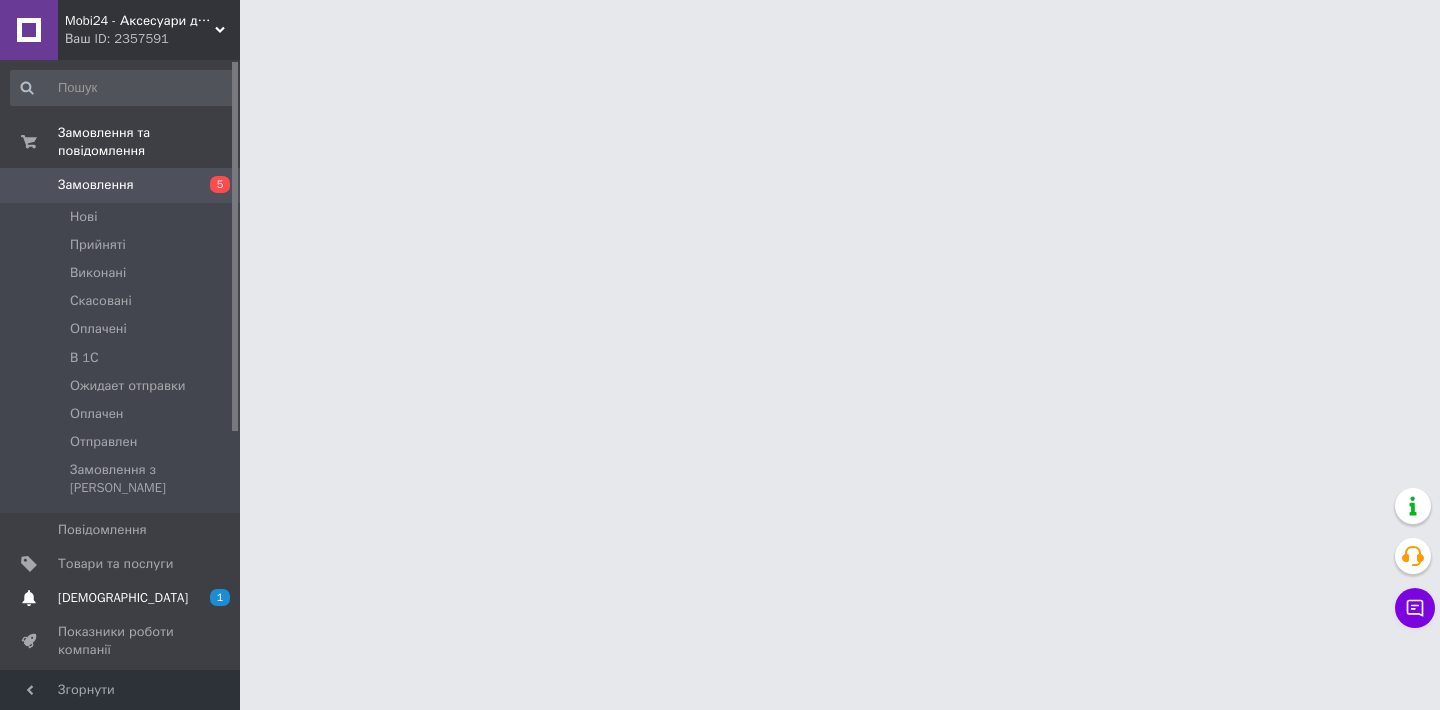 click on "[DEMOGRAPHIC_DATA]" at bounding box center [123, 598] 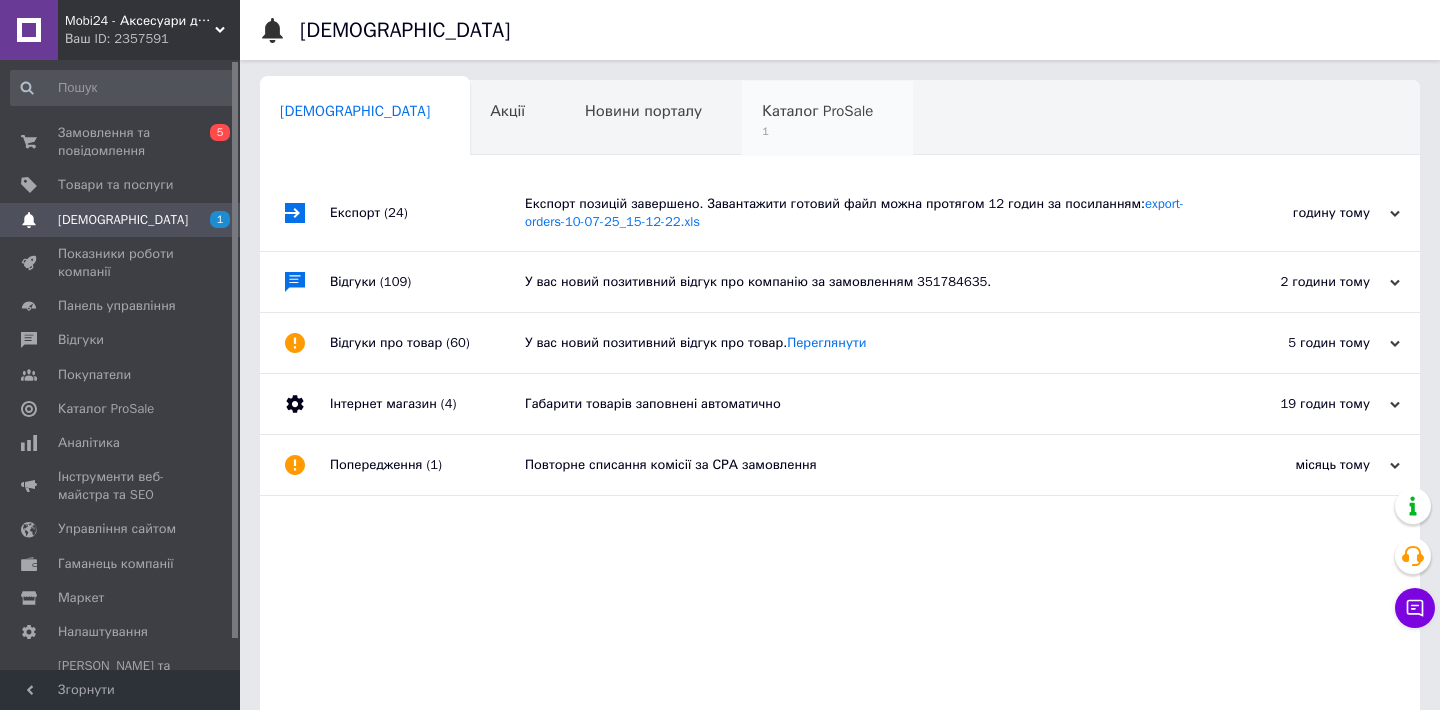click on "Каталог ProSale 1" at bounding box center (827, 119) 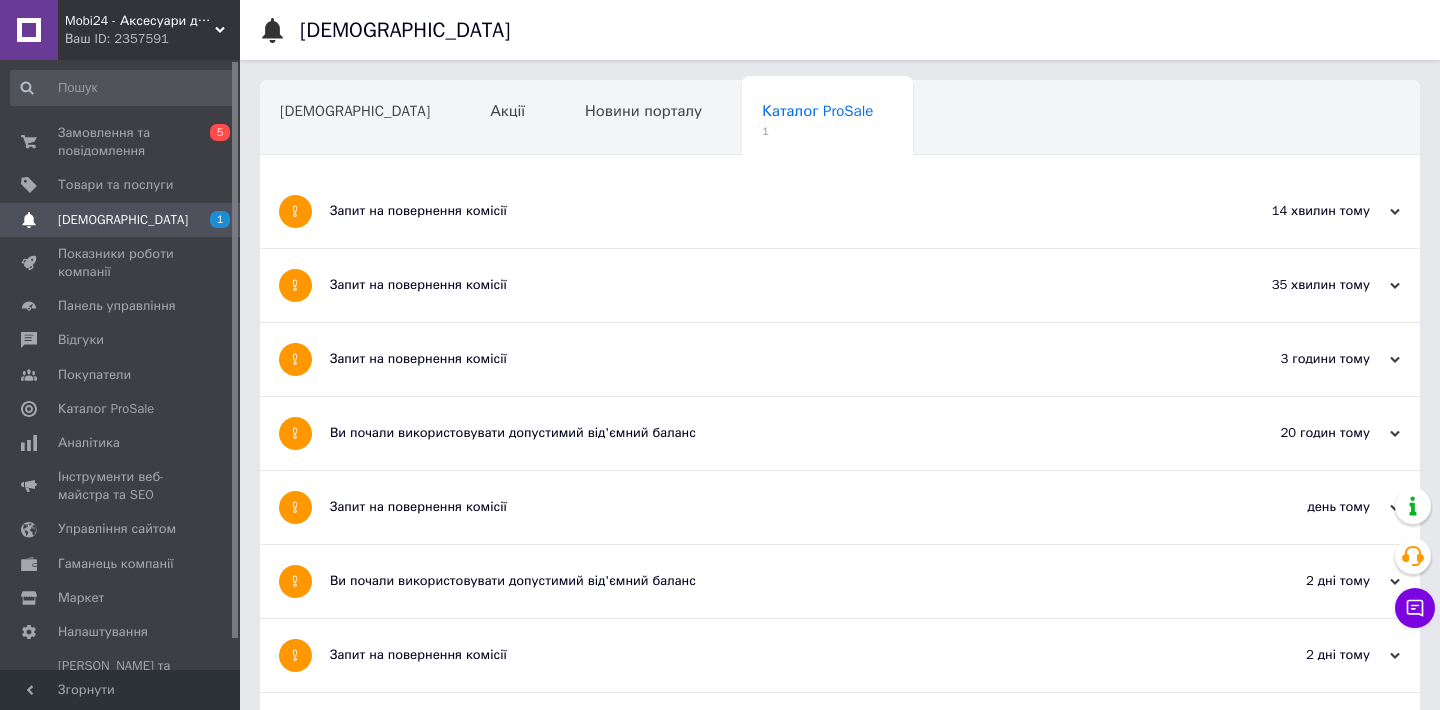 click on "Запит на повернення комісії" at bounding box center [765, 211] 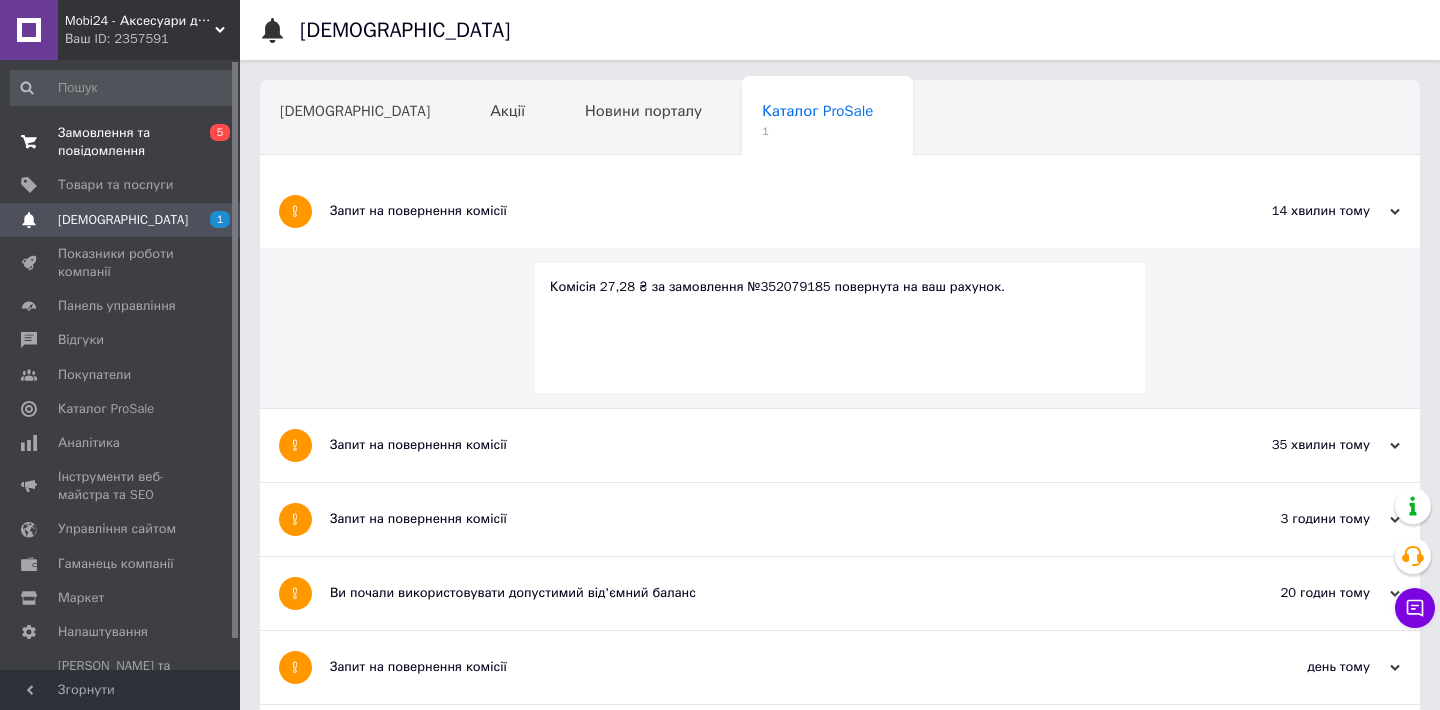 click on "Замовлення та повідомлення" at bounding box center [121, 142] 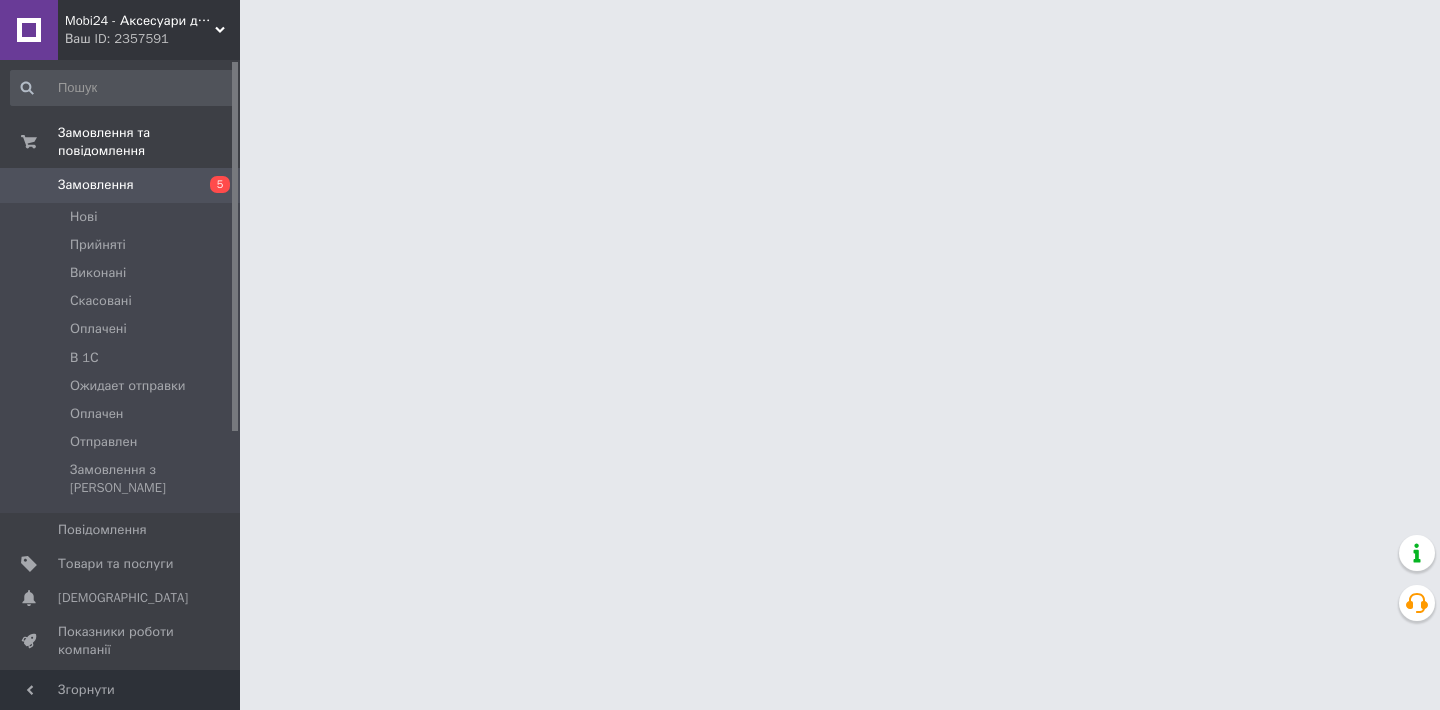 scroll, scrollTop: 0, scrollLeft: 0, axis: both 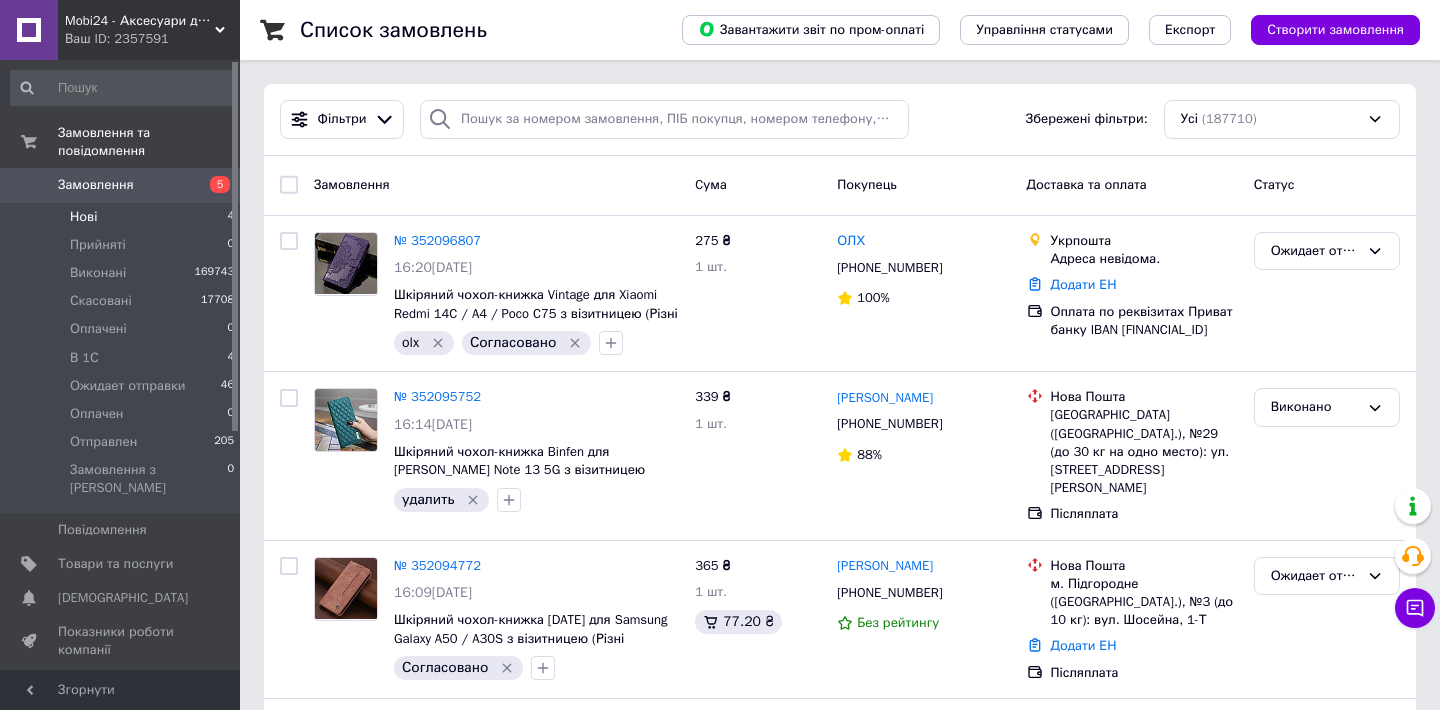 click on "Нові 4" at bounding box center (123, 217) 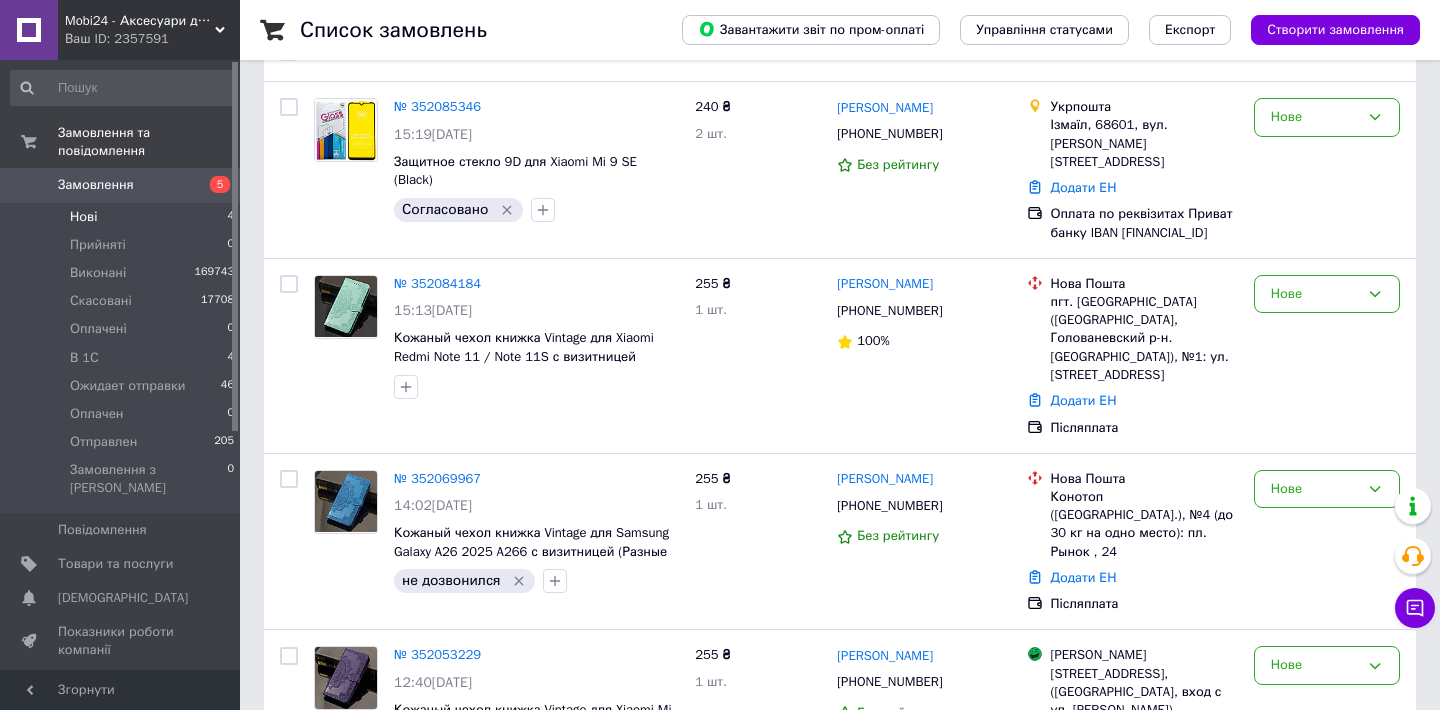 scroll, scrollTop: 289, scrollLeft: 0, axis: vertical 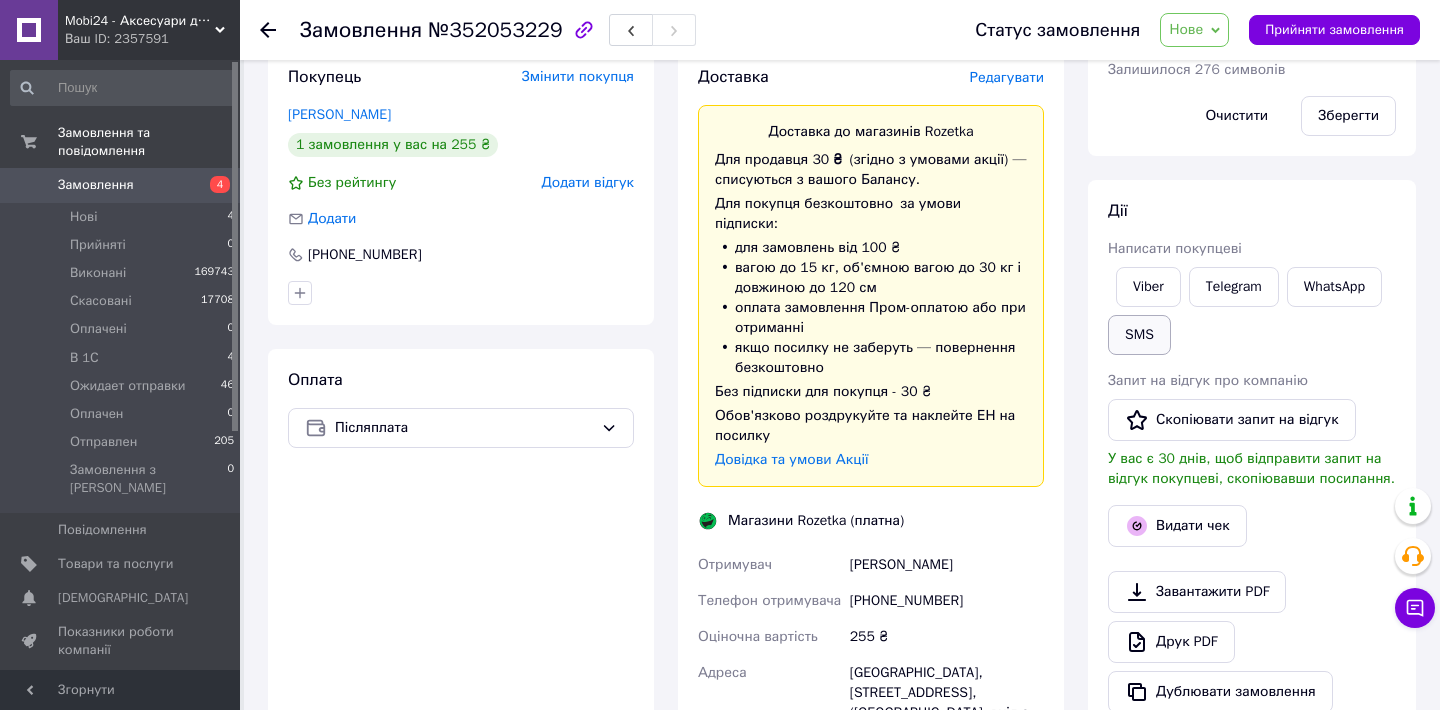 click on "SMS" at bounding box center (1139, 335) 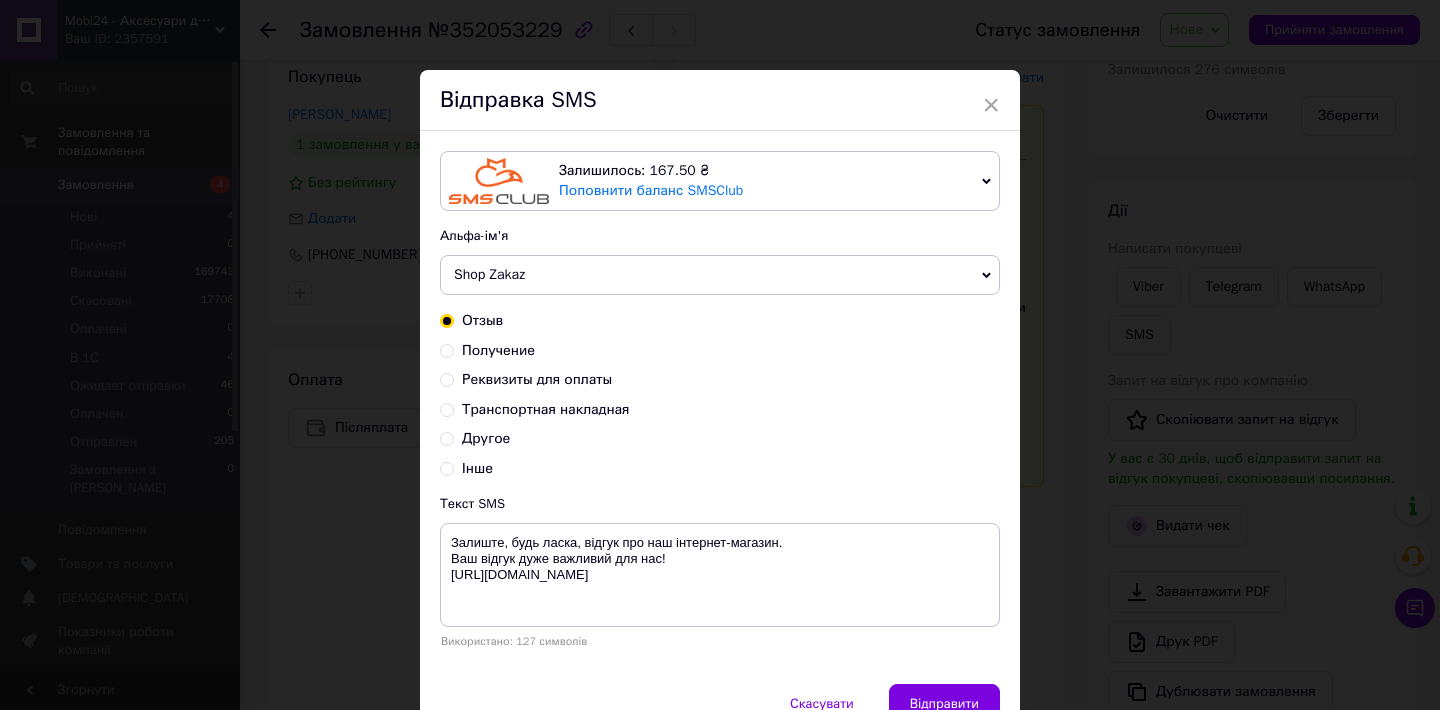 click on "Інше" at bounding box center (447, 467) 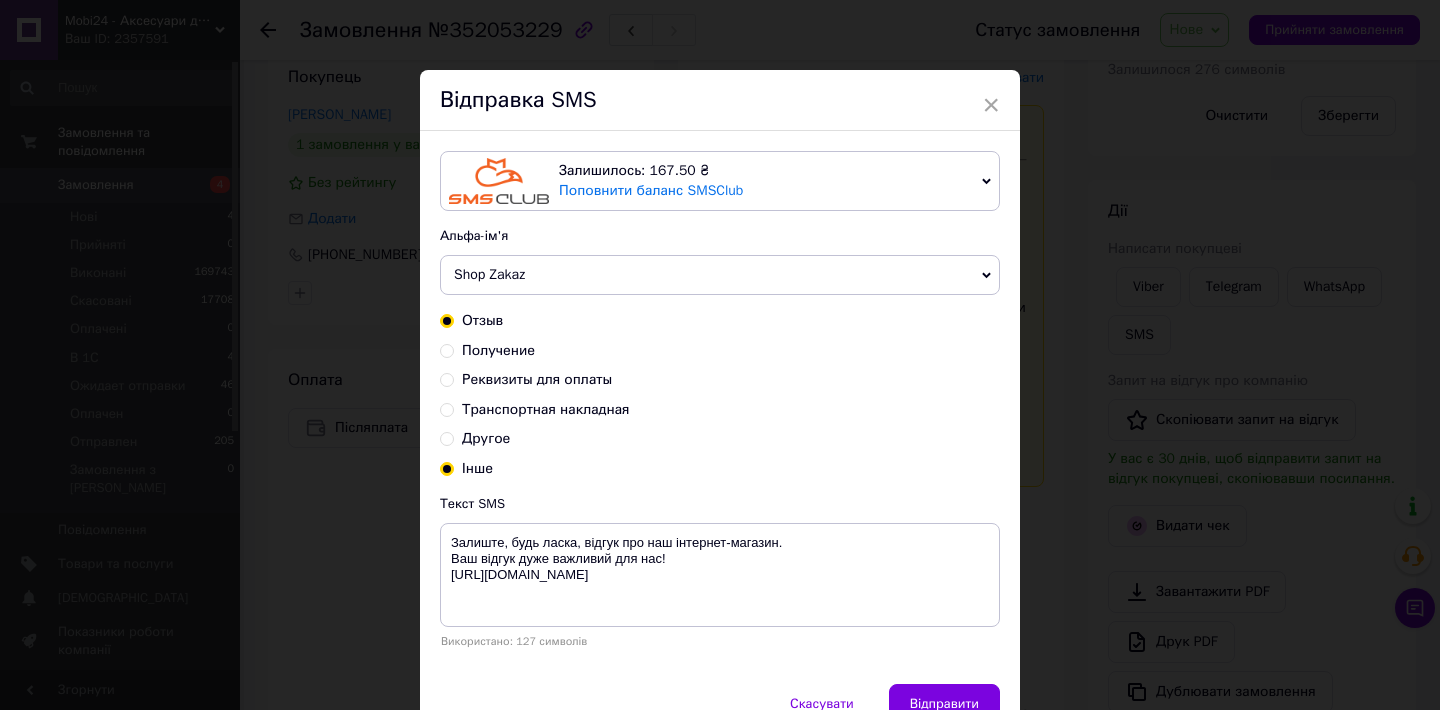 radio on "true" 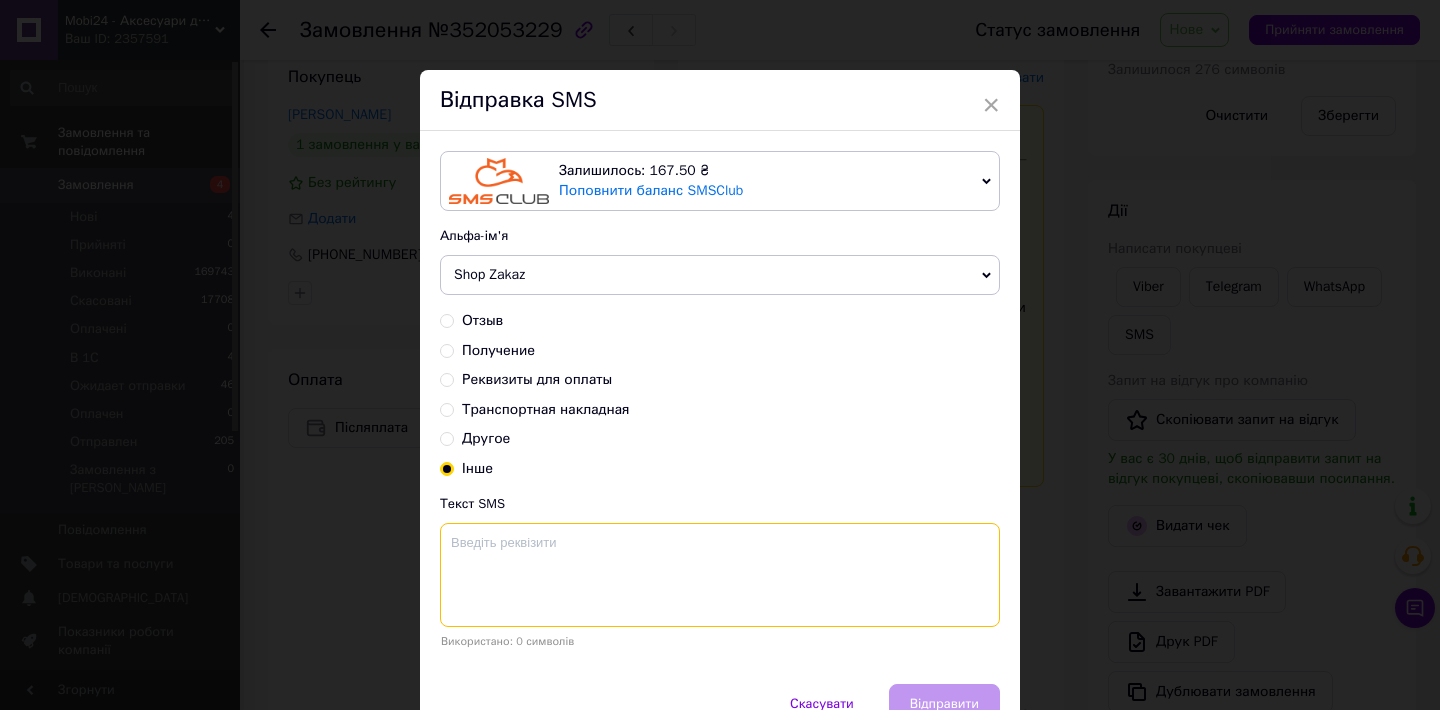 click at bounding box center (720, 575) 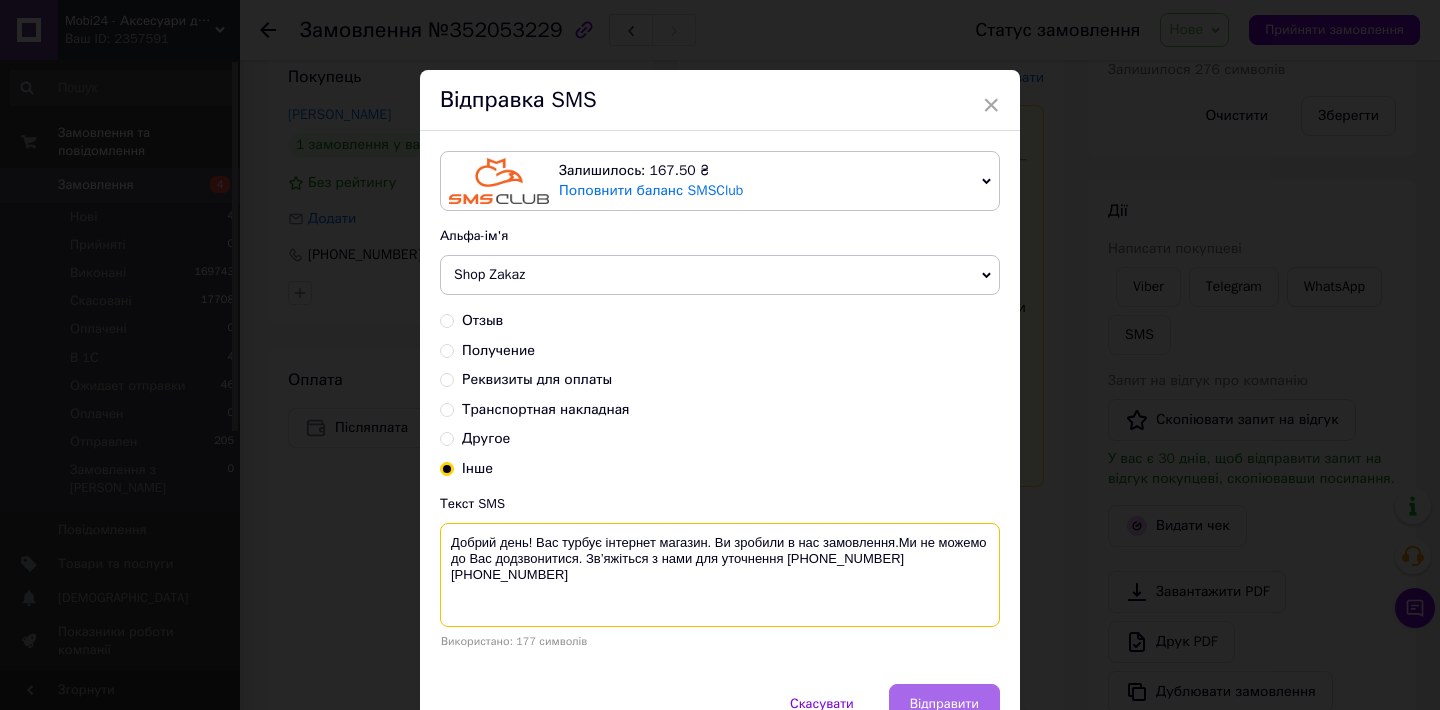 type on "Добрий день! Вас турбує інтернет магазин. Ви зробили в нас замовлення.Ми не можемо до Вас додзвонитися. Зв’яжіться з нами для уточнення +380 (98) 317-20-04 +380 (99) 789-38-34" 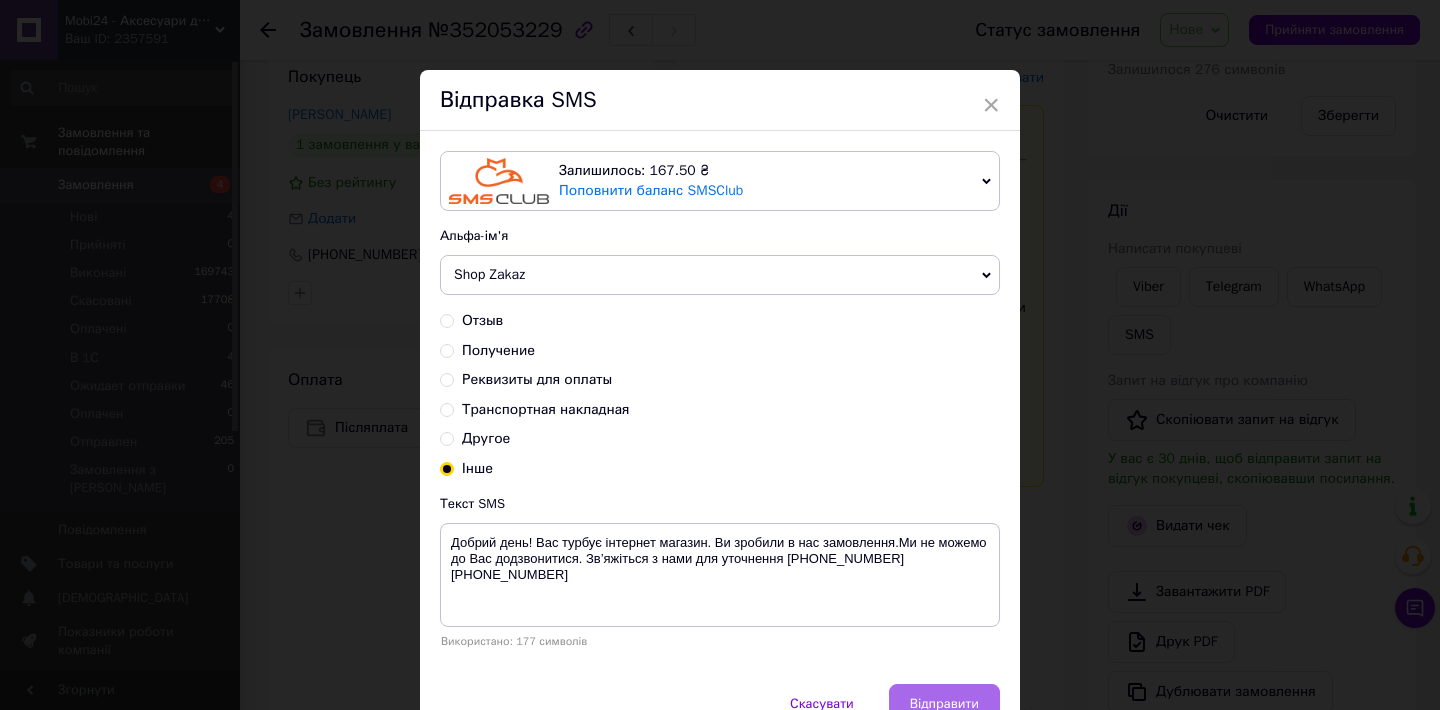 click on "Відправити" at bounding box center [944, 704] 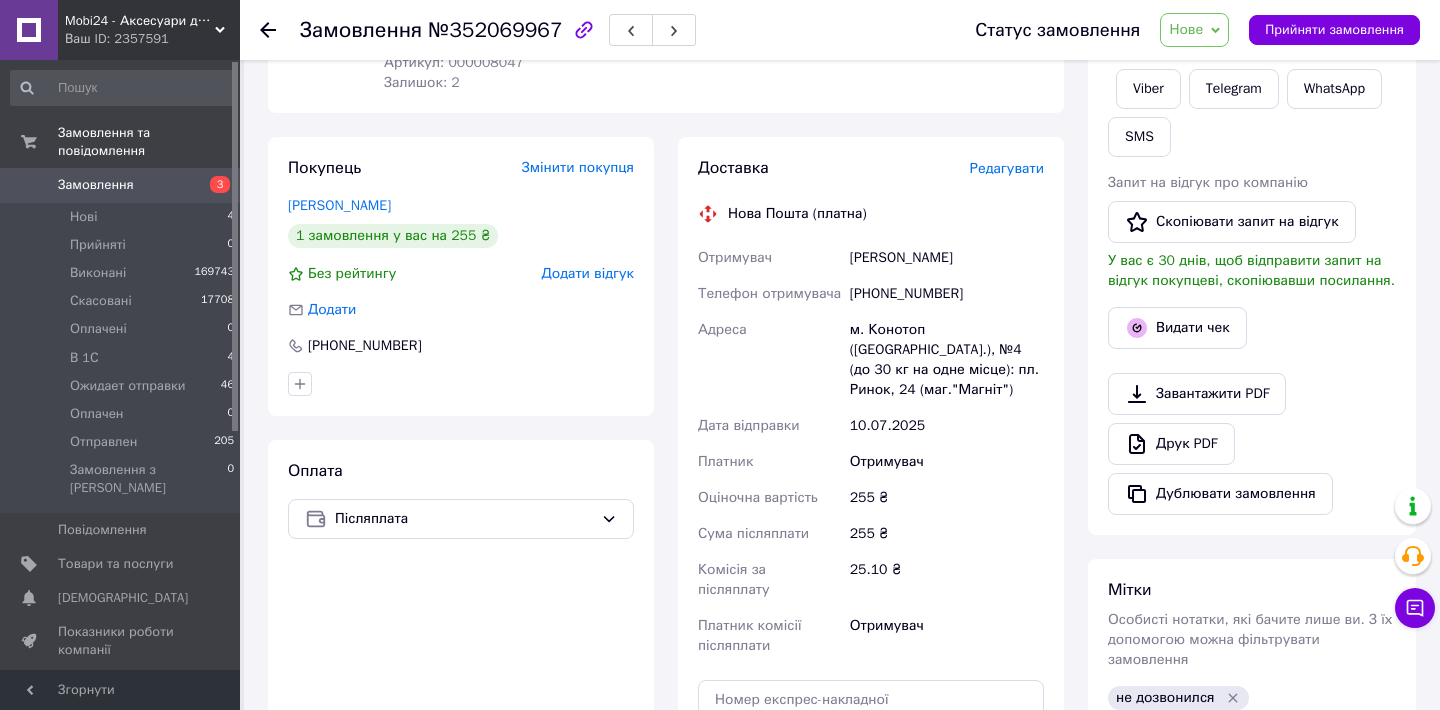 scroll, scrollTop: 340, scrollLeft: 0, axis: vertical 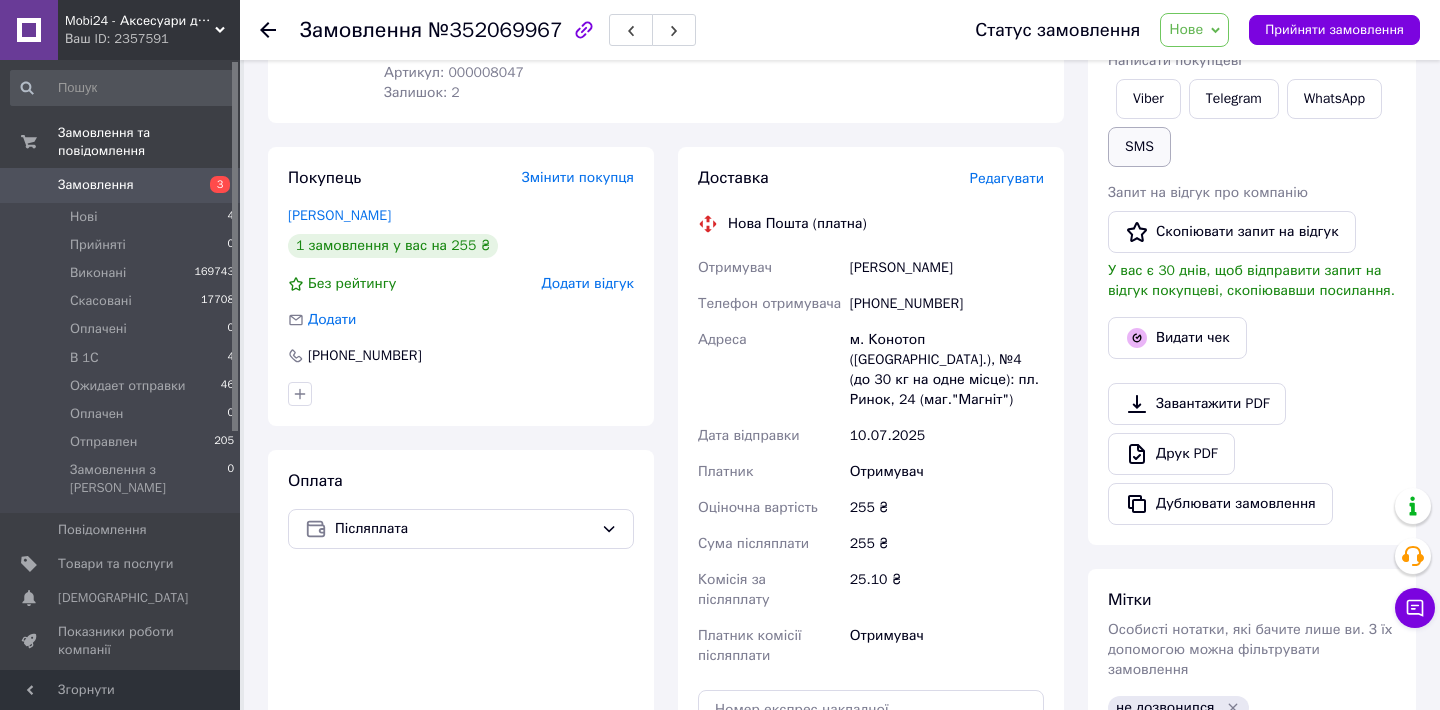 click on "SMS" at bounding box center [1139, 147] 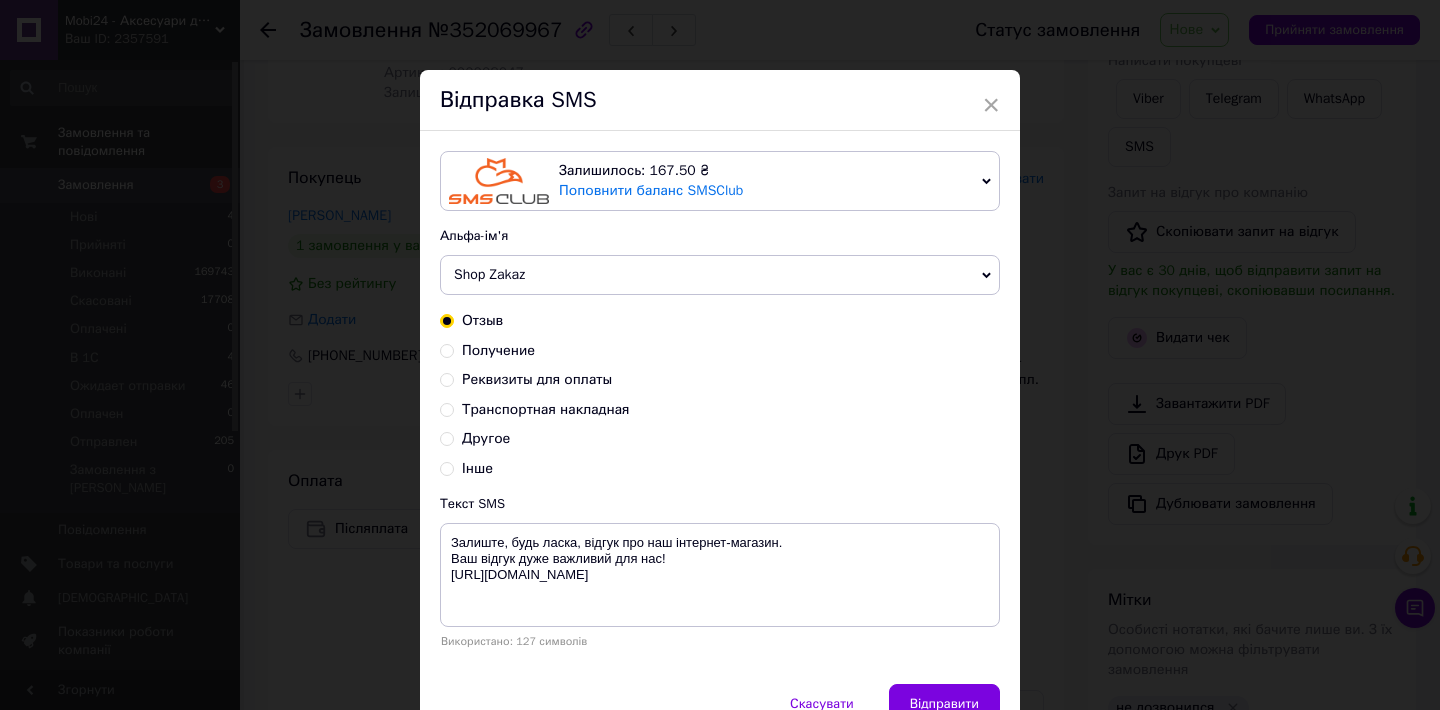 click on "Інше" at bounding box center [447, 467] 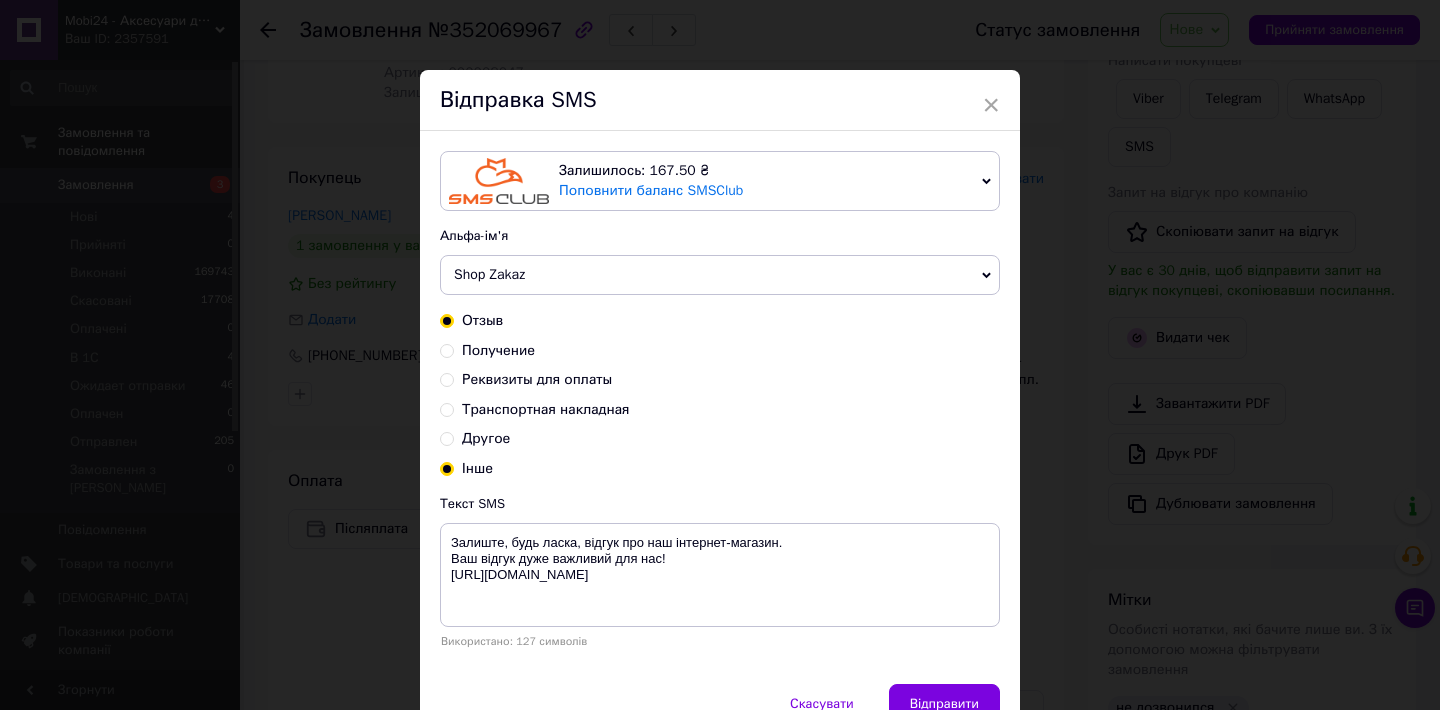 radio on "true" 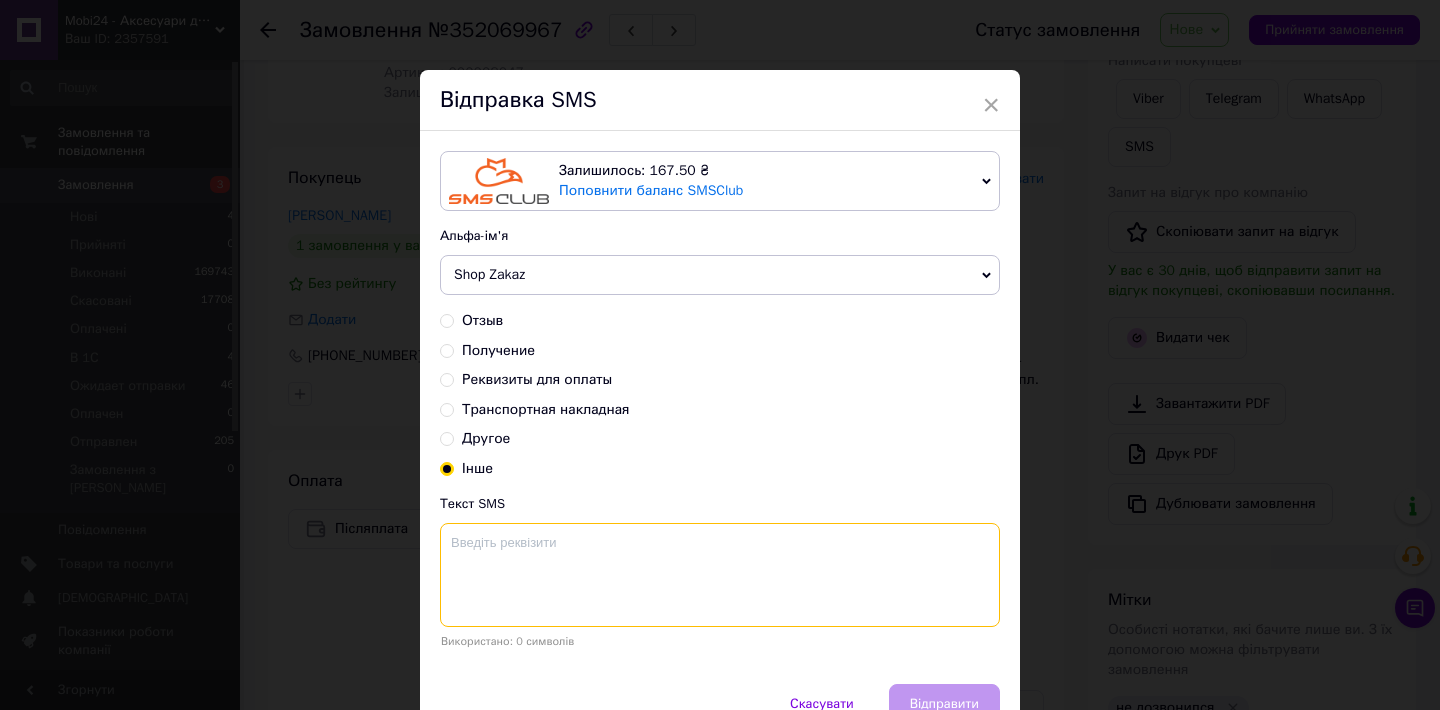 click at bounding box center (720, 575) 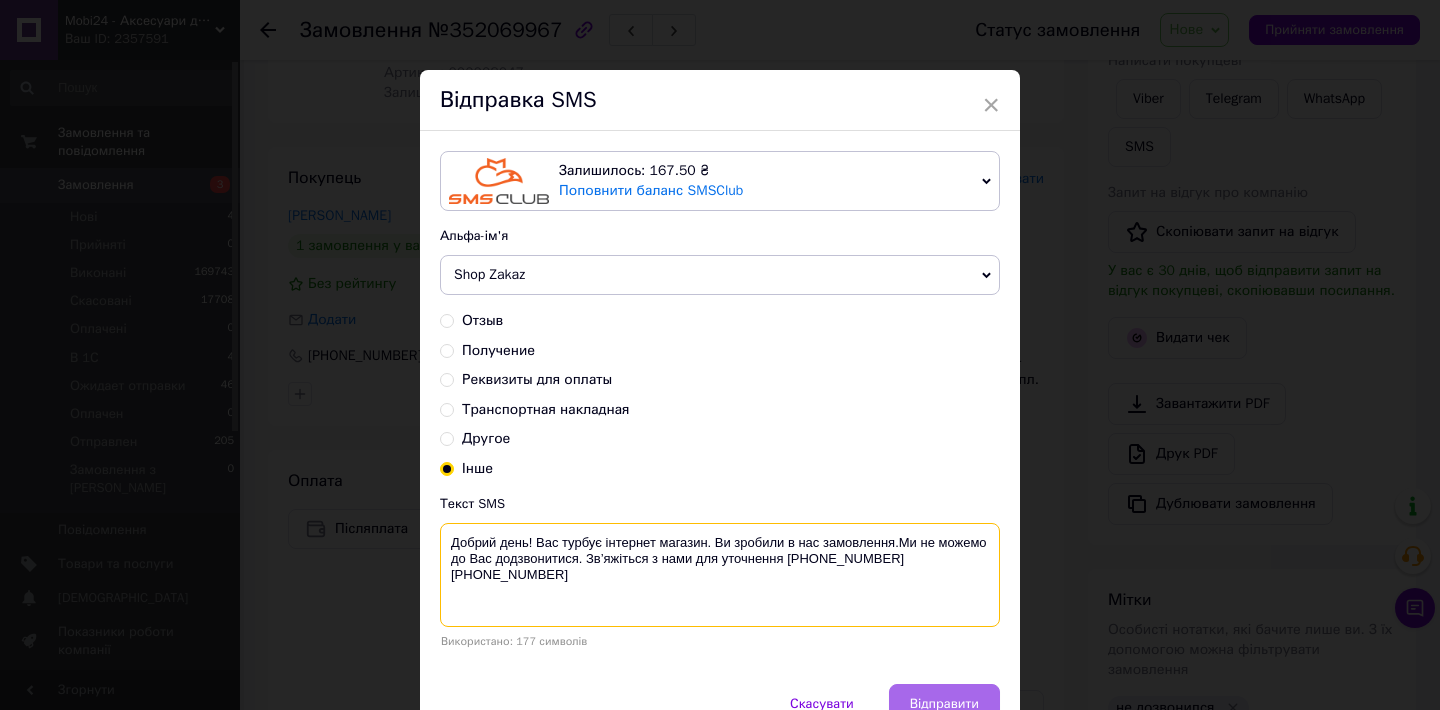 type on "Добрий день! Вас турбує інтернет магазин. Ви зробили в нас замовлення.Ми не можемо до Вас додзвонитися. Зв’яжіться з нами для уточнення +380 (98) 317-20-04 +380 (99) 789-38-34" 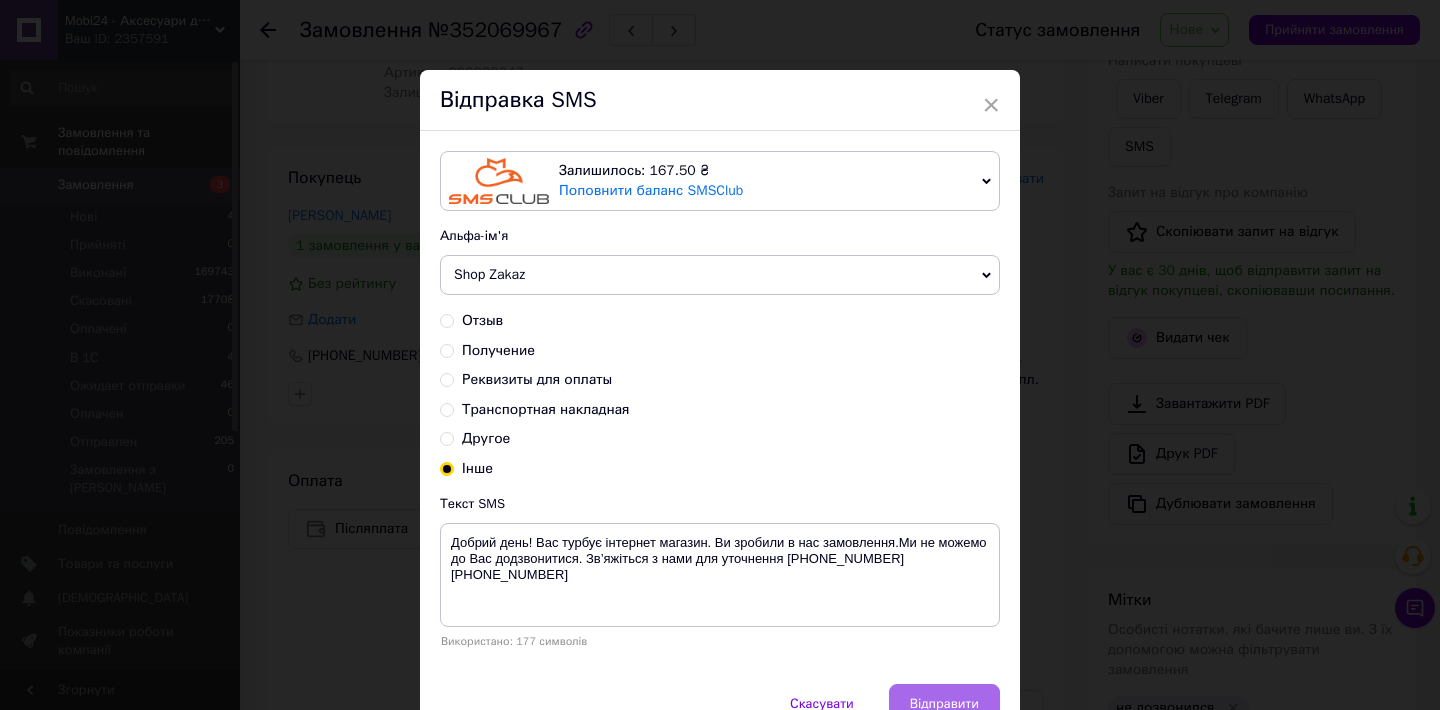 click on "Відправити" at bounding box center (944, 704) 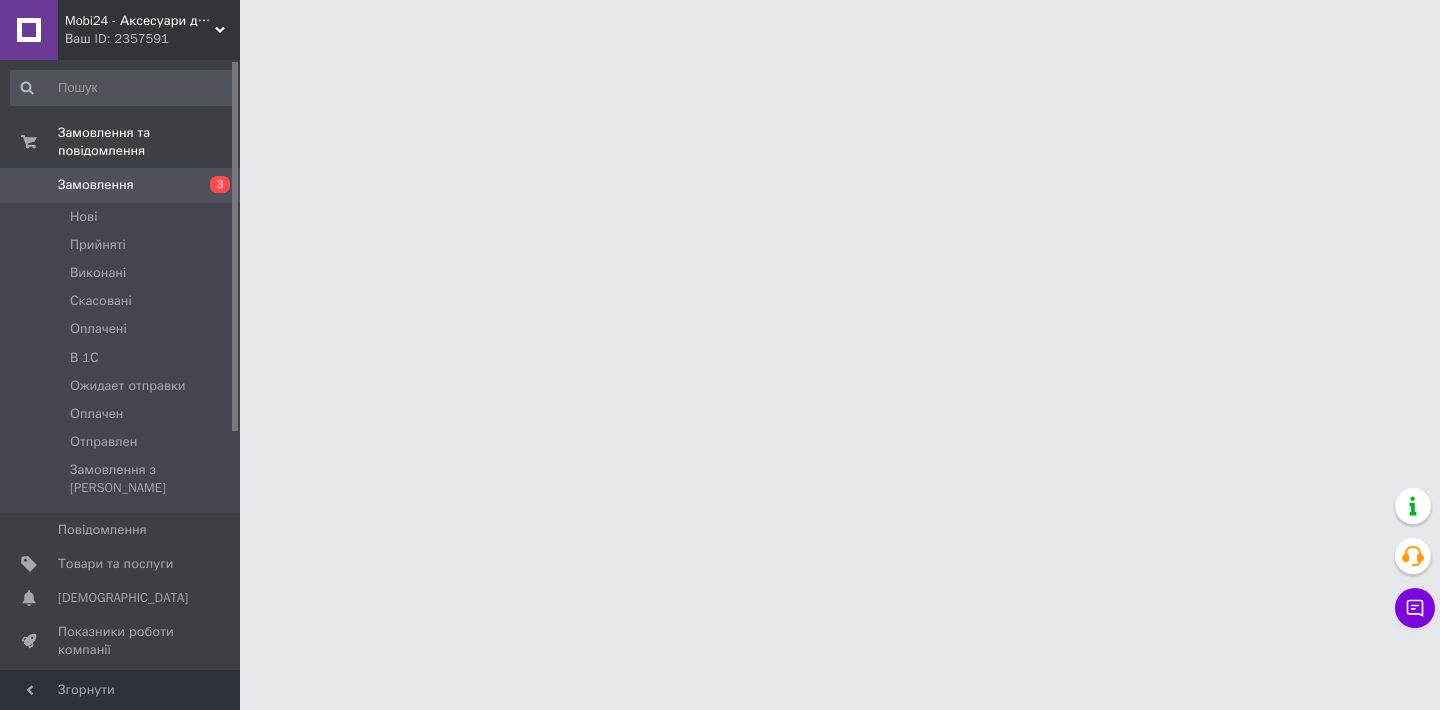 scroll, scrollTop: 0, scrollLeft: 0, axis: both 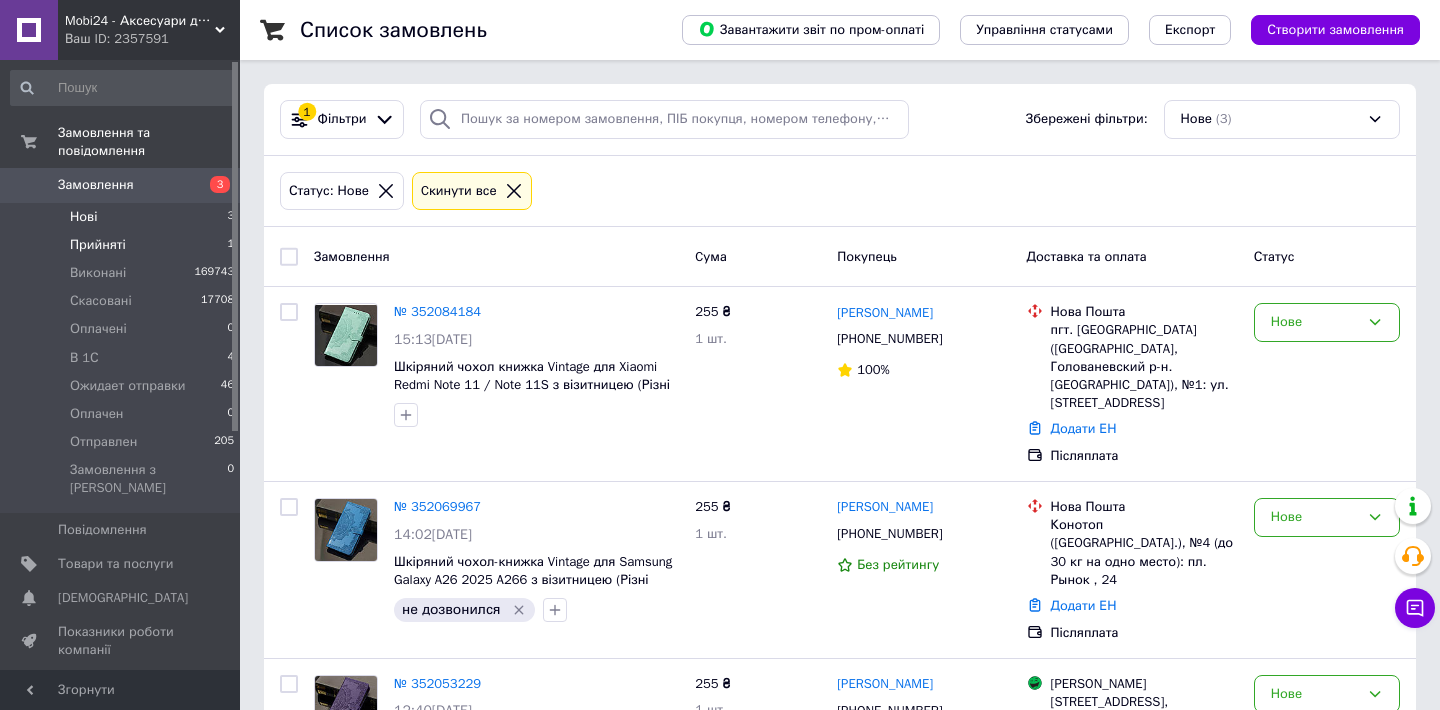 click on "Прийняті" at bounding box center (98, 245) 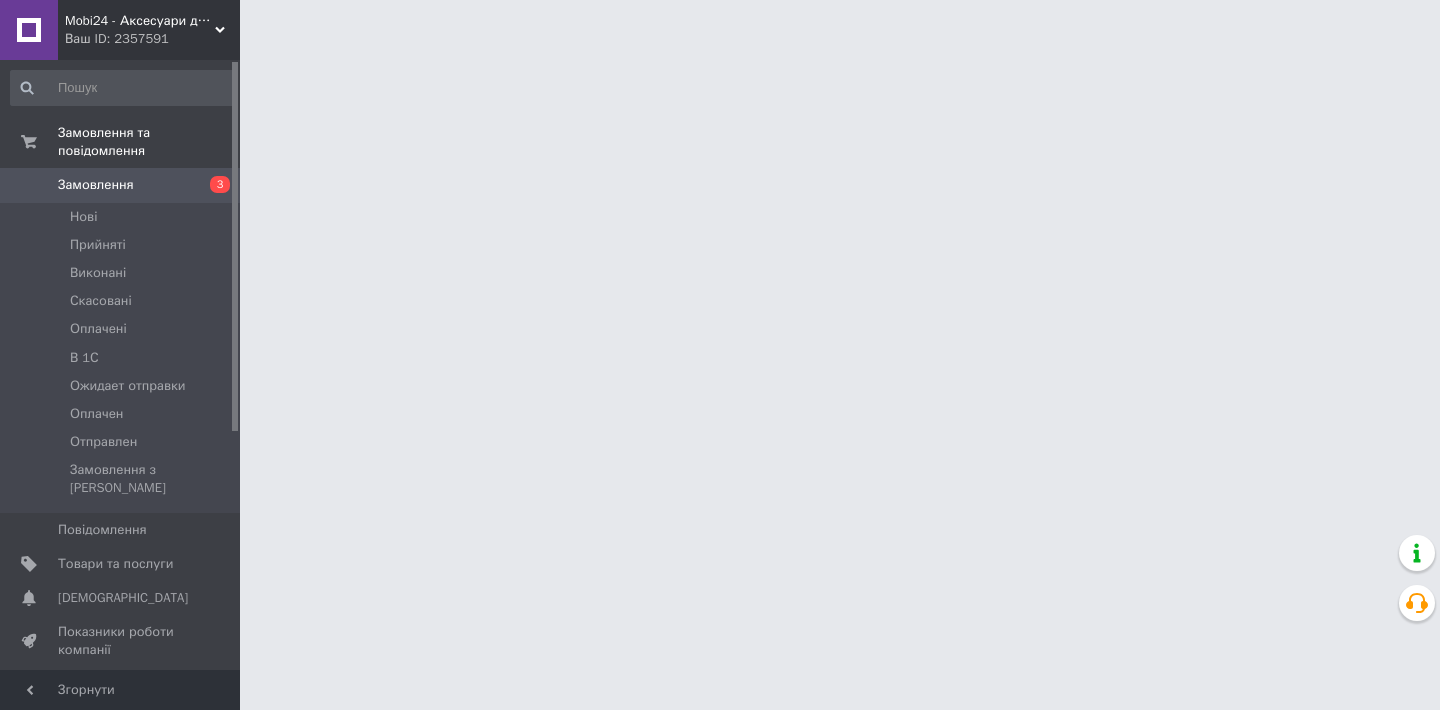 scroll, scrollTop: 0, scrollLeft: 0, axis: both 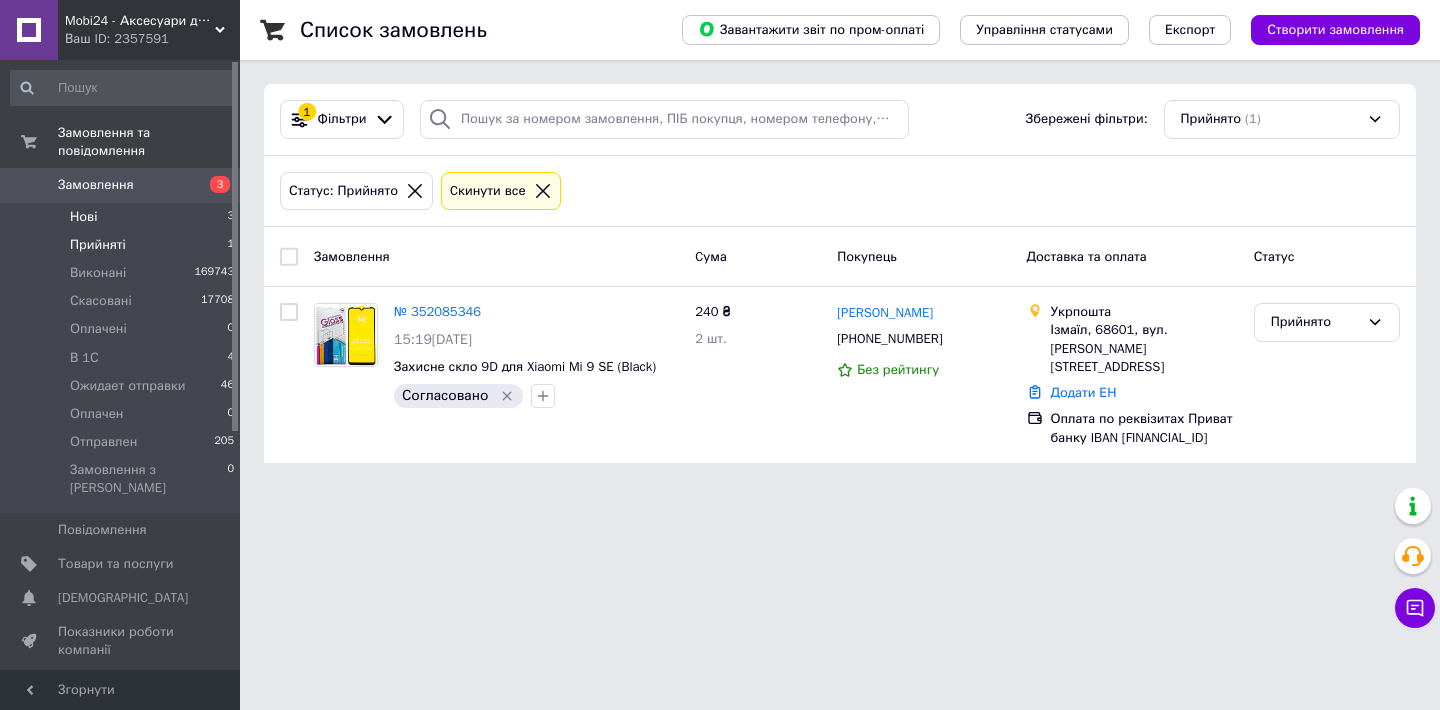 click on "Нові 3" at bounding box center (123, 217) 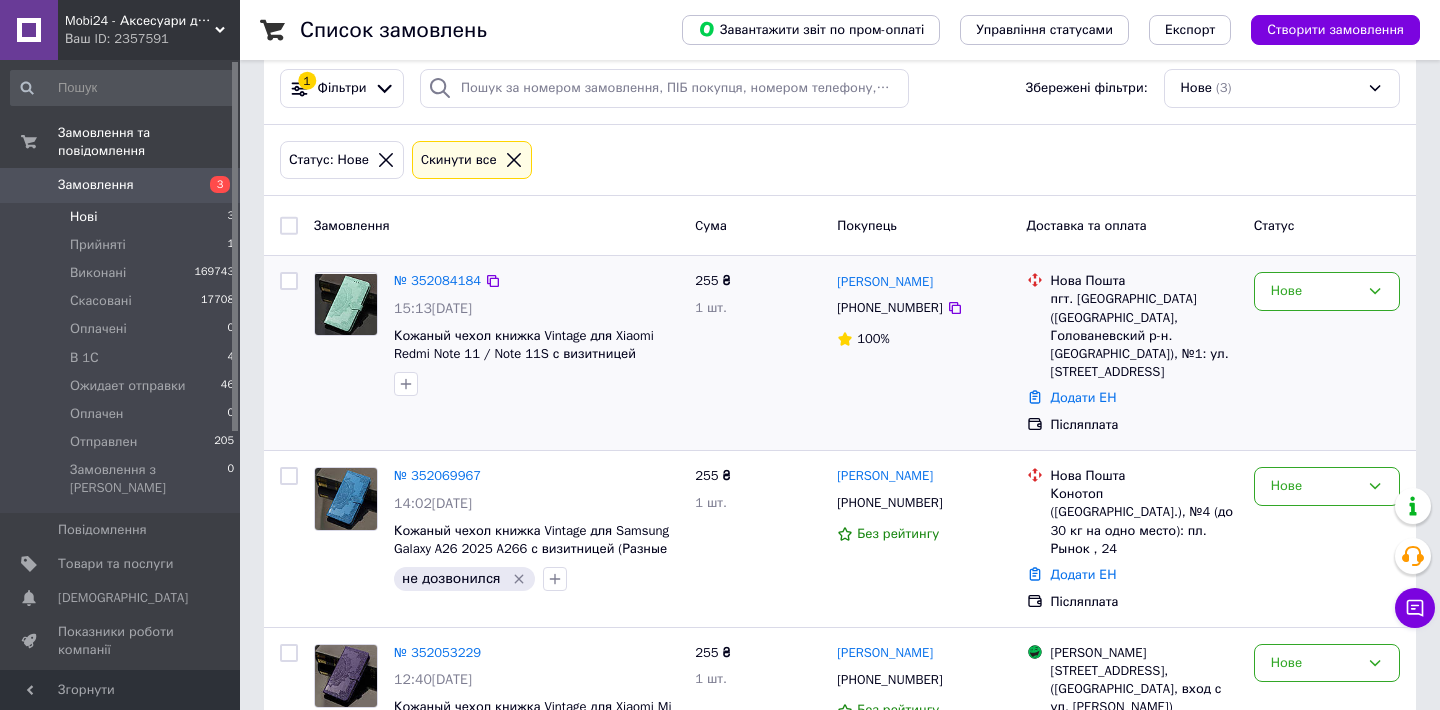 scroll, scrollTop: 0, scrollLeft: 0, axis: both 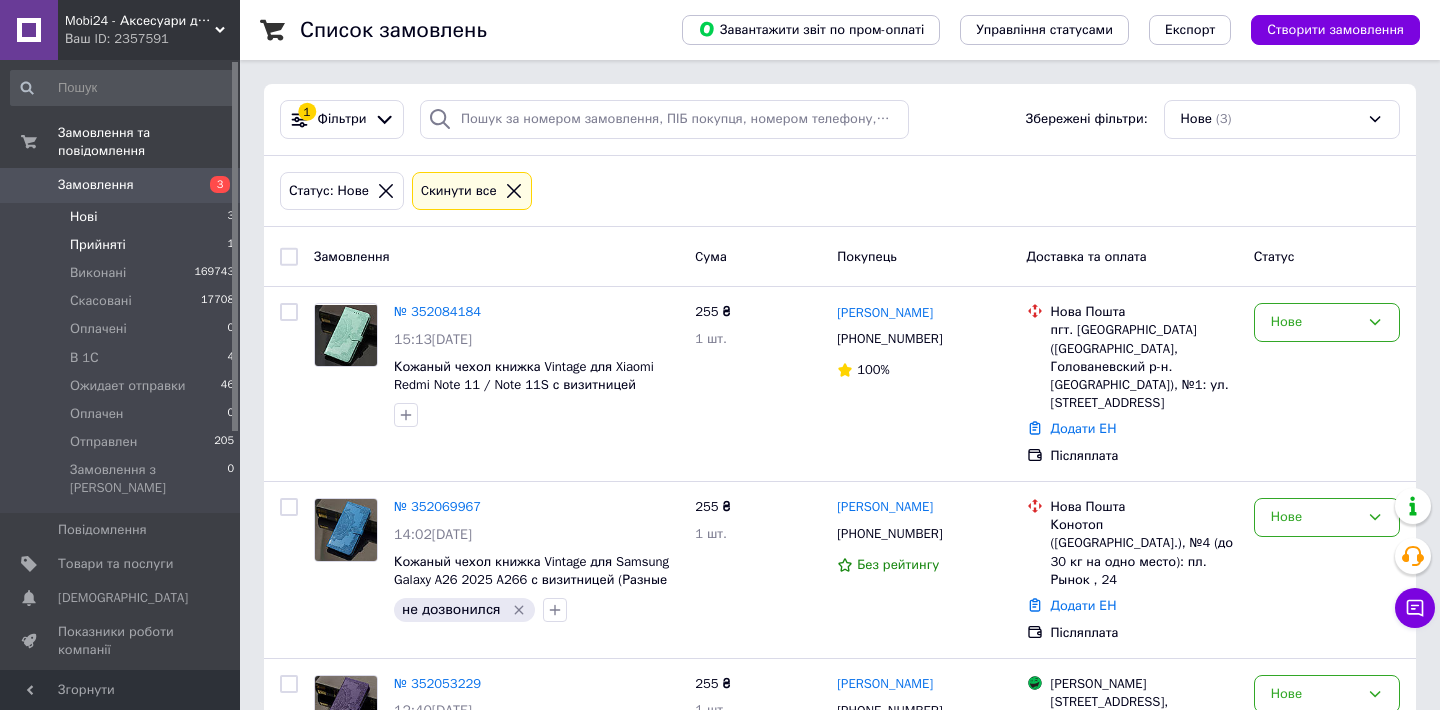 click on "Прийняті 1" at bounding box center [123, 245] 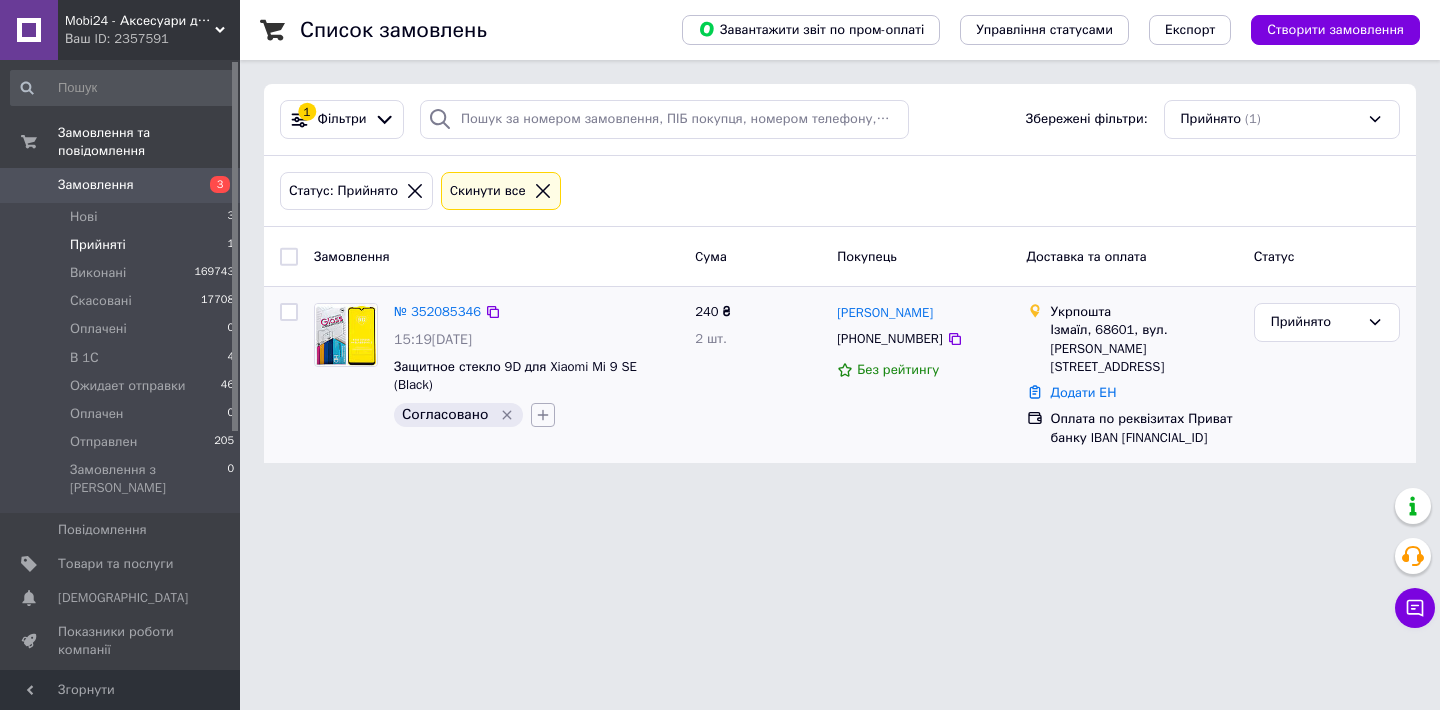 click 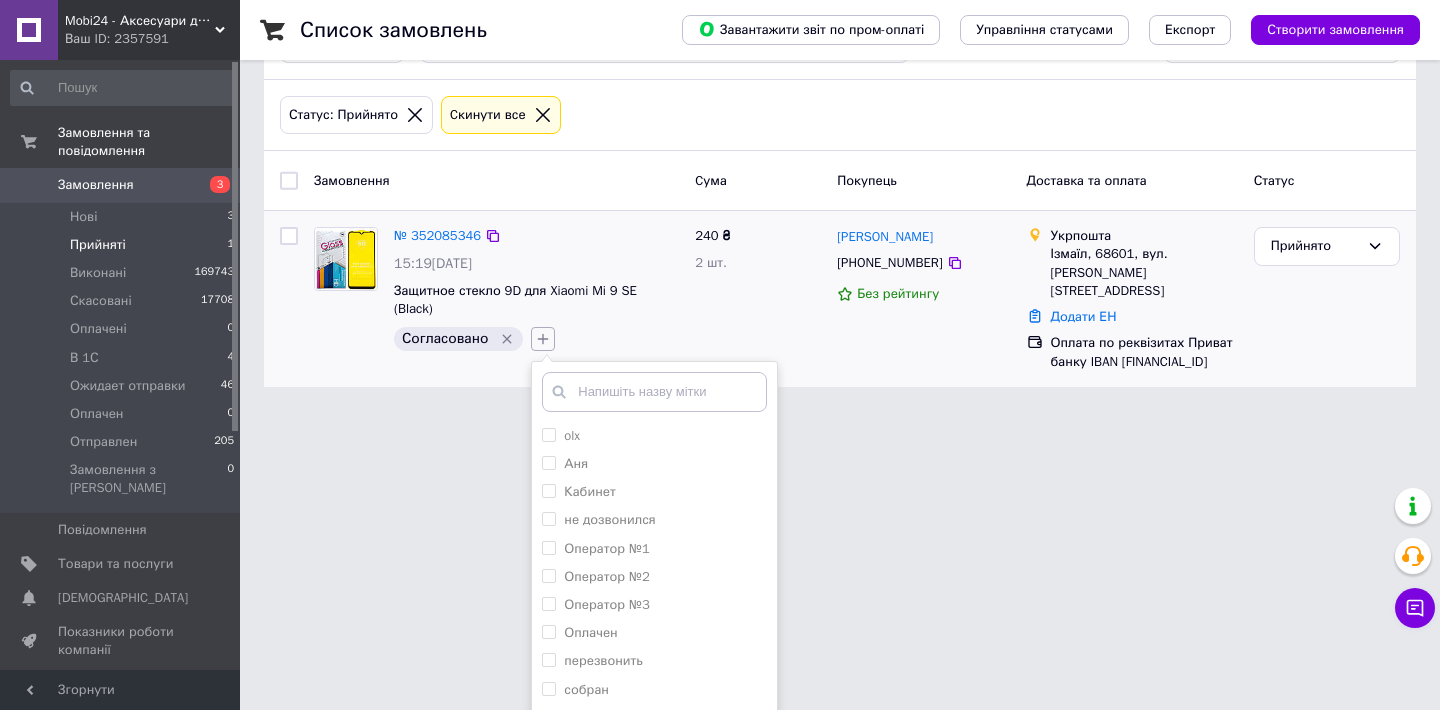 scroll, scrollTop: 154, scrollLeft: 0, axis: vertical 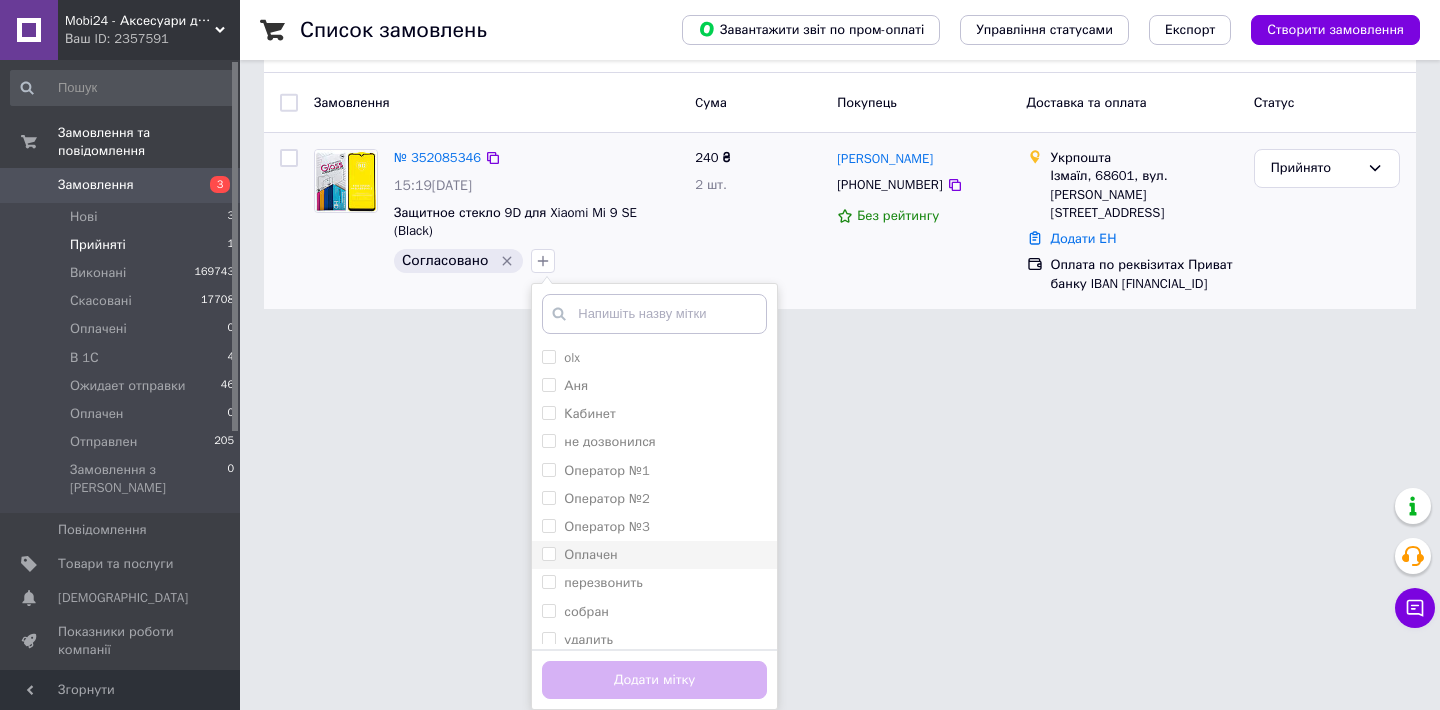 click on "Оплачен" at bounding box center (548, 553) 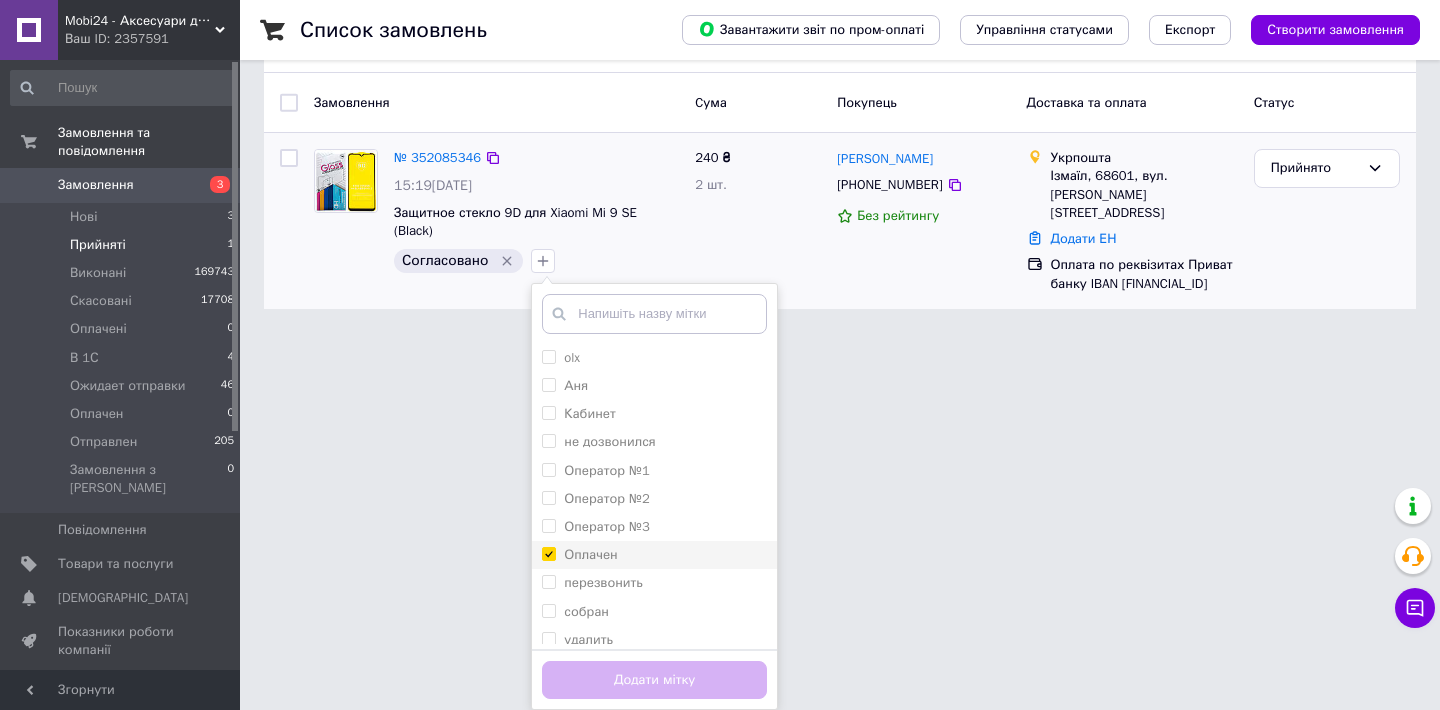 checkbox on "true" 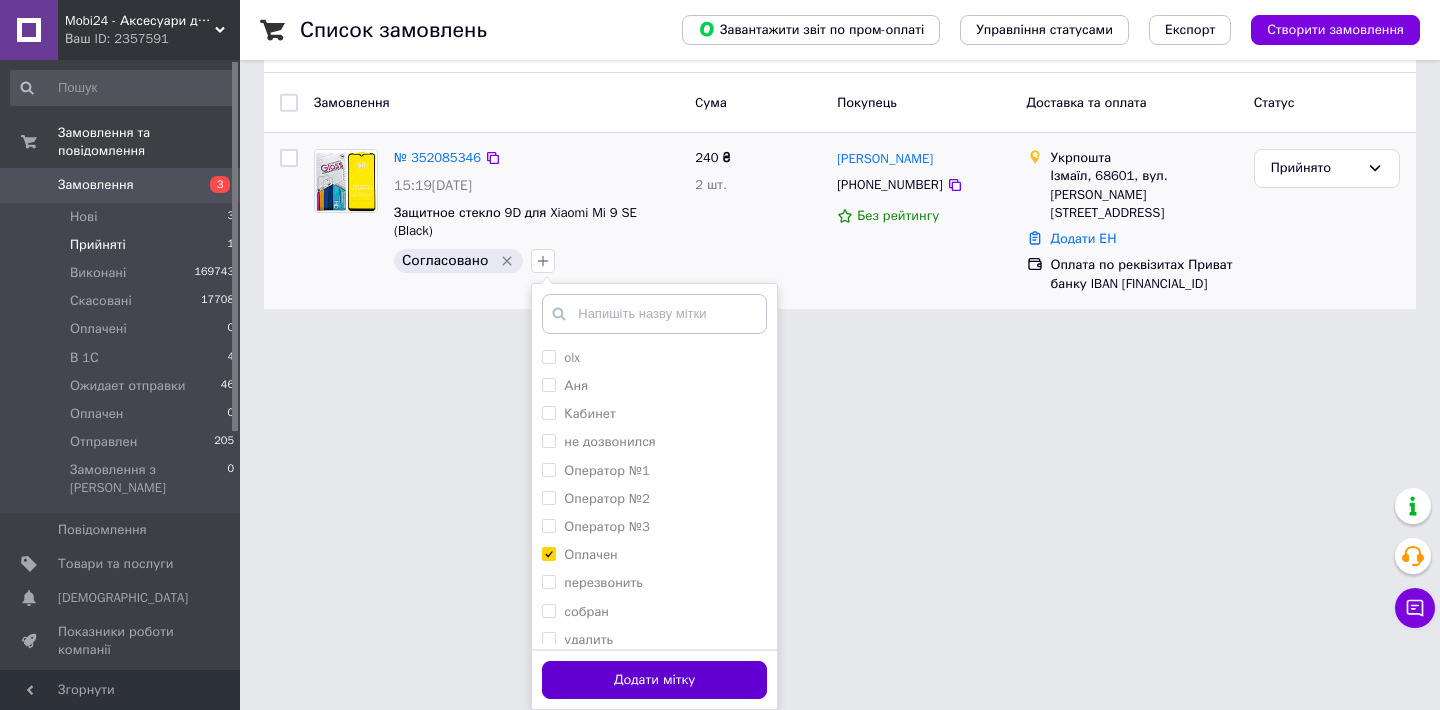 click on "Додати мітку" at bounding box center [654, 680] 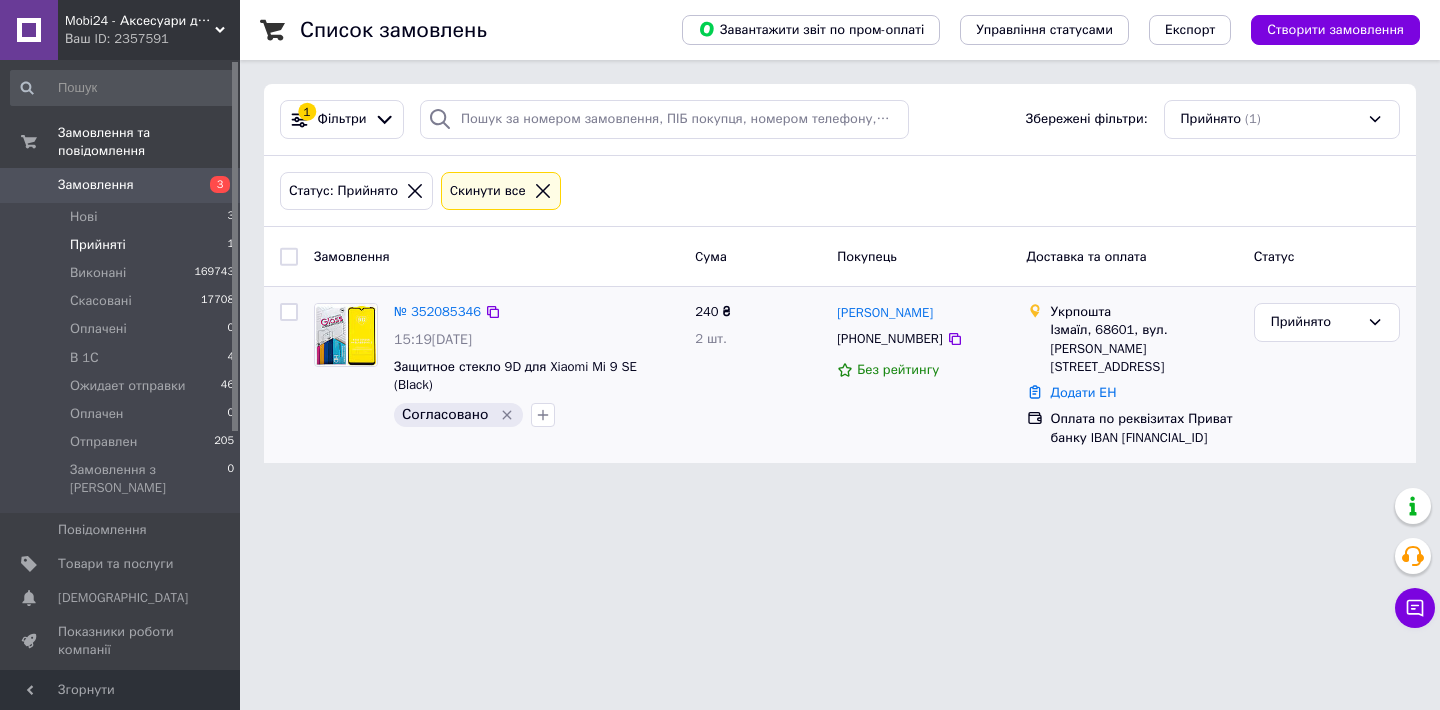 scroll, scrollTop: 0, scrollLeft: 0, axis: both 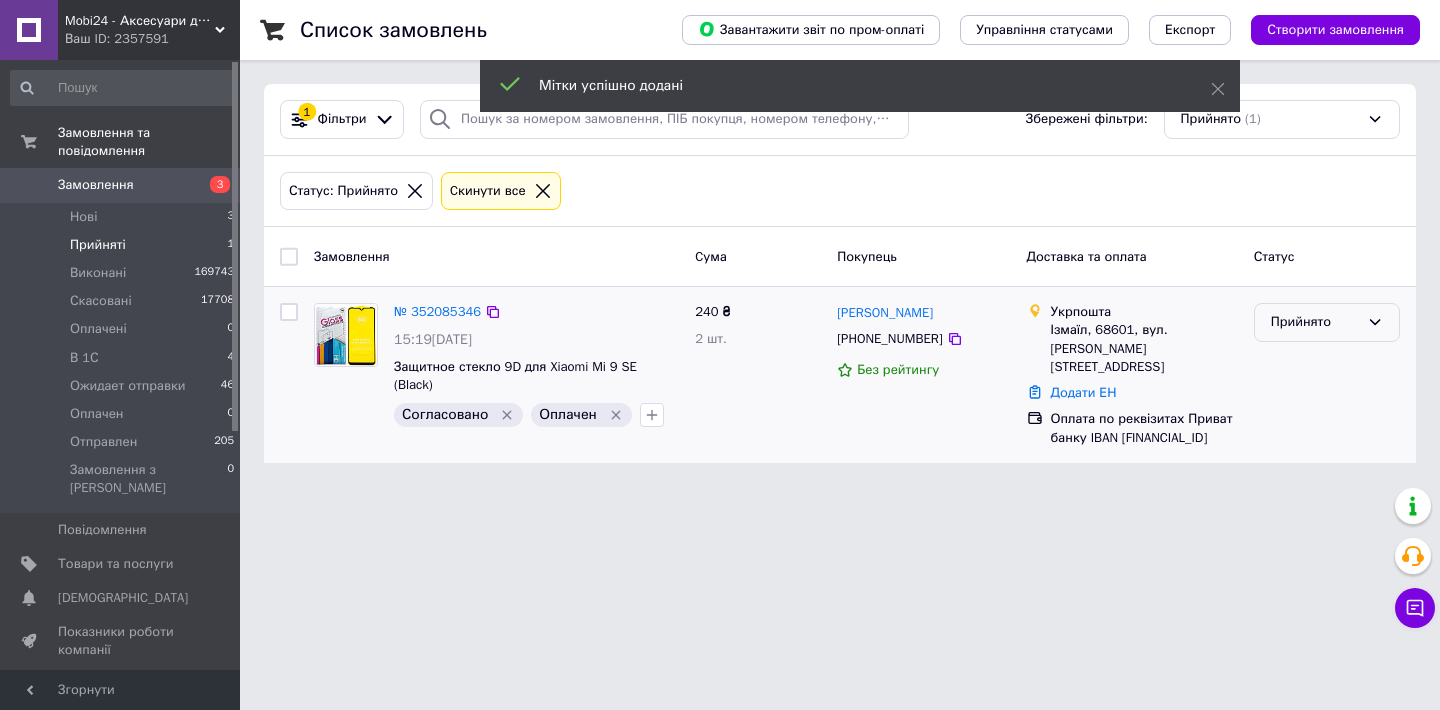 click on "Прийнято" at bounding box center [1315, 322] 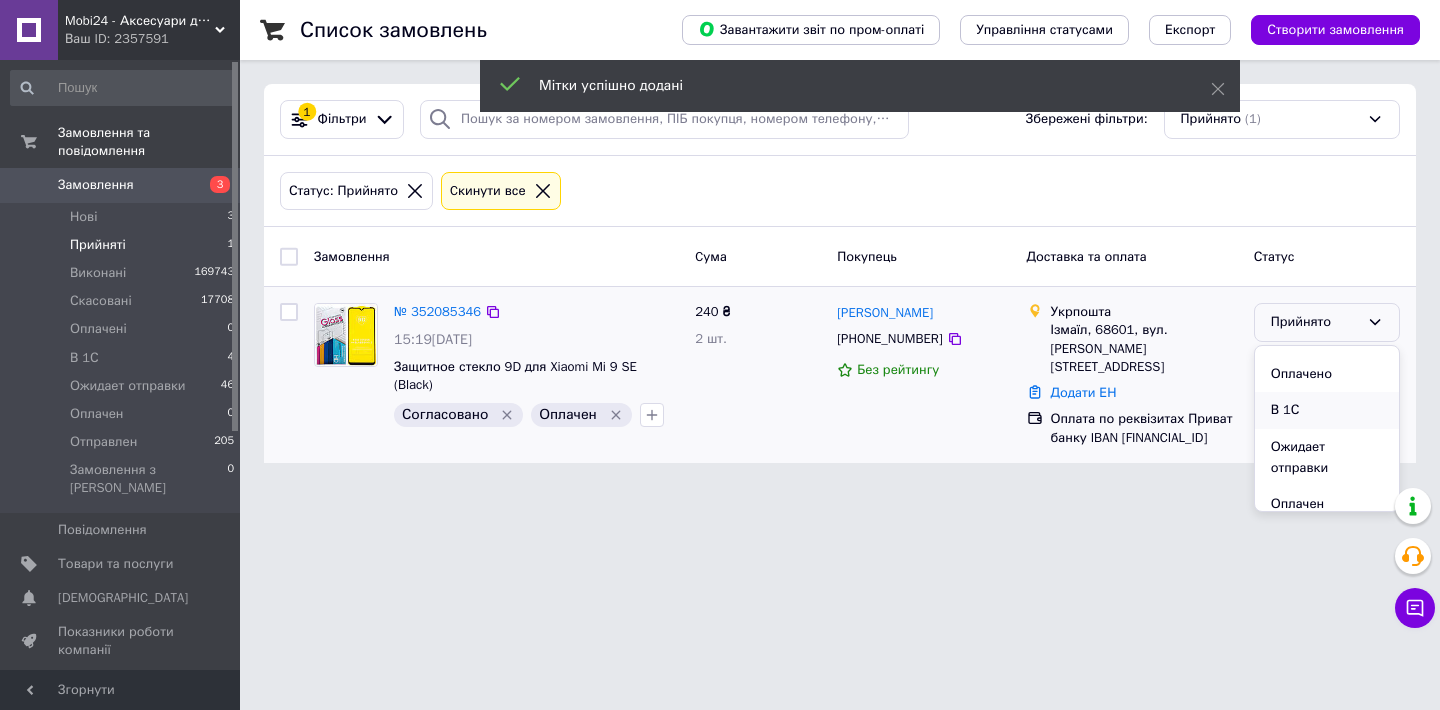 scroll, scrollTop: 64, scrollLeft: 0, axis: vertical 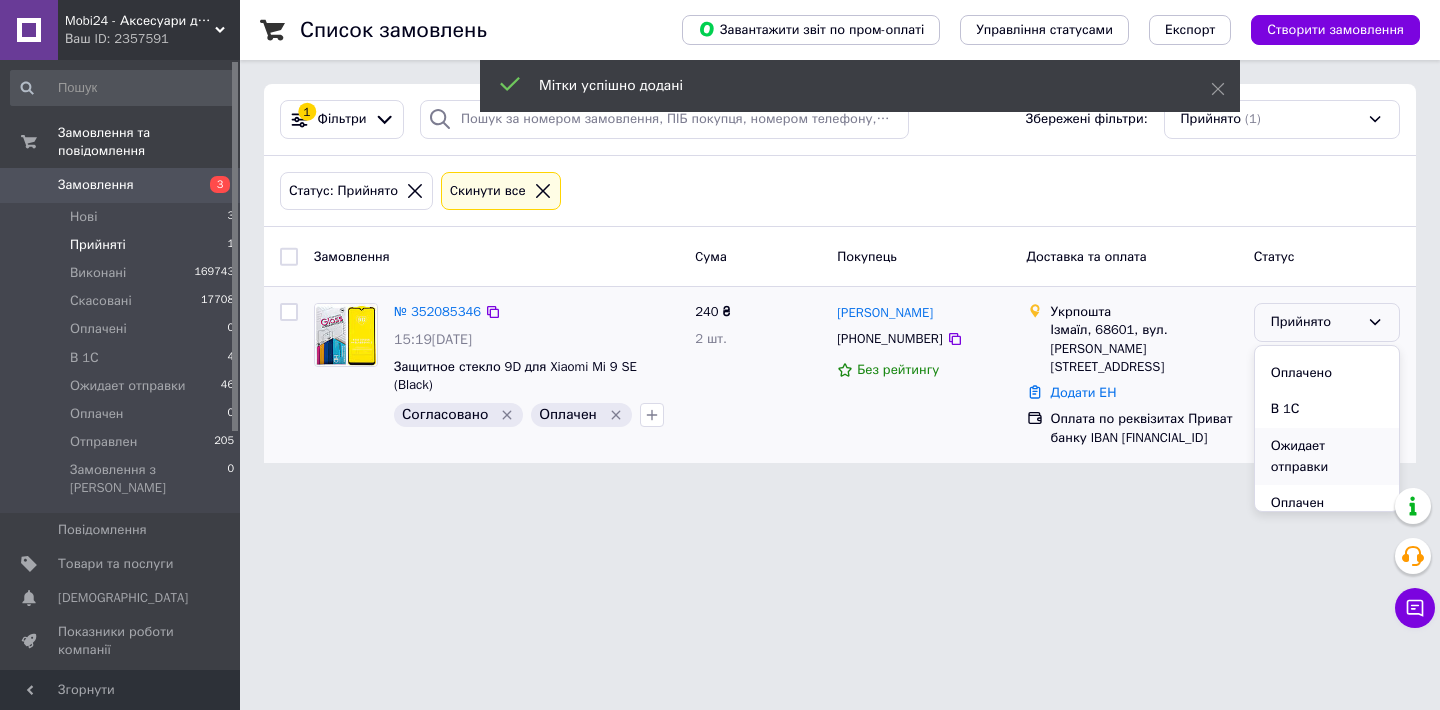 click on "Ожидает отправки" at bounding box center [1327, 456] 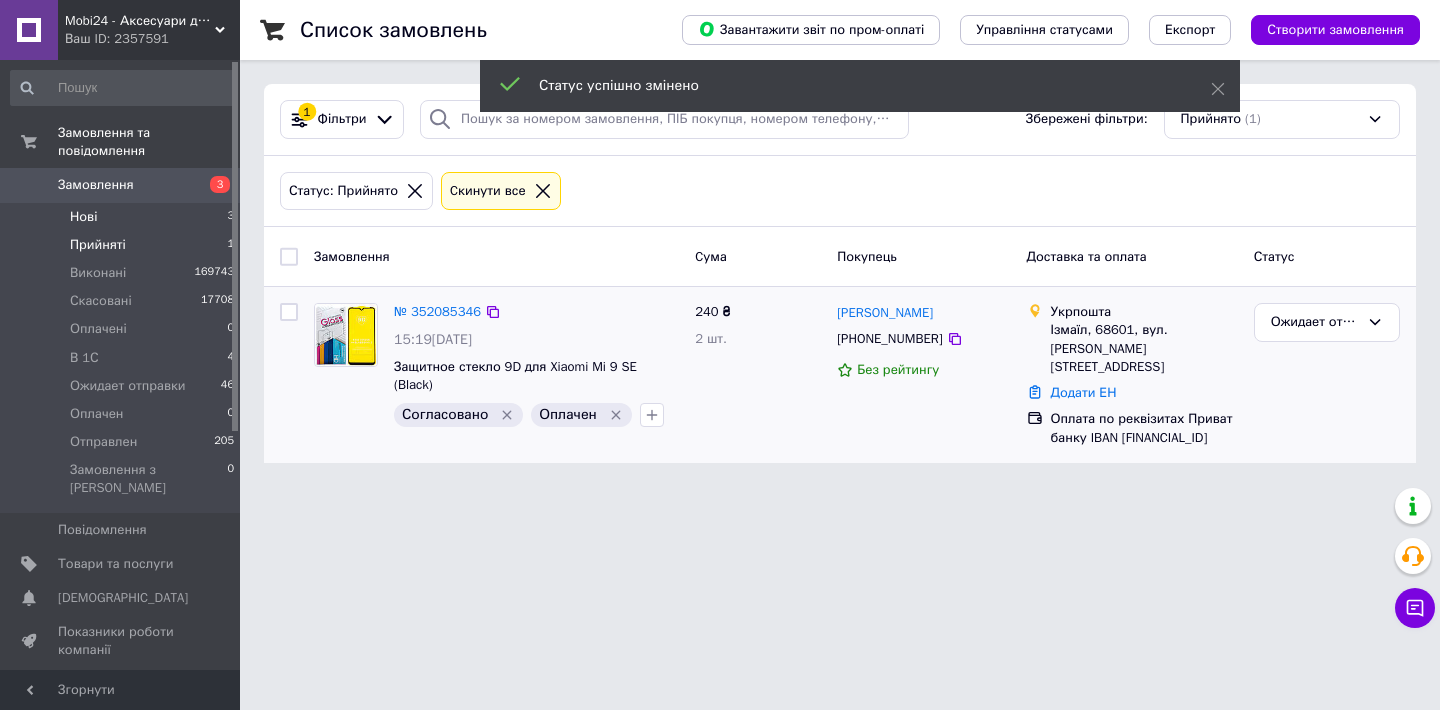 click on "Нові 3" at bounding box center (123, 217) 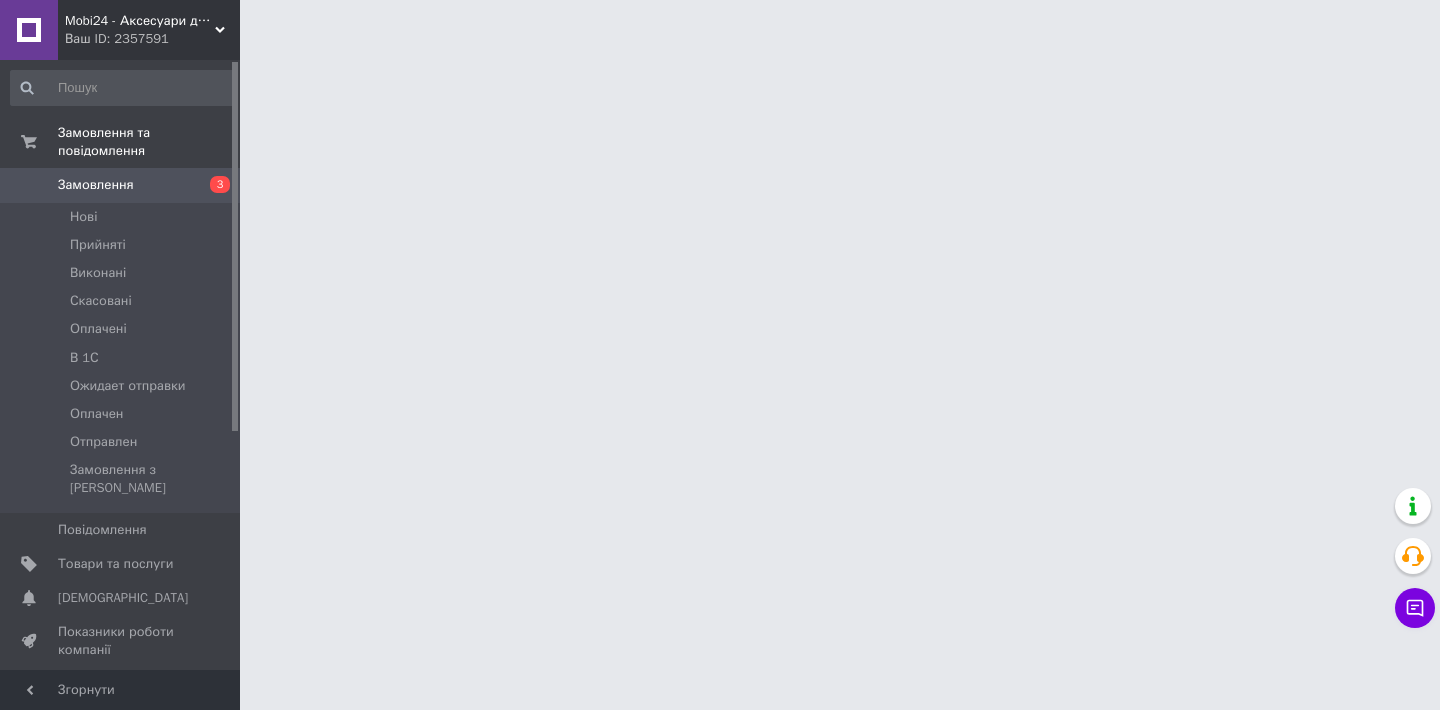 scroll, scrollTop: 0, scrollLeft: 0, axis: both 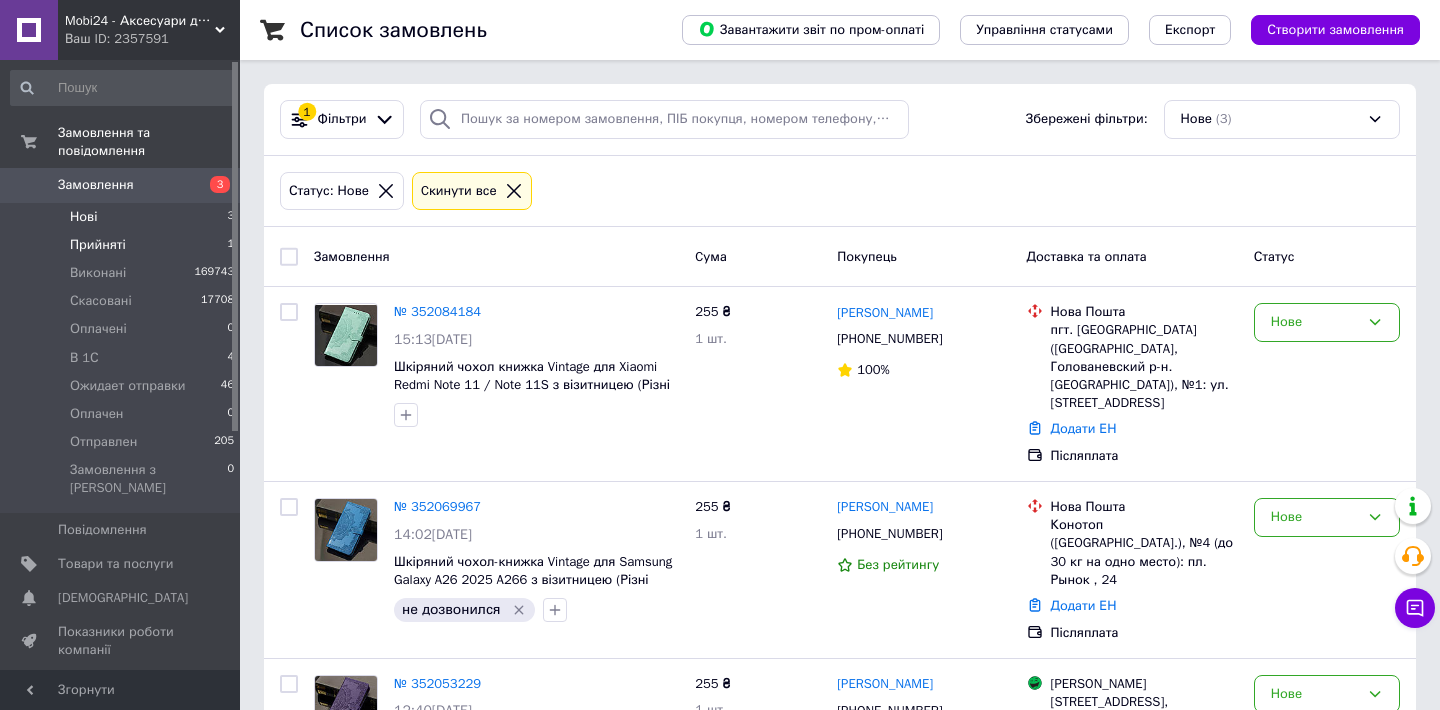 click on "Прийняті 1" at bounding box center [123, 245] 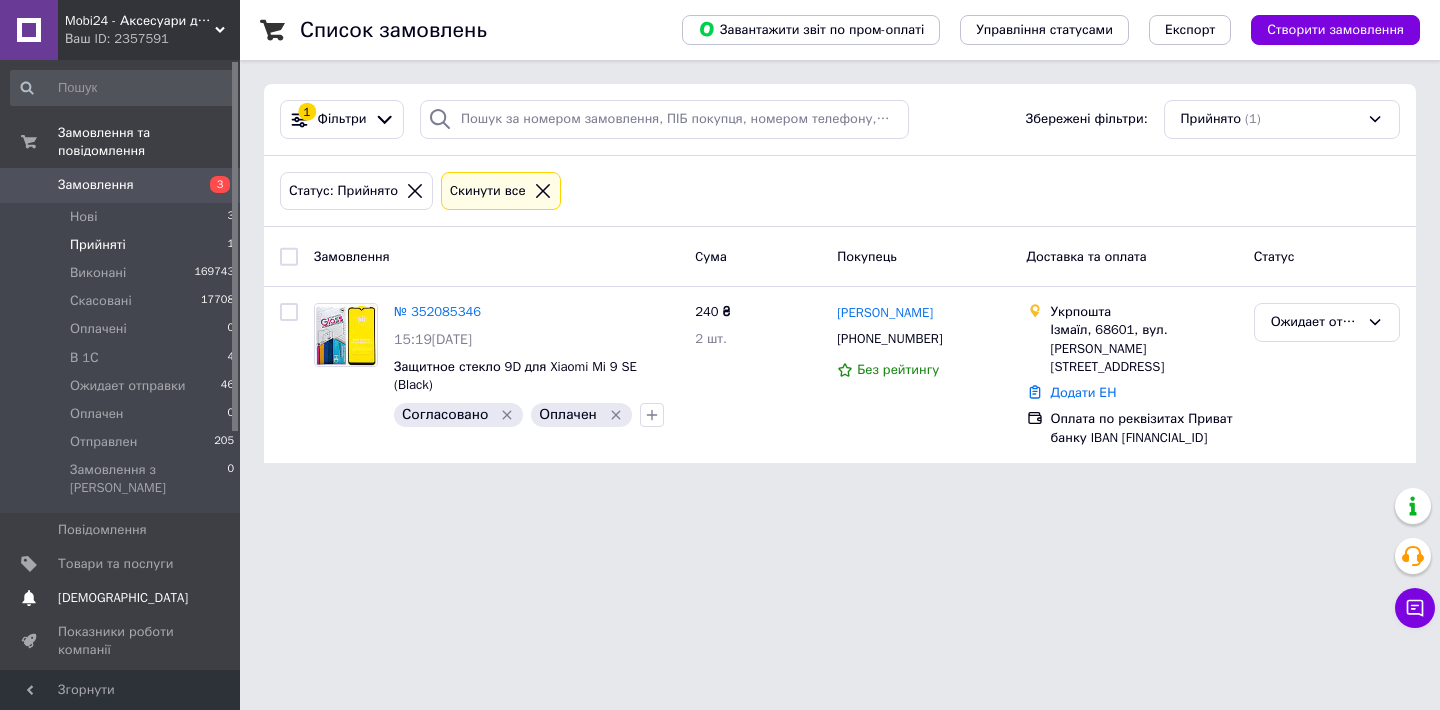 click on "[DEMOGRAPHIC_DATA]" at bounding box center [123, 598] 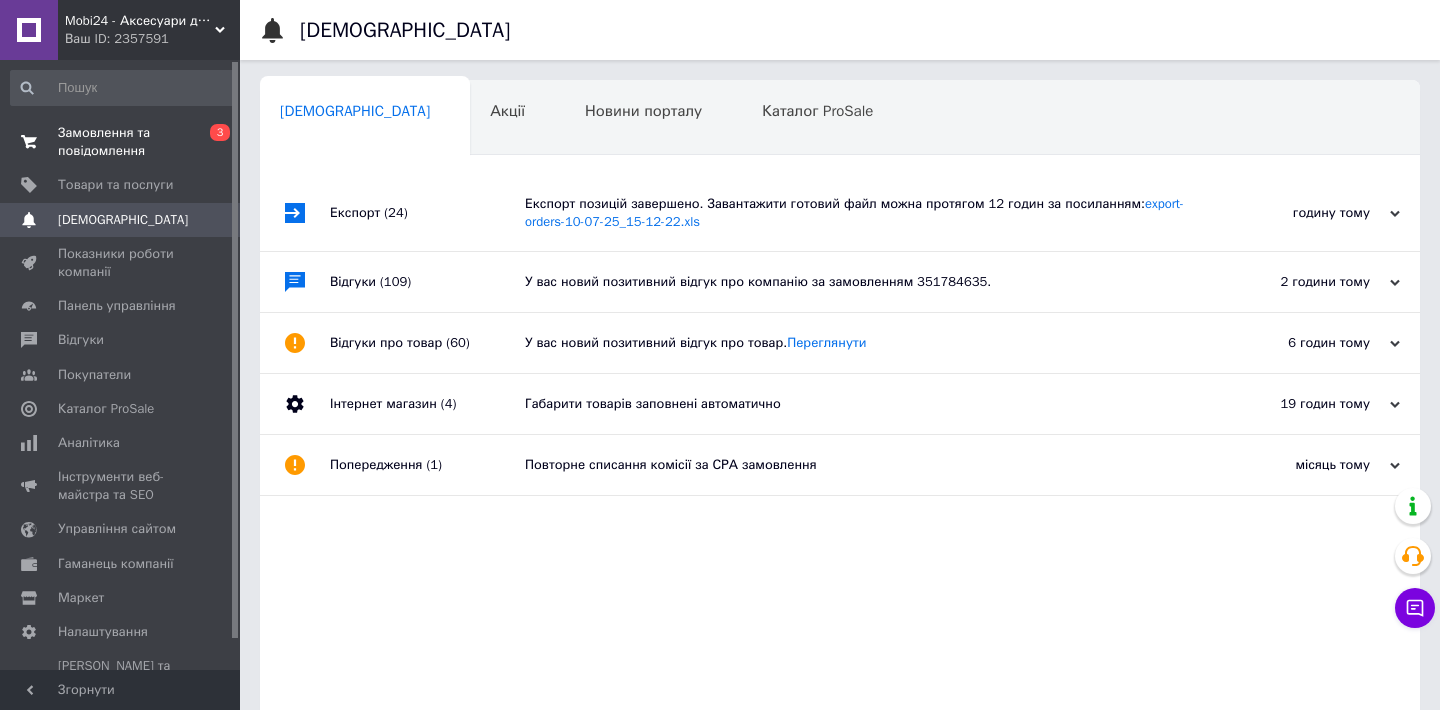 click on "Замовлення та повідомлення" at bounding box center [121, 142] 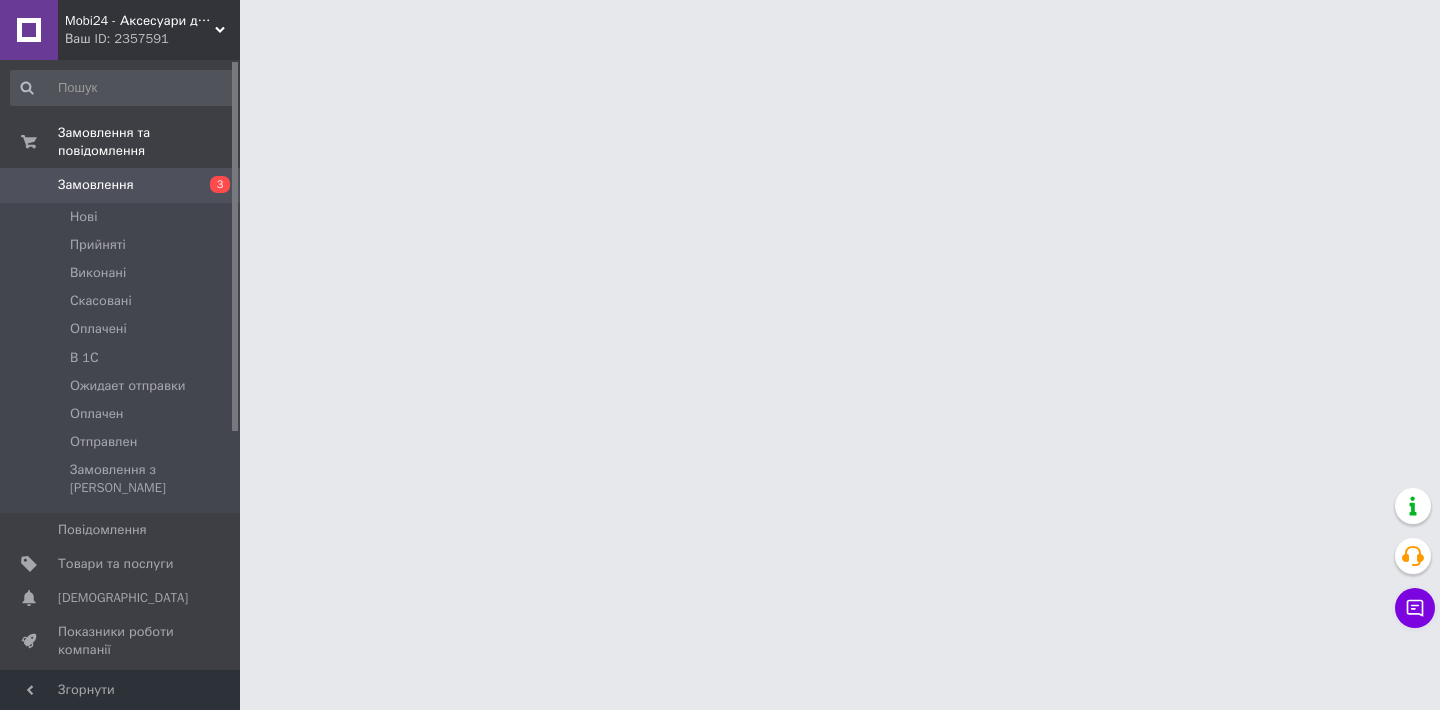 scroll, scrollTop: 0, scrollLeft: 0, axis: both 